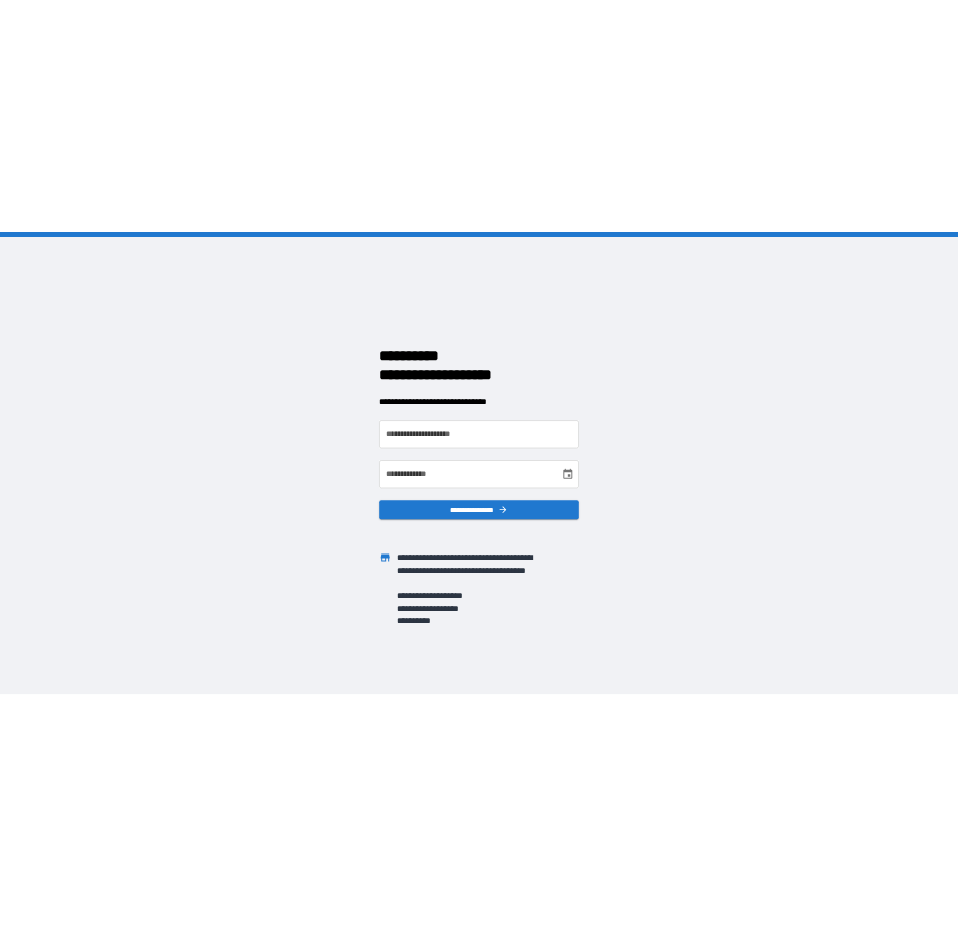 scroll, scrollTop: 0, scrollLeft: 0, axis: both 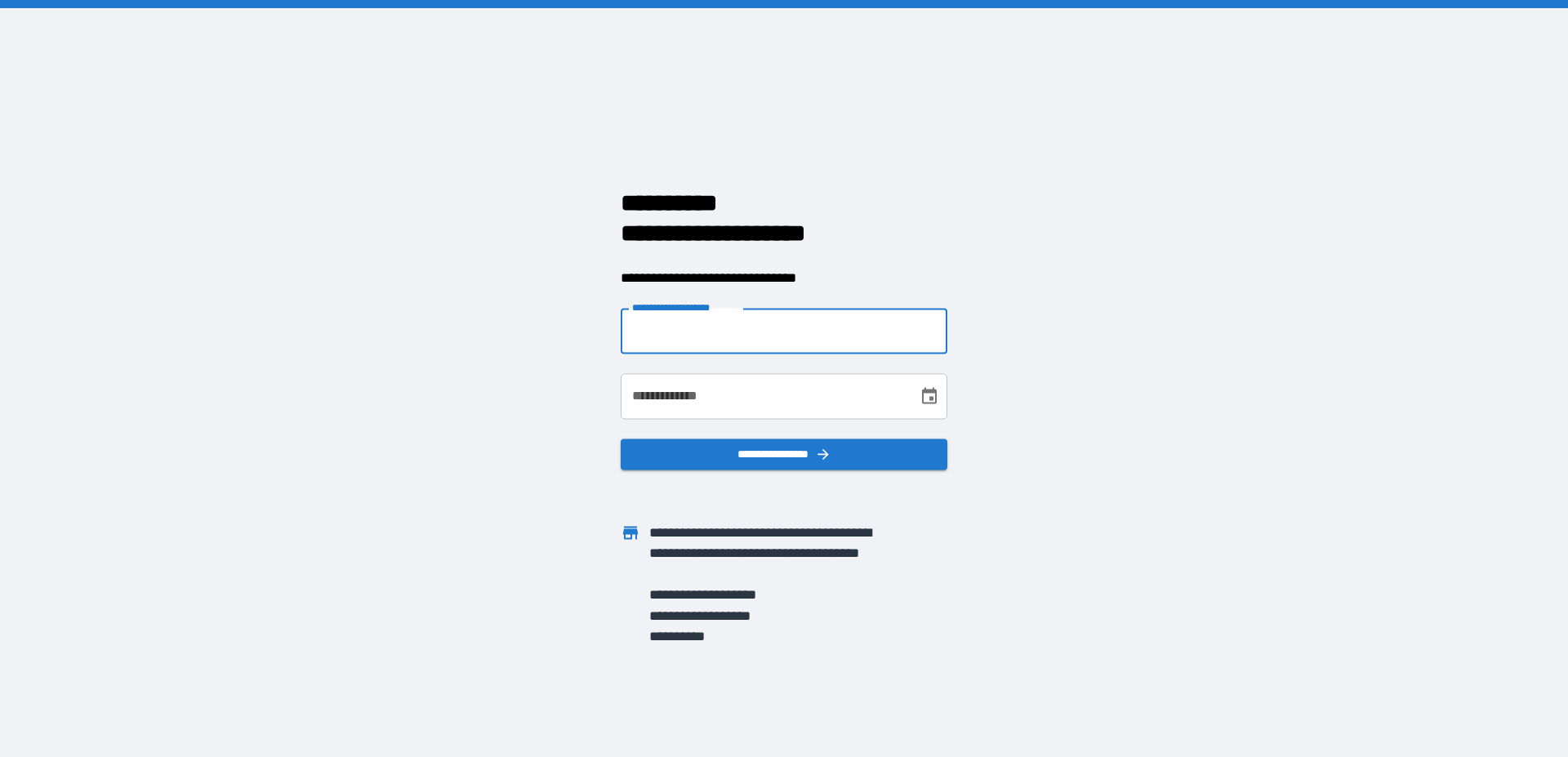 click on "**********" at bounding box center (784, 332) 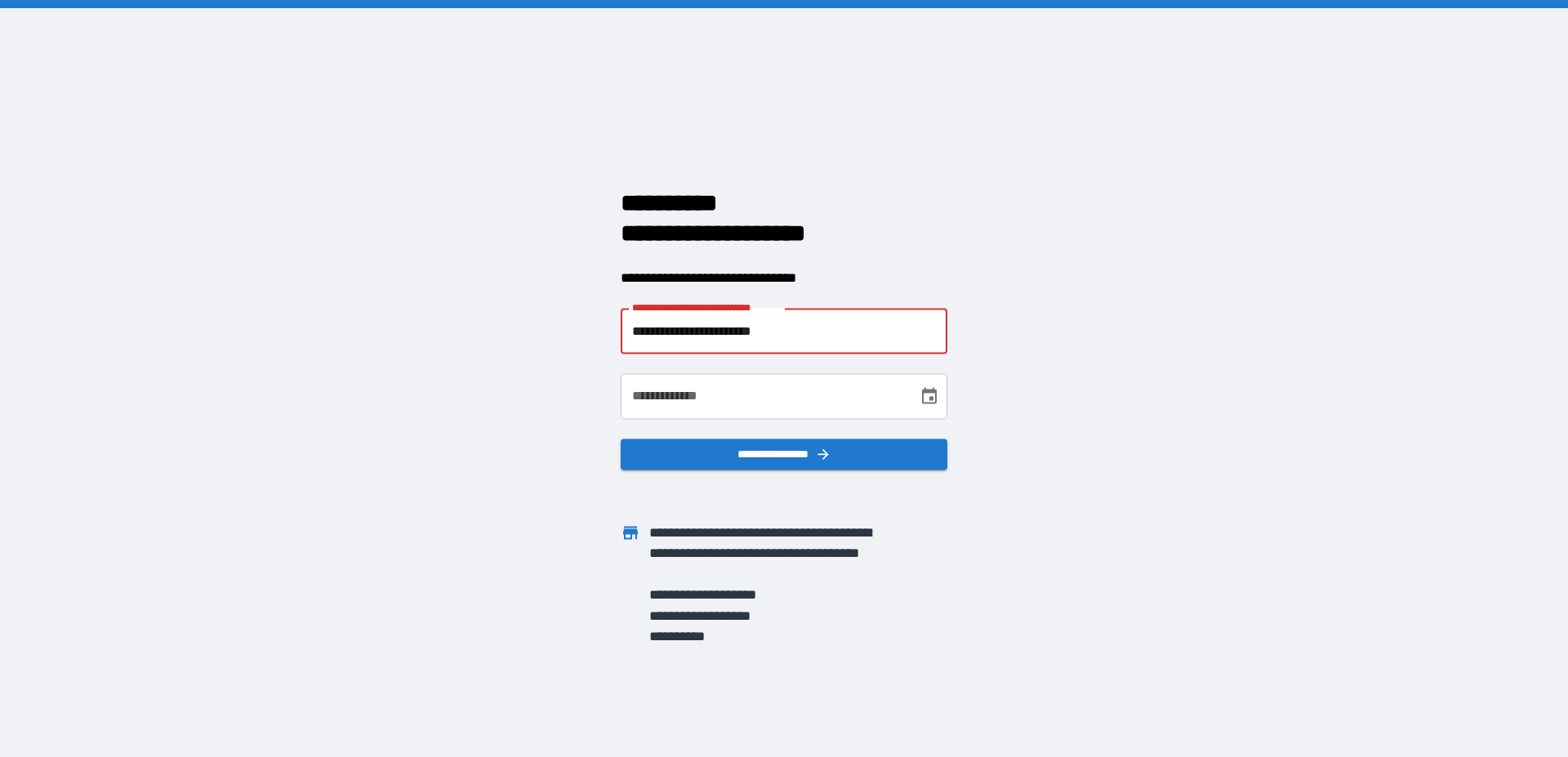 type on "**********" 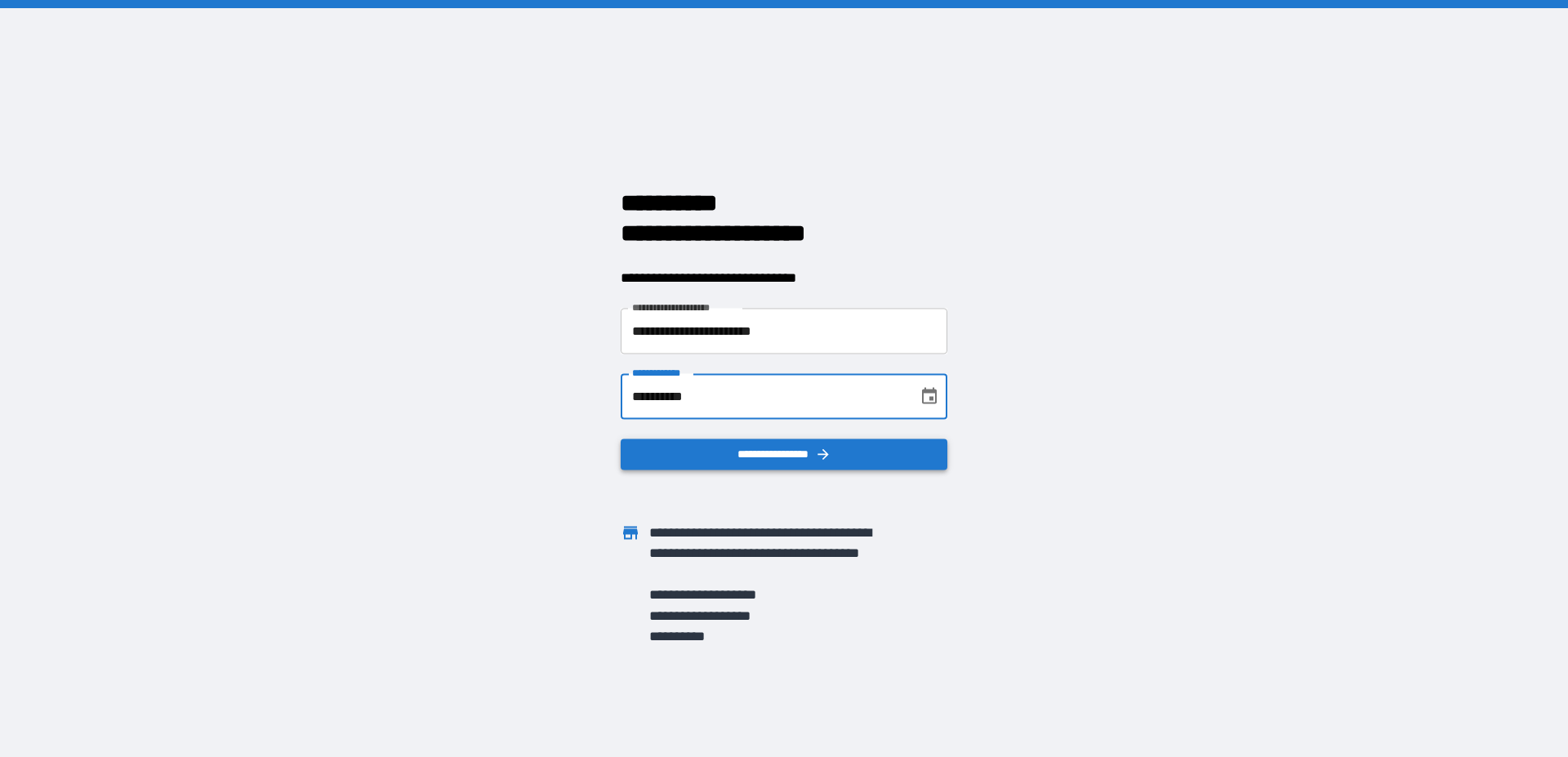 type on "**********" 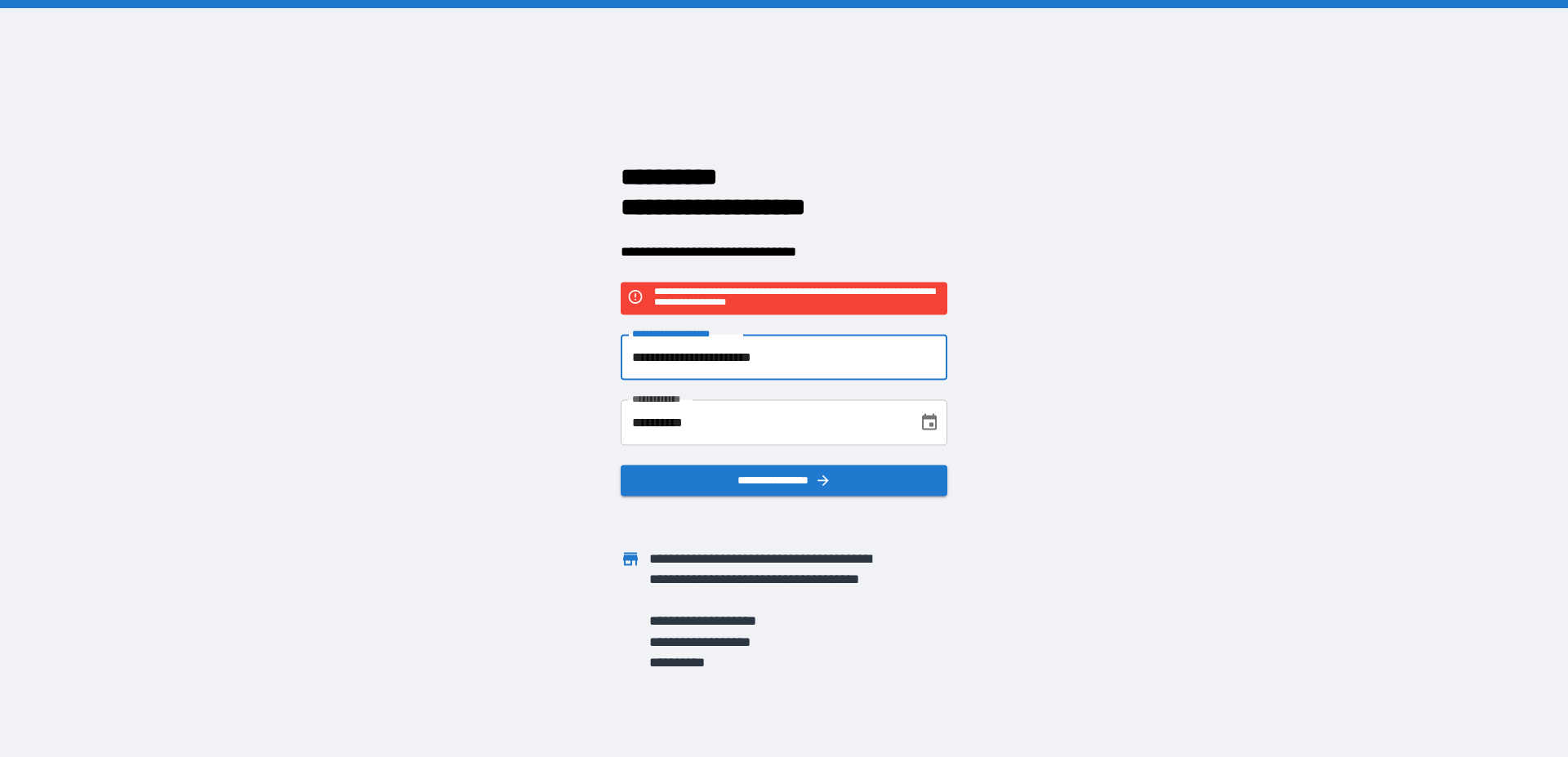 drag, startPoint x: 841, startPoint y: 358, endPoint x: 362, endPoint y: 346, distance: 479.15029 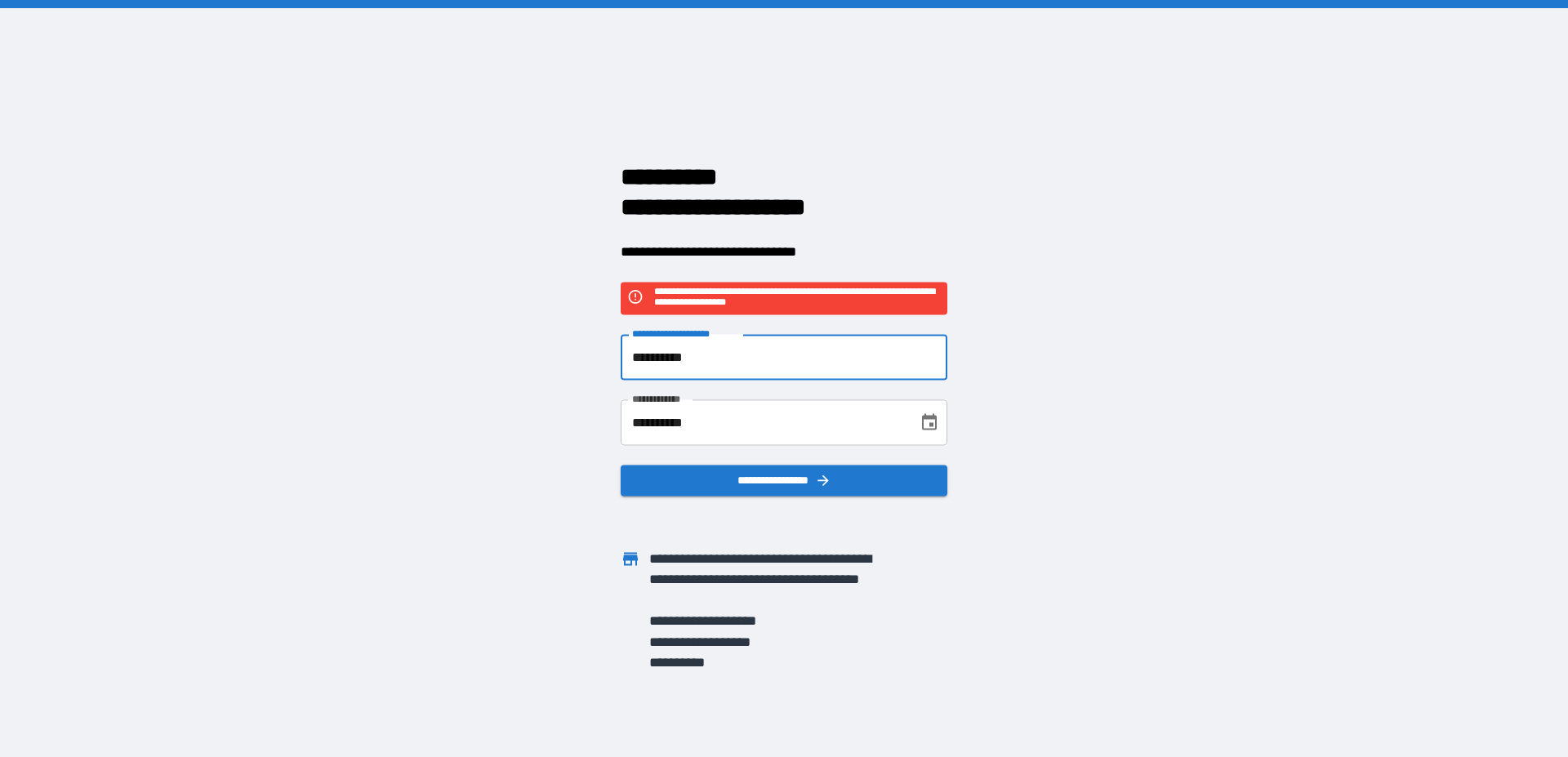 type on "**********" 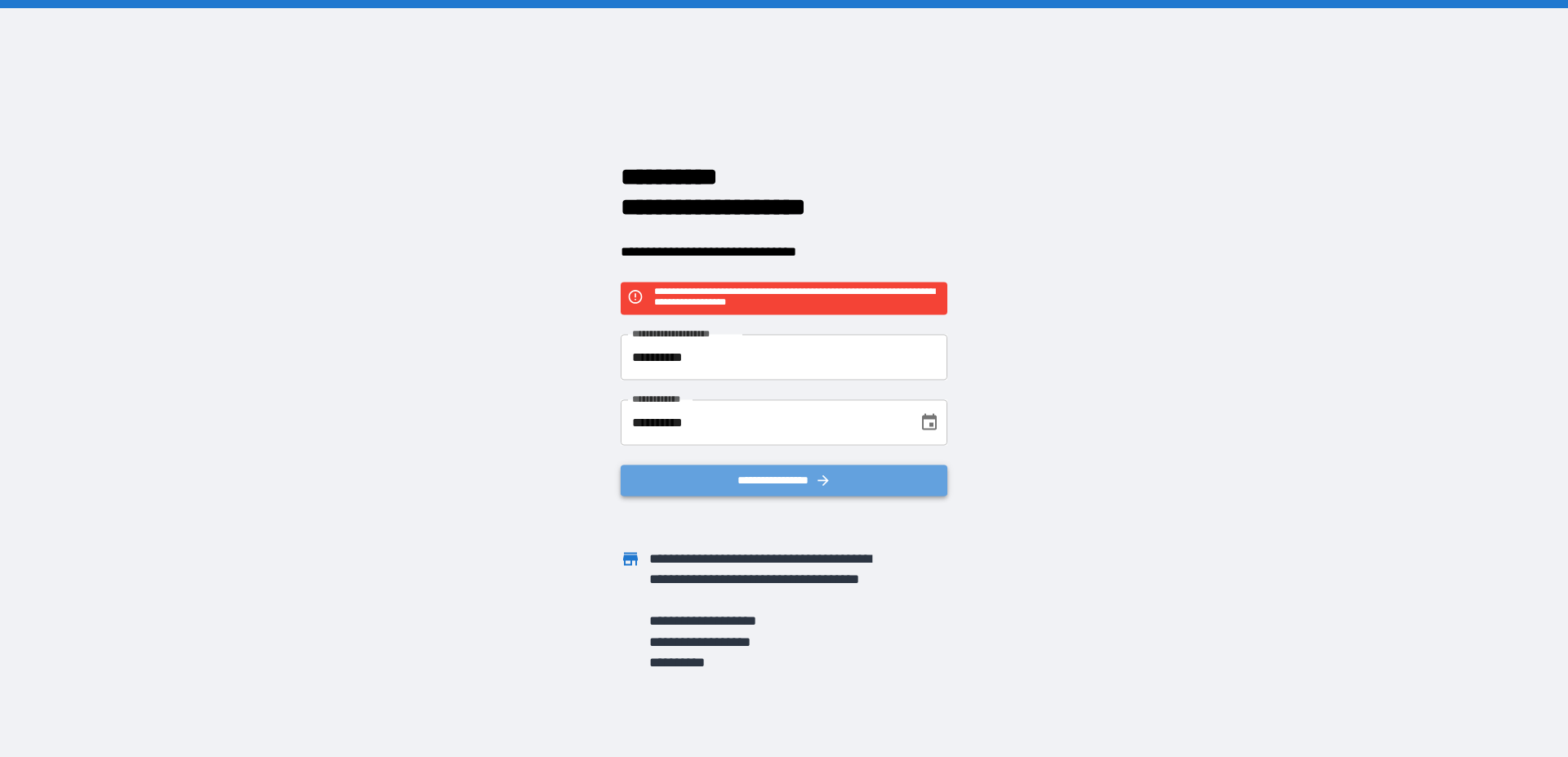 click on "**********" at bounding box center [784, 481] 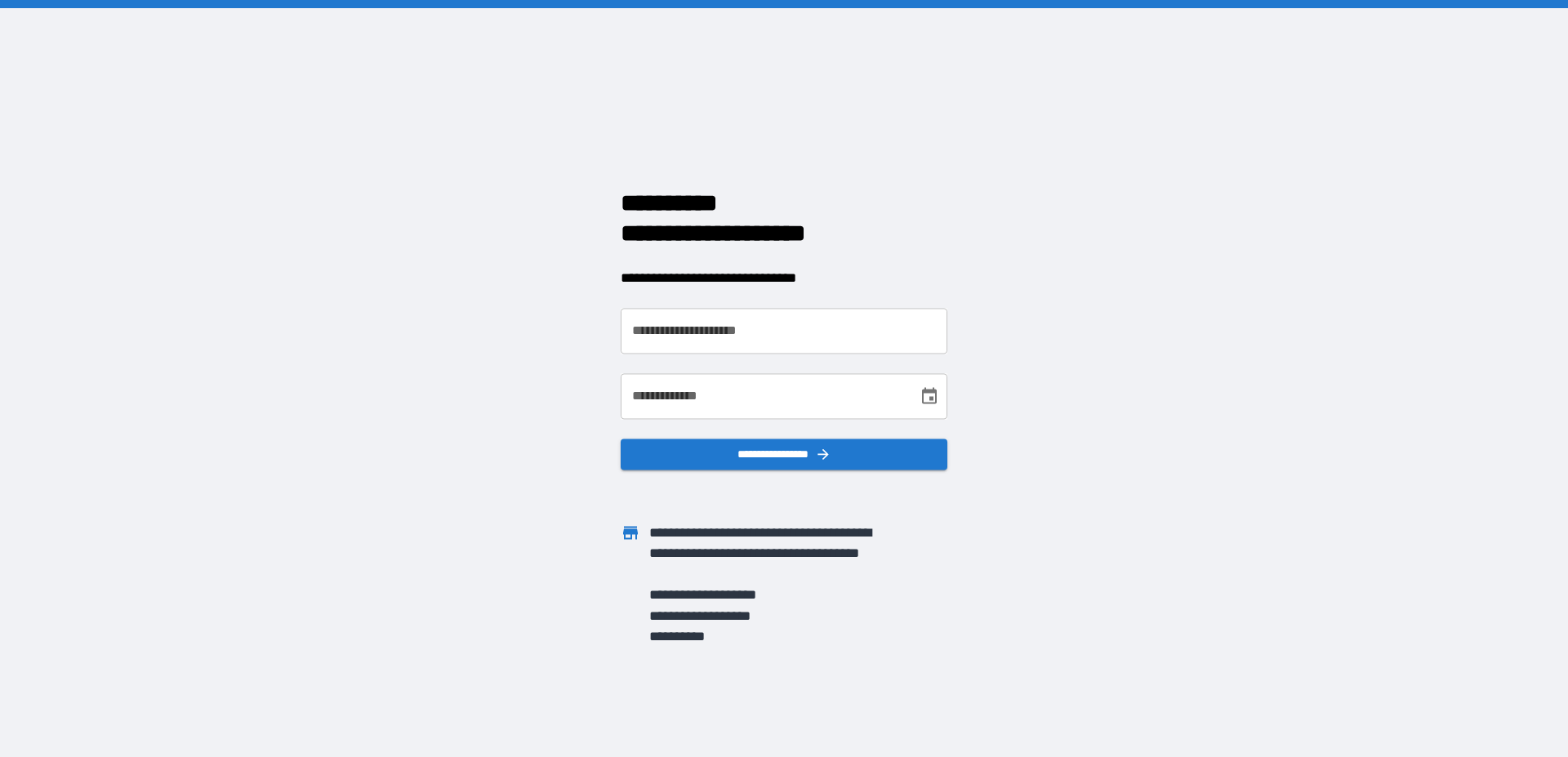 scroll, scrollTop: 0, scrollLeft: 0, axis: both 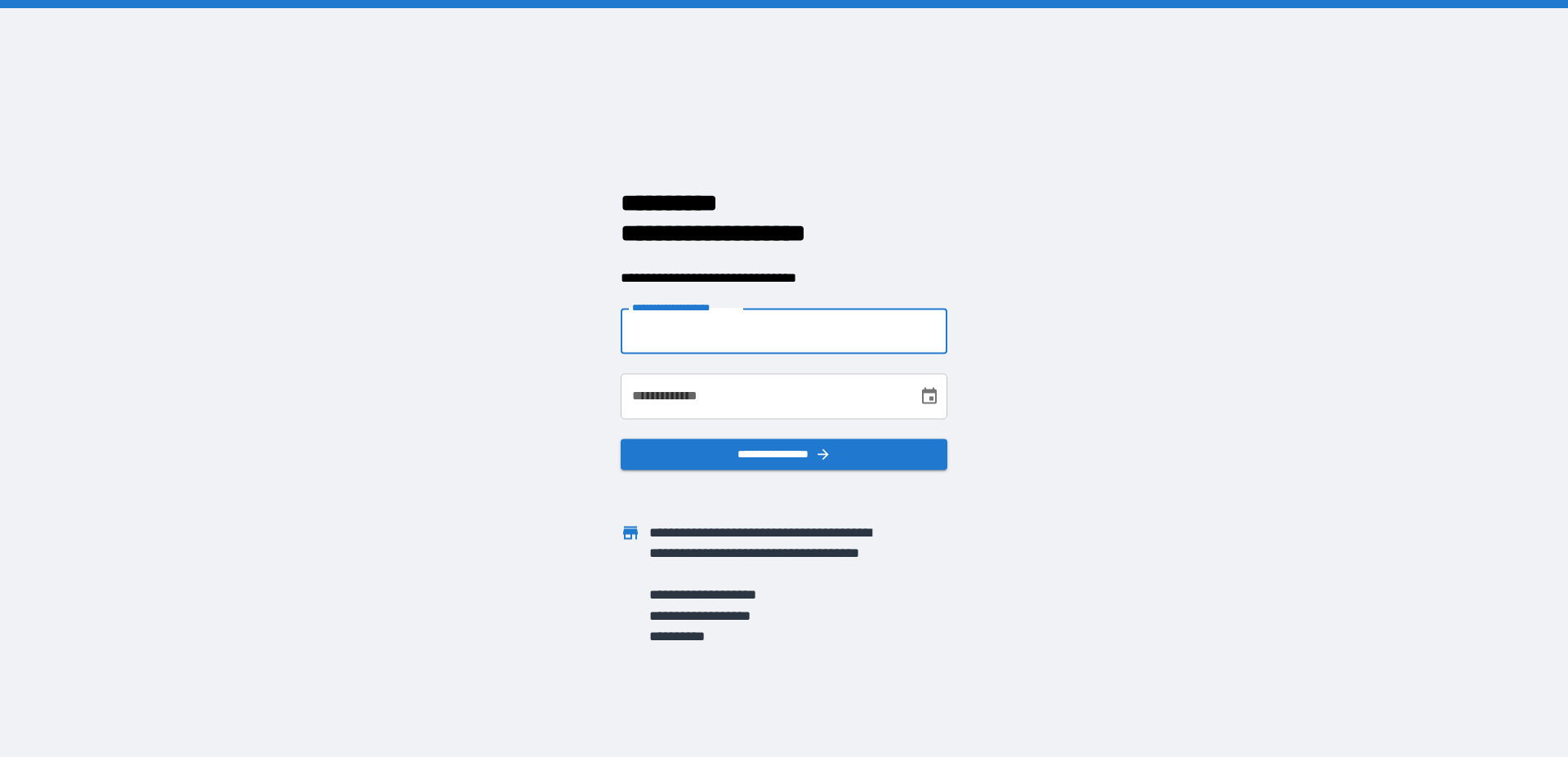 click on "**********" at bounding box center [784, 332] 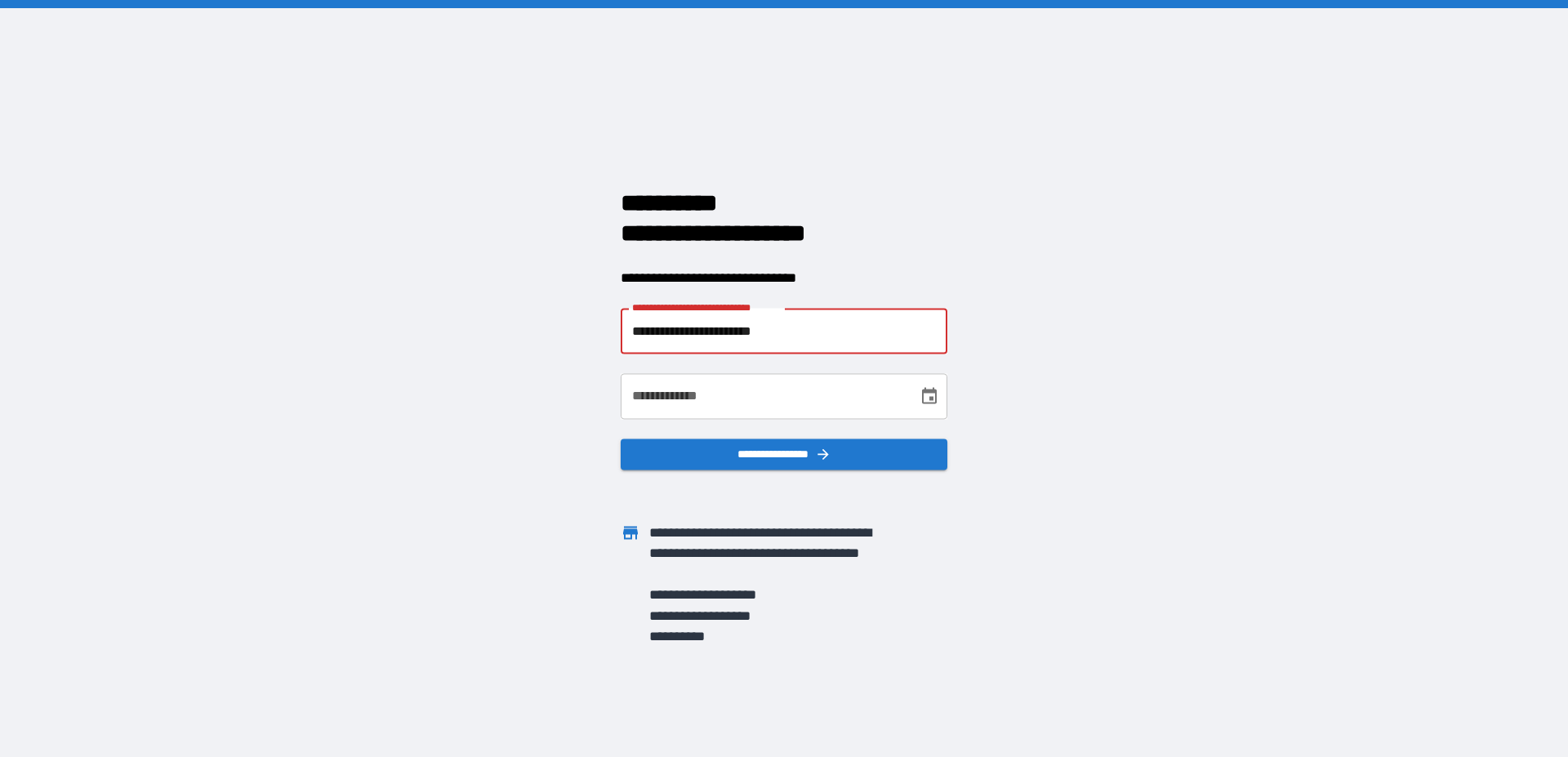 type on "**********" 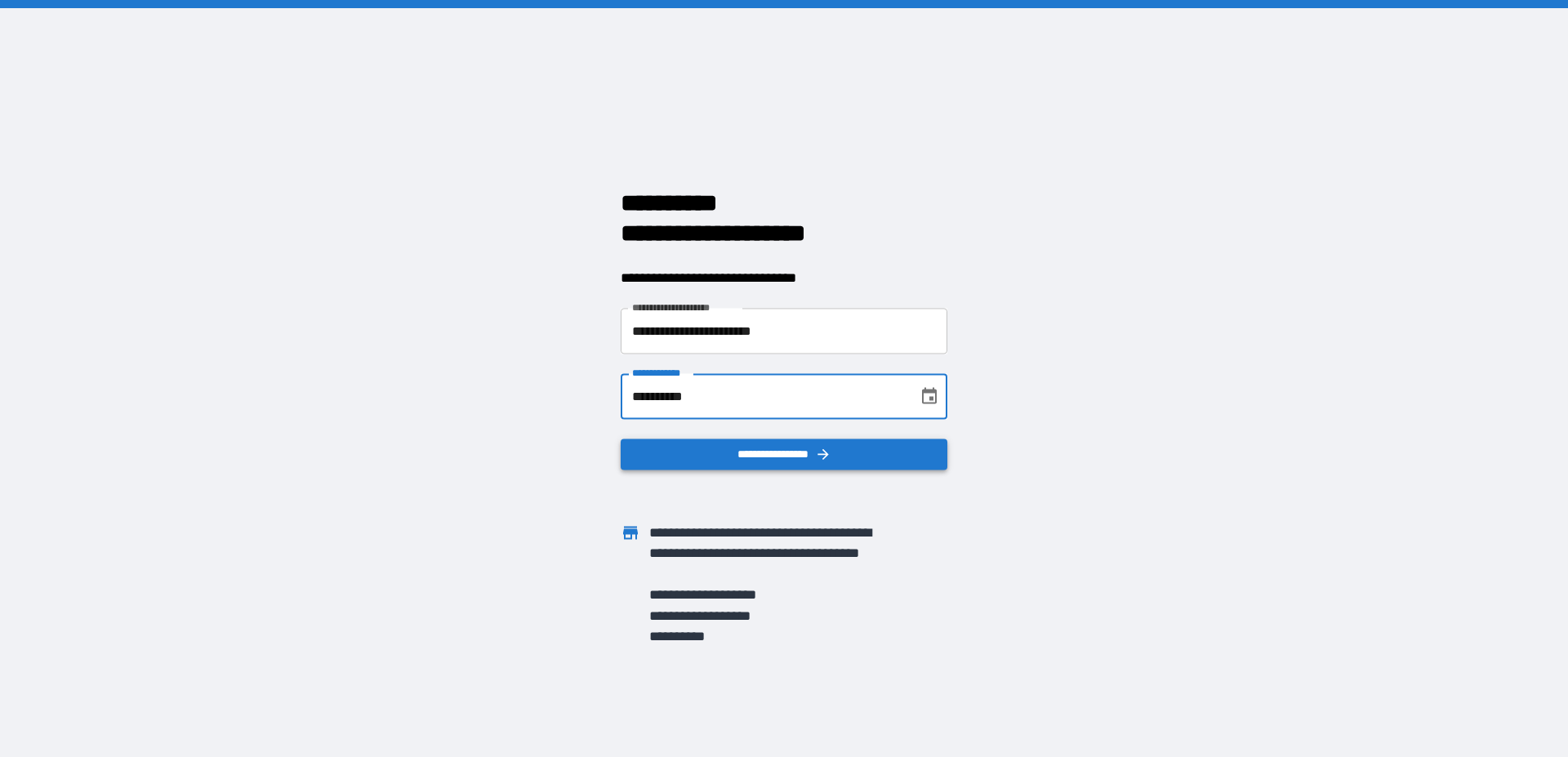 type on "**********" 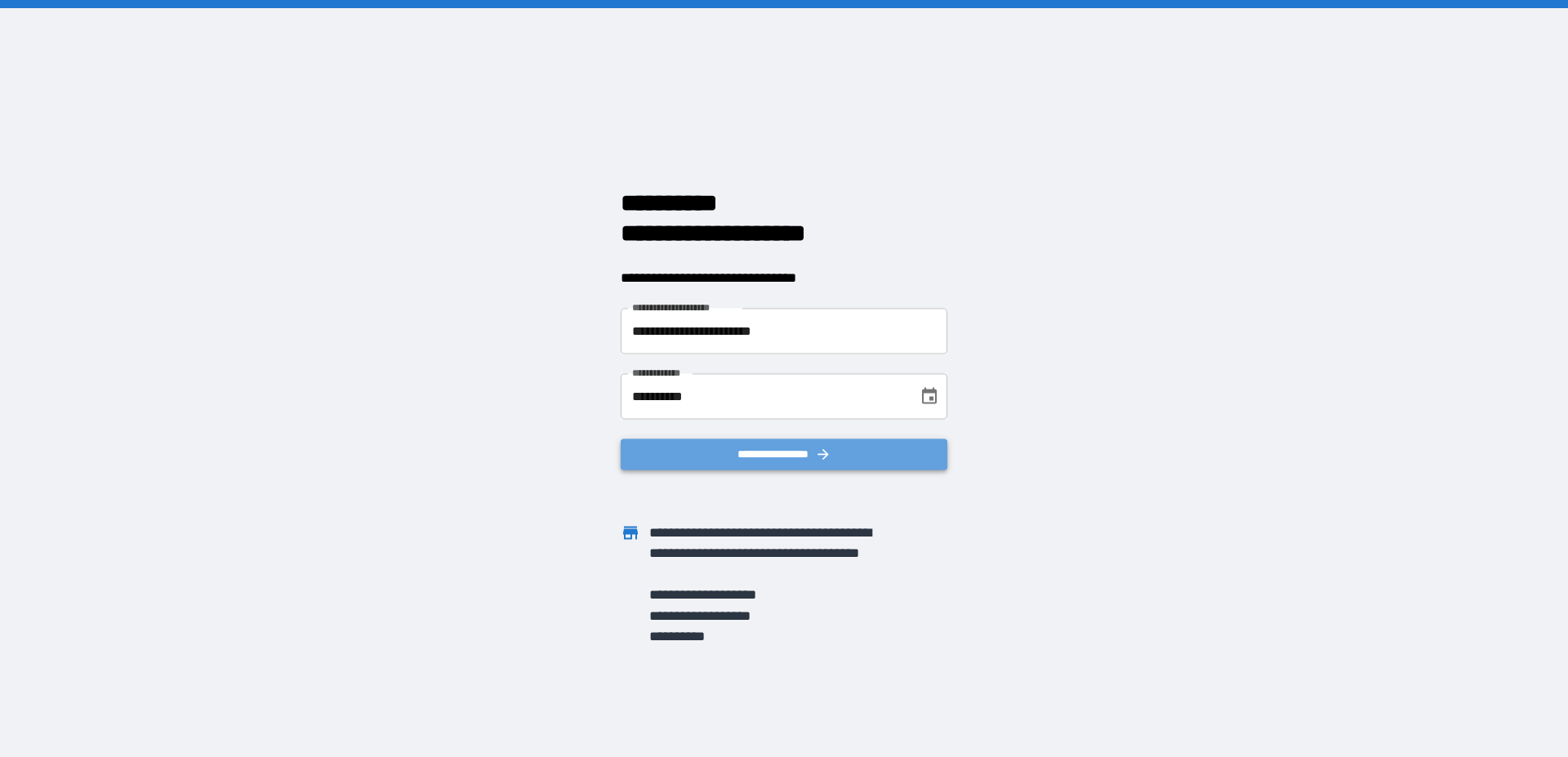 click on "**********" at bounding box center (784, 455) 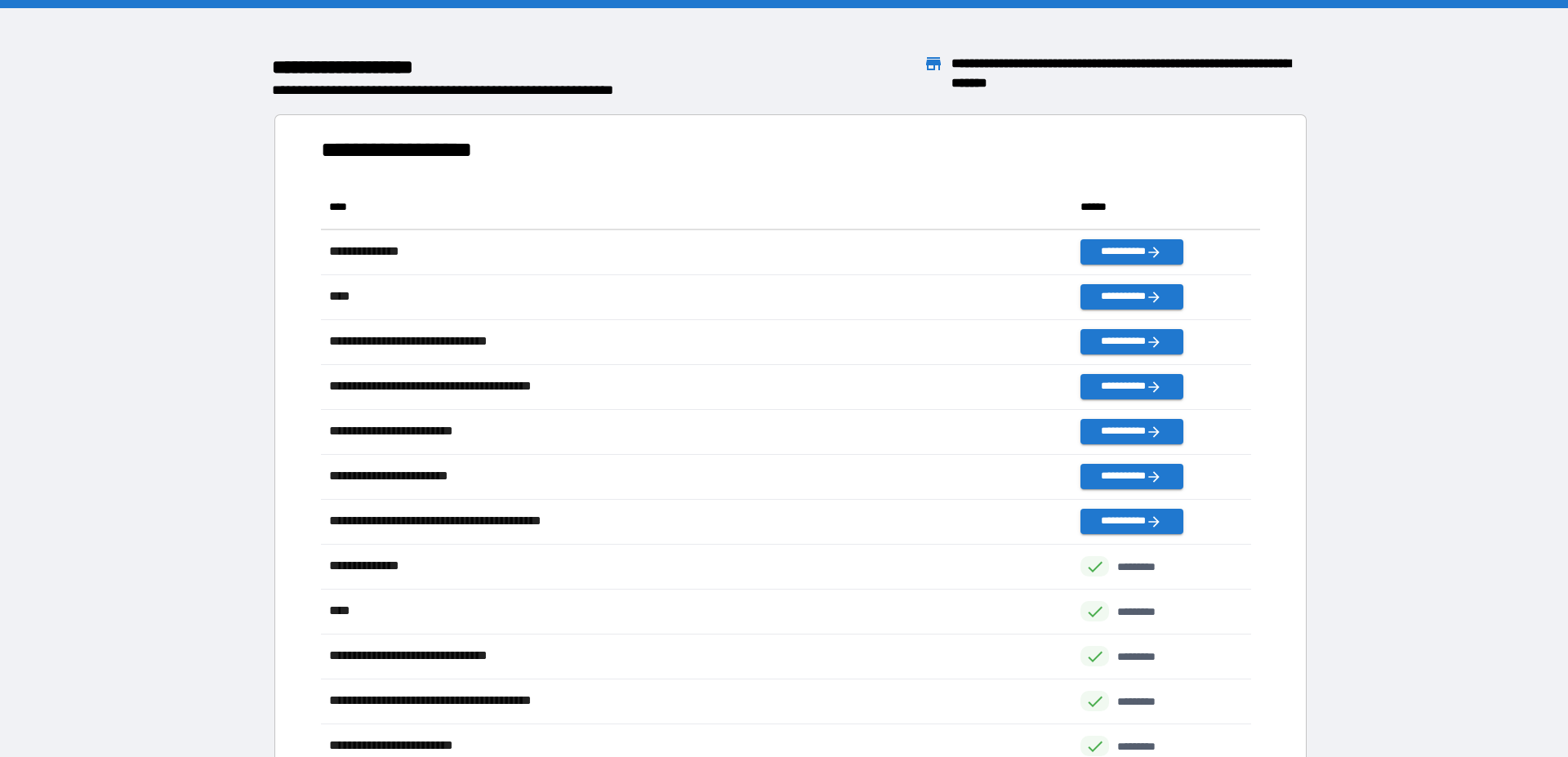 scroll, scrollTop: 661, scrollLeft: 916, axis: both 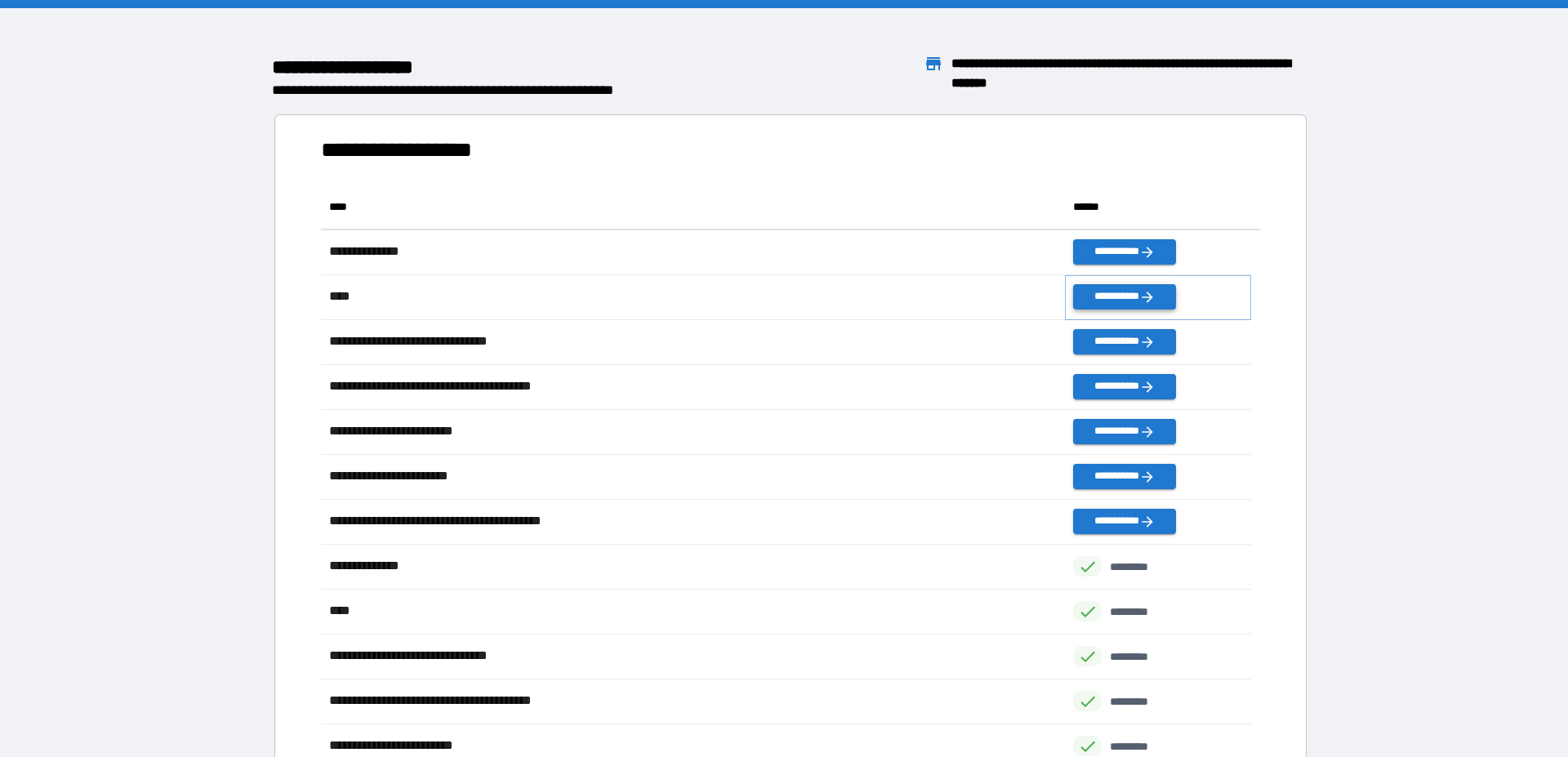 click on "**********" at bounding box center (1125, 296) 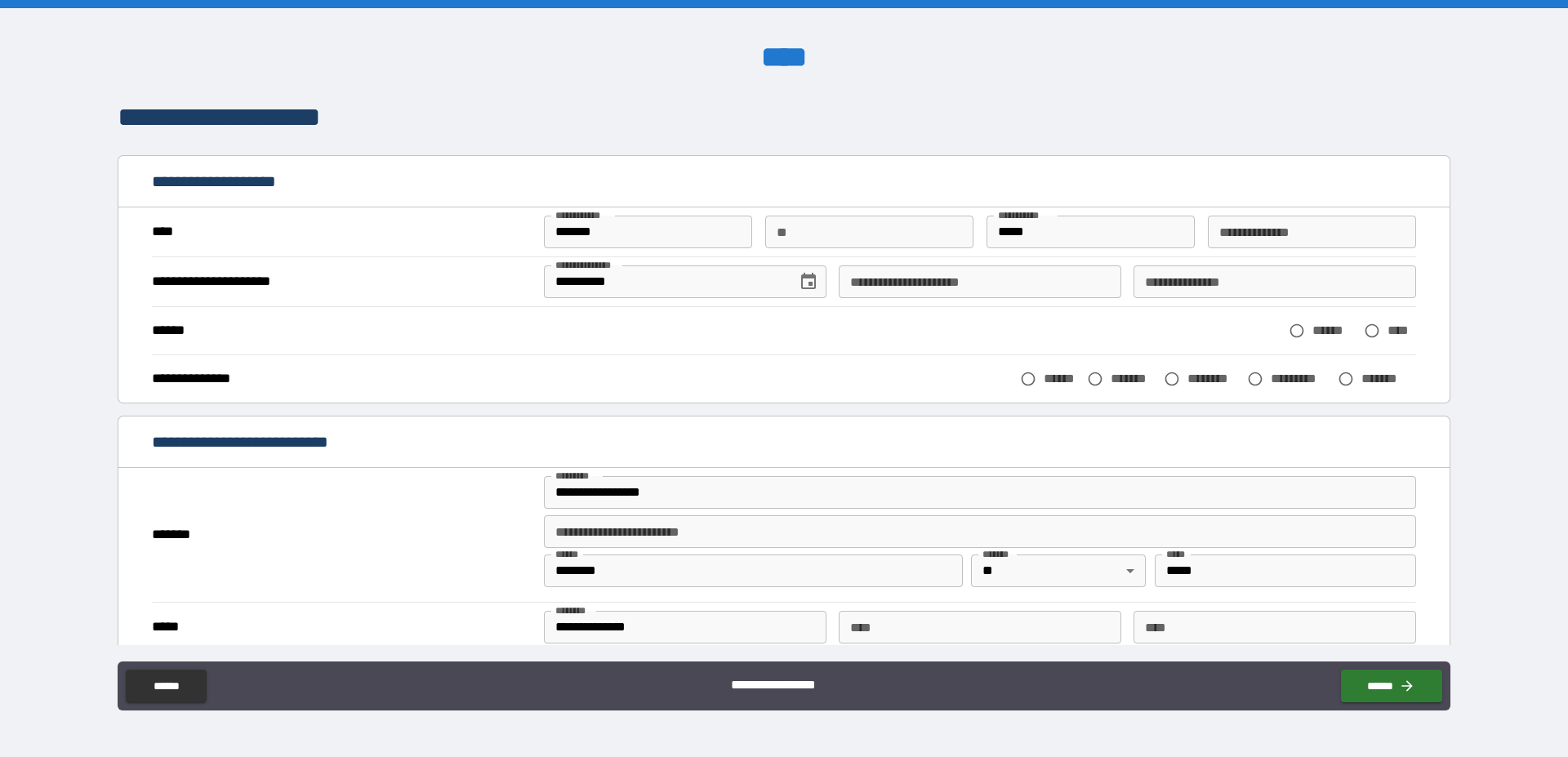 click on "**********" at bounding box center [980, 282] 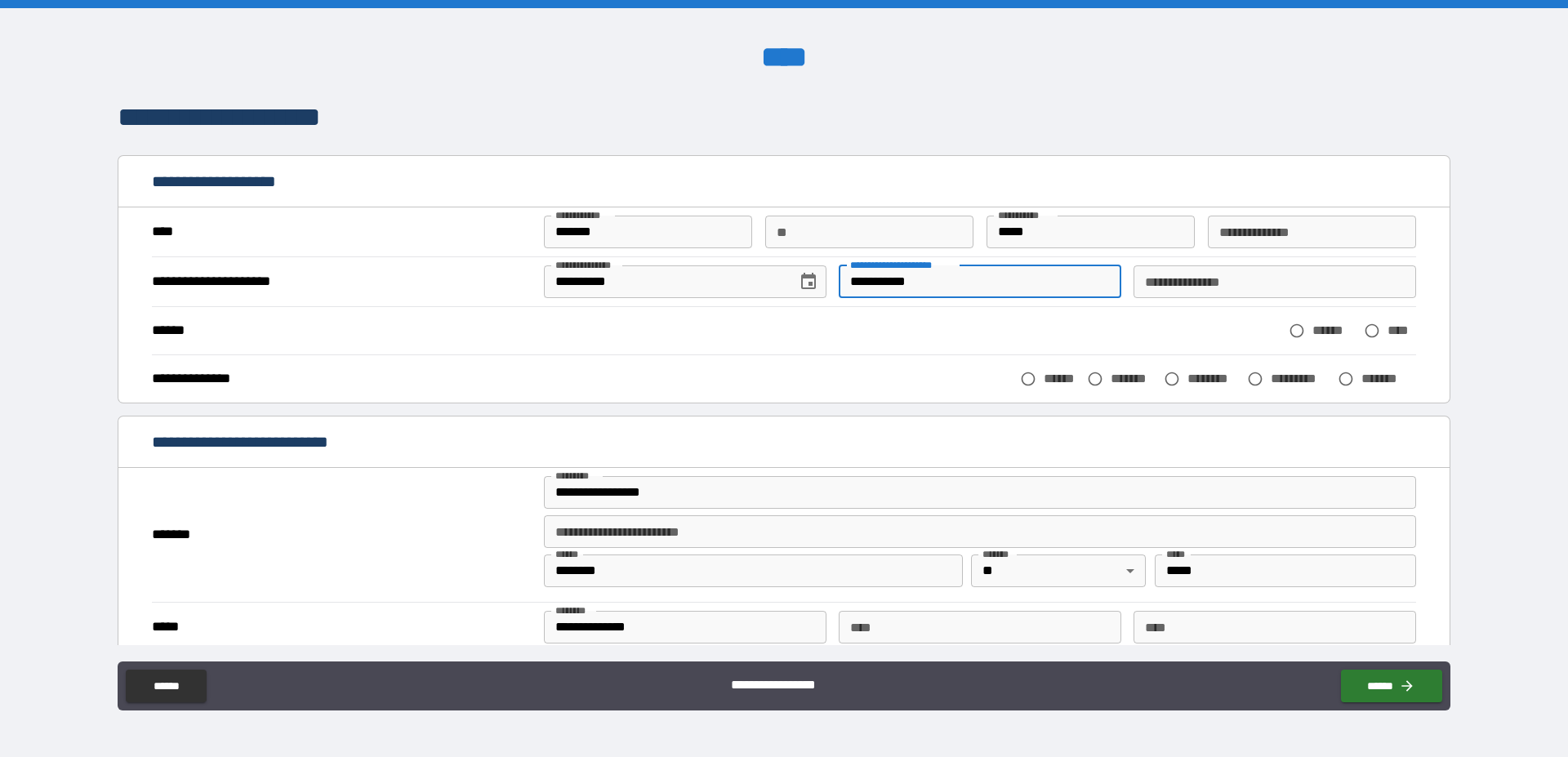 type on "**********" 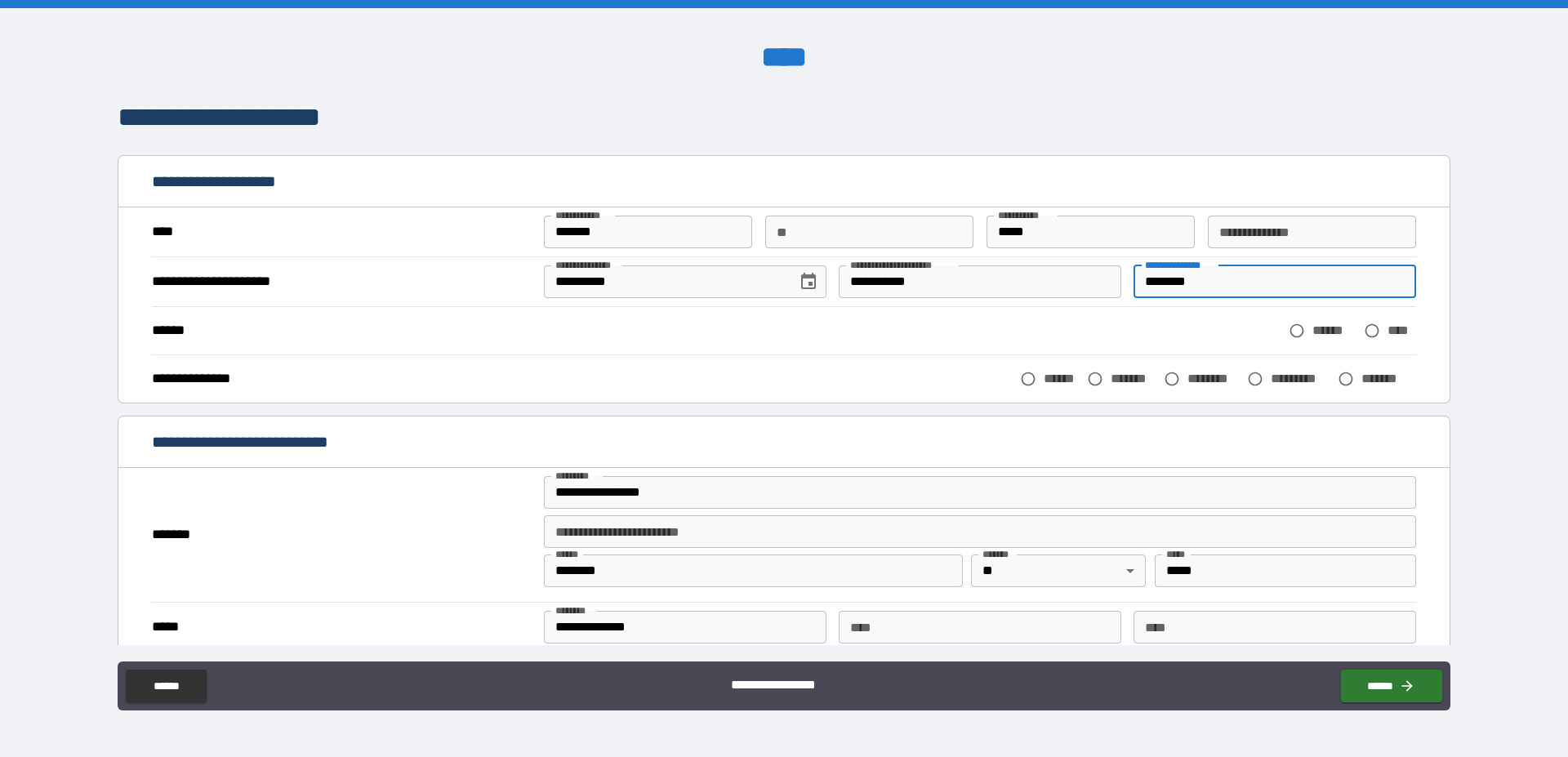 type on "********" 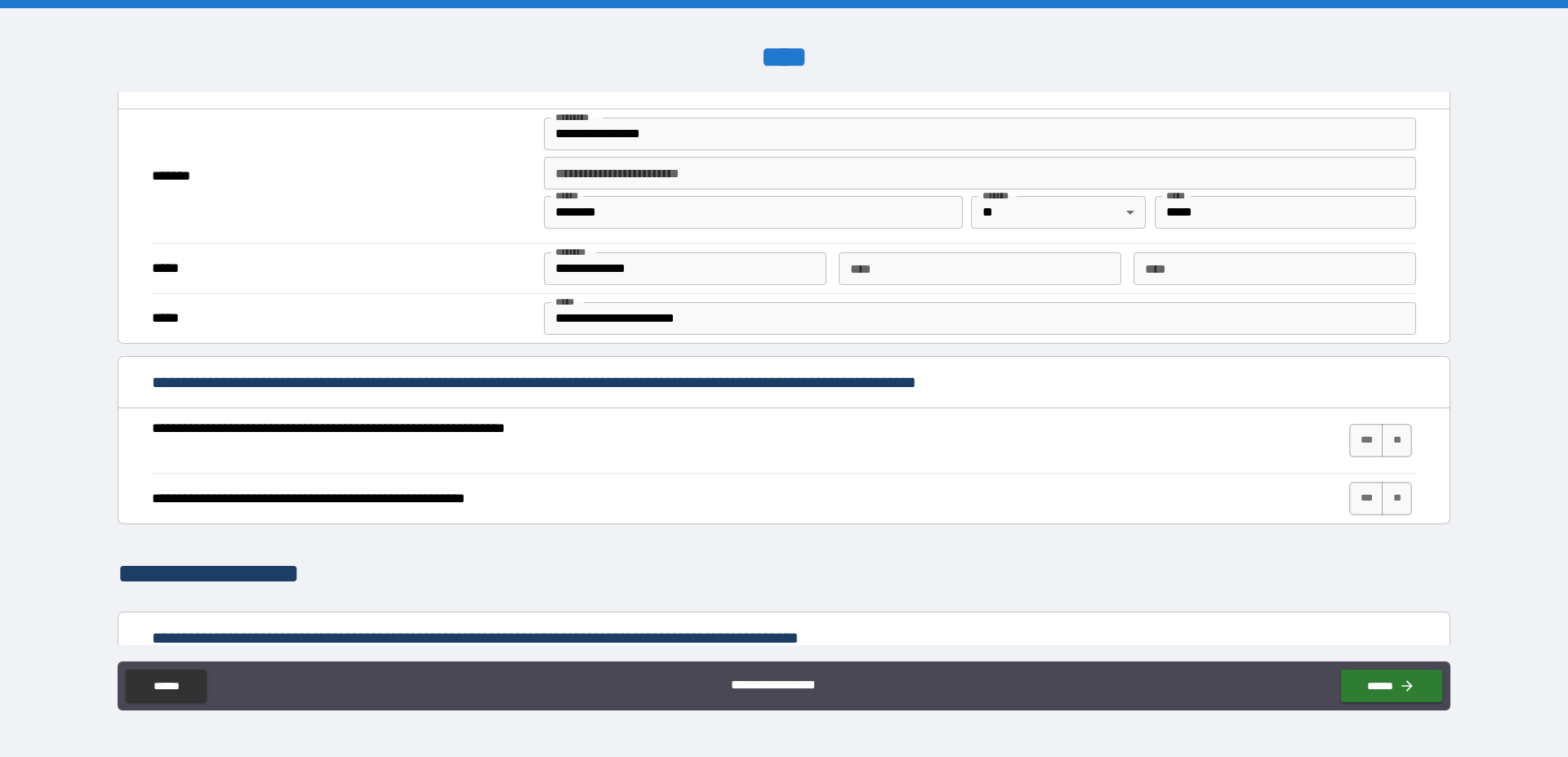 scroll, scrollTop: 372, scrollLeft: 0, axis: vertical 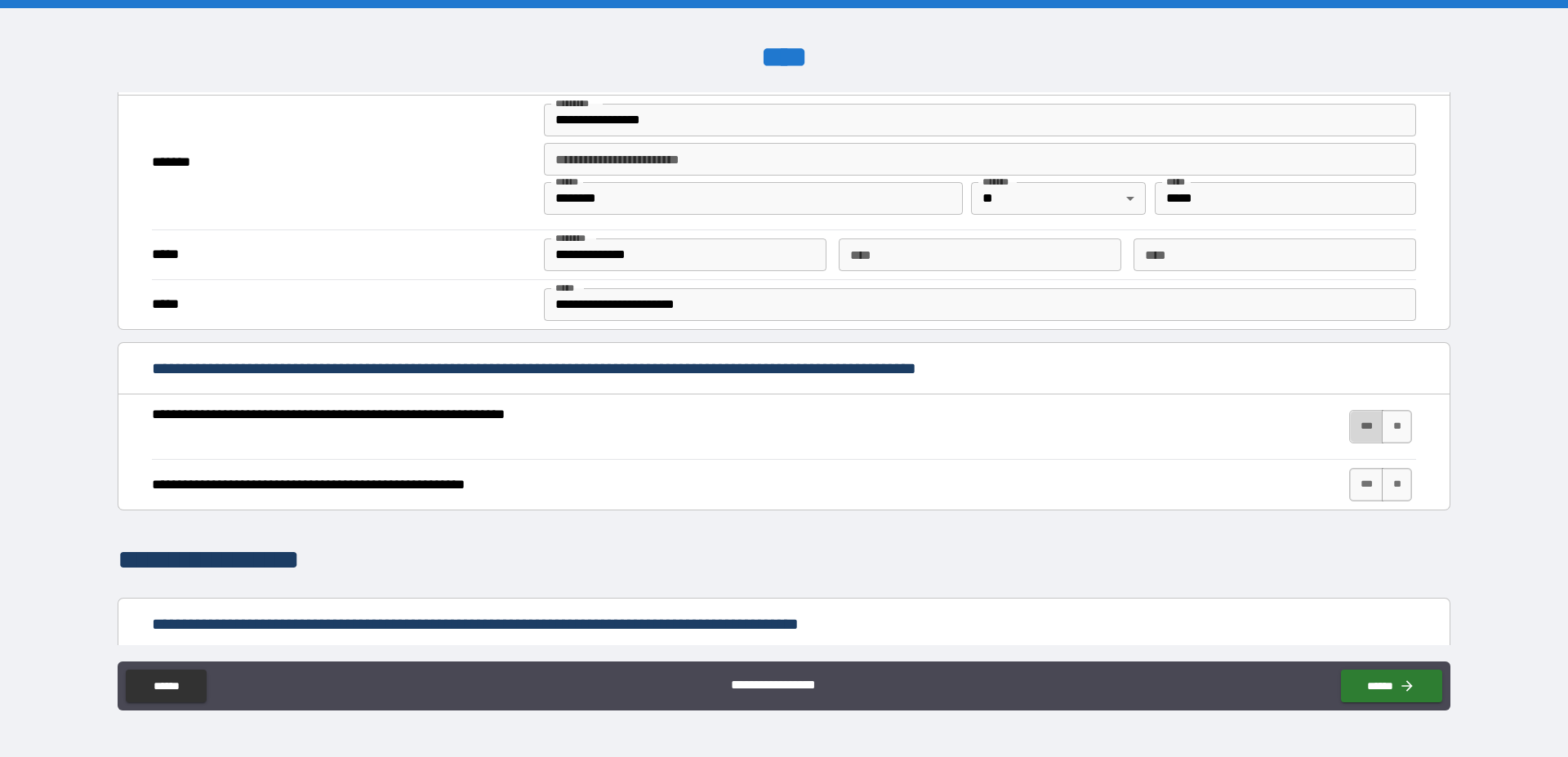 click on "***" at bounding box center (1366, 426) 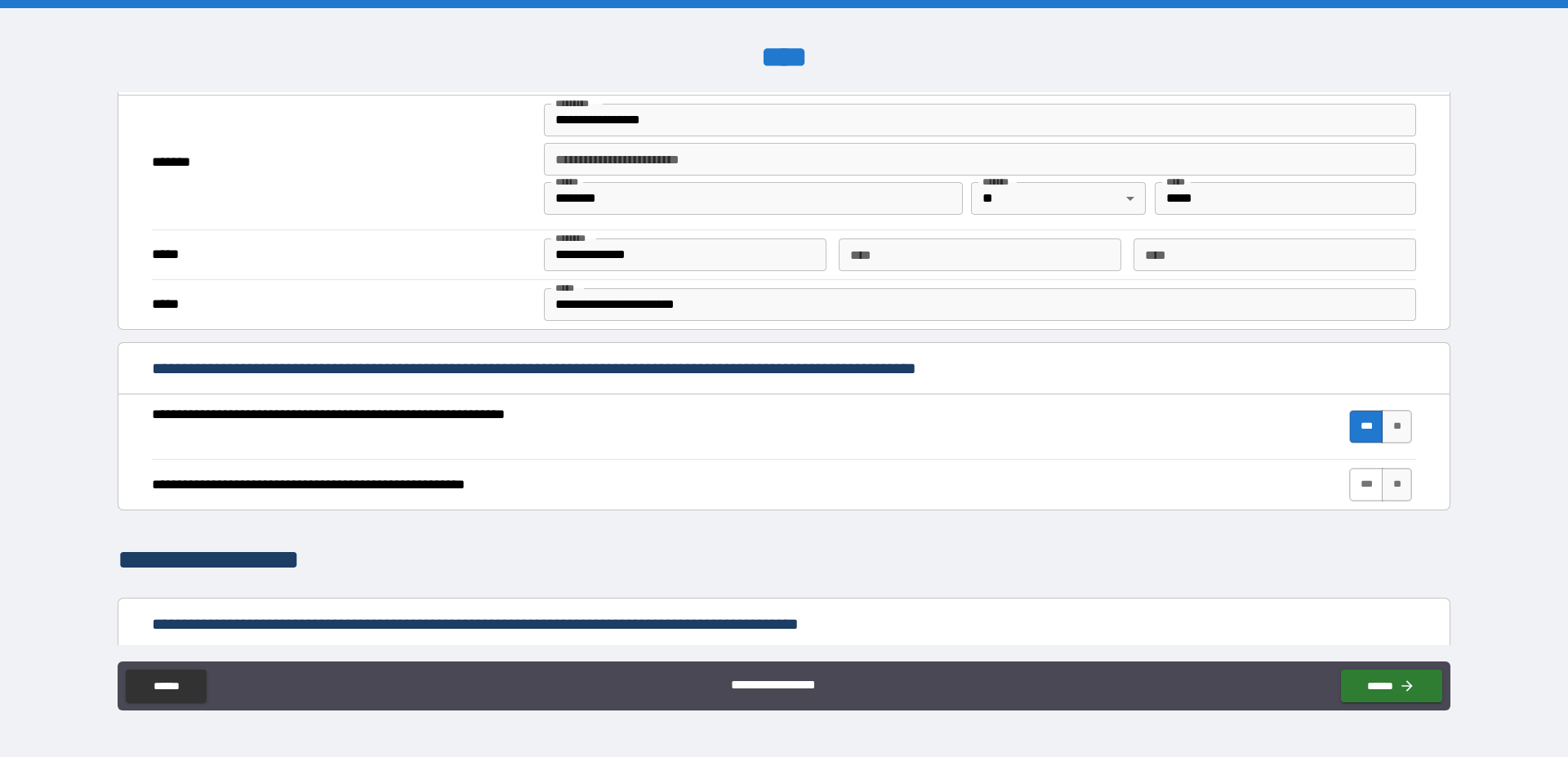 click on "***" at bounding box center [1366, 484] 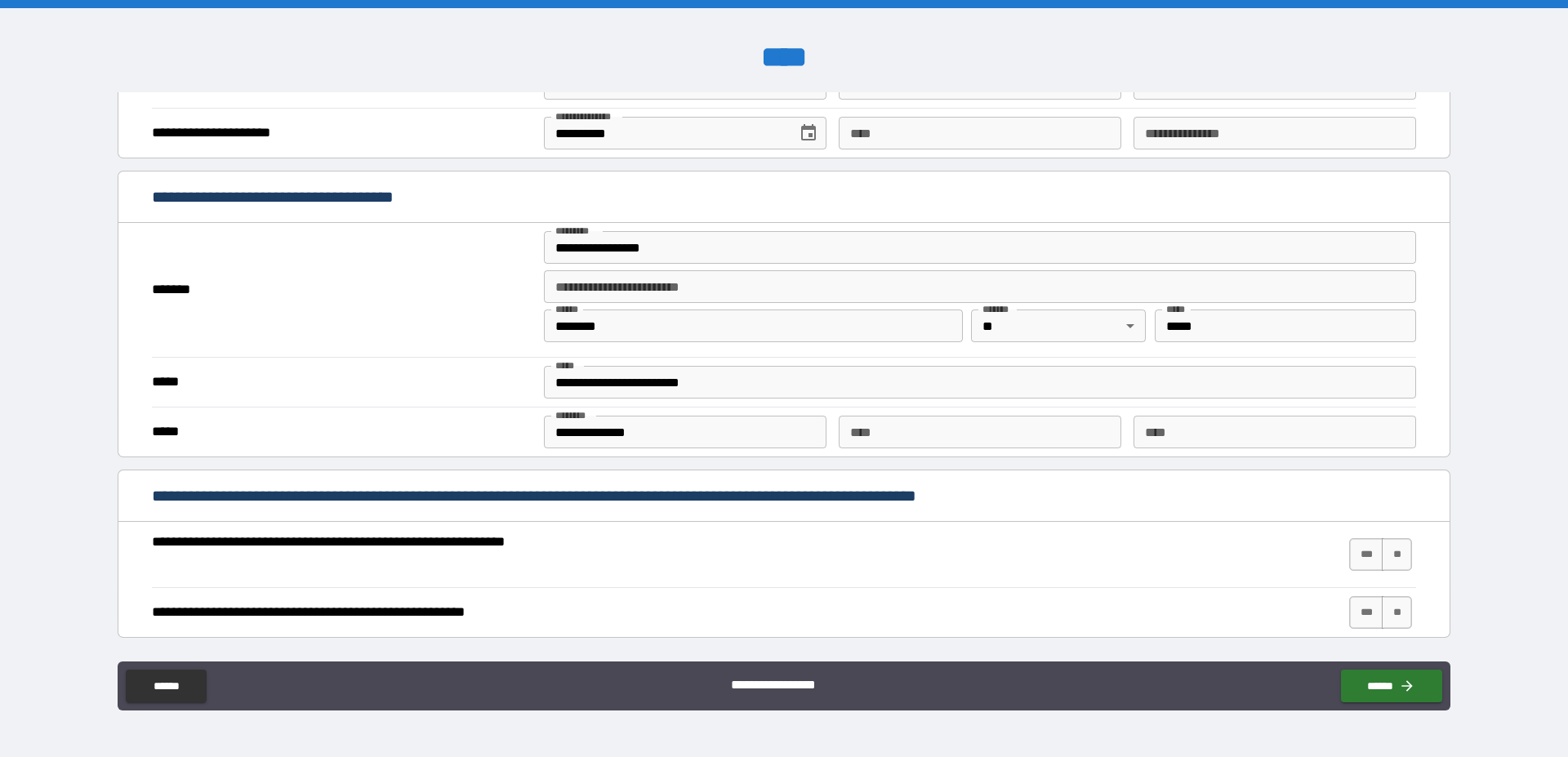 scroll, scrollTop: 1303, scrollLeft: 0, axis: vertical 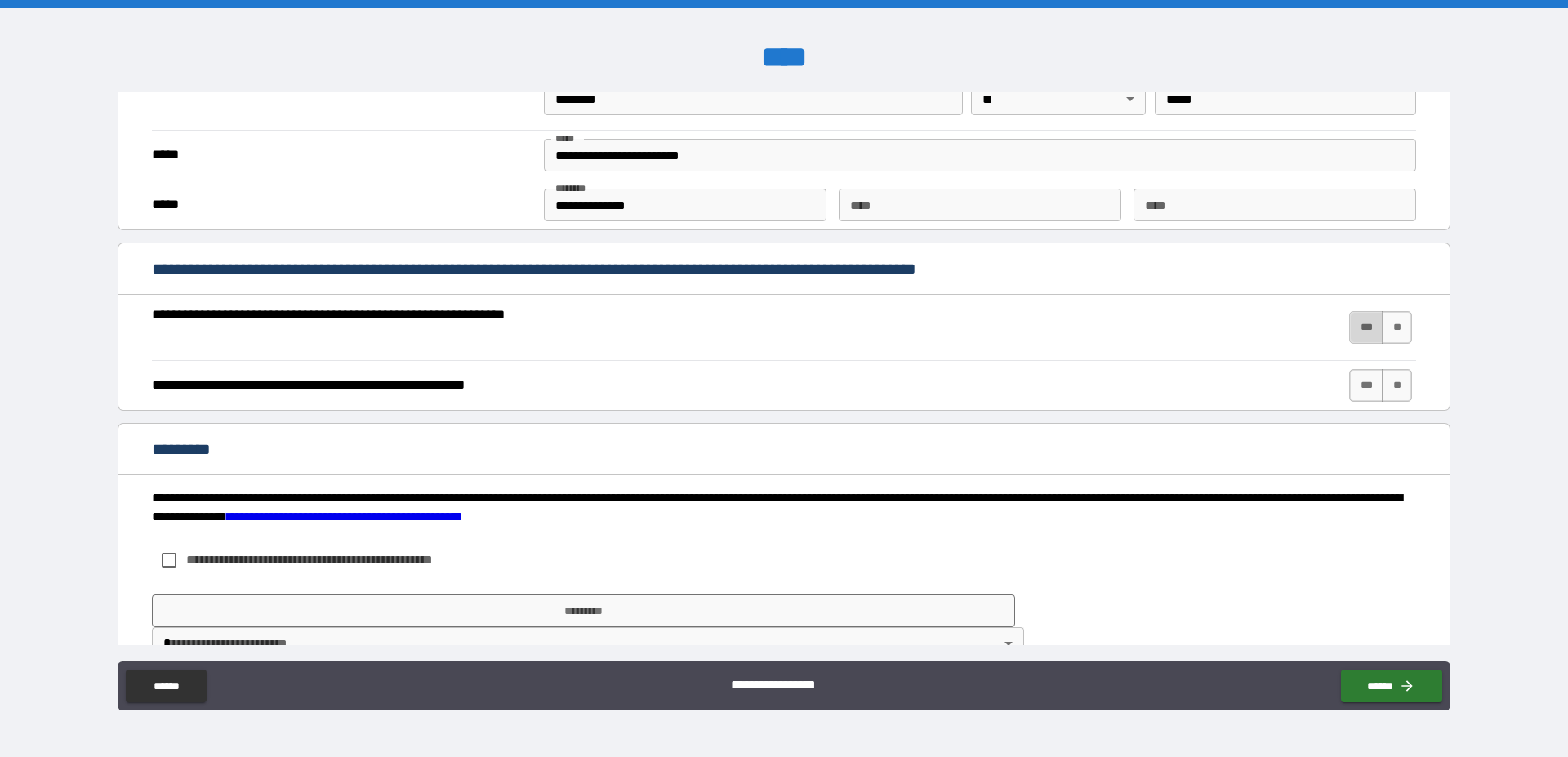 click on "***" at bounding box center [1366, 327] 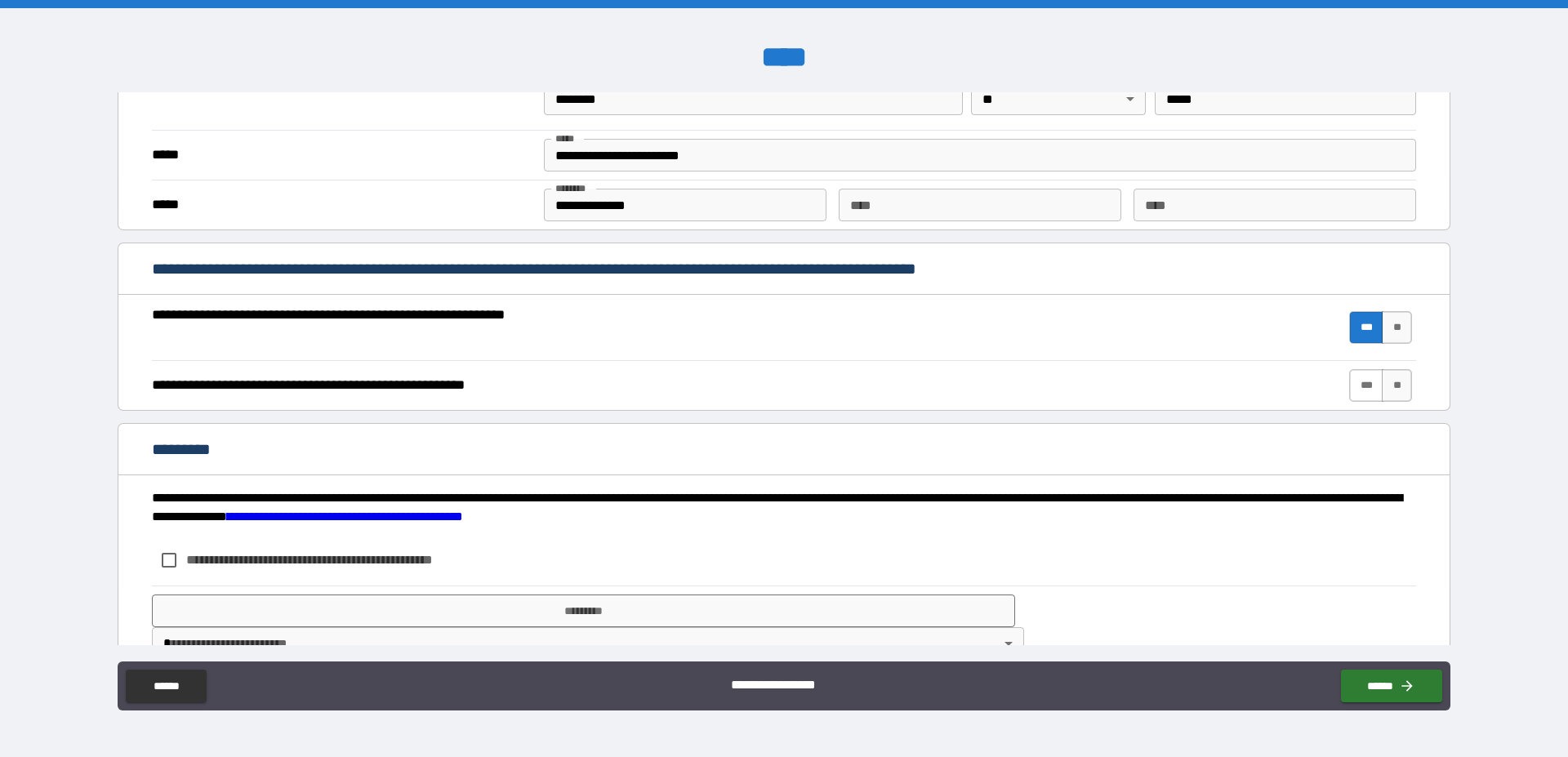 click on "***" at bounding box center [1366, 385] 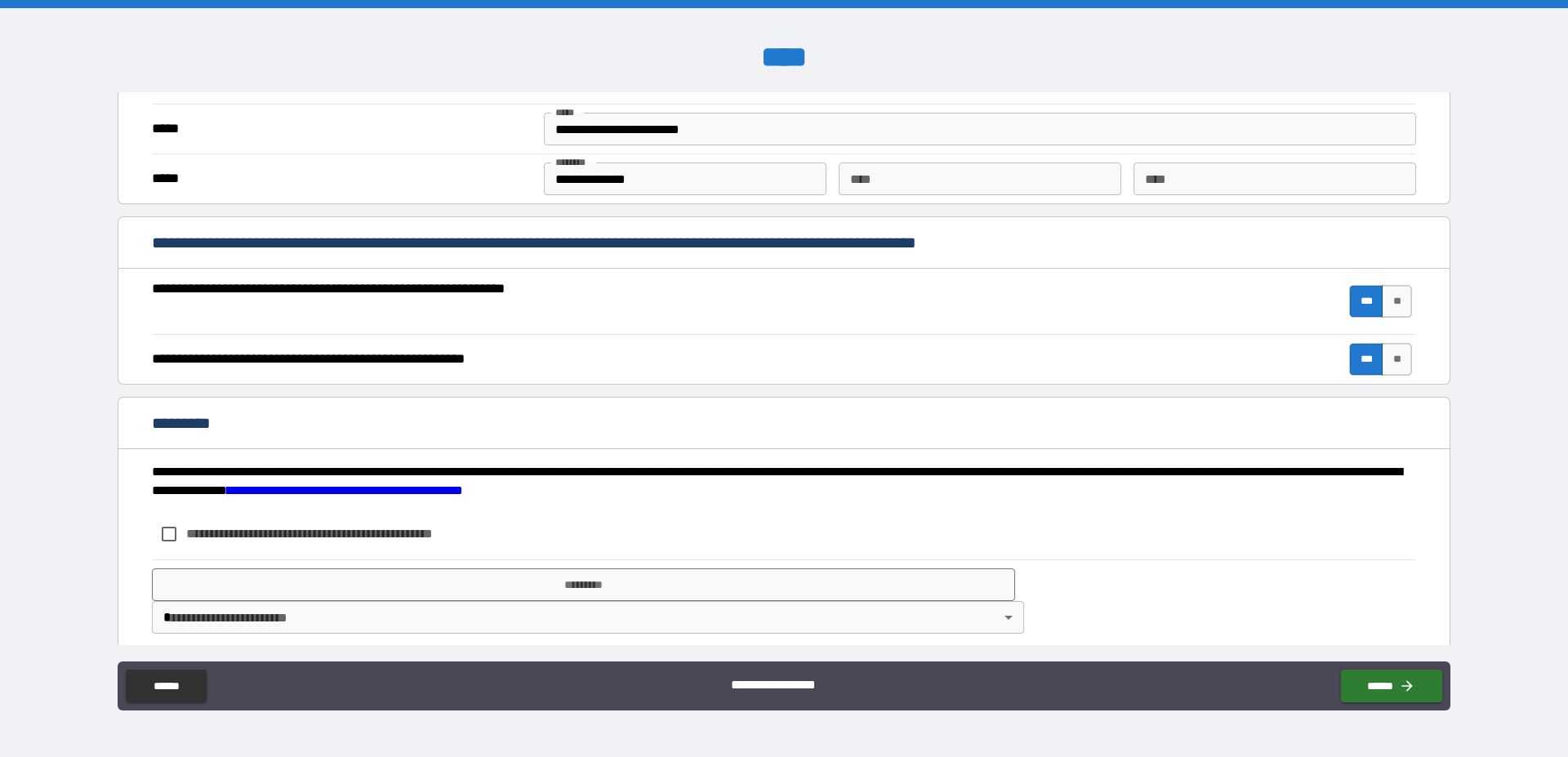 scroll, scrollTop: 1343, scrollLeft: 0, axis: vertical 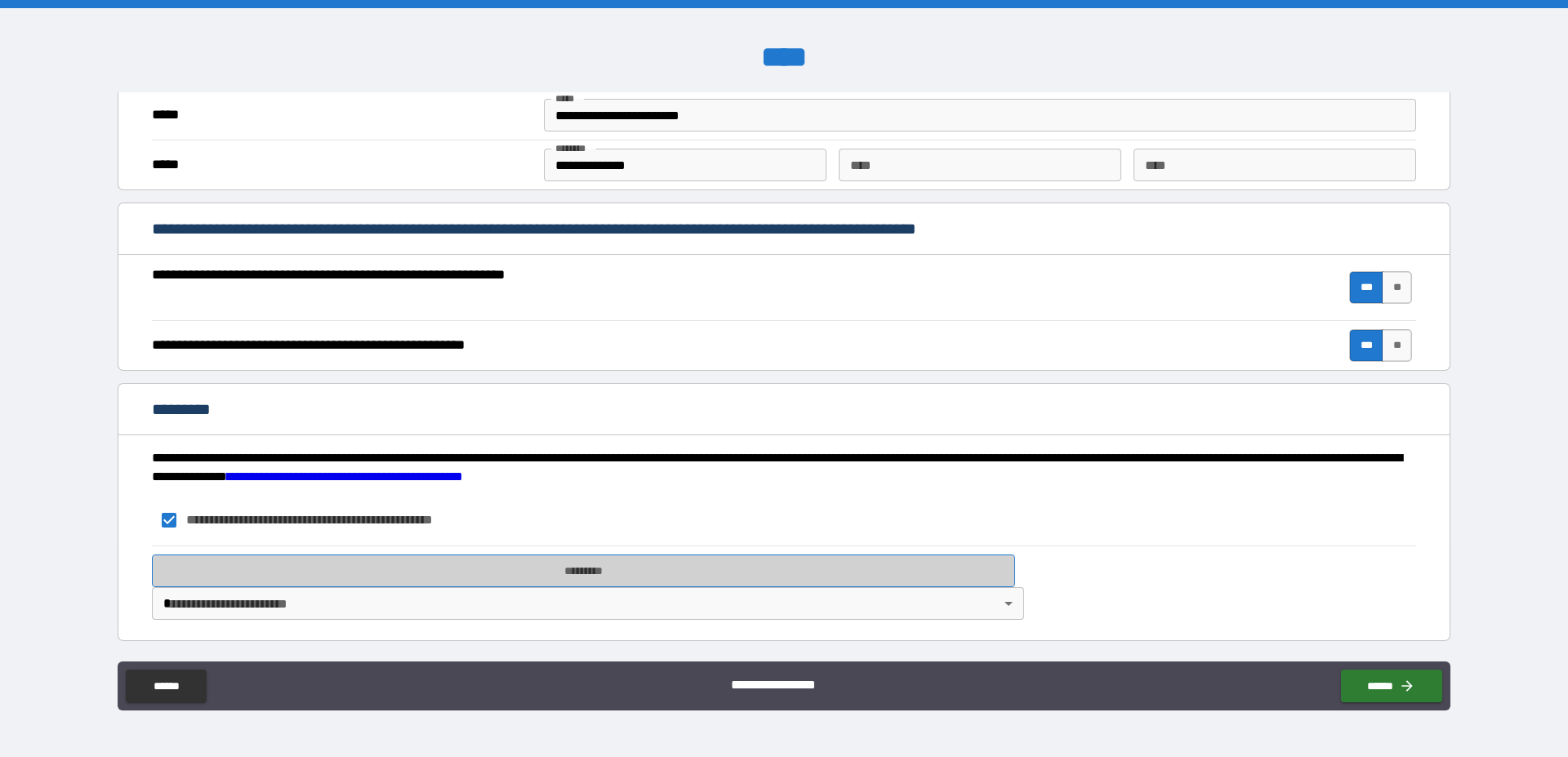 click on "*********" at bounding box center (583, 571) 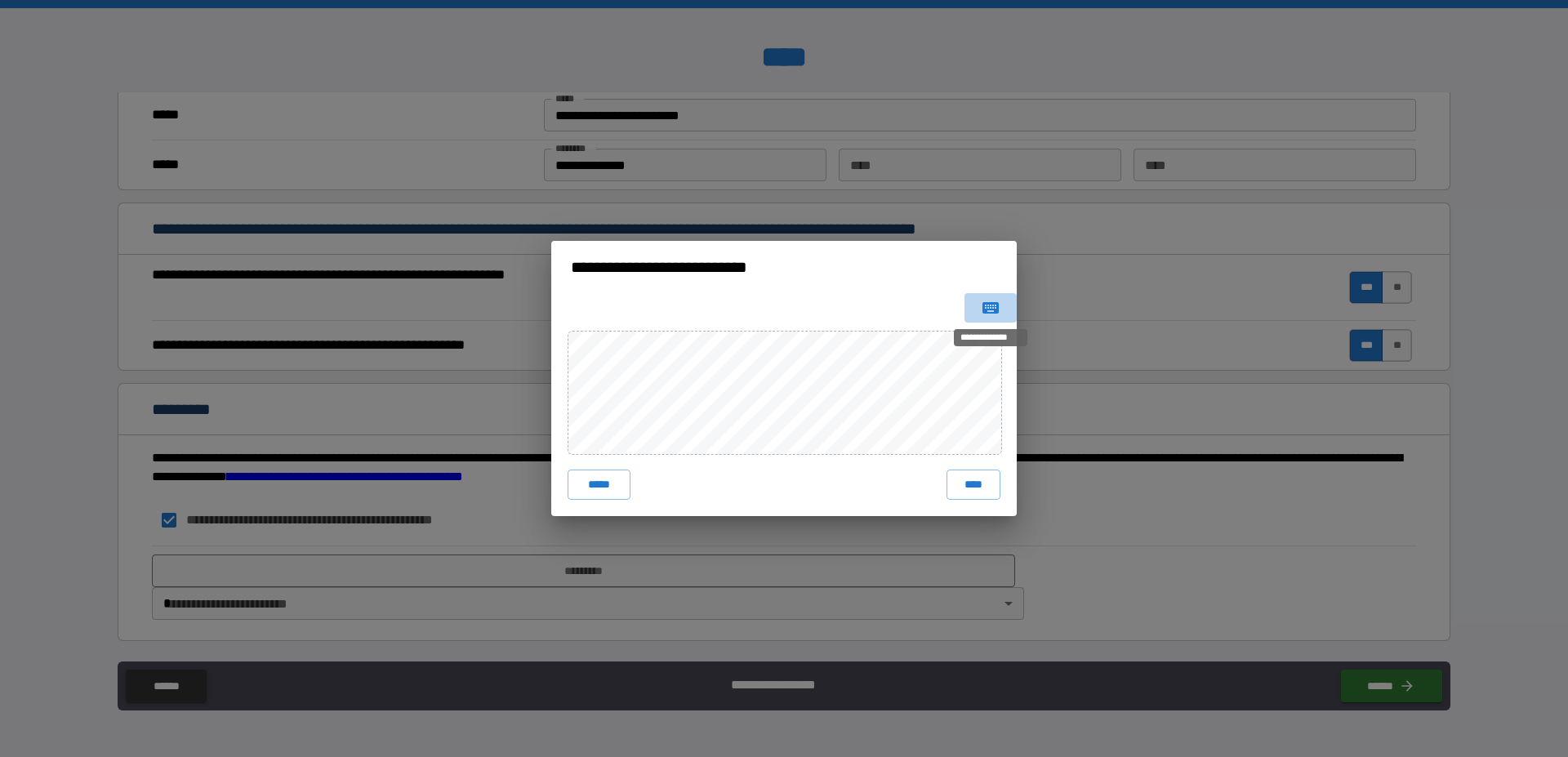 click 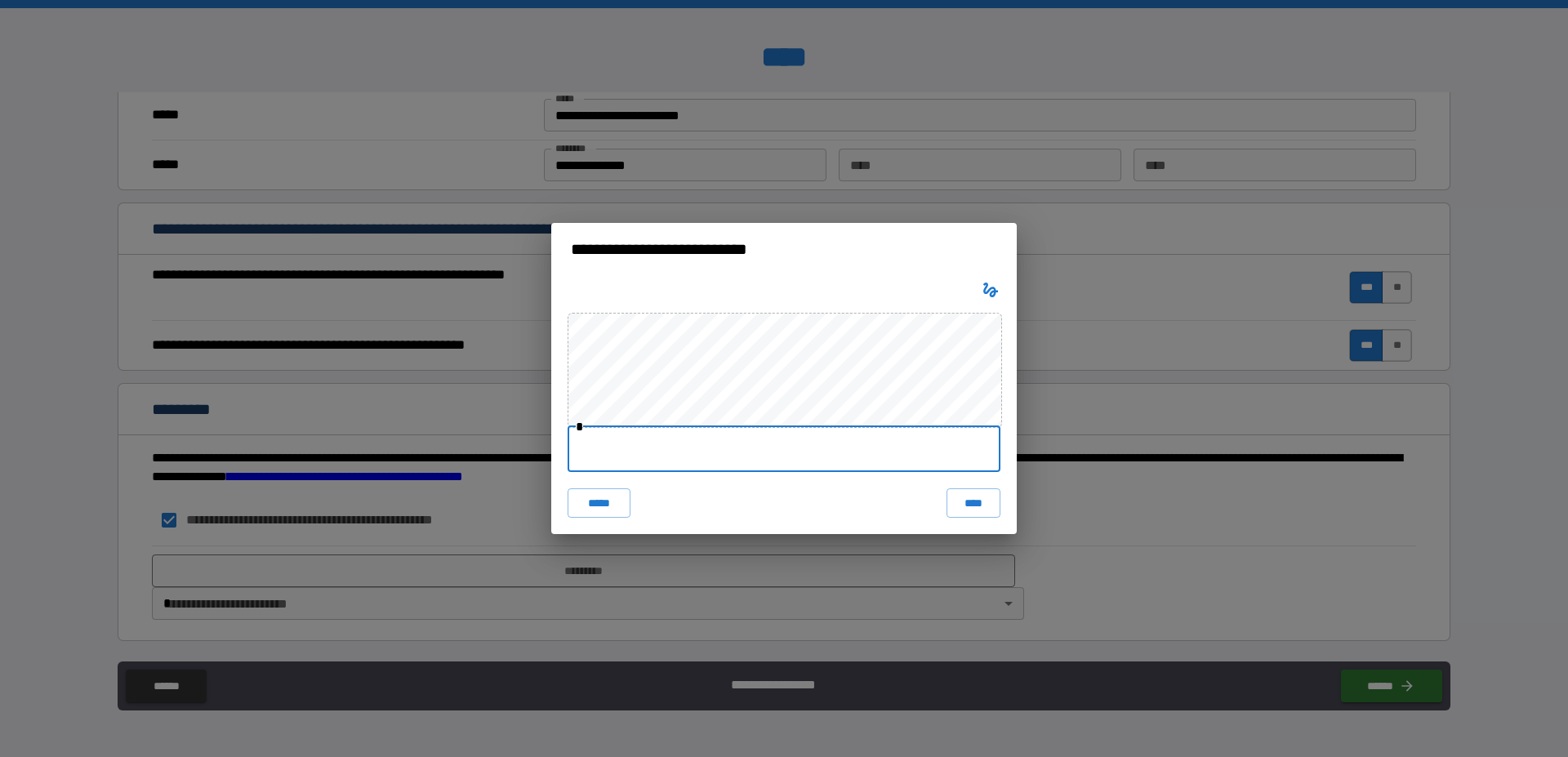 click at bounding box center [784, 449] 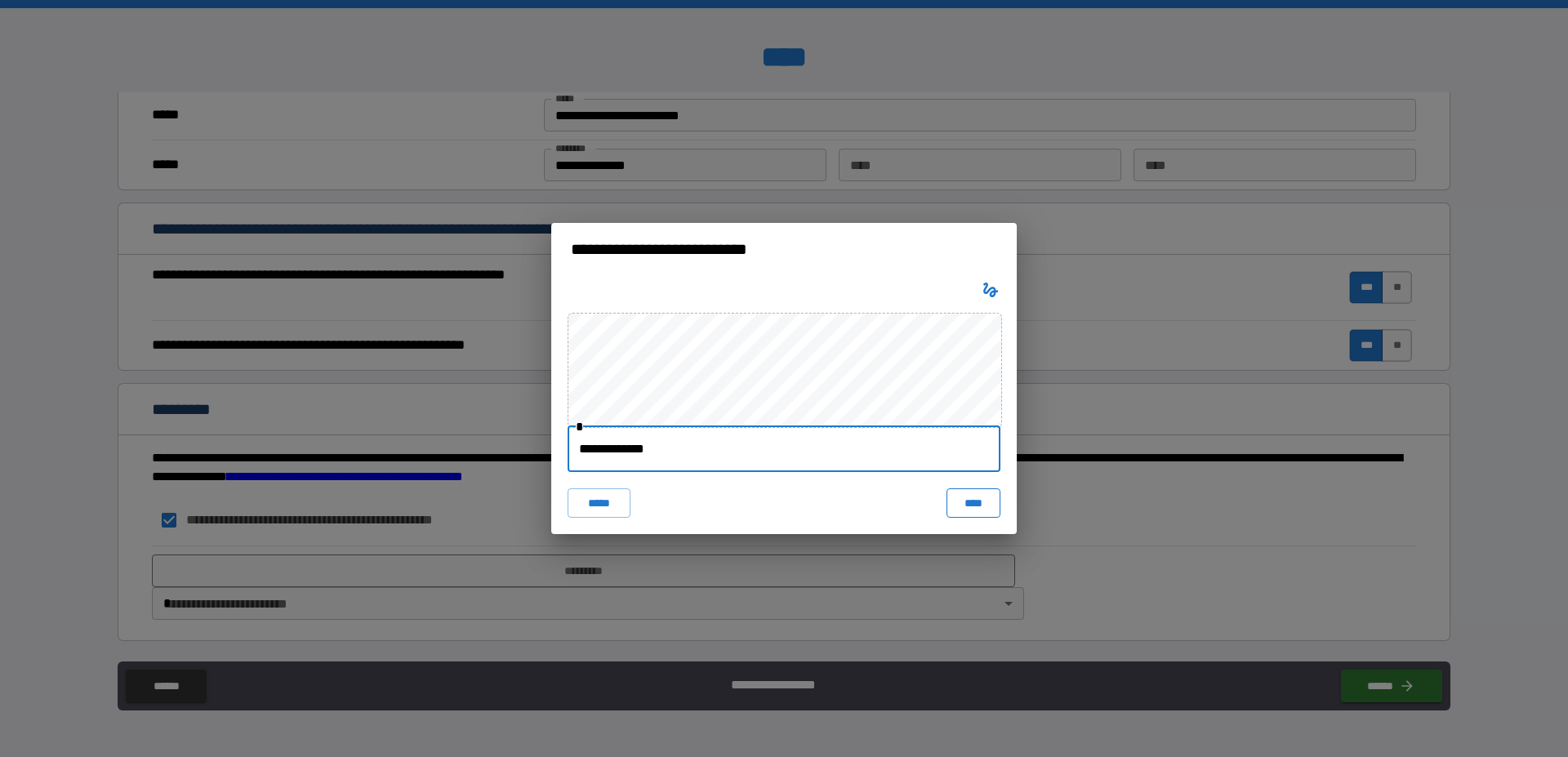 type on "**********" 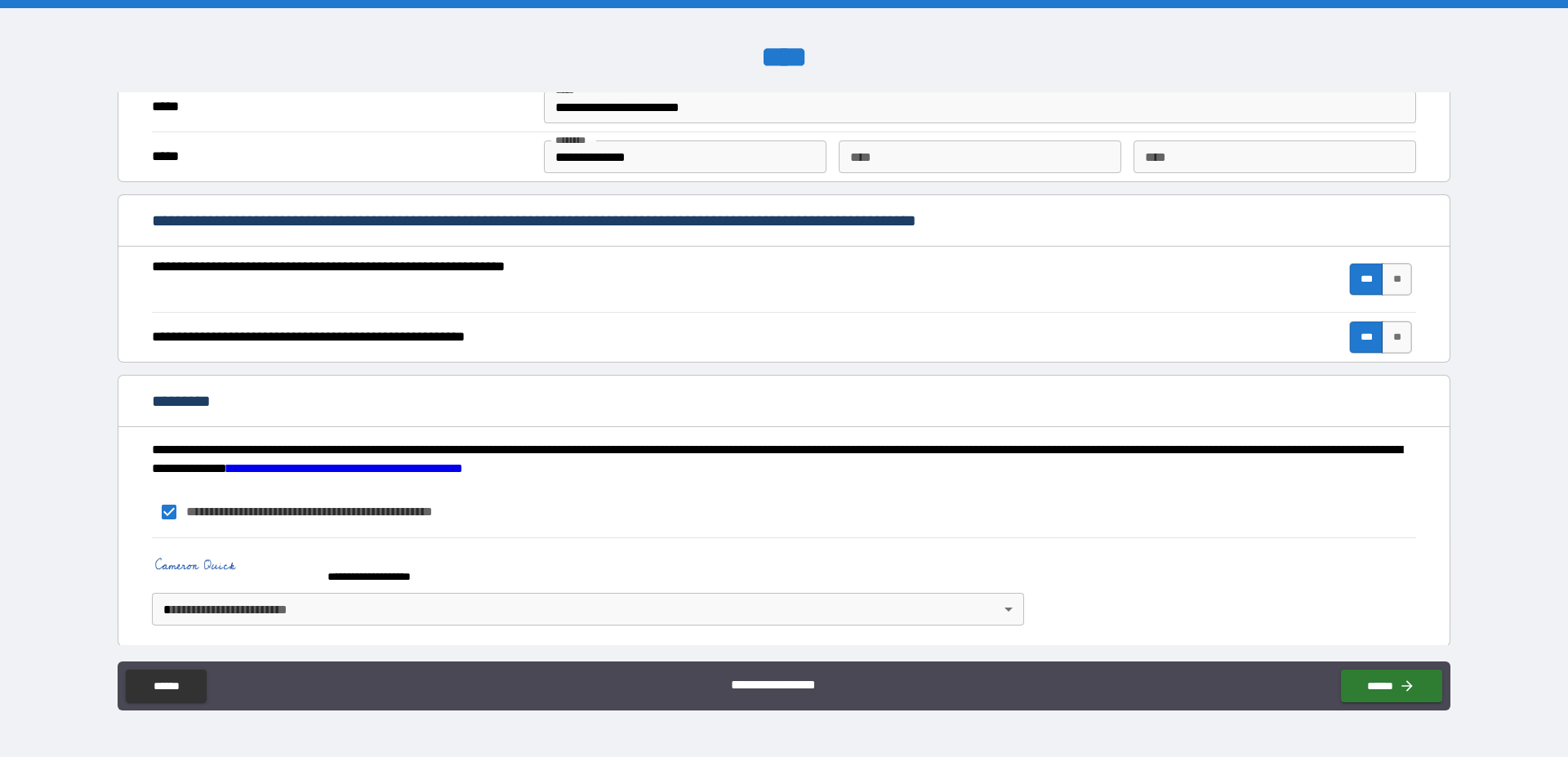 scroll, scrollTop: 1357, scrollLeft: 0, axis: vertical 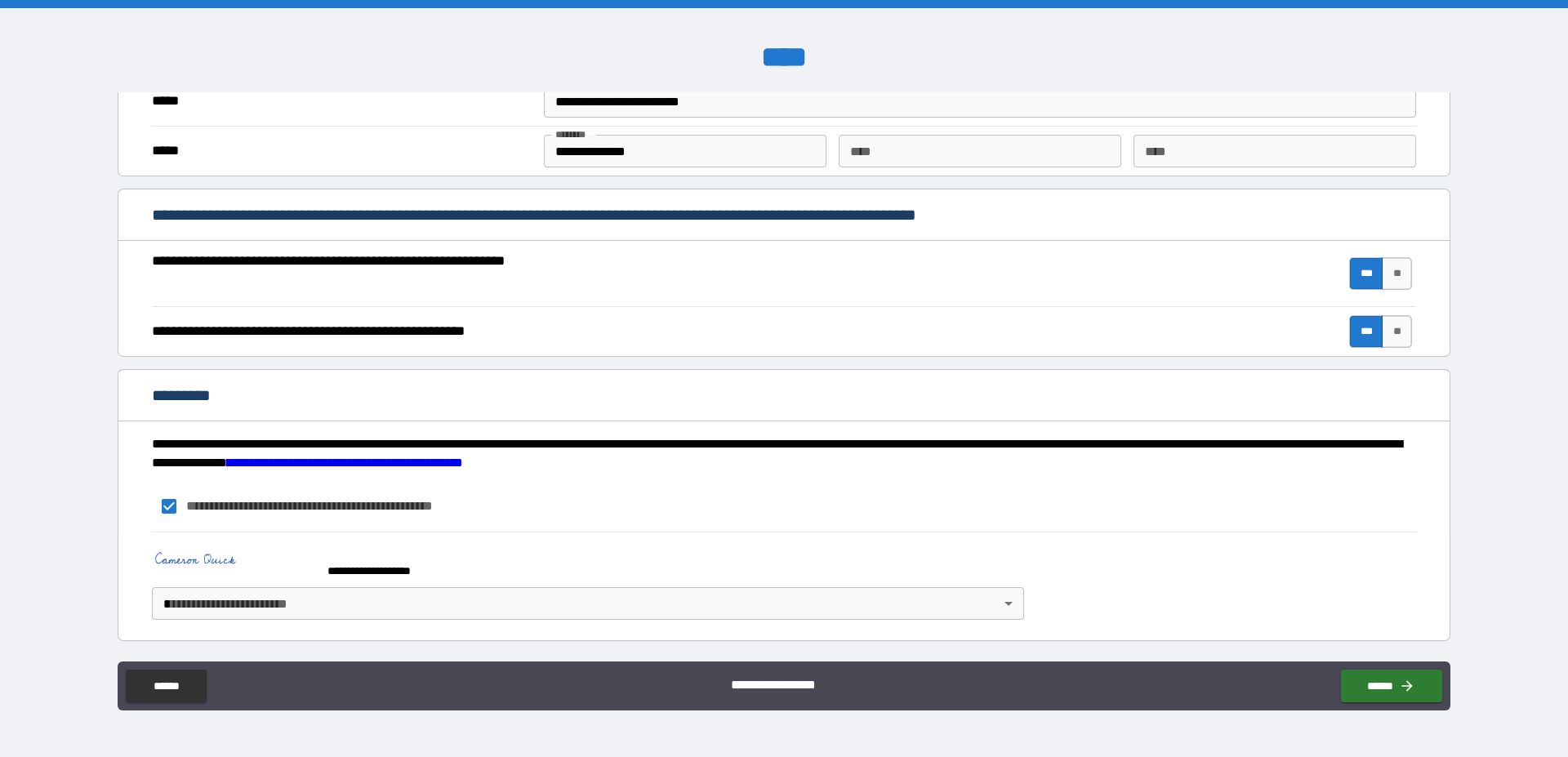 click on "**********" at bounding box center (784, 378) 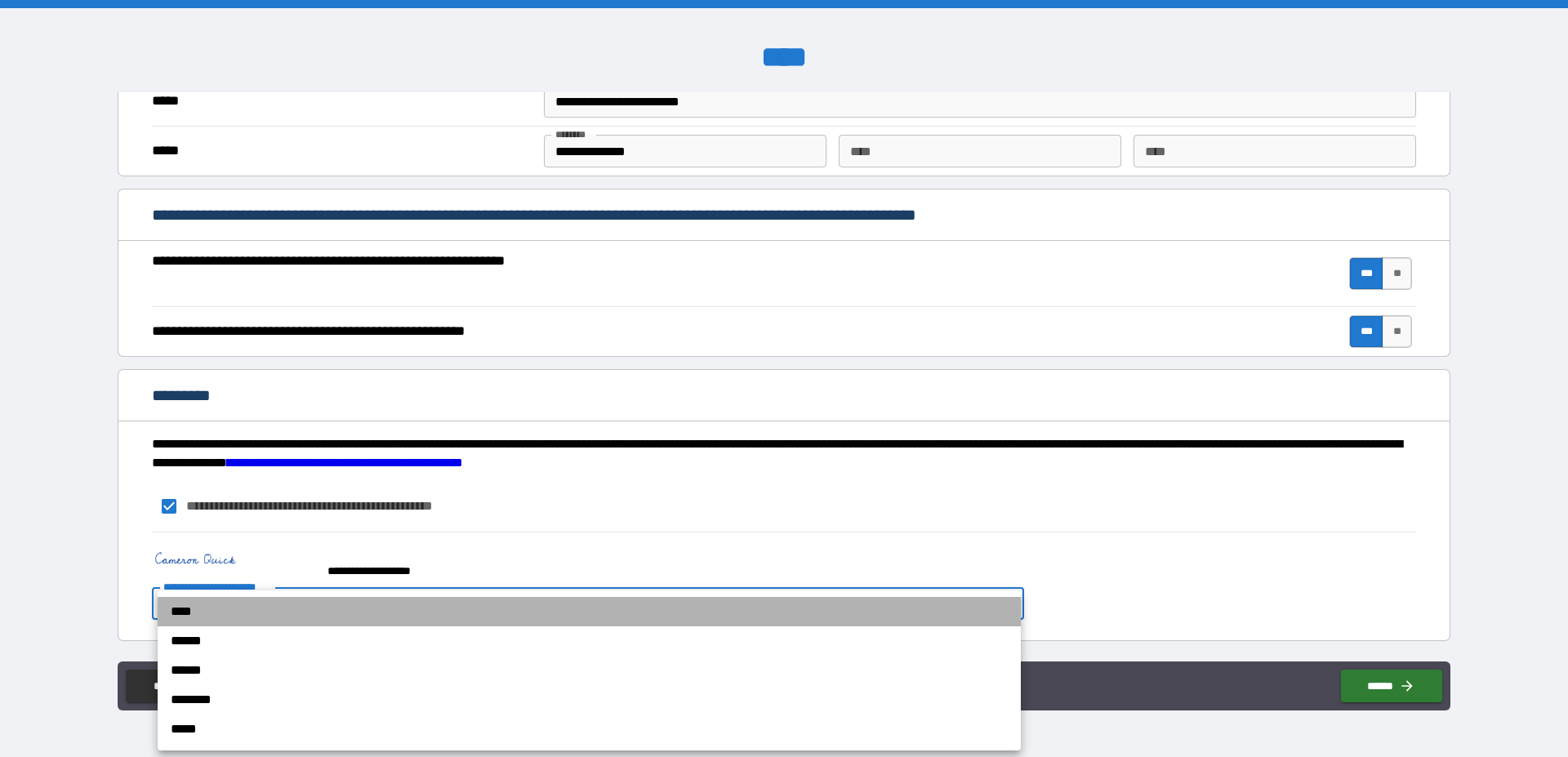 click on "****" at bounding box center (589, 612) 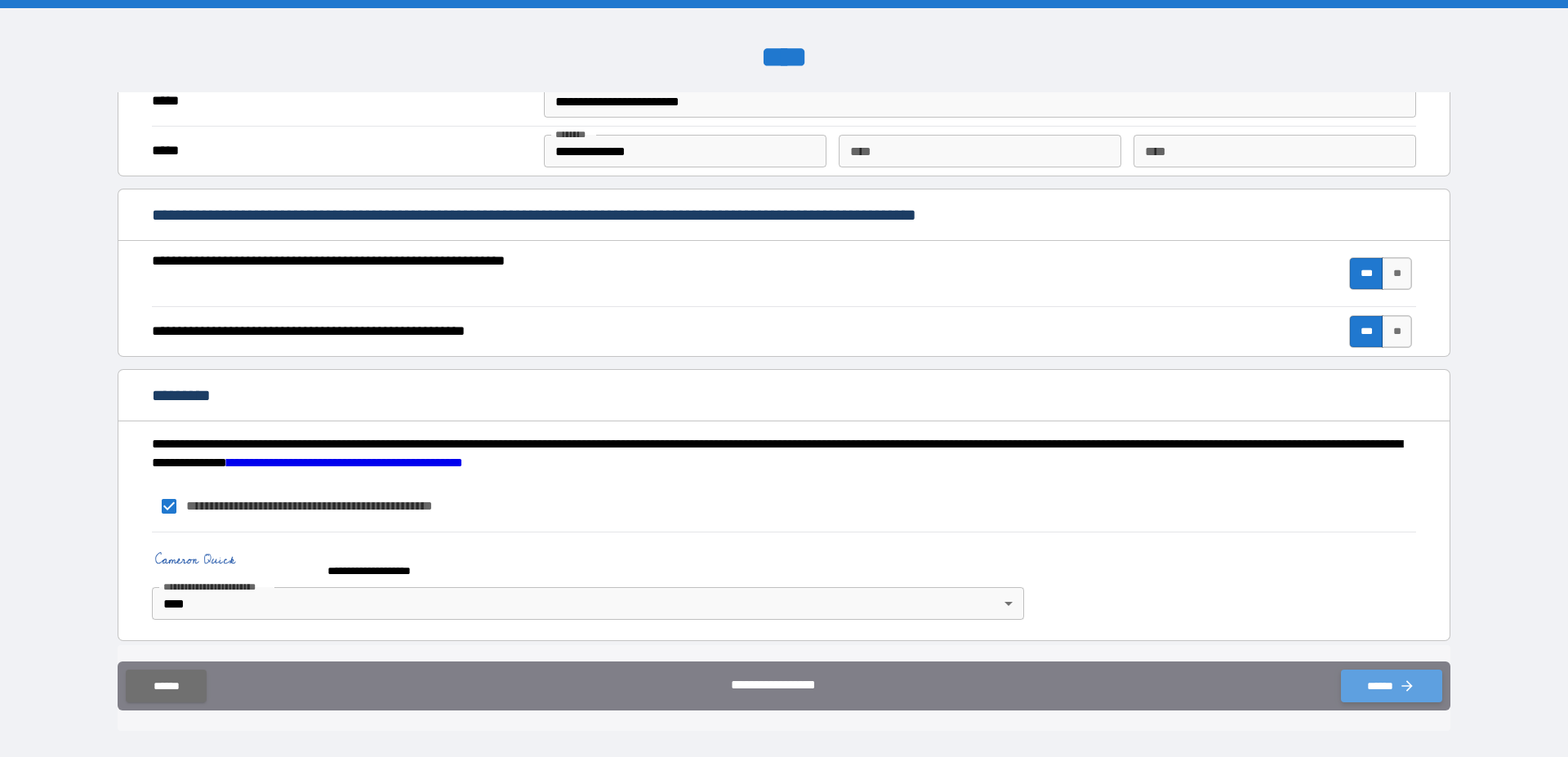 click 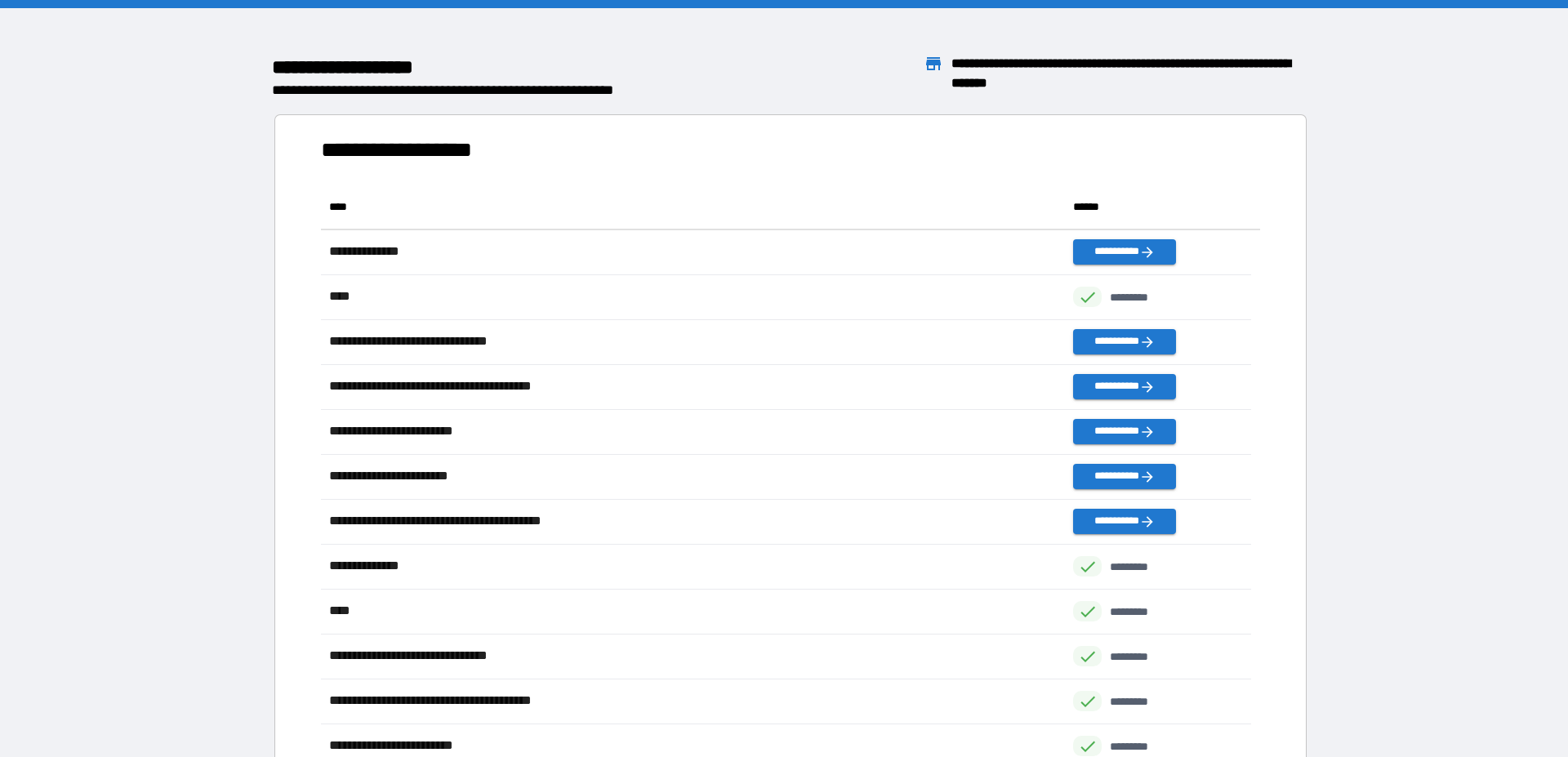 scroll, scrollTop: 15, scrollLeft: 15, axis: both 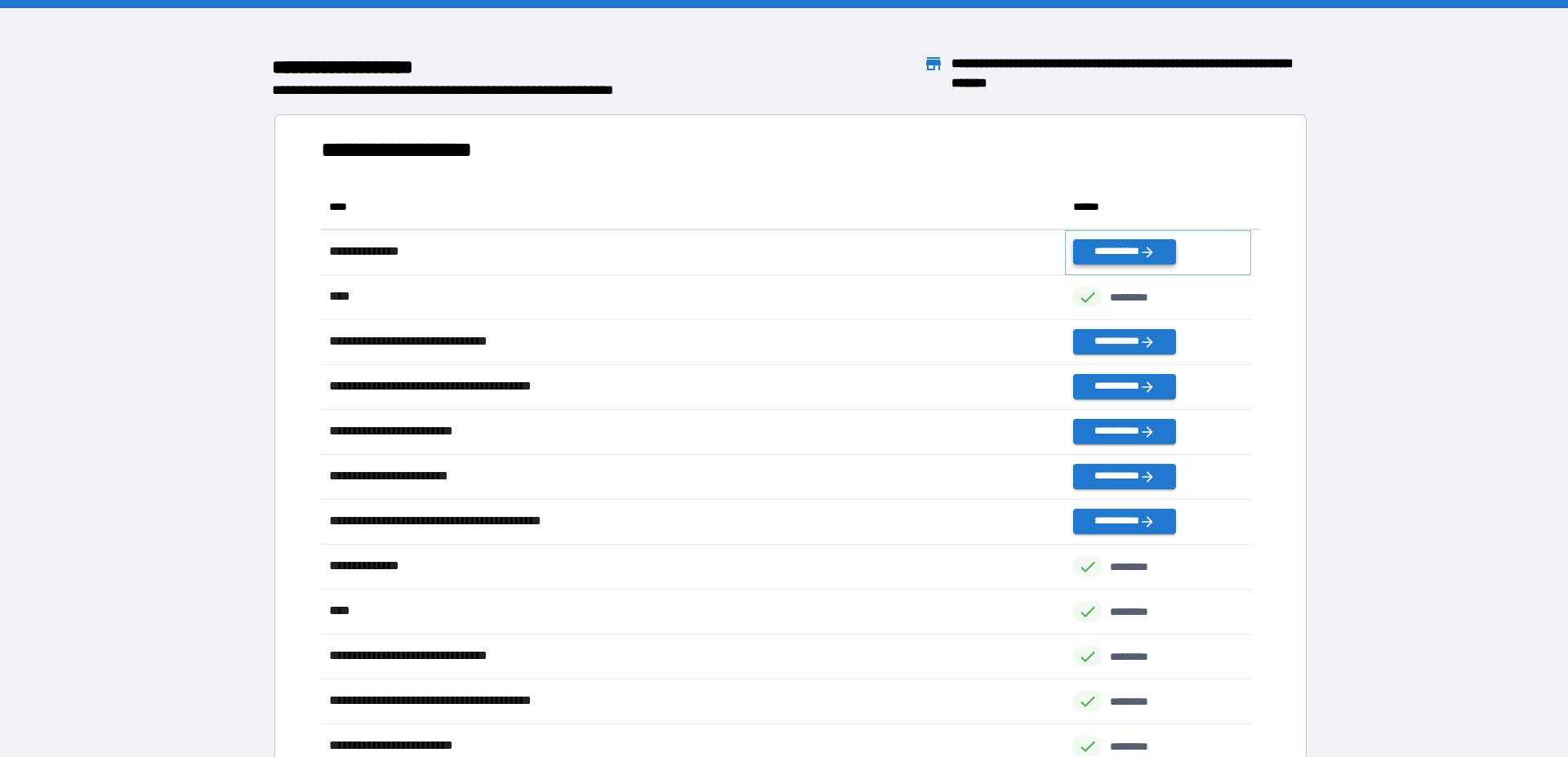 click on "**********" at bounding box center (1125, 252) 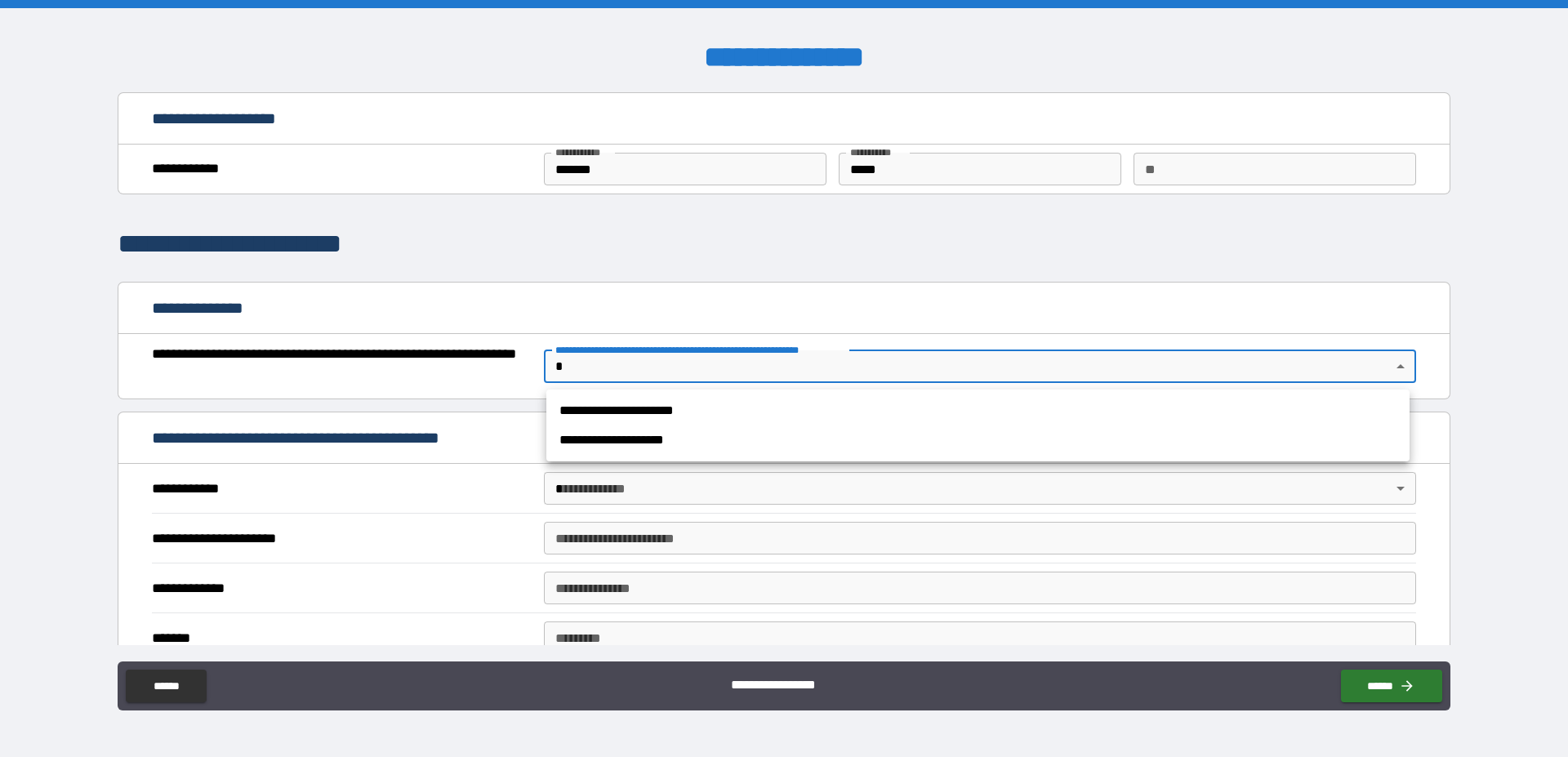 click on "**********" at bounding box center (784, 378) 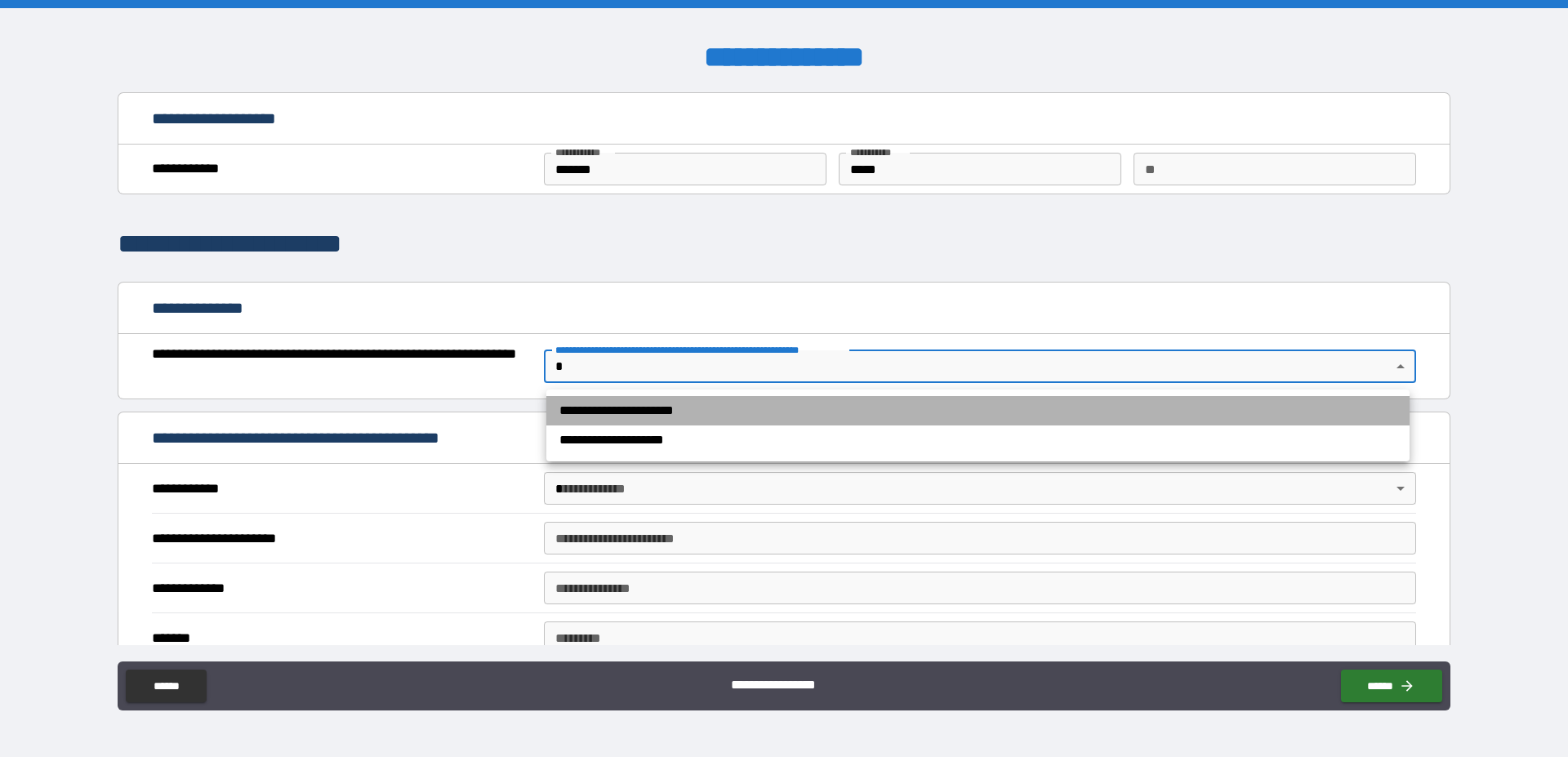 click on "**********" at bounding box center [978, 411] 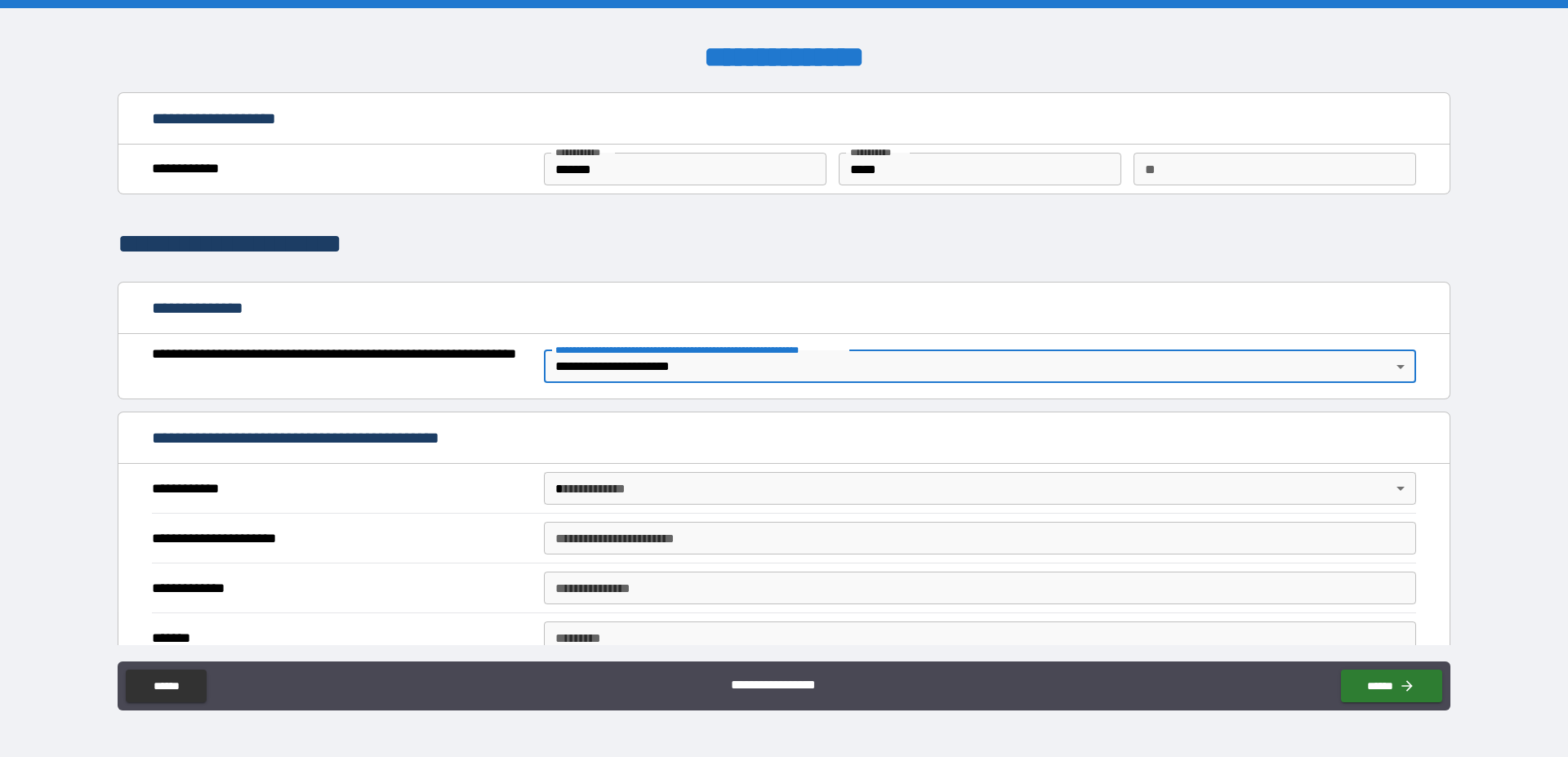 click on "**********" at bounding box center (326, 439) 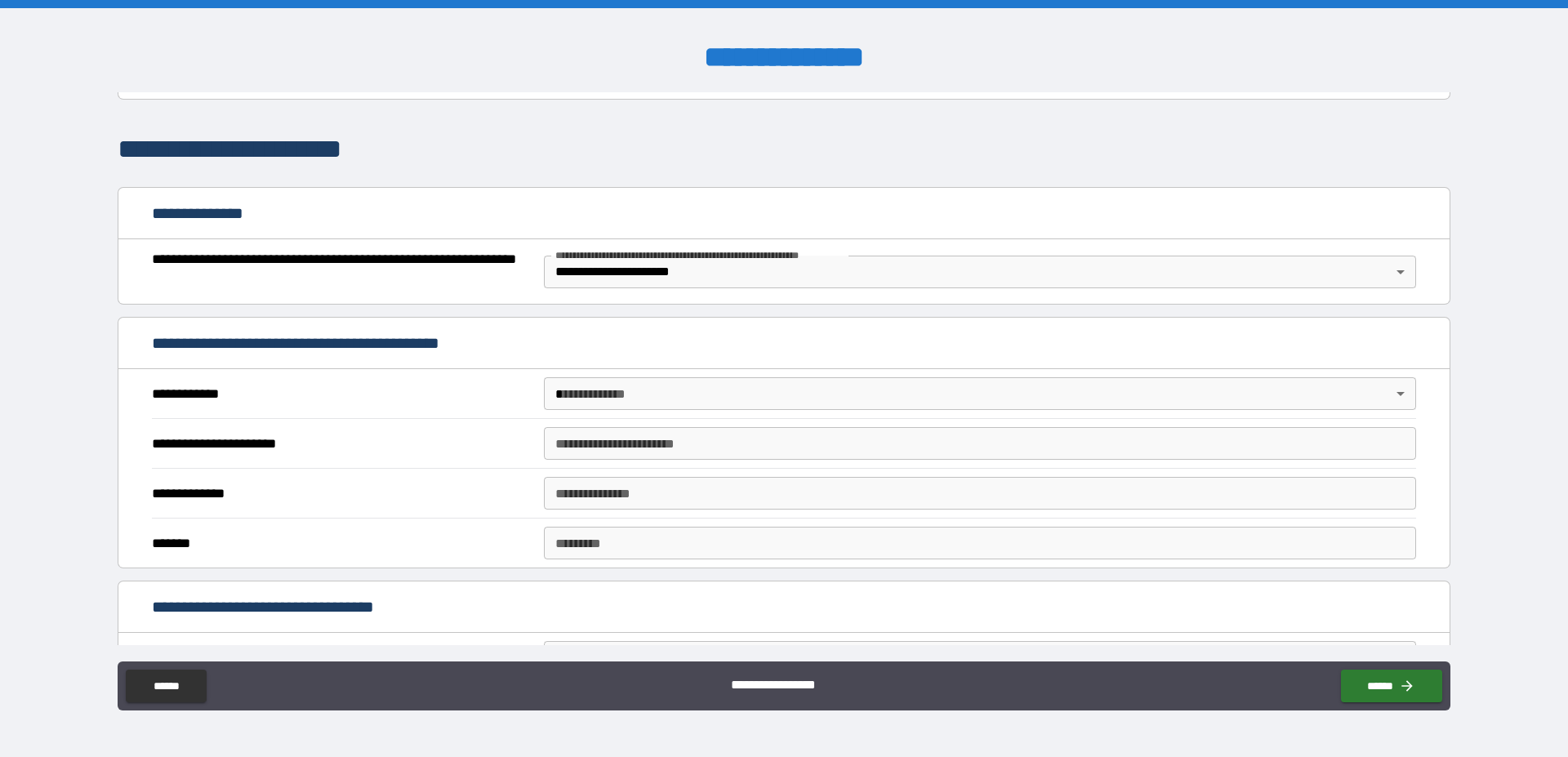 scroll, scrollTop: 186, scrollLeft: 0, axis: vertical 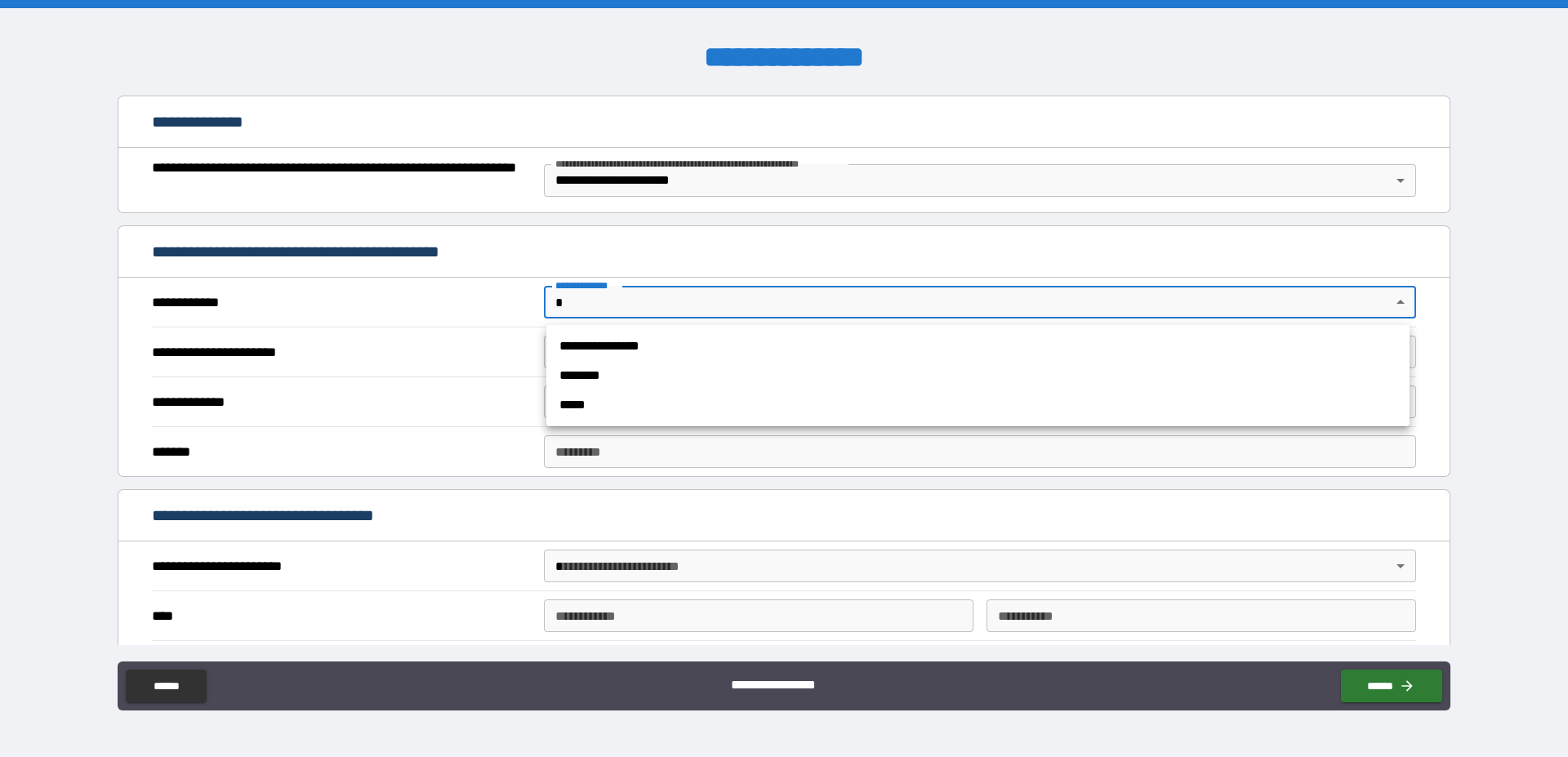click on "**********" at bounding box center [784, 378] 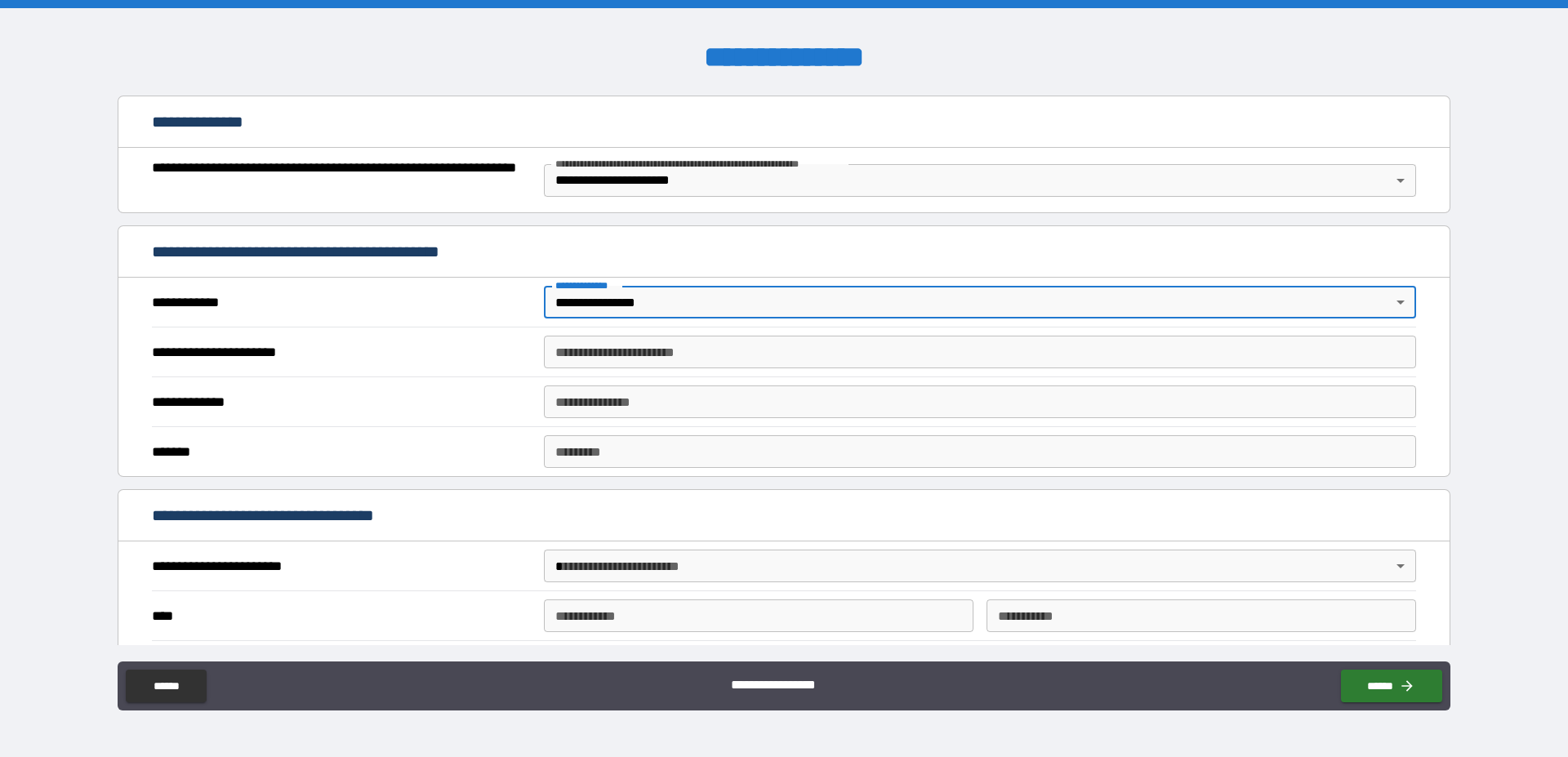 type on "*" 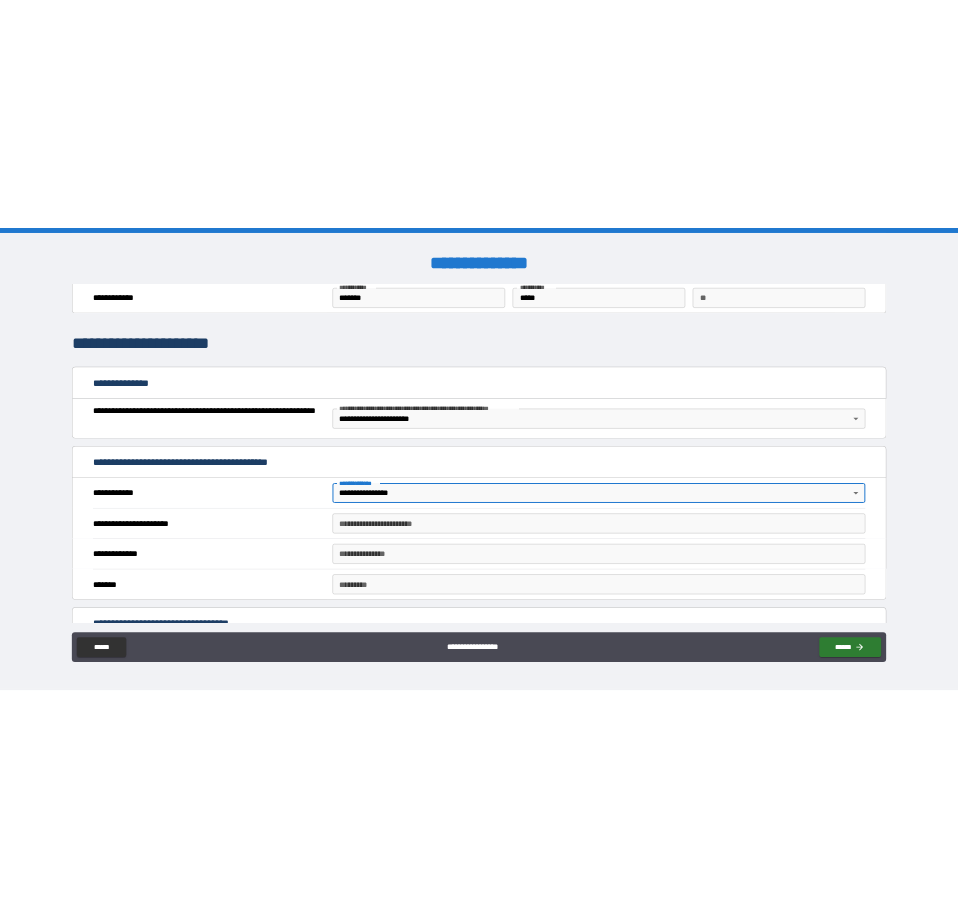 scroll, scrollTop: 114, scrollLeft: 0, axis: vertical 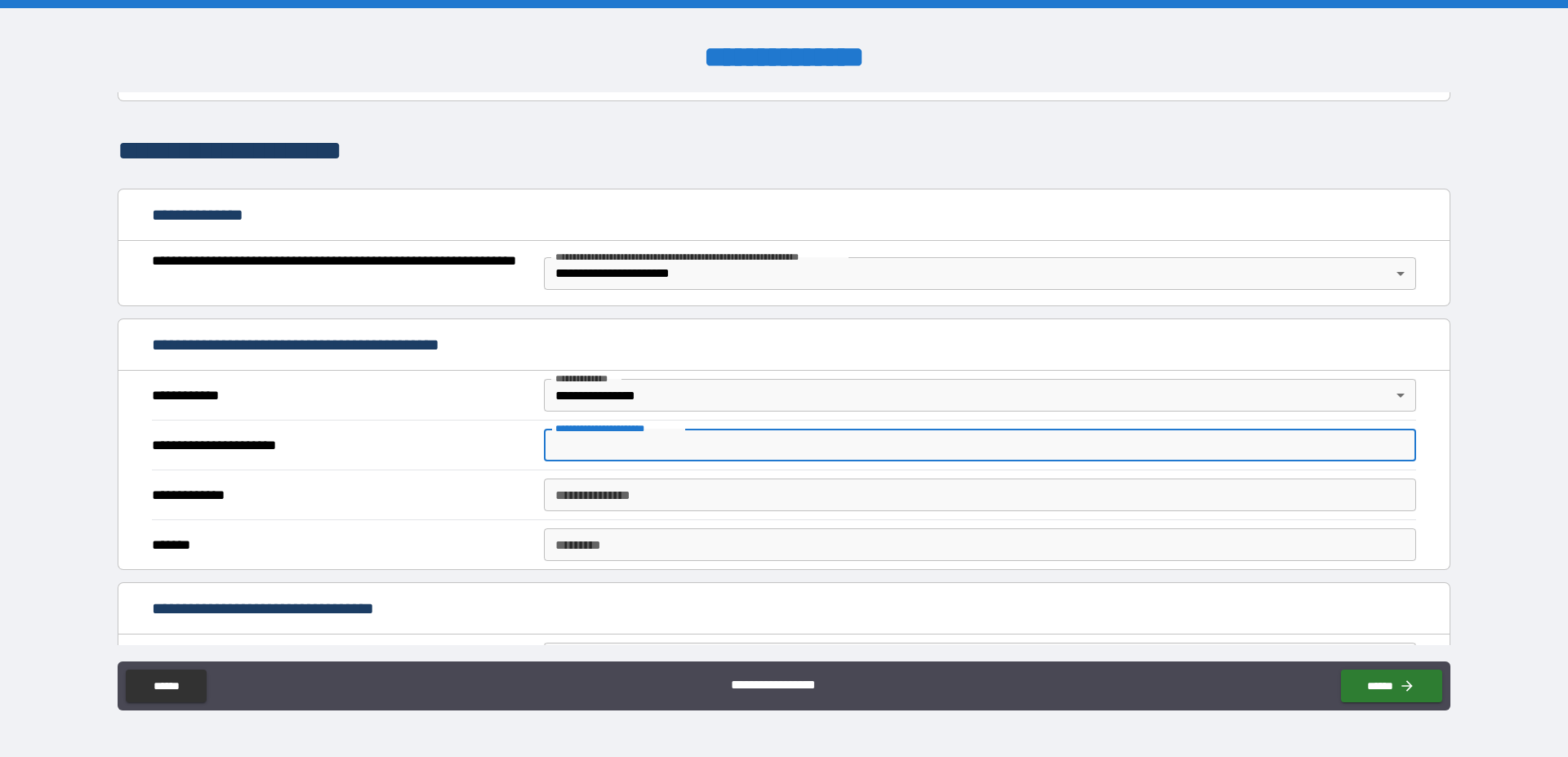 click on "**********" at bounding box center (980, 445) 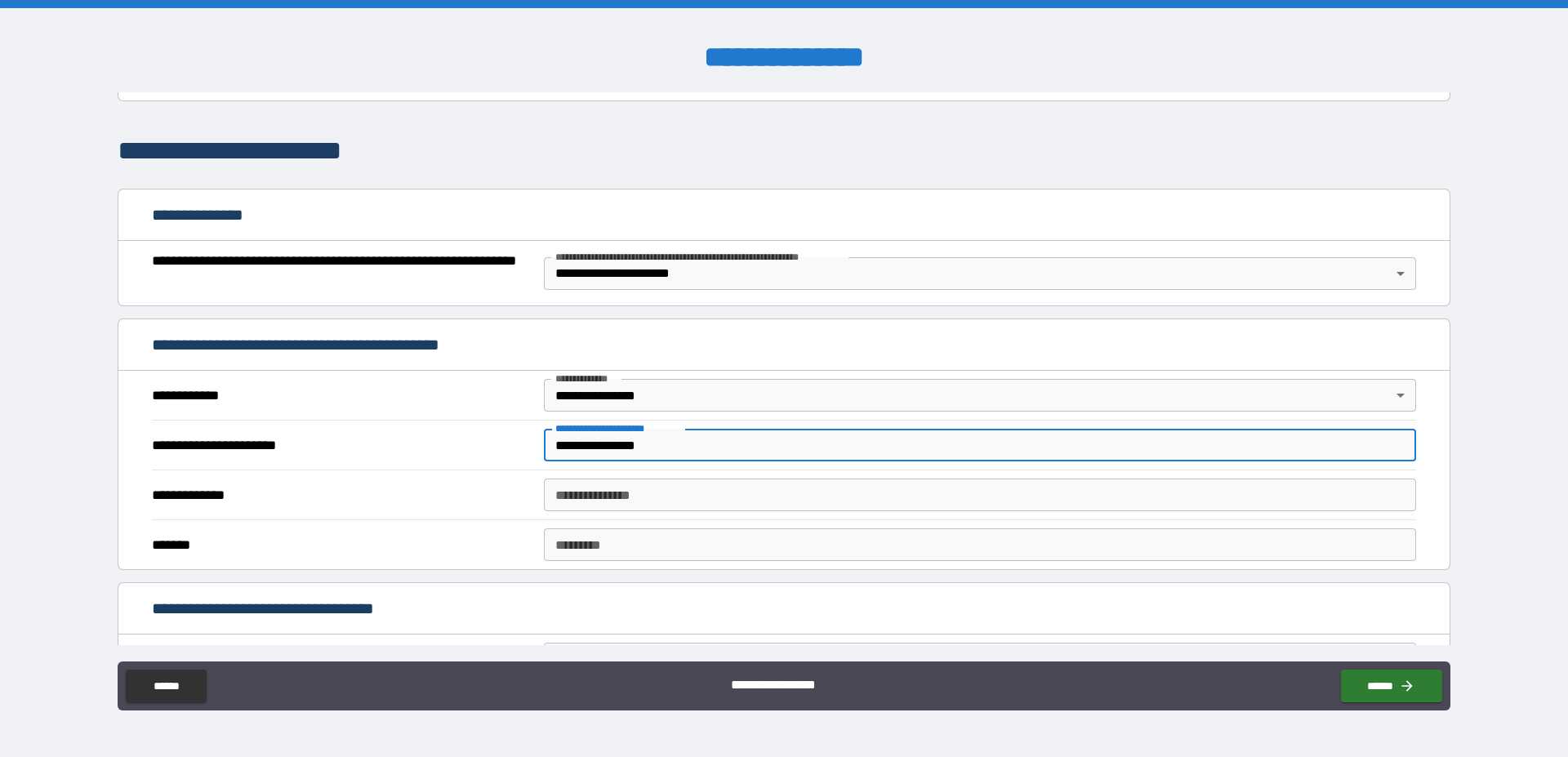 type on "**********" 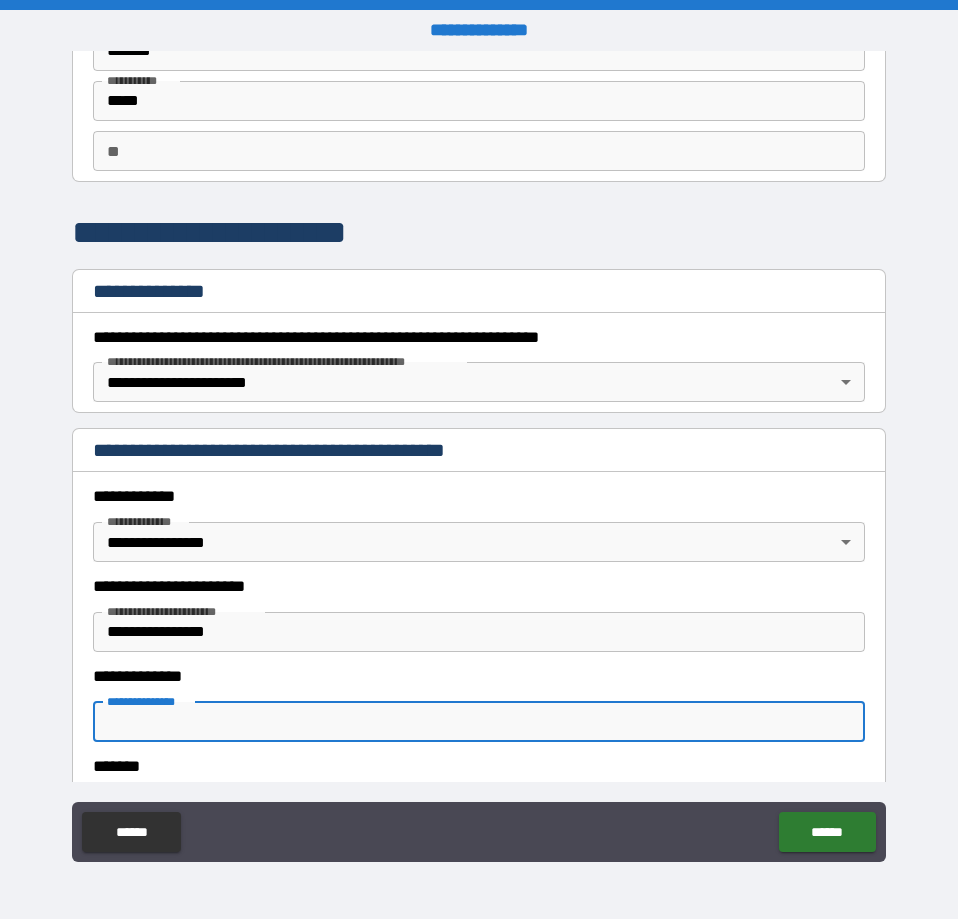 click on "**********" at bounding box center (479, 722) 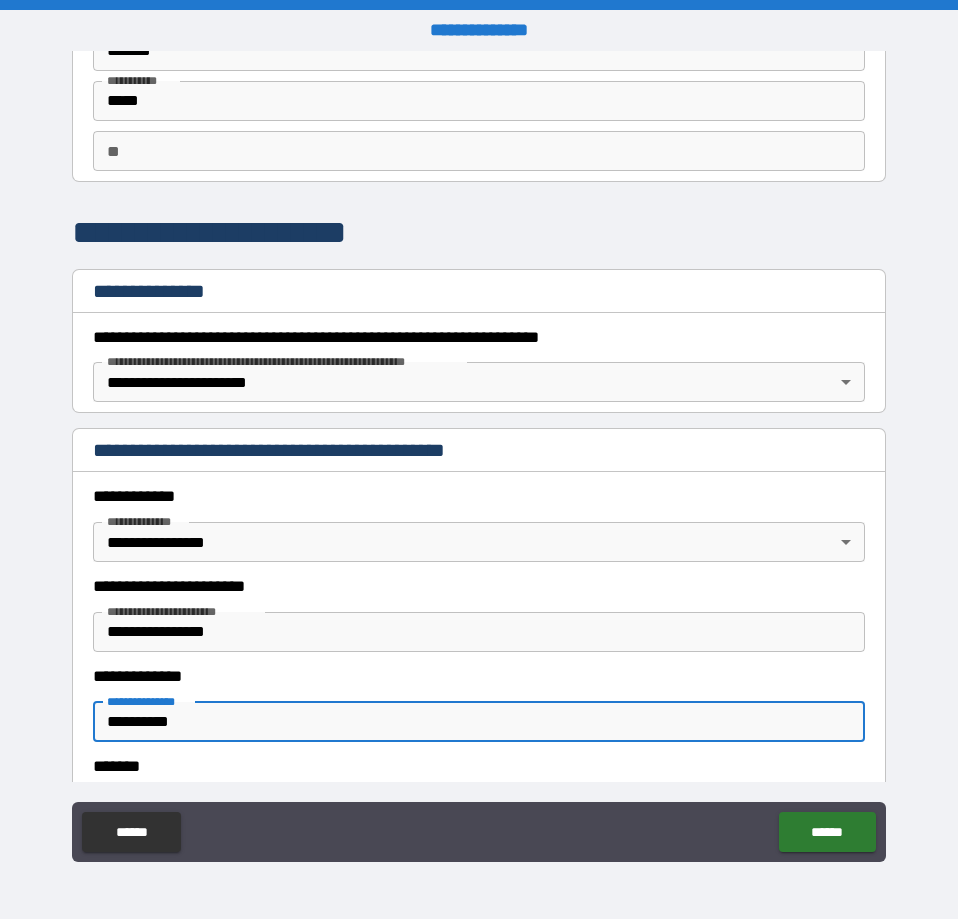 scroll, scrollTop: 228, scrollLeft: 0, axis: vertical 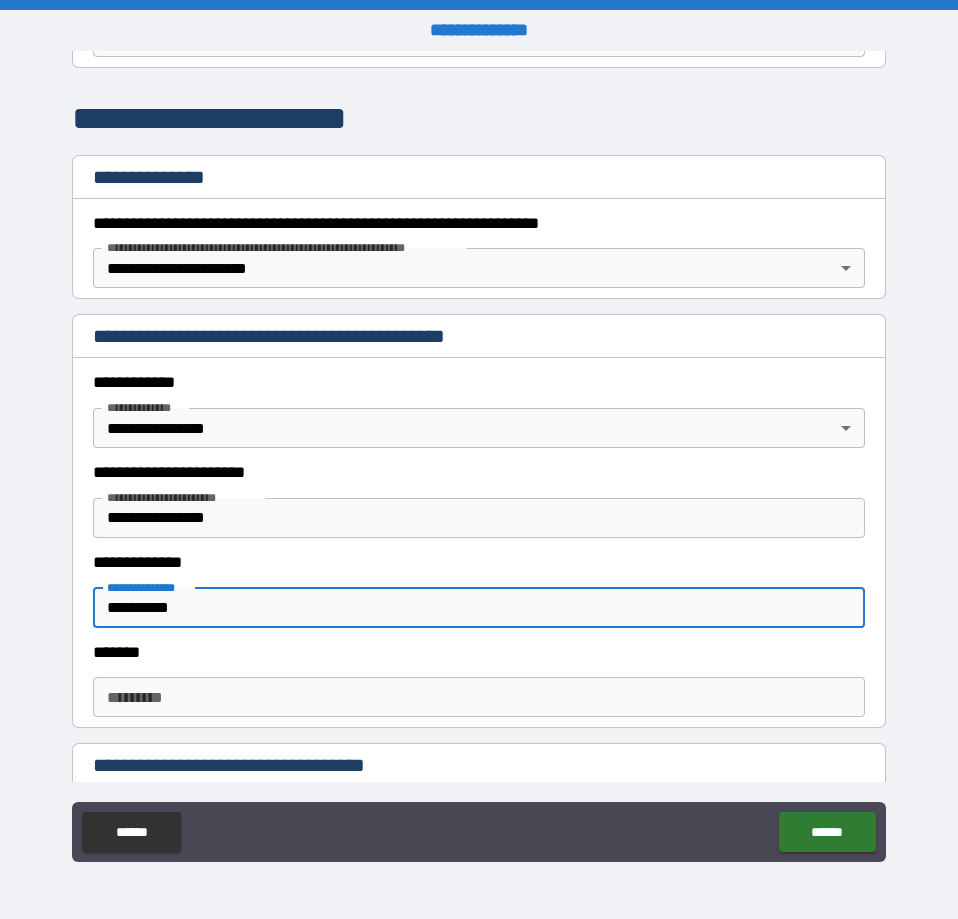 type on "**********" 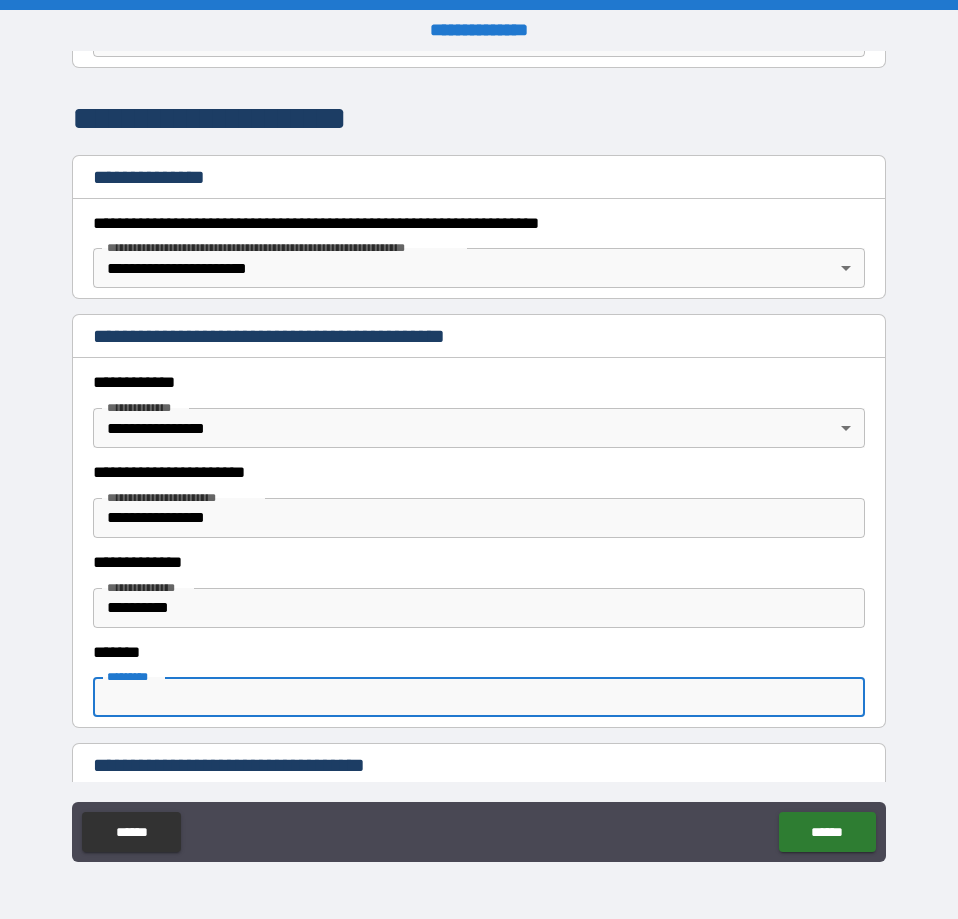 click on "*******   *" at bounding box center [479, 697] 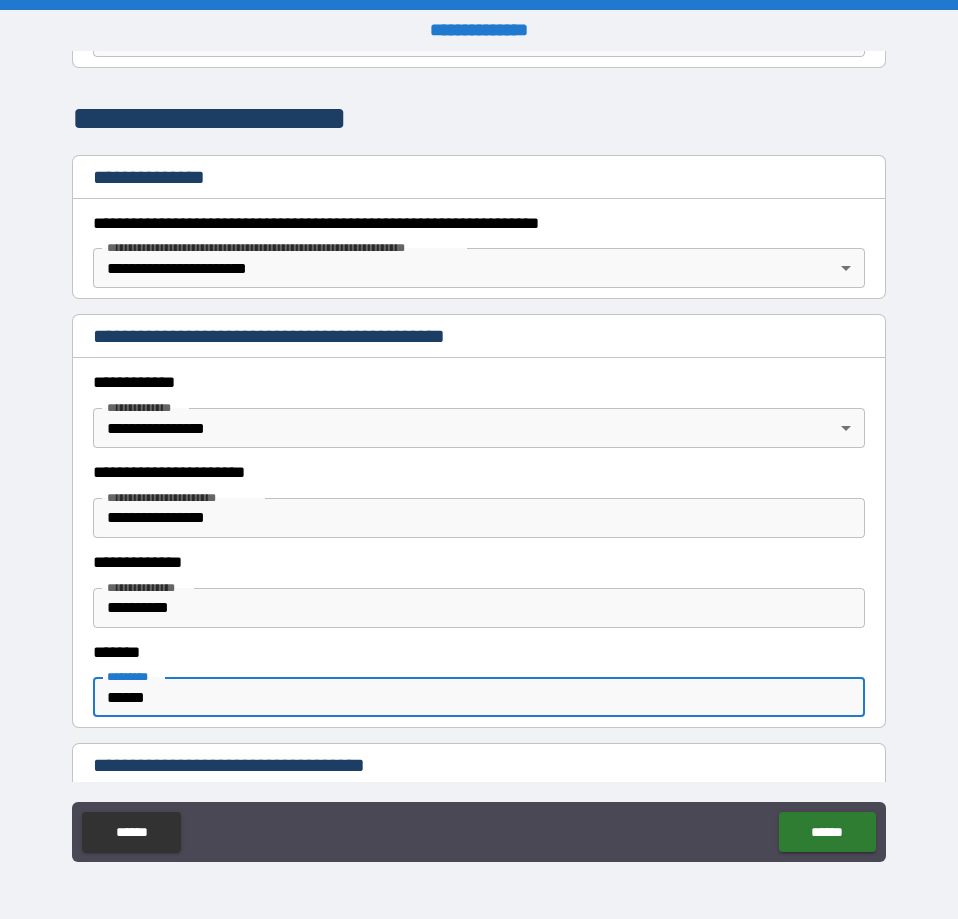 drag, startPoint x: 204, startPoint y: 699, endPoint x: 0, endPoint y: 699, distance: 204 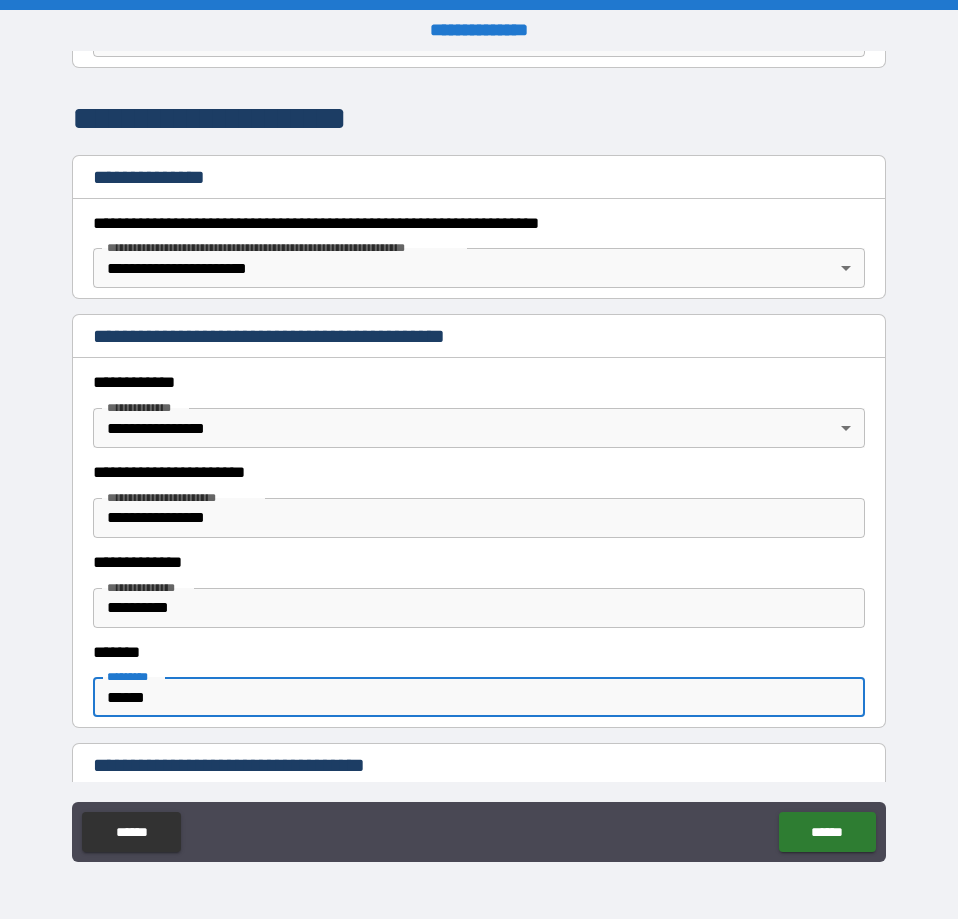 click on "******" at bounding box center (479, 697) 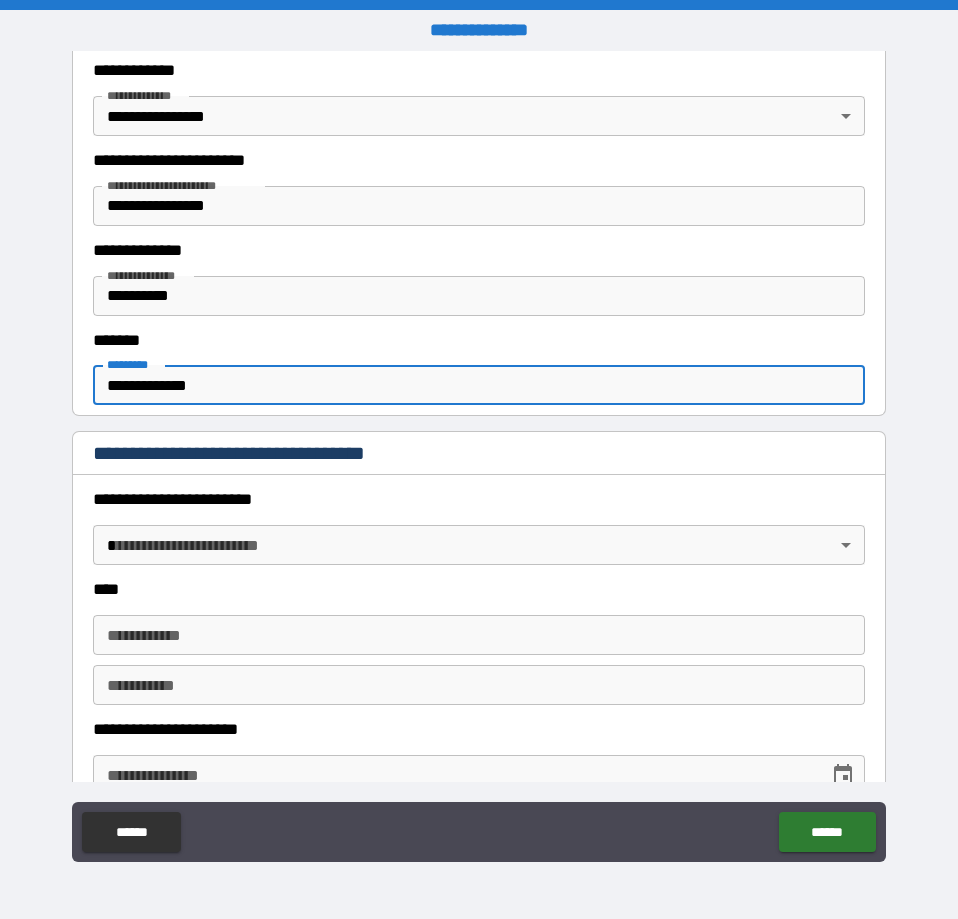 scroll, scrollTop: 570, scrollLeft: 0, axis: vertical 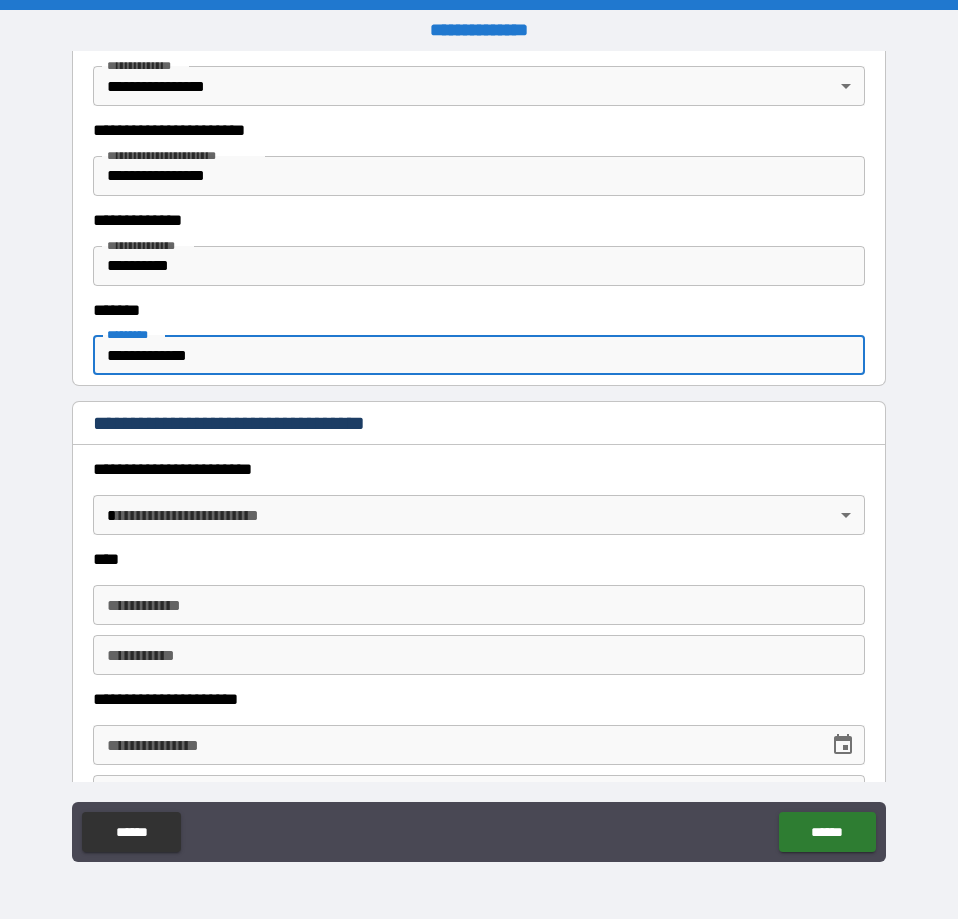 type on "**********" 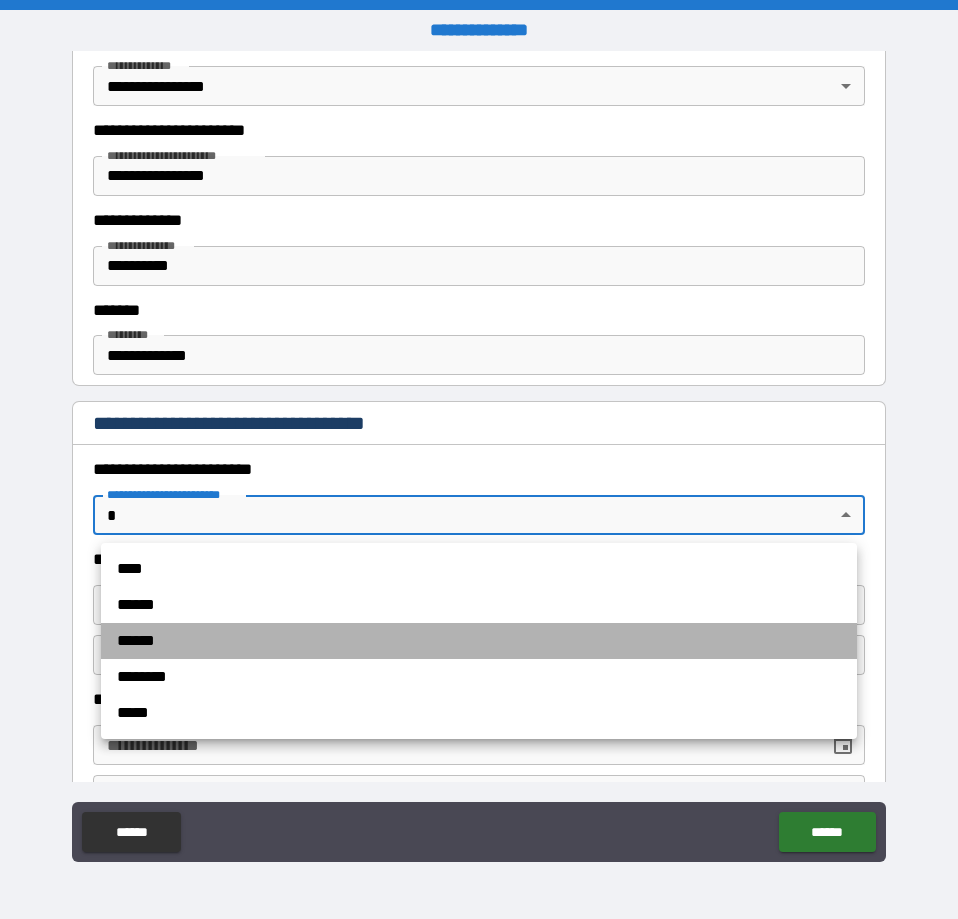 click on "******" at bounding box center [479, 641] 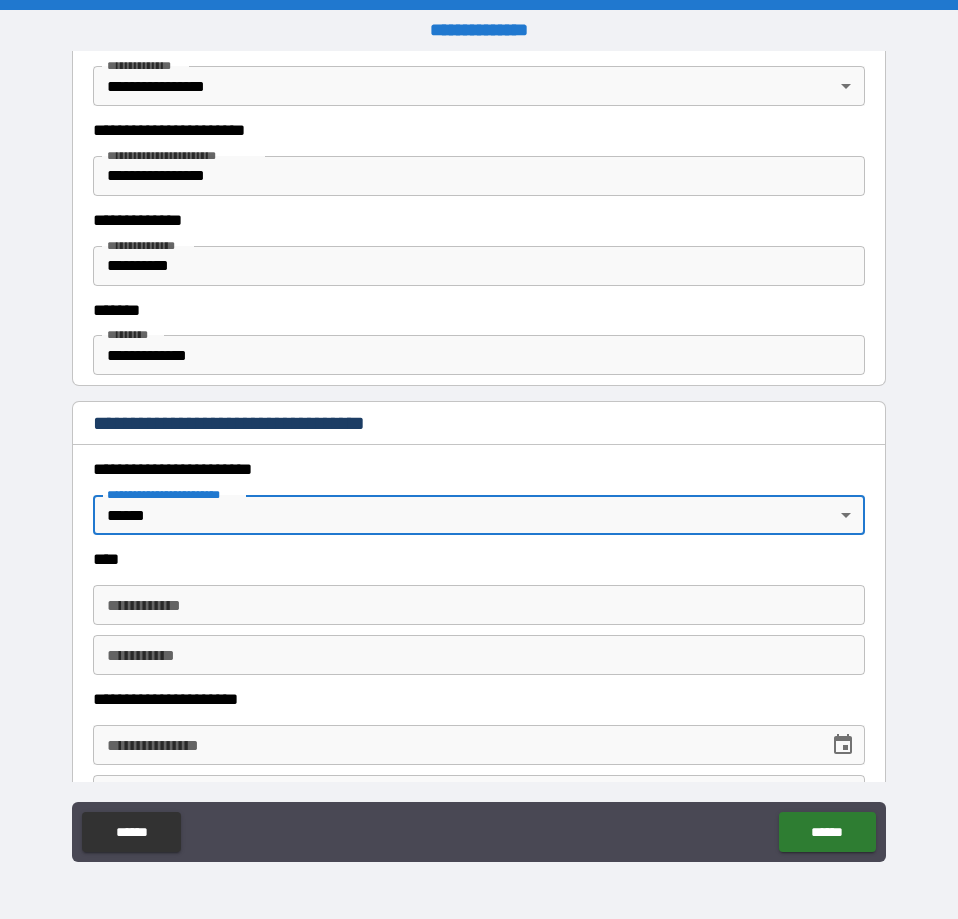 click on "**********" at bounding box center [479, 605] 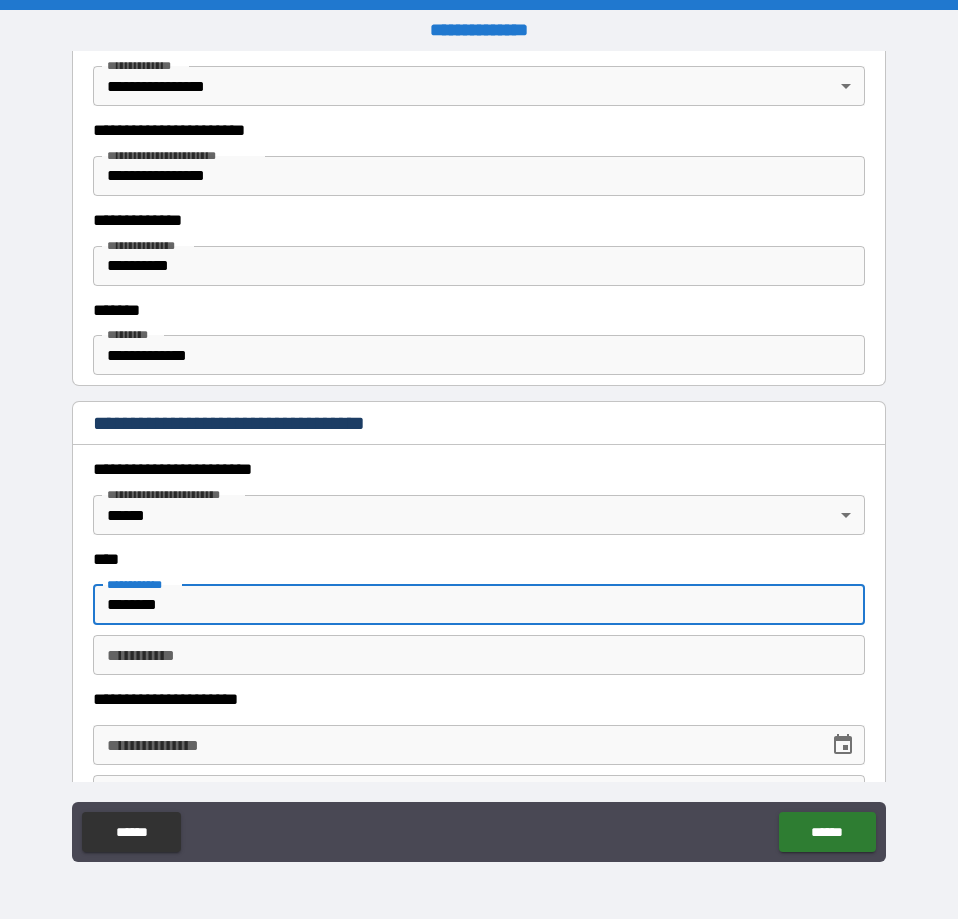type on "********" 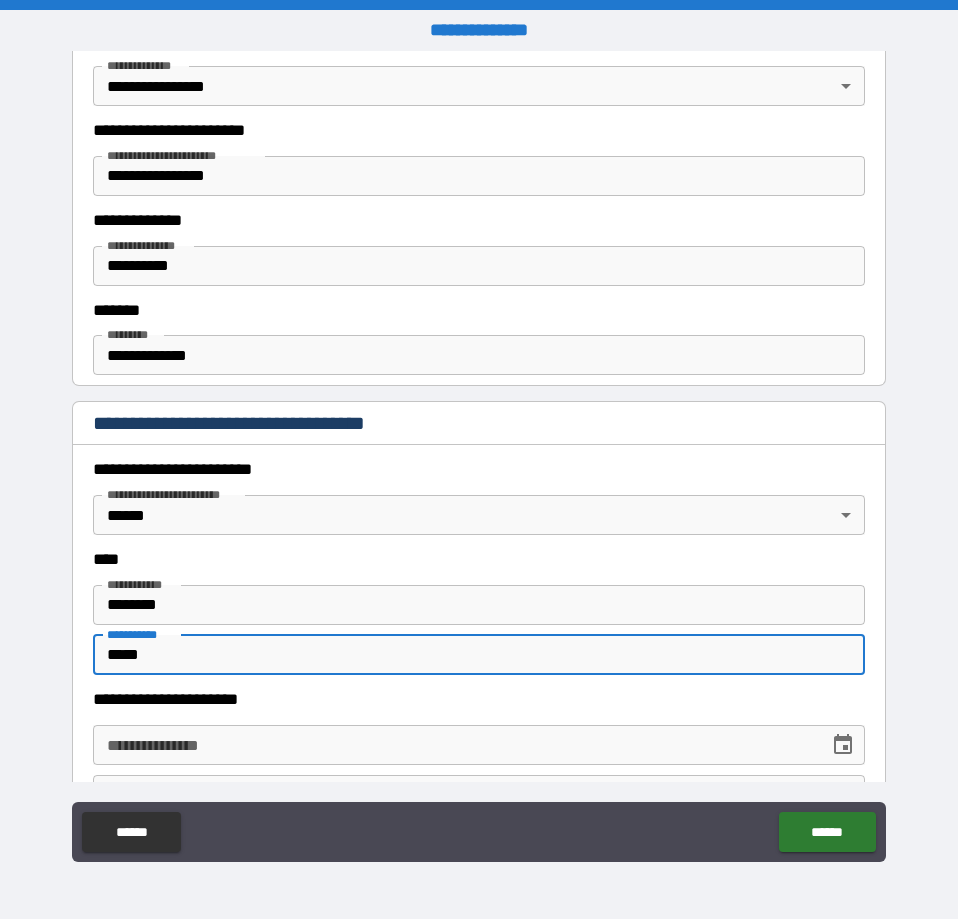 type on "*****" 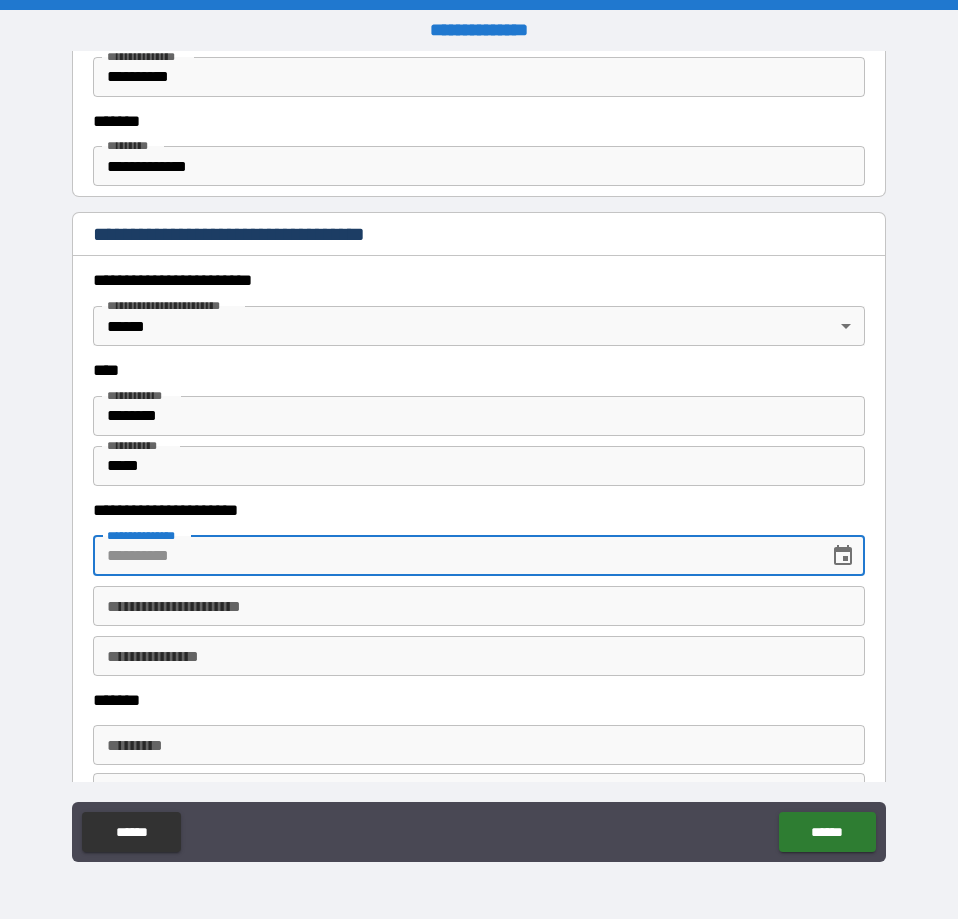 scroll, scrollTop: 798, scrollLeft: 0, axis: vertical 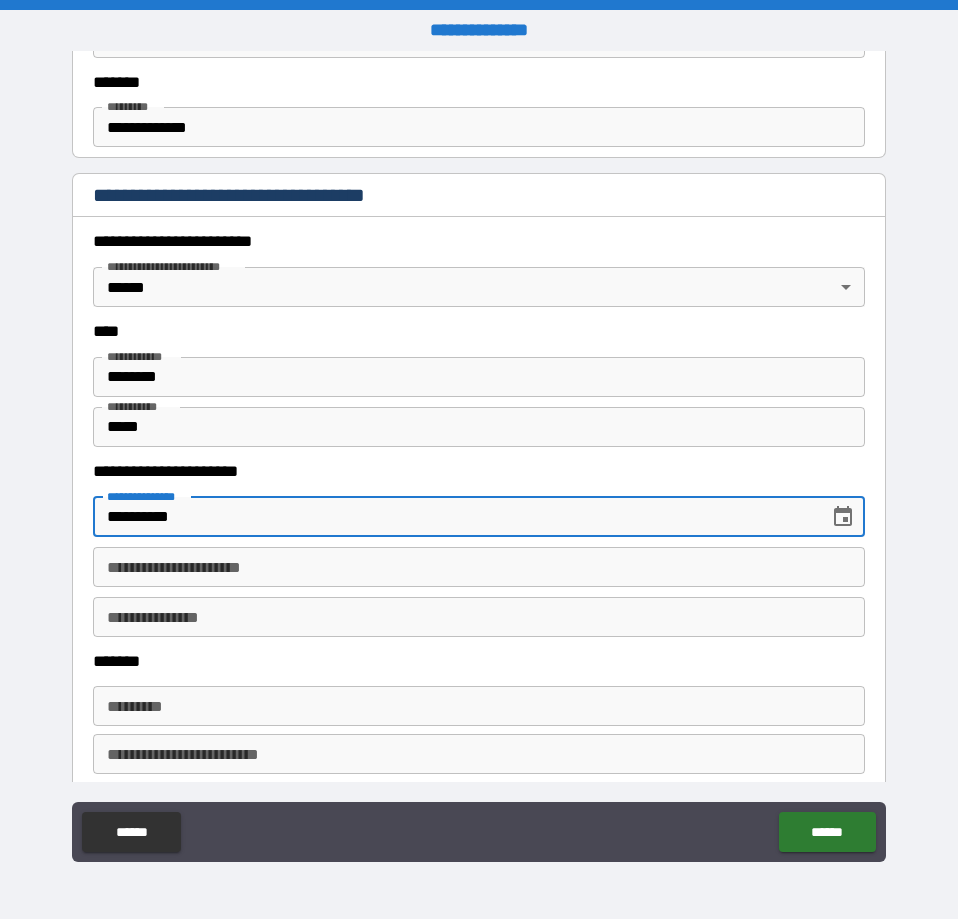 type on "**********" 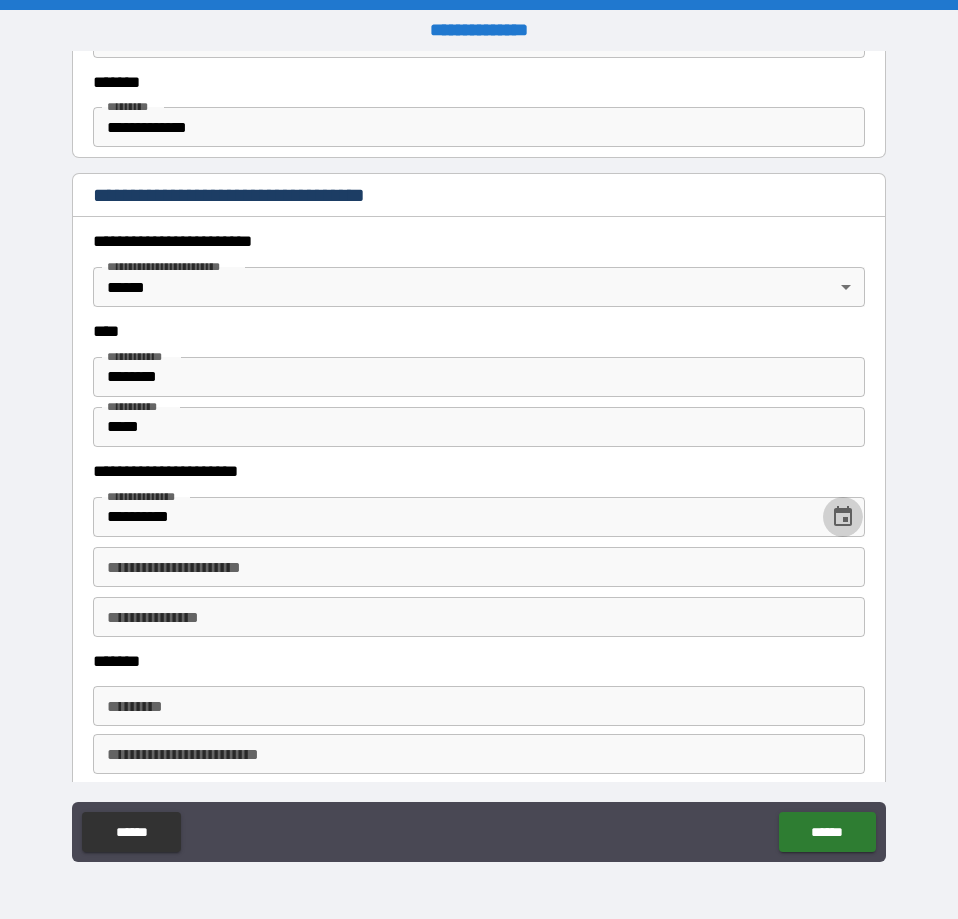 type 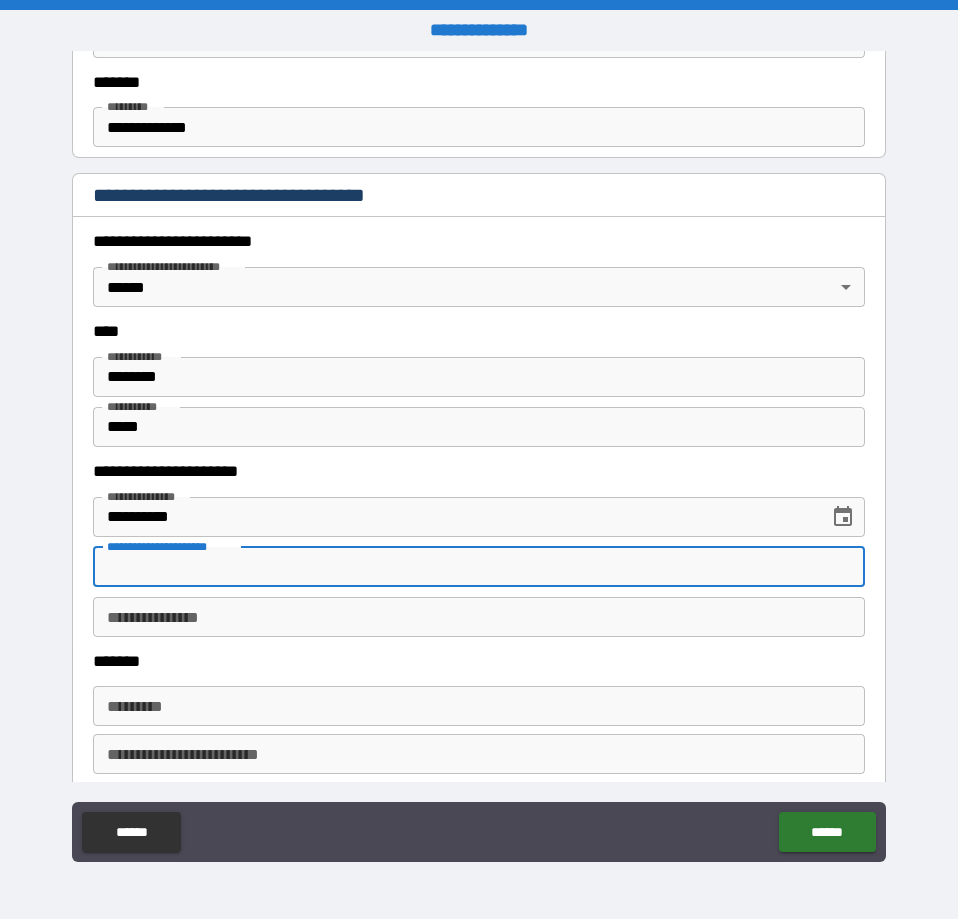 click on "*******   *" at bounding box center [479, 706] 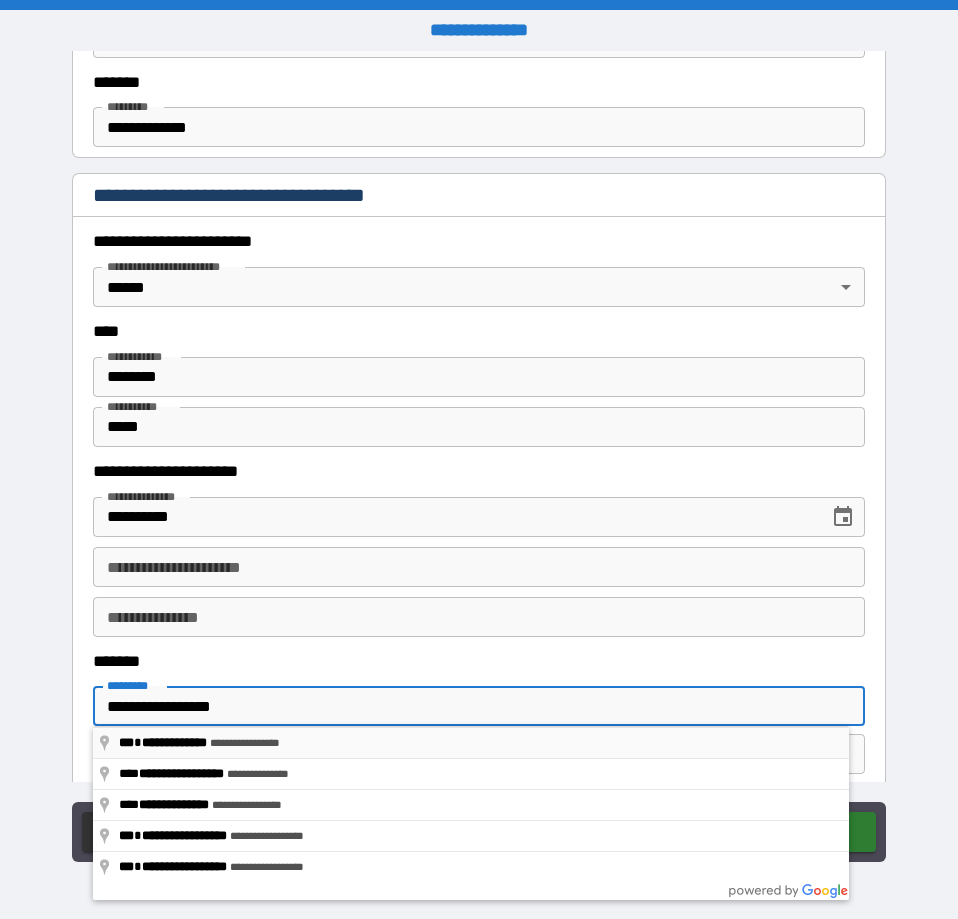 type on "**********" 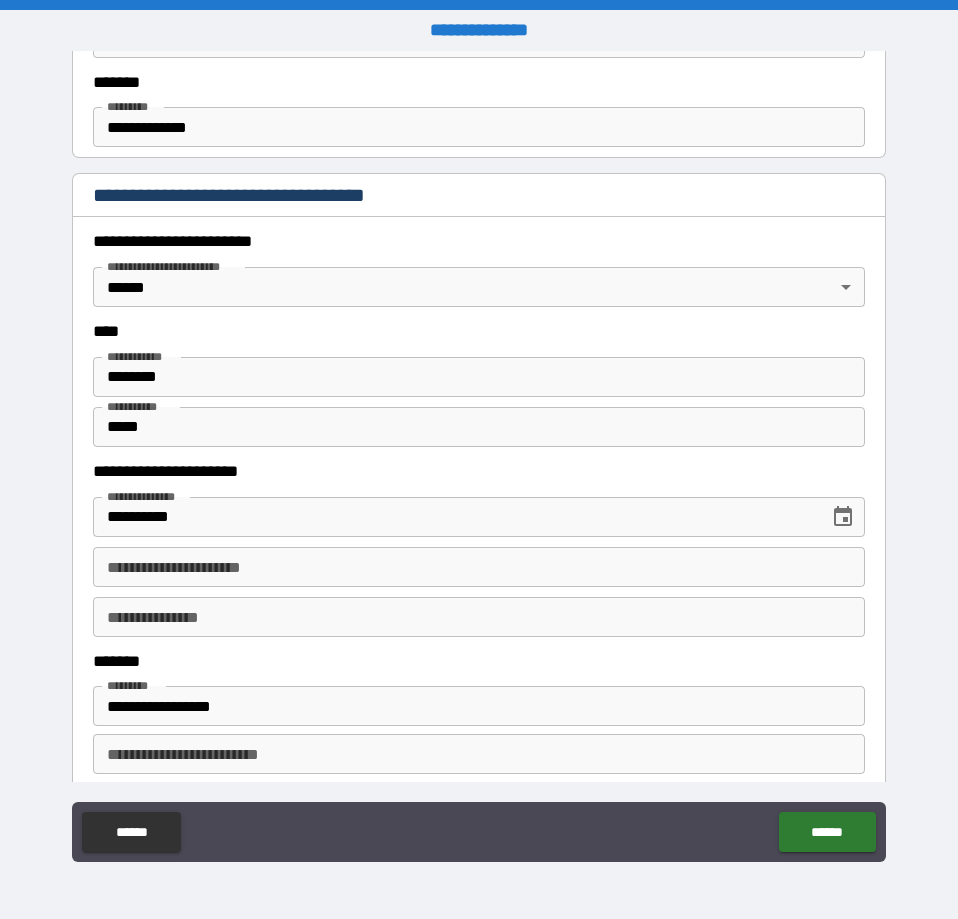 type on "********" 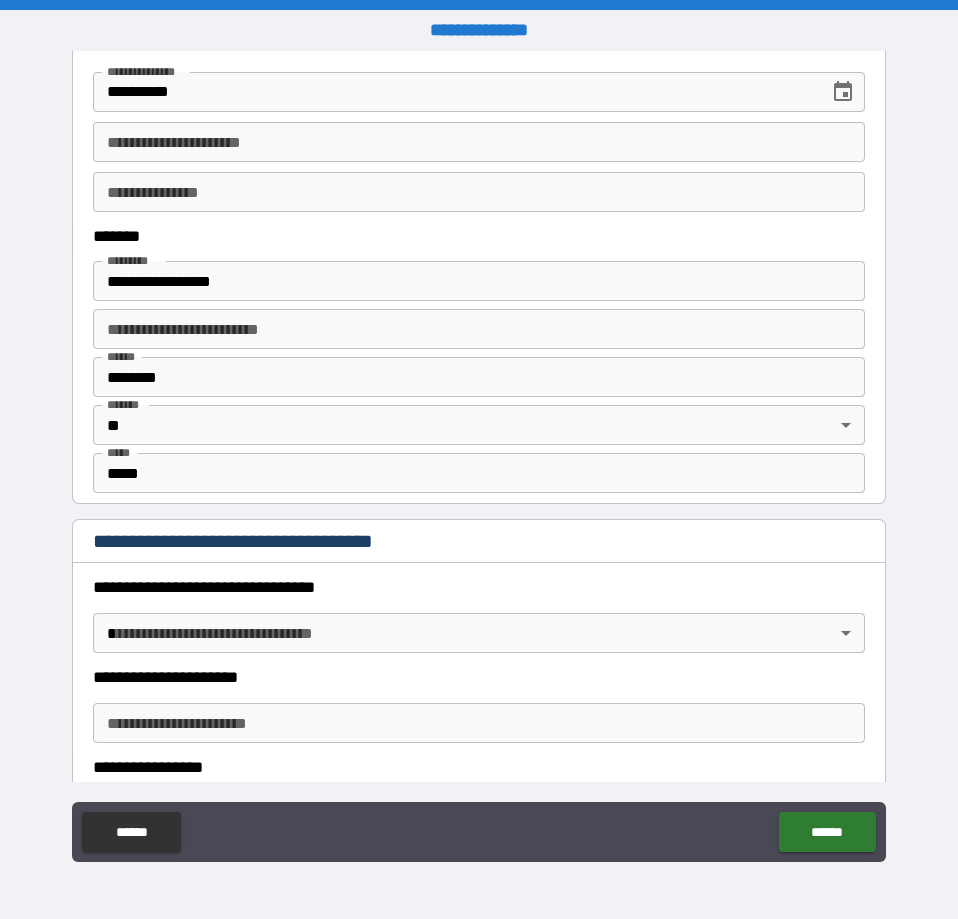 scroll, scrollTop: 1254, scrollLeft: 0, axis: vertical 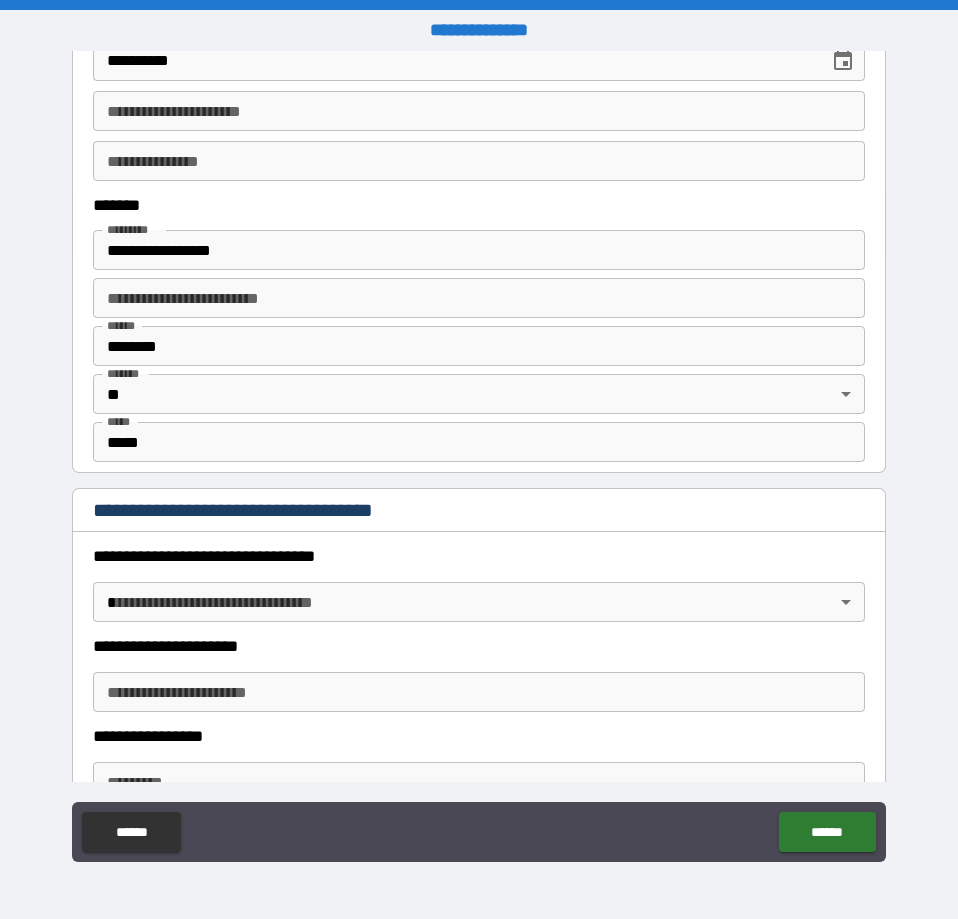 click on "**********" at bounding box center (479, 459) 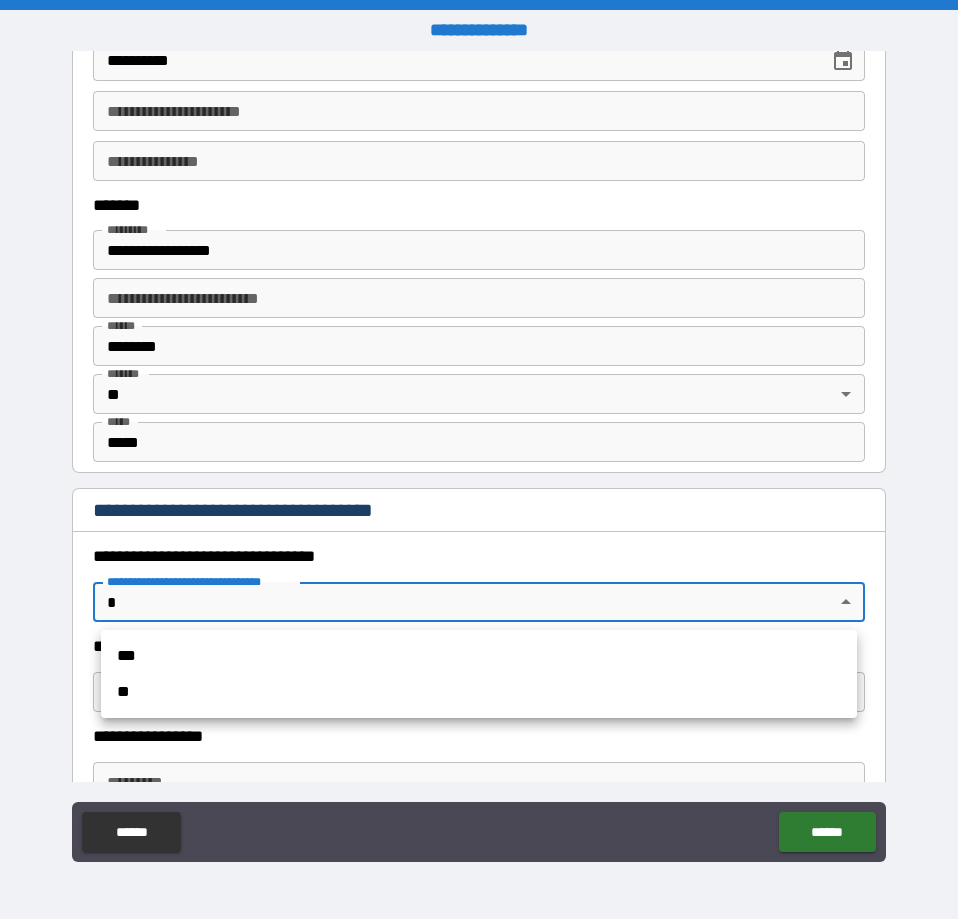 click on "*** **" at bounding box center (479, 674) 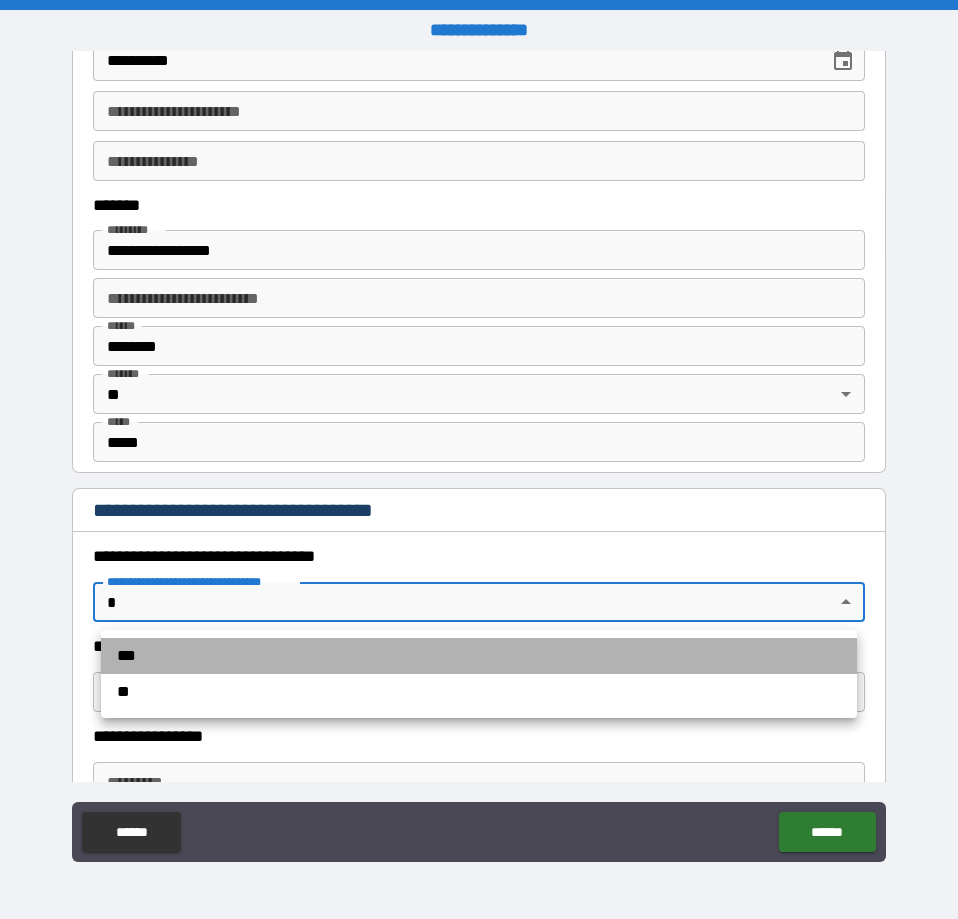 click on "***" at bounding box center [479, 656] 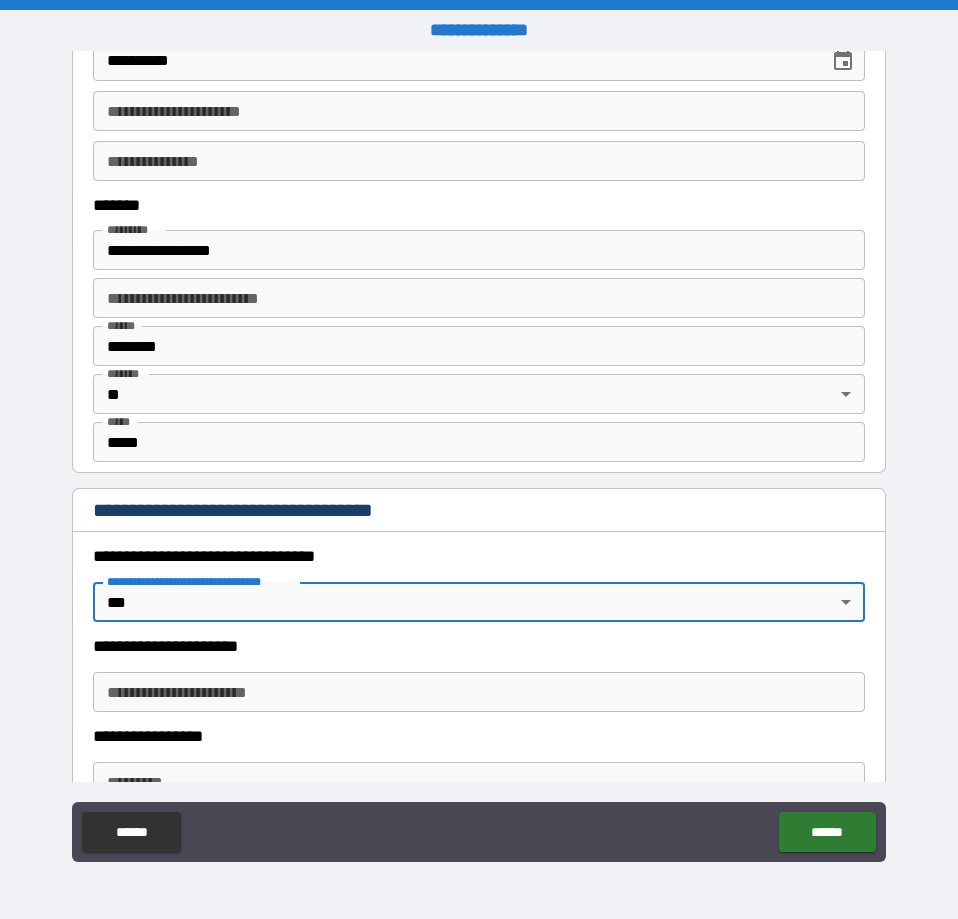 click on "**********" at bounding box center (479, 692) 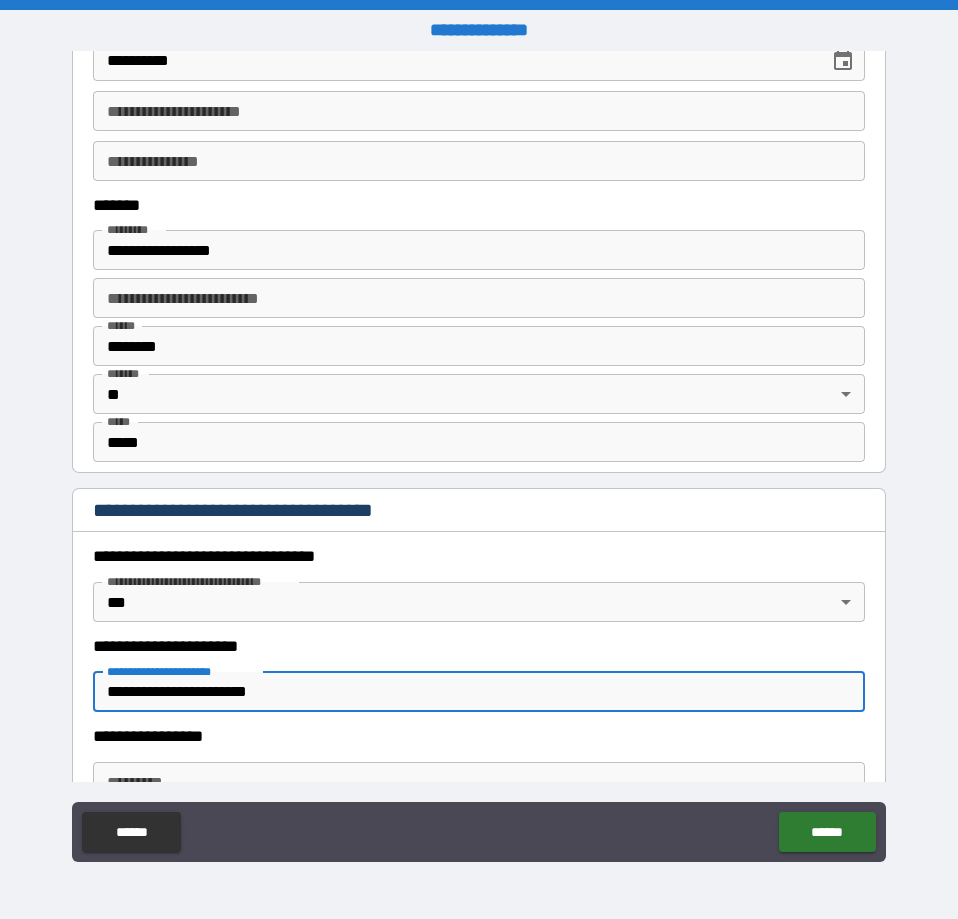 type on "**********" 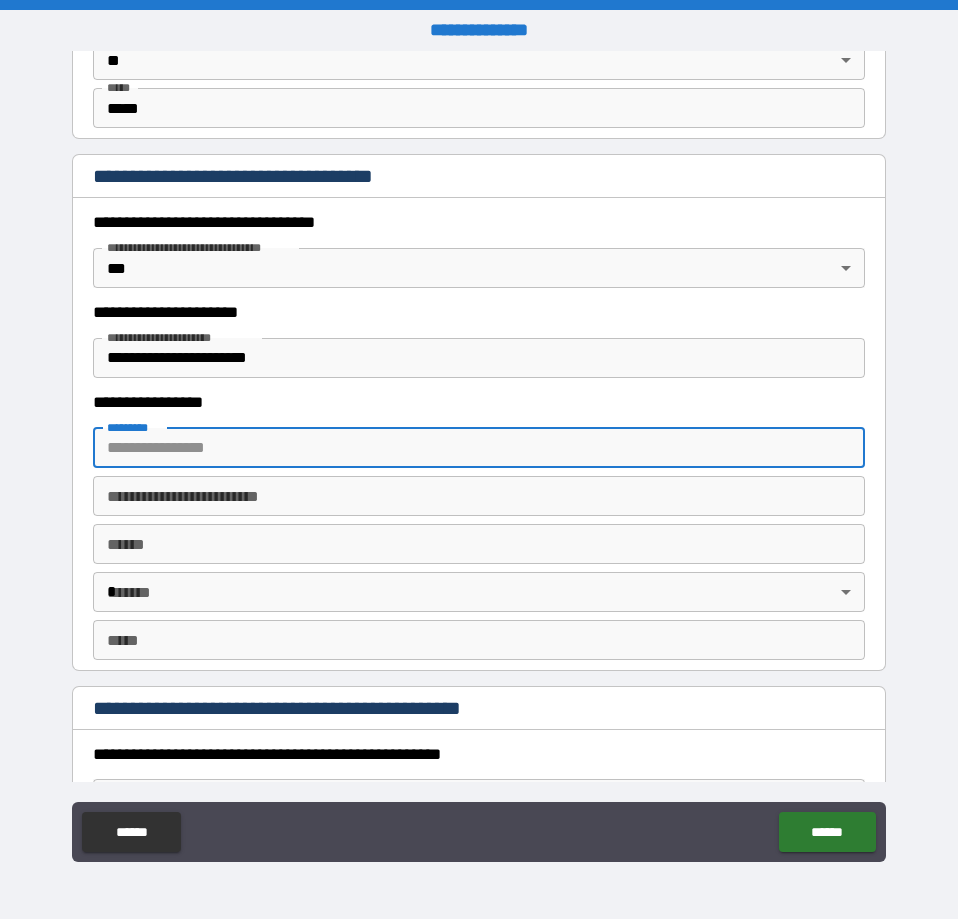 scroll, scrollTop: 1596, scrollLeft: 0, axis: vertical 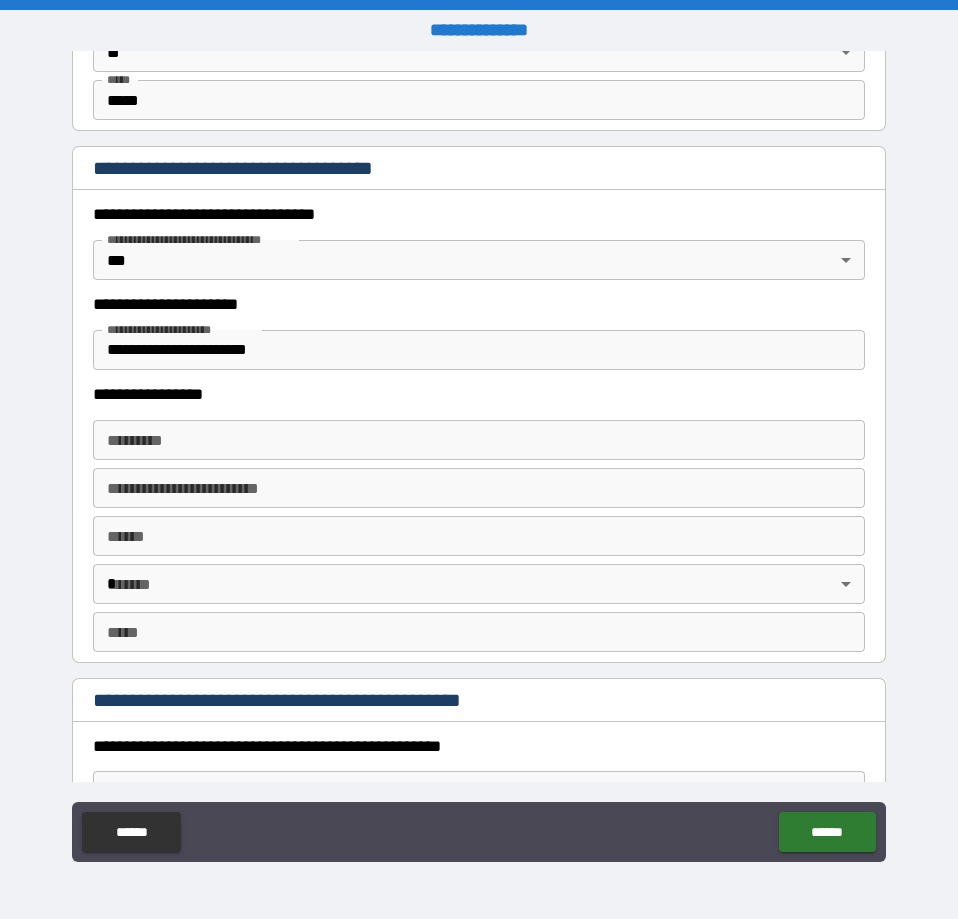 click on "*******   *" at bounding box center [479, 440] 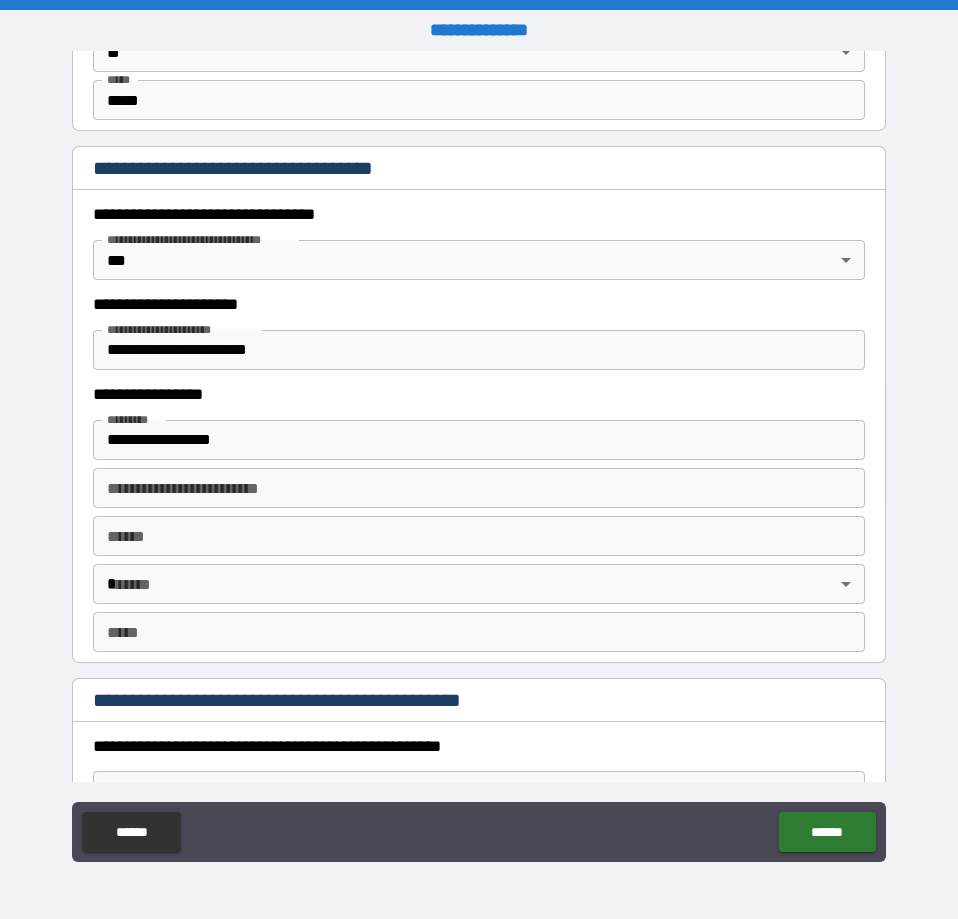 type on "**********" 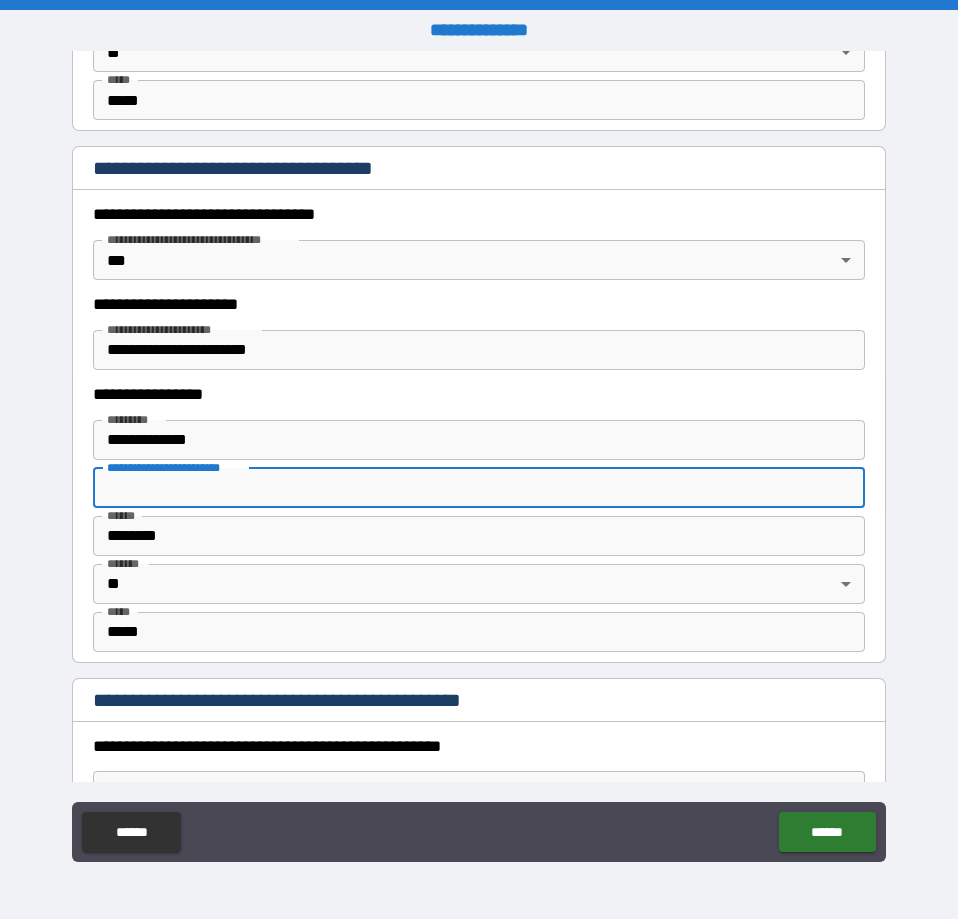 click on "**********" at bounding box center (479, 488) 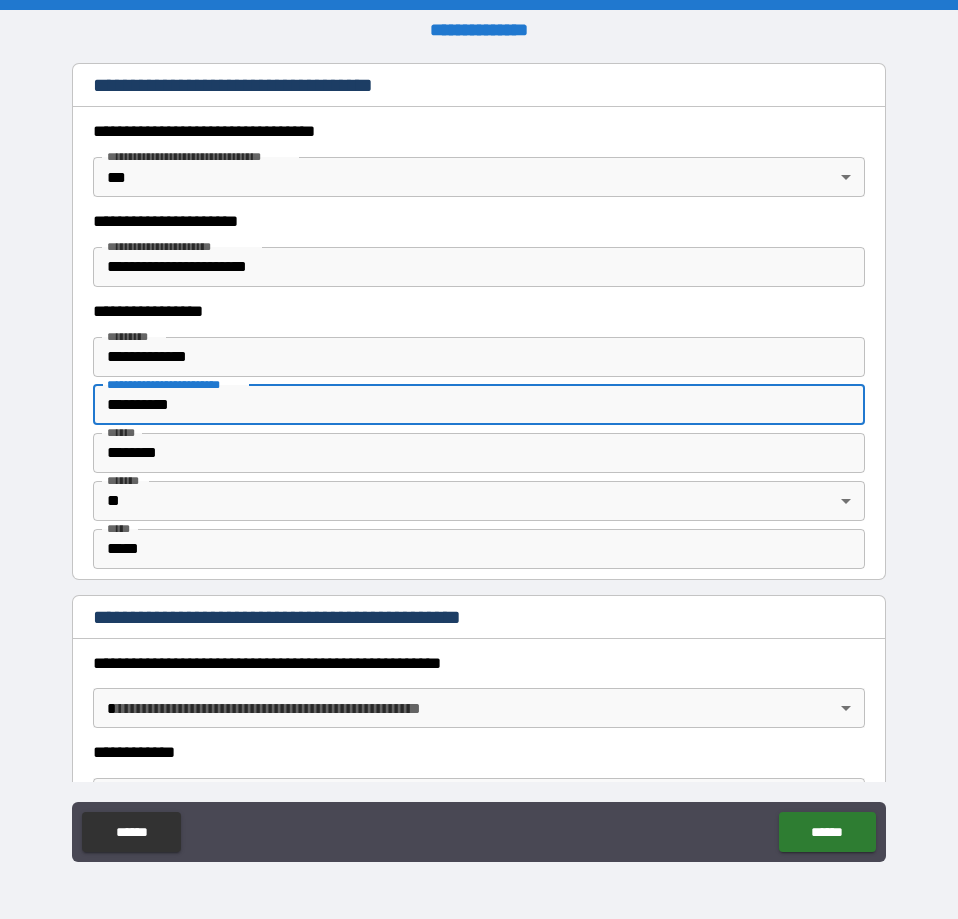 scroll, scrollTop: 1824, scrollLeft: 0, axis: vertical 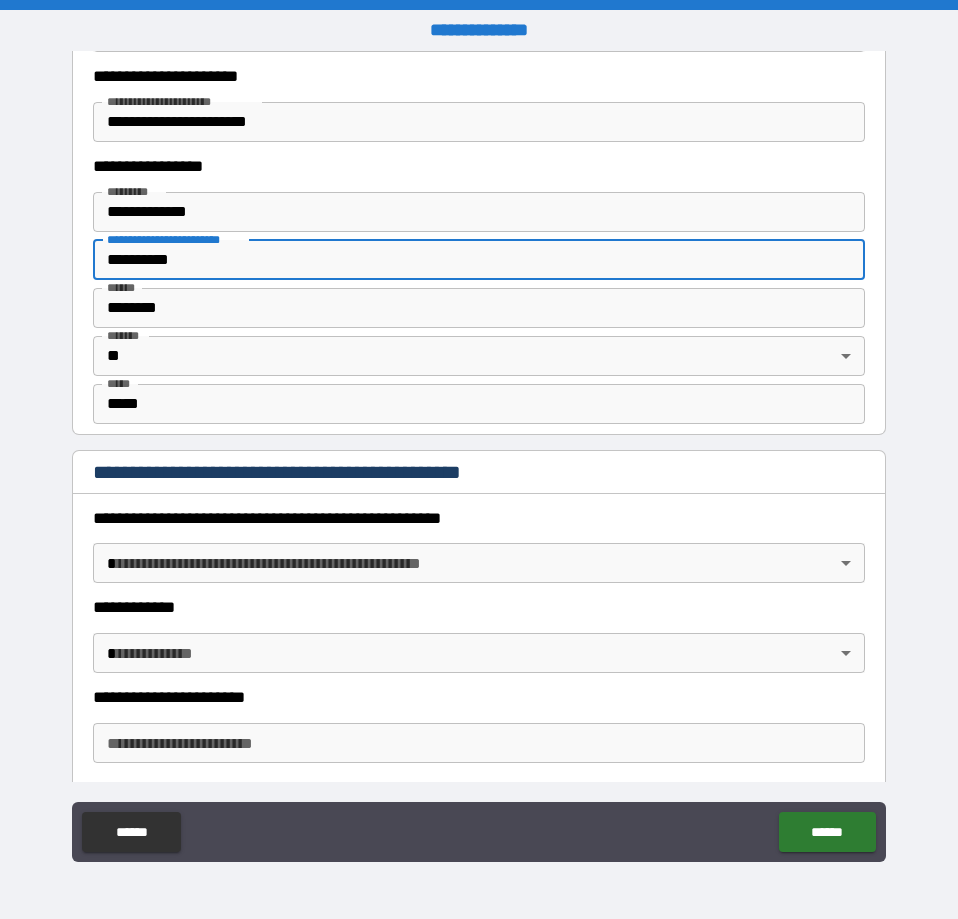 type on "**********" 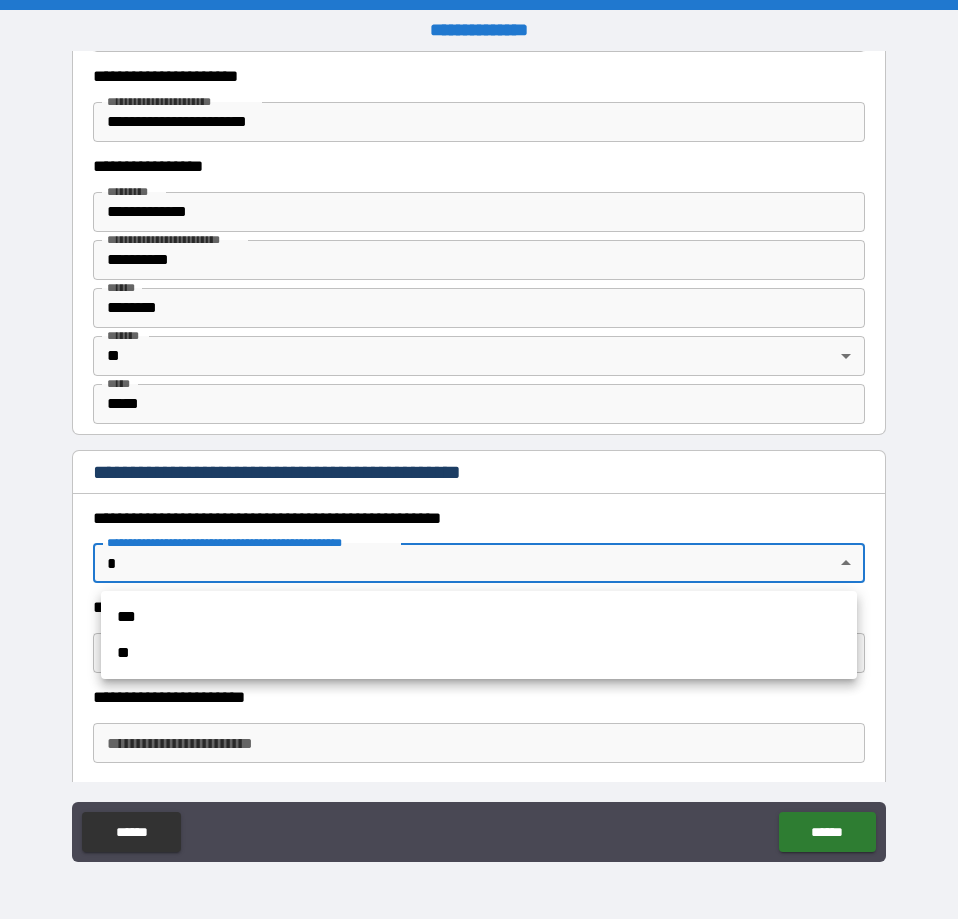 click on "**********" at bounding box center (479, 459) 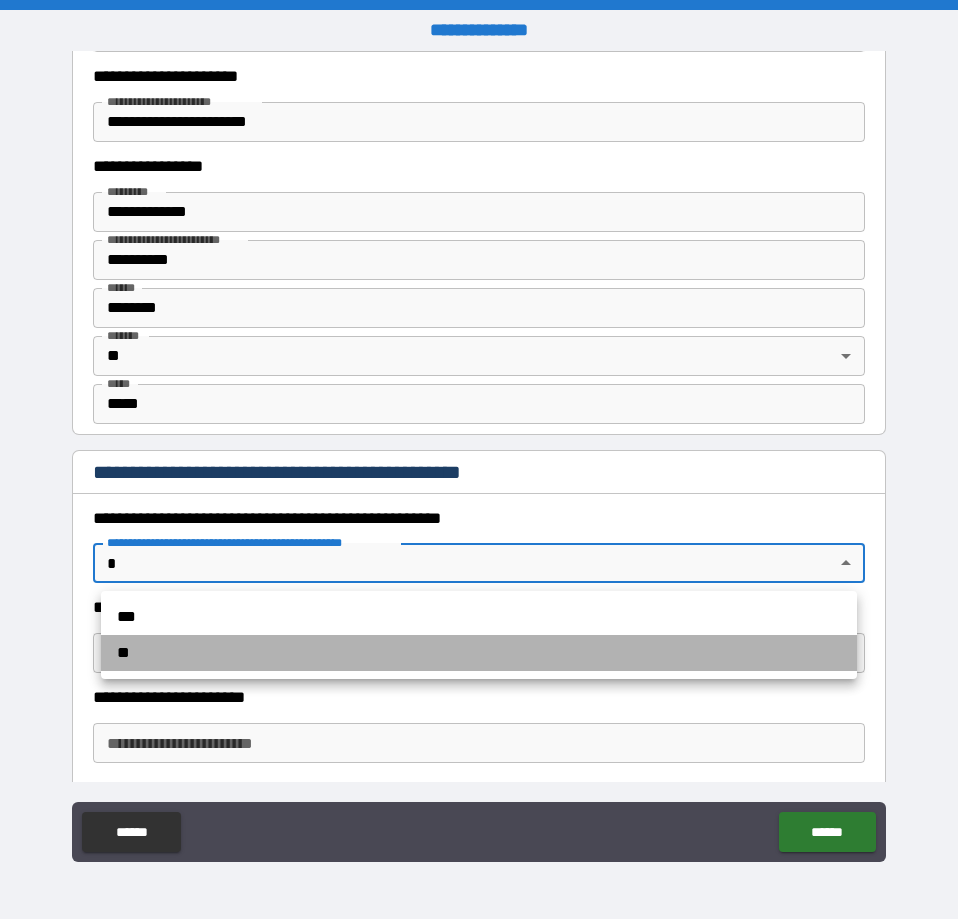 click on "**" at bounding box center (479, 653) 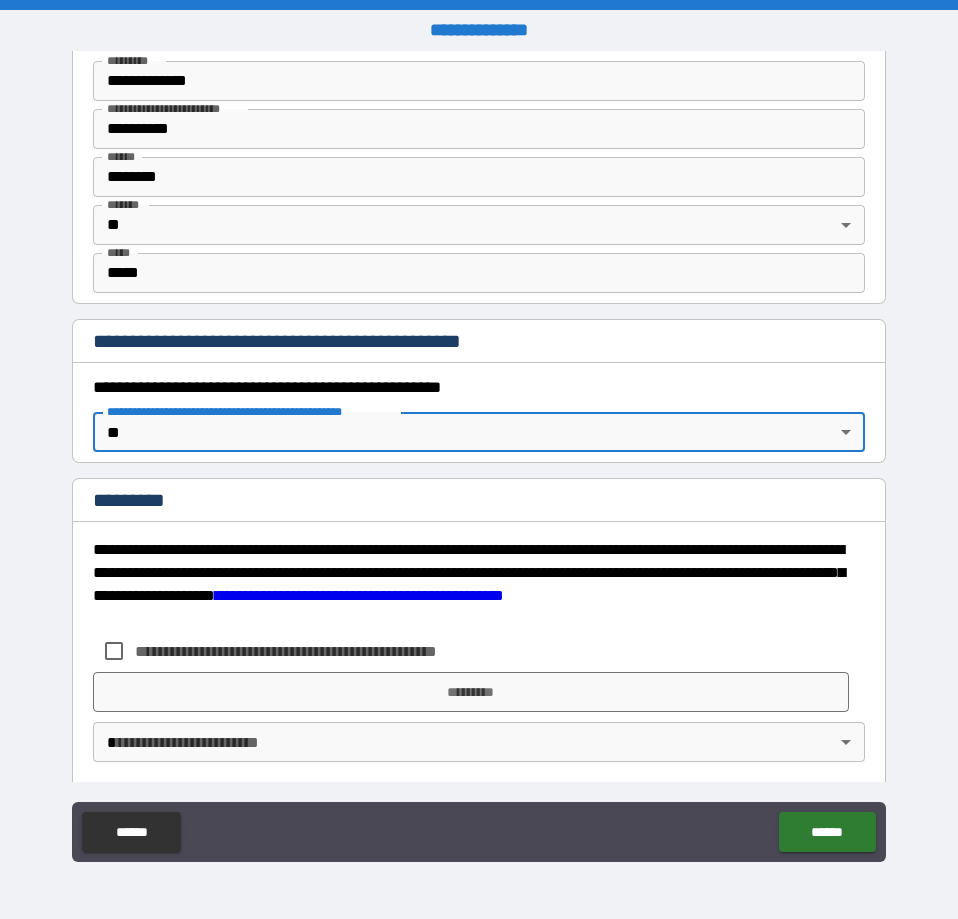 scroll, scrollTop: 1966, scrollLeft: 0, axis: vertical 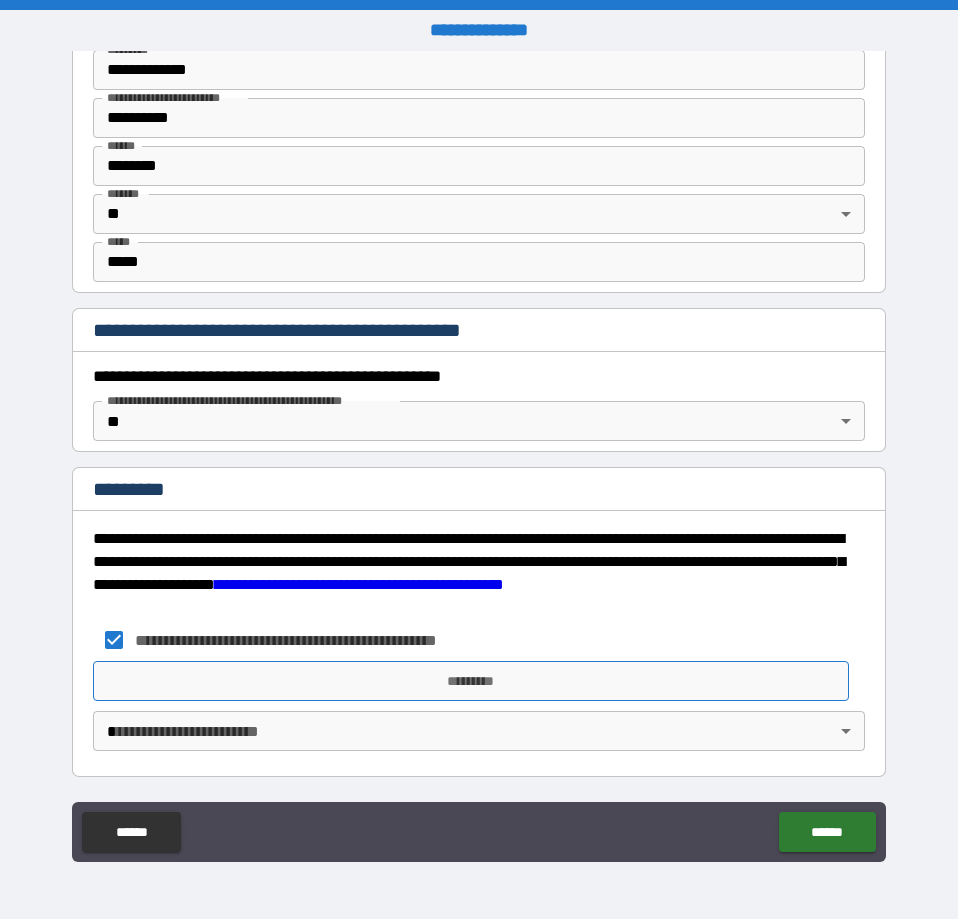 click on "*********" at bounding box center (471, 681) 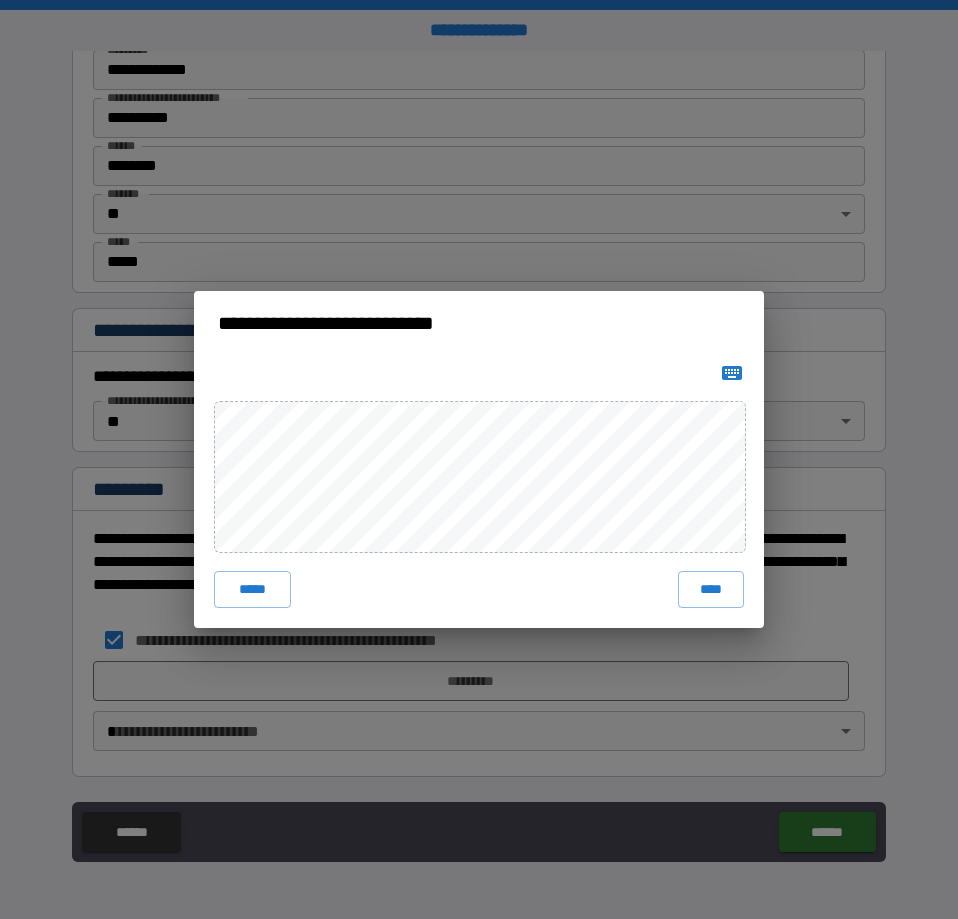 click 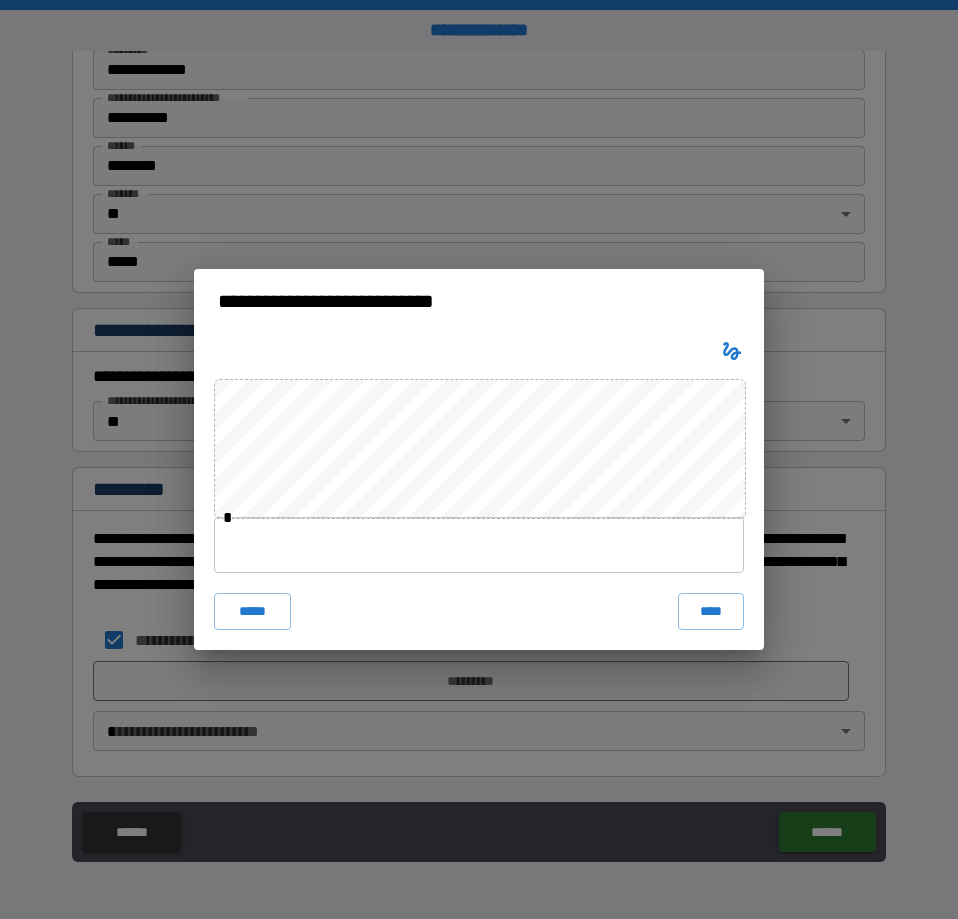 click at bounding box center [479, 545] 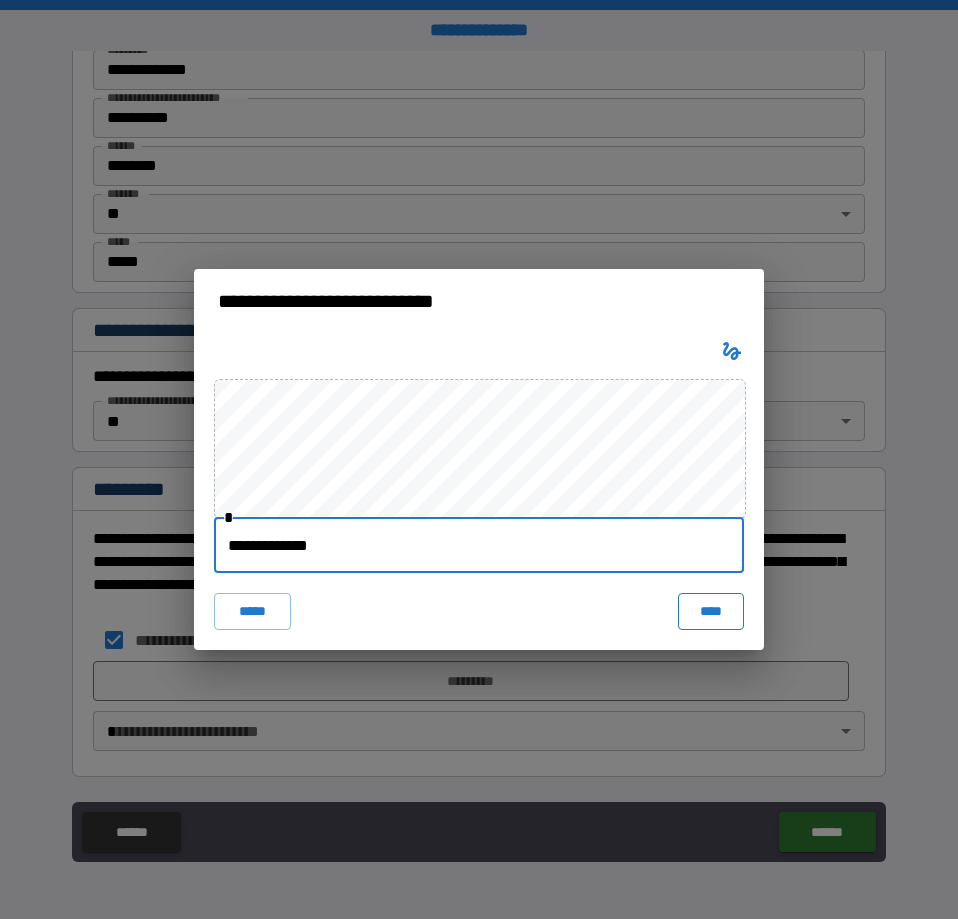 type on "**********" 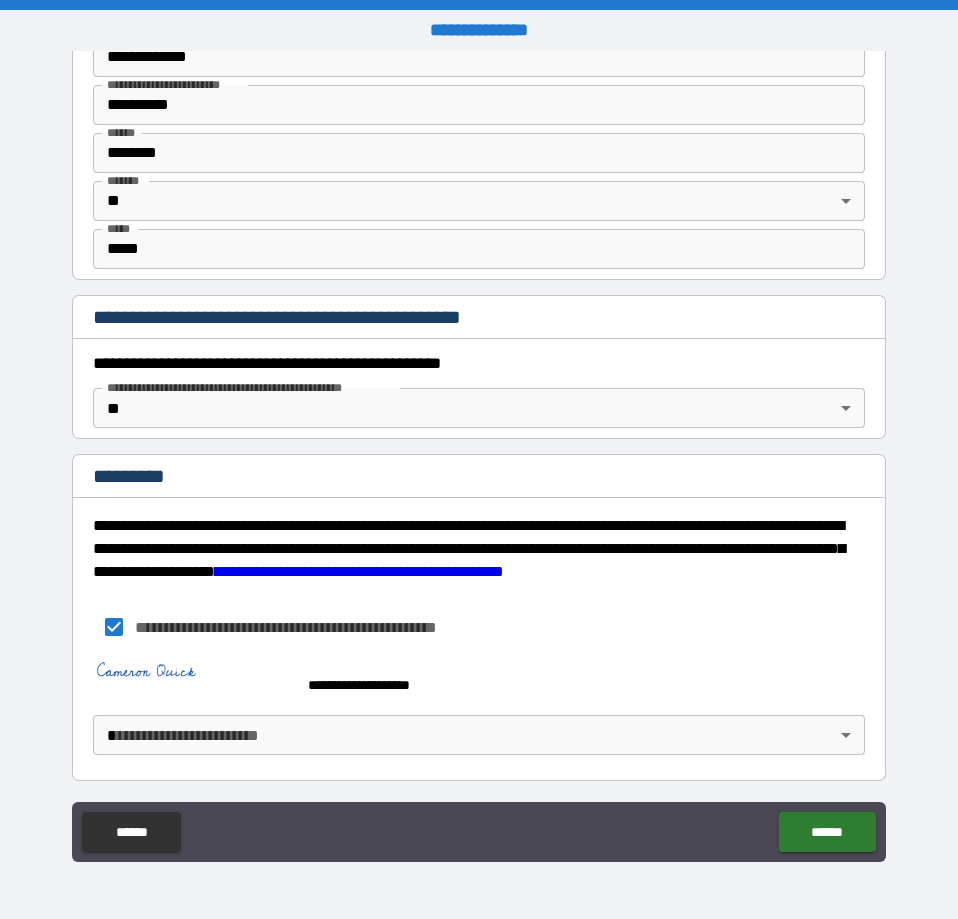 scroll, scrollTop: 1984, scrollLeft: 0, axis: vertical 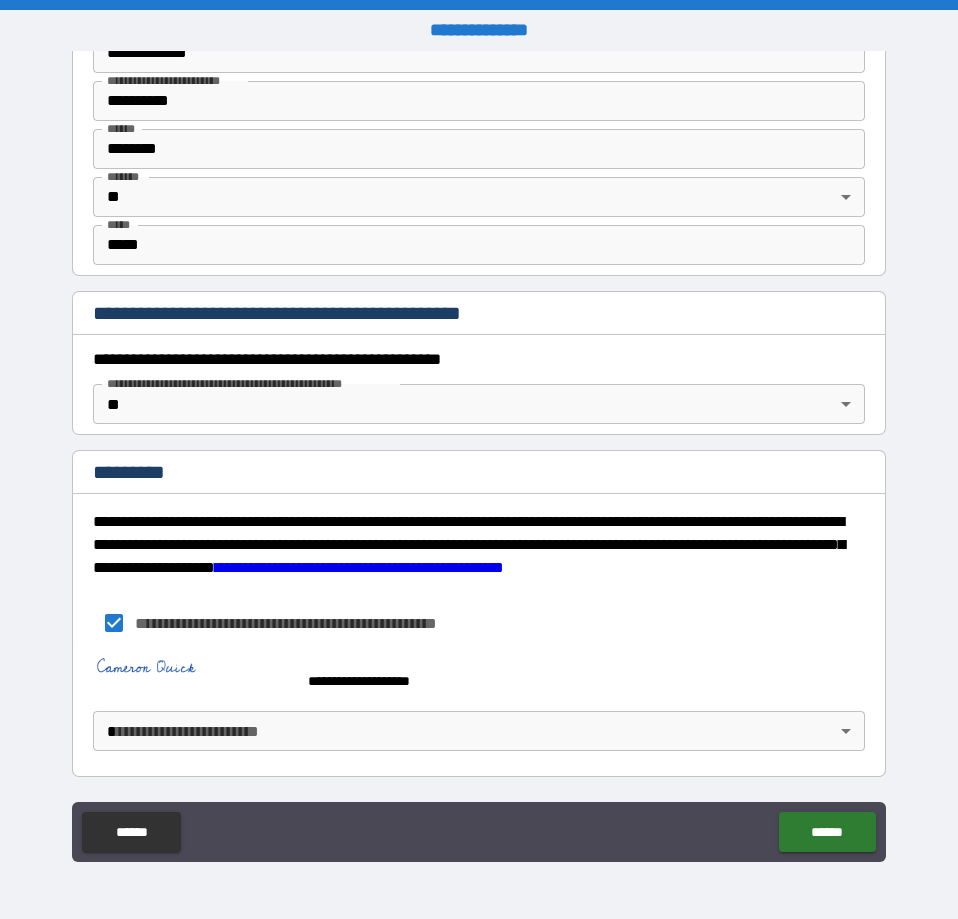 click on "**********" at bounding box center (479, 459) 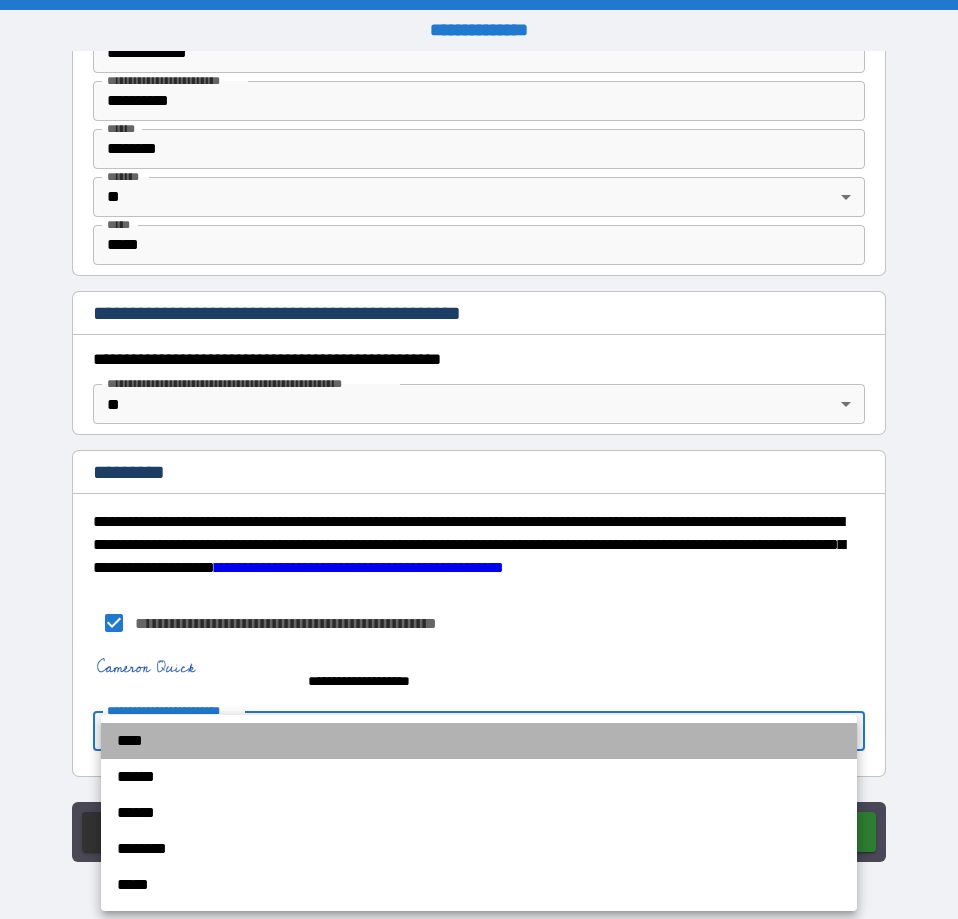 click on "****" at bounding box center (479, 741) 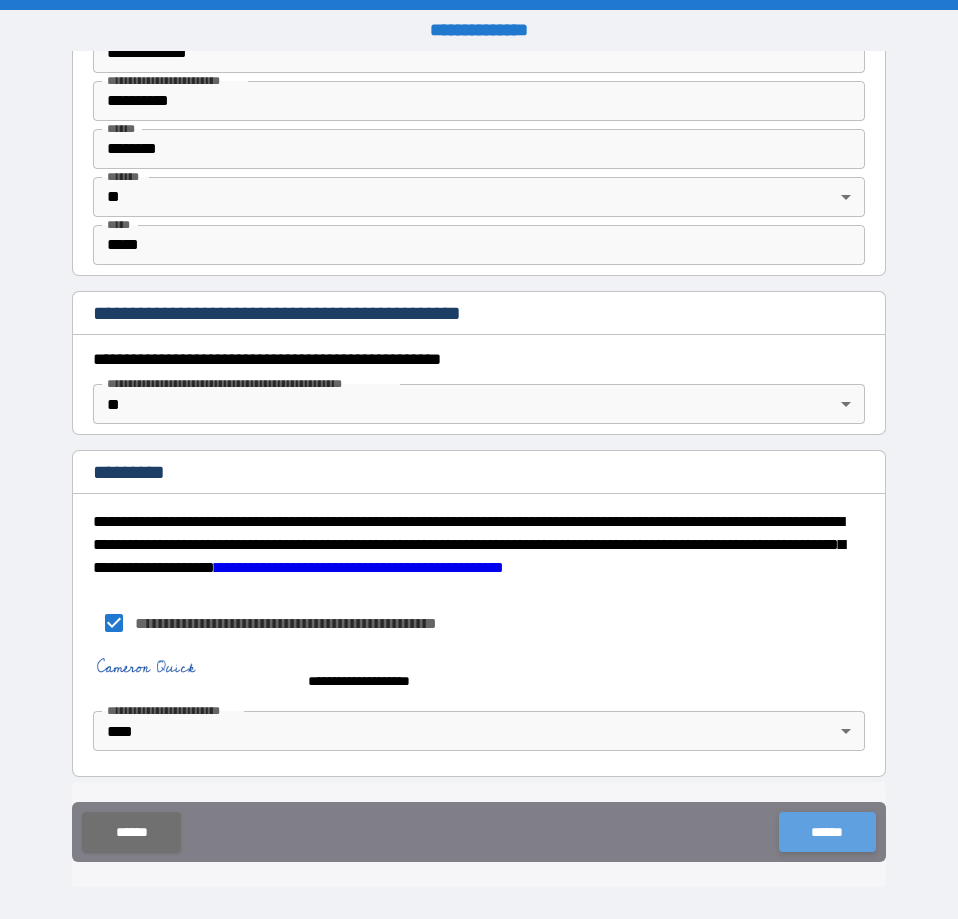 click on "******" at bounding box center (827, 832) 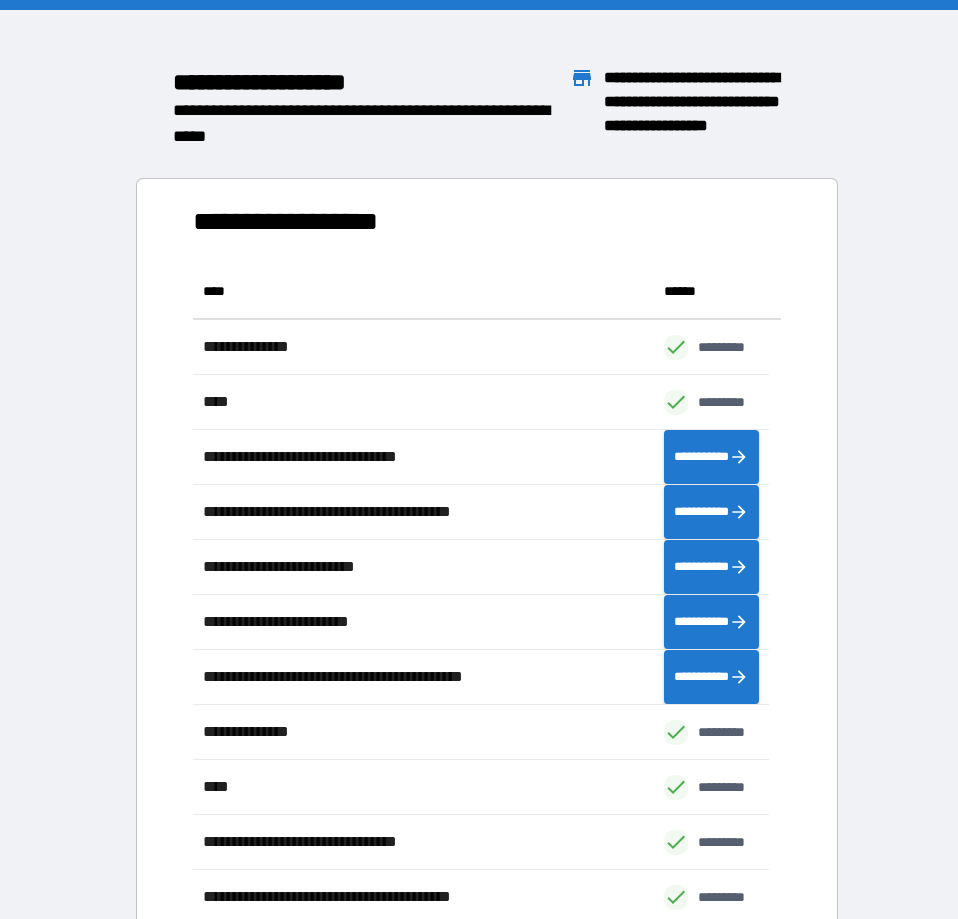 scroll, scrollTop: 18, scrollLeft: 19, axis: both 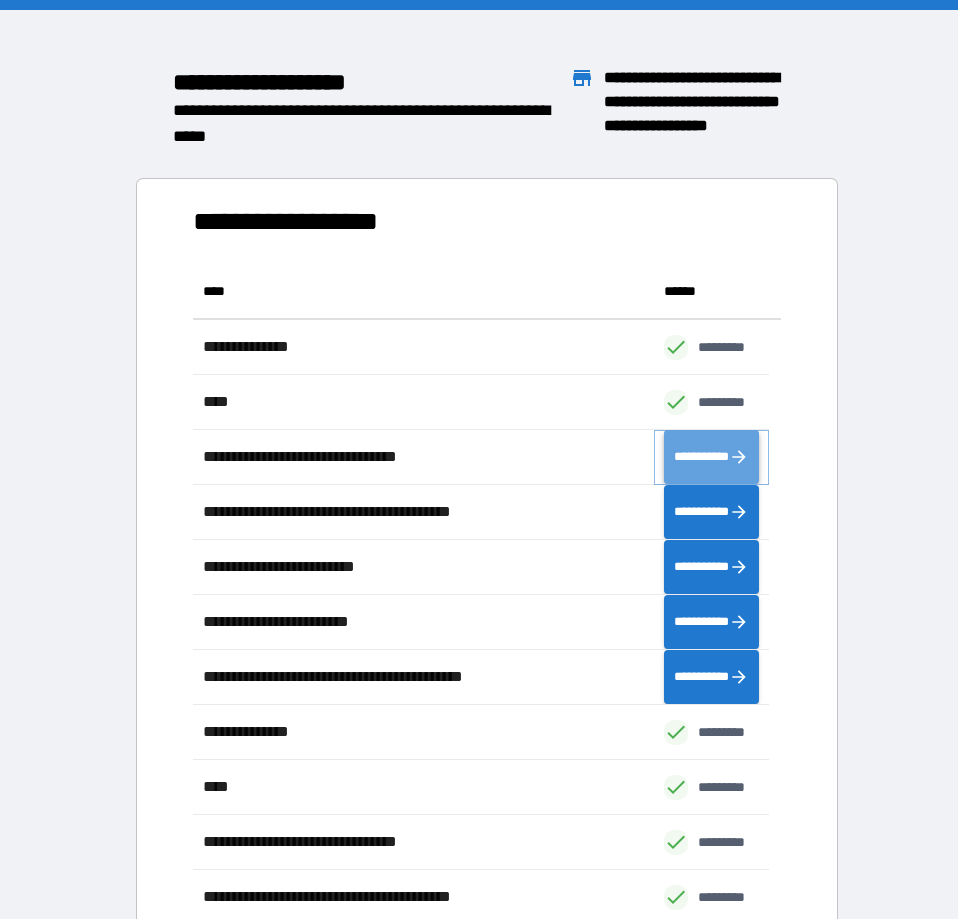 click on "**********" at bounding box center (711, 457) 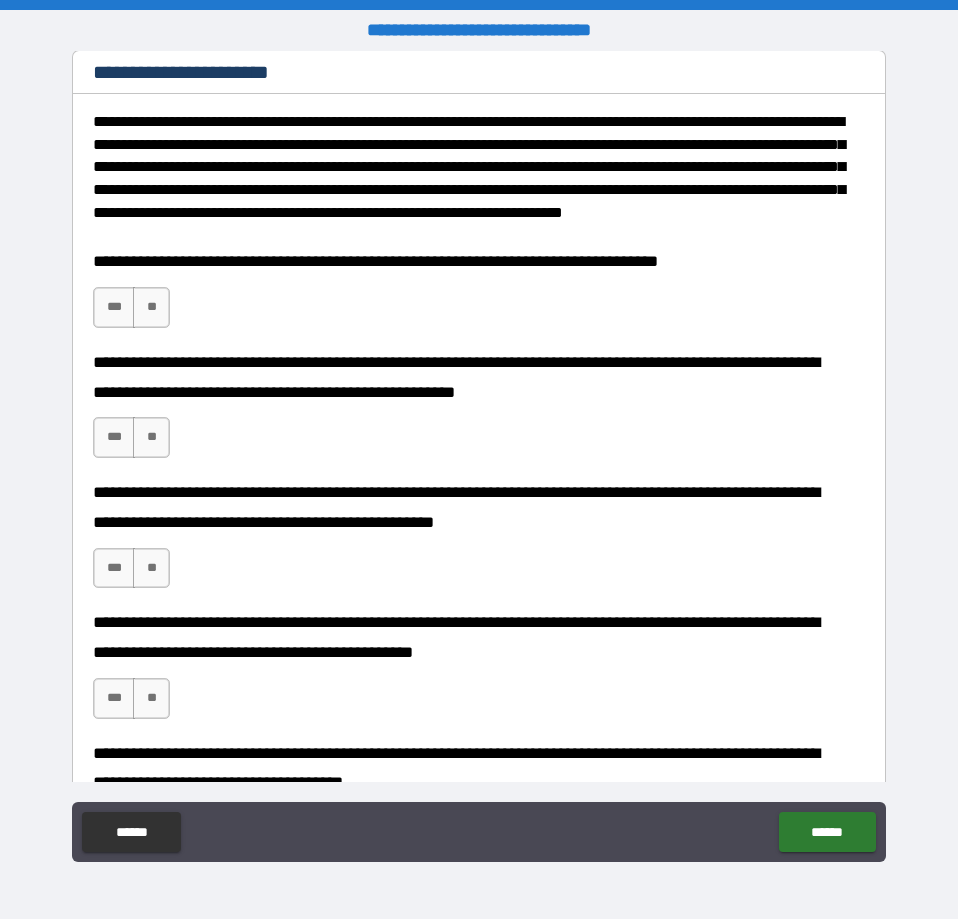 scroll, scrollTop: 570, scrollLeft: 0, axis: vertical 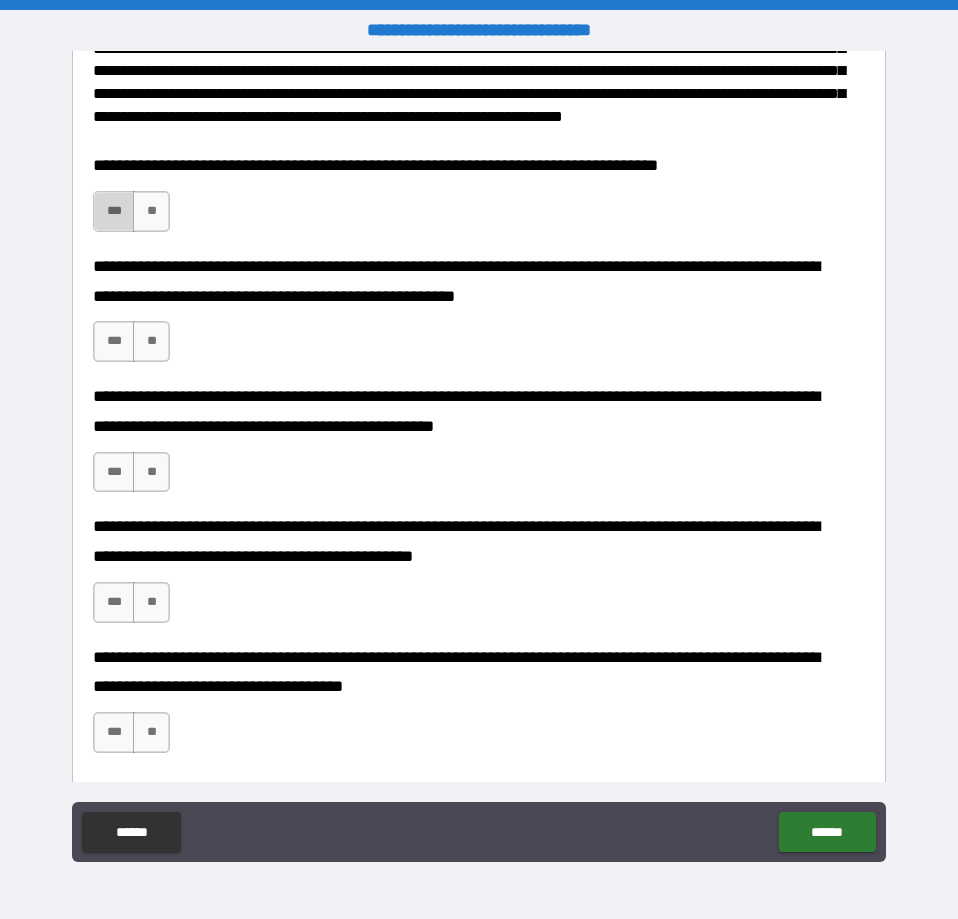 click on "***" at bounding box center [114, 211] 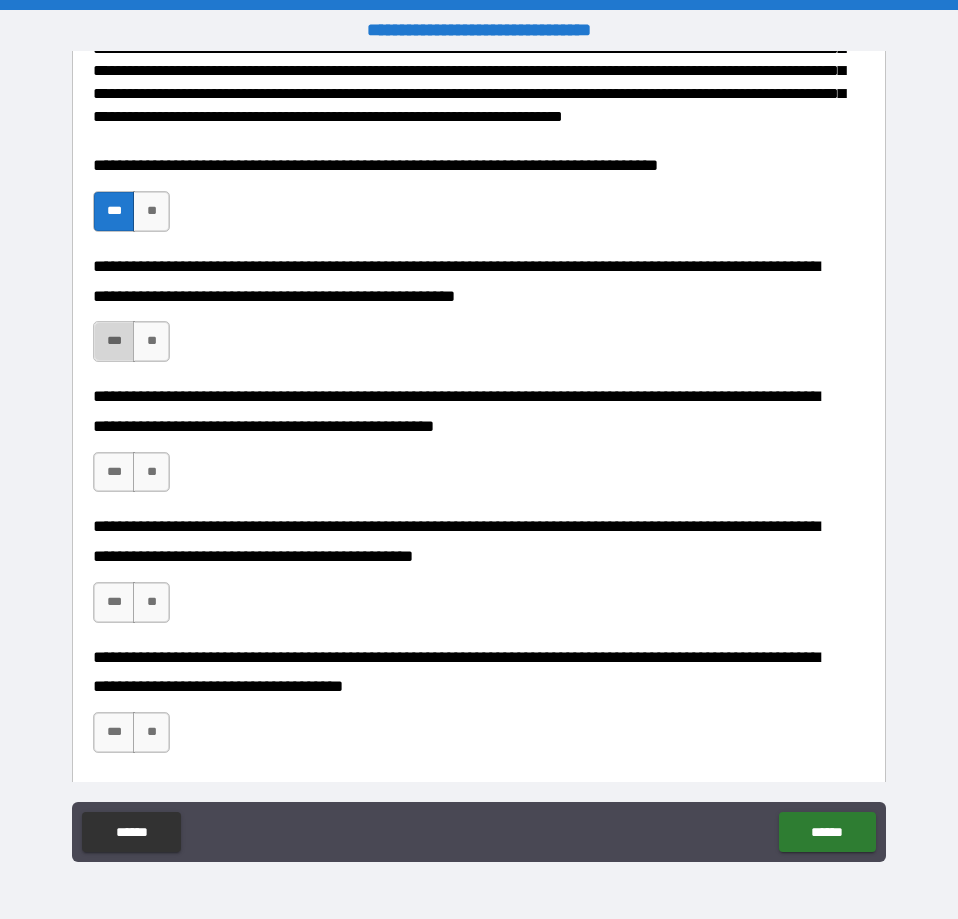 click on "***" at bounding box center (114, 341) 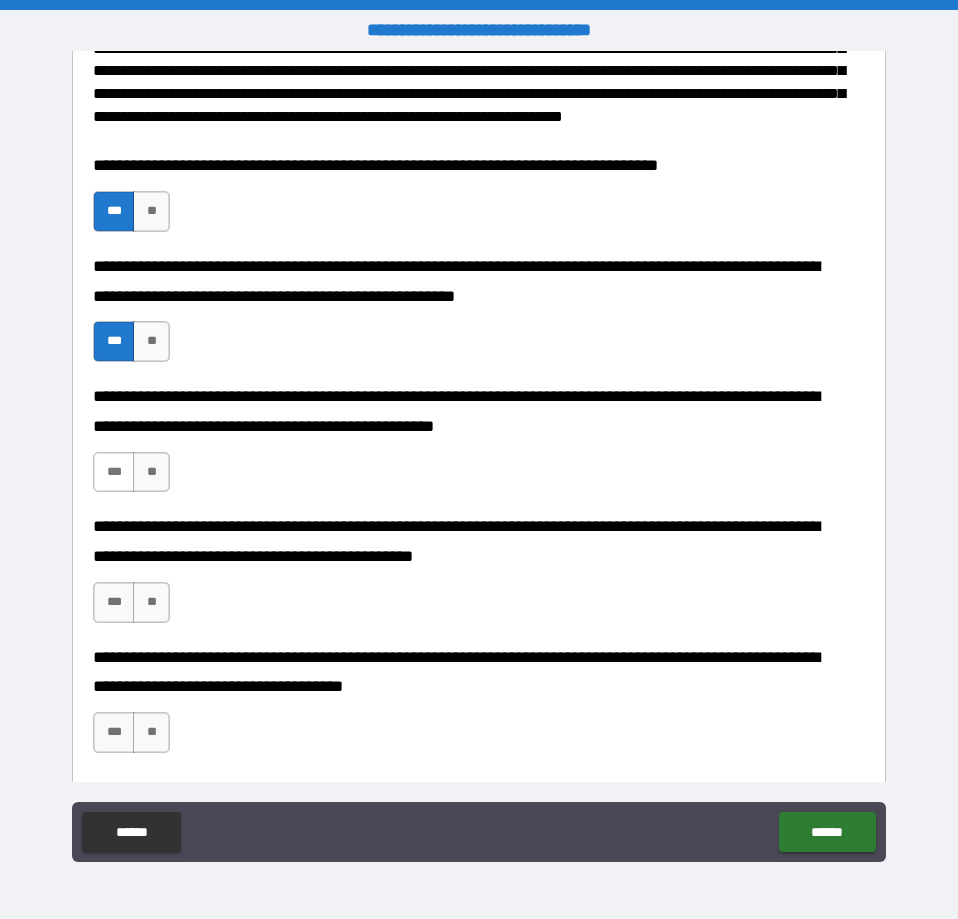 click on "***" at bounding box center [114, 472] 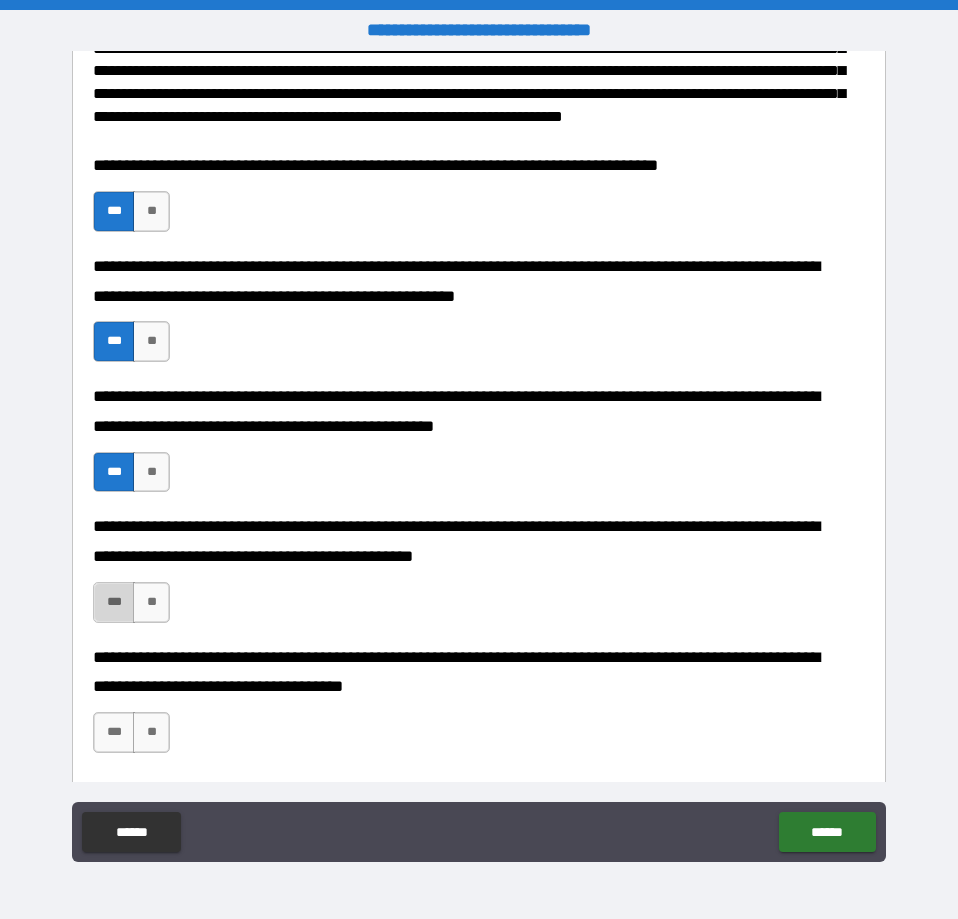 click on "***" at bounding box center (114, 602) 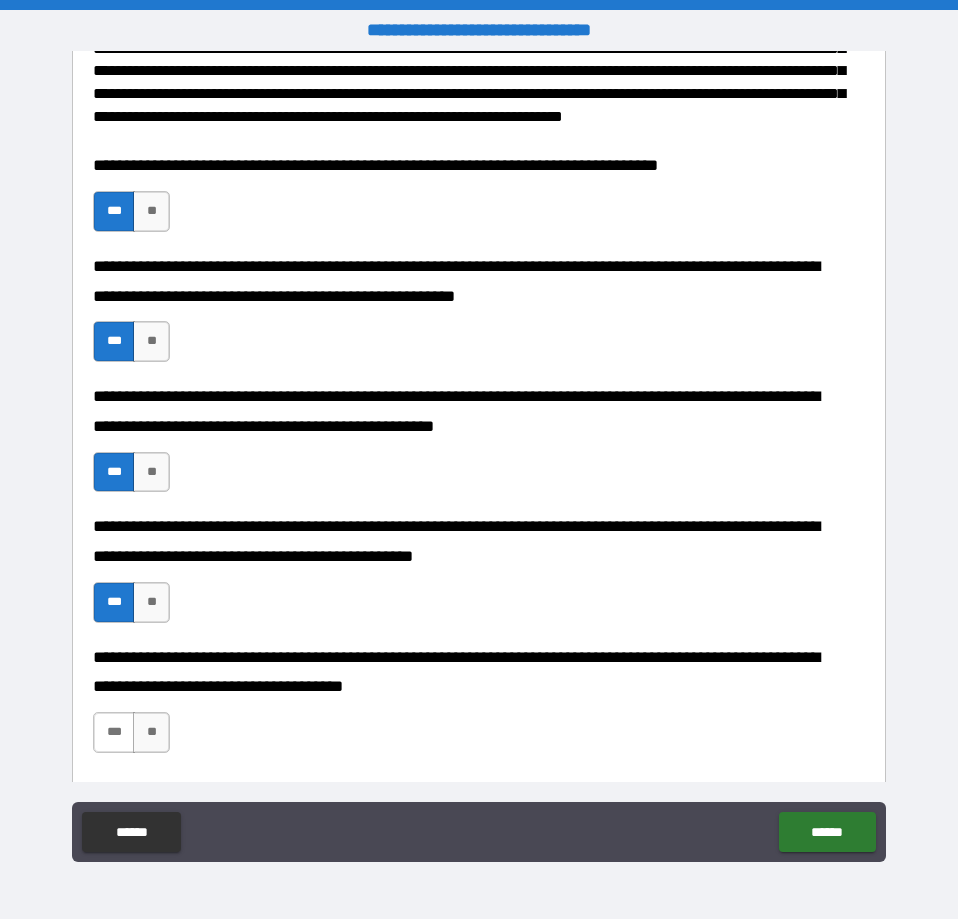 click on "*** **" at bounding box center (131, 732) 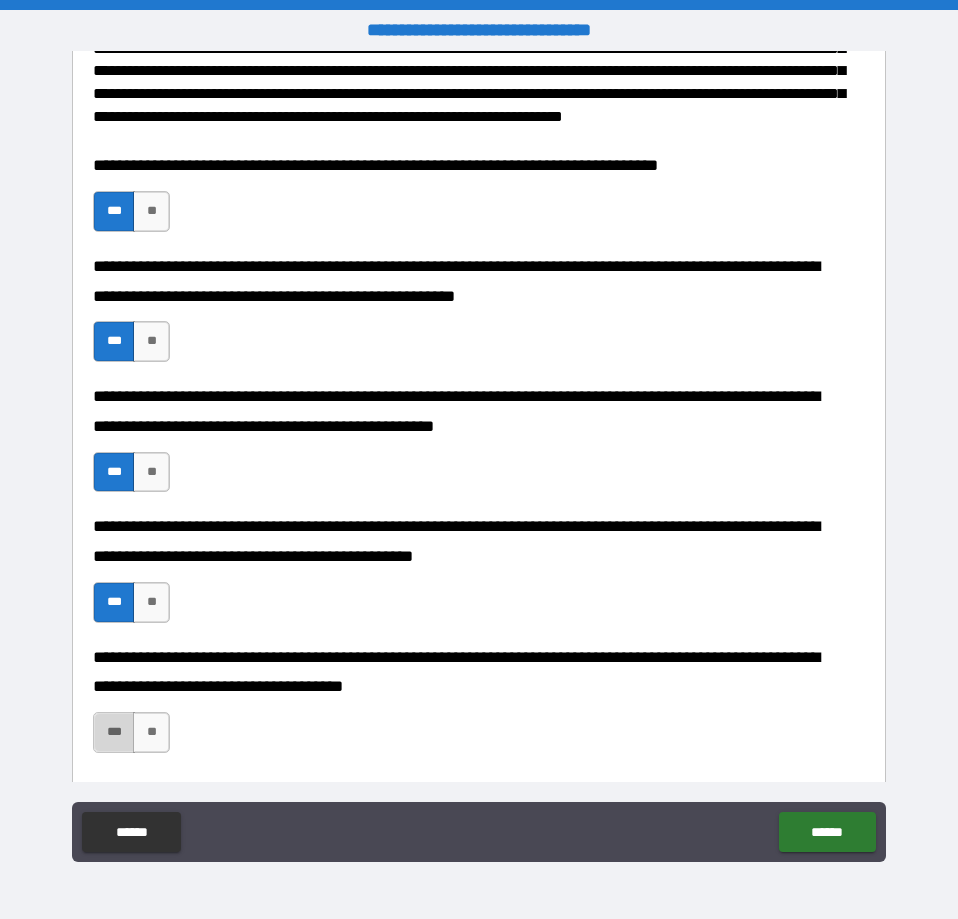 click on "***" at bounding box center [114, 732] 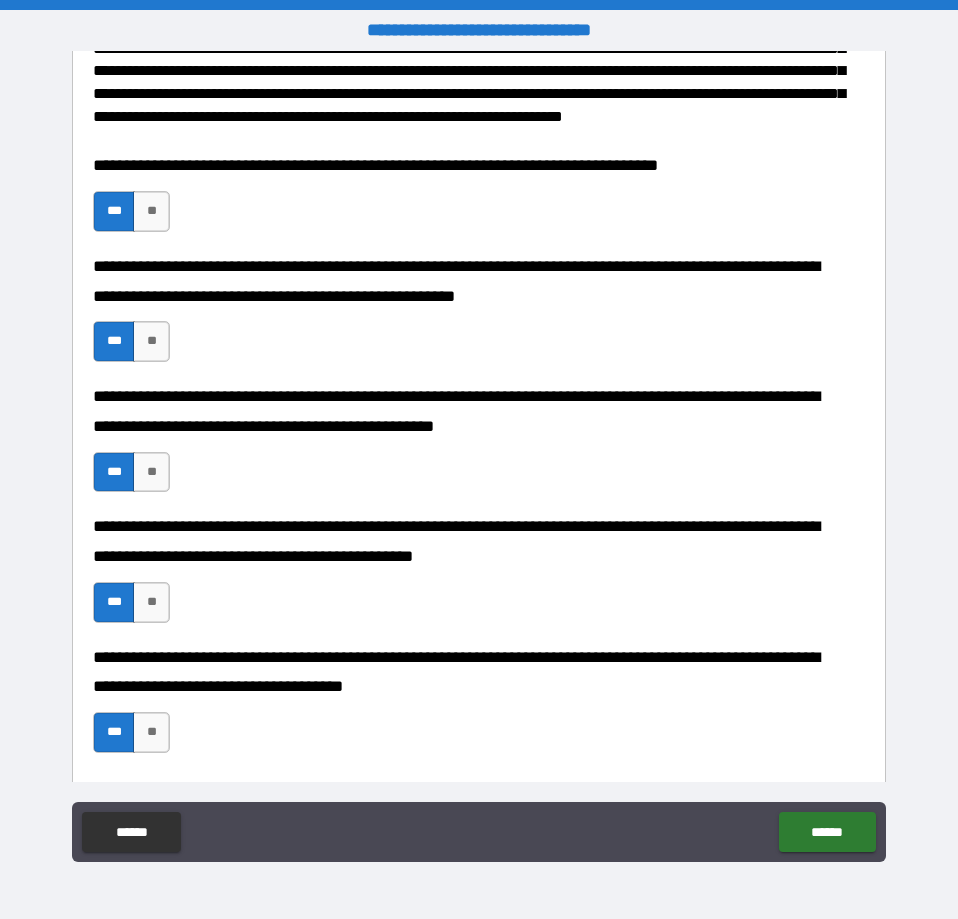 scroll, scrollTop: 1026, scrollLeft: 0, axis: vertical 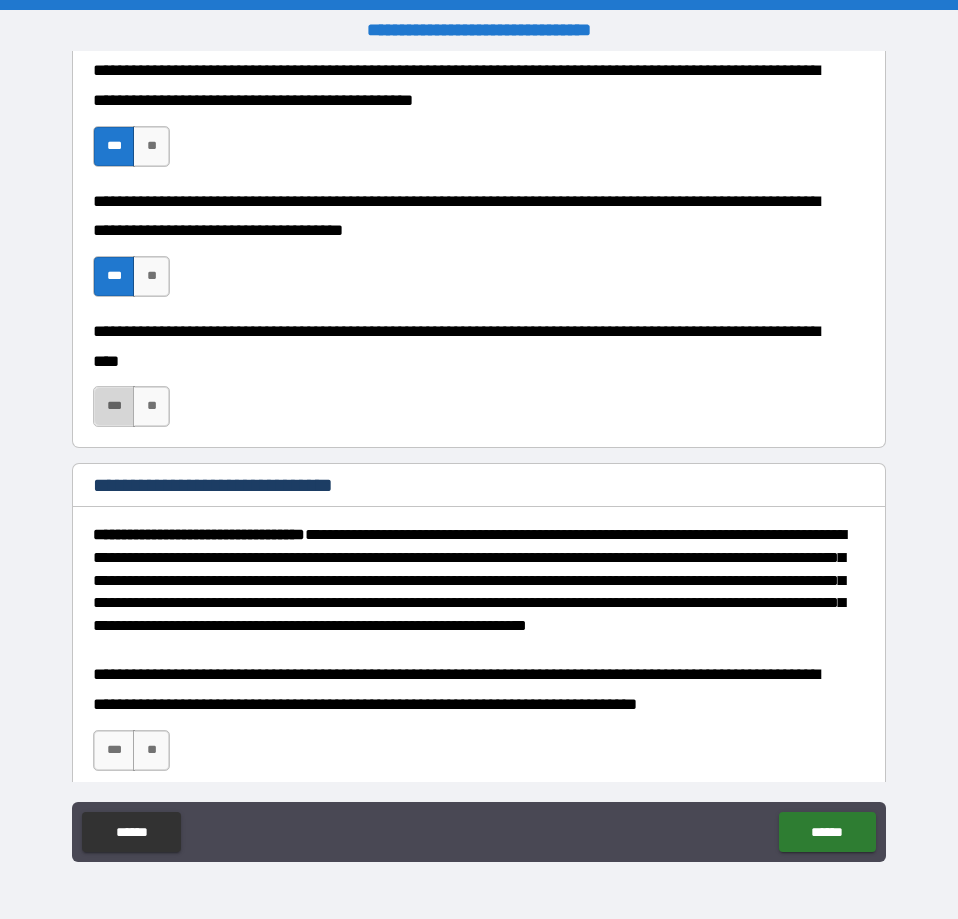 click on "***" at bounding box center [114, 406] 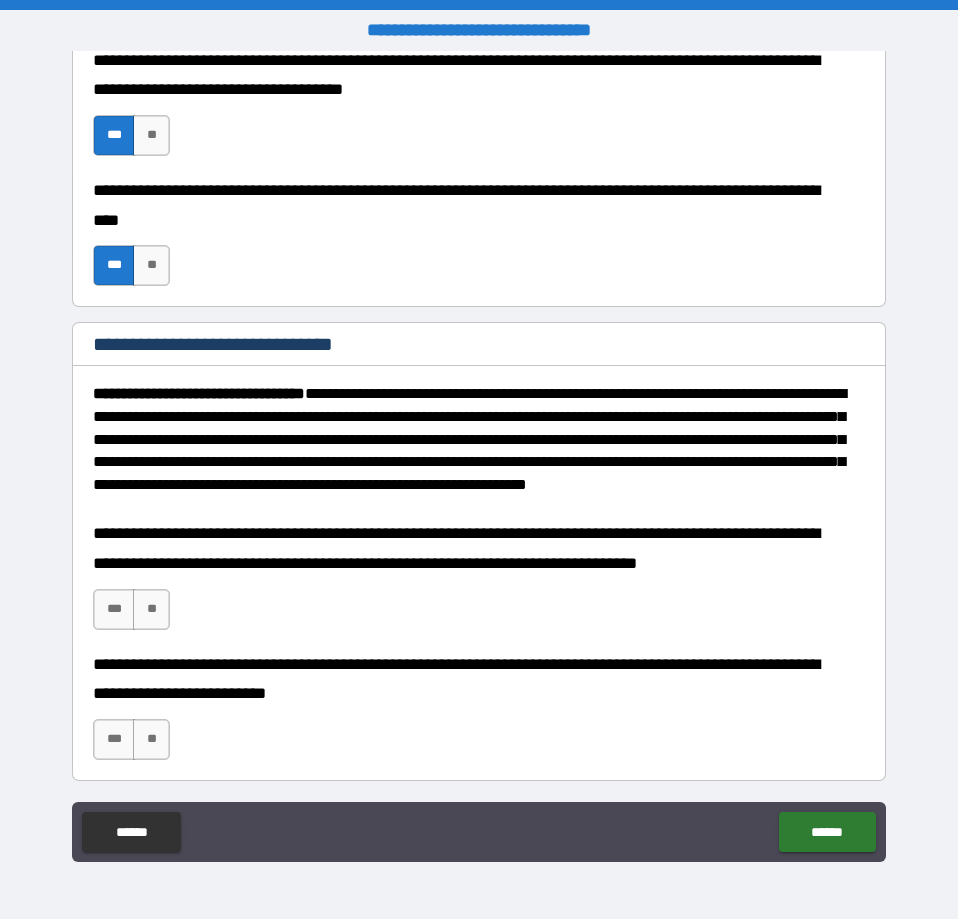 scroll, scrollTop: 1368, scrollLeft: 0, axis: vertical 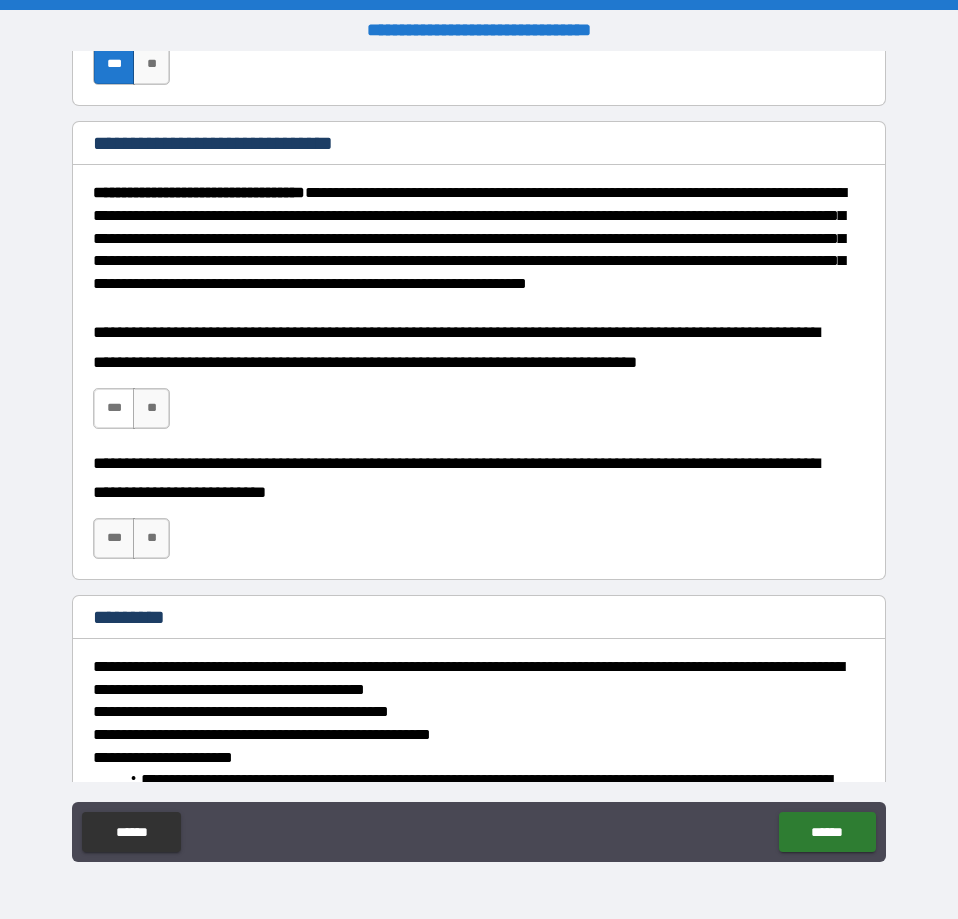 click on "***" at bounding box center [114, 408] 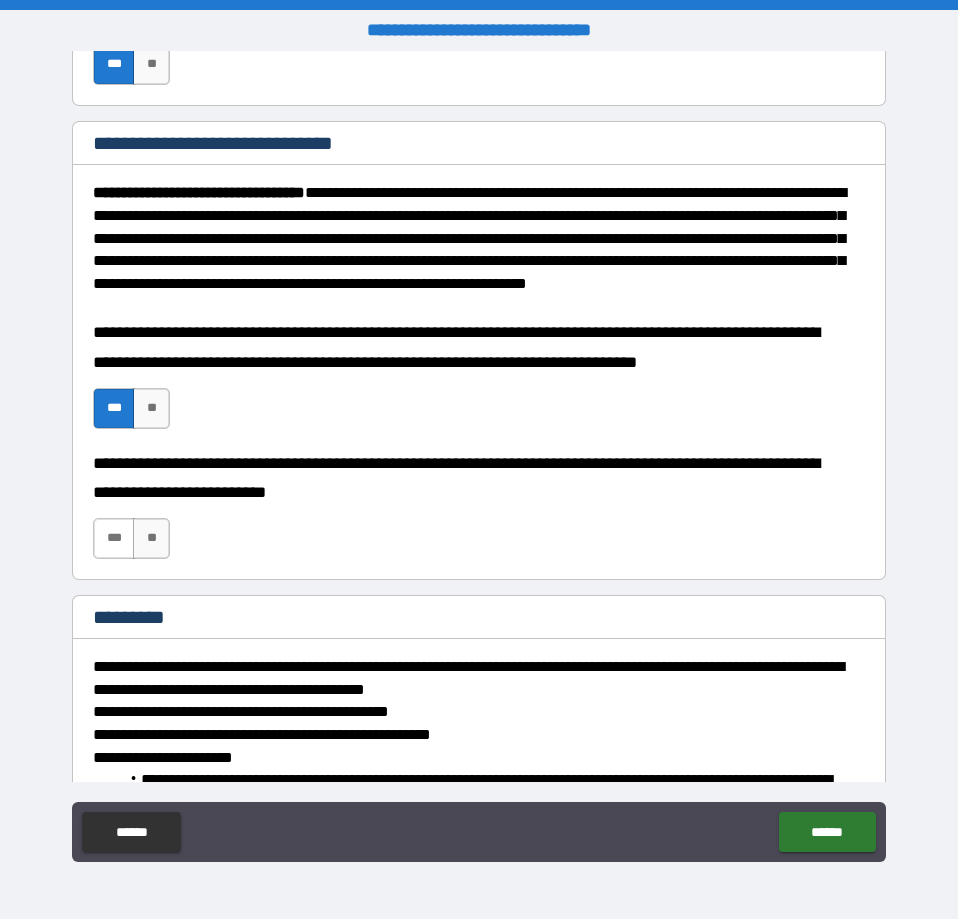 click on "***" at bounding box center (114, 538) 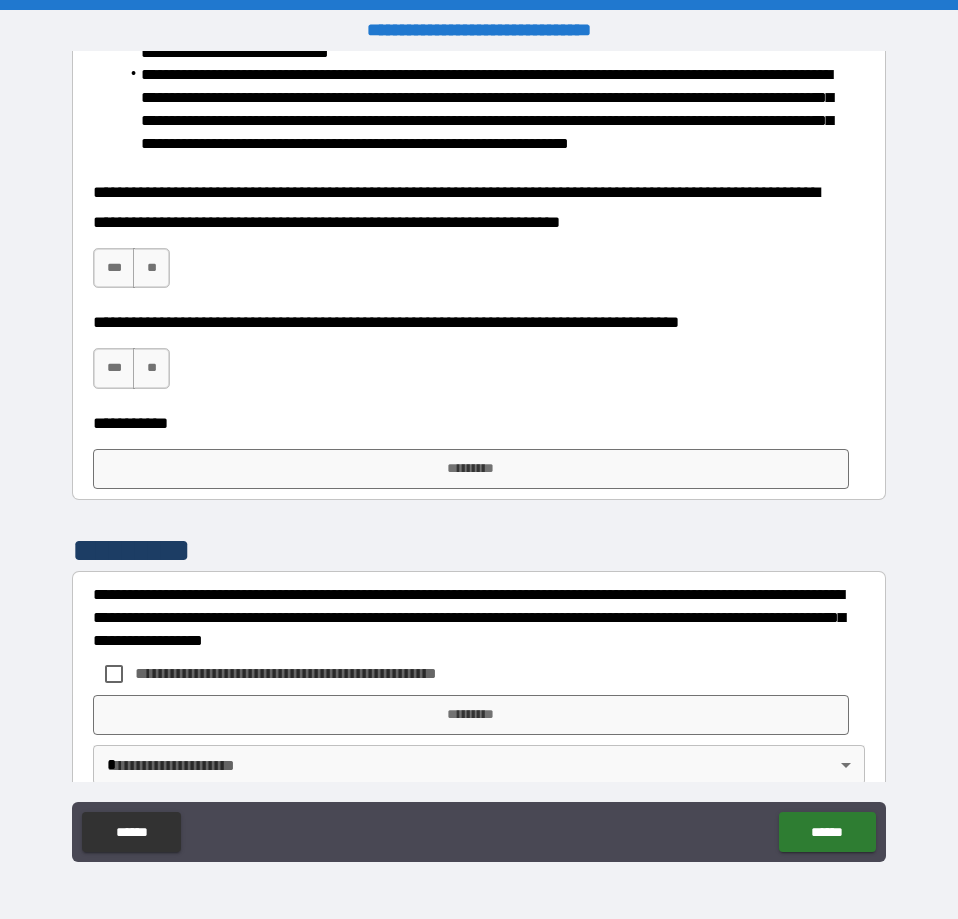scroll, scrollTop: 2394, scrollLeft: 0, axis: vertical 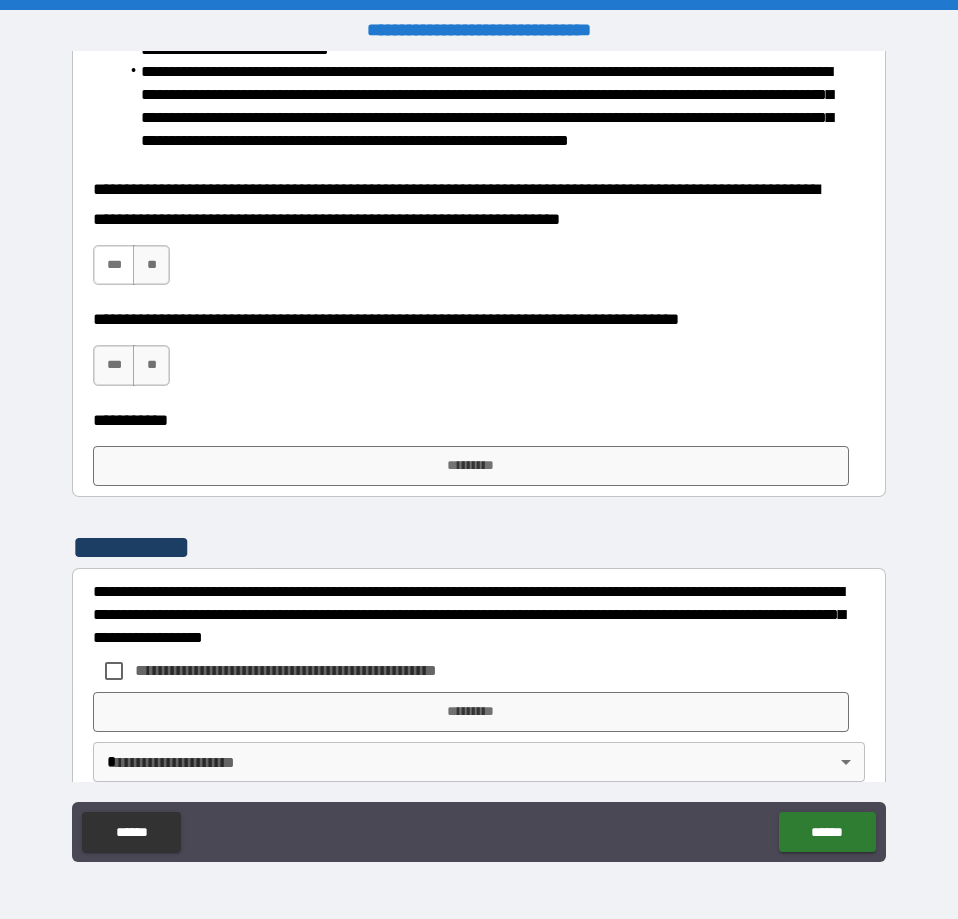 click on "***" at bounding box center [114, 265] 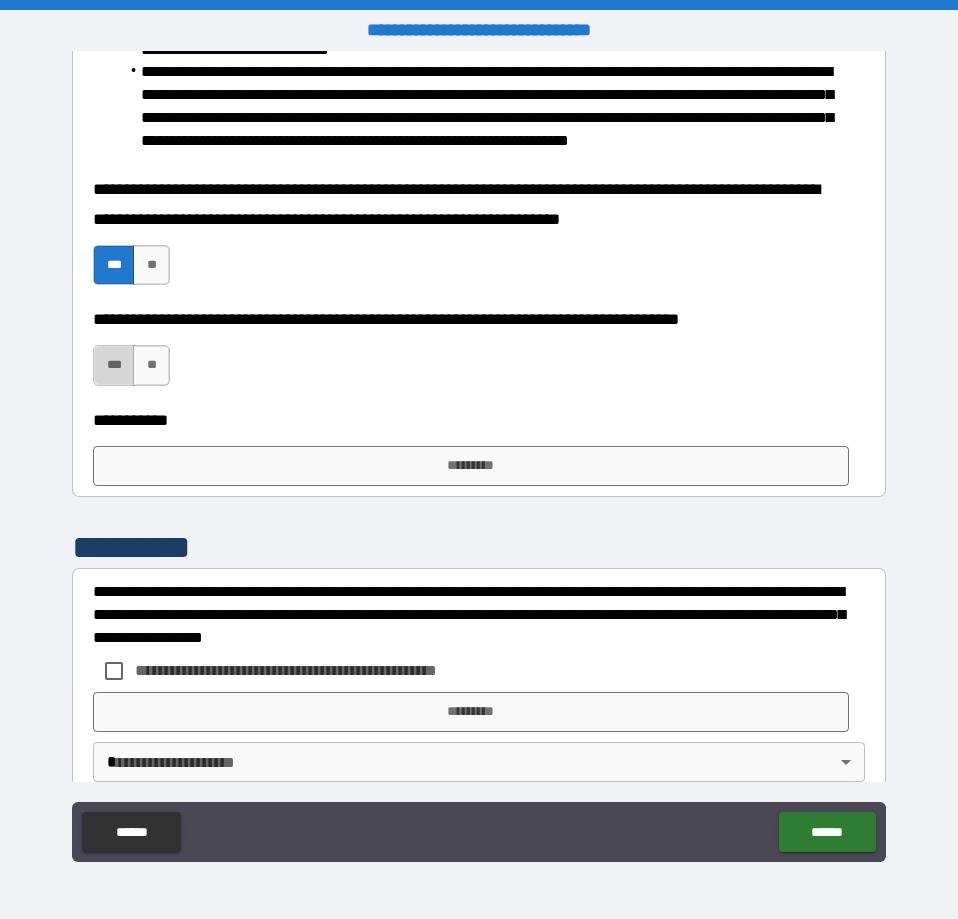 click on "***" at bounding box center (114, 365) 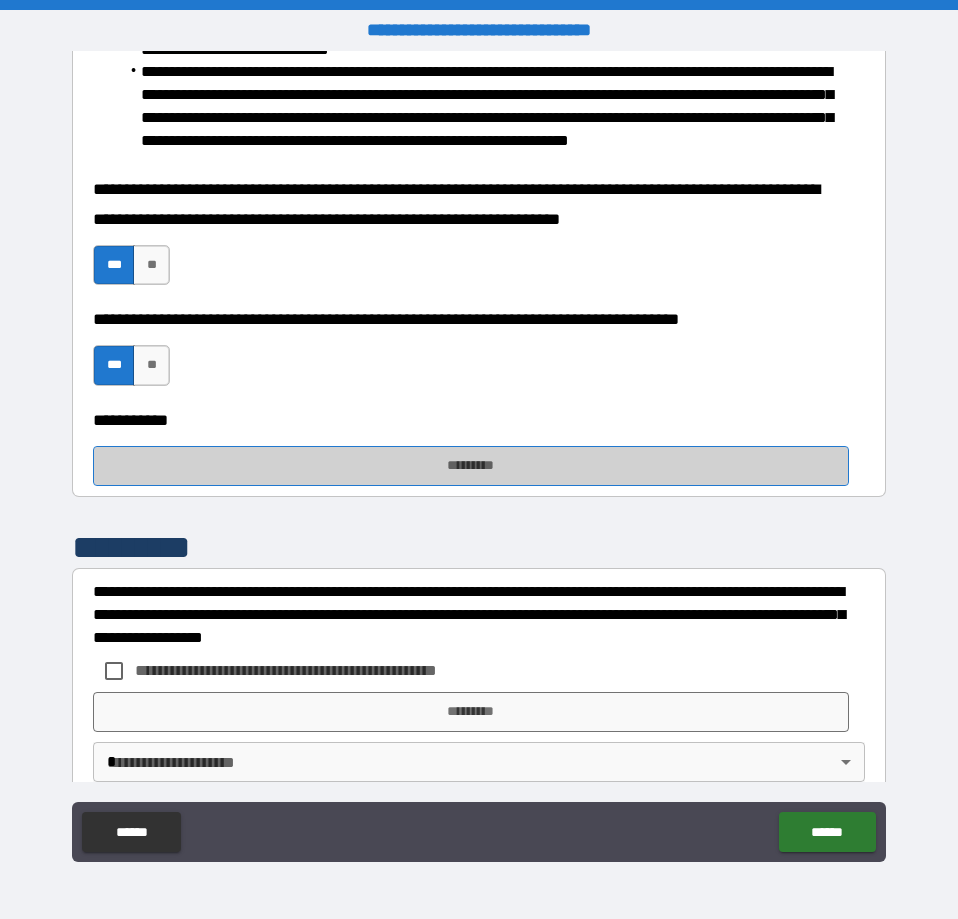 click on "*********" at bounding box center (471, 466) 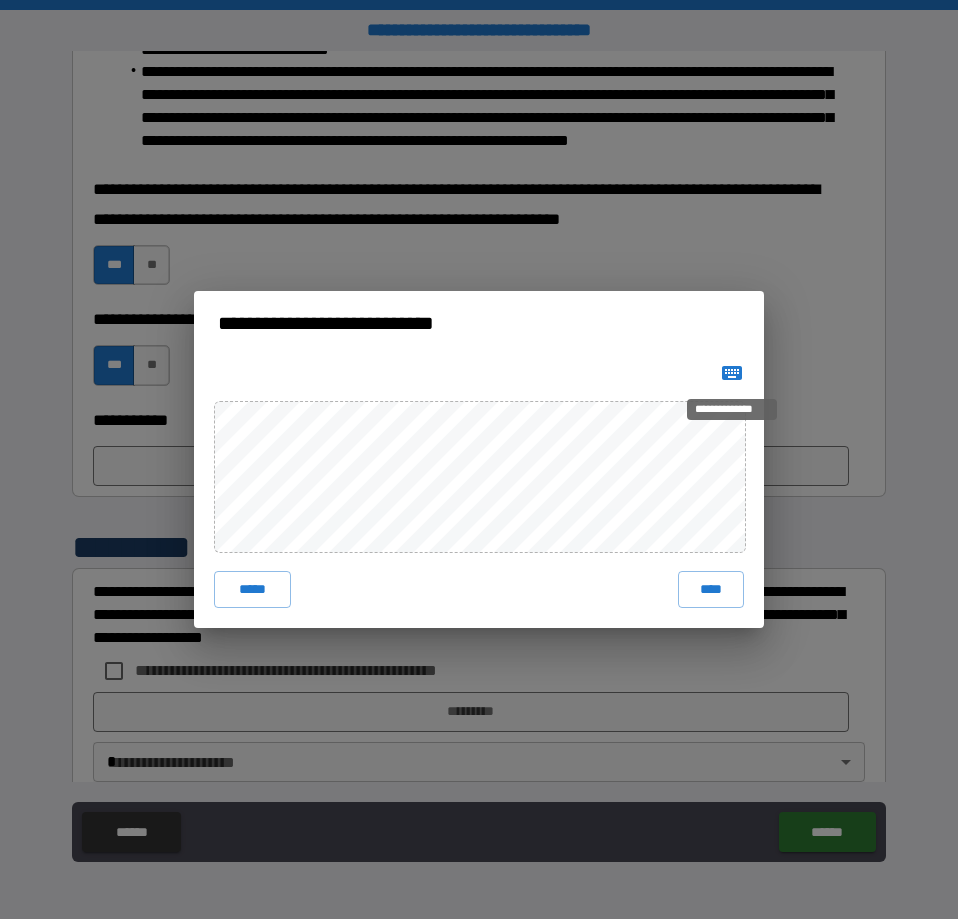 click 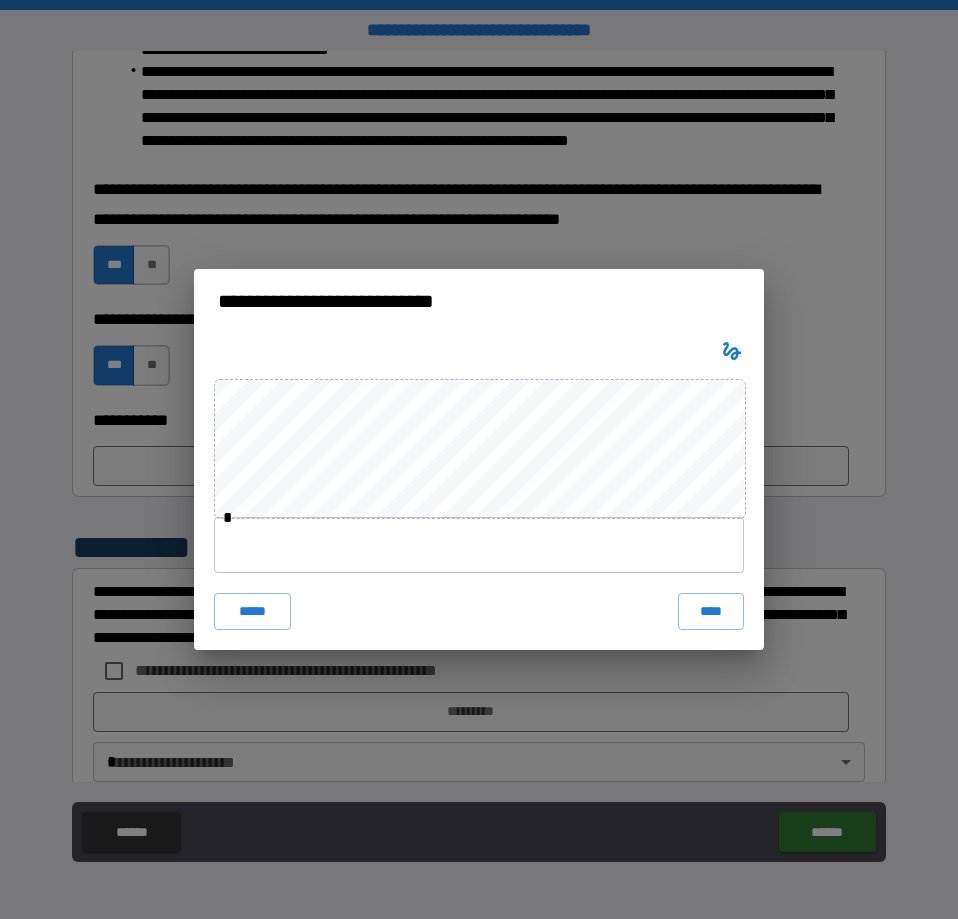 click at bounding box center (479, 545) 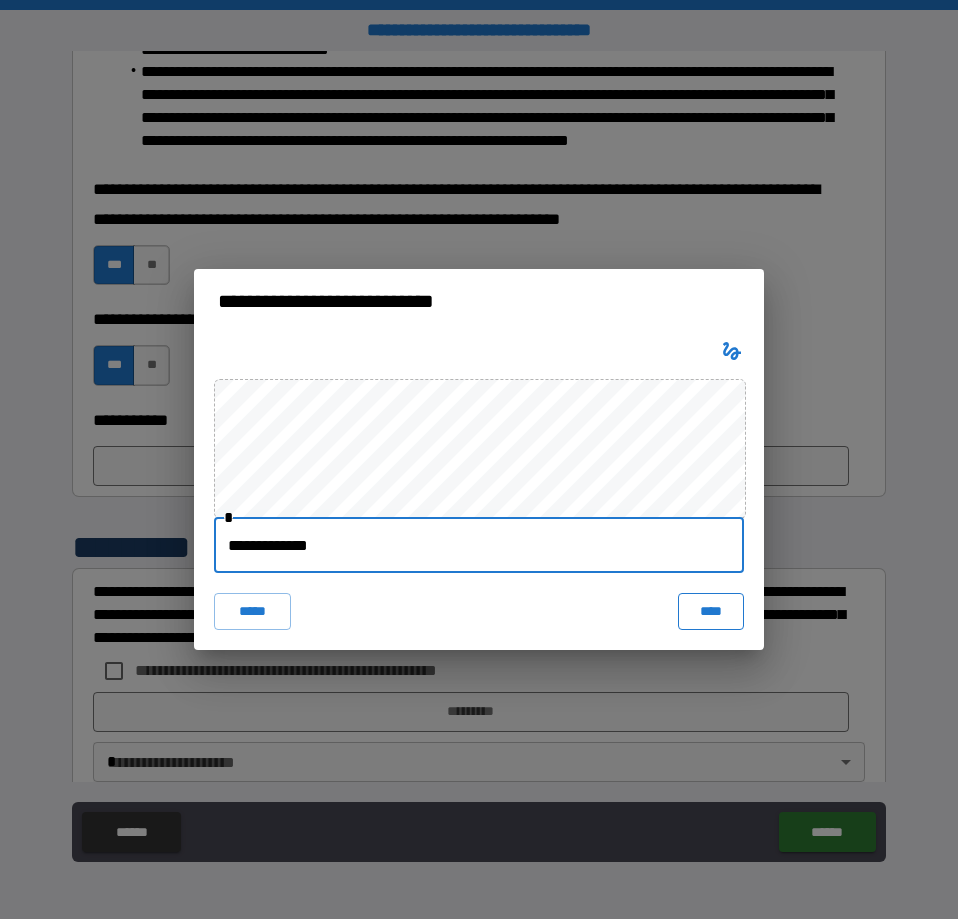 type on "**********" 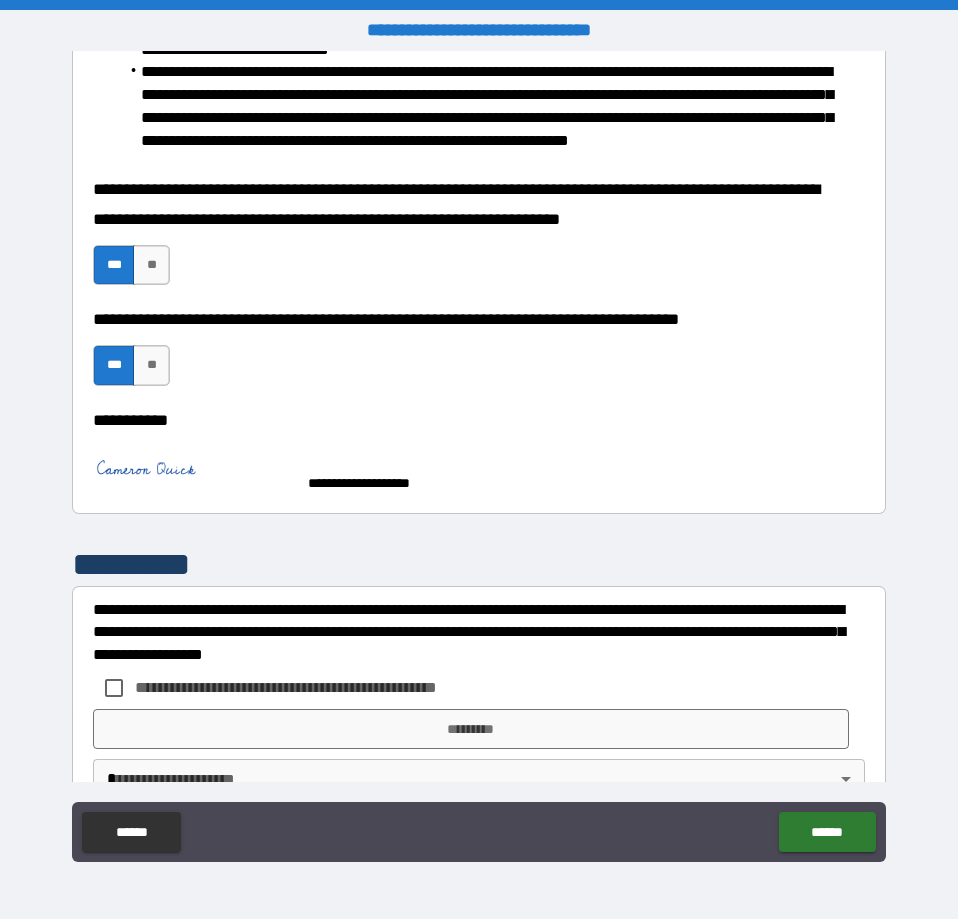 scroll, scrollTop: 2442, scrollLeft: 0, axis: vertical 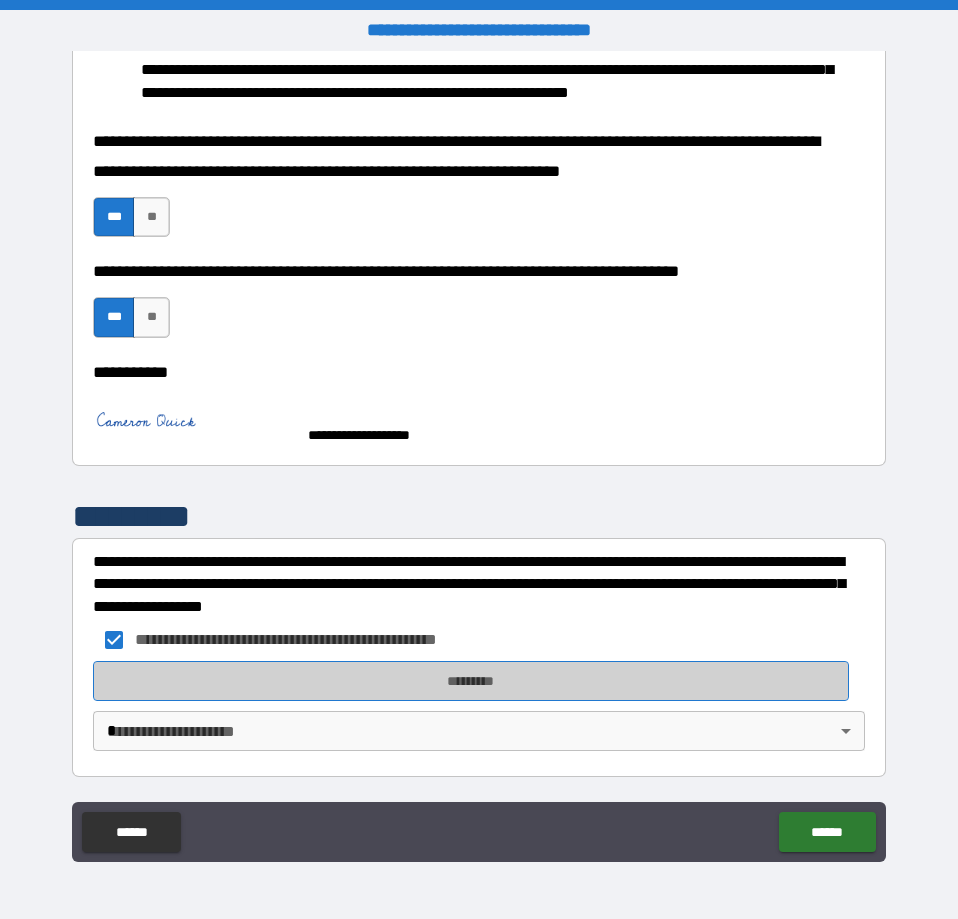 click on "*********" at bounding box center [471, 681] 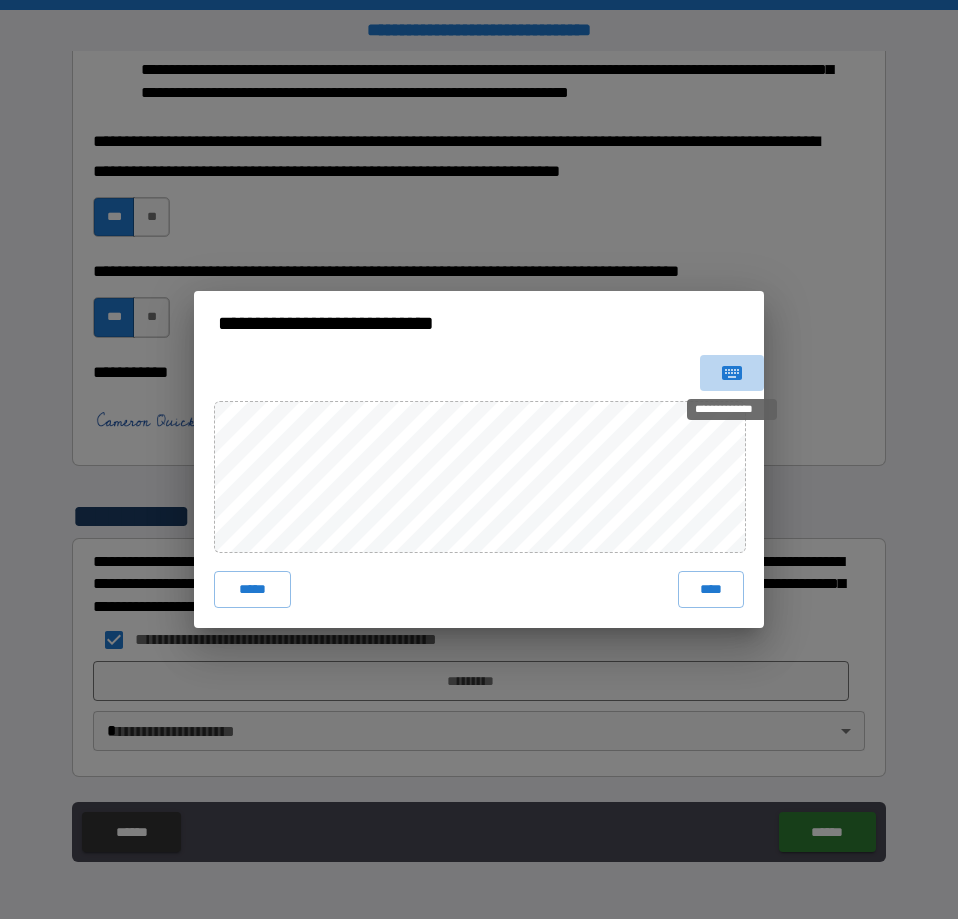 click 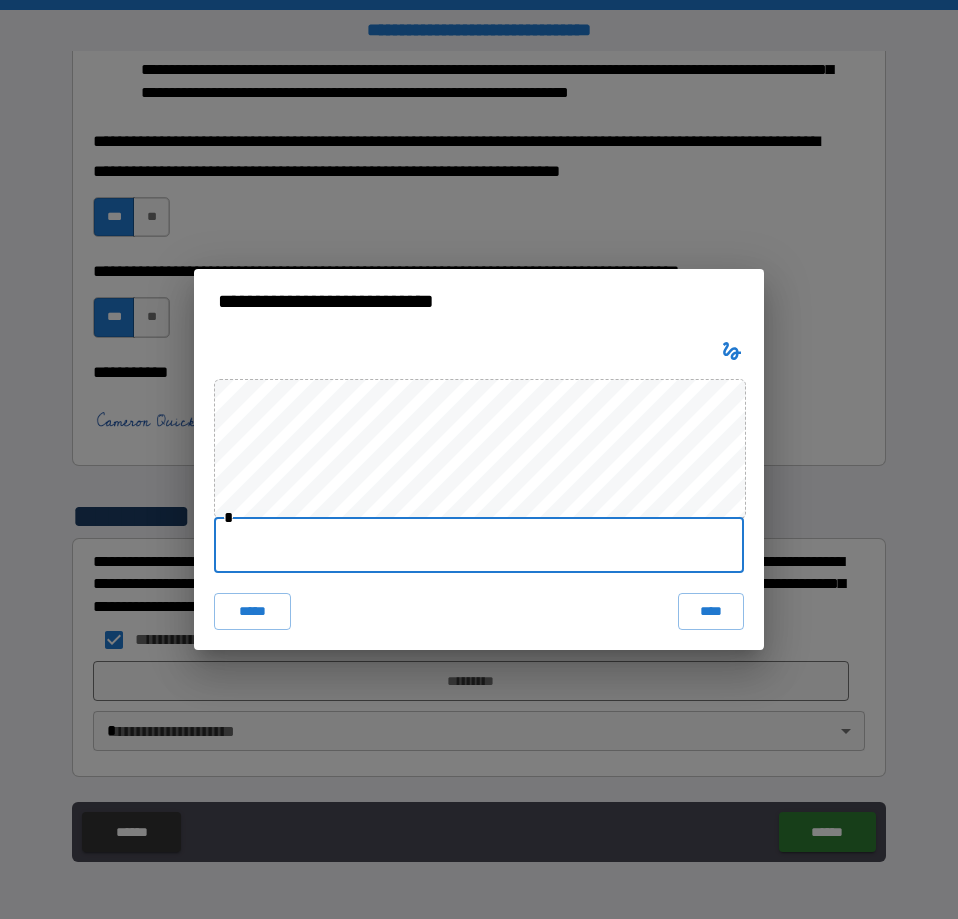 click at bounding box center [479, 545] 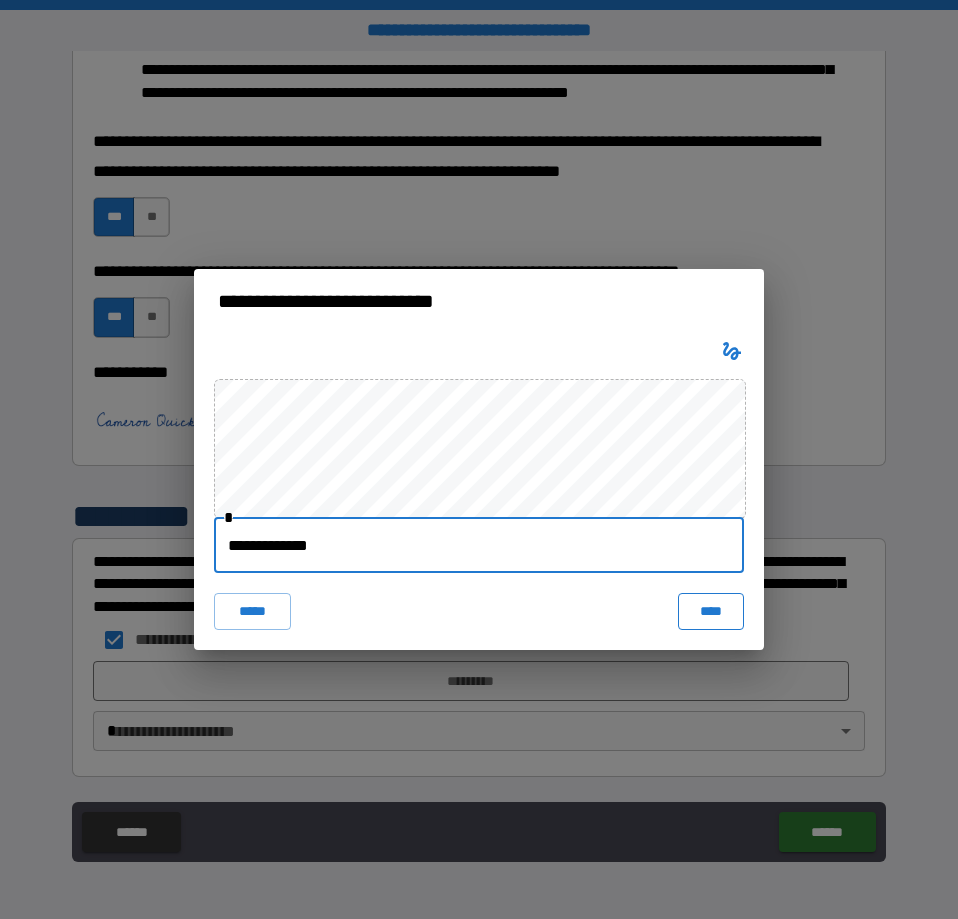 type on "**********" 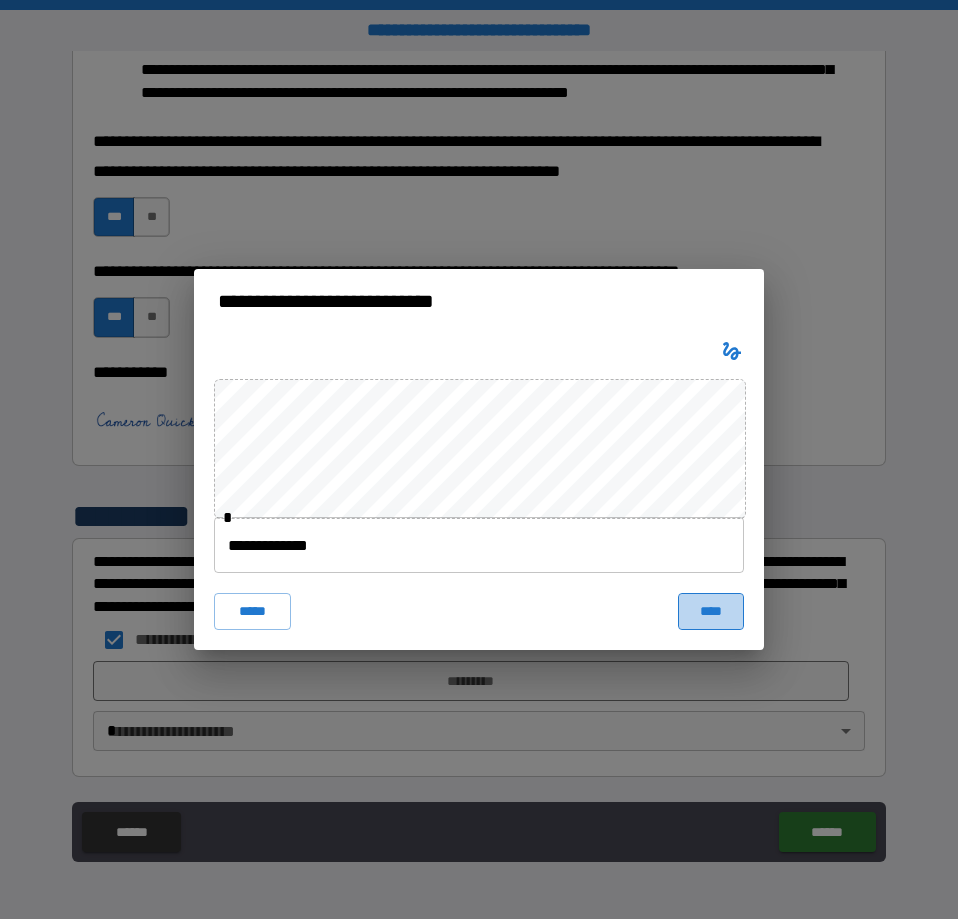 click on "****" at bounding box center (711, 611) 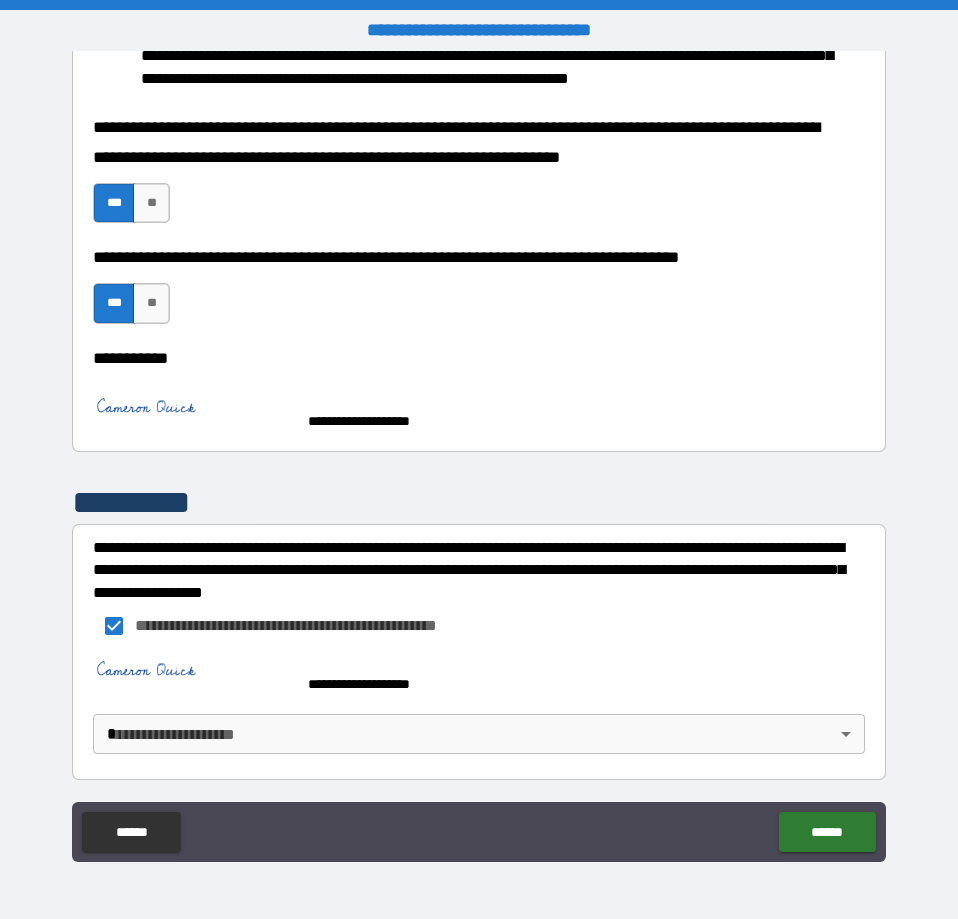 scroll, scrollTop: 2459, scrollLeft: 0, axis: vertical 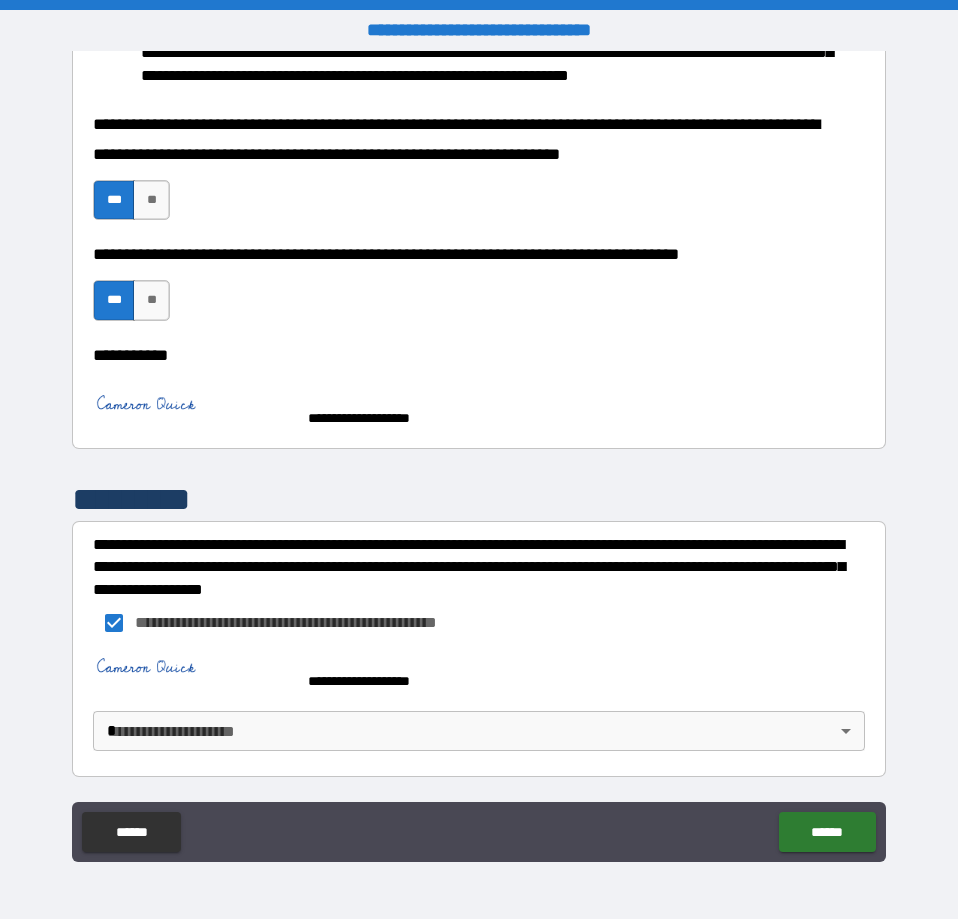 click on "**********" at bounding box center [479, 459] 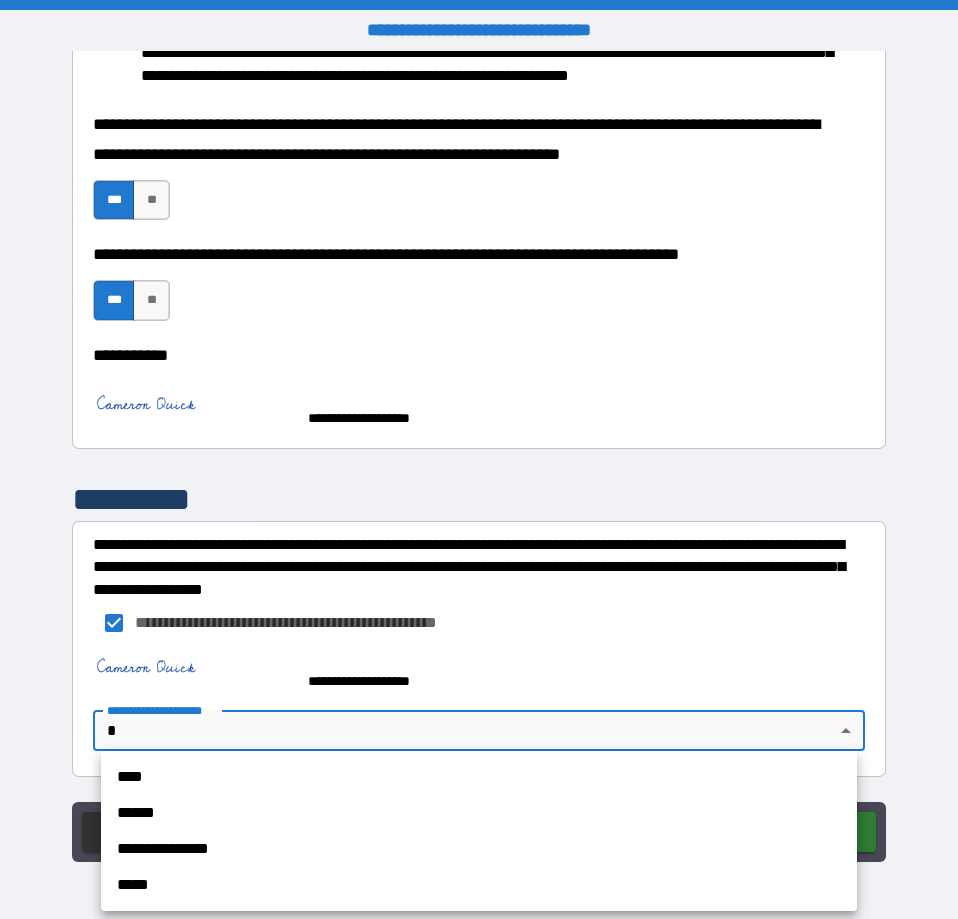 click on "****" at bounding box center (479, 777) 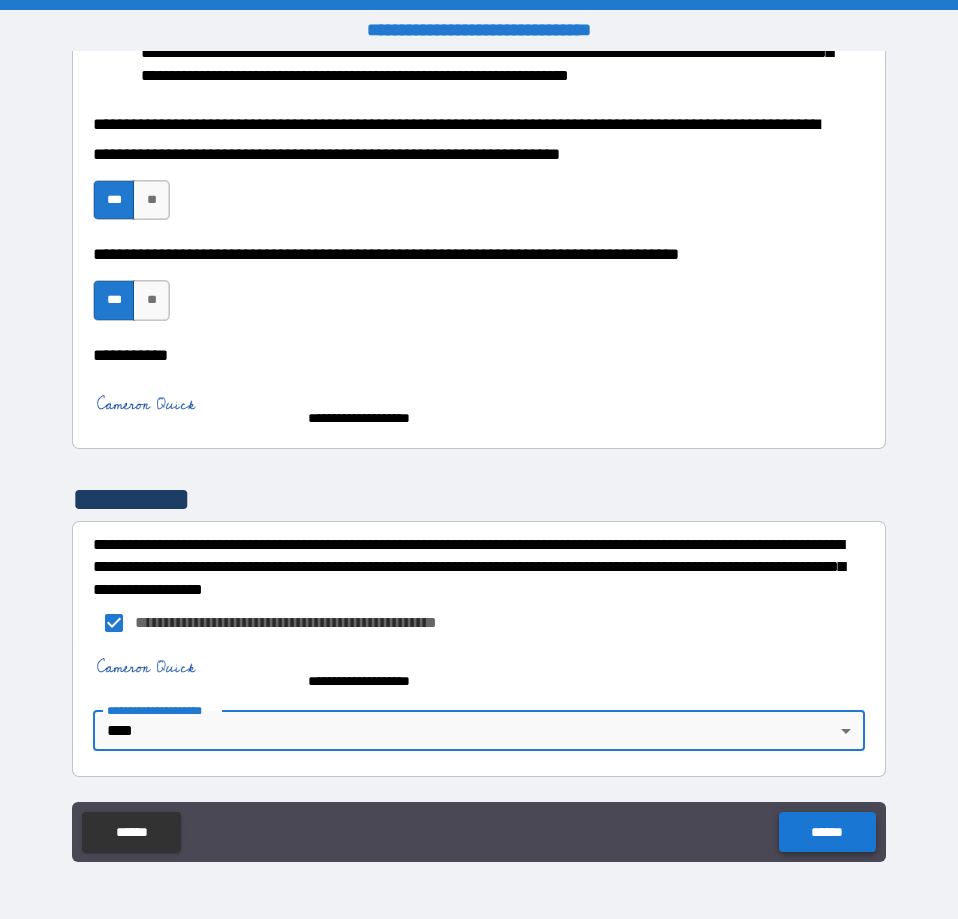click on "******" at bounding box center [827, 832] 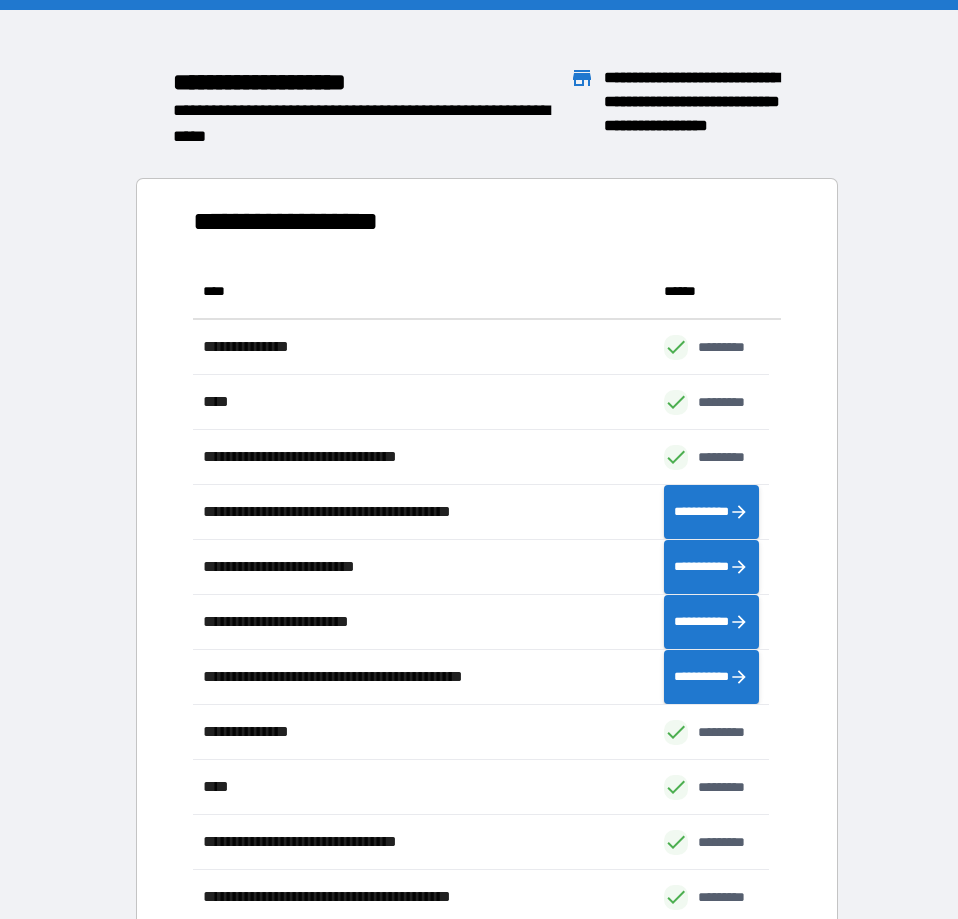 scroll, scrollTop: 18, scrollLeft: 19, axis: both 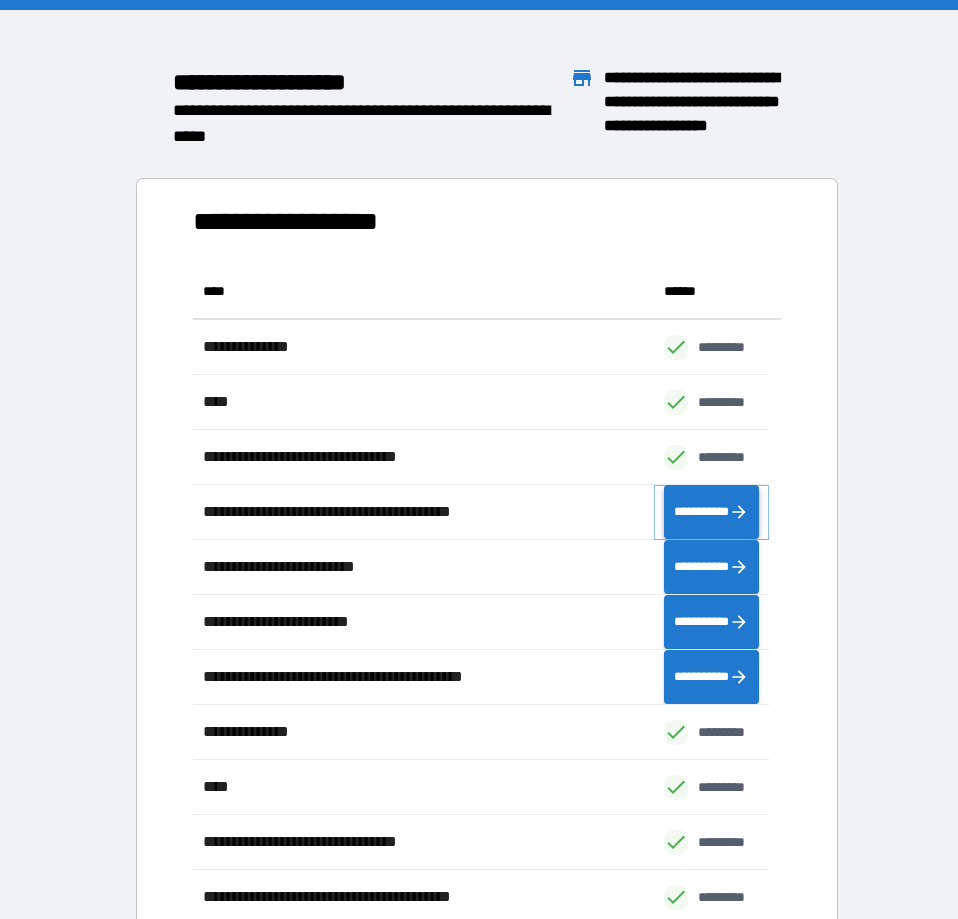 click on "**********" at bounding box center (711, 512) 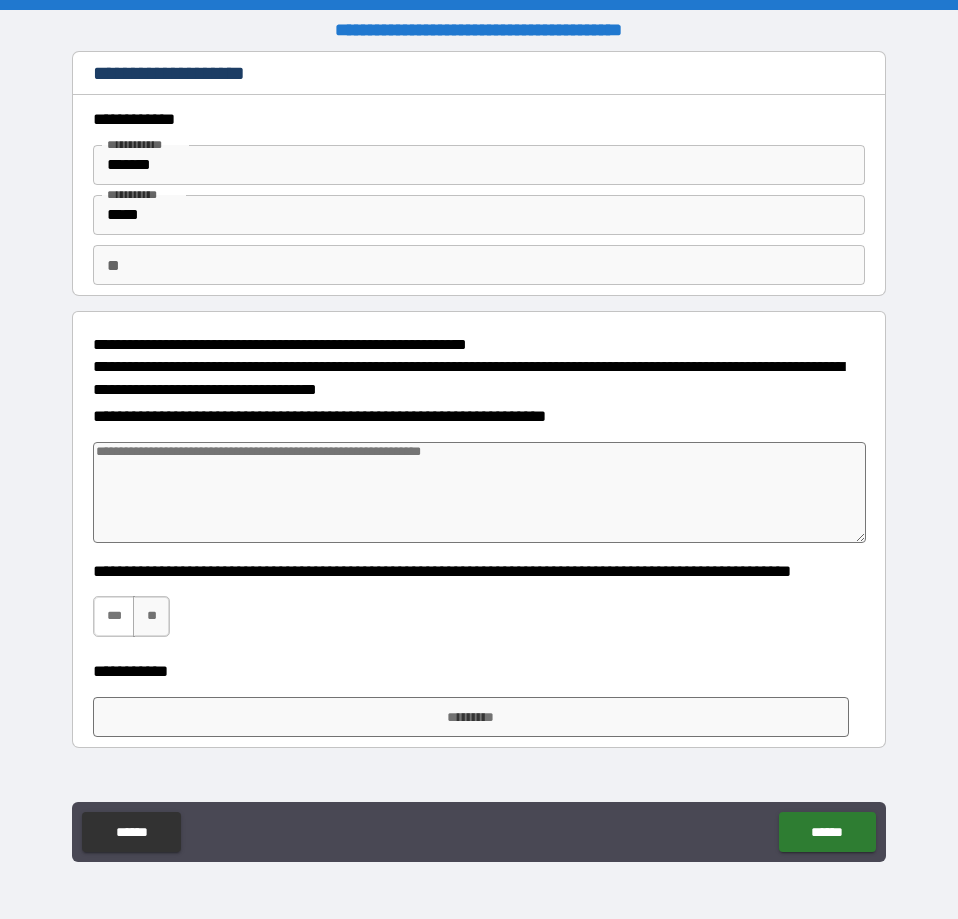 click on "***" at bounding box center (114, 616) 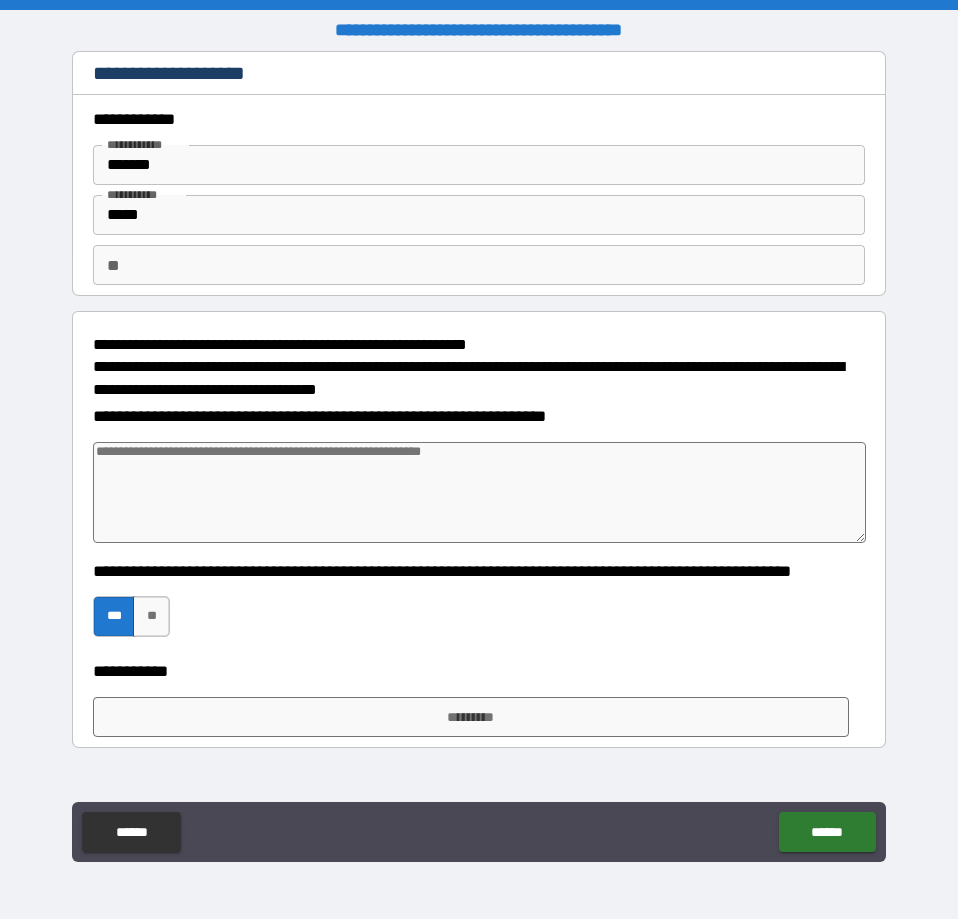 type on "*" 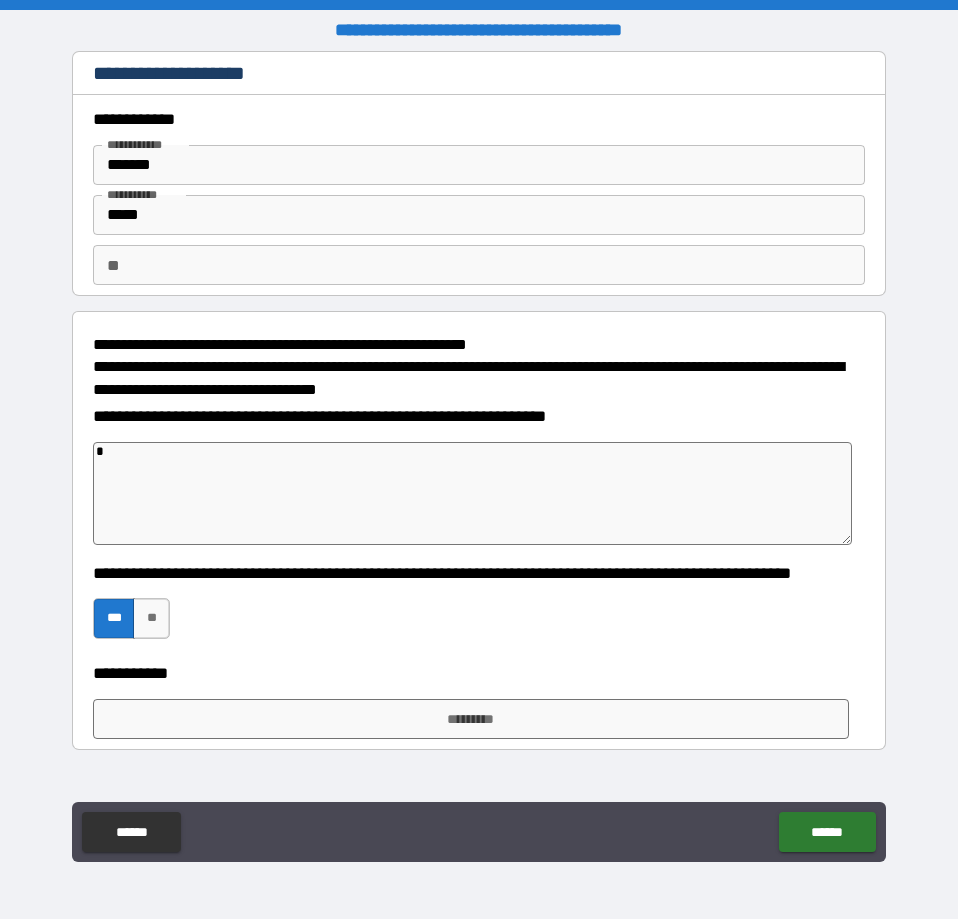 type on "**" 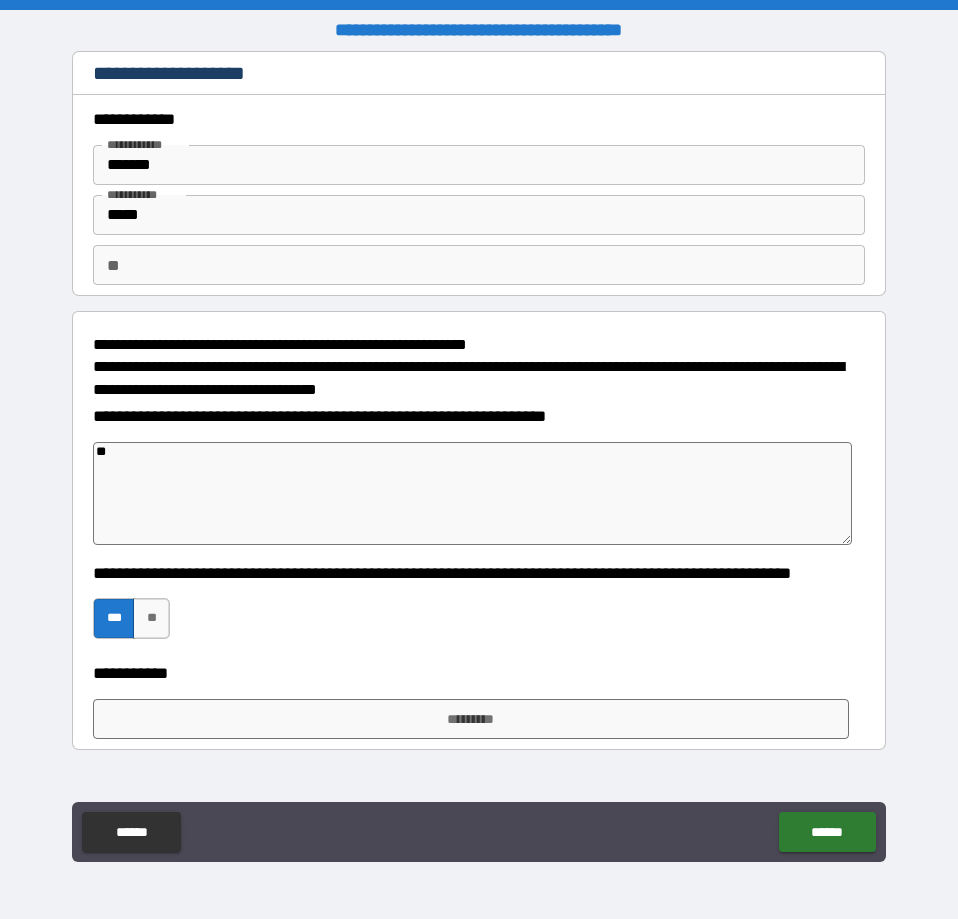 type on "***" 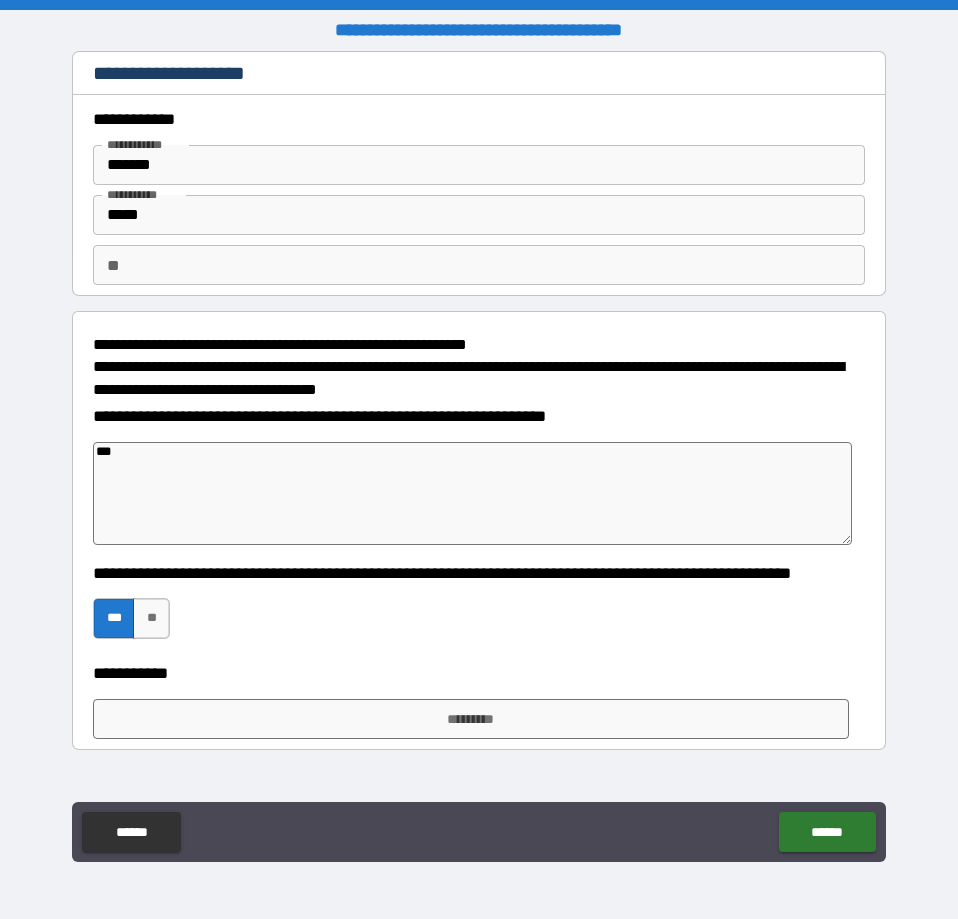 type on "*" 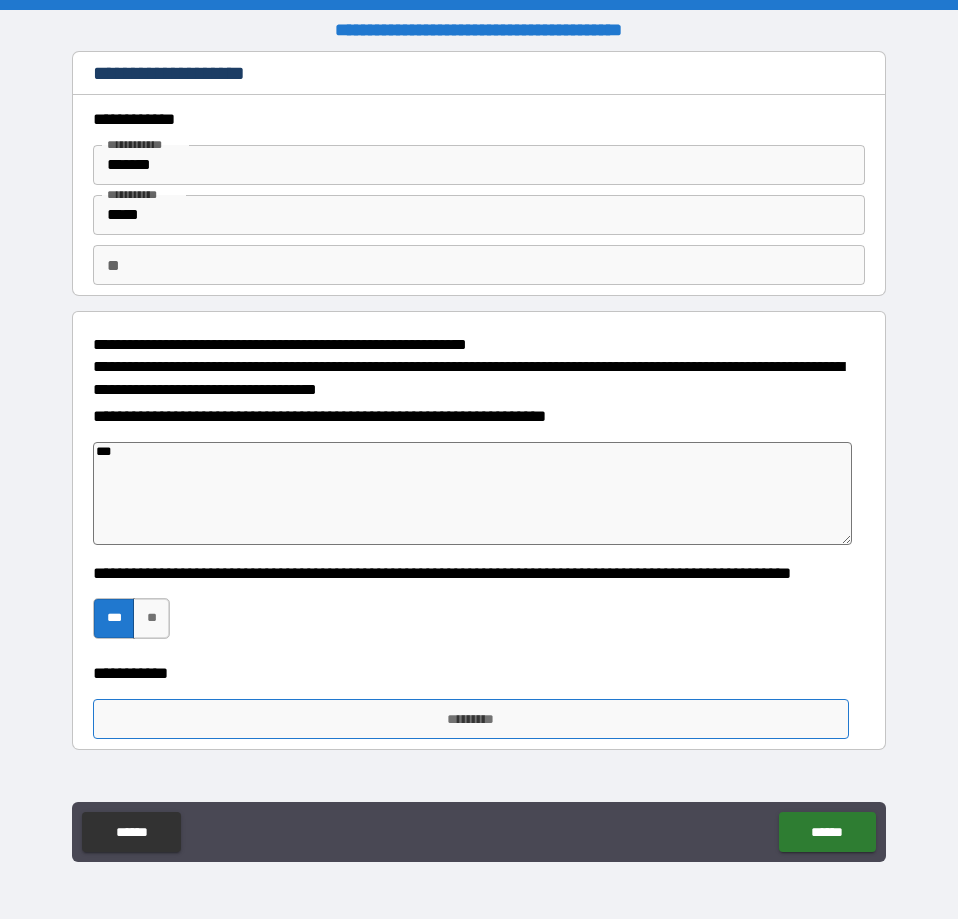 type on "***" 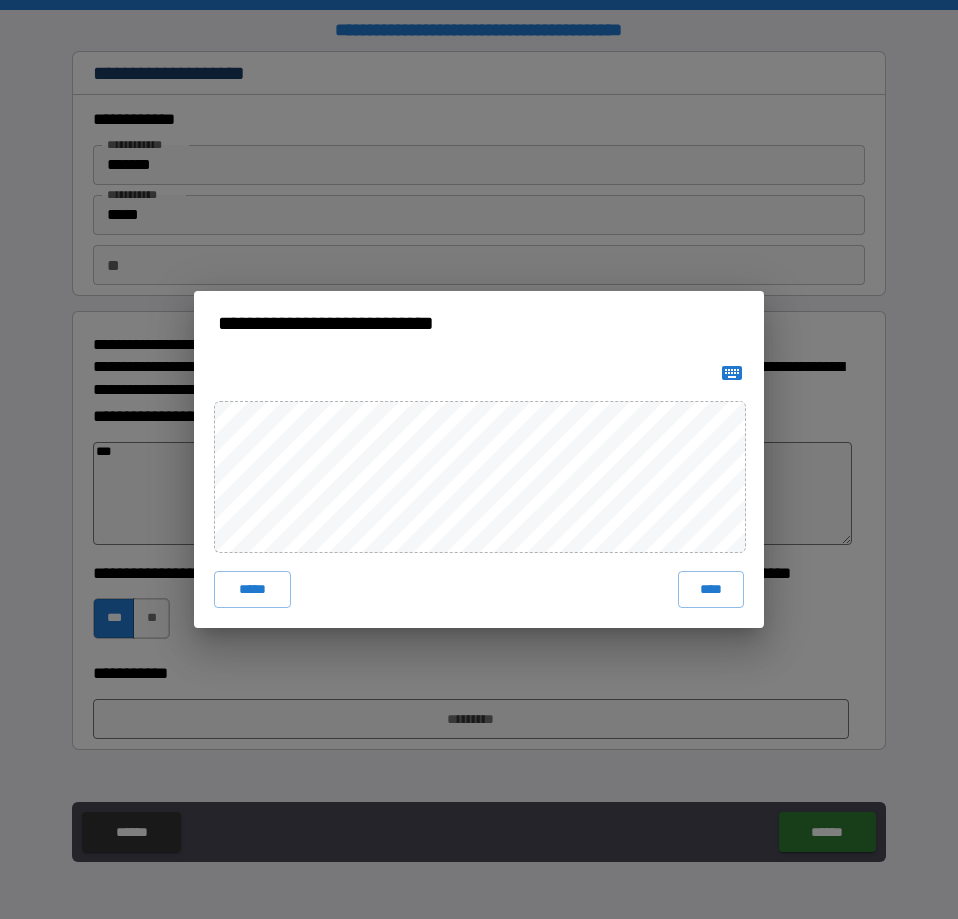 click 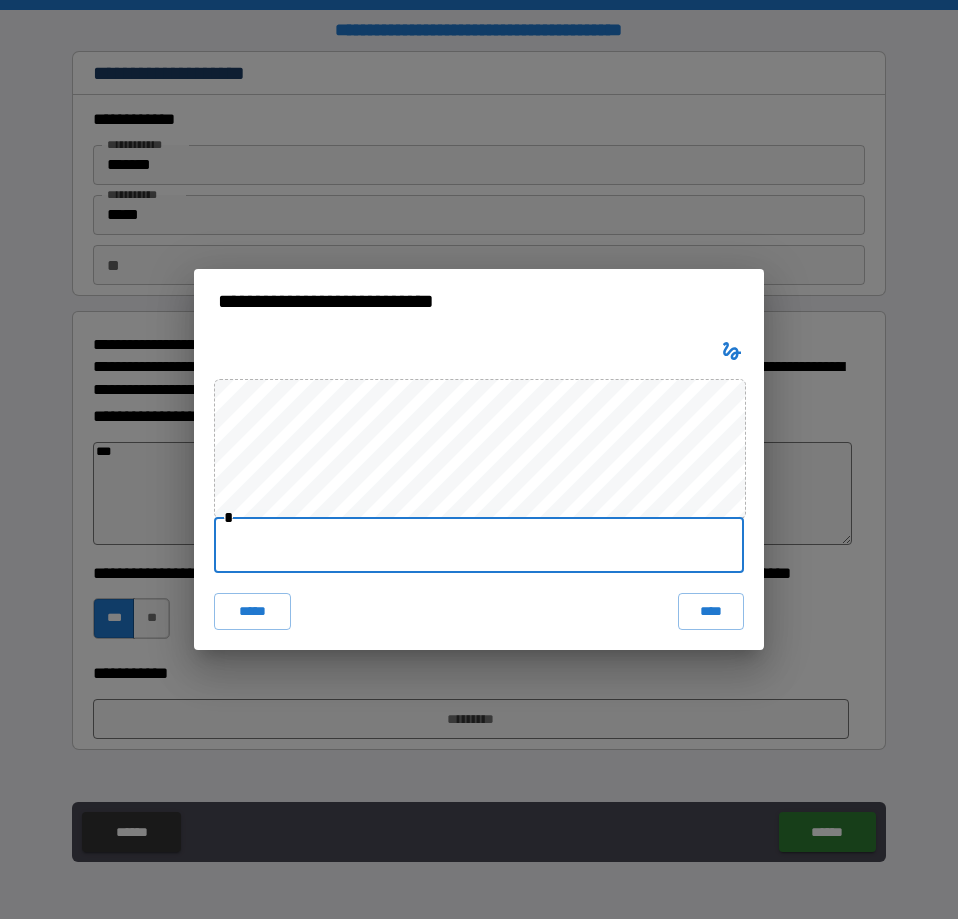 click at bounding box center (479, 545) 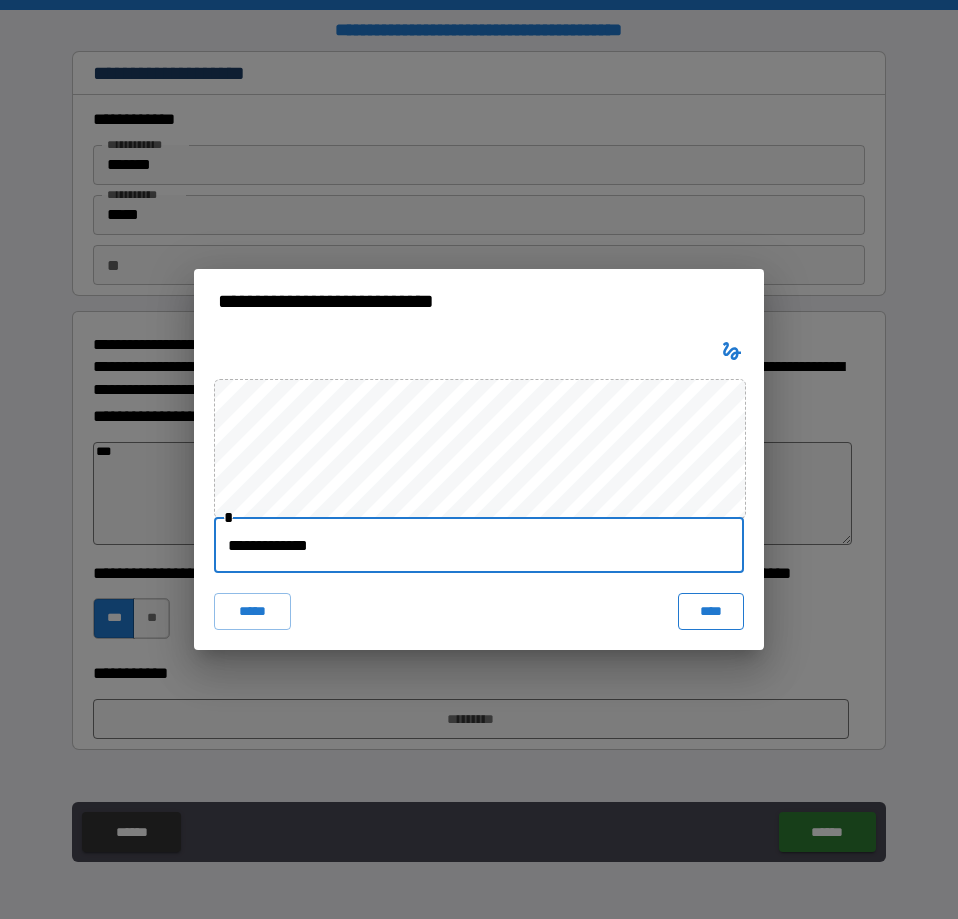 type on "**********" 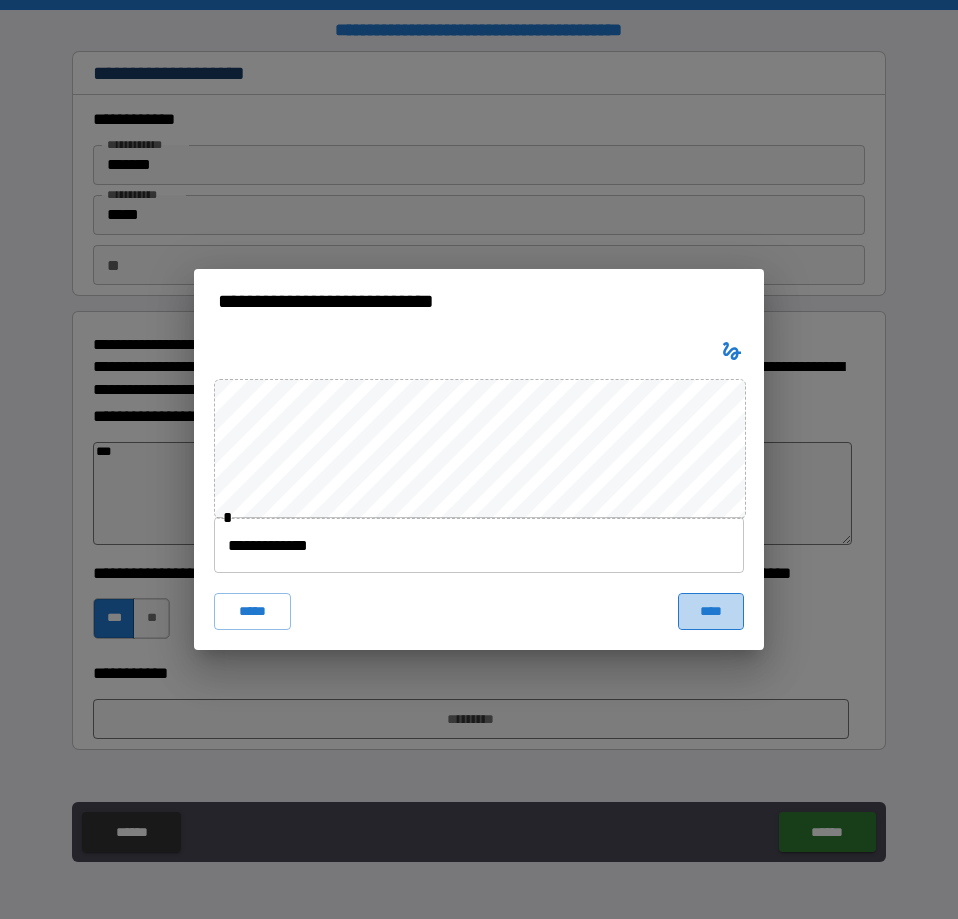 click on "****" at bounding box center [711, 611] 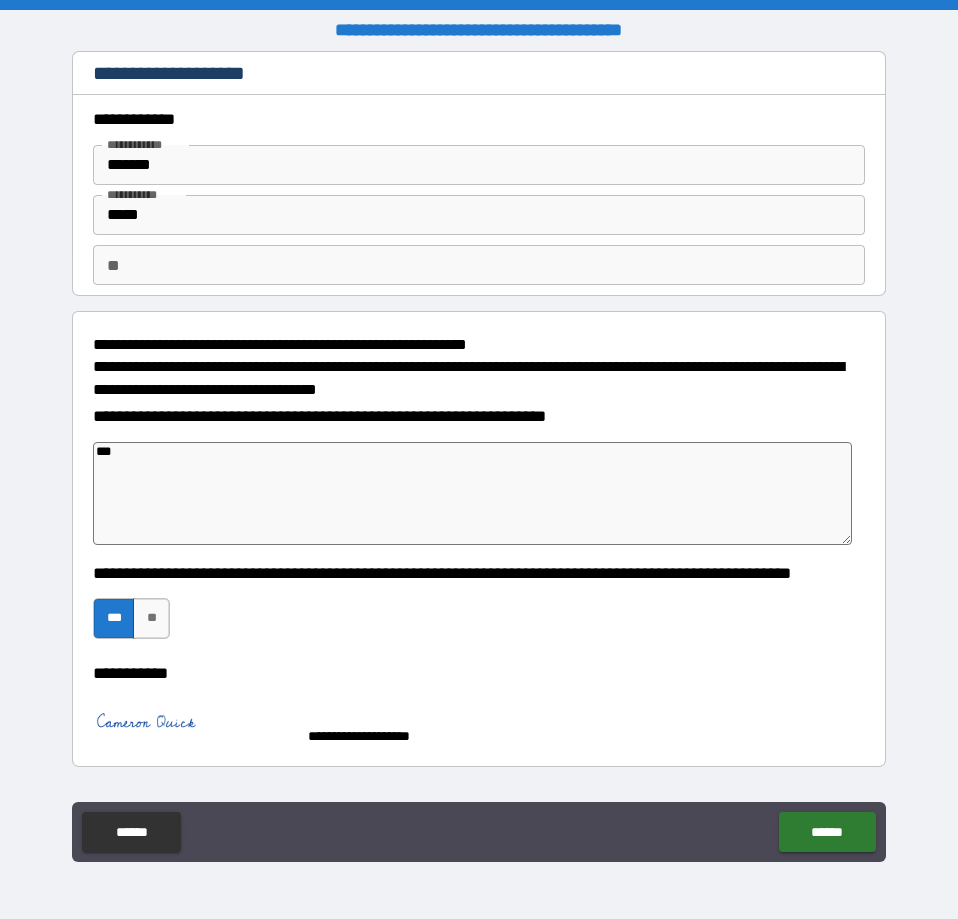 scroll, scrollTop: 299, scrollLeft: 0, axis: vertical 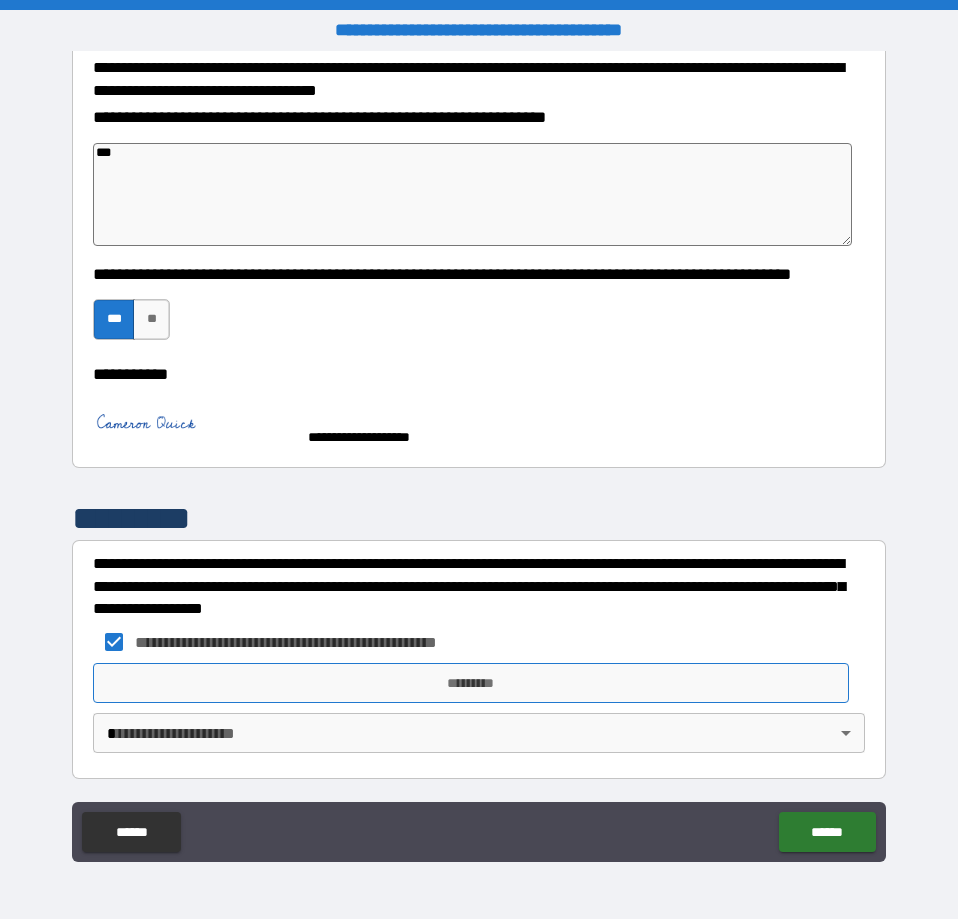 type on "*" 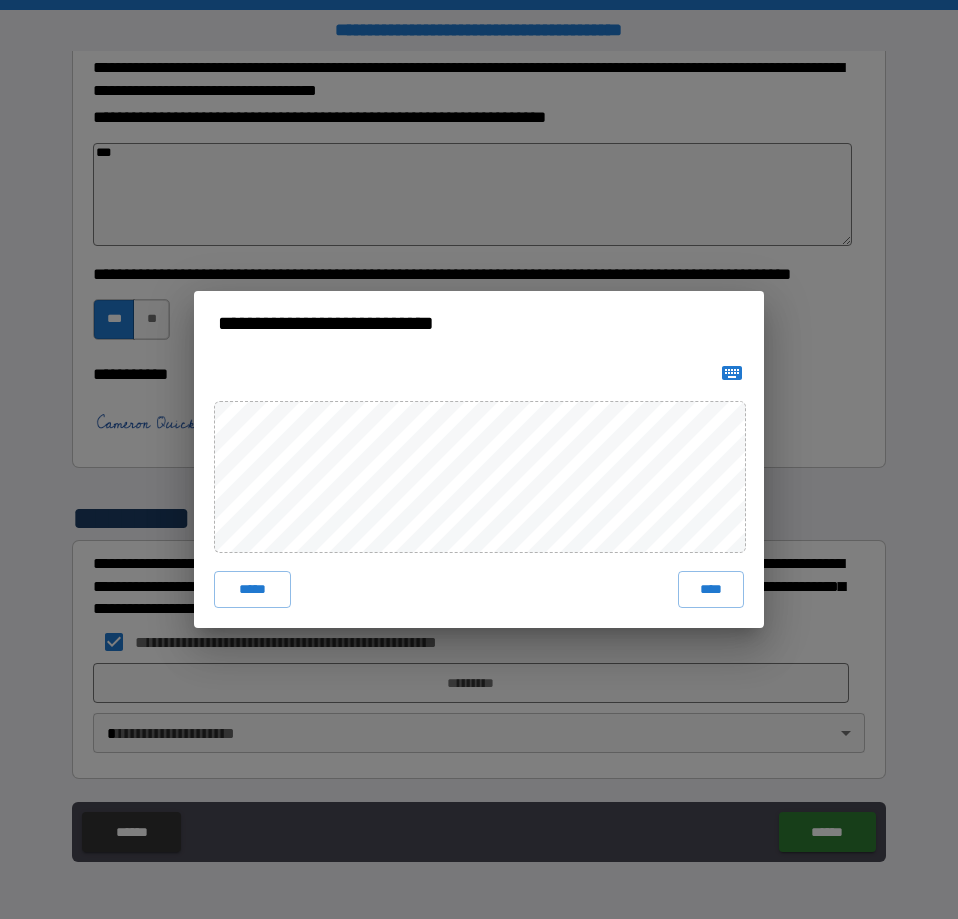 click at bounding box center (732, 373) 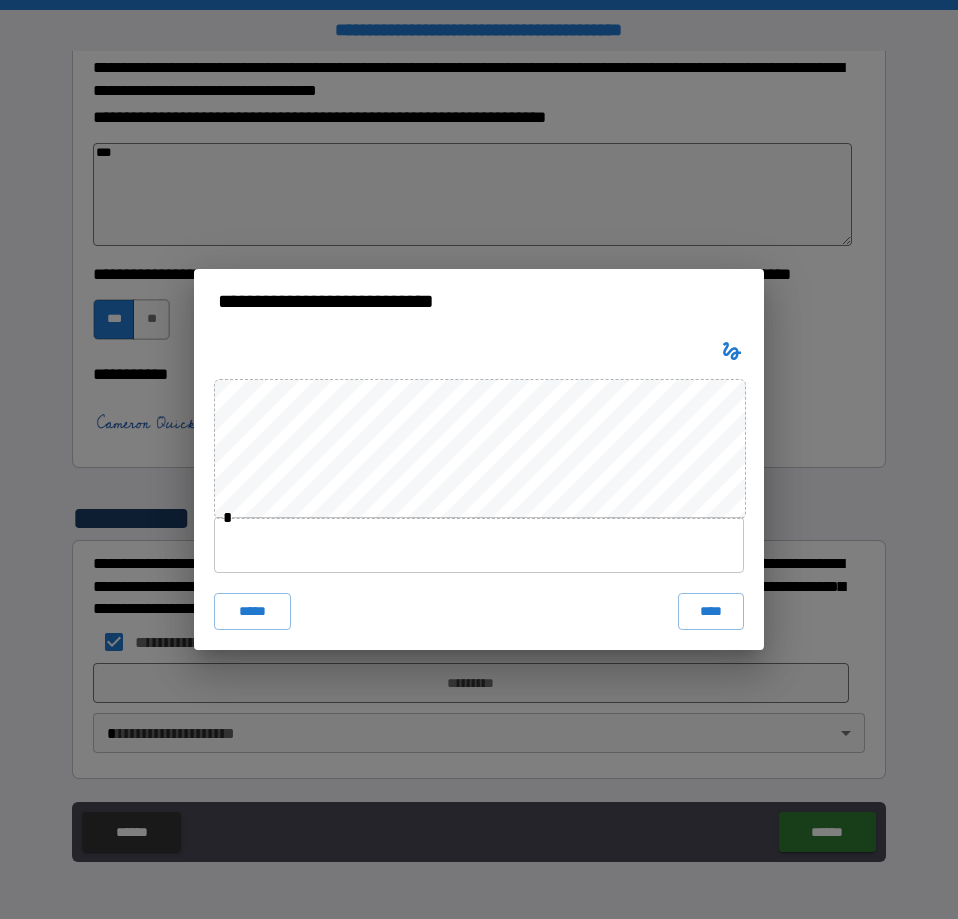 click at bounding box center (479, 545) 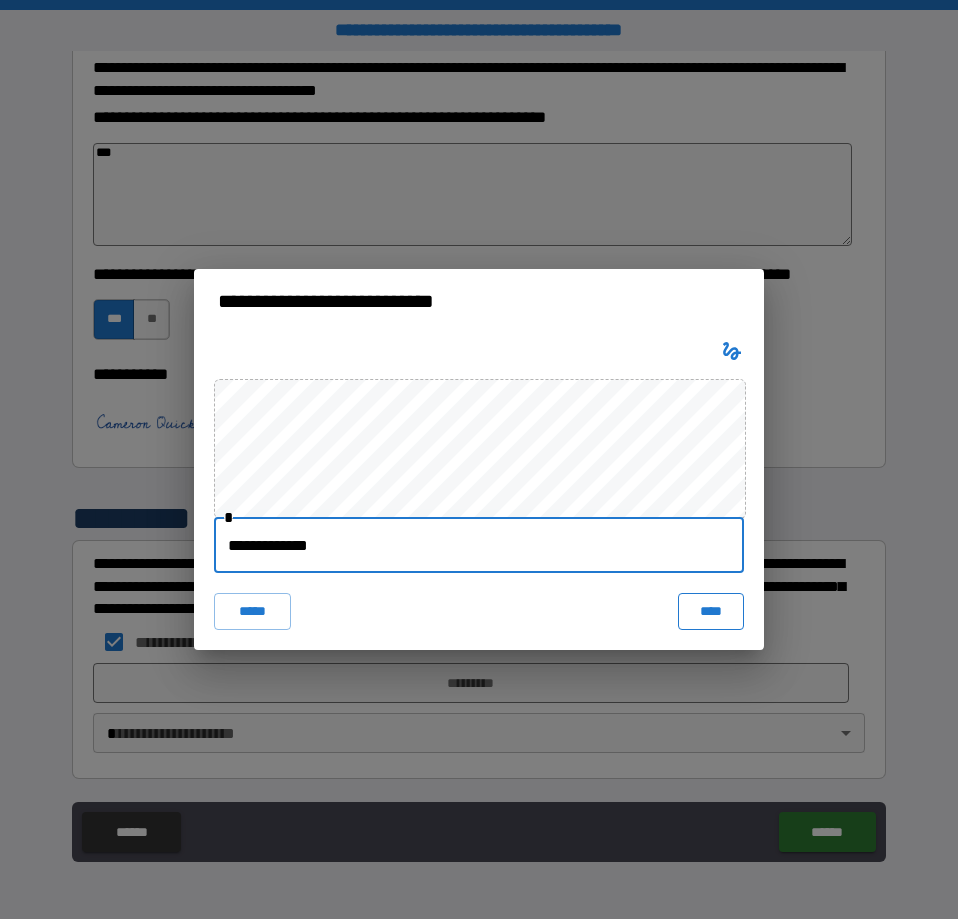 type on "**********" 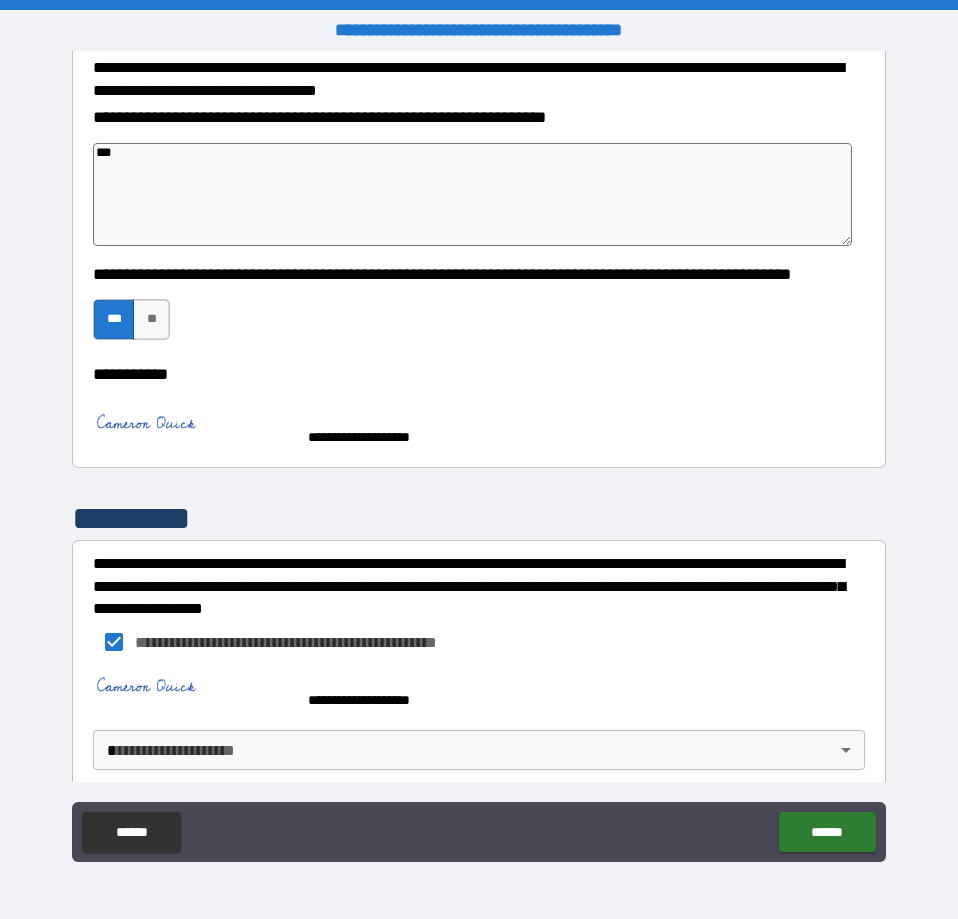 type on "*" 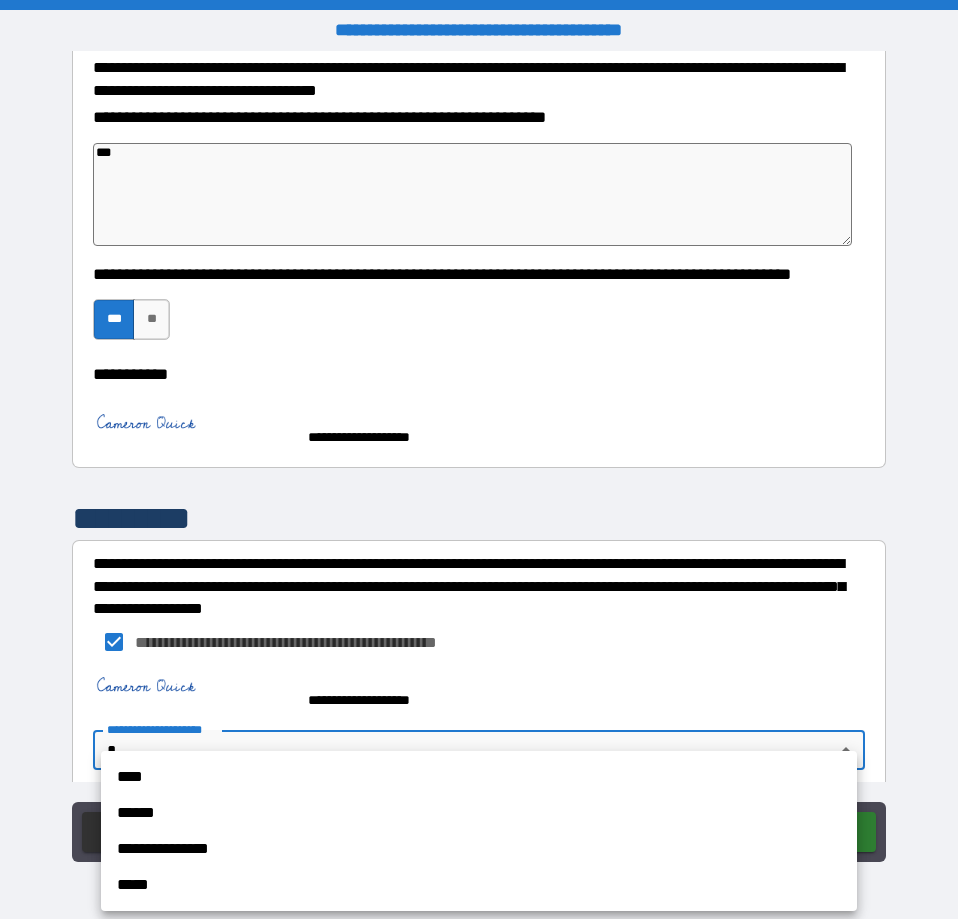 type 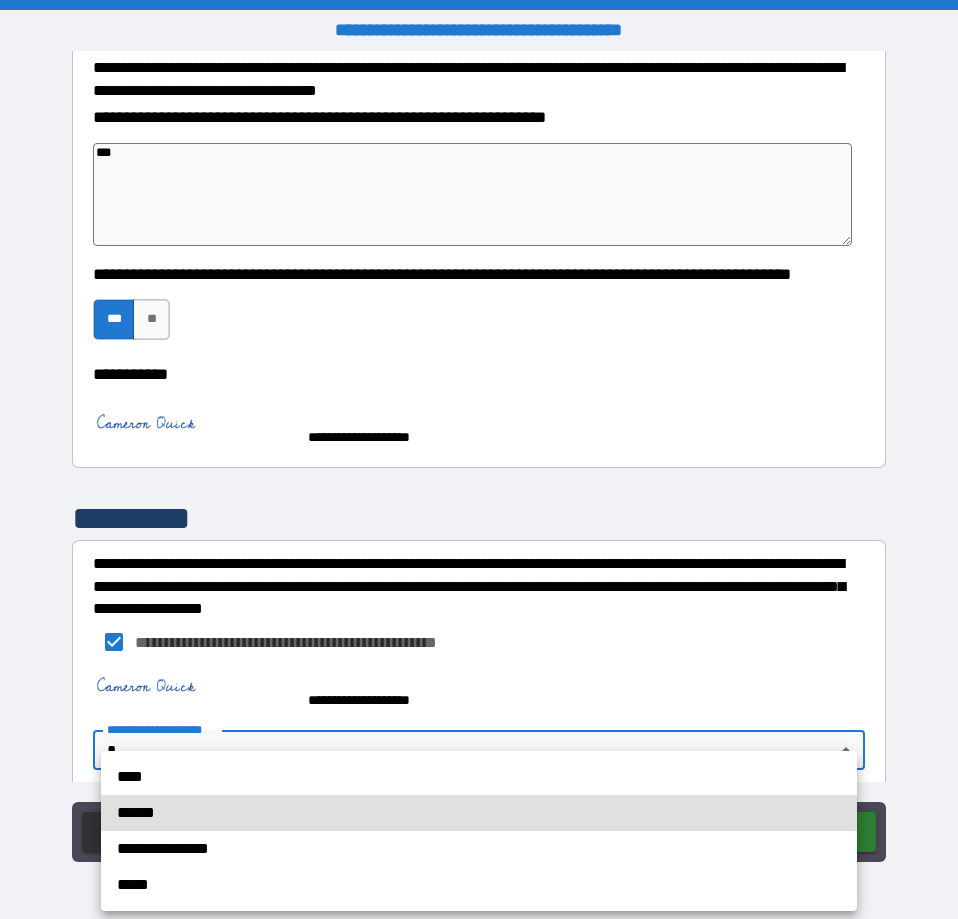 type 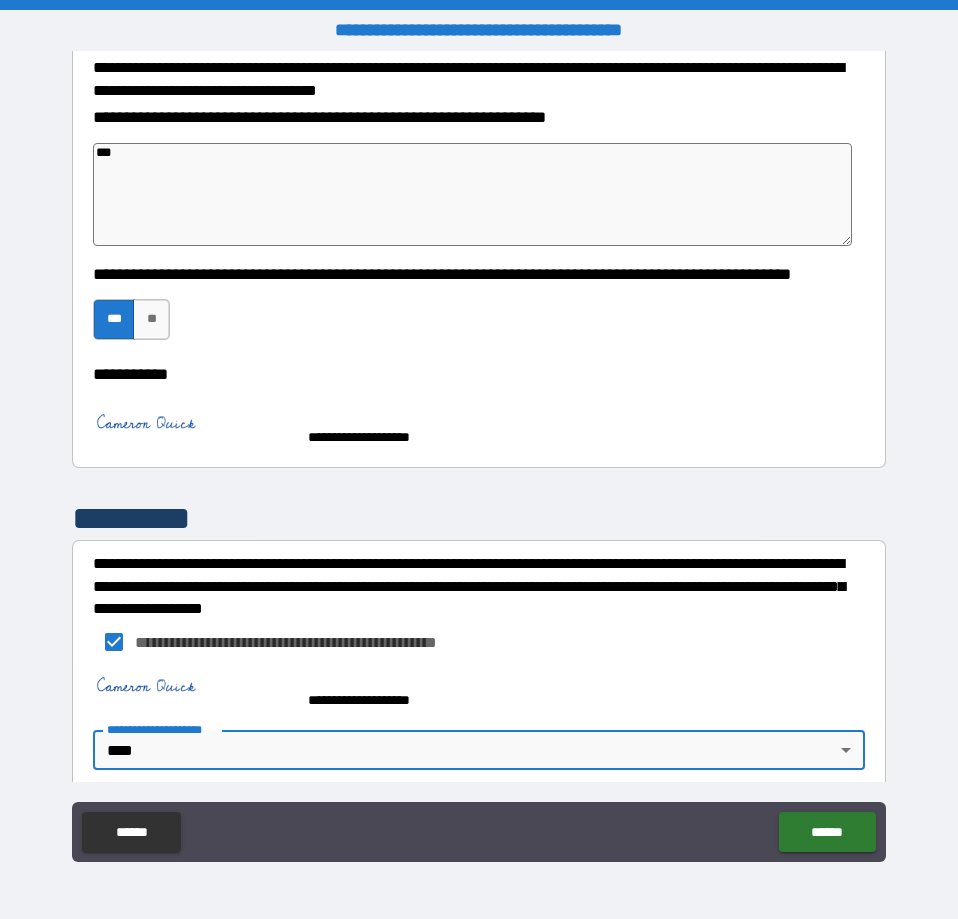 type on "*" 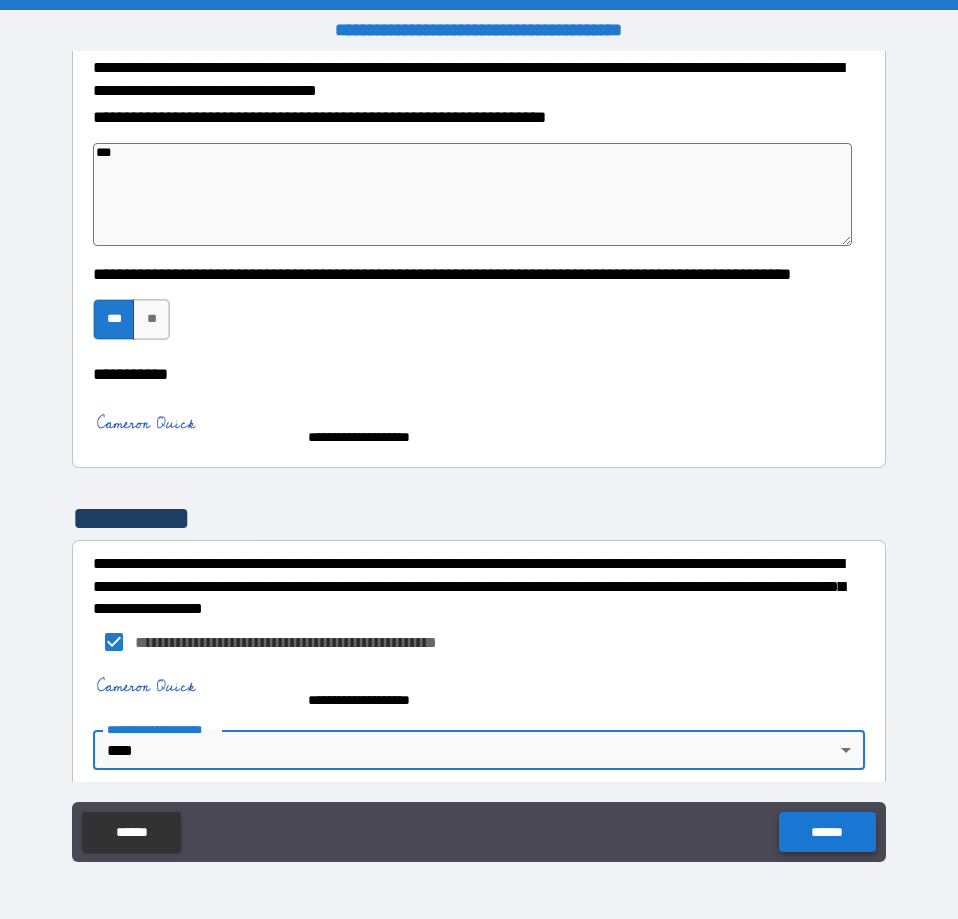 click on "******" at bounding box center (827, 832) 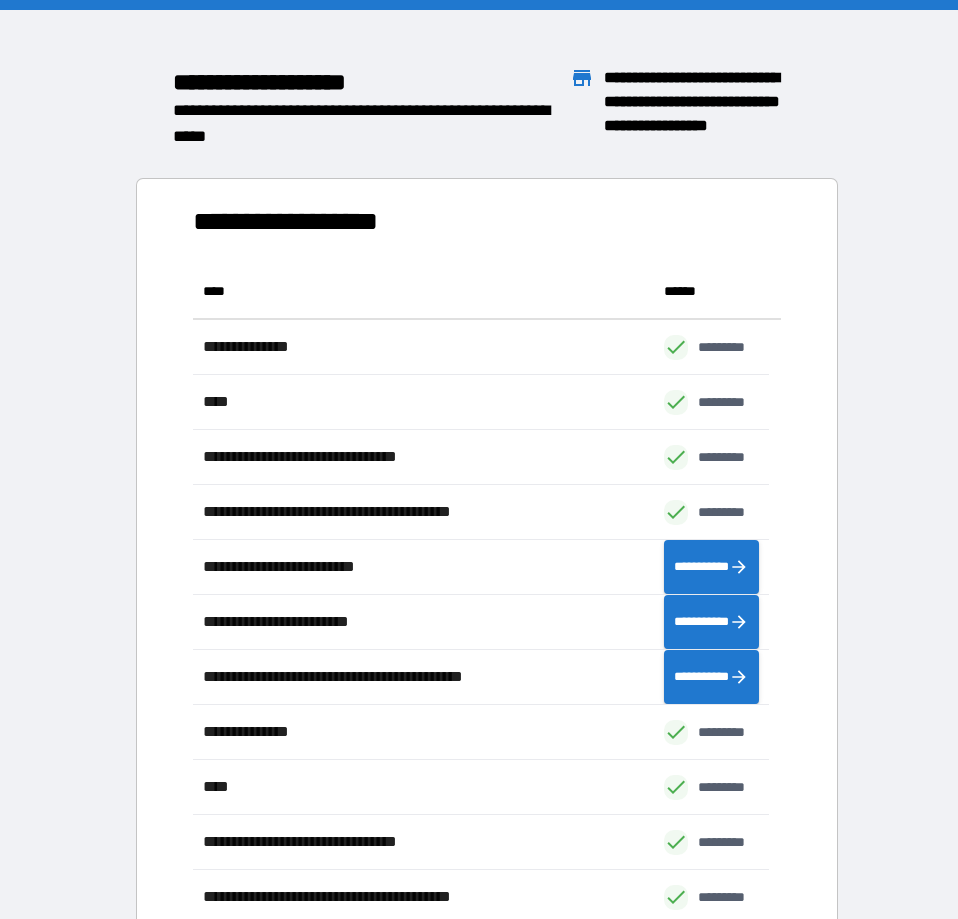 scroll, scrollTop: 18, scrollLeft: 19, axis: both 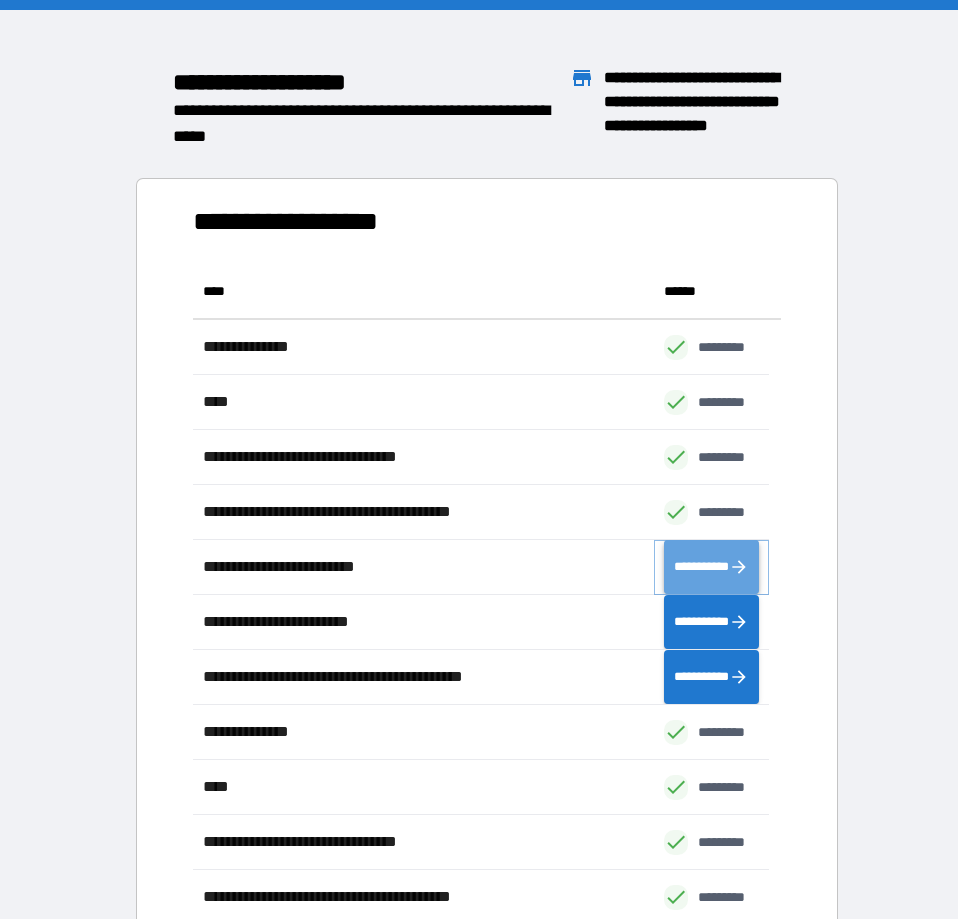 click on "**********" at bounding box center [711, 567] 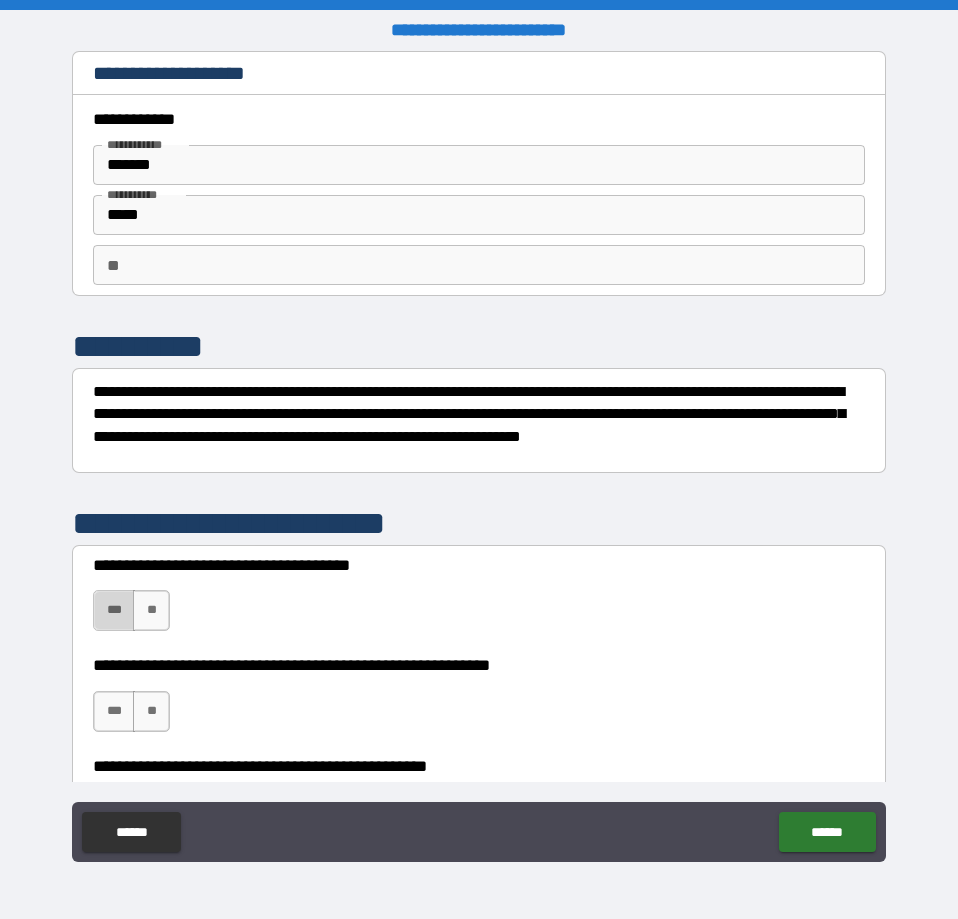 click on "***" at bounding box center [114, 610] 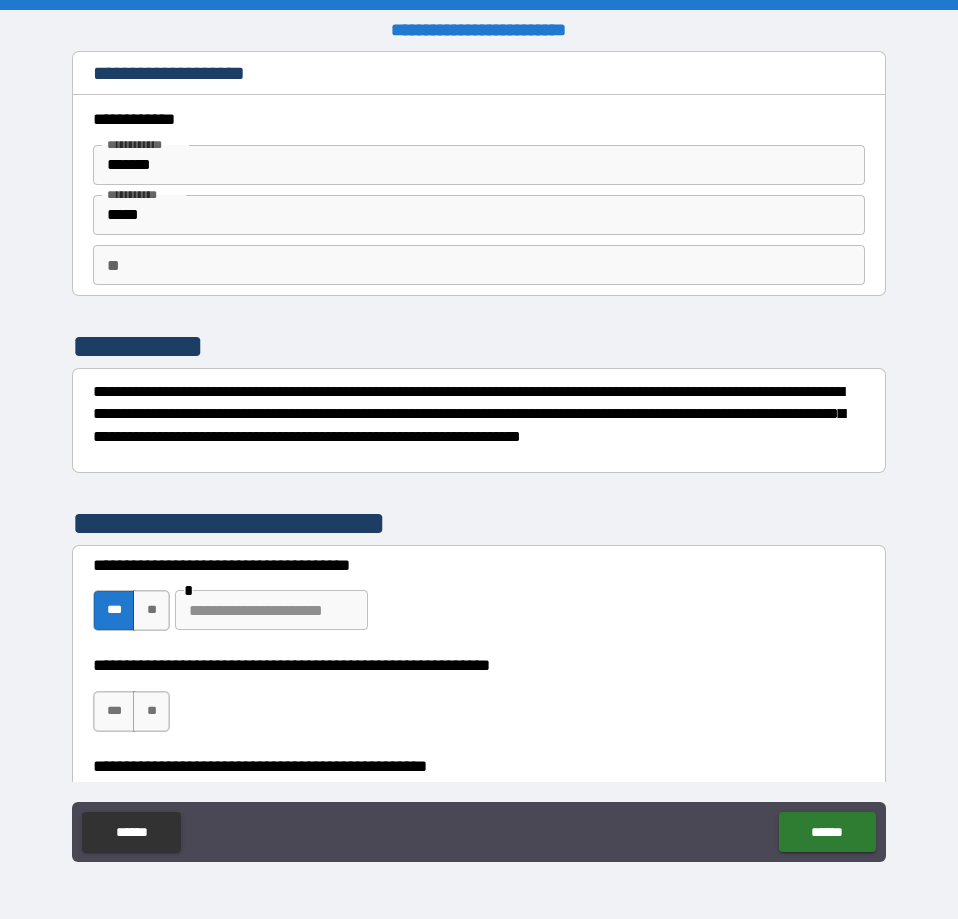 click at bounding box center (271, 610) 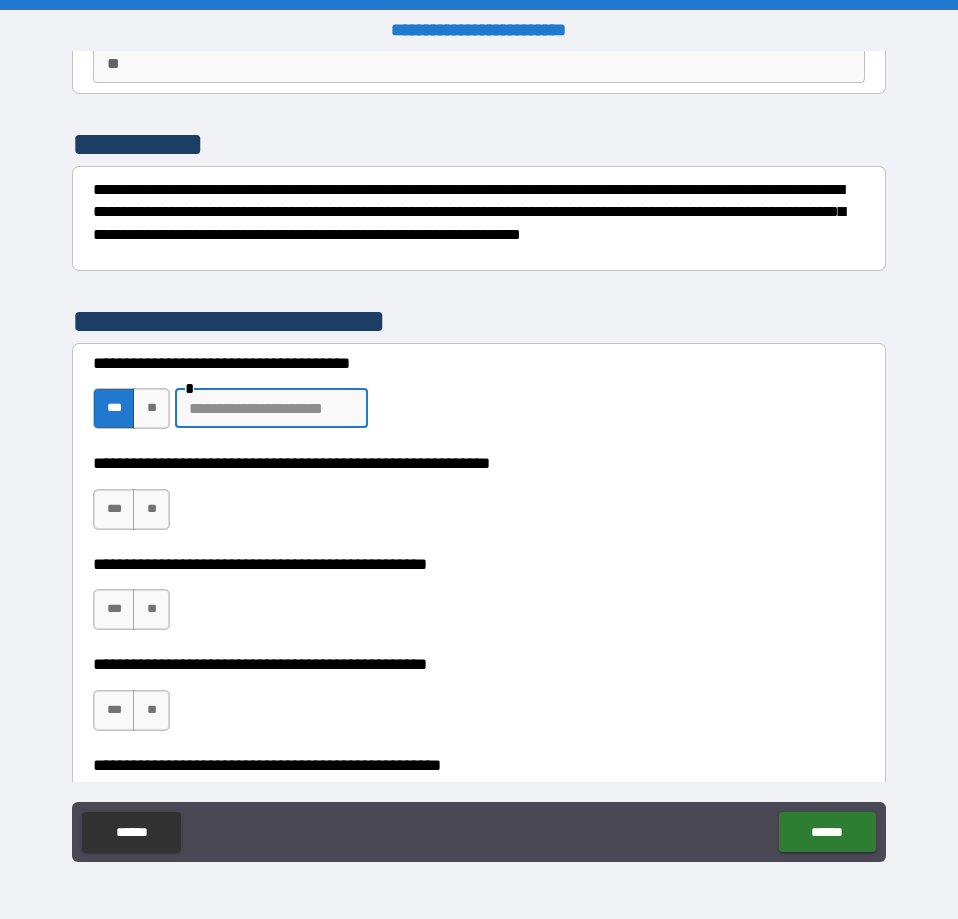 scroll, scrollTop: 228, scrollLeft: 0, axis: vertical 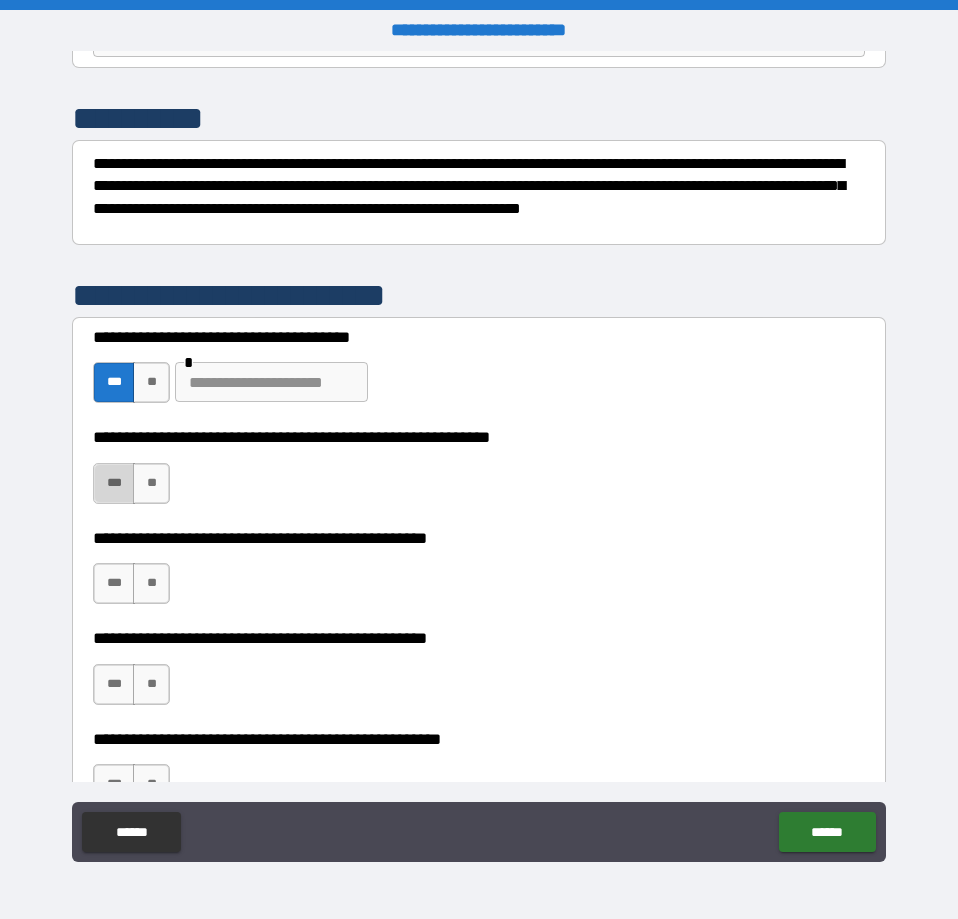 click on "***" at bounding box center (114, 483) 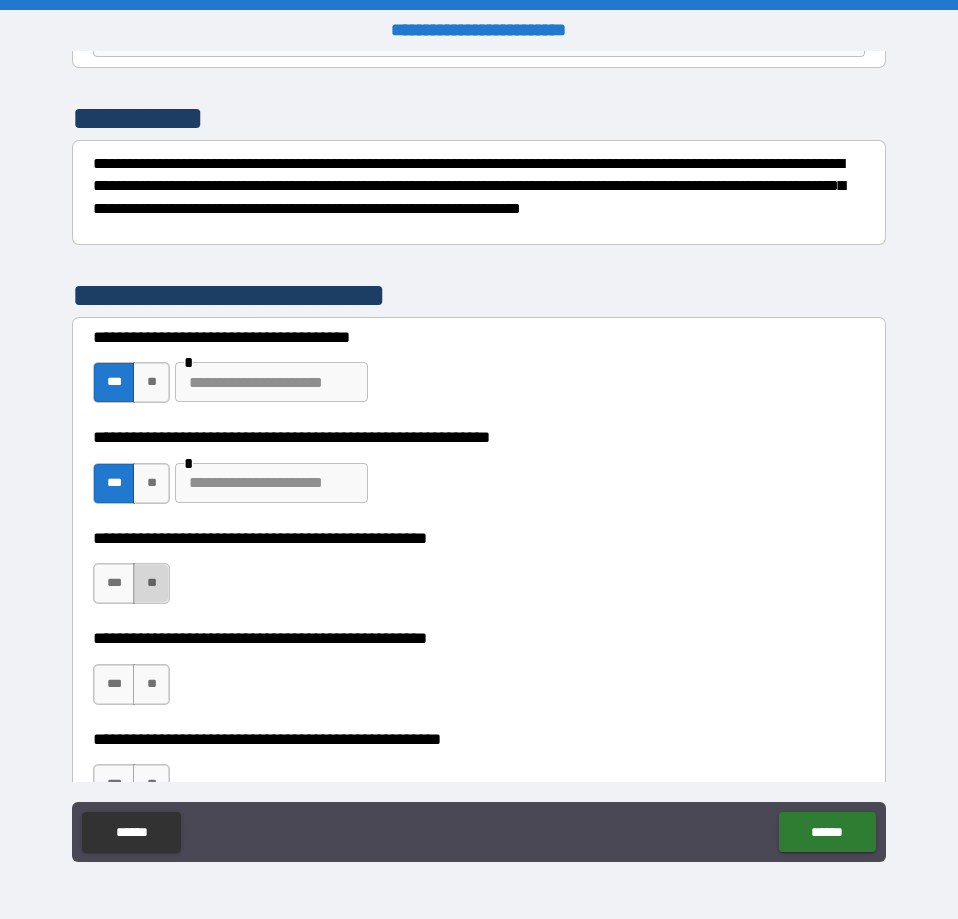 click on "**" at bounding box center [151, 583] 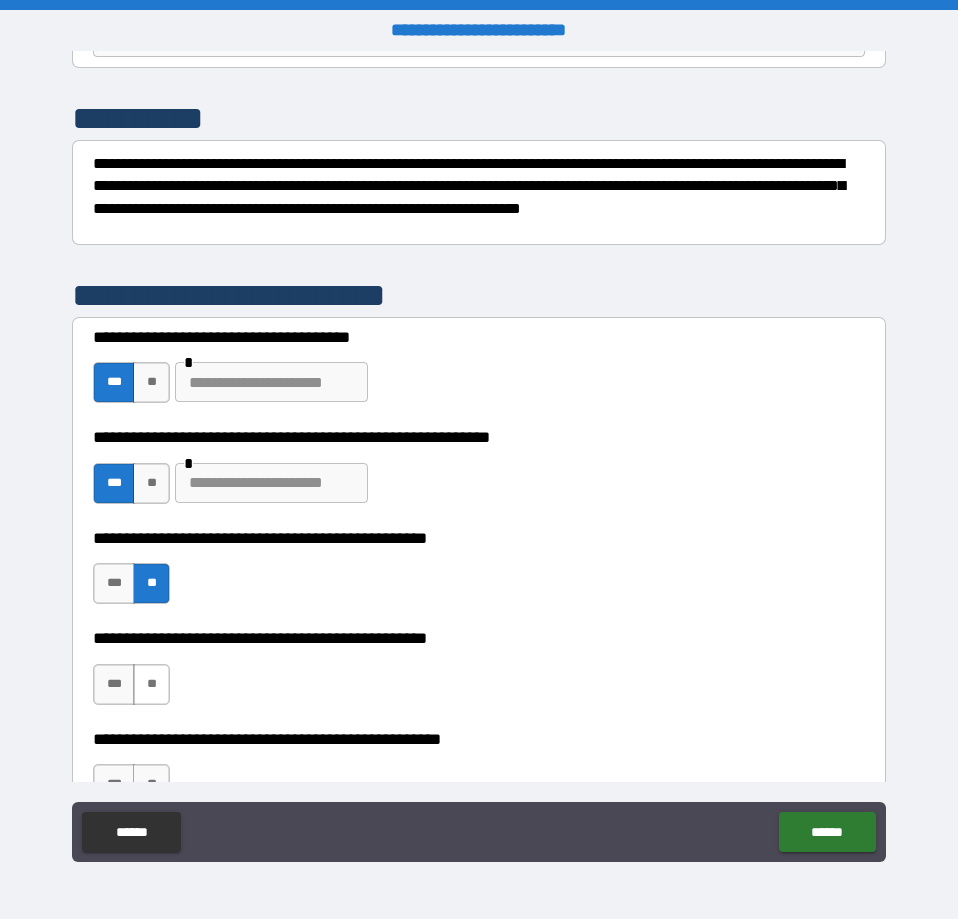 click on "***" at bounding box center (114, 684) 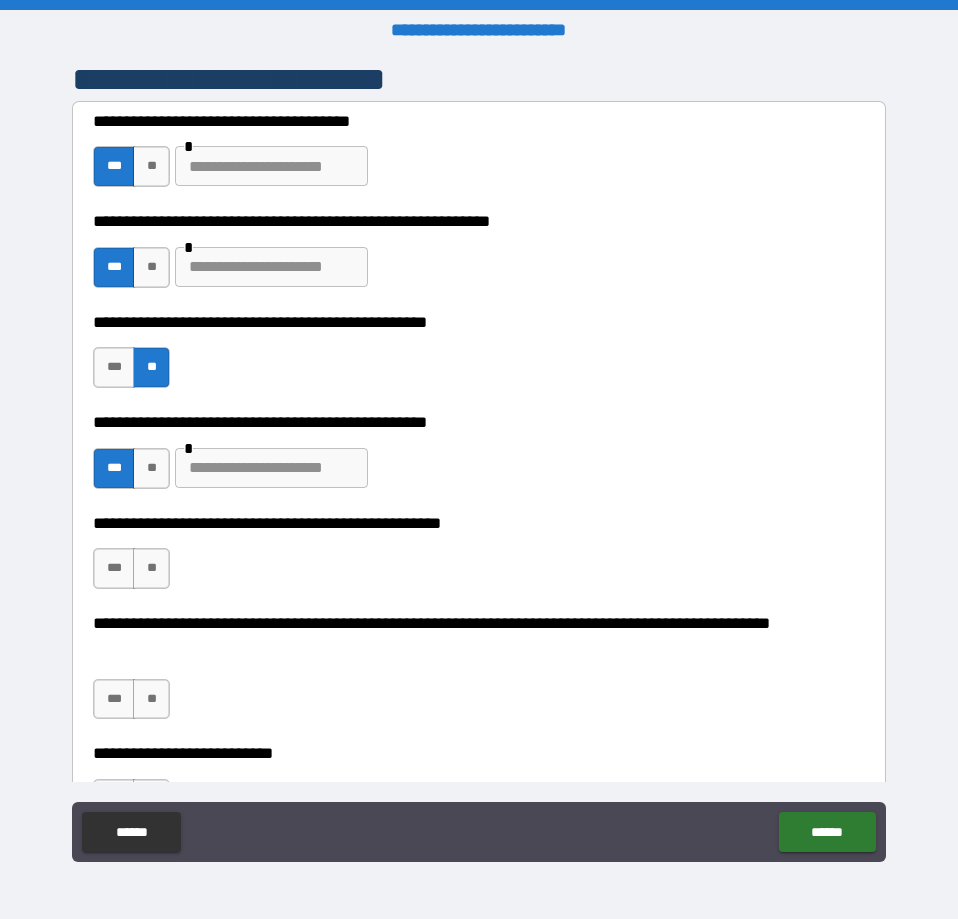 scroll, scrollTop: 456, scrollLeft: 0, axis: vertical 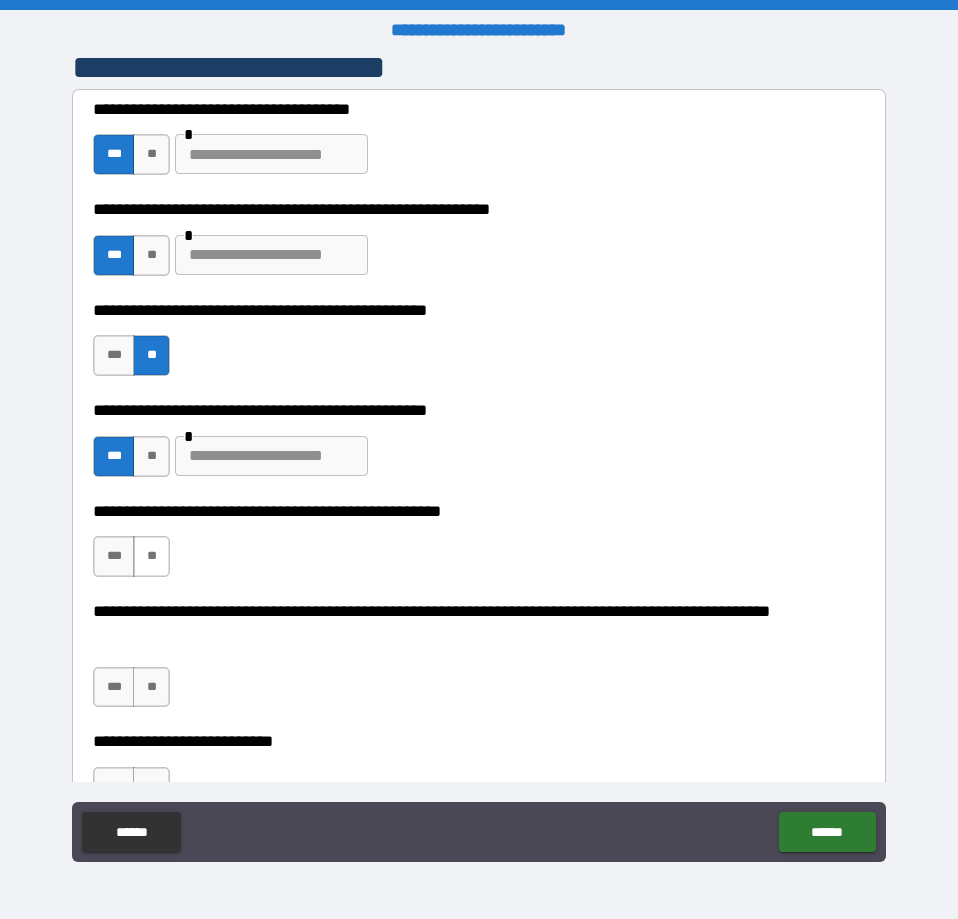click on "**" at bounding box center [151, 556] 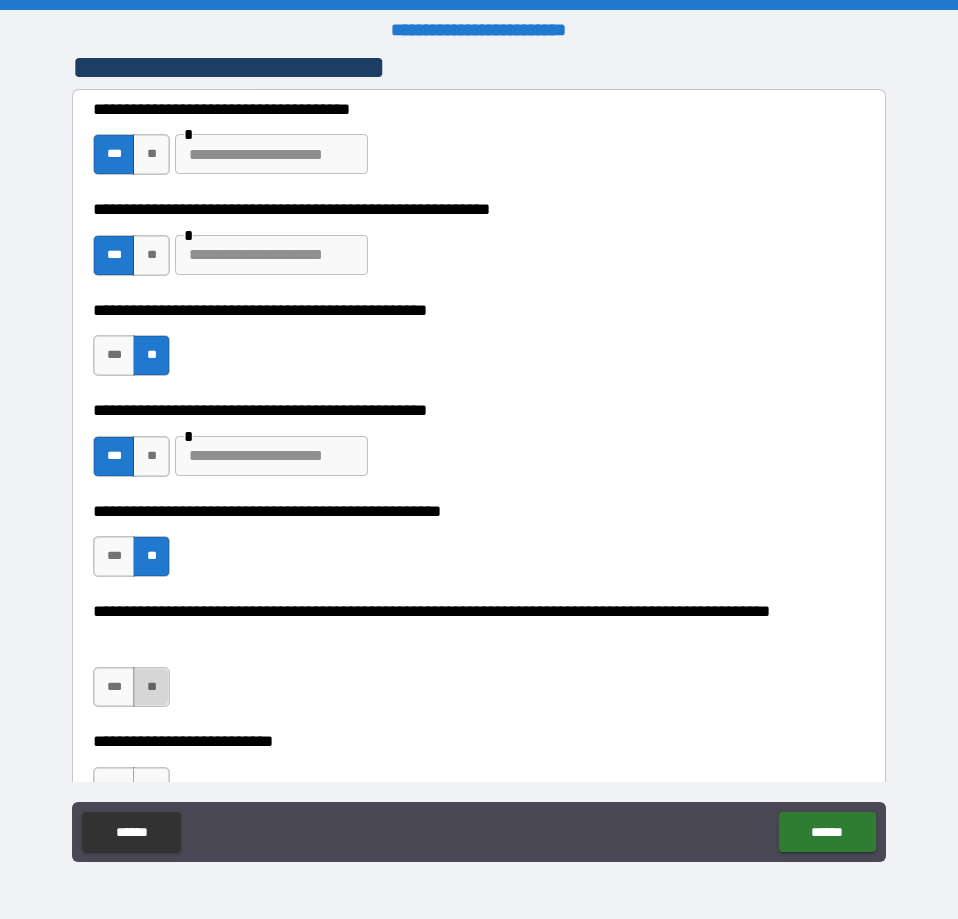 click on "**" at bounding box center (151, 687) 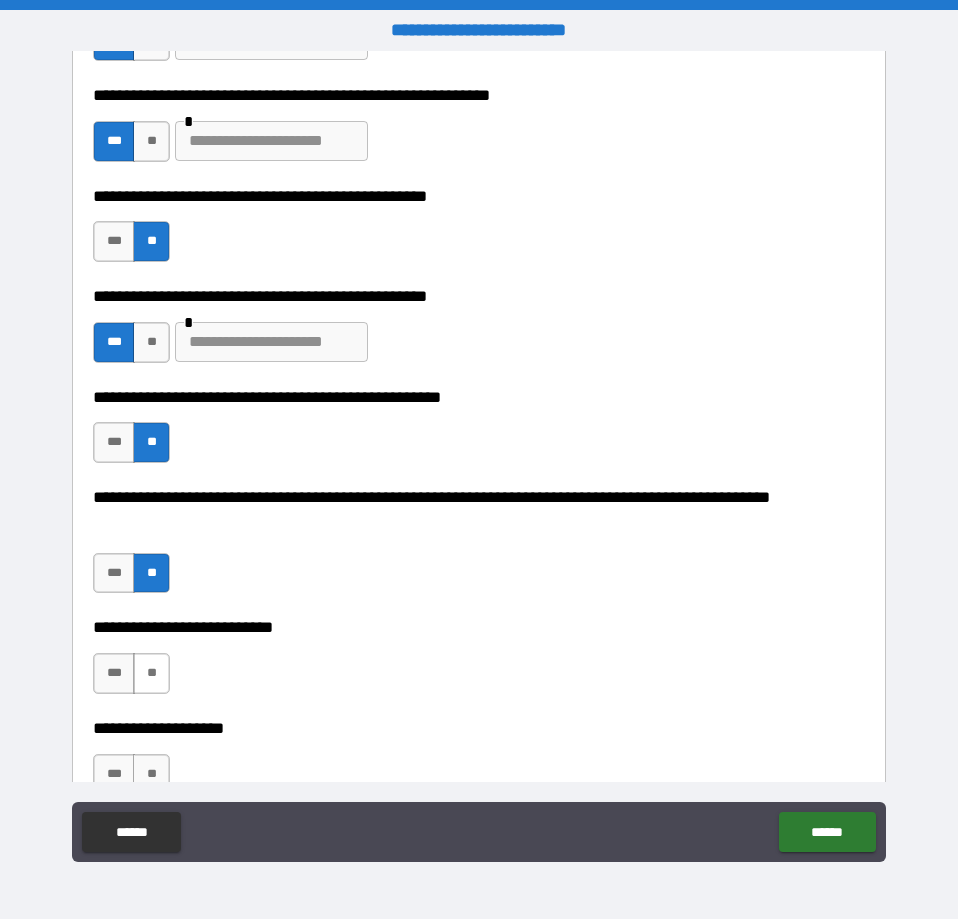 click on "**" at bounding box center [151, 673] 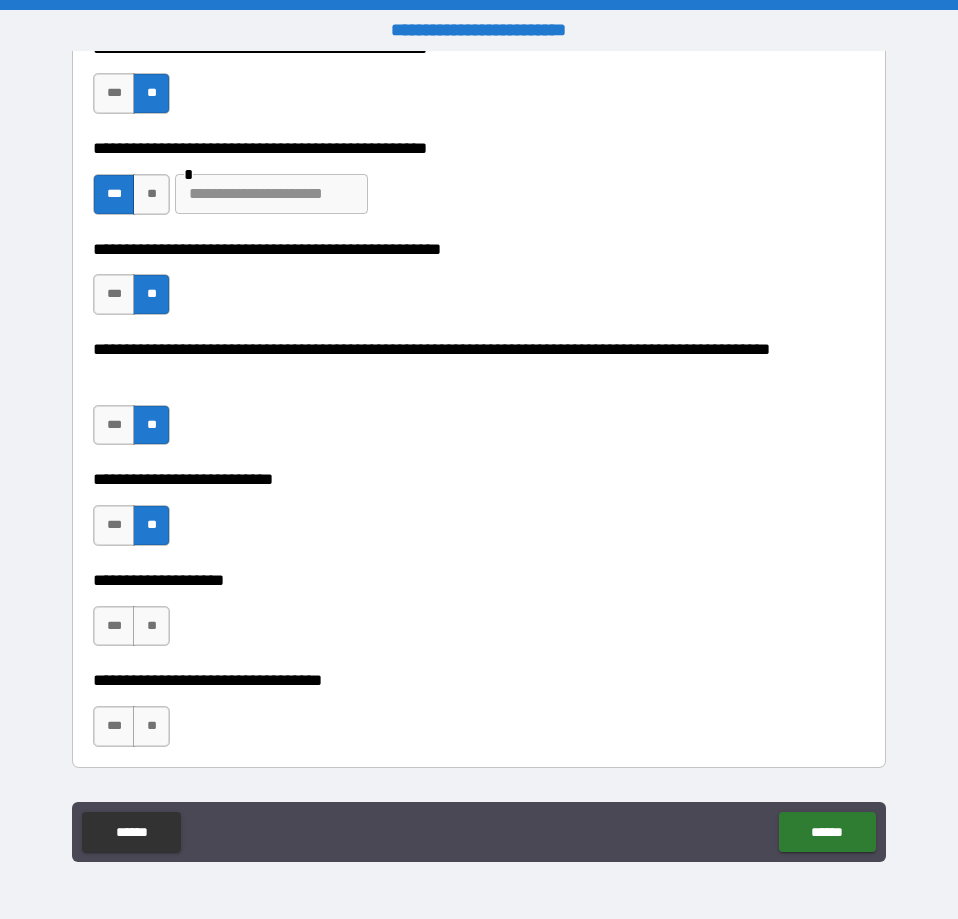 scroll, scrollTop: 798, scrollLeft: 0, axis: vertical 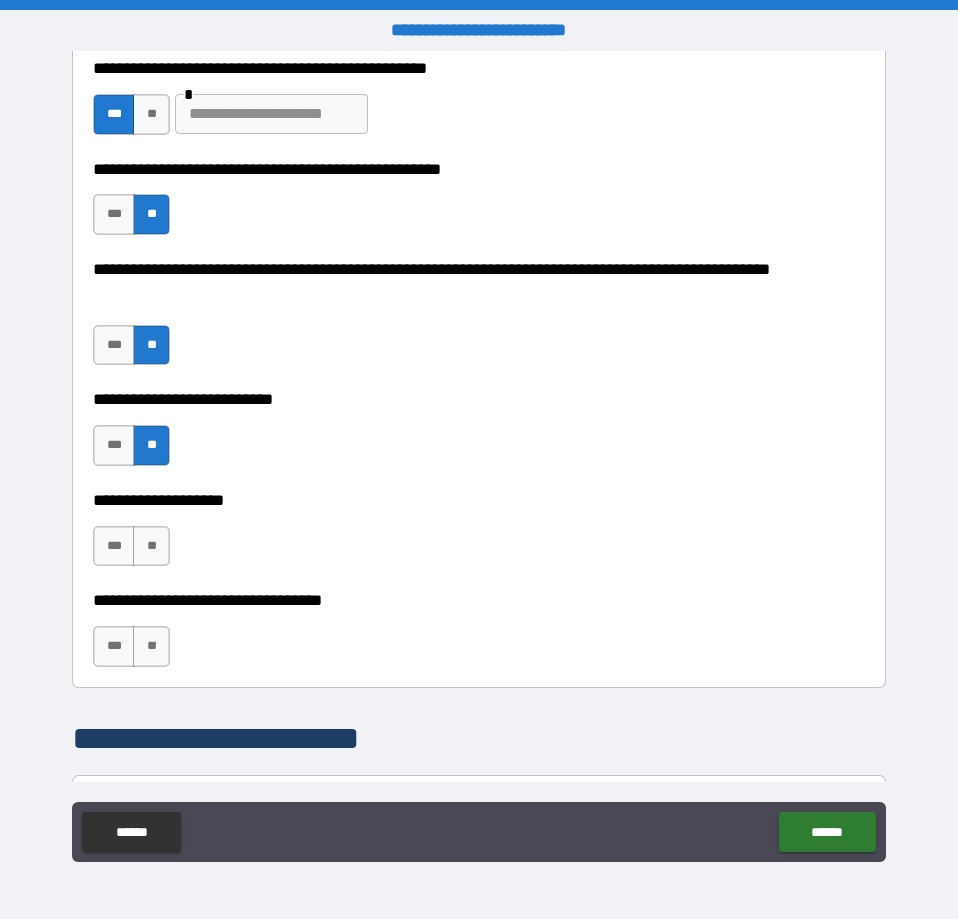 click on "**" at bounding box center (151, 546) 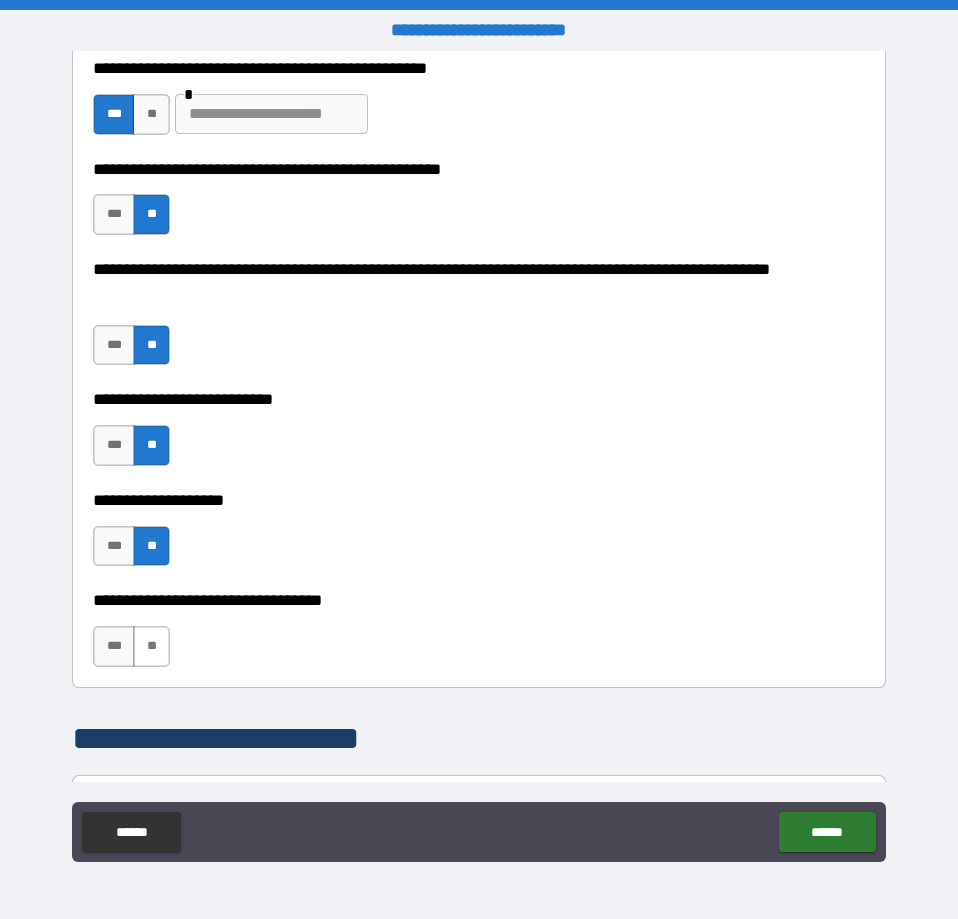 click on "**" at bounding box center [151, 646] 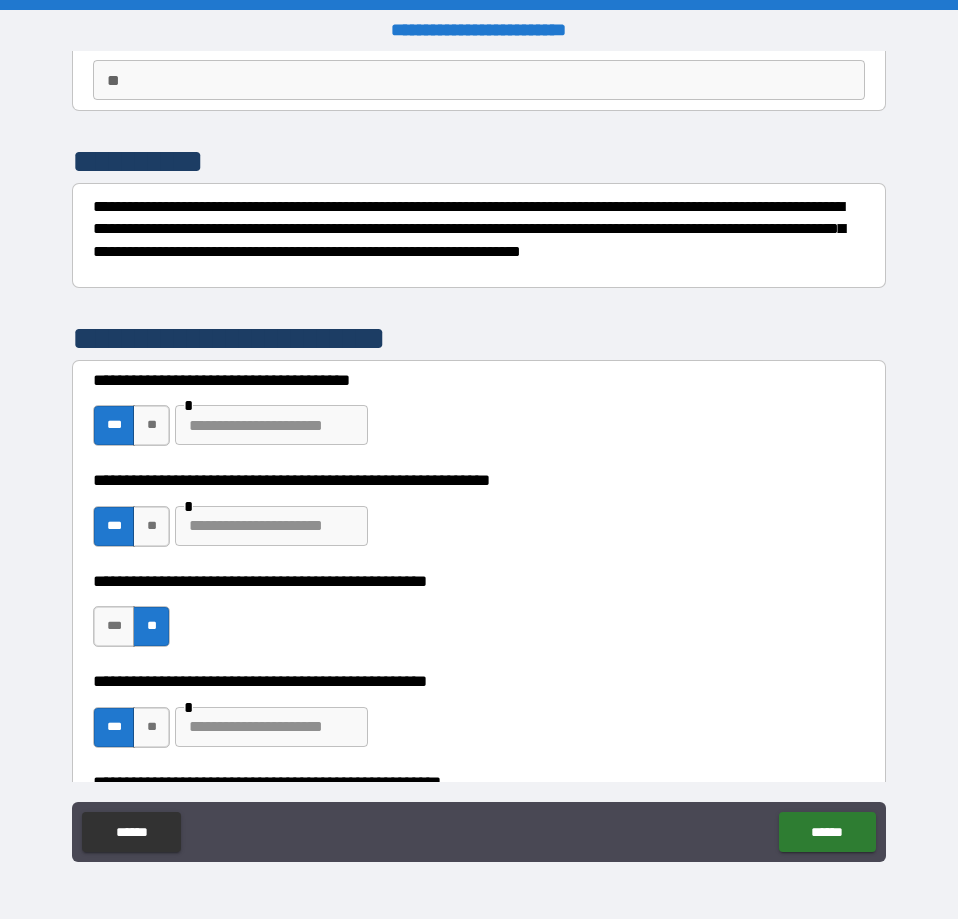 scroll, scrollTop: 228, scrollLeft: 0, axis: vertical 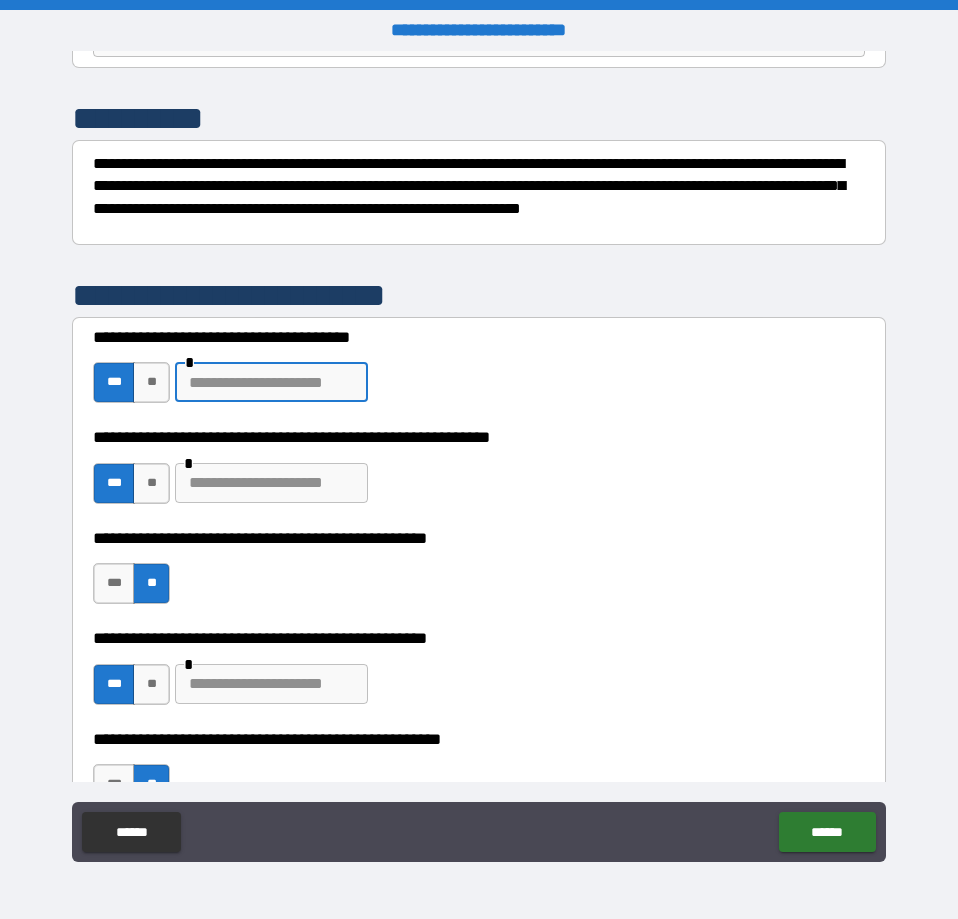 click at bounding box center [271, 382] 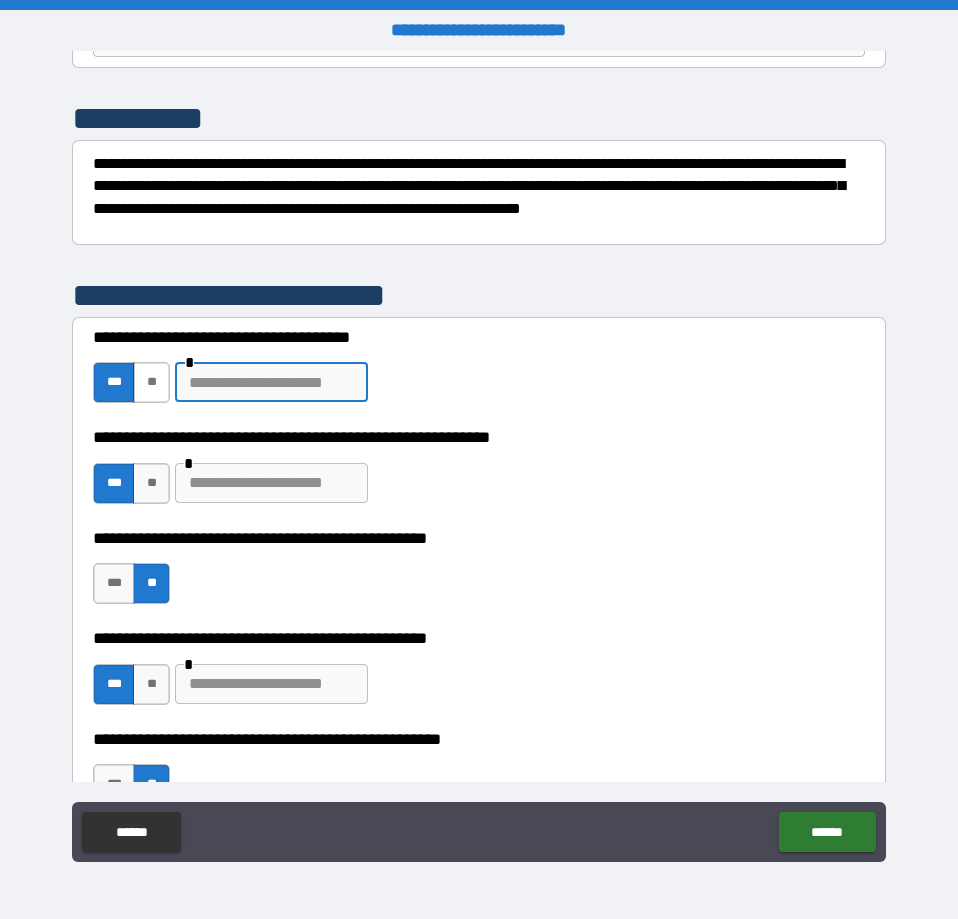 click on "**" at bounding box center (151, 382) 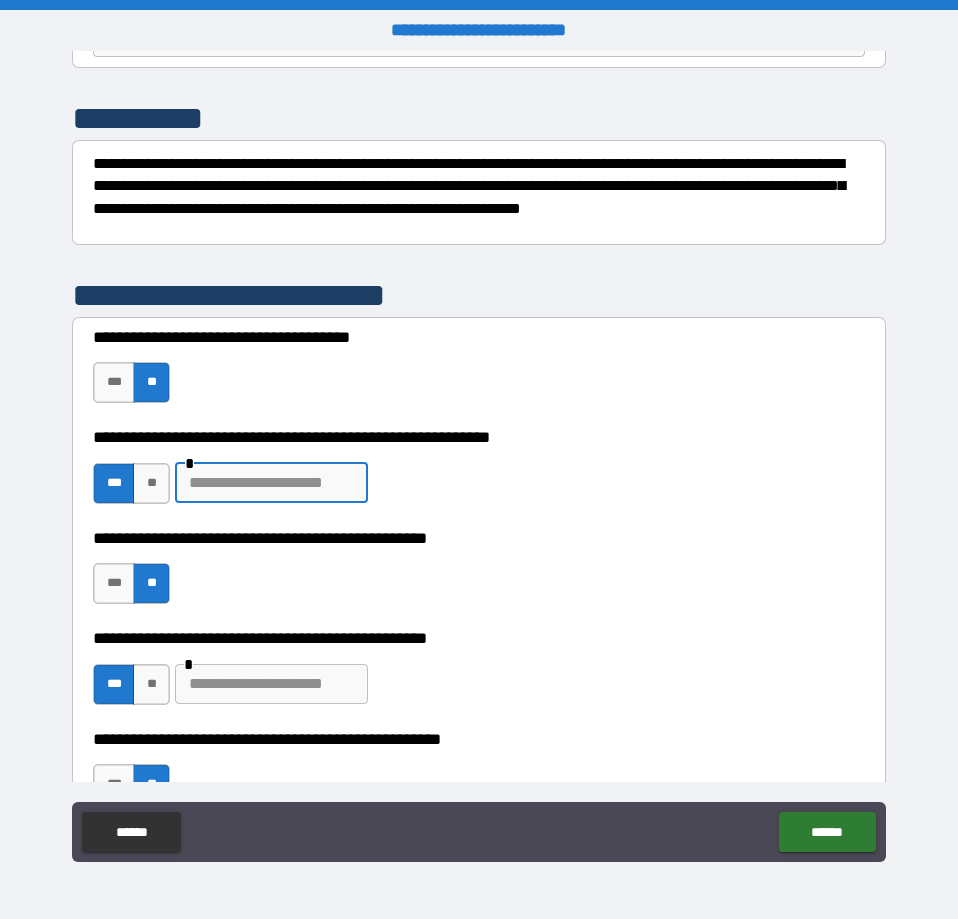 click at bounding box center (271, 483) 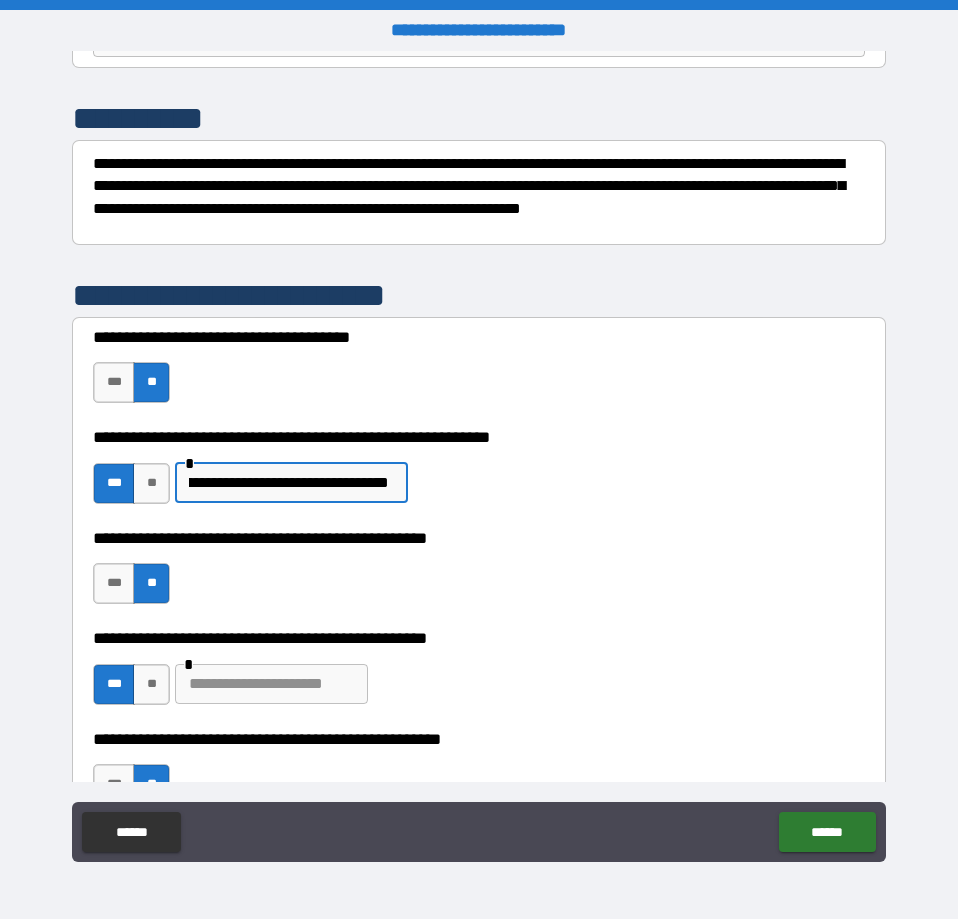 scroll, scrollTop: 0, scrollLeft: 123, axis: horizontal 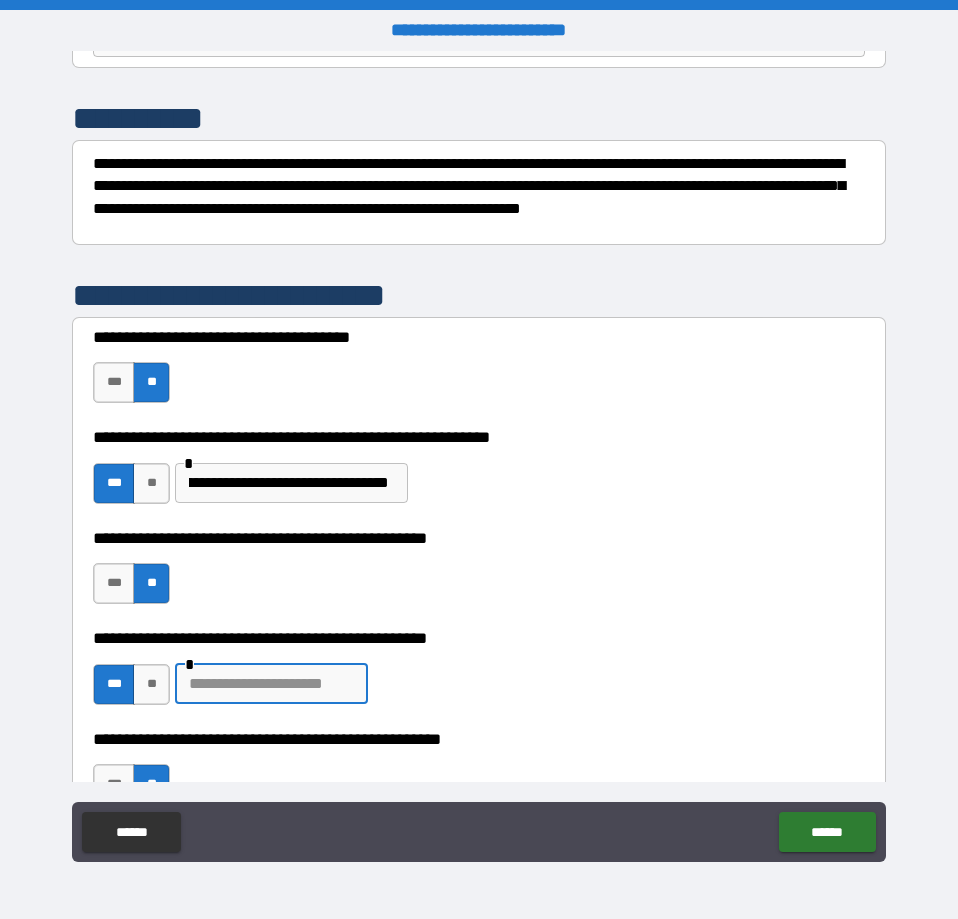 click at bounding box center (271, 684) 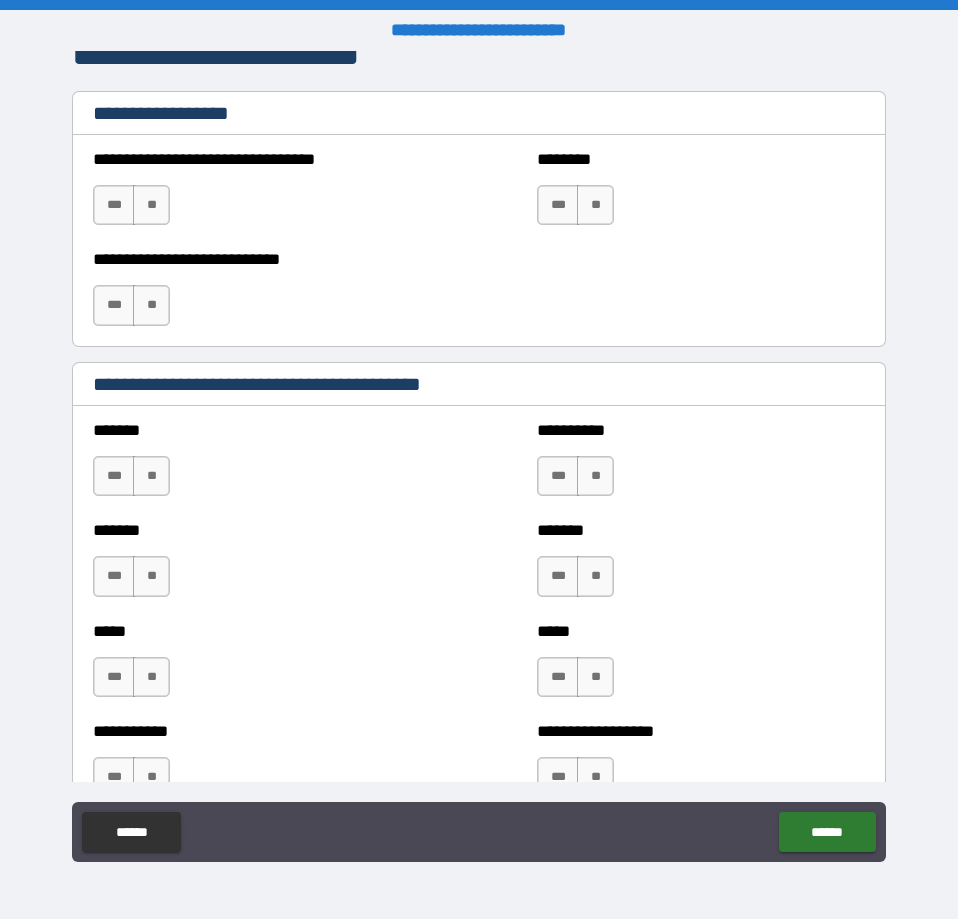 scroll, scrollTop: 1596, scrollLeft: 0, axis: vertical 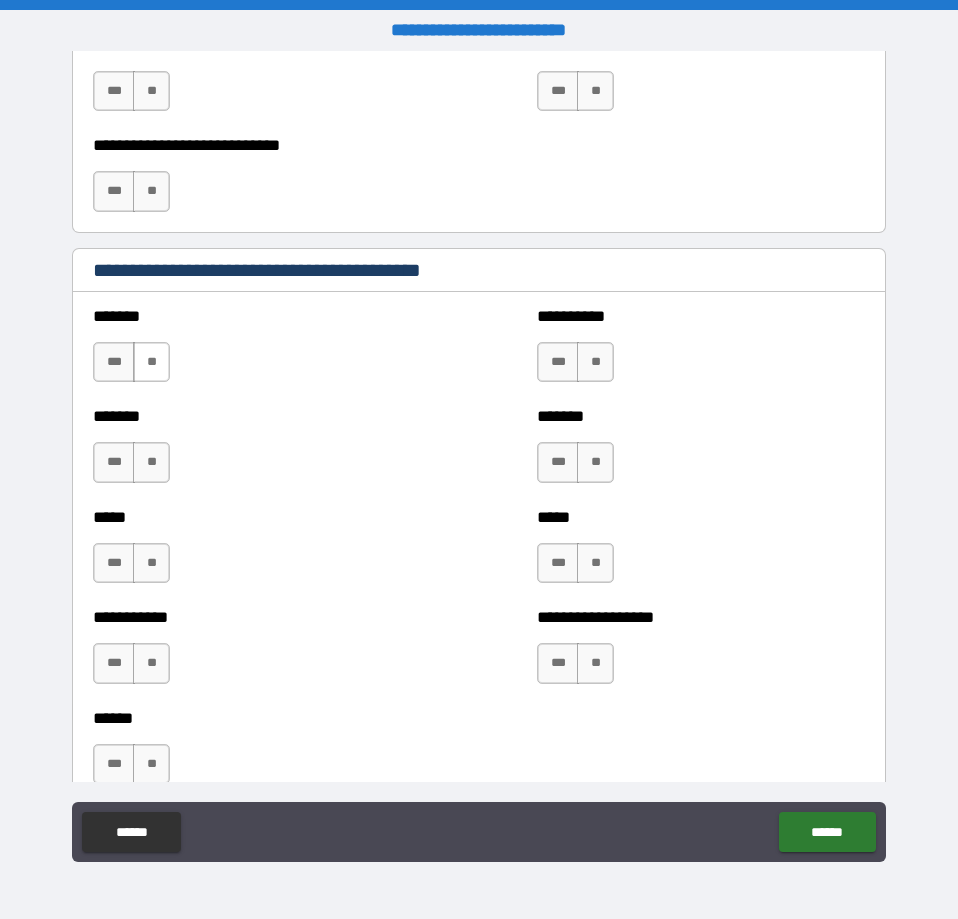type on "**********" 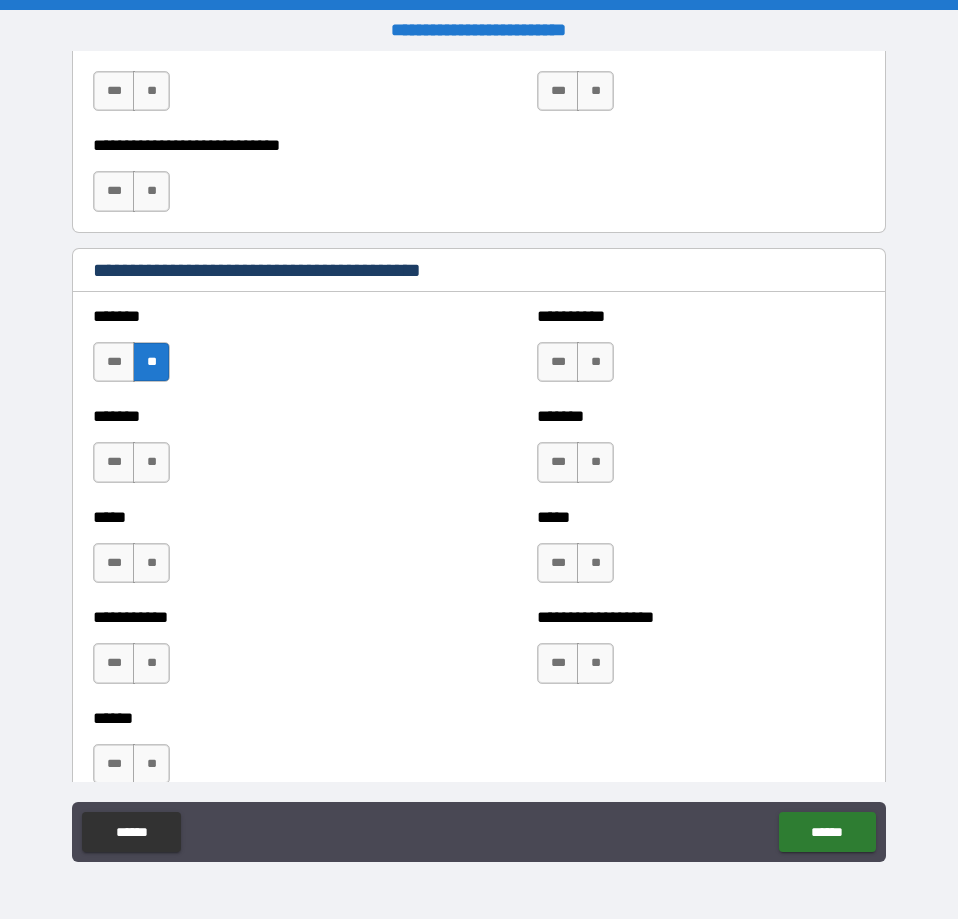 click on "******* *** **" at bounding box center (257, 452) 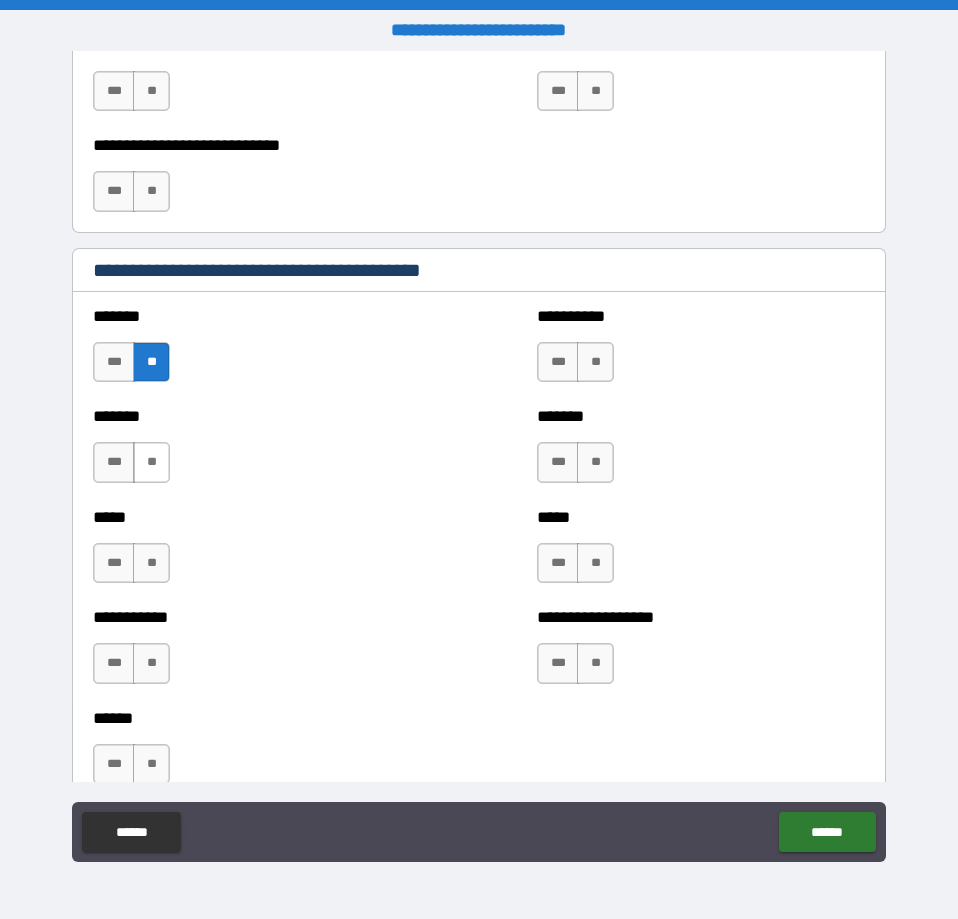 click on "**" at bounding box center [151, 462] 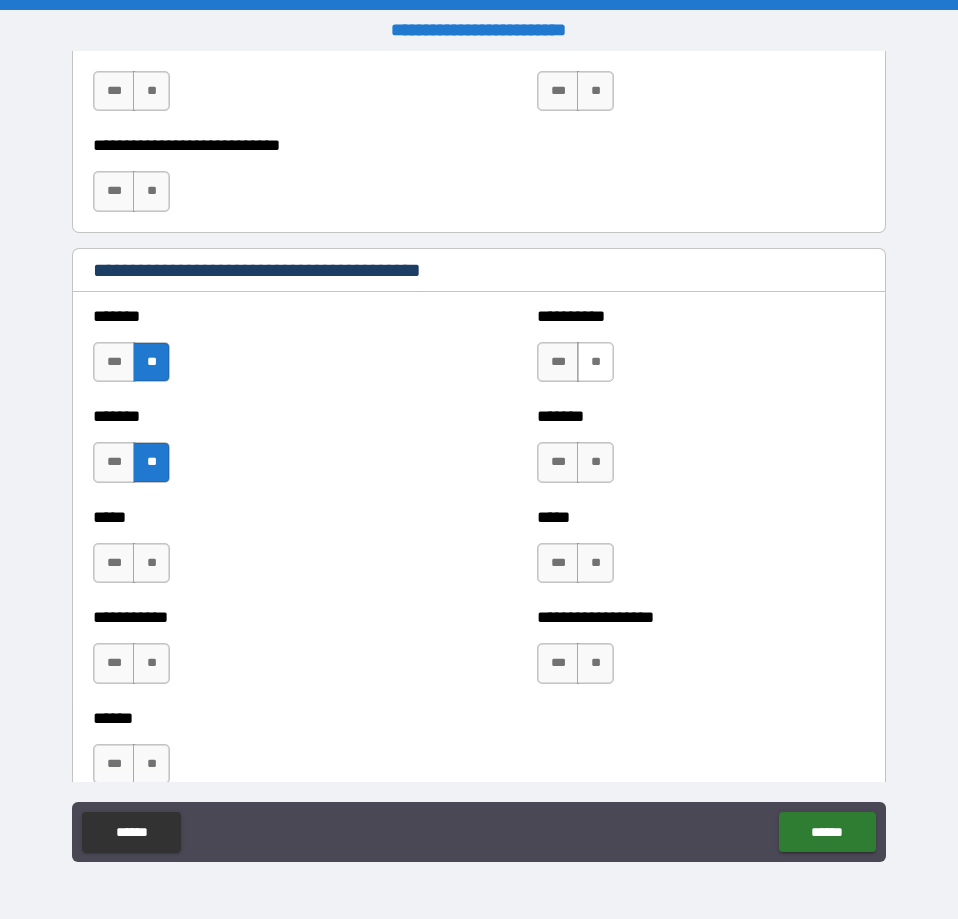 drag, startPoint x: 591, startPoint y: 339, endPoint x: 594, endPoint y: 365, distance: 26.172504 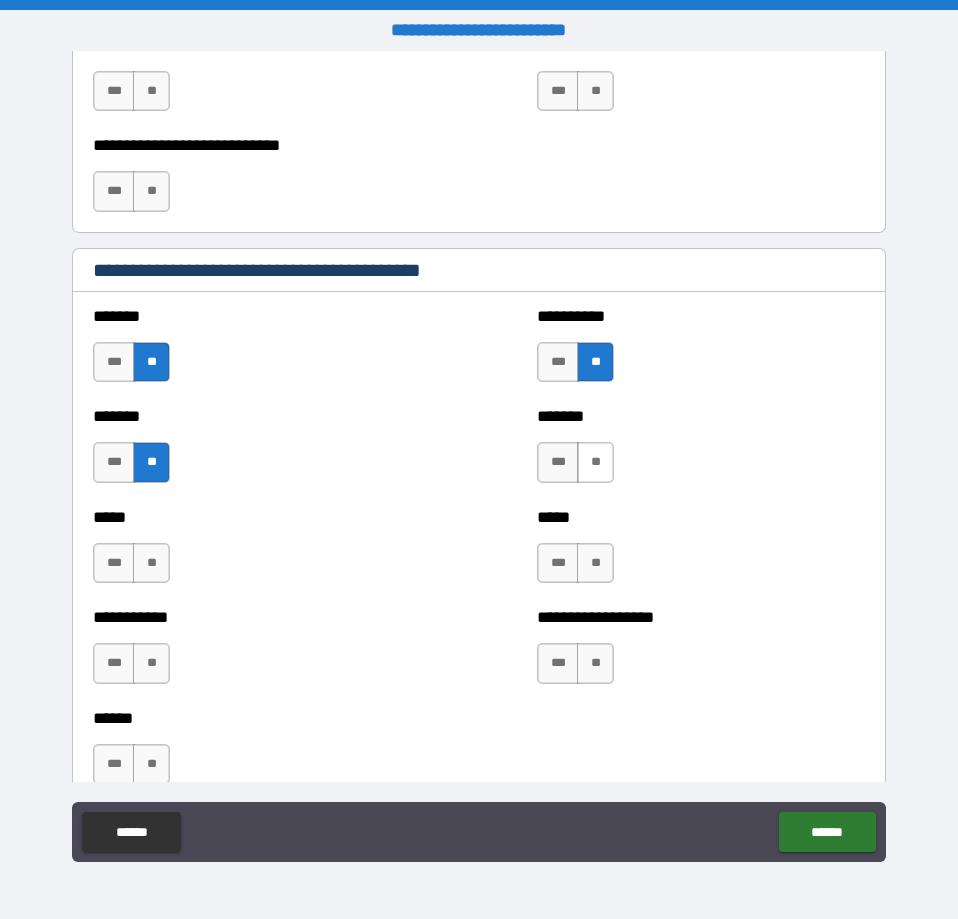 click on "**" at bounding box center [595, 462] 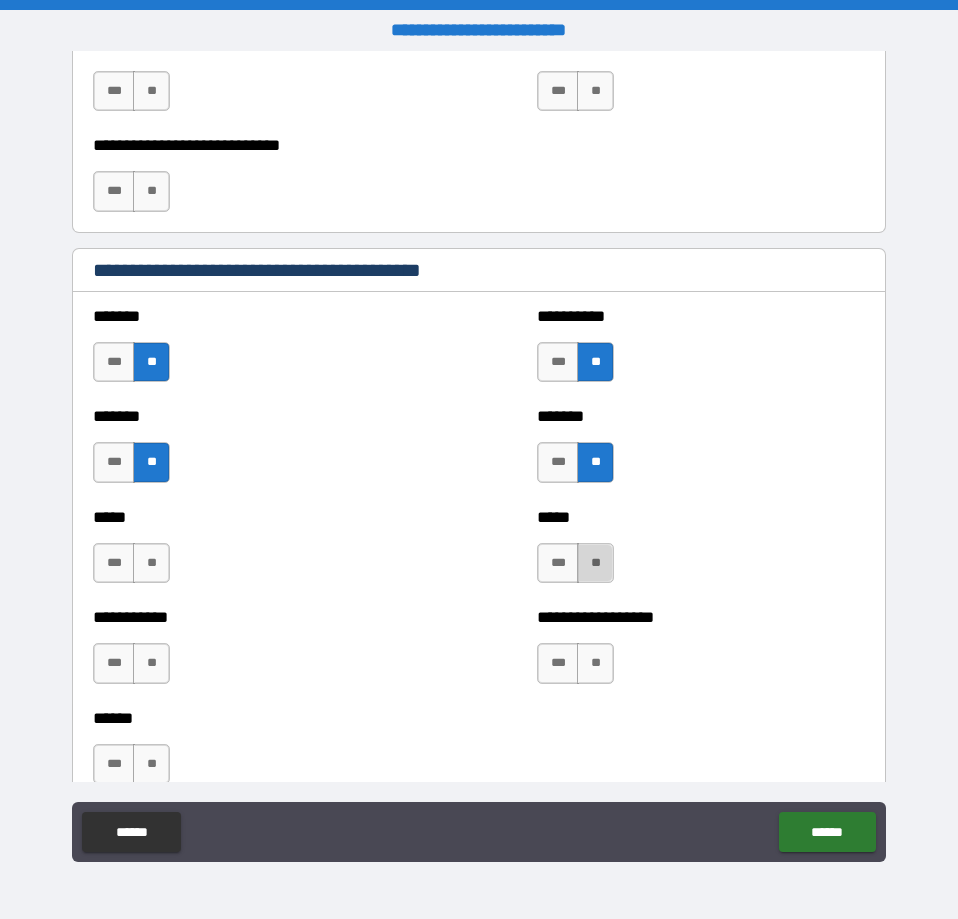 click on "**" at bounding box center (595, 563) 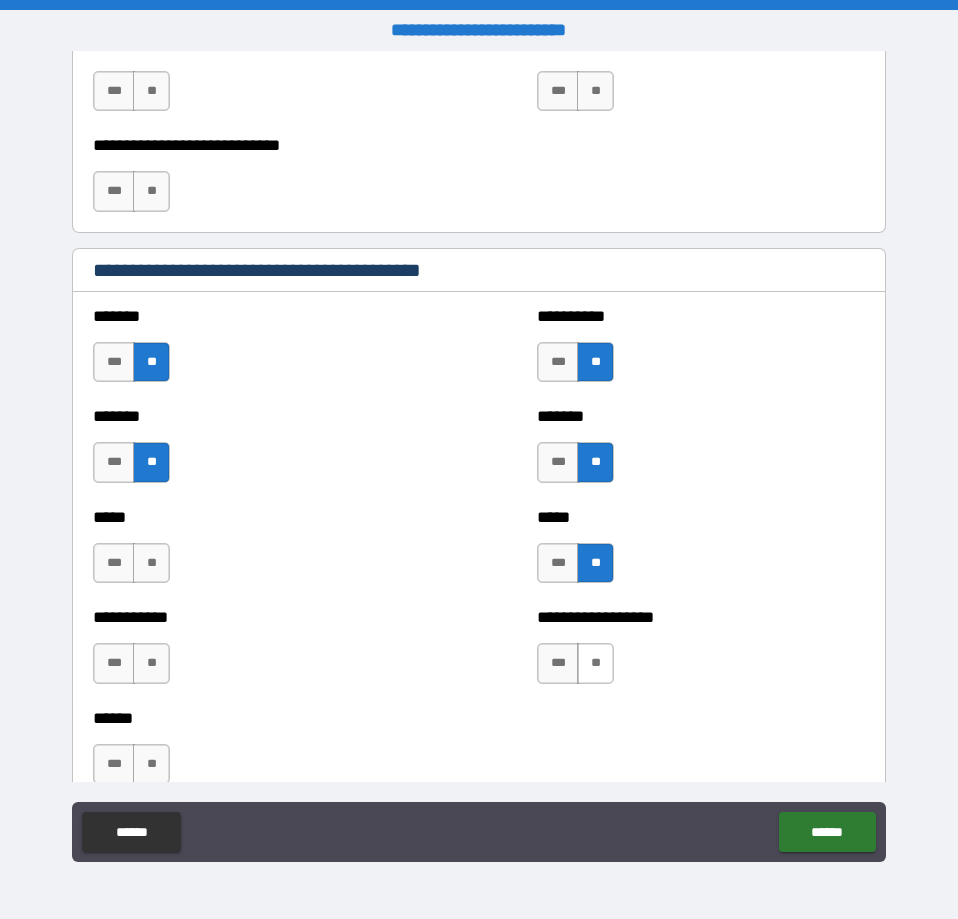 click on "**" at bounding box center (595, 663) 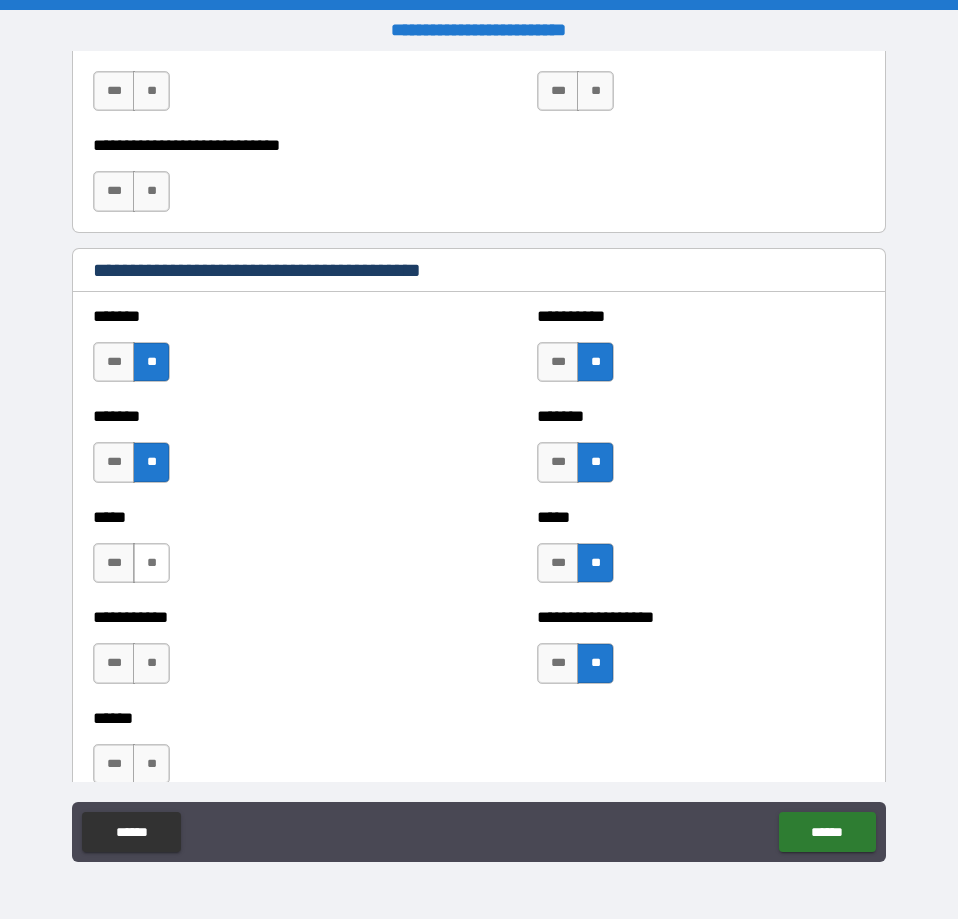 click on "**" at bounding box center [151, 563] 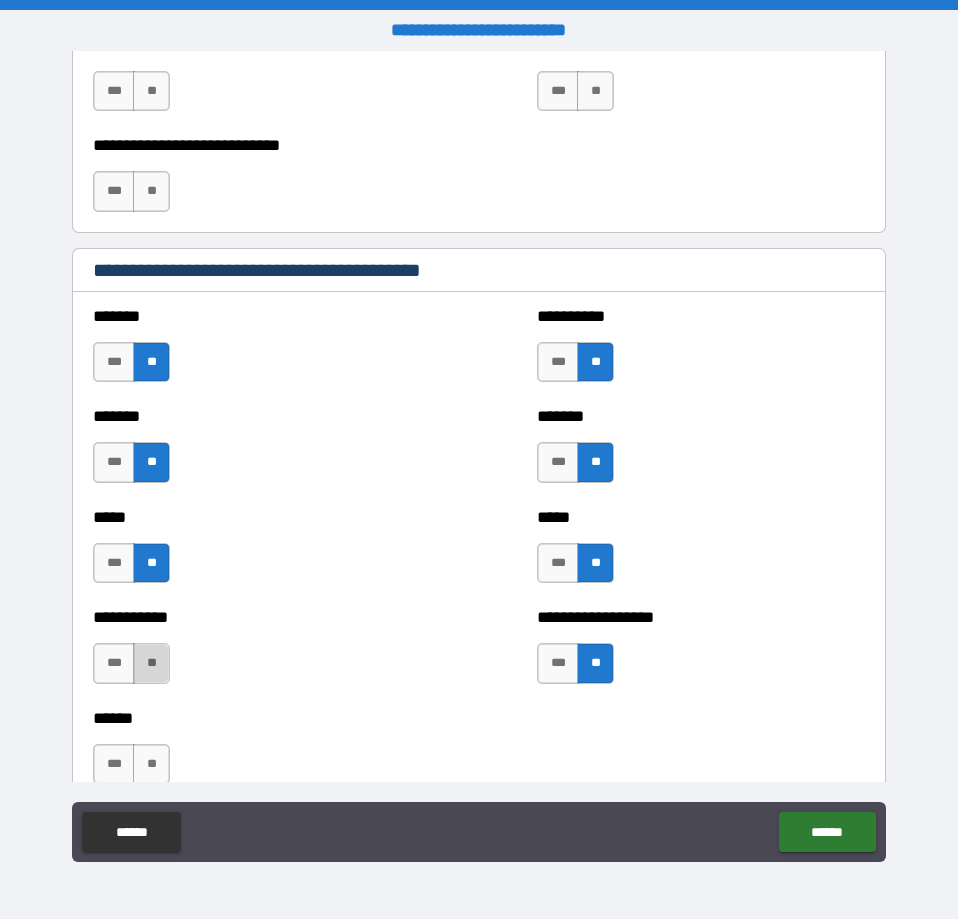 click on "**" at bounding box center [151, 663] 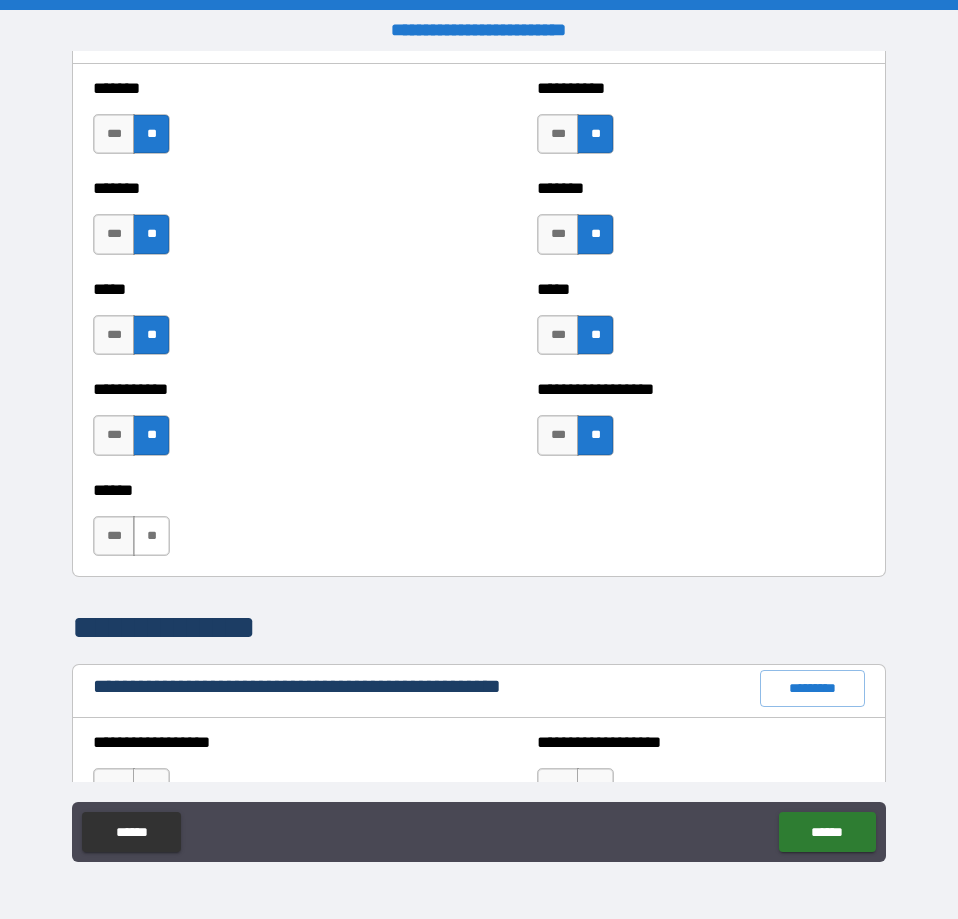 drag, startPoint x: 154, startPoint y: 524, endPoint x: 192, endPoint y: 548, distance: 44.94441 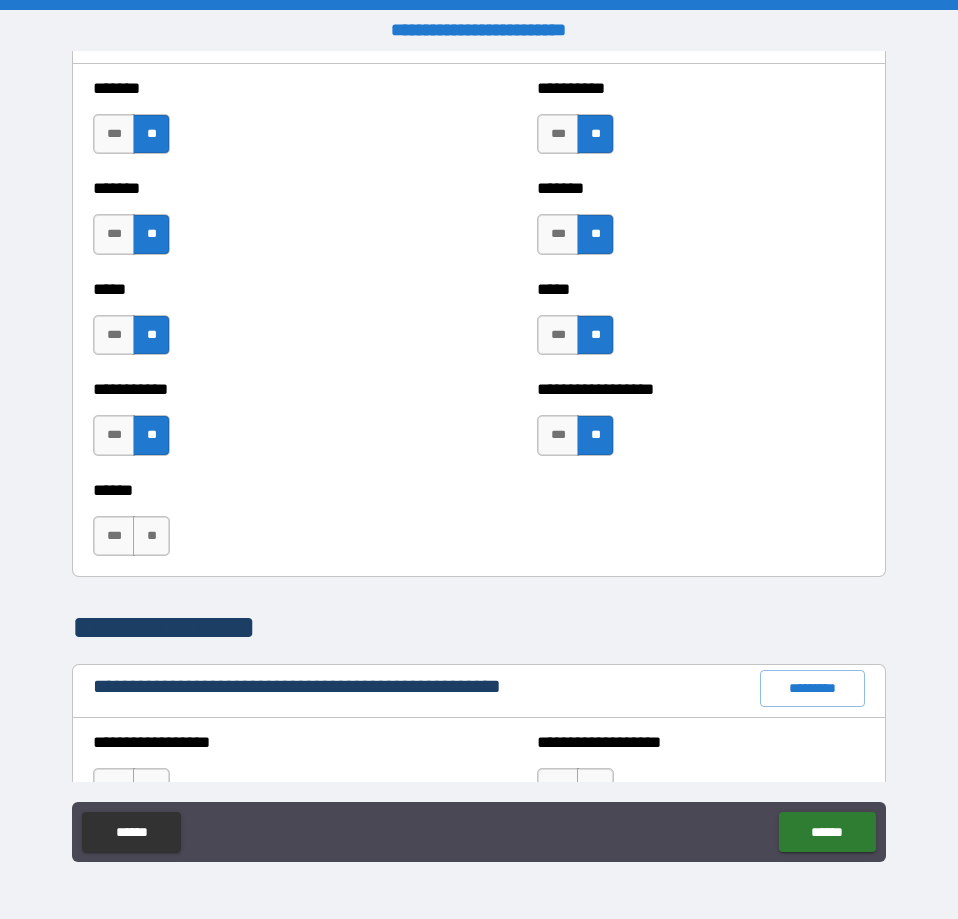 click on "**" at bounding box center (151, 536) 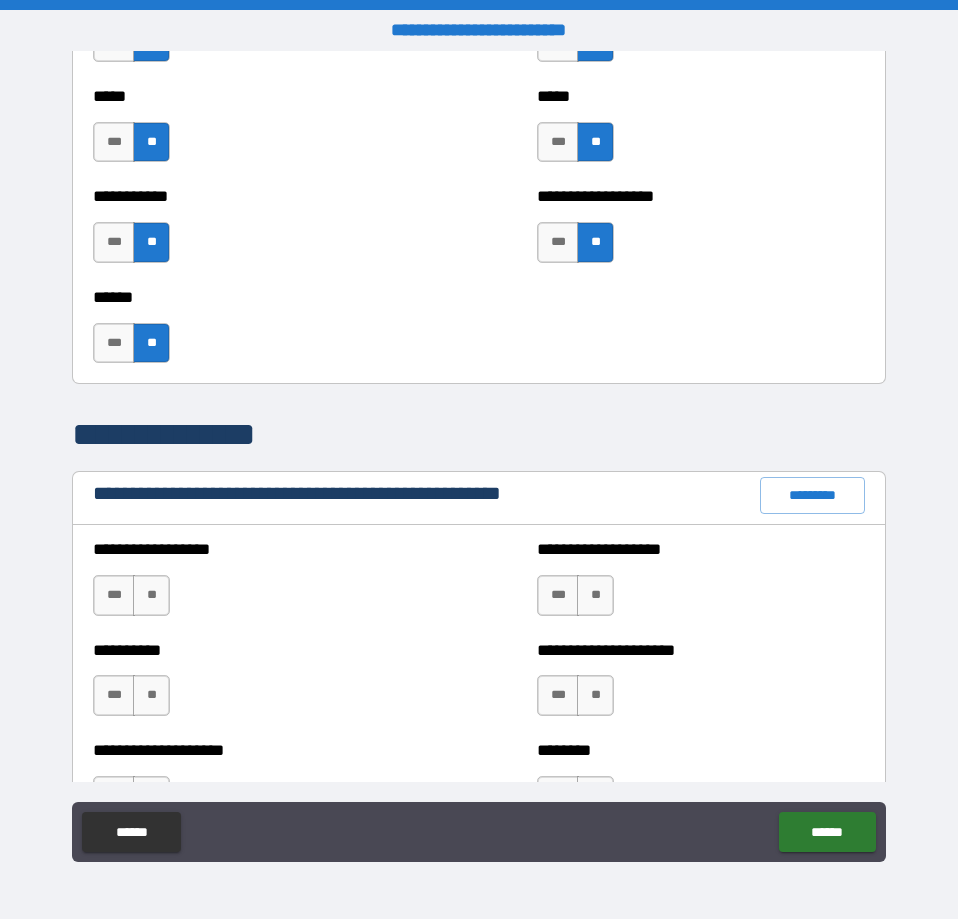 scroll, scrollTop: 2166, scrollLeft: 0, axis: vertical 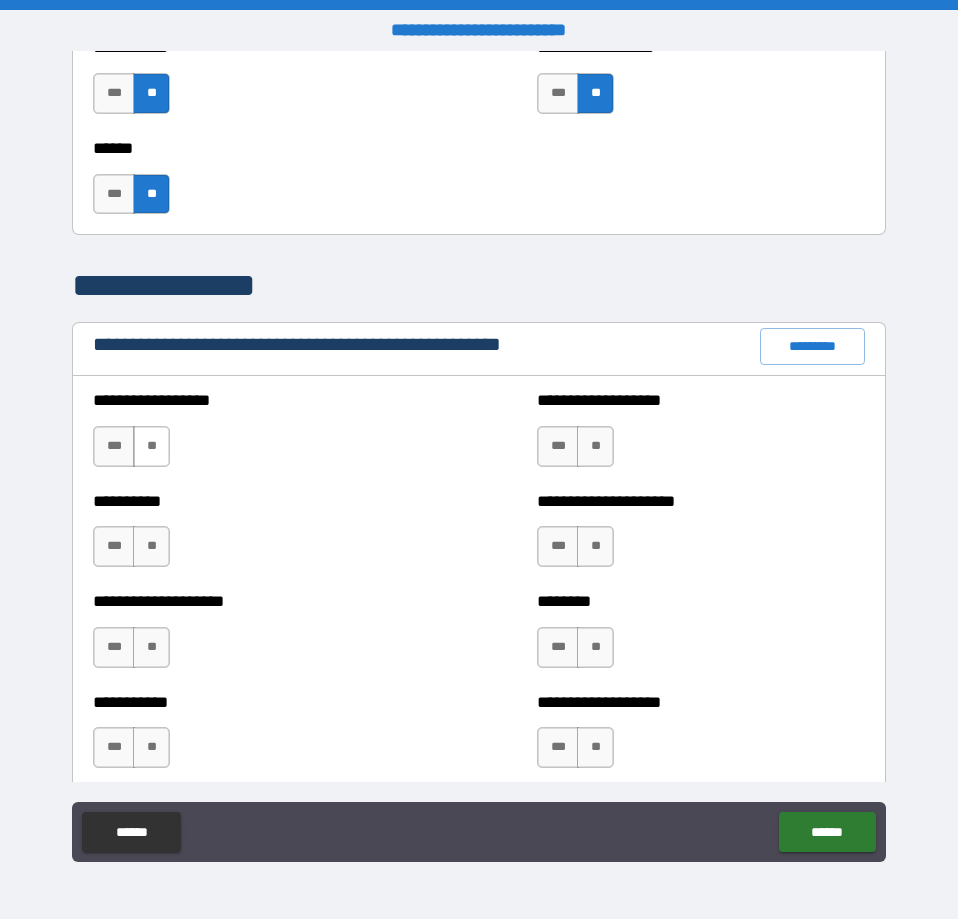 click on "**" at bounding box center [151, 446] 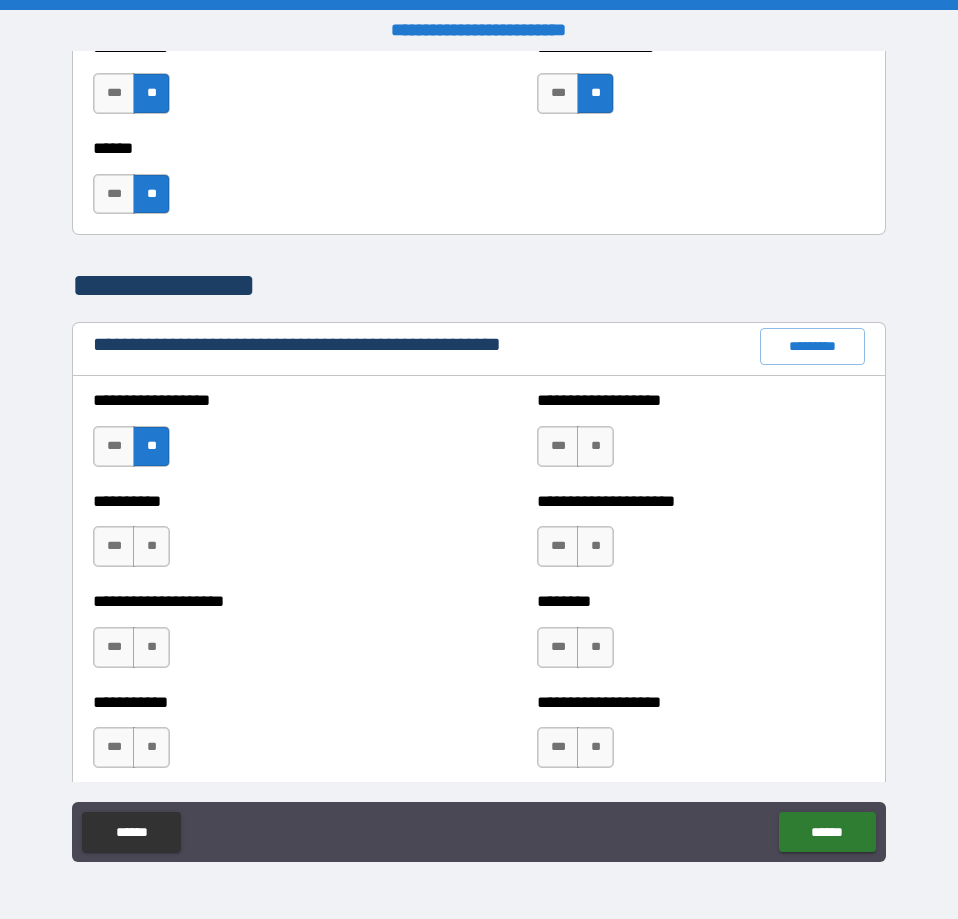 click on "*********" at bounding box center [812, 346] 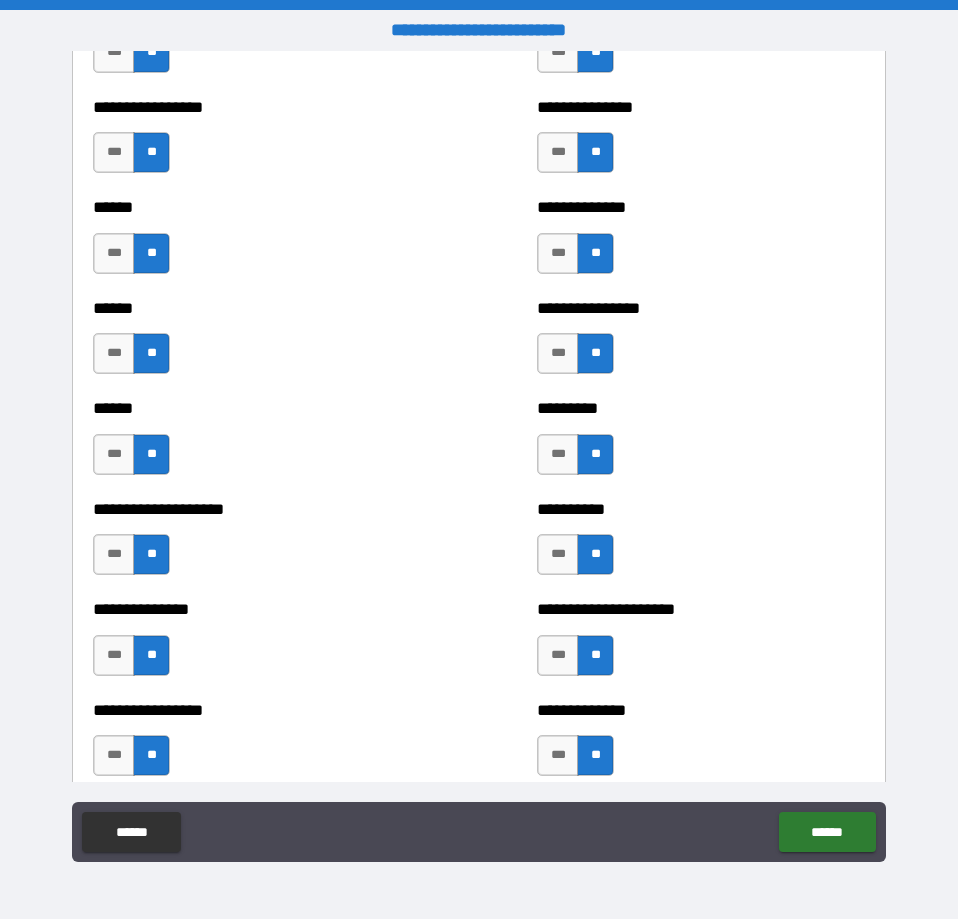 scroll, scrollTop: 2964, scrollLeft: 0, axis: vertical 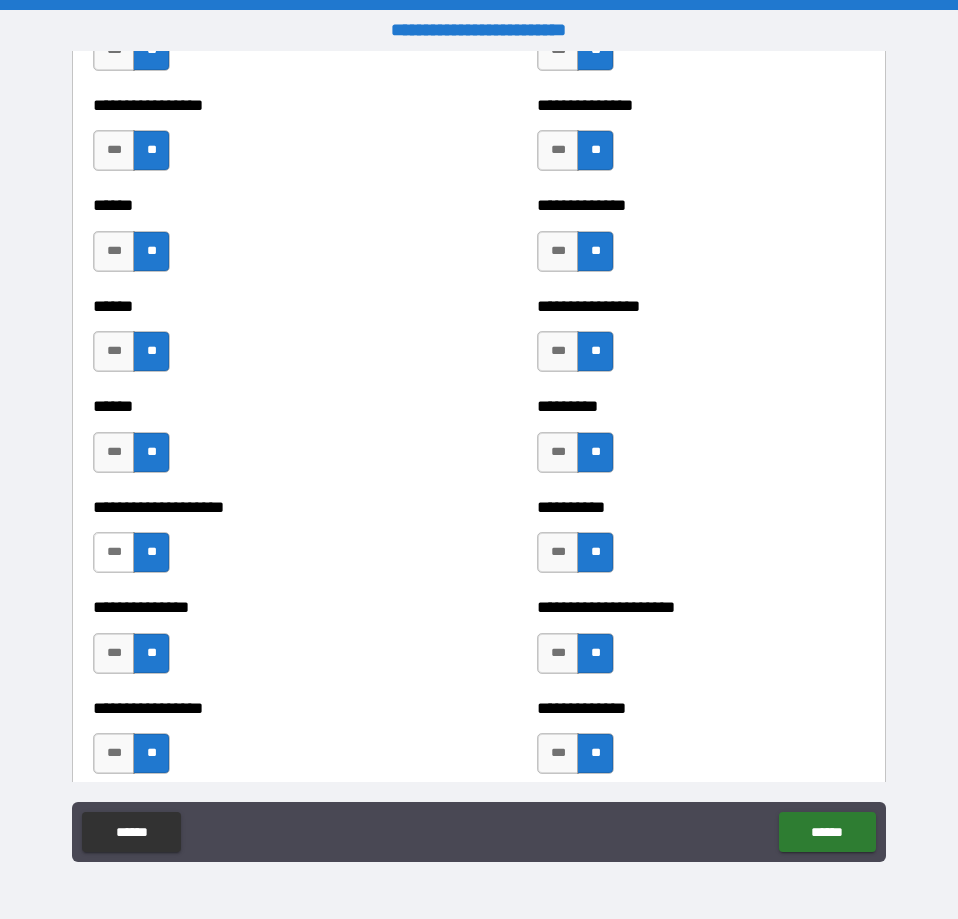 click on "***" at bounding box center (114, 552) 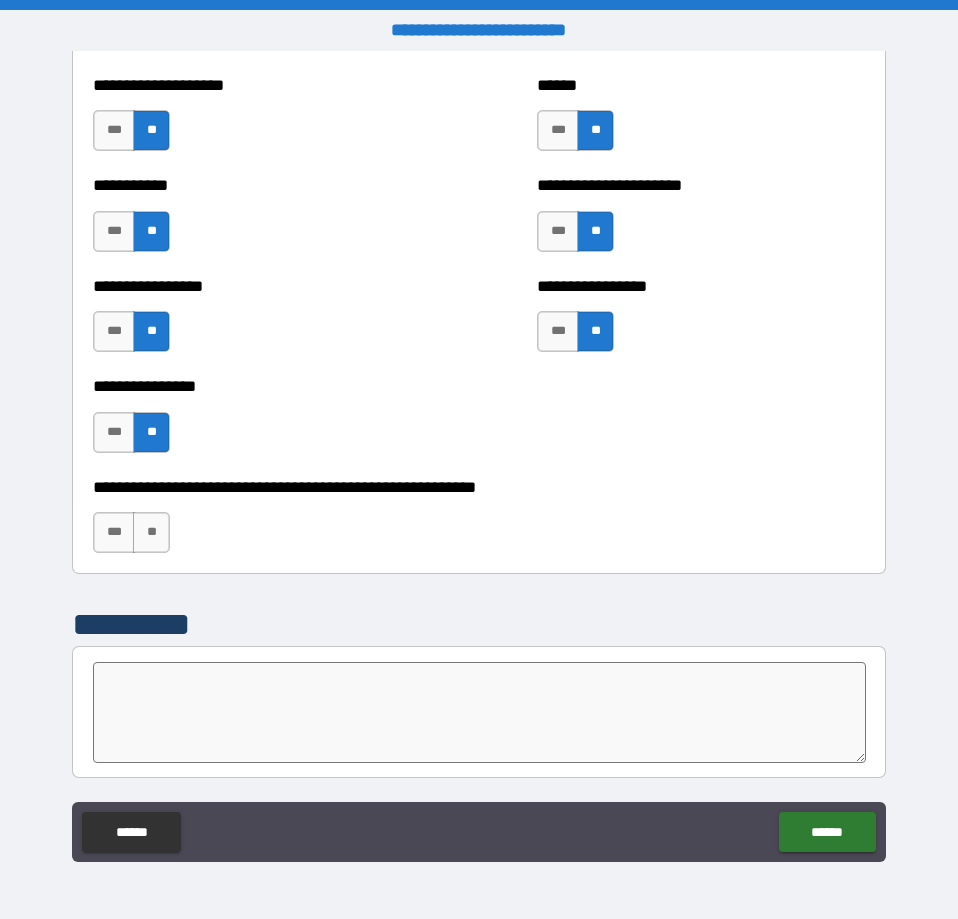 scroll, scrollTop: 6042, scrollLeft: 0, axis: vertical 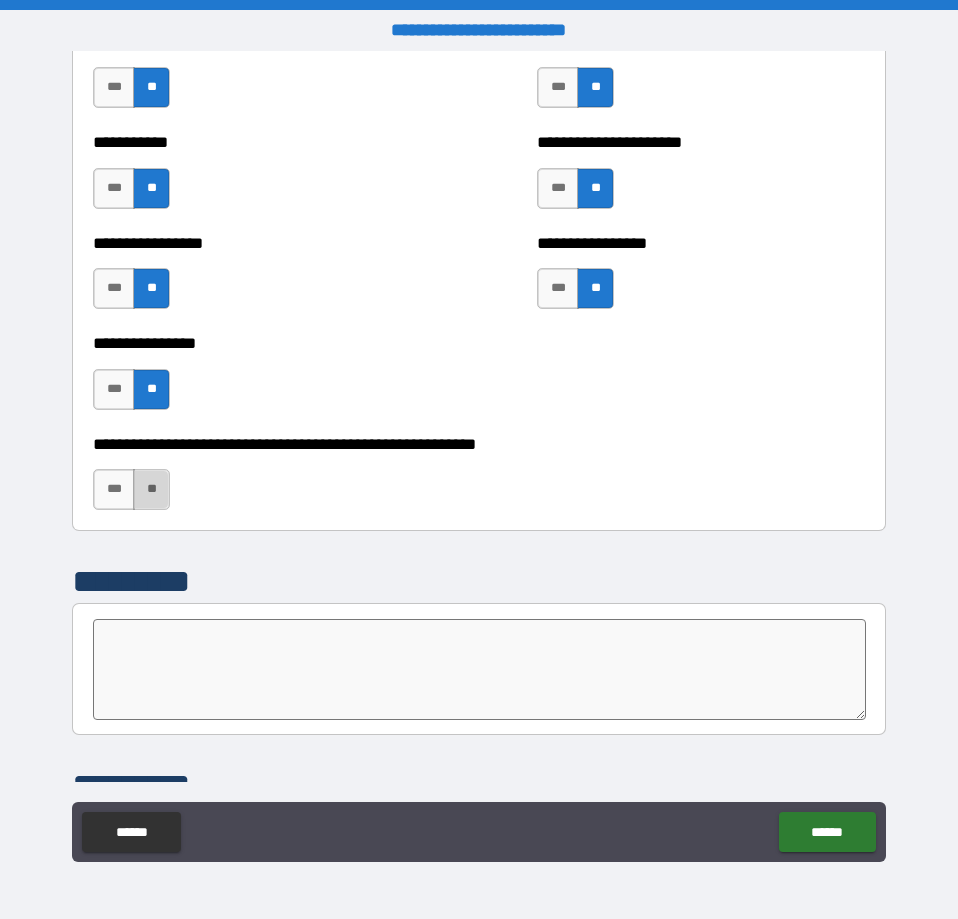click on "**" at bounding box center [151, 489] 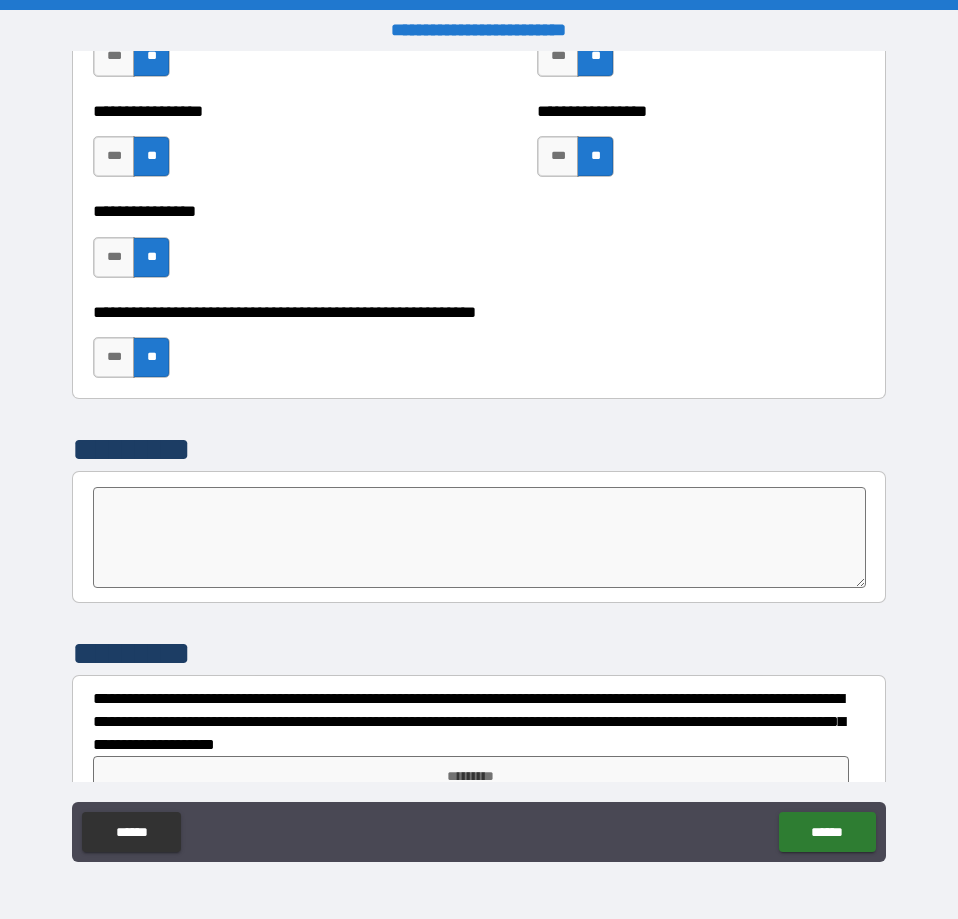 scroll, scrollTop: 6209, scrollLeft: 0, axis: vertical 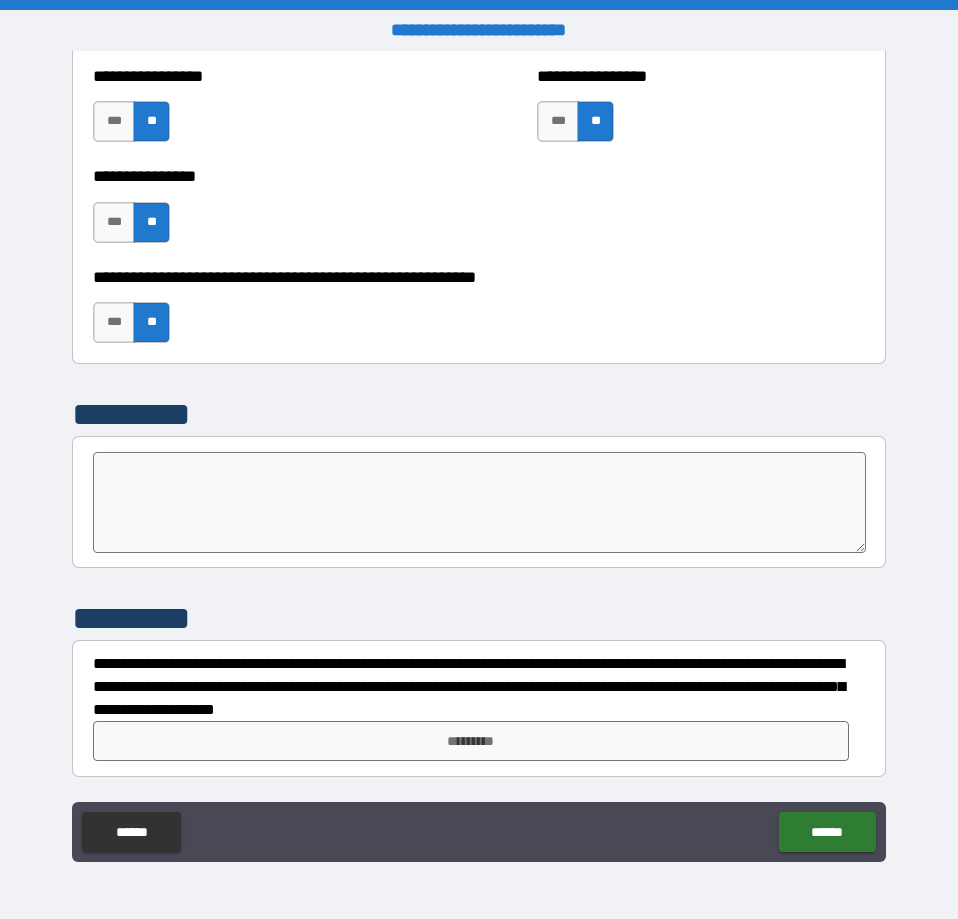 click on "**********" at bounding box center (471, 687) 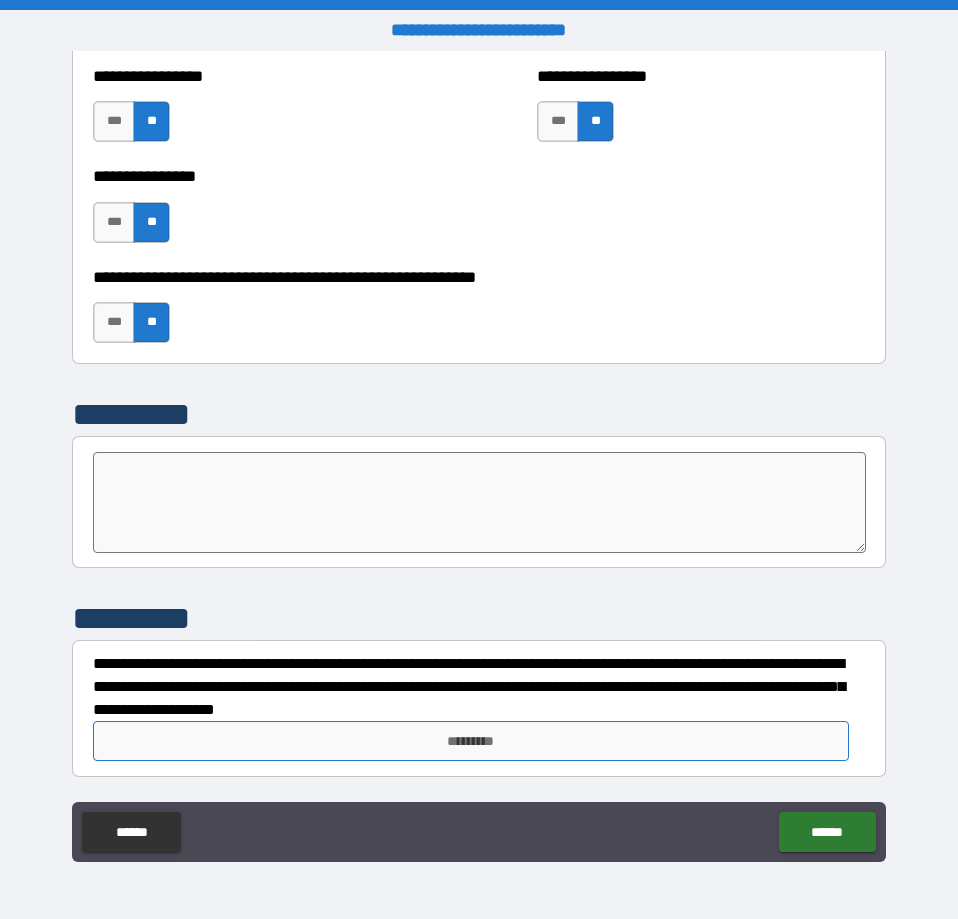 click on "*********" at bounding box center [471, 741] 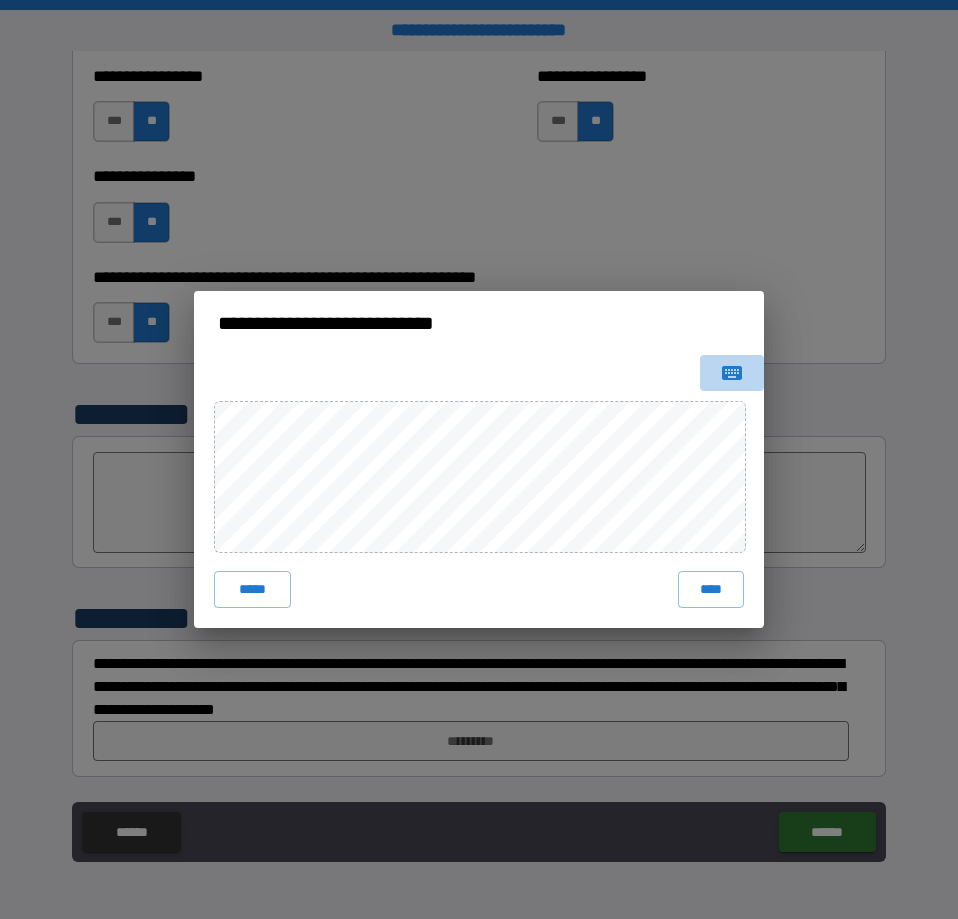 click 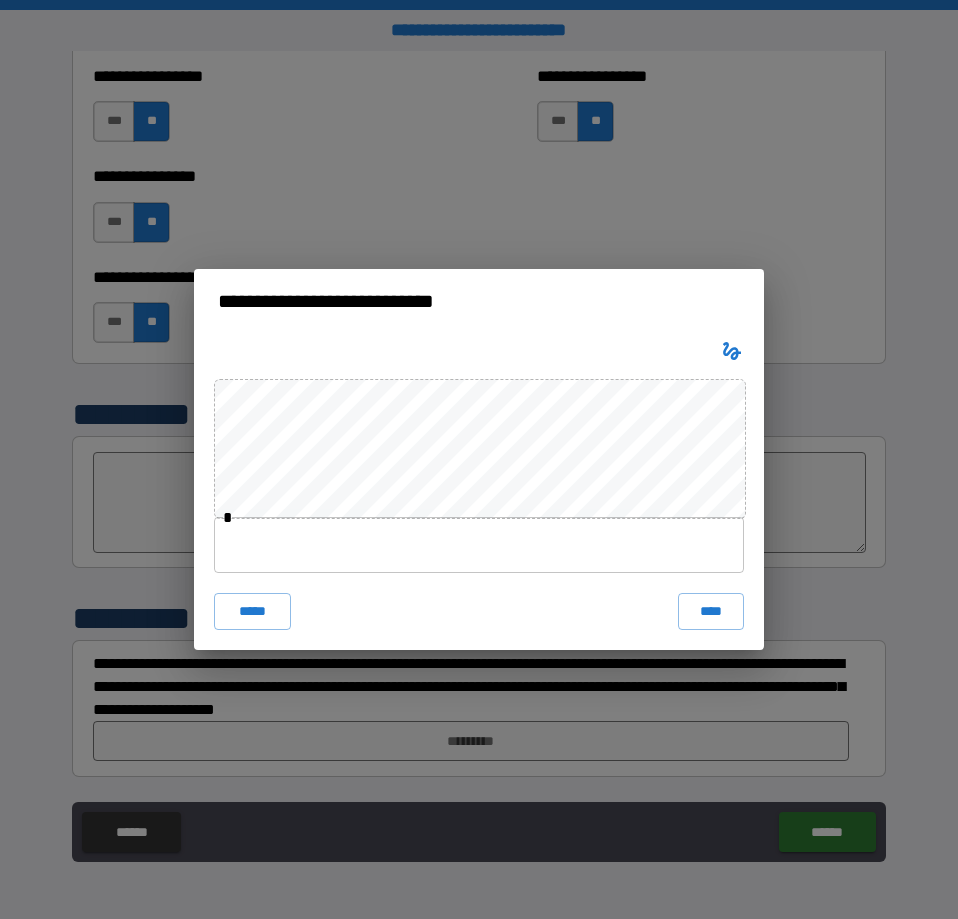 click at bounding box center [479, 545] 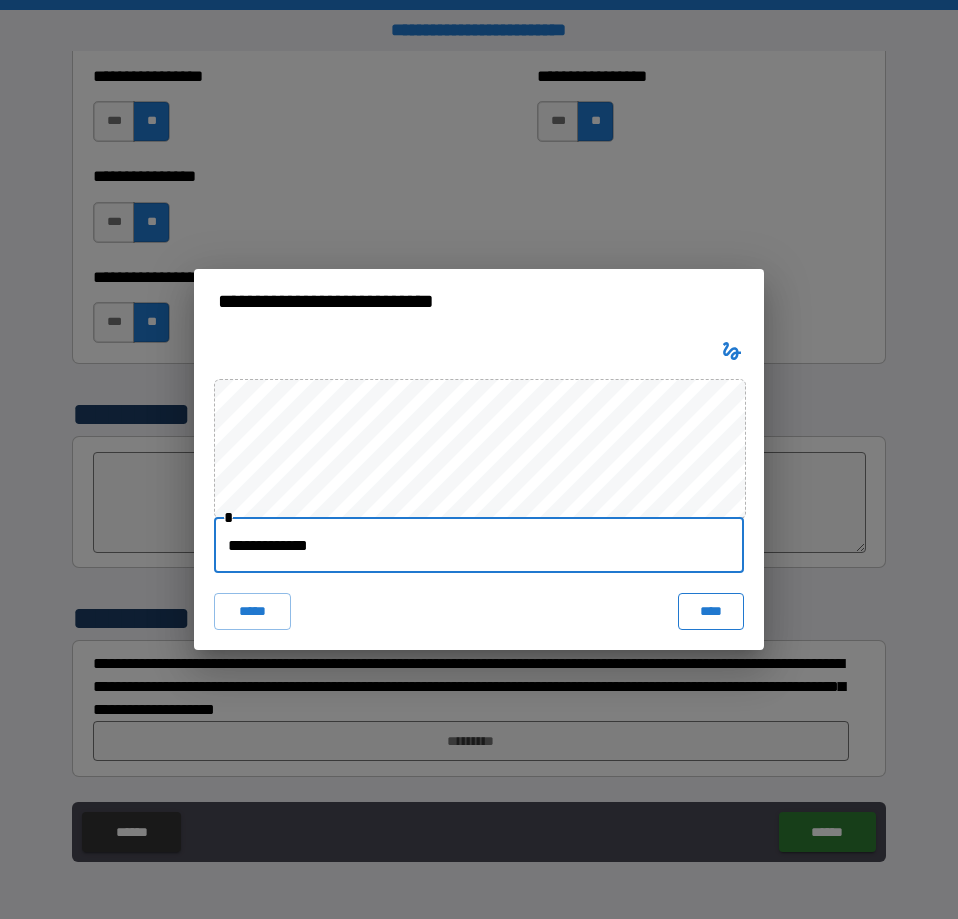 type on "**********" 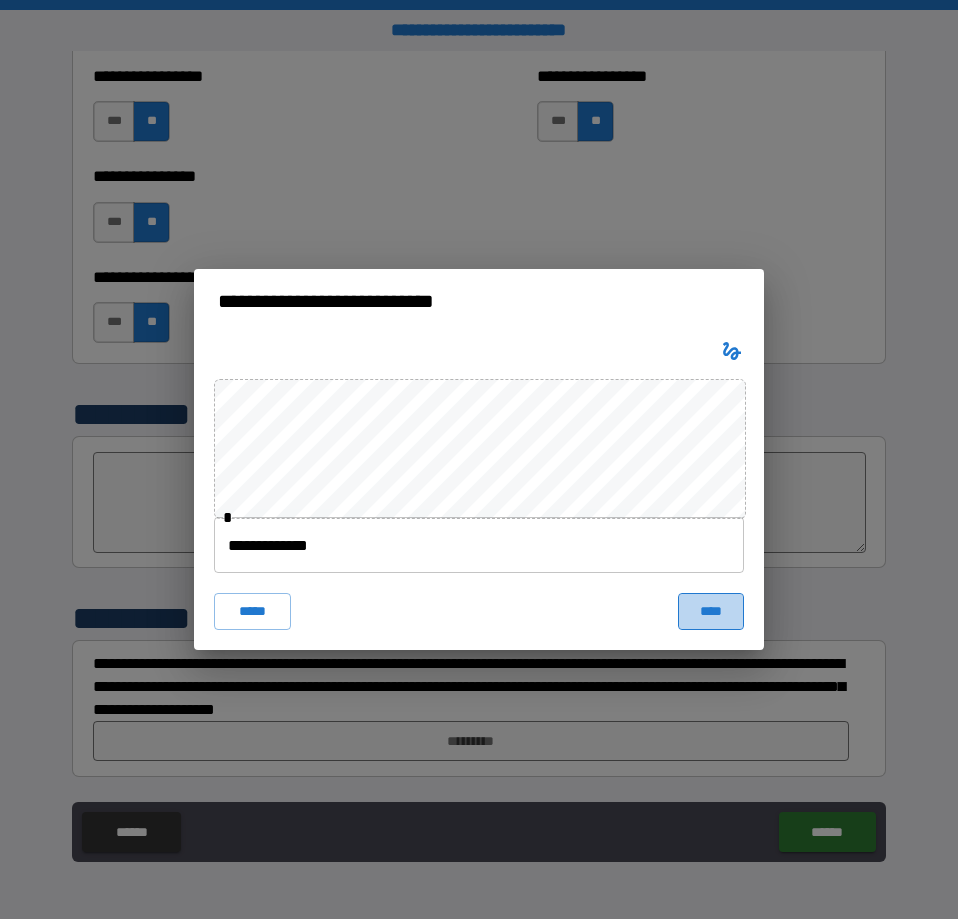 click on "****" at bounding box center (711, 611) 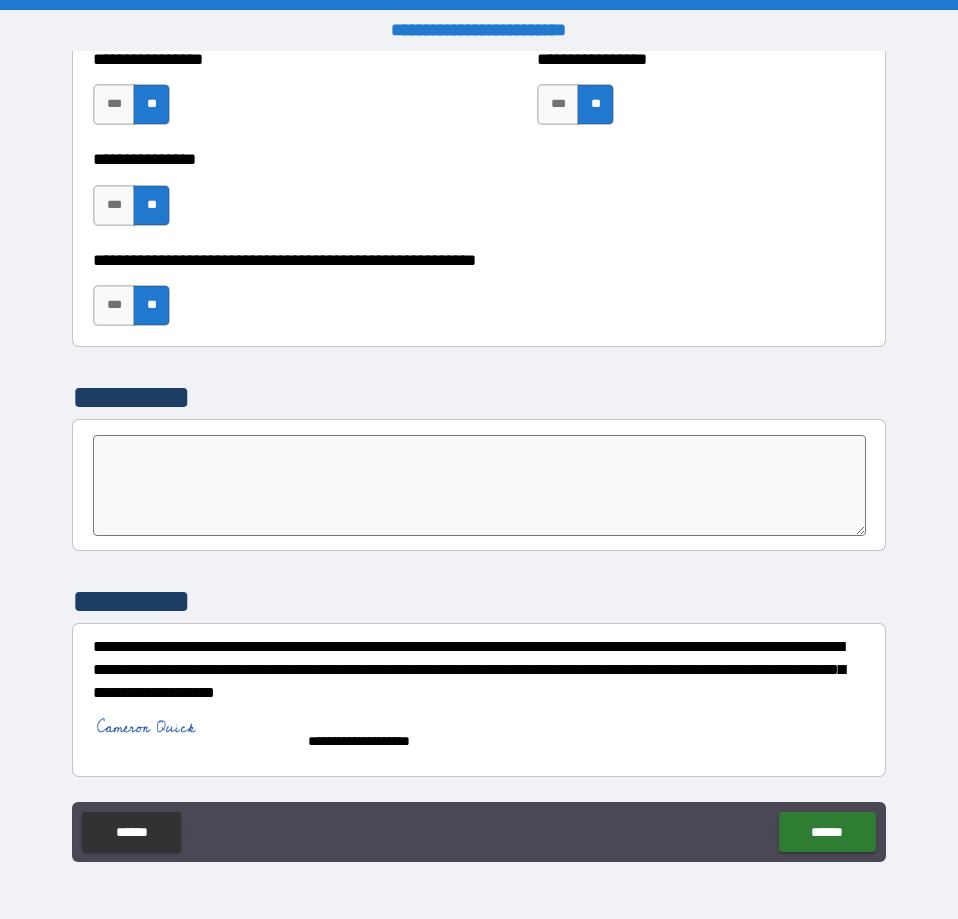 scroll, scrollTop: 6227, scrollLeft: 0, axis: vertical 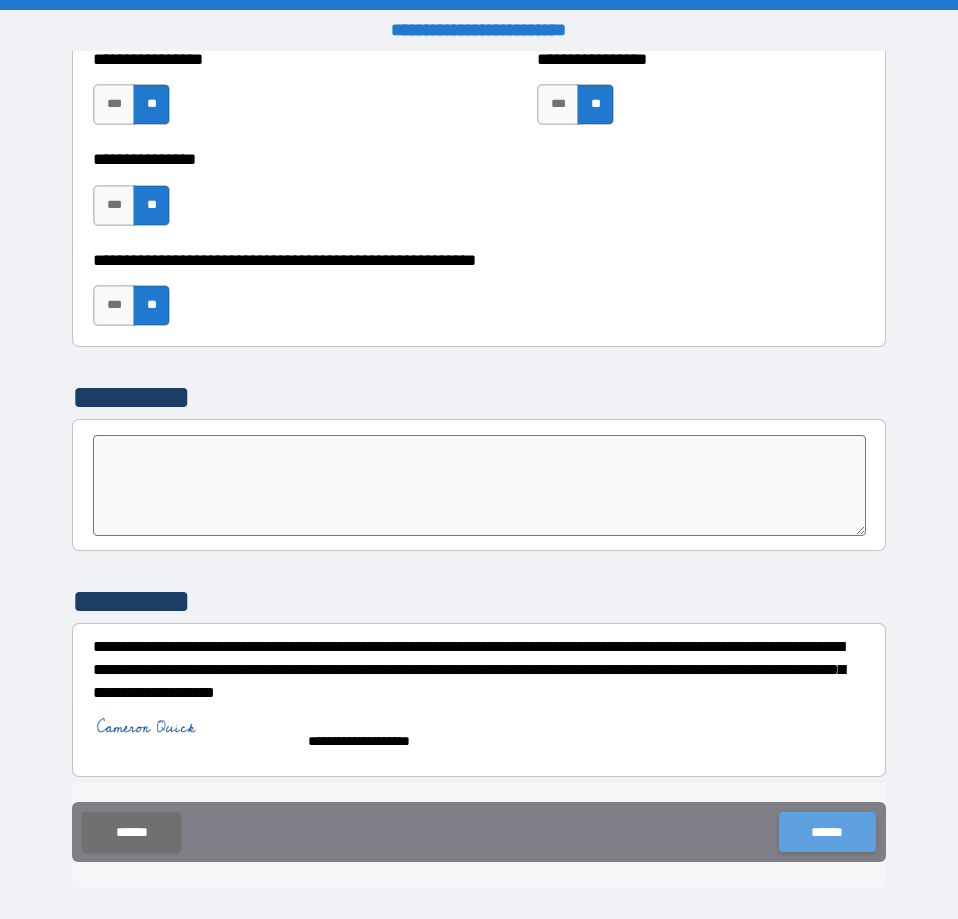 click on "******" at bounding box center [827, 832] 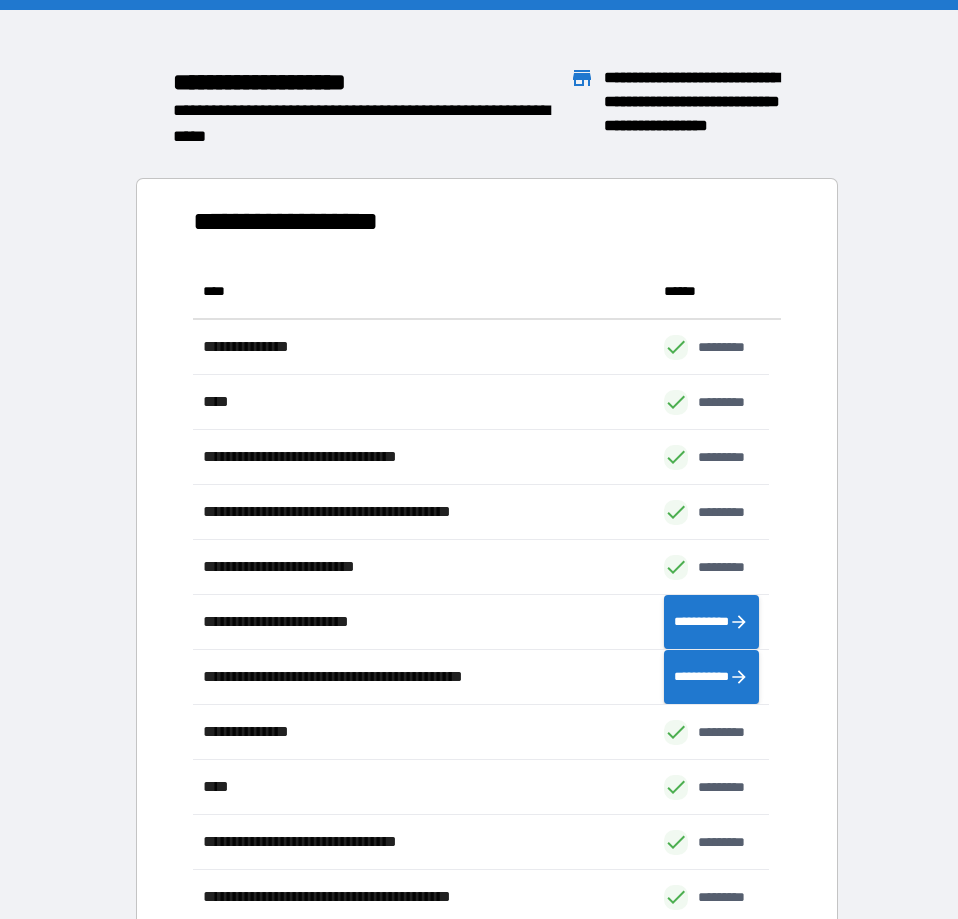 scroll, scrollTop: 18, scrollLeft: 19, axis: both 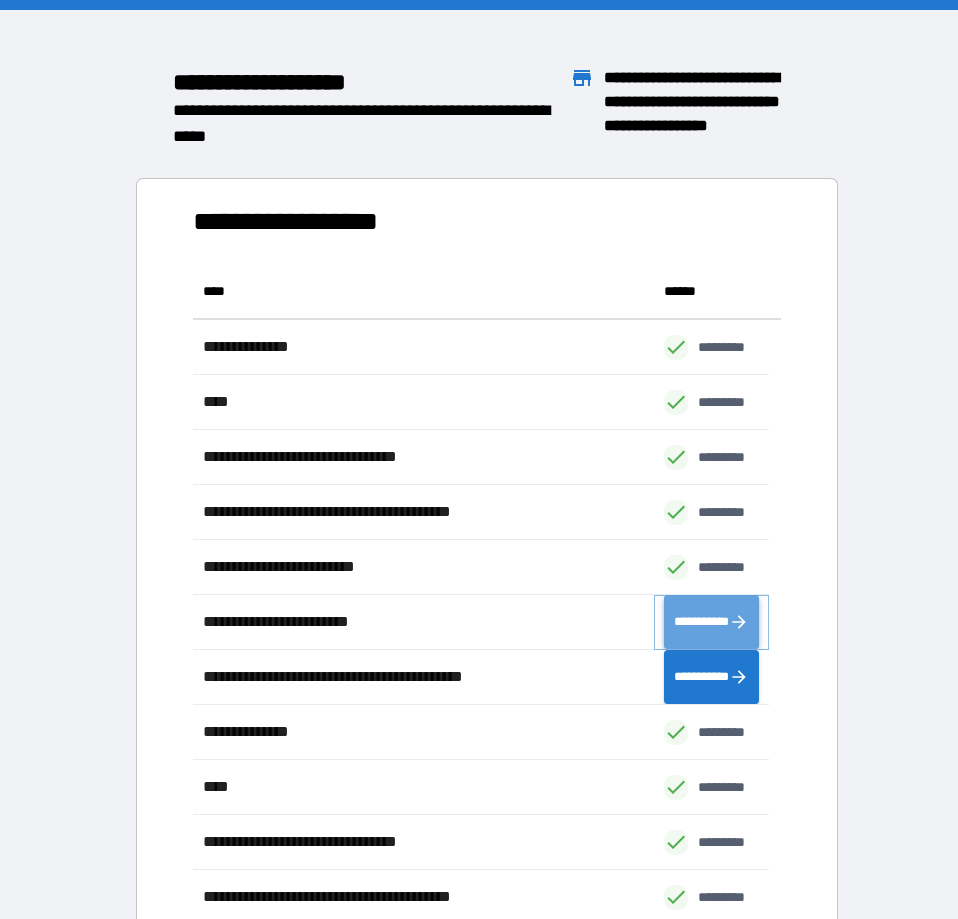 click on "**********" at bounding box center [711, 622] 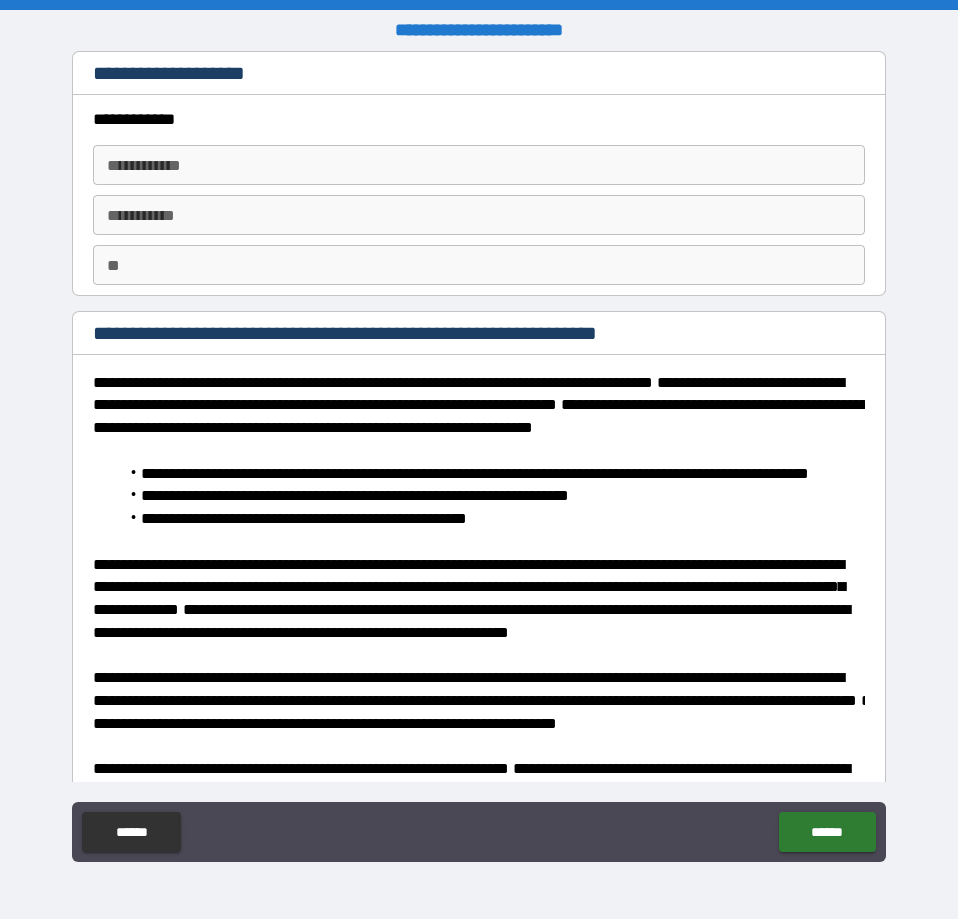 click on "*********   *" at bounding box center (479, 215) 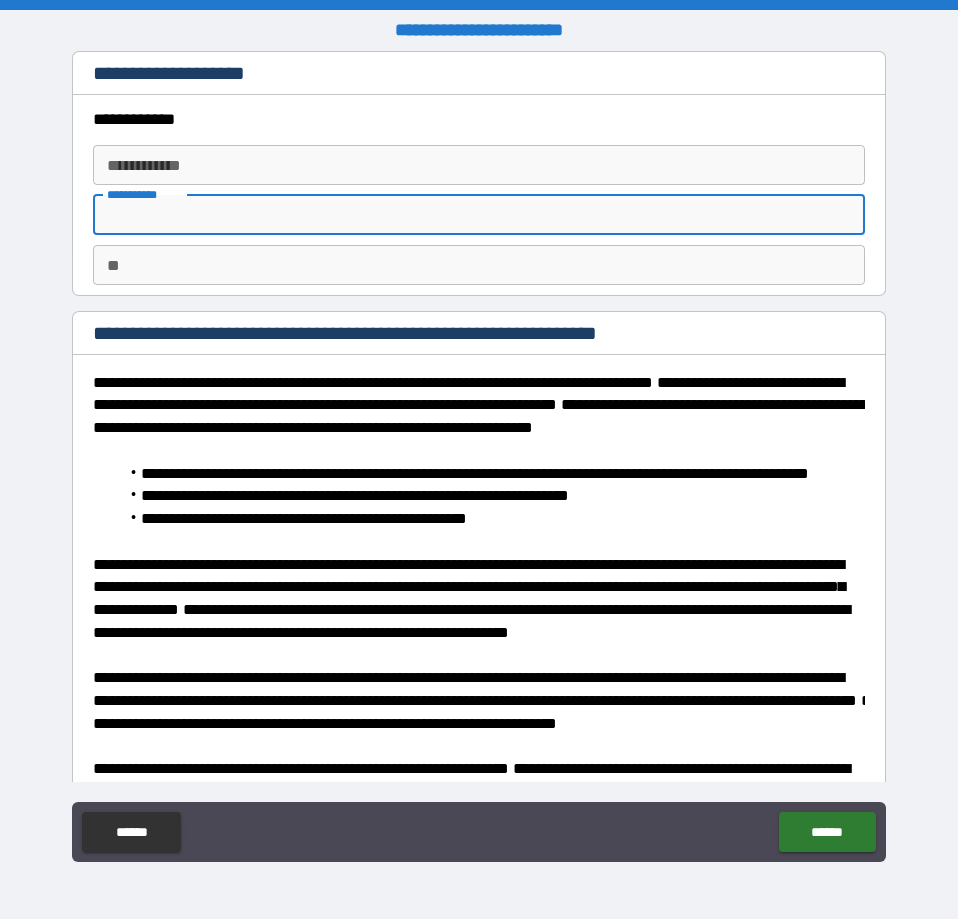 click on "**********" at bounding box center (479, 165) 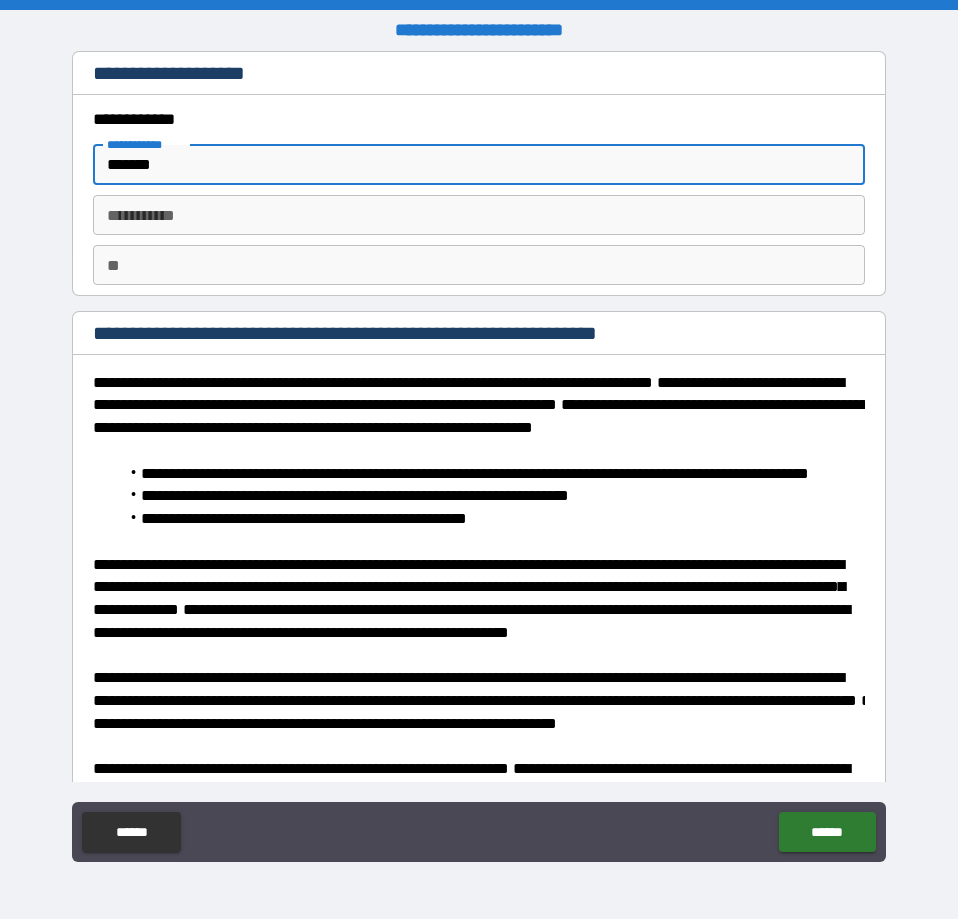 type on "*******" 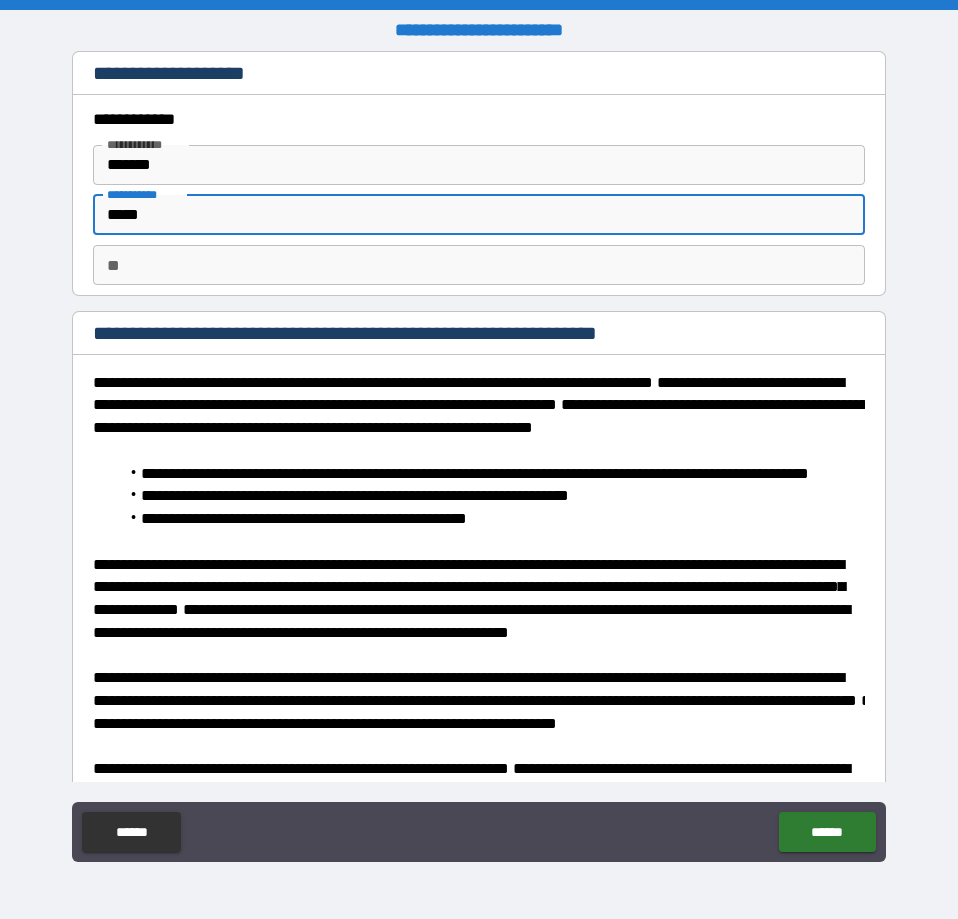 type on "*****" 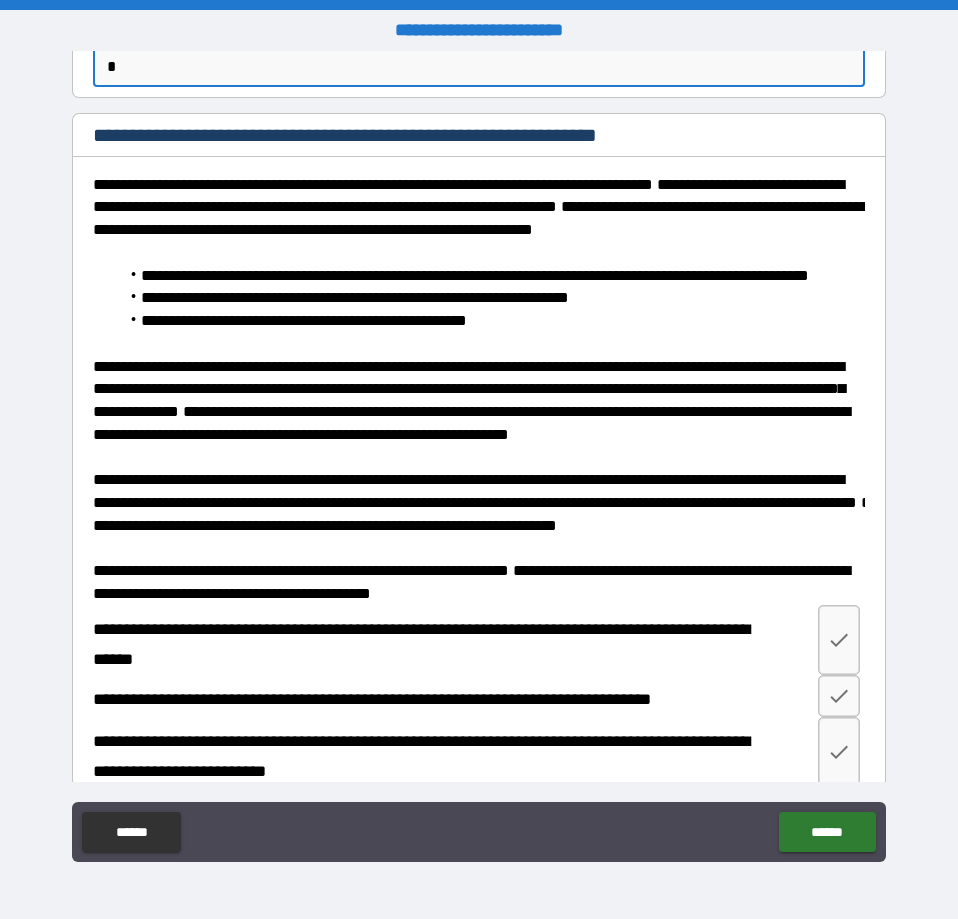 scroll, scrollTop: 456, scrollLeft: 0, axis: vertical 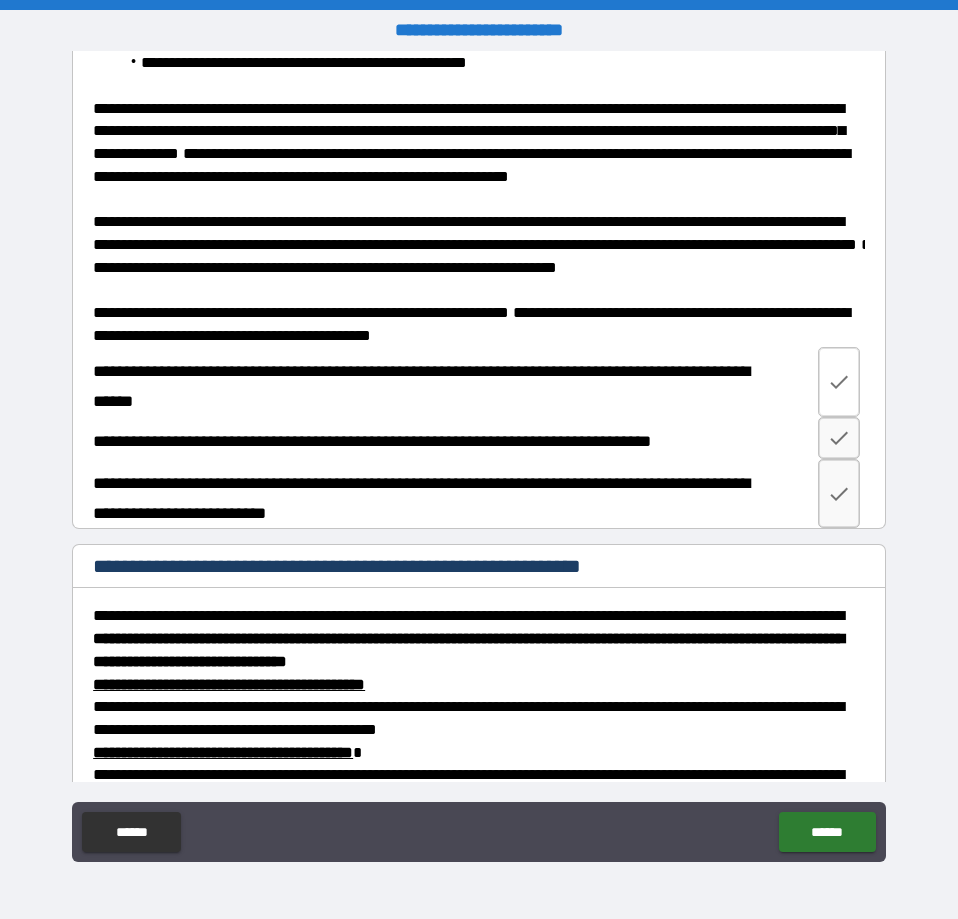 type on "*" 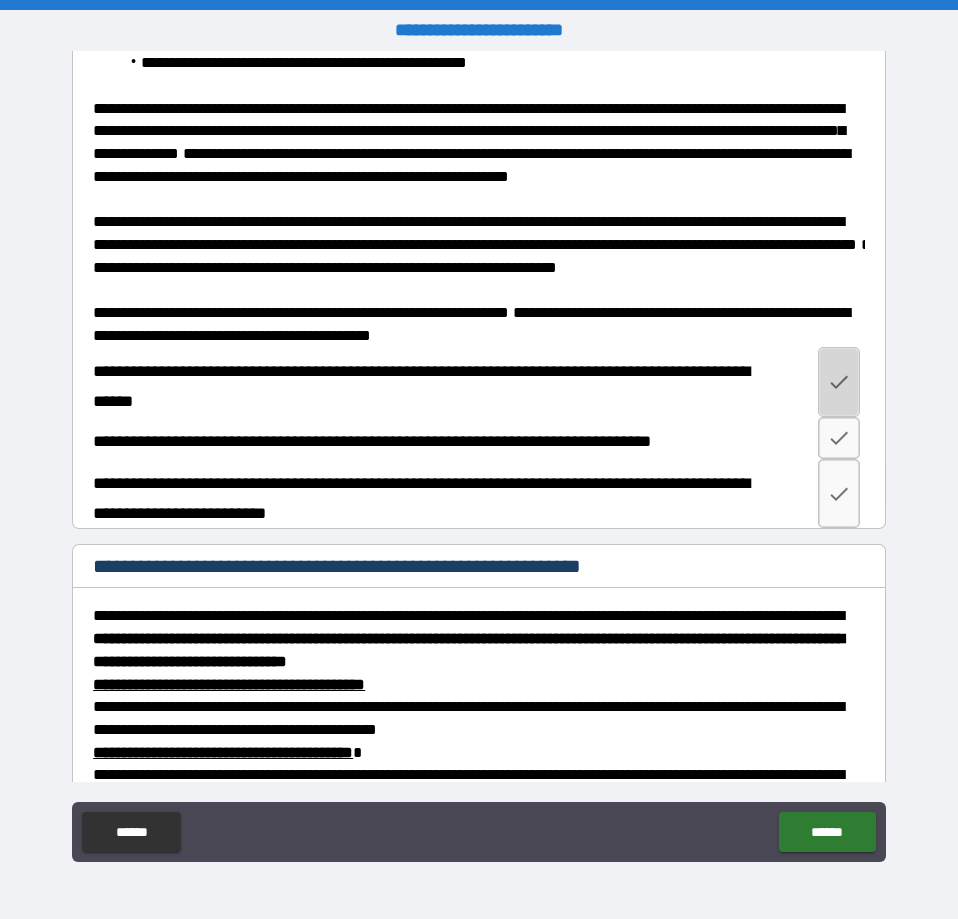 click at bounding box center (839, 382) 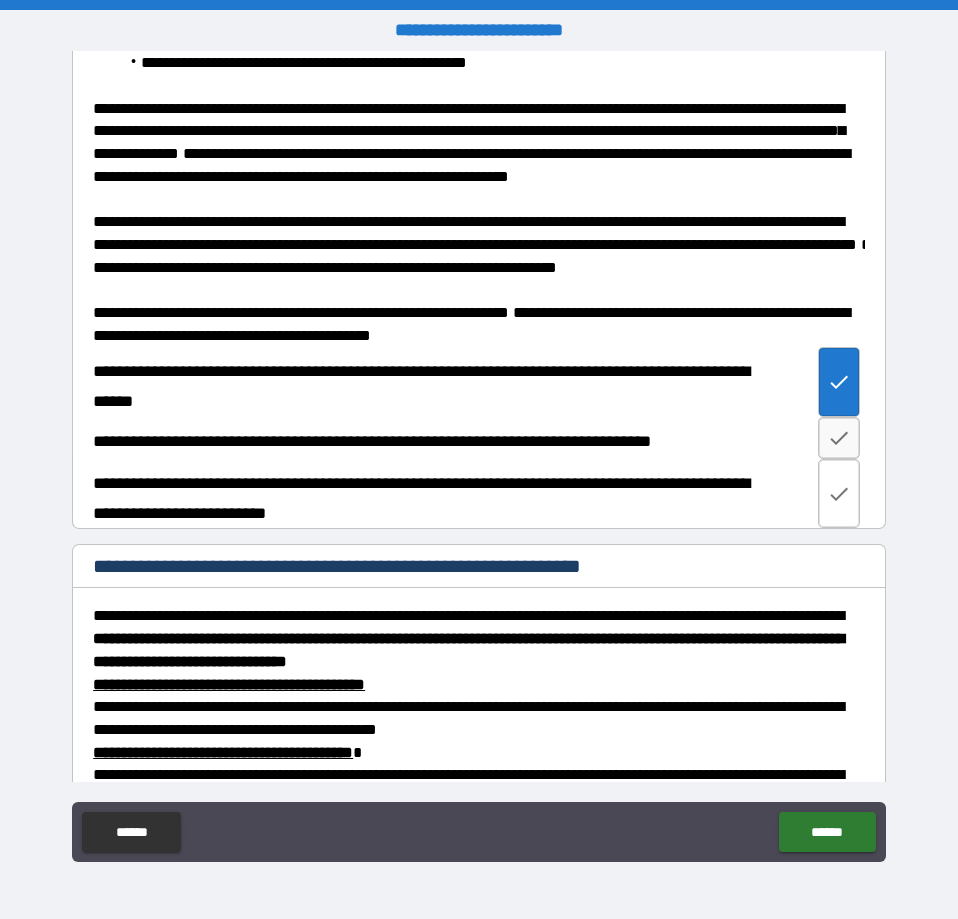drag, startPoint x: 826, startPoint y: 539, endPoint x: 838, endPoint y: 577, distance: 39.849716 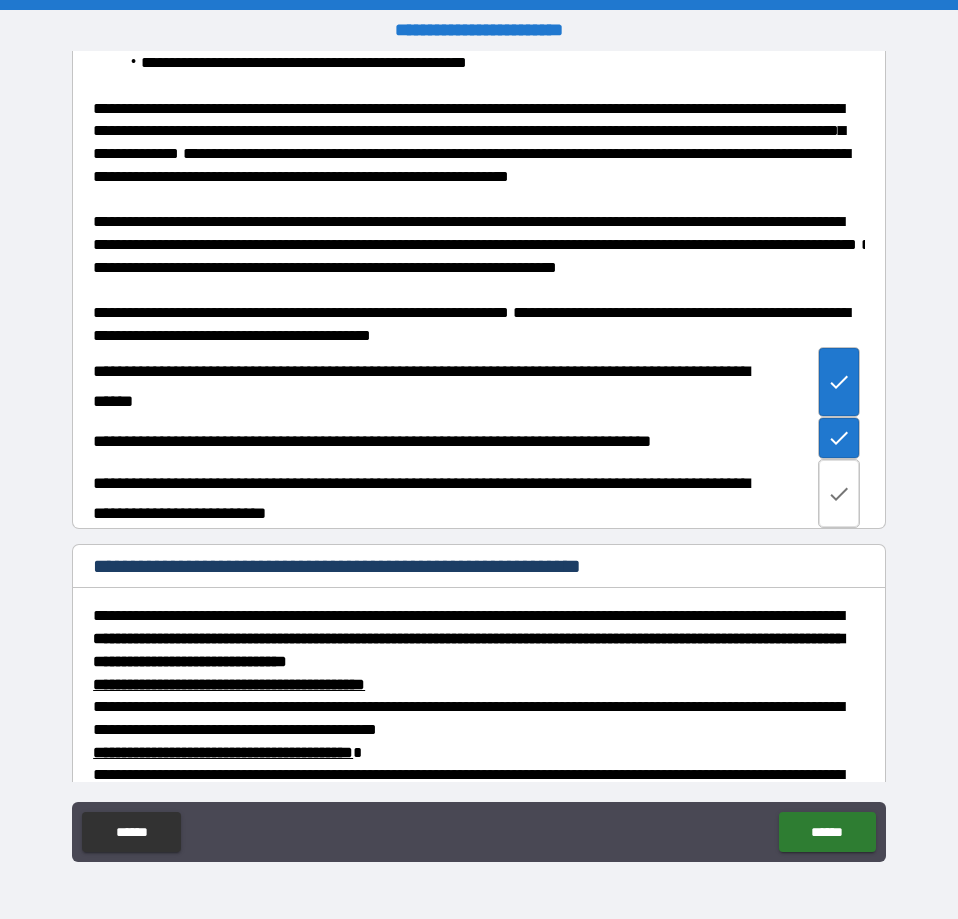 click at bounding box center [839, 494] 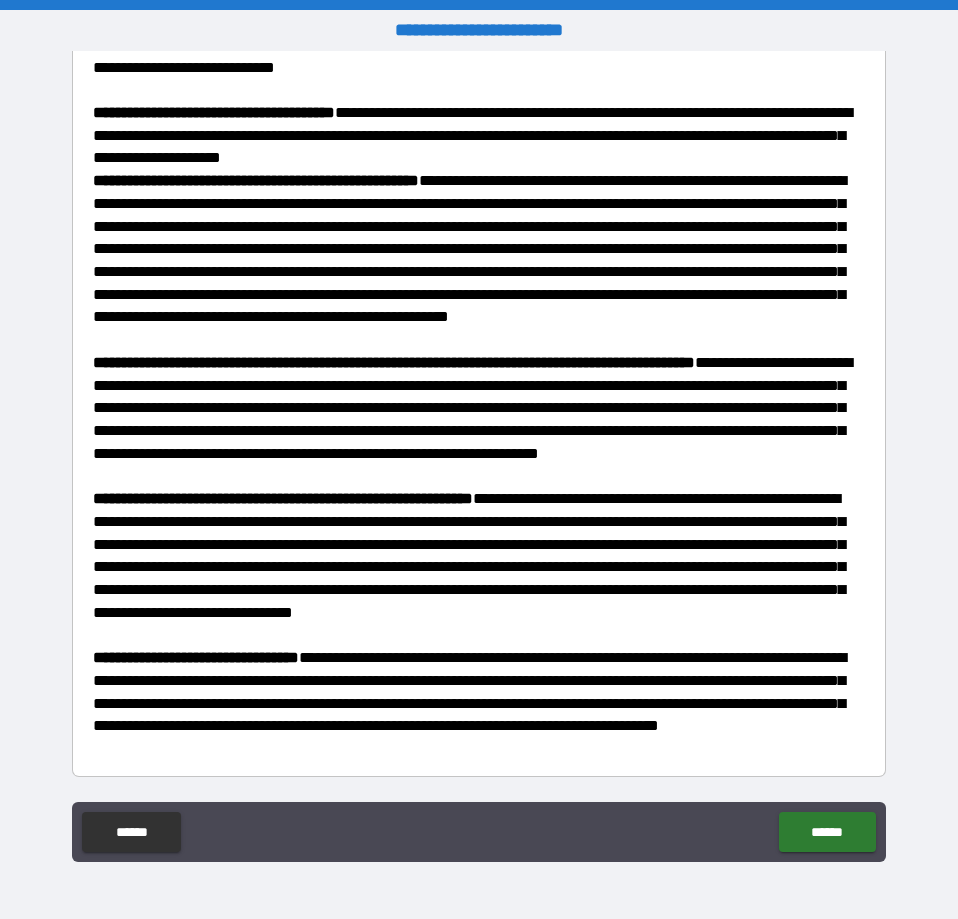 scroll, scrollTop: 4094, scrollLeft: 0, axis: vertical 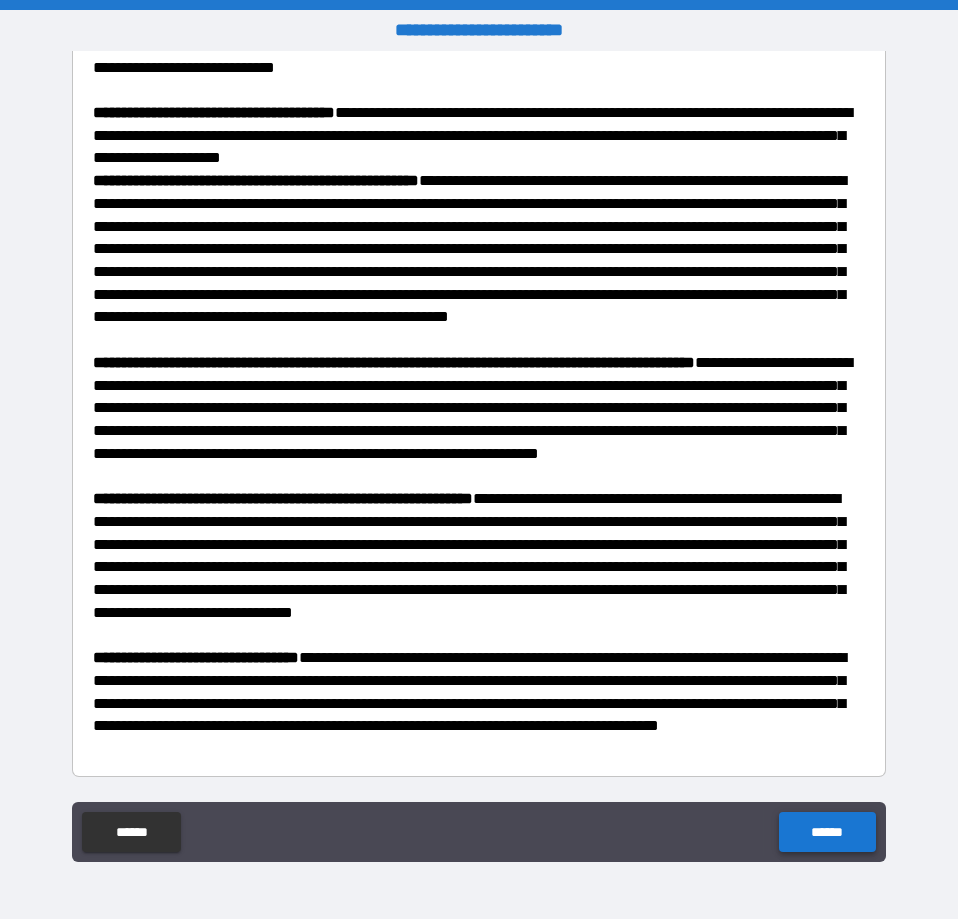 click on "******" at bounding box center (827, 832) 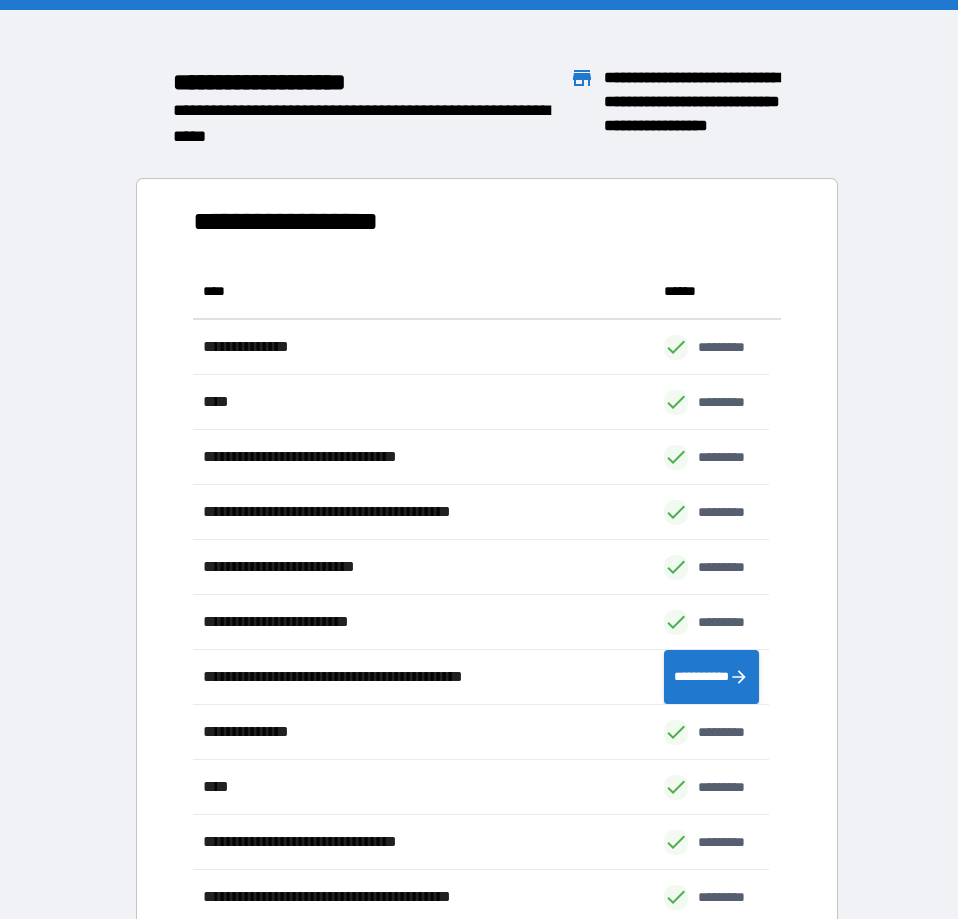 scroll, scrollTop: 809, scrollLeft: 559, axis: both 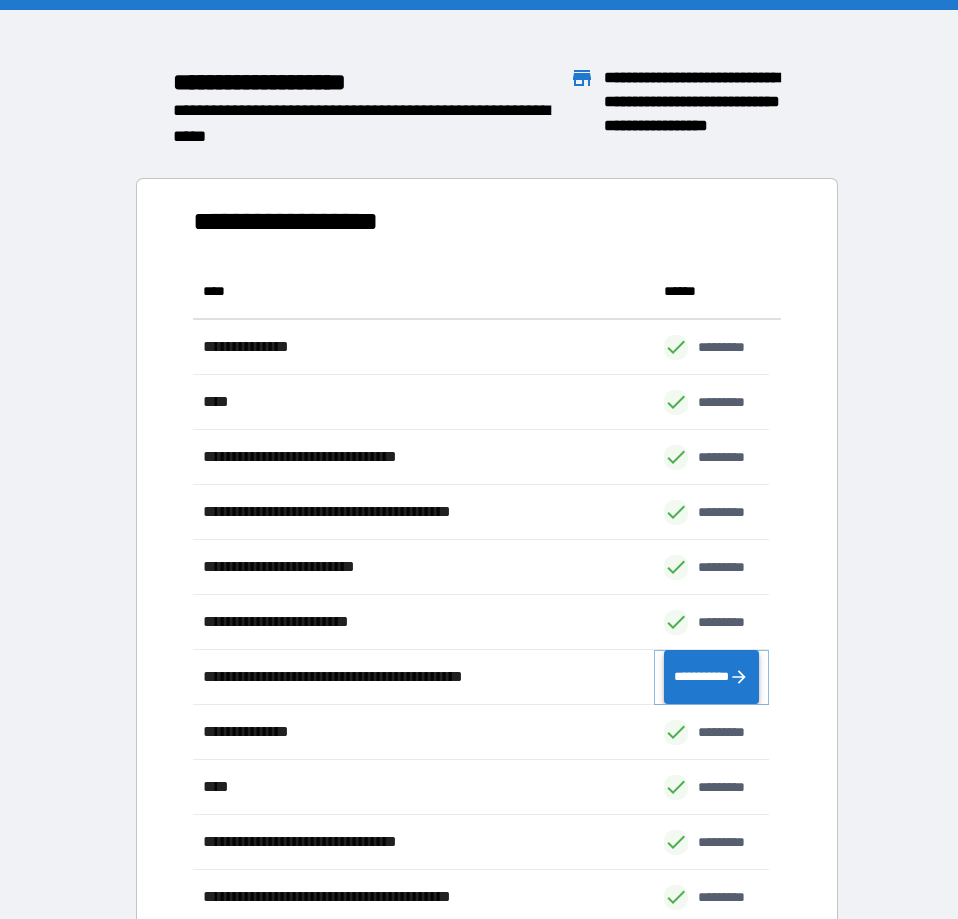 click on "**********" at bounding box center (711, 677) 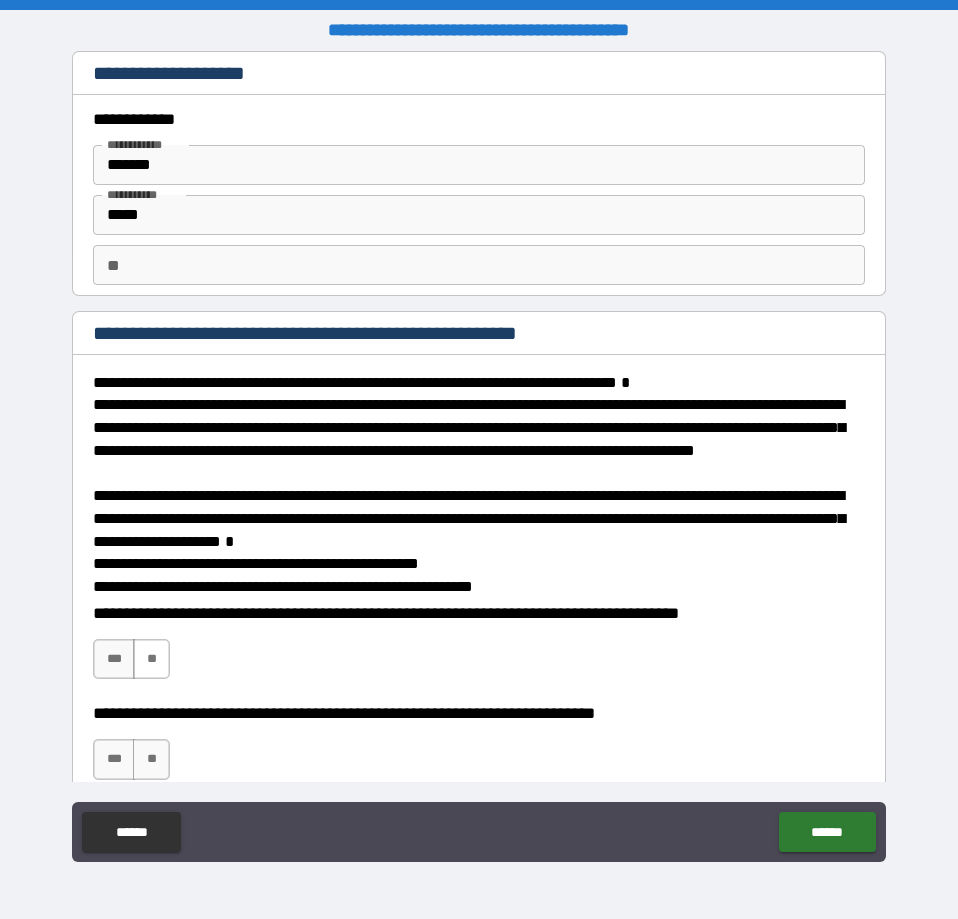 click on "**" at bounding box center (151, 659) 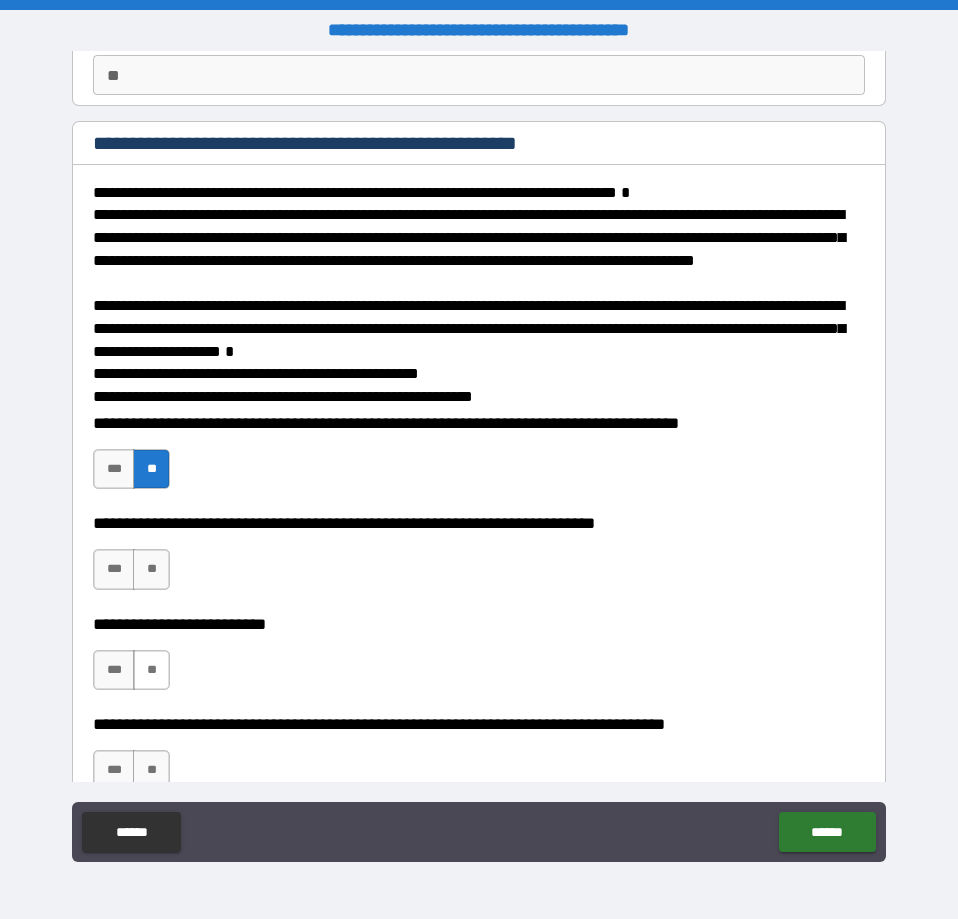 scroll, scrollTop: 228, scrollLeft: 0, axis: vertical 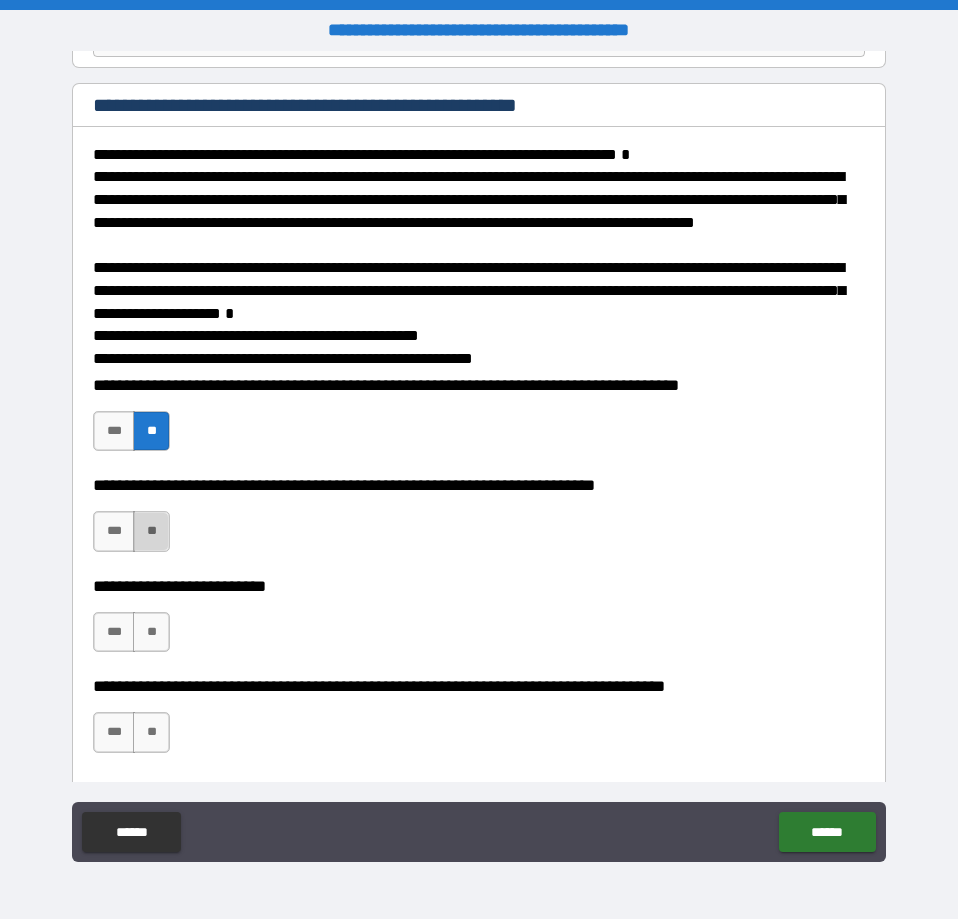 click on "**" at bounding box center (151, 531) 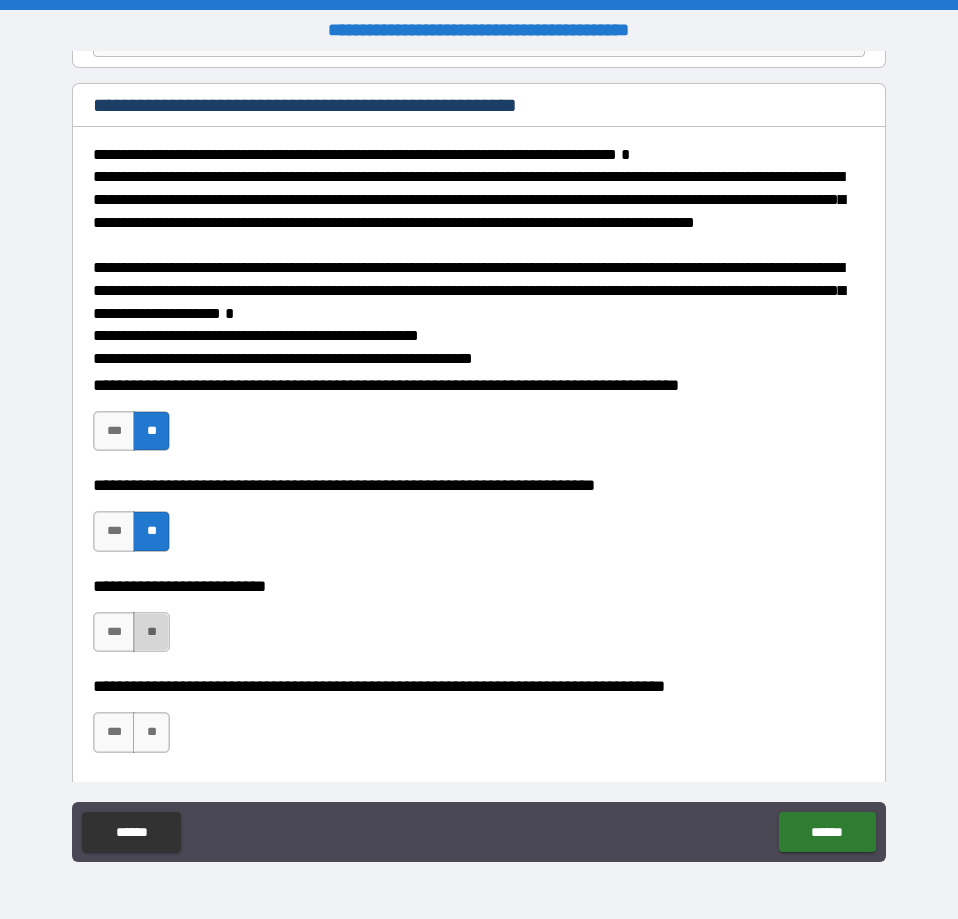 click on "**" at bounding box center [151, 632] 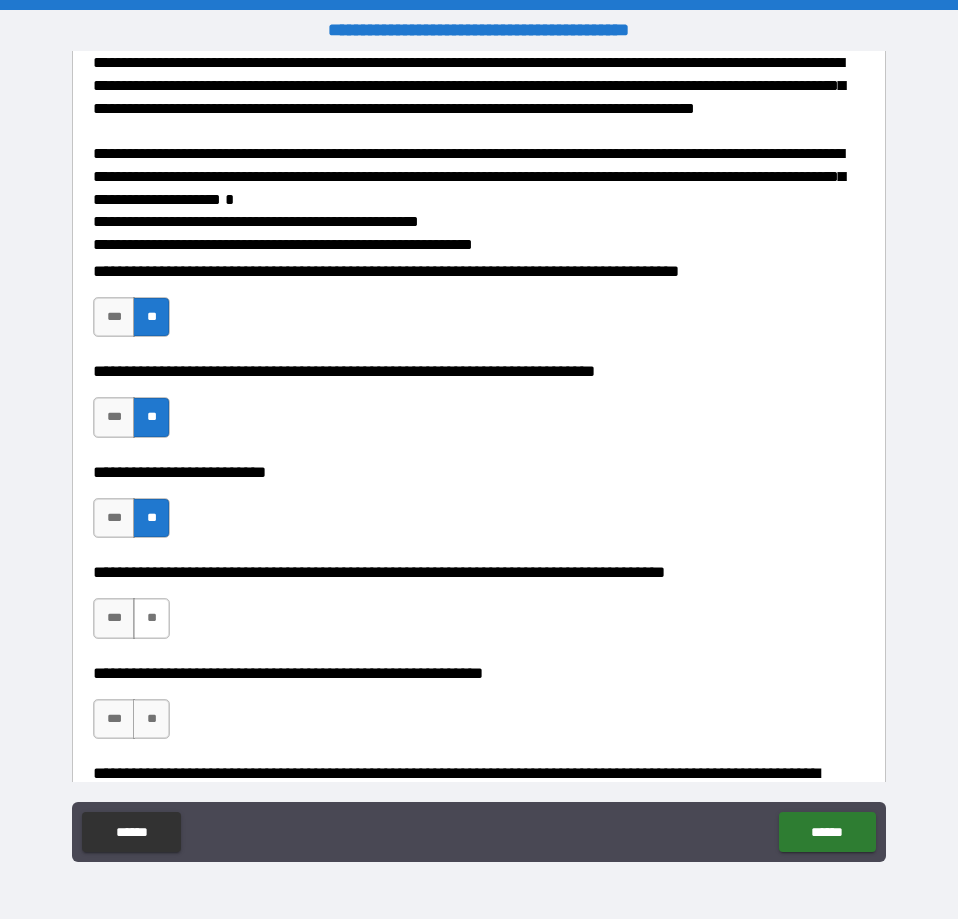 click on "**" at bounding box center (151, 618) 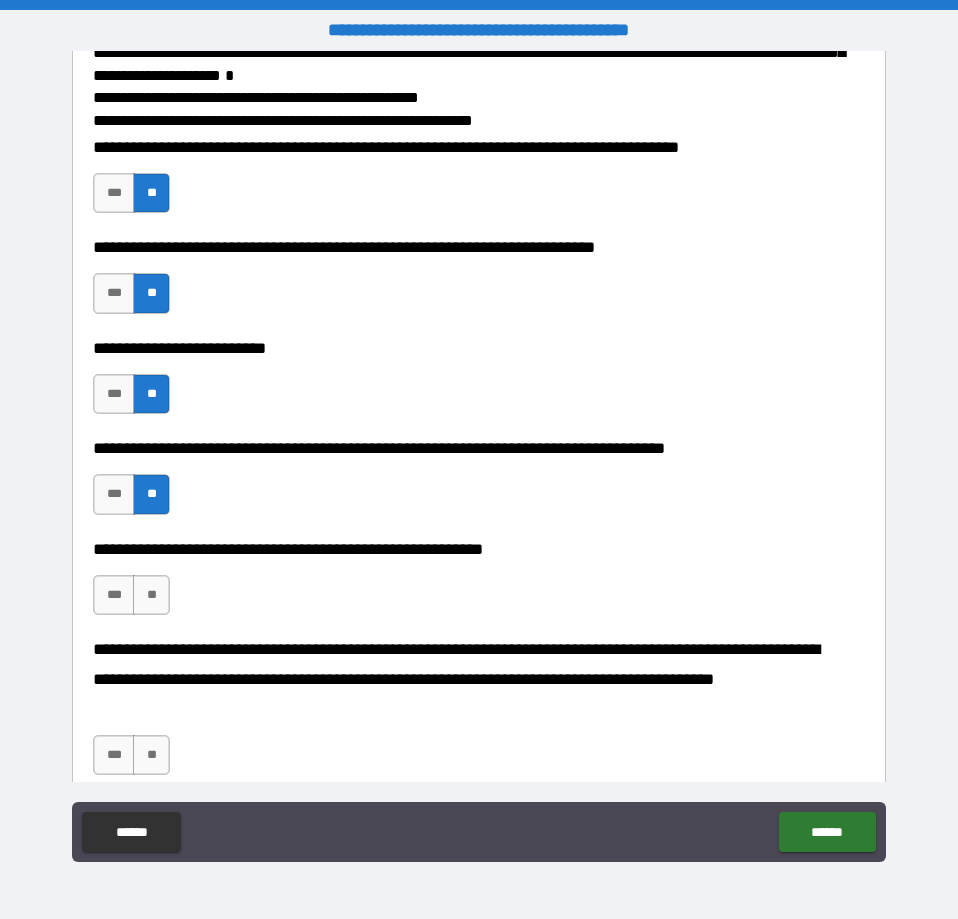 scroll, scrollTop: 570, scrollLeft: 0, axis: vertical 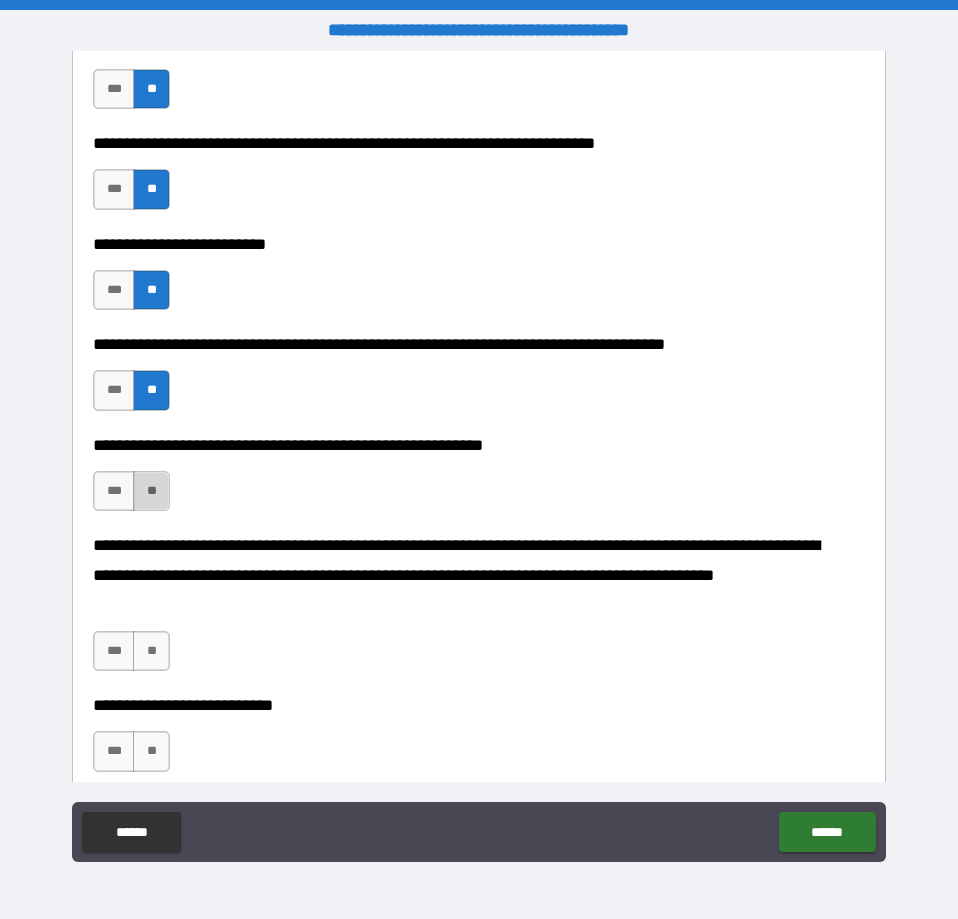 click on "**" at bounding box center (151, 491) 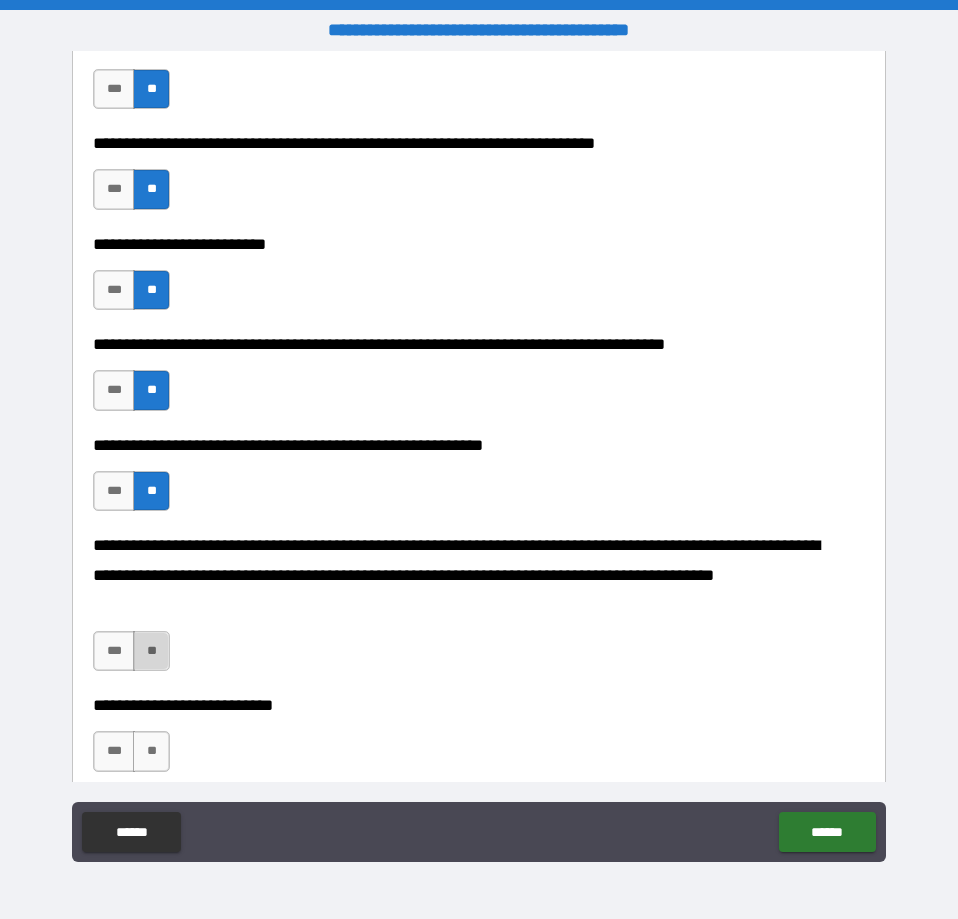 drag, startPoint x: 136, startPoint y: 641, endPoint x: 157, endPoint y: 648, distance: 22.135944 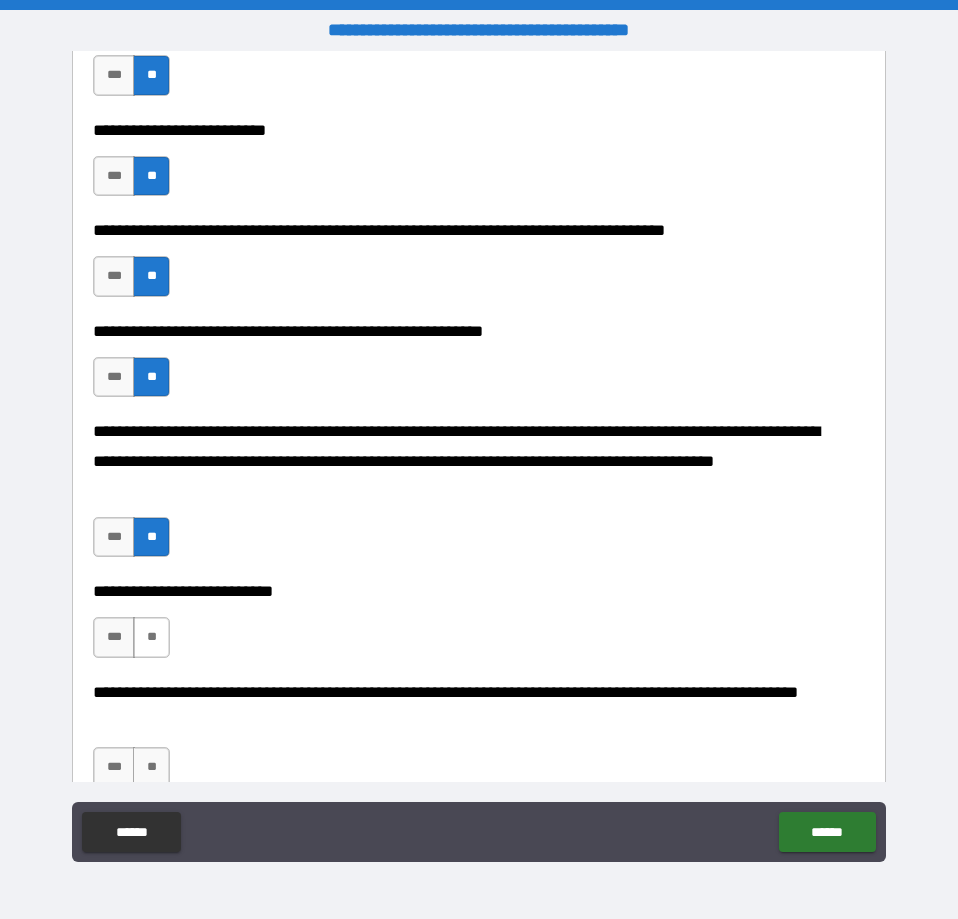 click on "**" at bounding box center (151, 637) 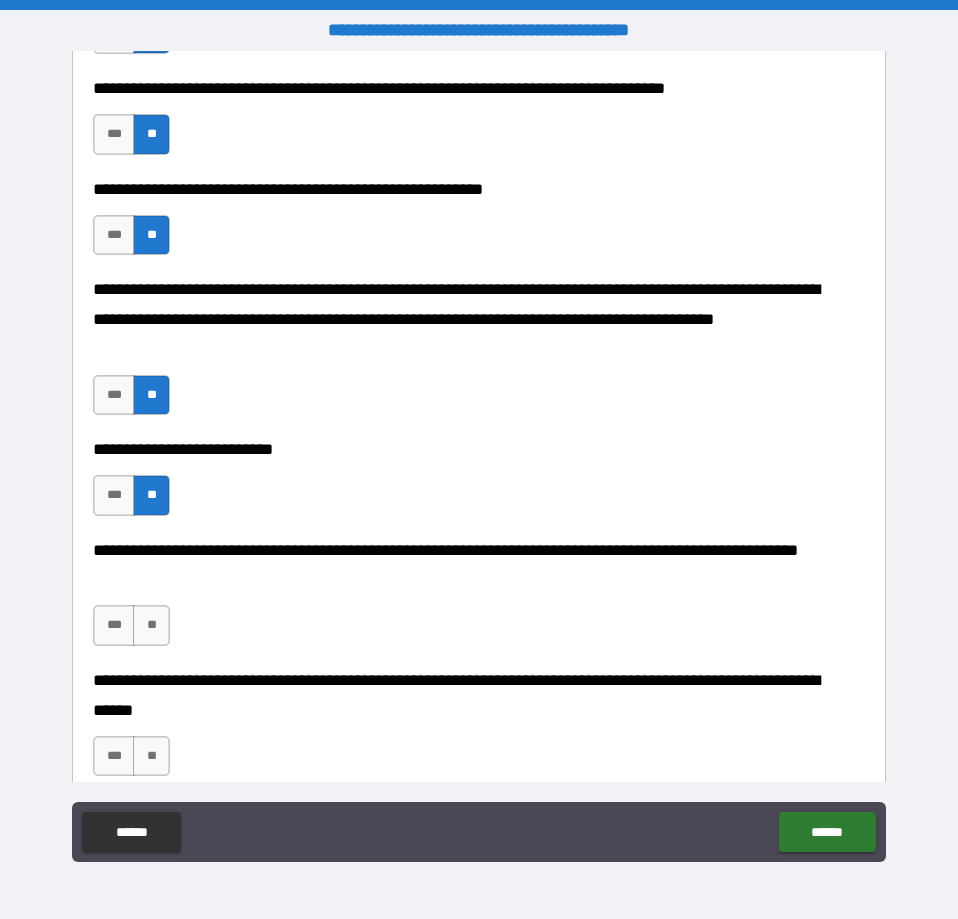 scroll, scrollTop: 912, scrollLeft: 0, axis: vertical 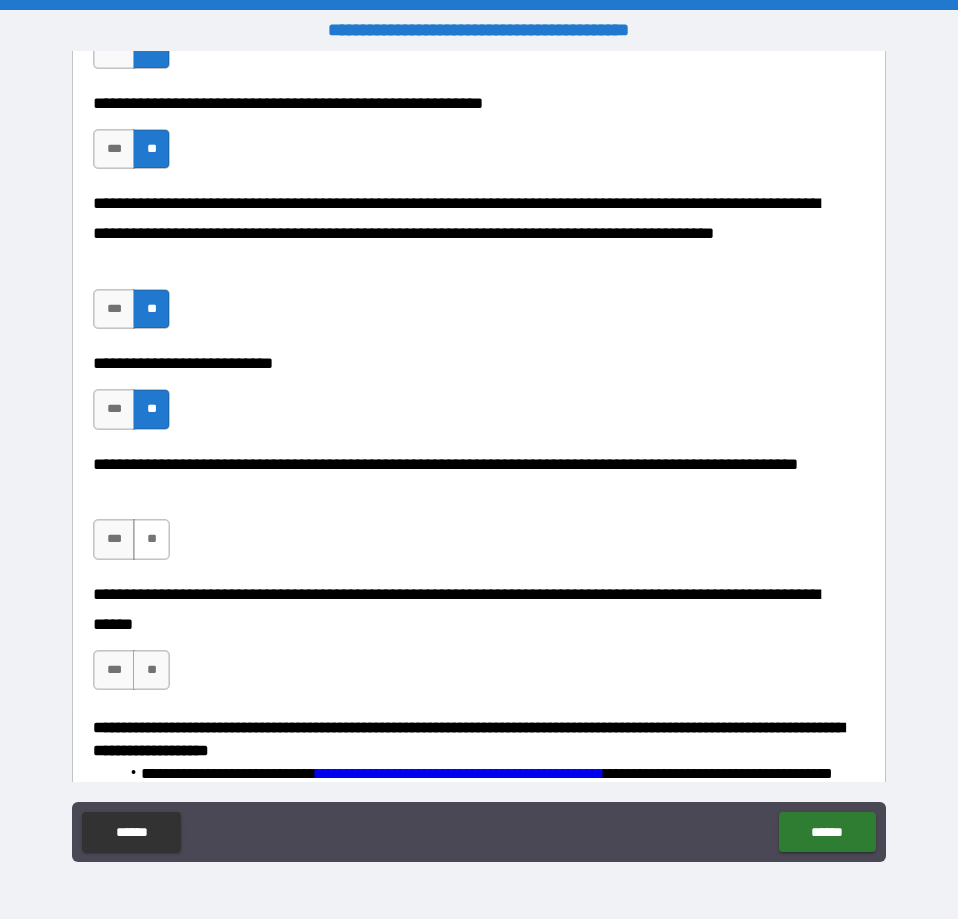 click on "**" at bounding box center [151, 539] 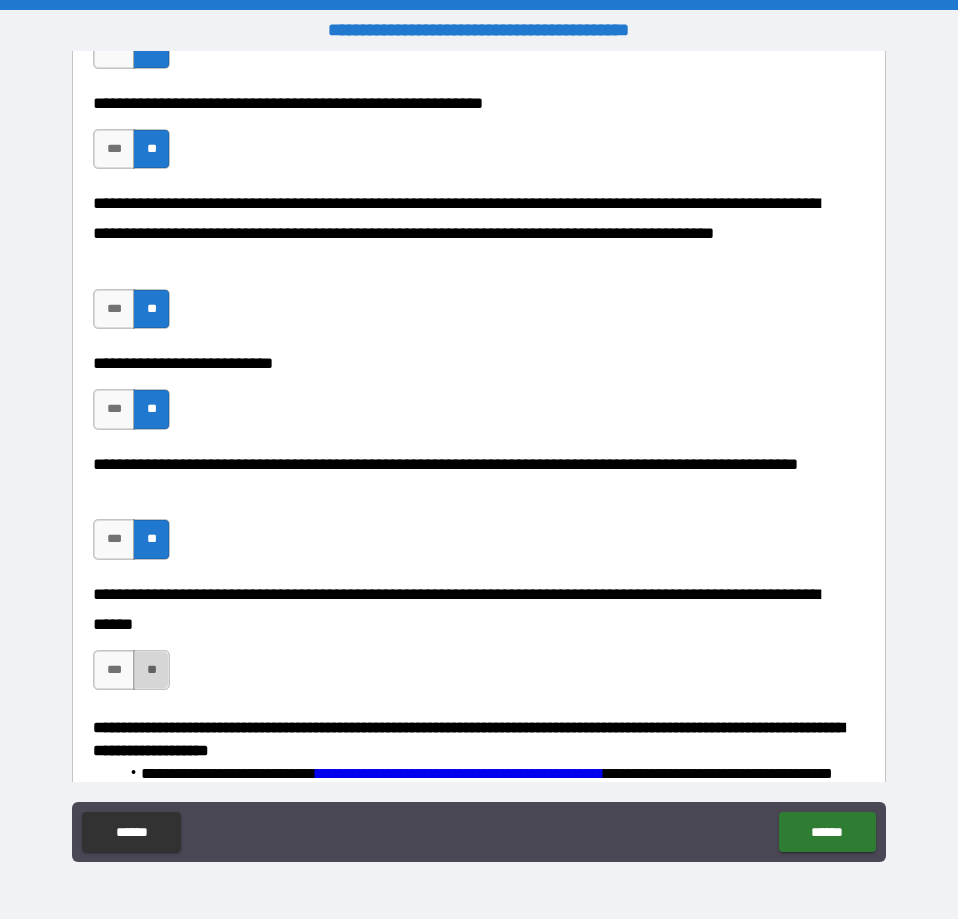 click on "**" at bounding box center [151, 670] 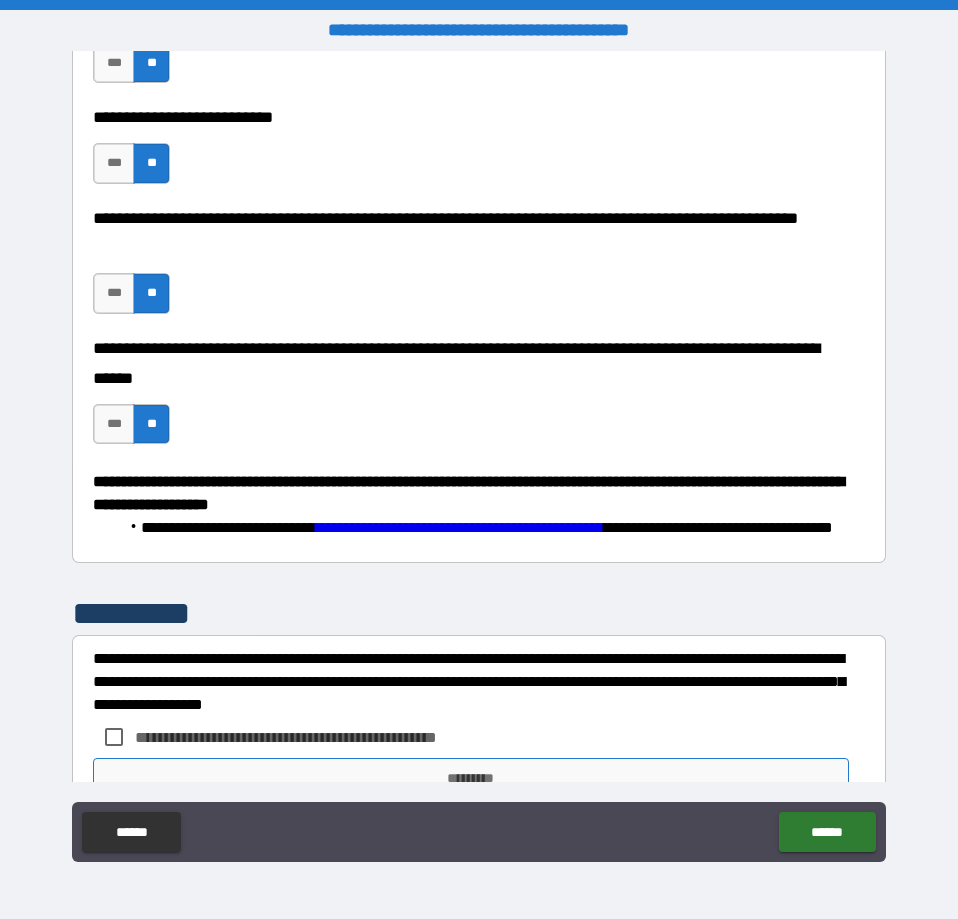 scroll, scrollTop: 1254, scrollLeft: 0, axis: vertical 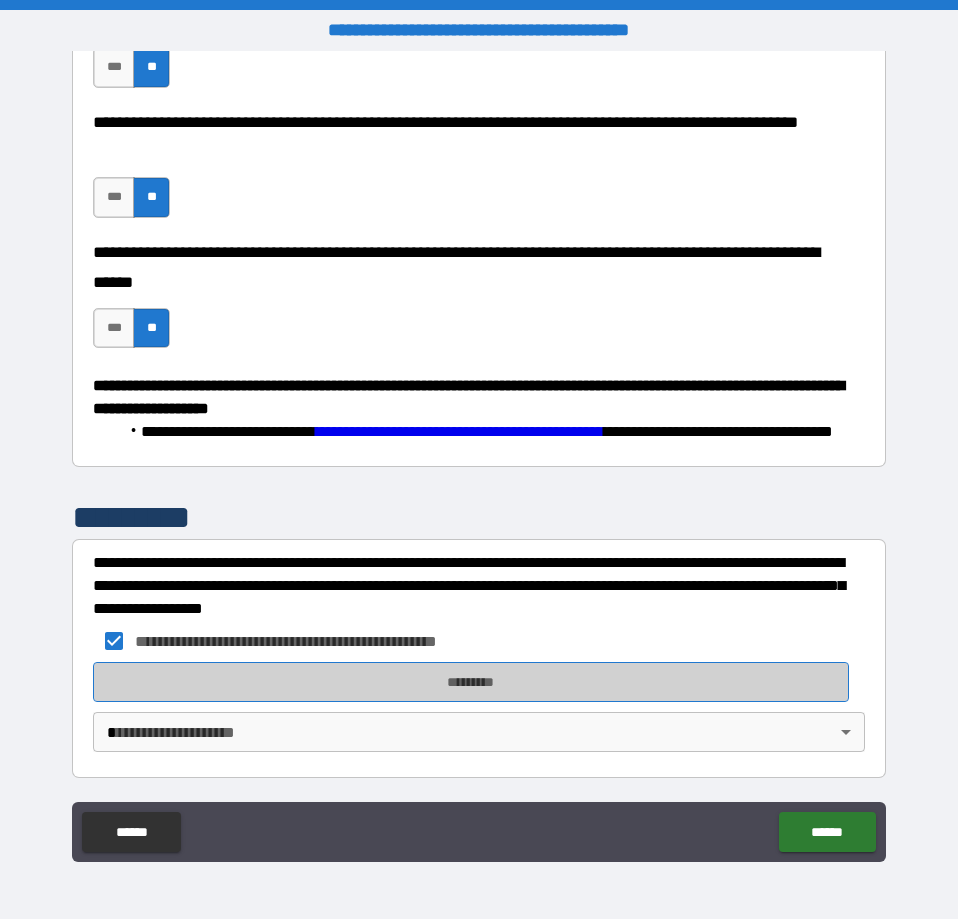 click on "*********" at bounding box center (471, 682) 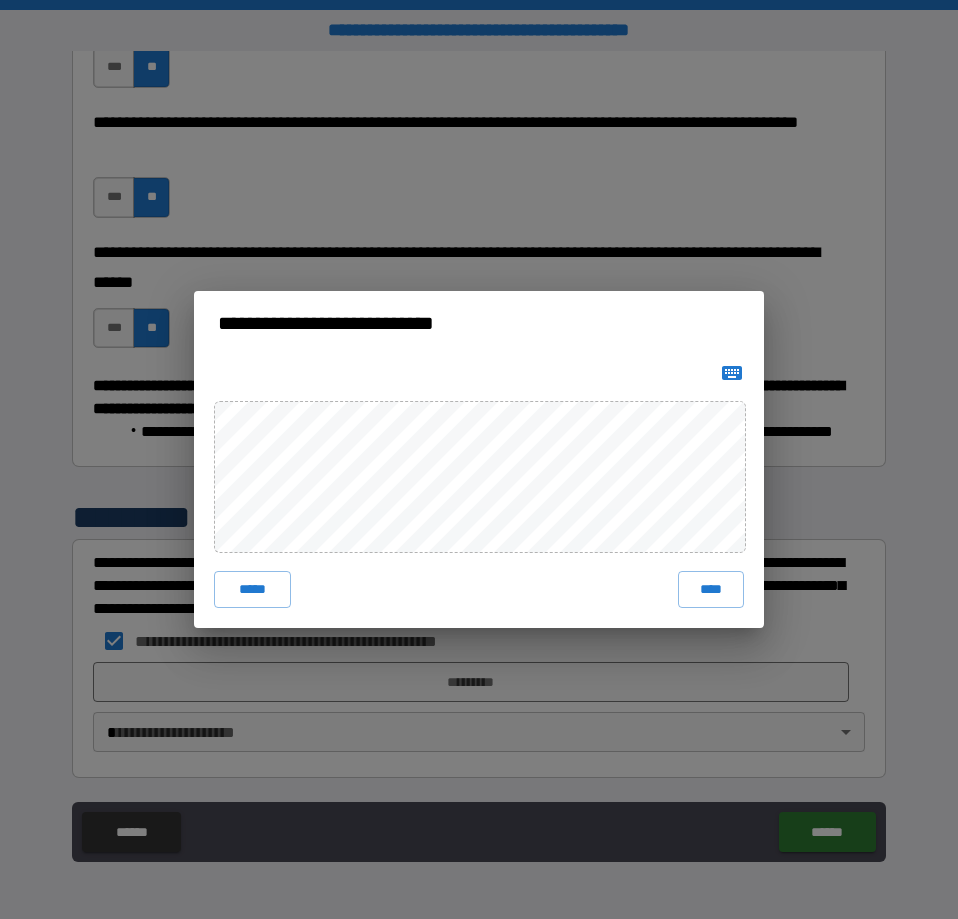 drag, startPoint x: 737, startPoint y: 372, endPoint x: 729, endPoint y: 379, distance: 10.630146 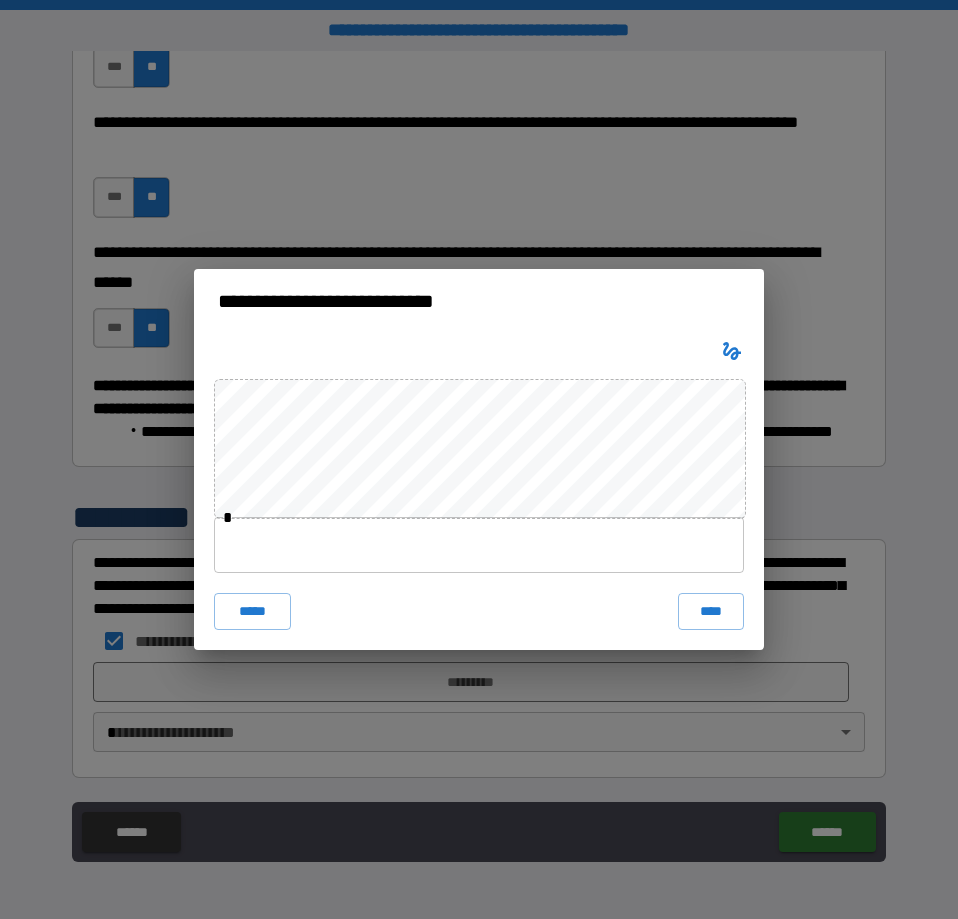 click at bounding box center (479, 545) 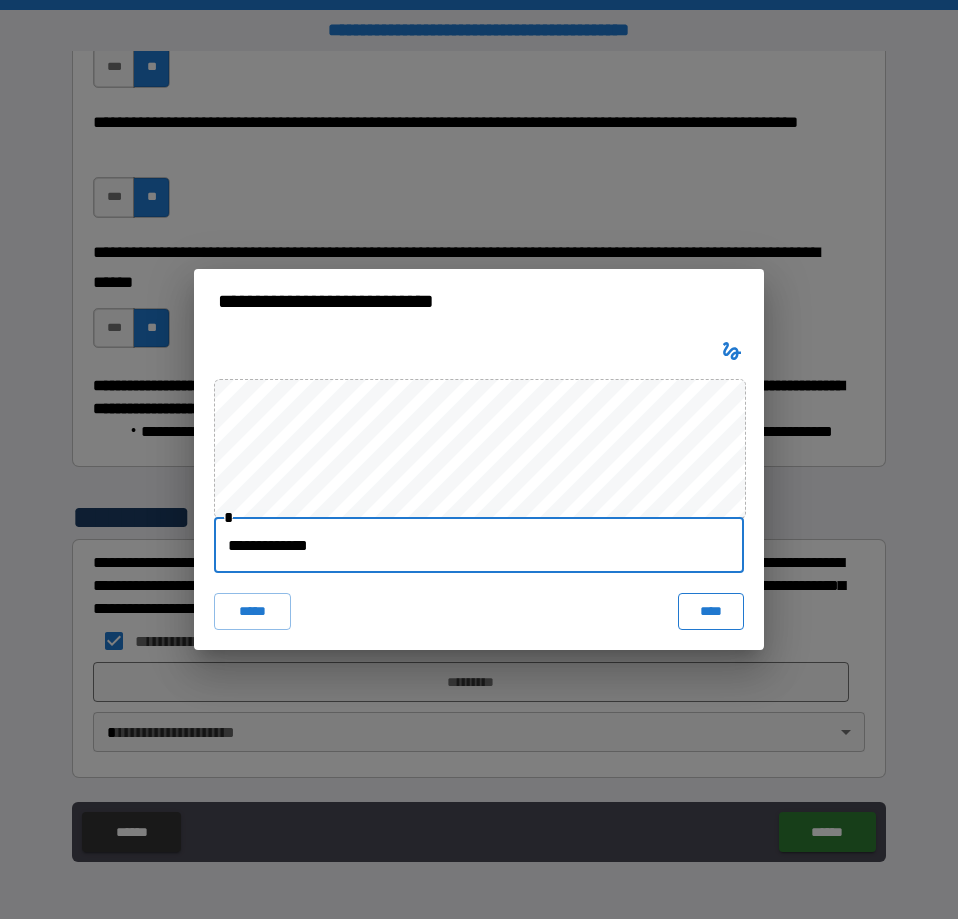 type on "**********" 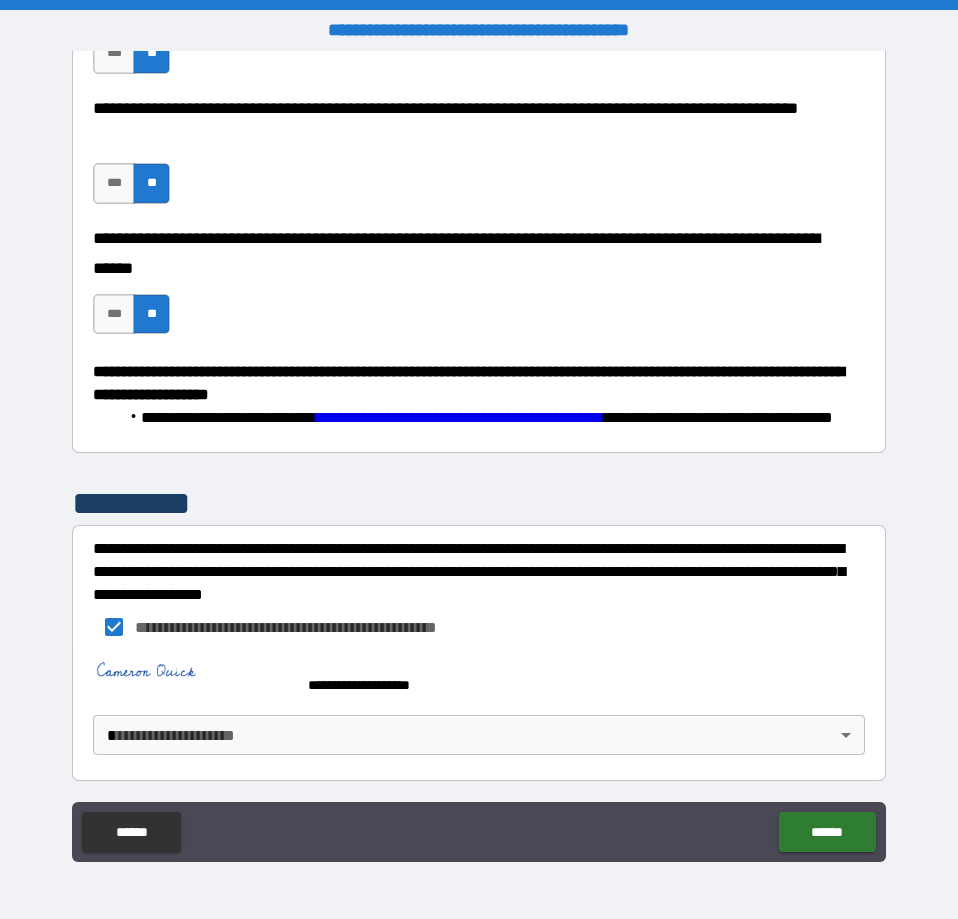 scroll, scrollTop: 1273, scrollLeft: 0, axis: vertical 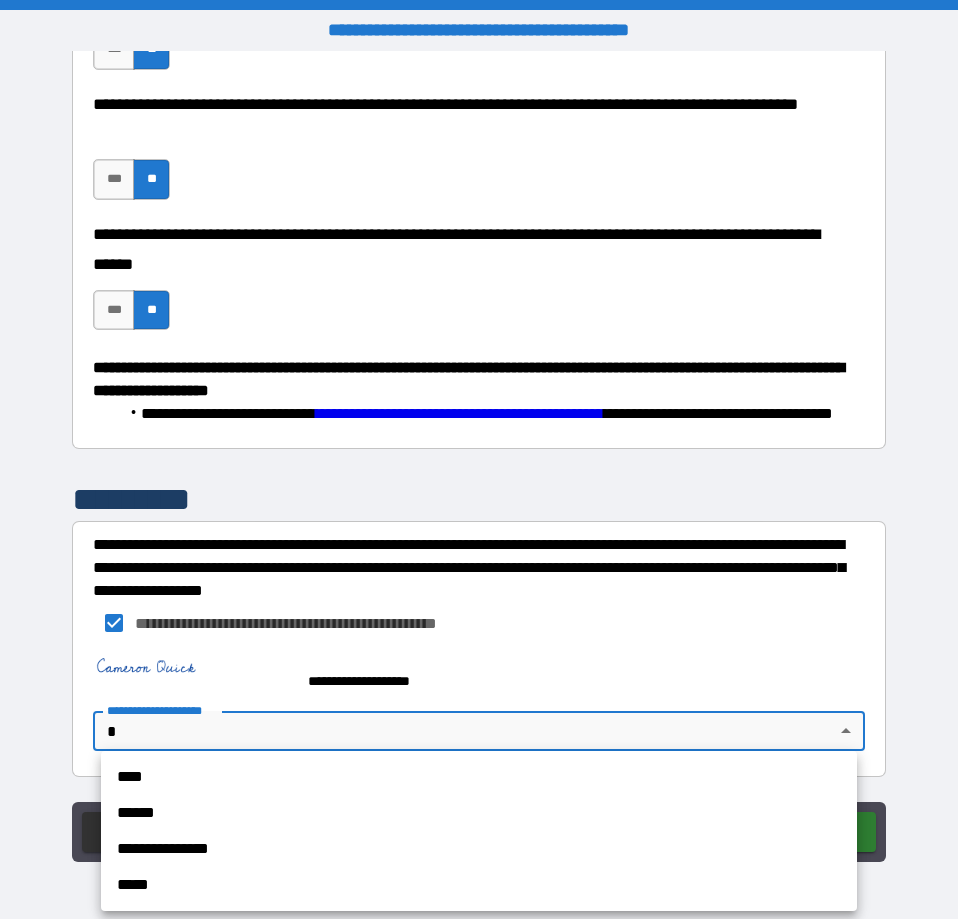 click on "**********" at bounding box center (479, 459) 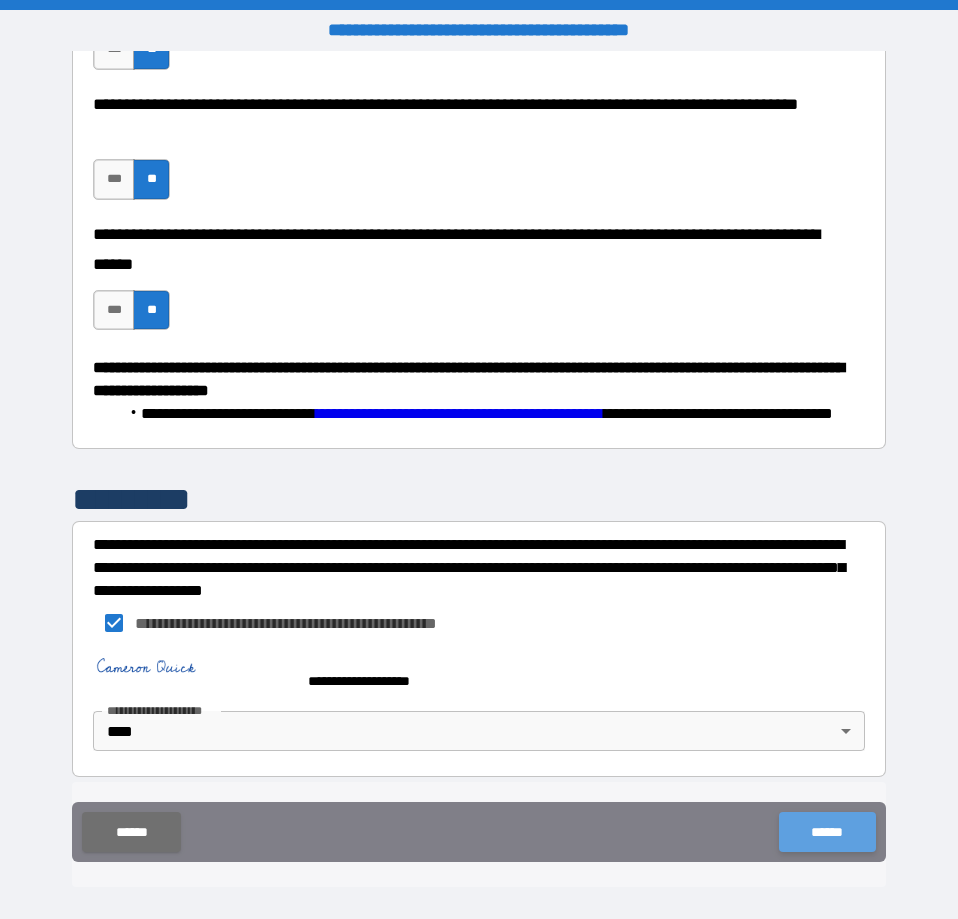 click on "******" at bounding box center [827, 832] 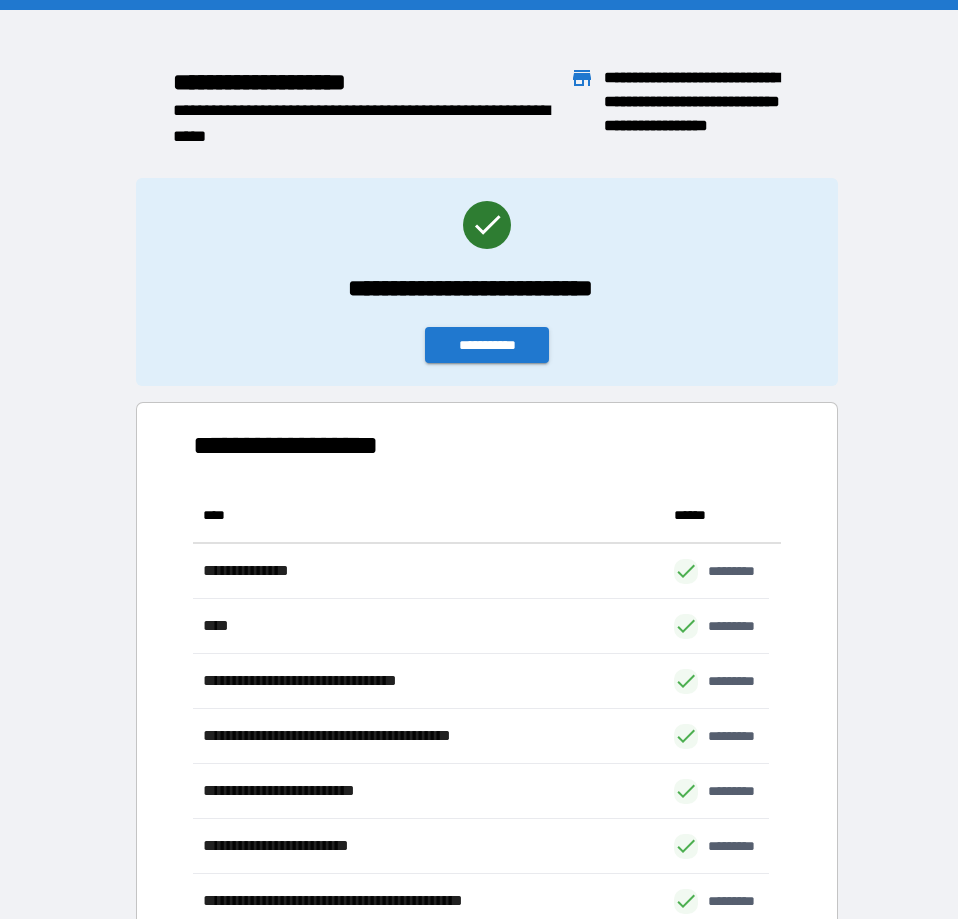 scroll, scrollTop: 809, scrollLeft: 559, axis: both 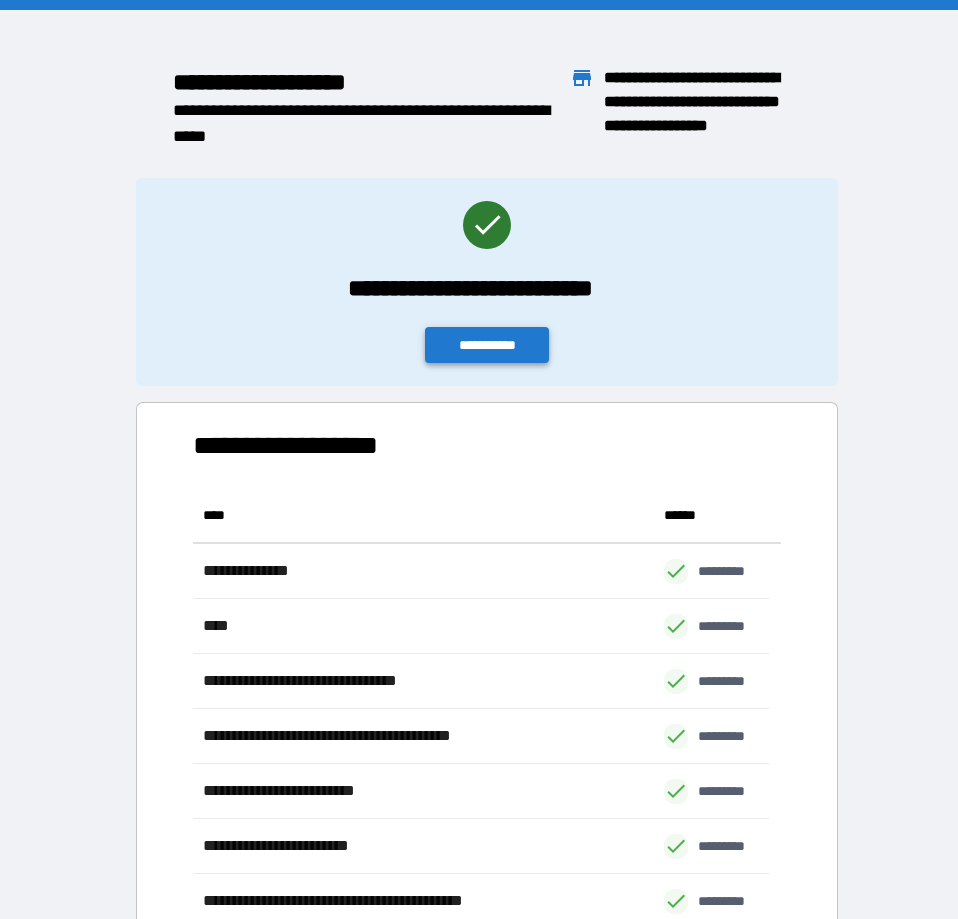 click on "**********" at bounding box center [487, 345] 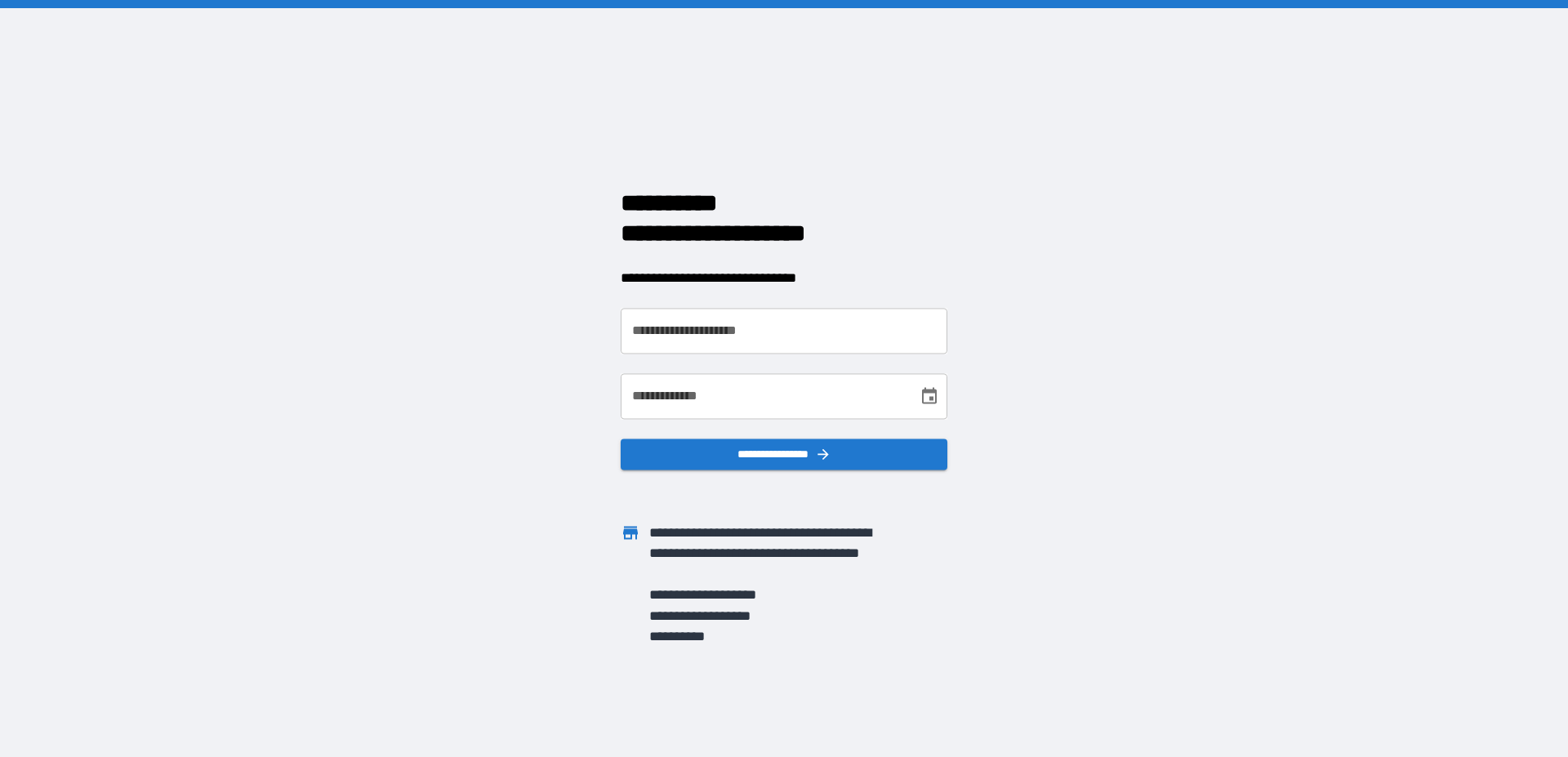 scroll, scrollTop: 0, scrollLeft: 0, axis: both 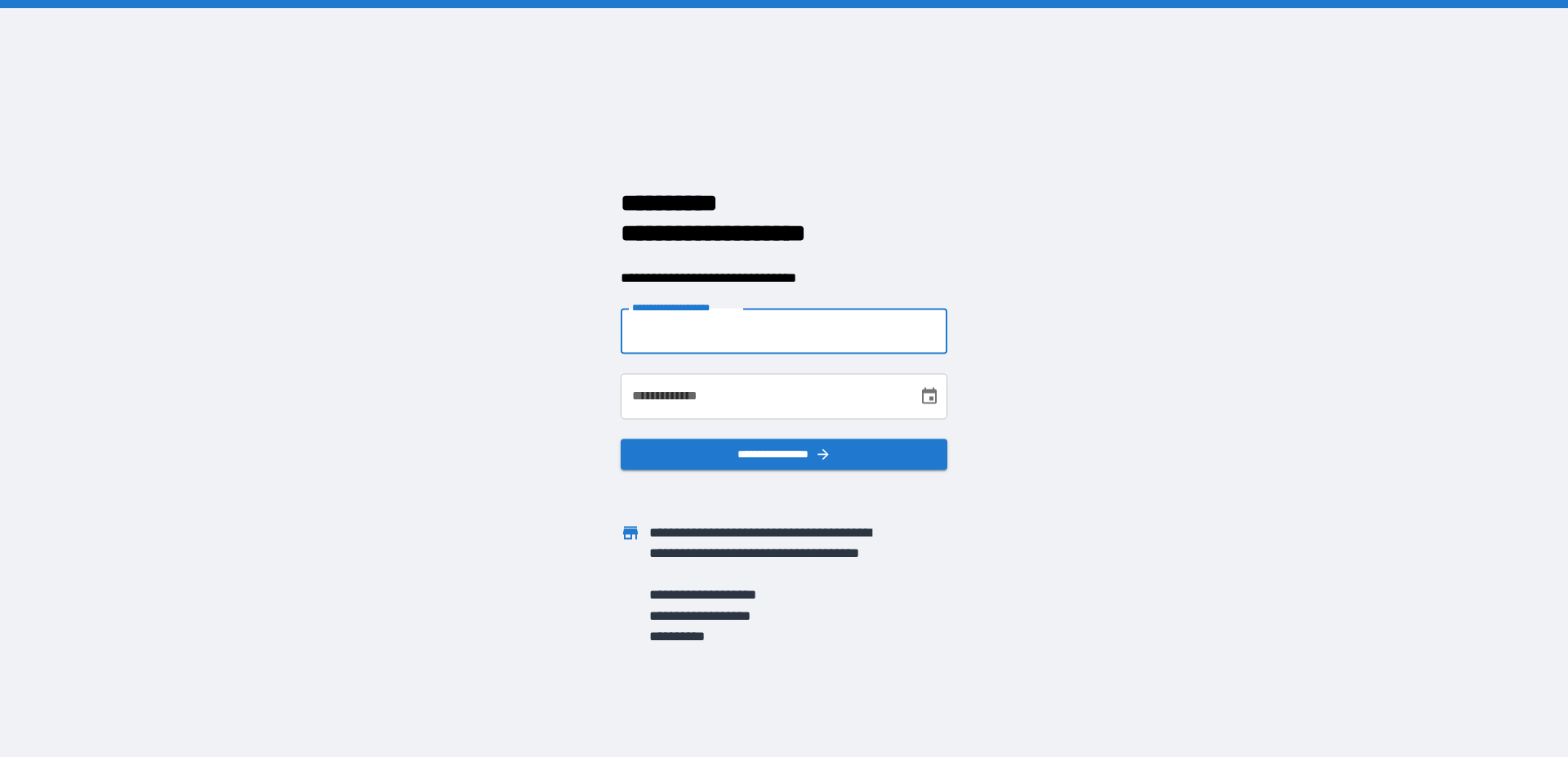 click on "**********" at bounding box center [784, 332] 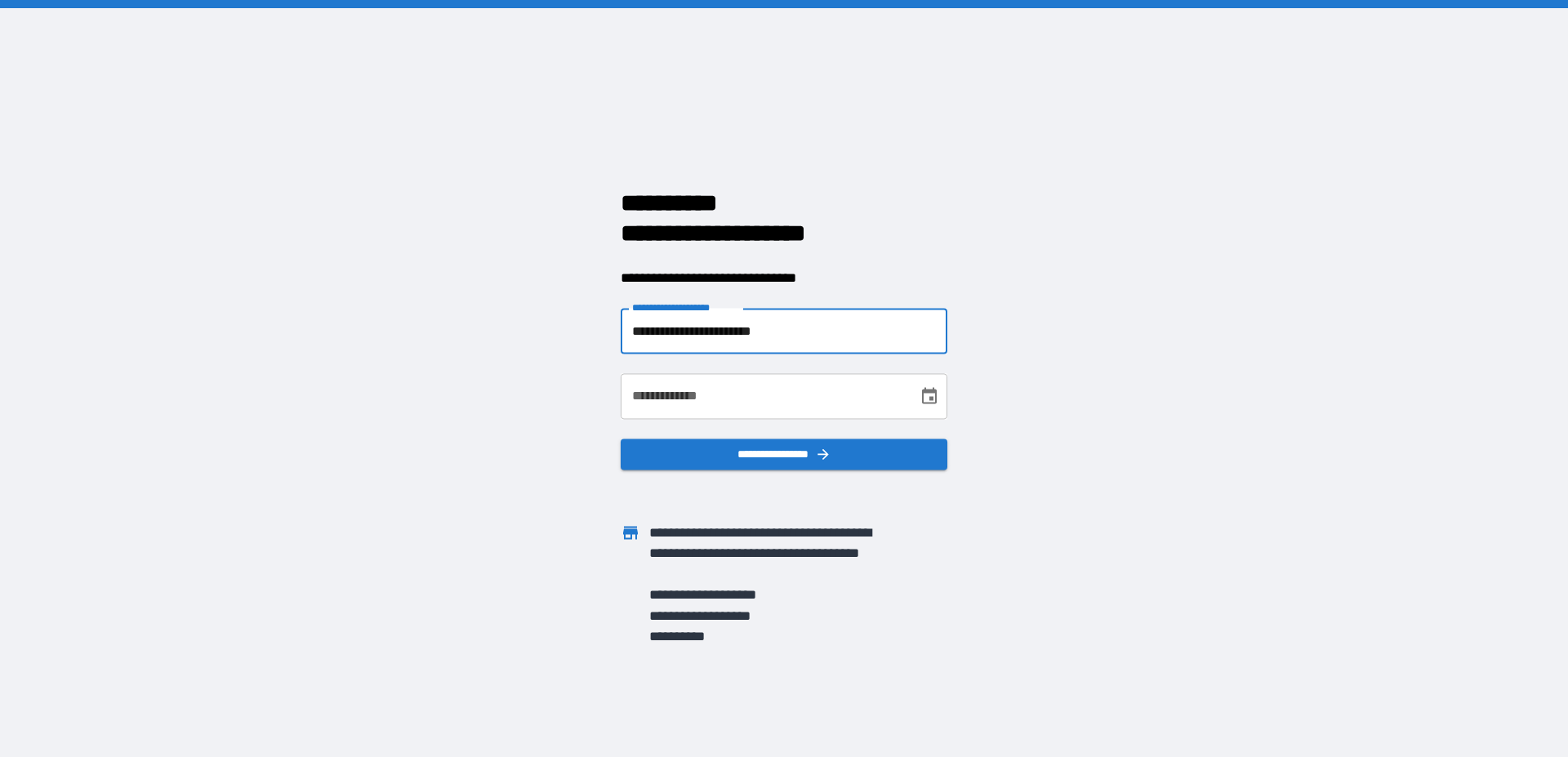 type on "**********" 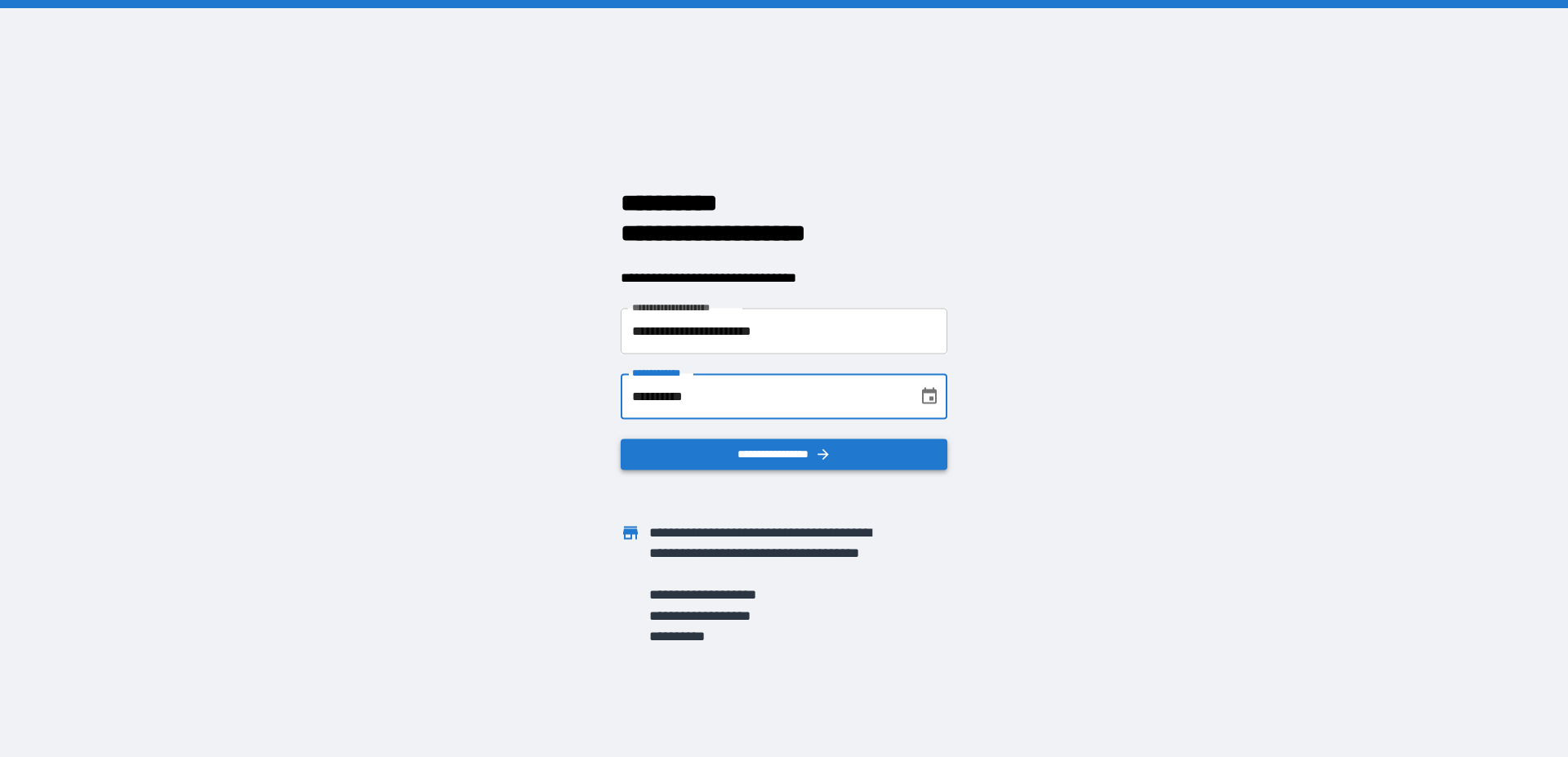 type on "**********" 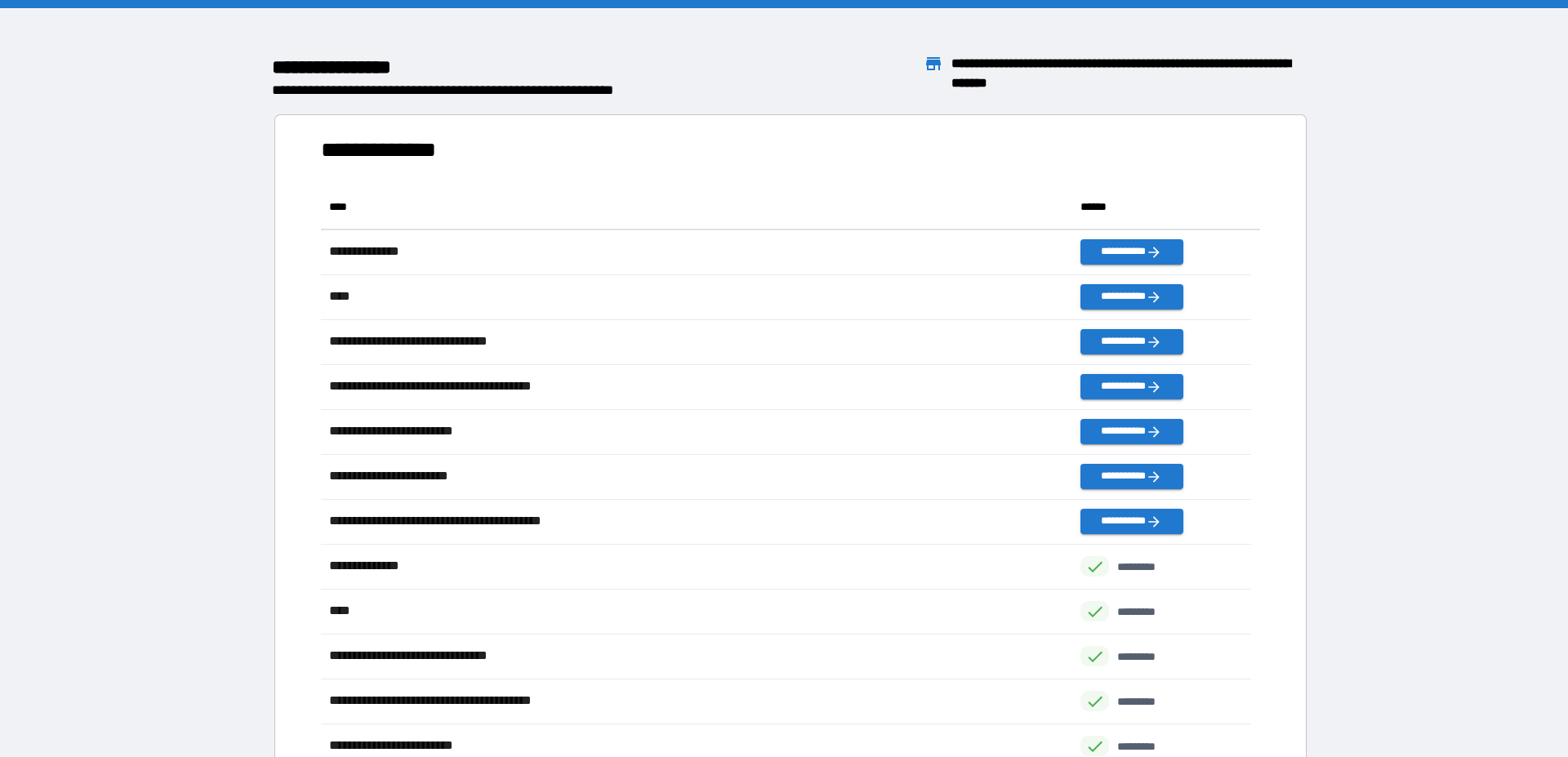 scroll, scrollTop: 661, scrollLeft: 916, axis: both 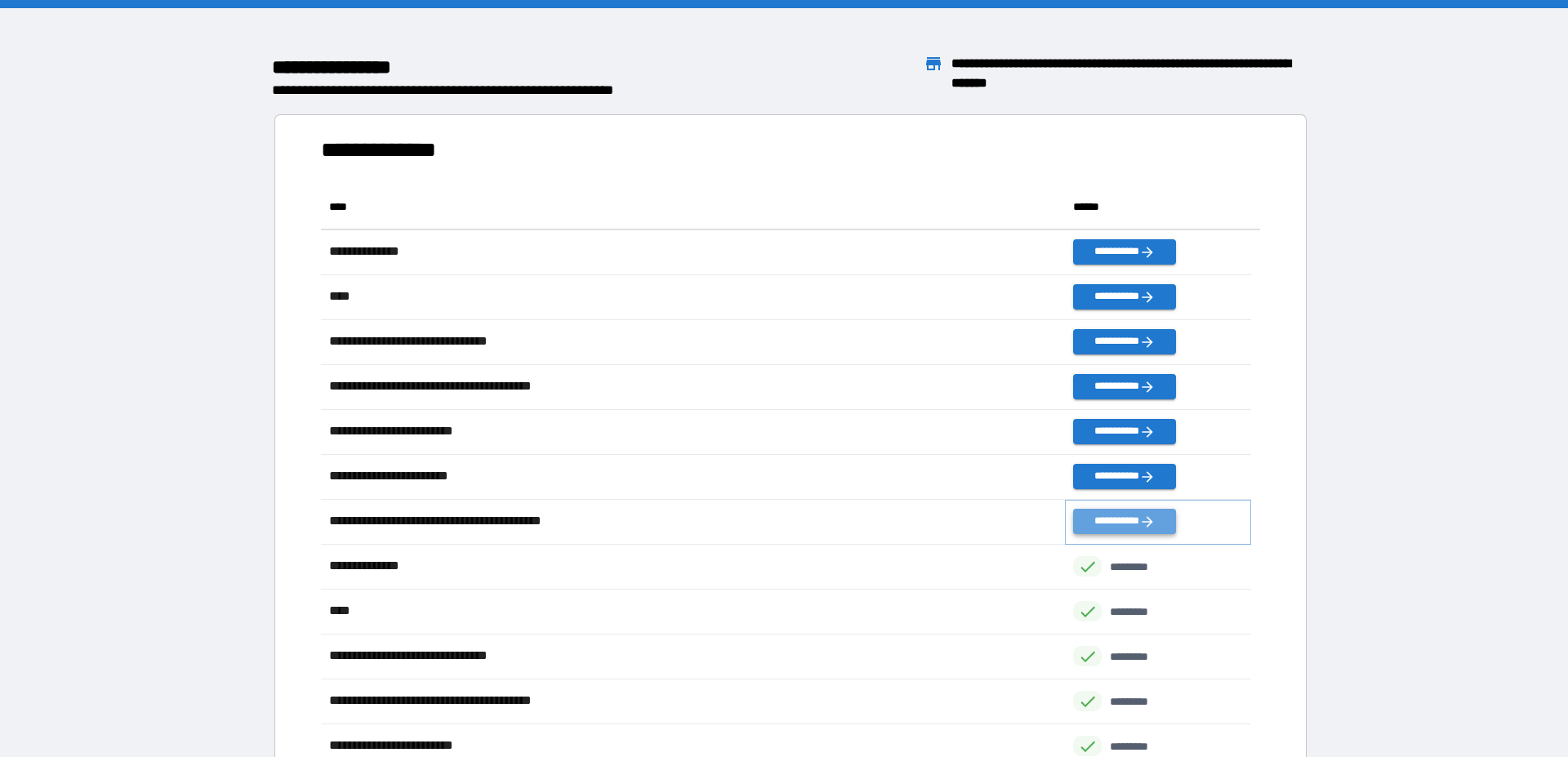 click on "**********" at bounding box center (1125, 521) 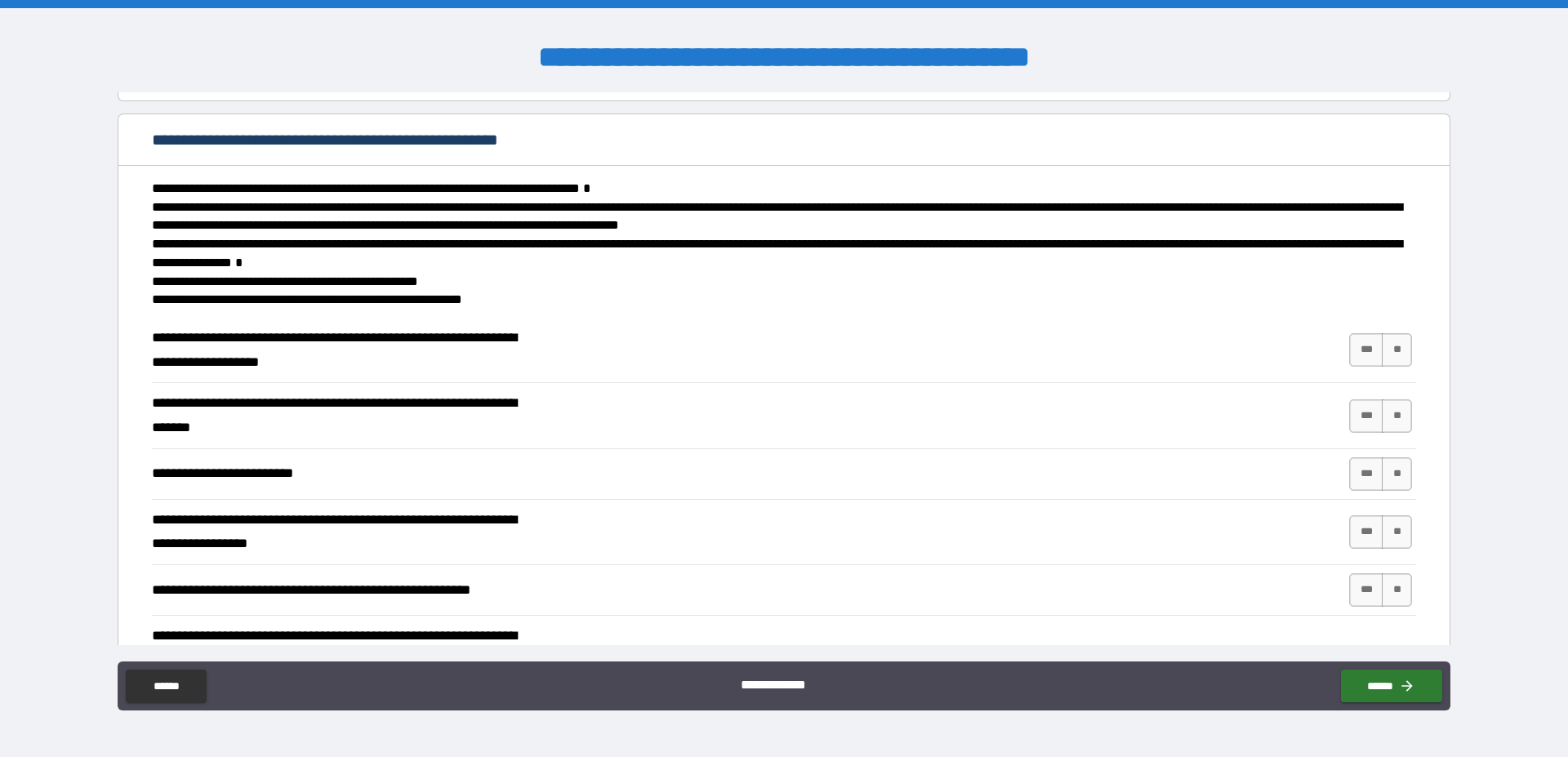 scroll, scrollTop: 0, scrollLeft: 0, axis: both 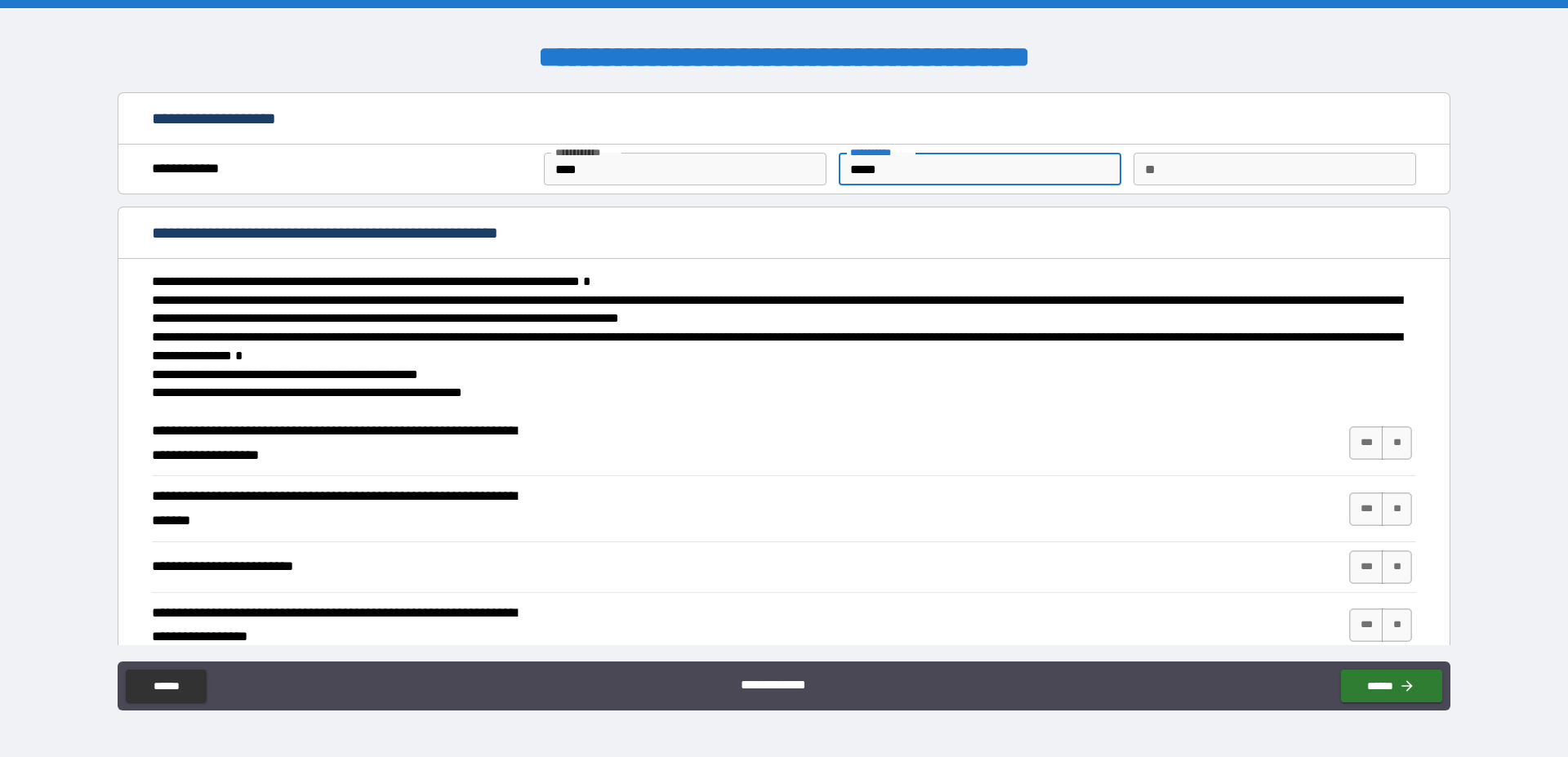 drag, startPoint x: 935, startPoint y: 174, endPoint x: 696, endPoint y: 176, distance: 239.00837 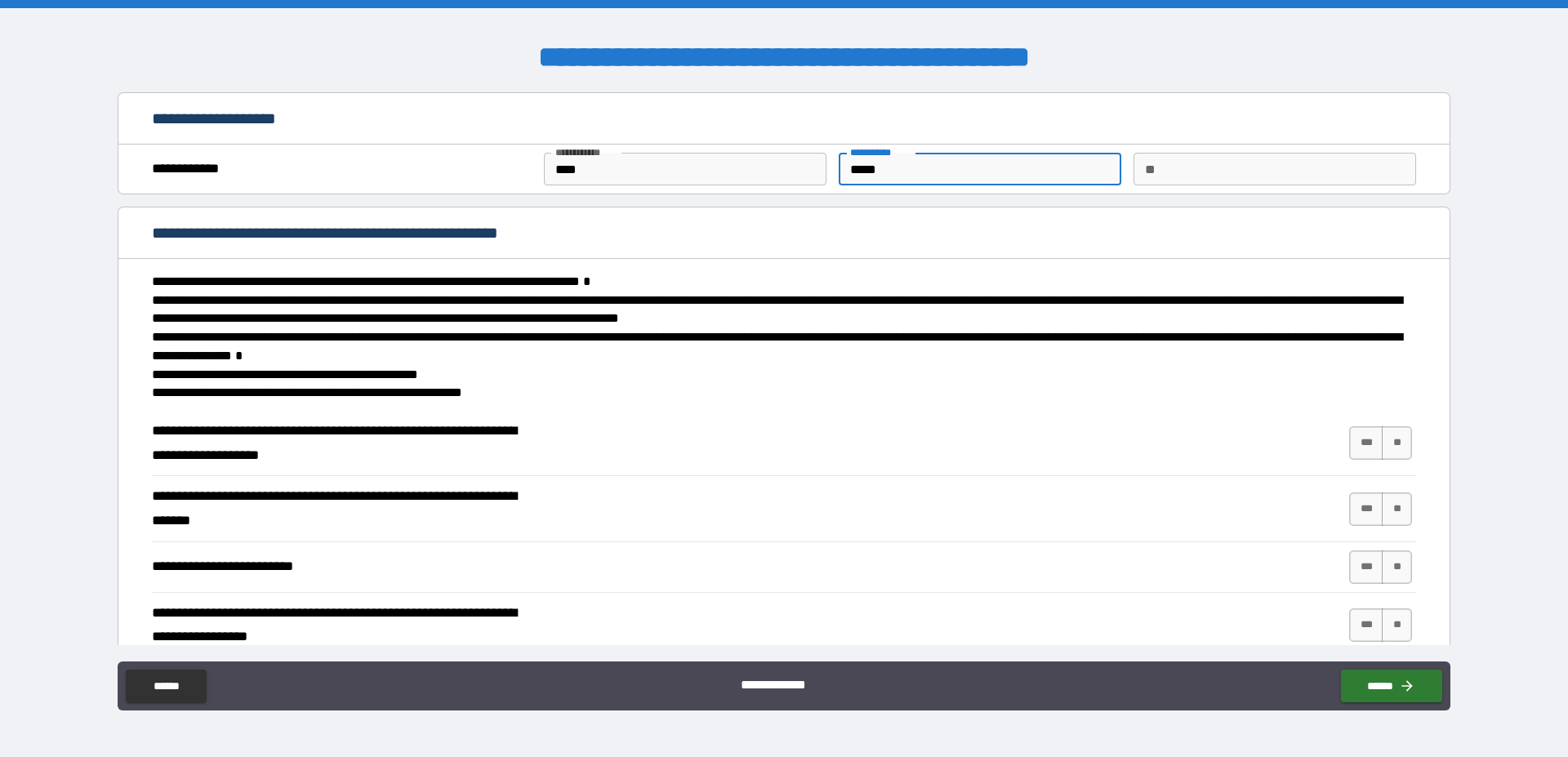 type on "*****" 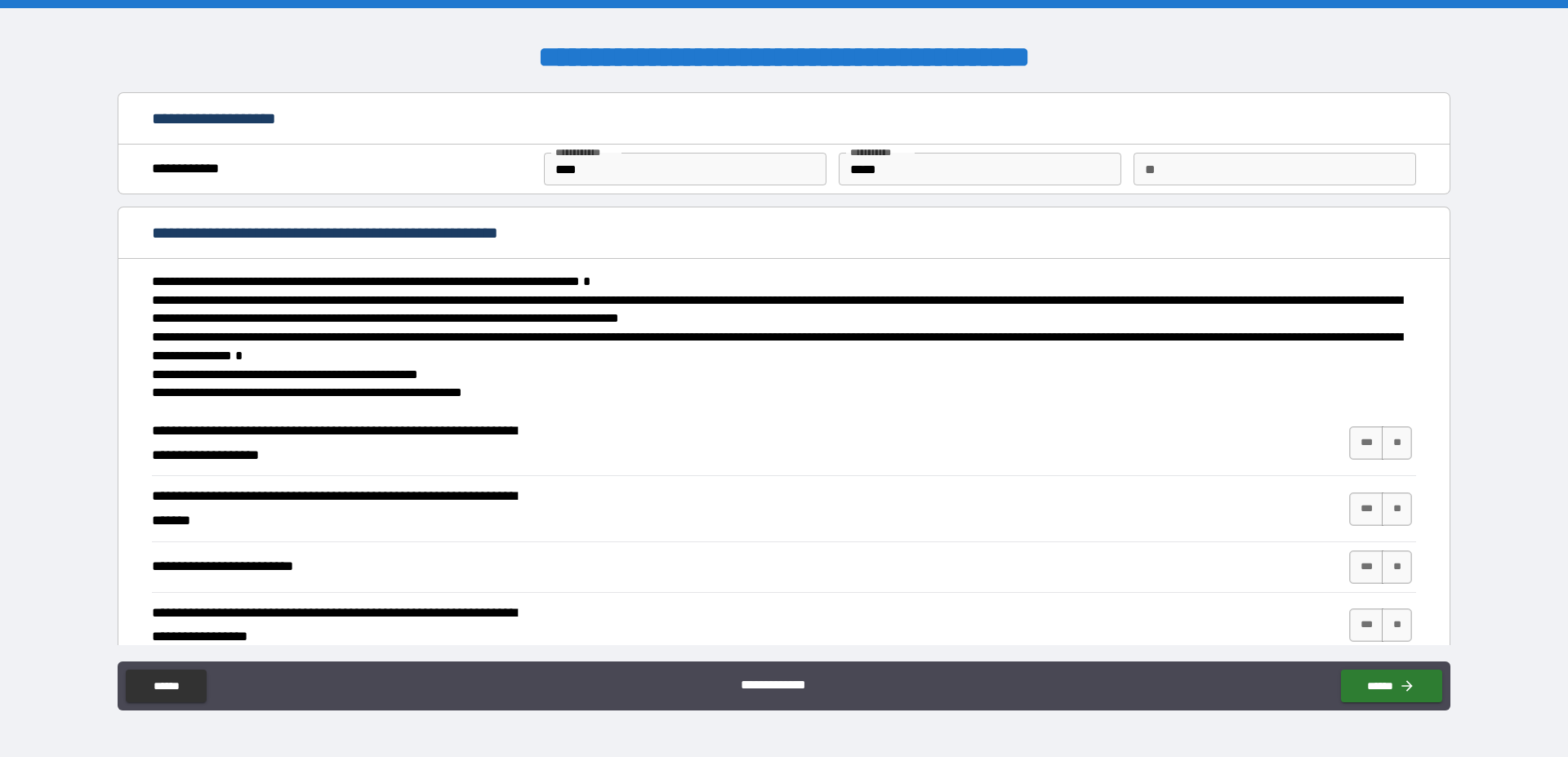 click on "**********" at bounding box center [784, 173] 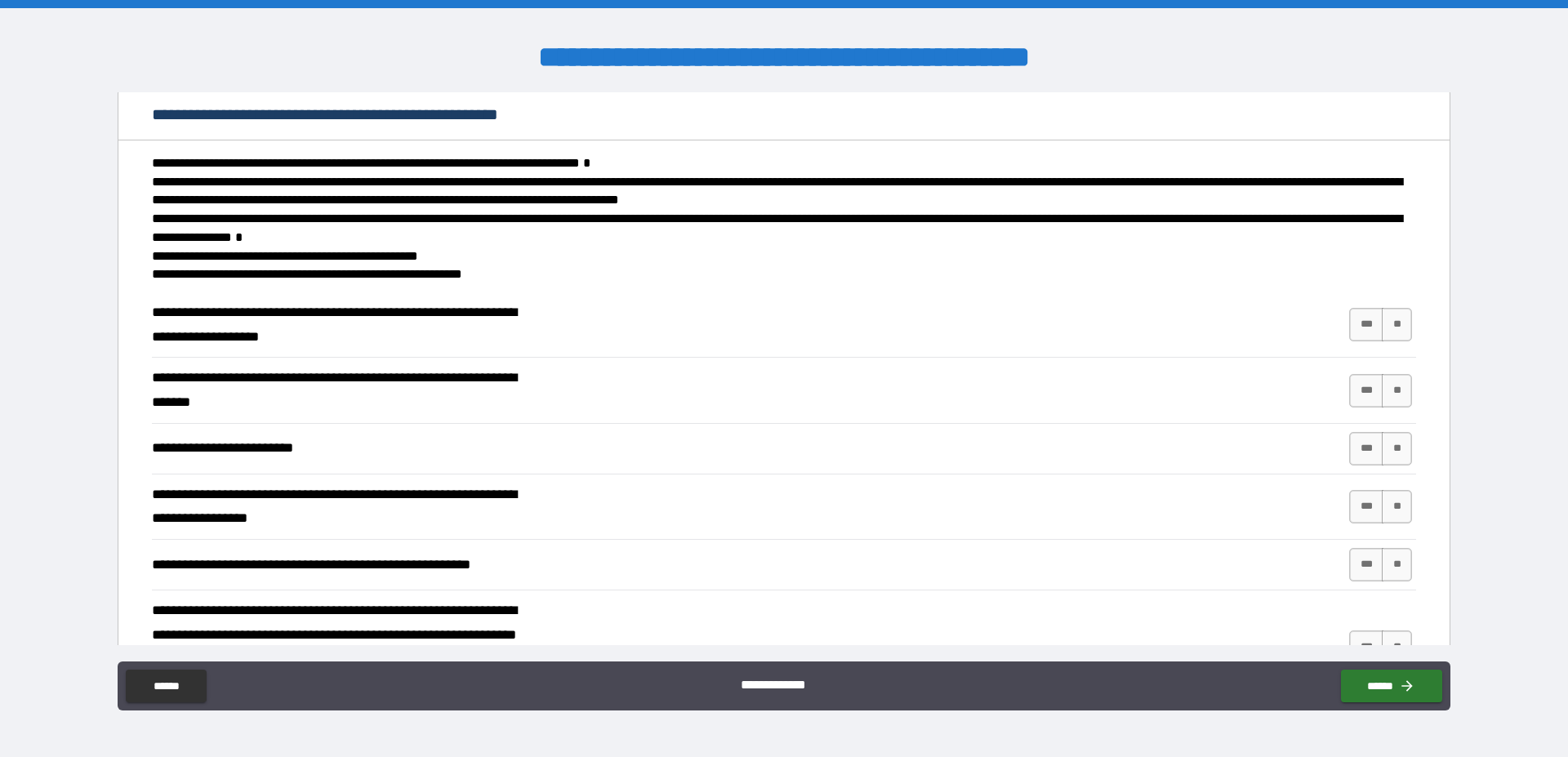 scroll, scrollTop: 186, scrollLeft: 0, axis: vertical 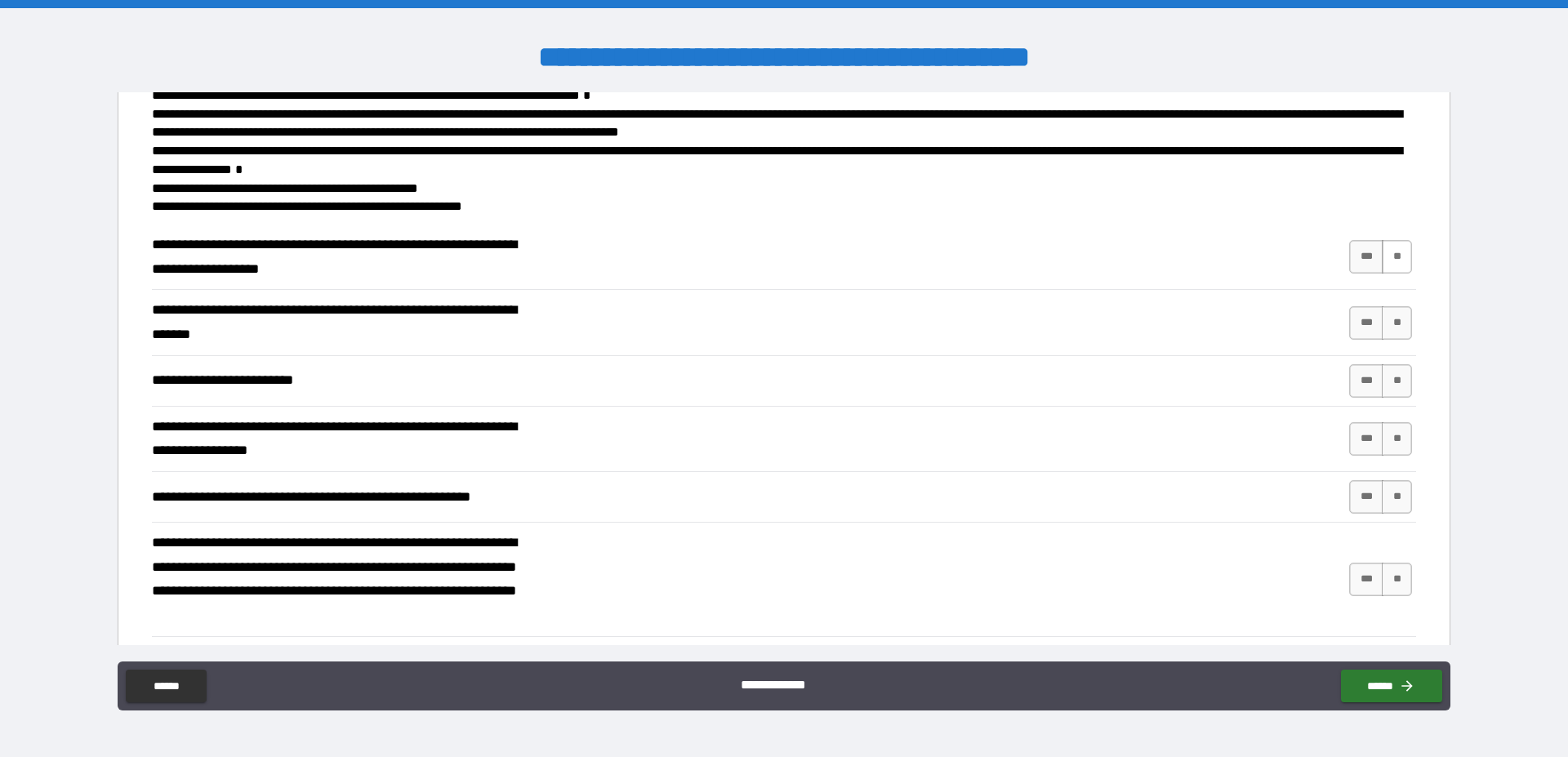 drag, startPoint x: 1383, startPoint y: 265, endPoint x: 1386, endPoint y: 274, distance: 9.486833 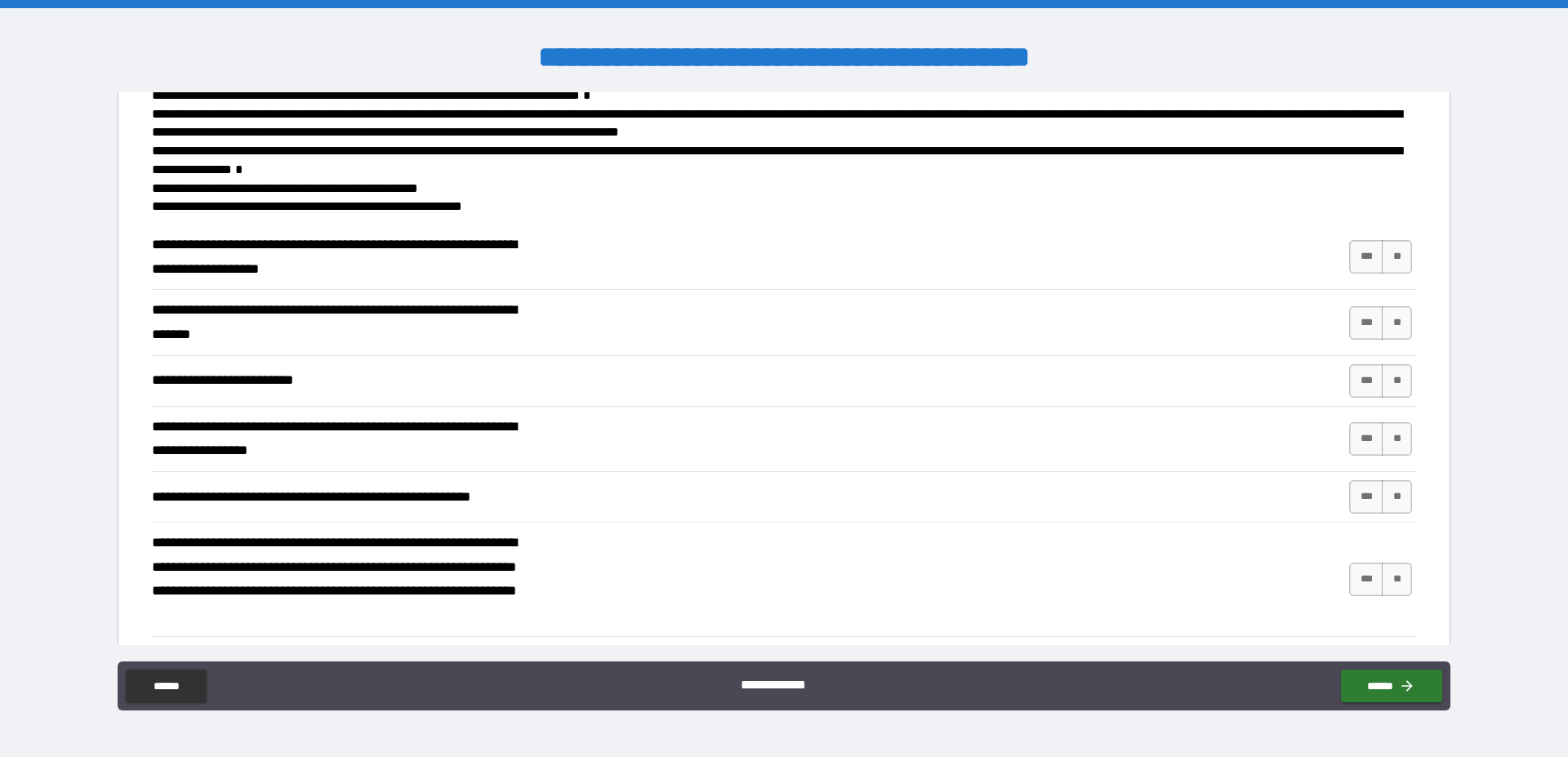 click on "**" at bounding box center (1396, 256) 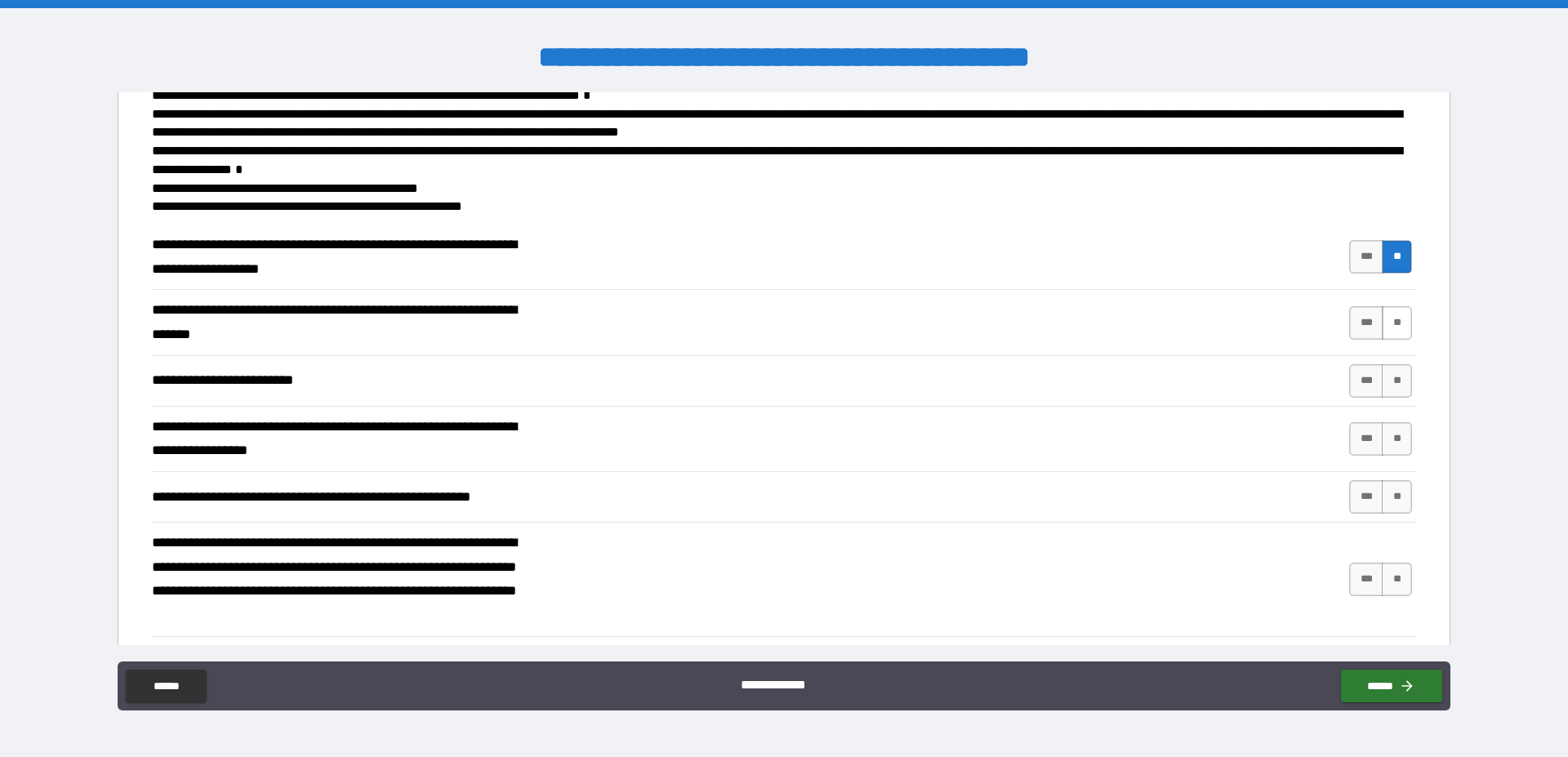 drag, startPoint x: 1393, startPoint y: 314, endPoint x: 1389, endPoint y: 324, distance: 11 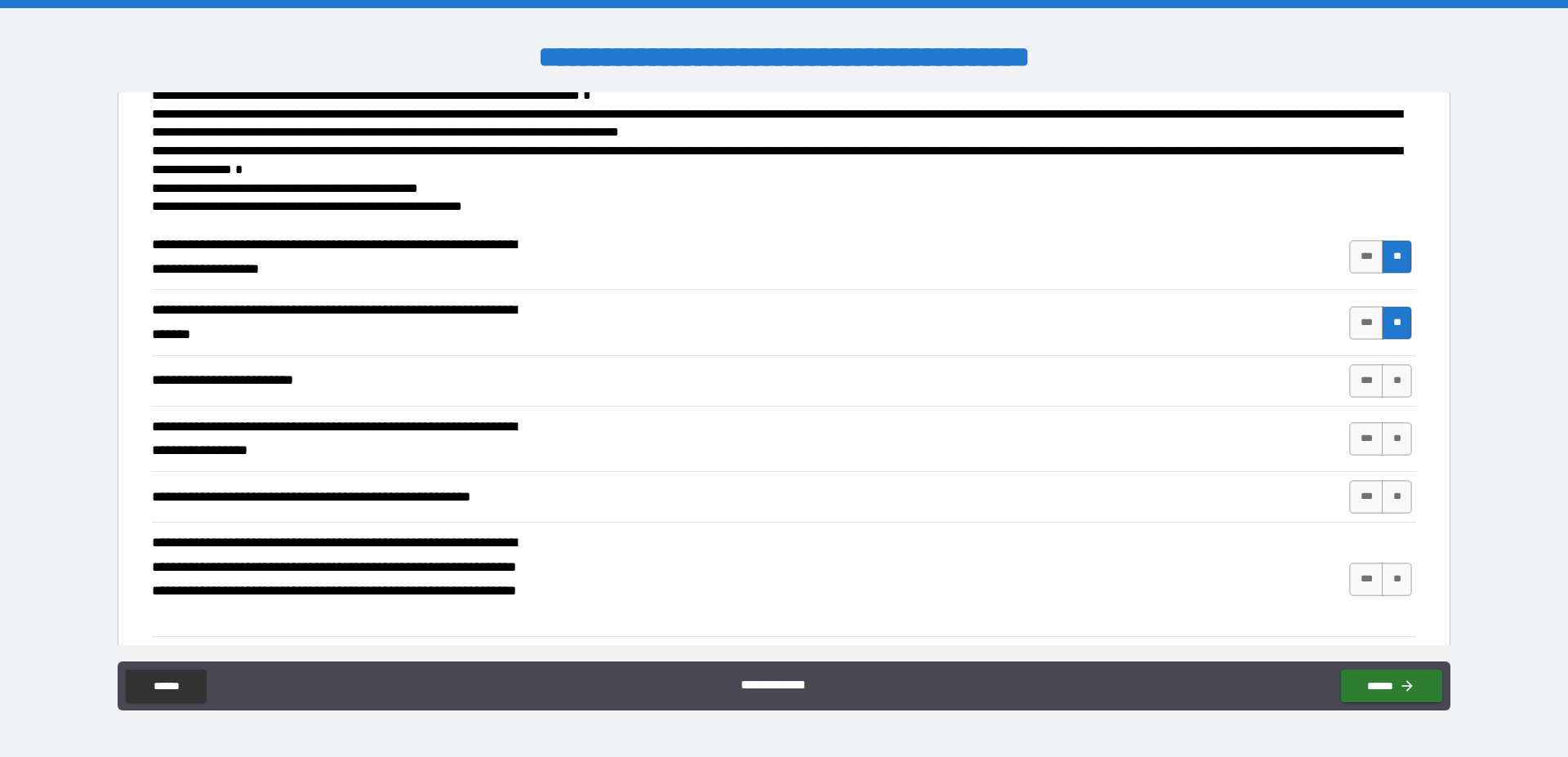 drag, startPoint x: 1392, startPoint y: 384, endPoint x: 1395, endPoint y: 408, distance: 24.186773 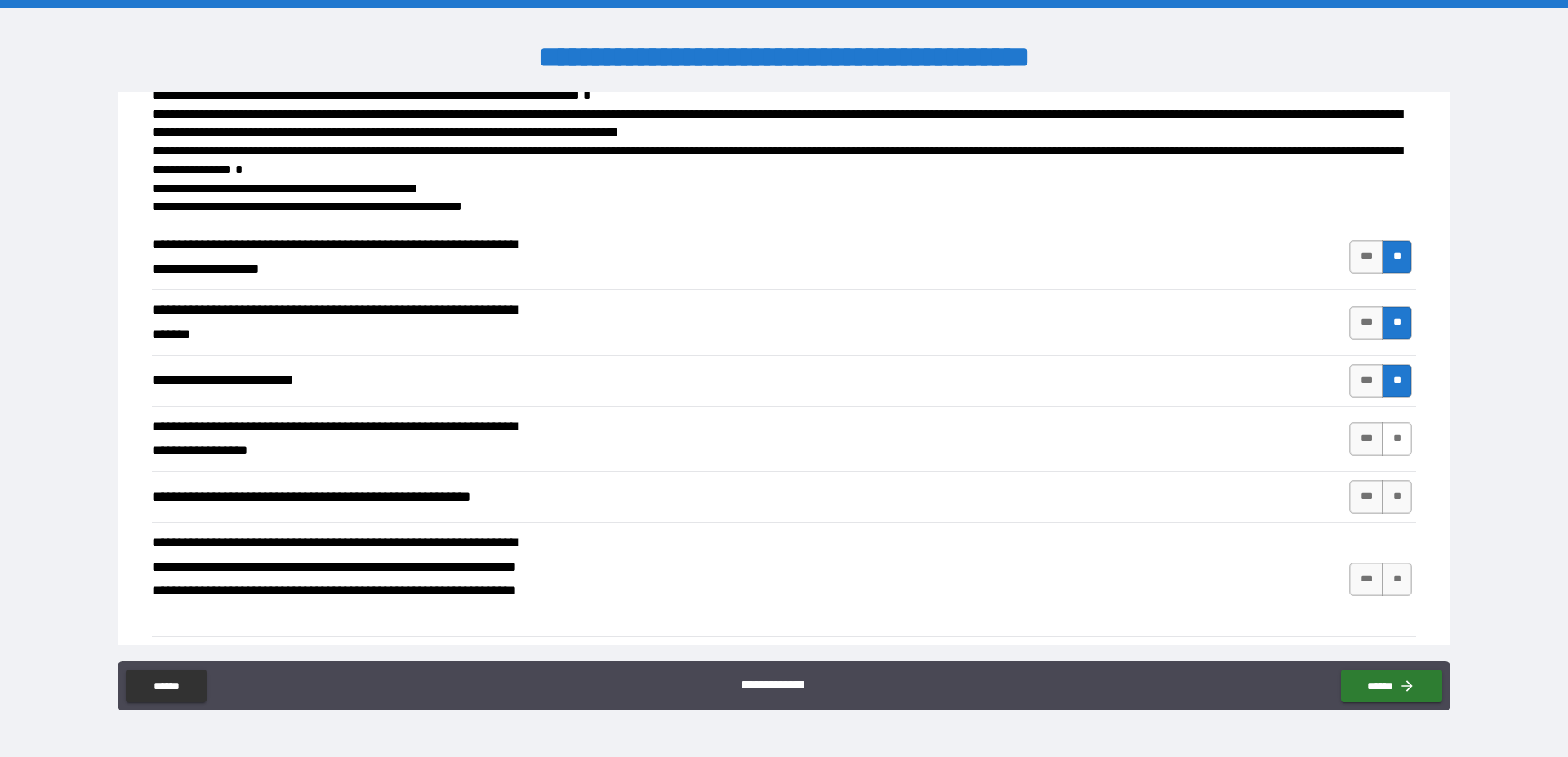 drag, startPoint x: 1392, startPoint y: 441, endPoint x: 1389, endPoint y: 452, distance: 11.401754 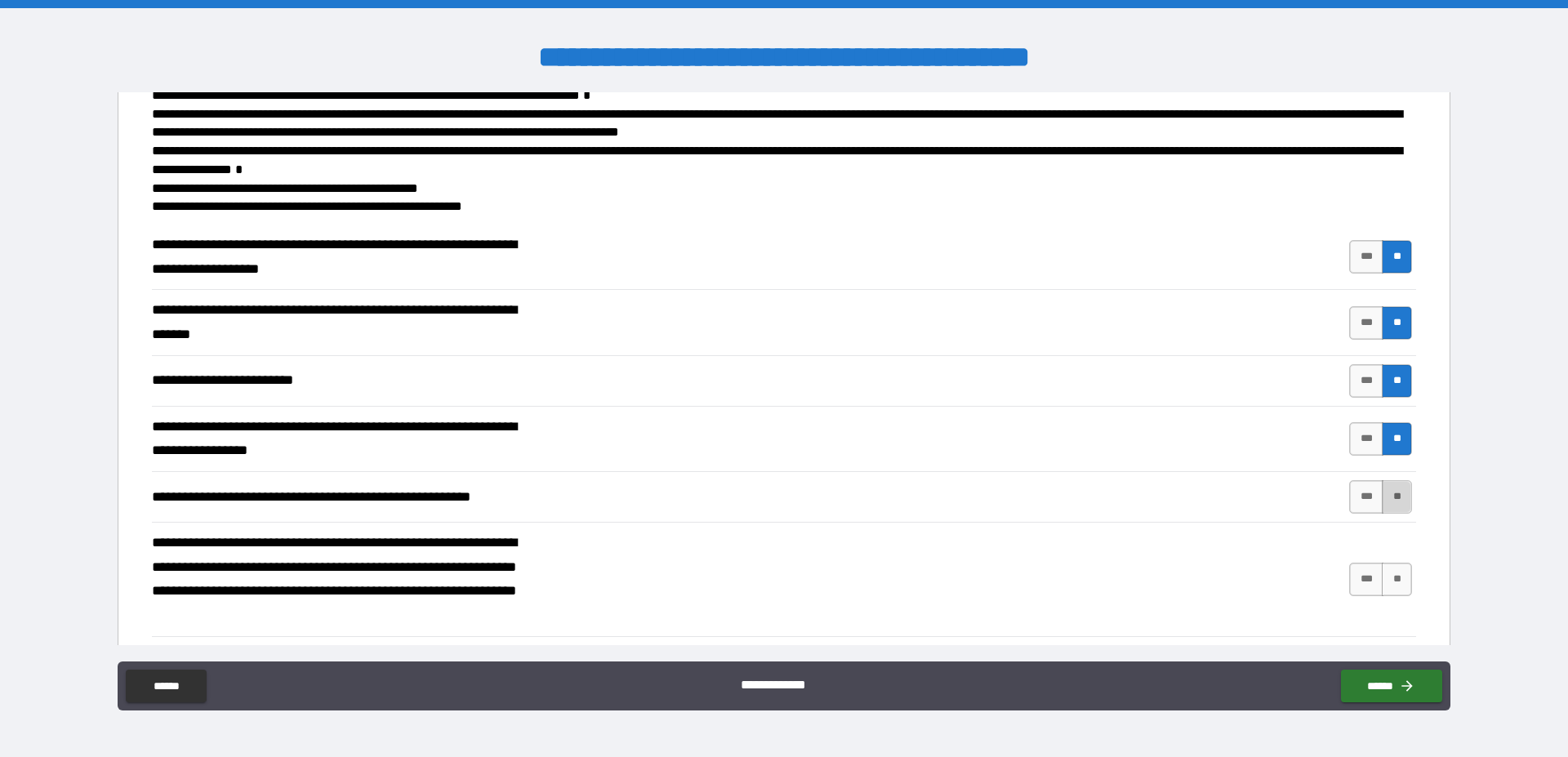 click on "**" at bounding box center (1396, 497) 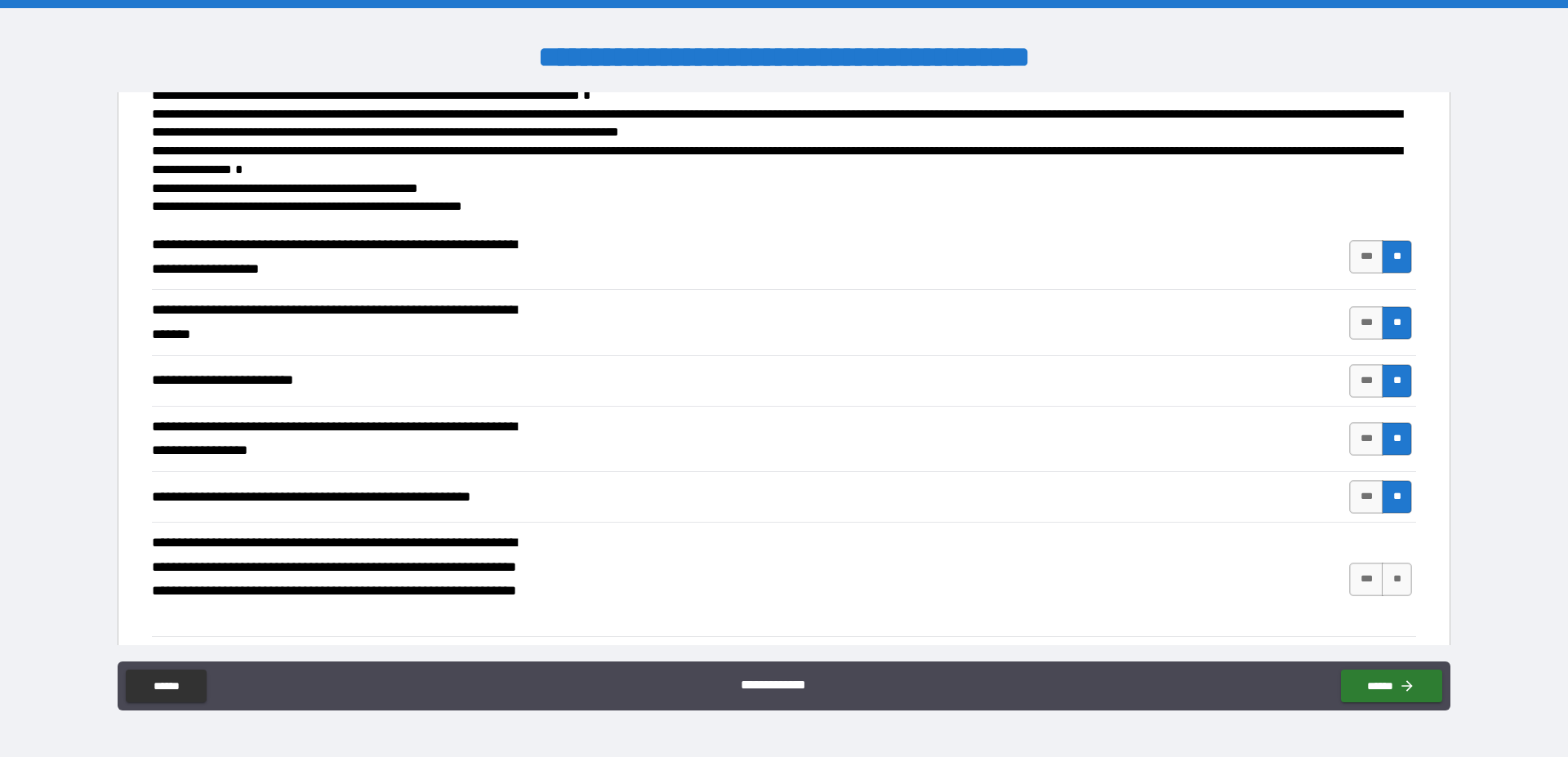 click on "*** **" at bounding box center [1383, 579] 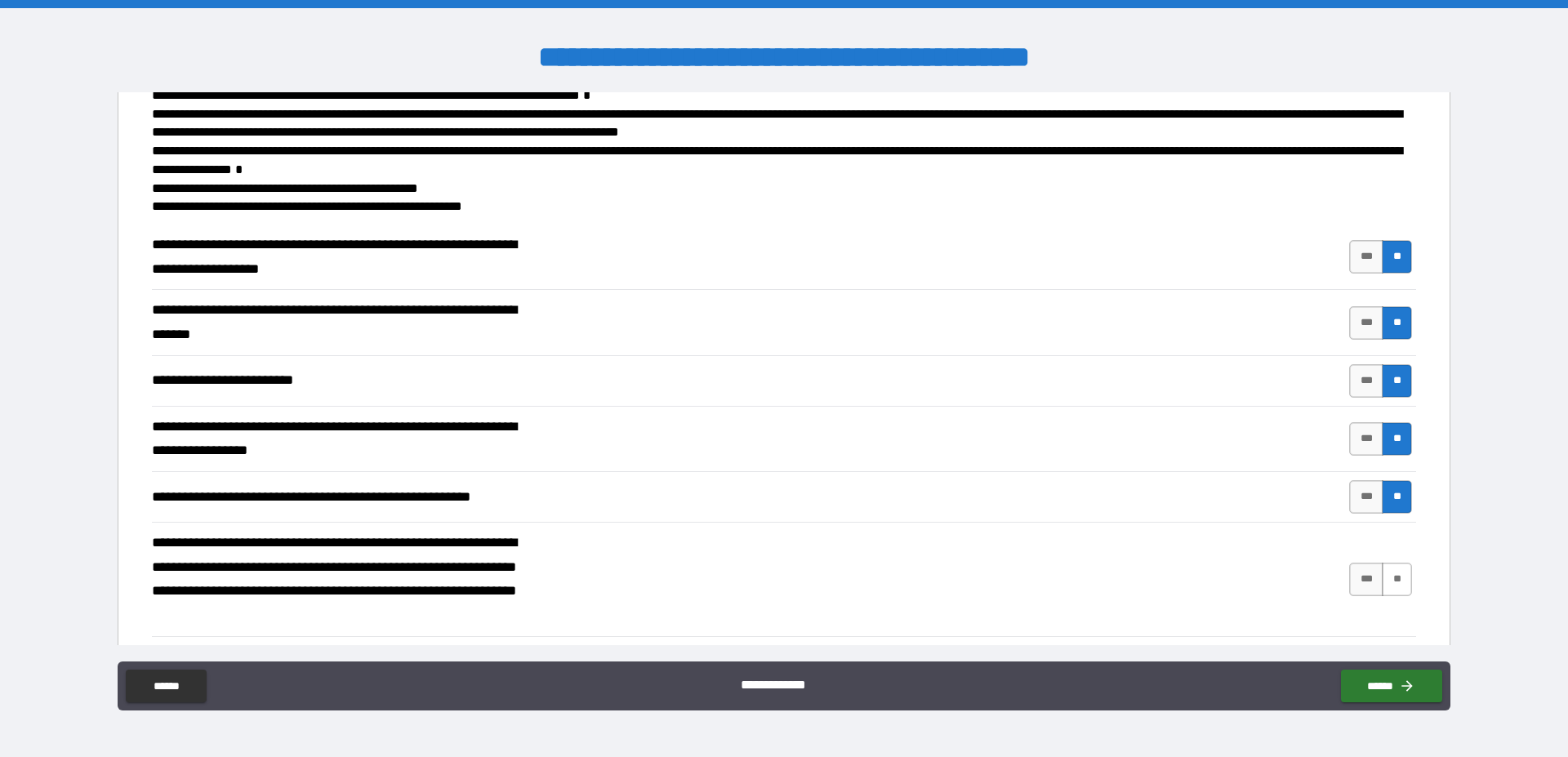 click on "**" at bounding box center (1396, 579) 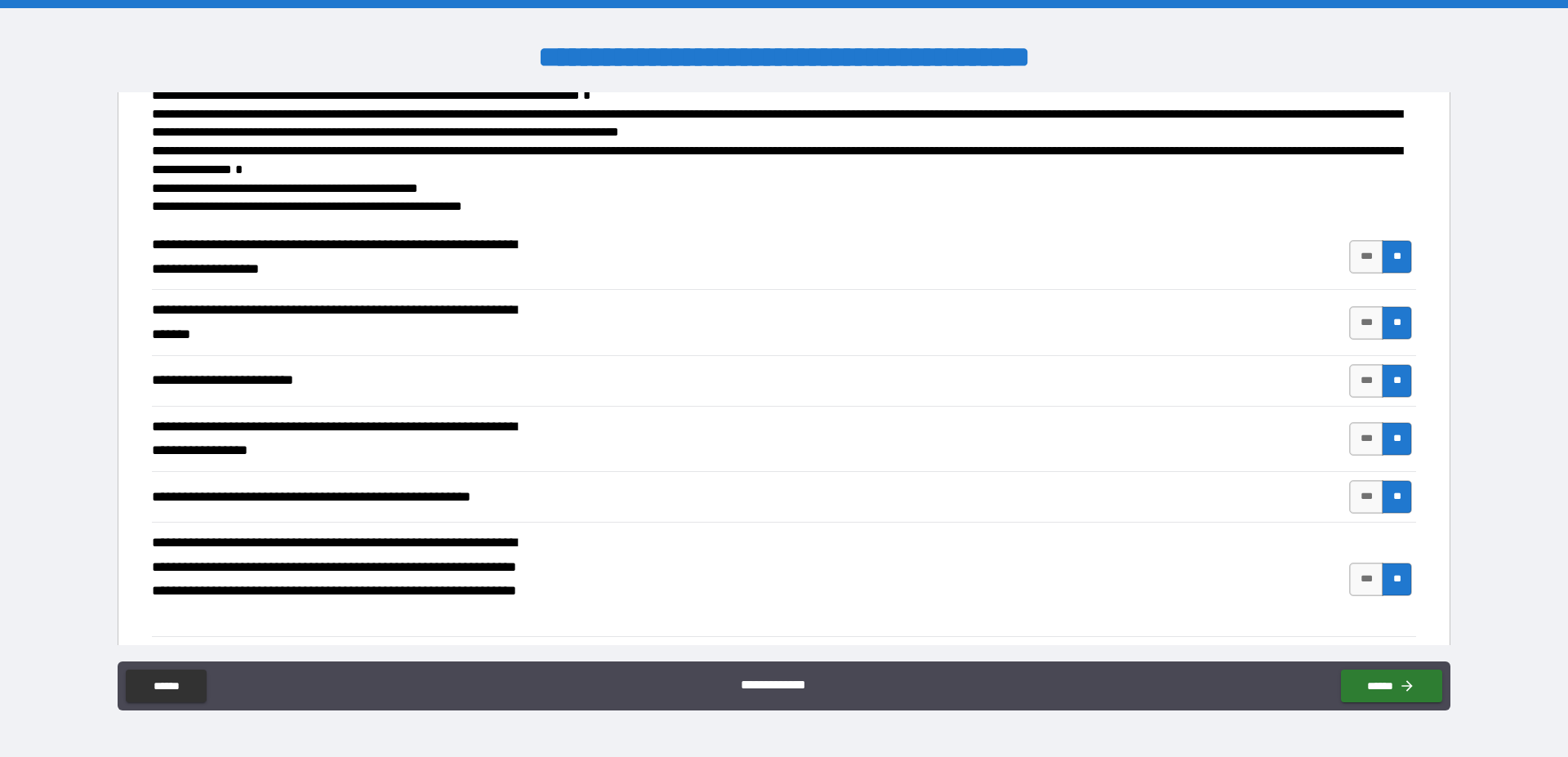 scroll, scrollTop: 652, scrollLeft: 0, axis: vertical 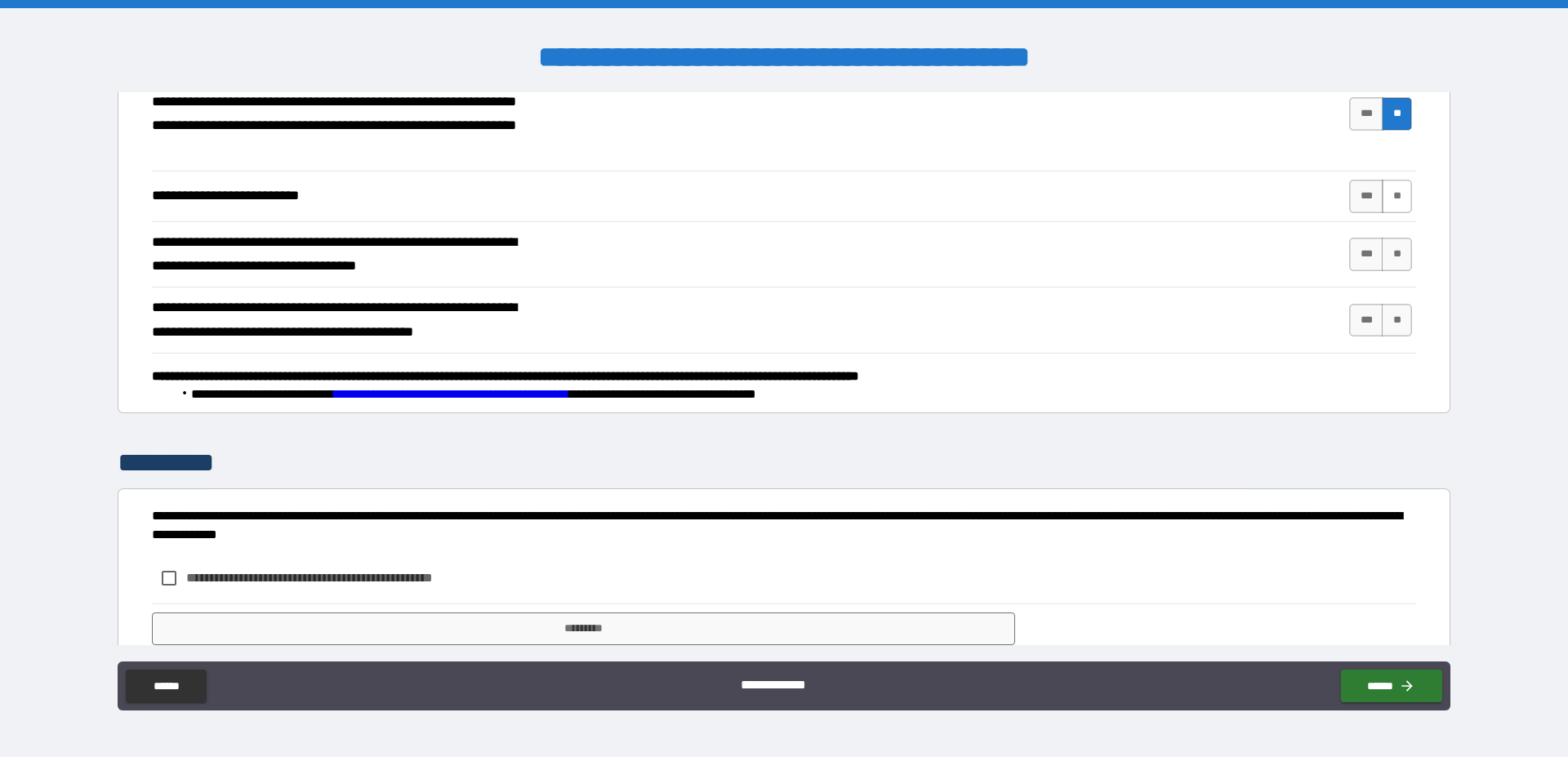 click on "**" at bounding box center [1396, 196] 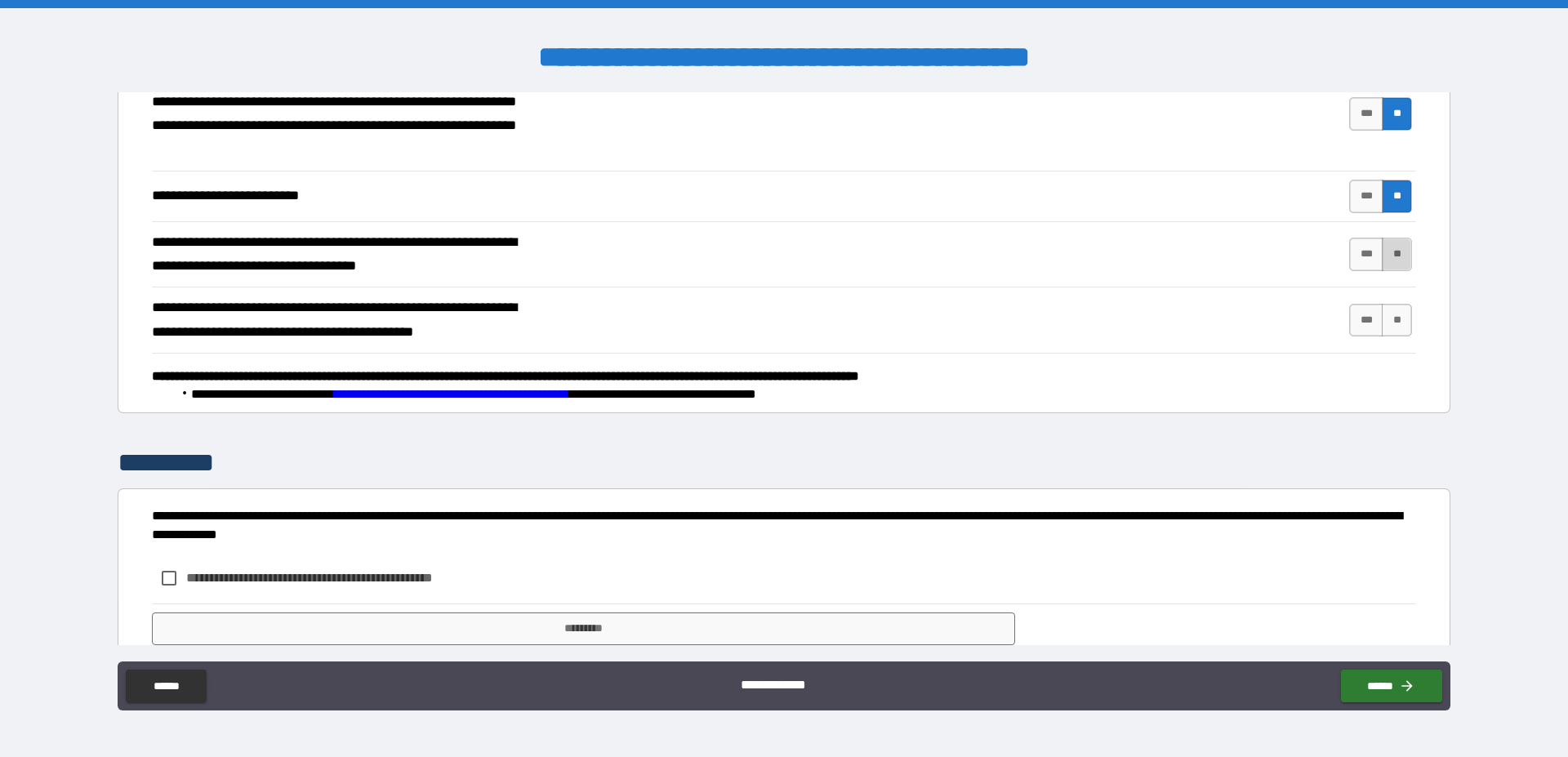 click on "**" at bounding box center (1396, 254) 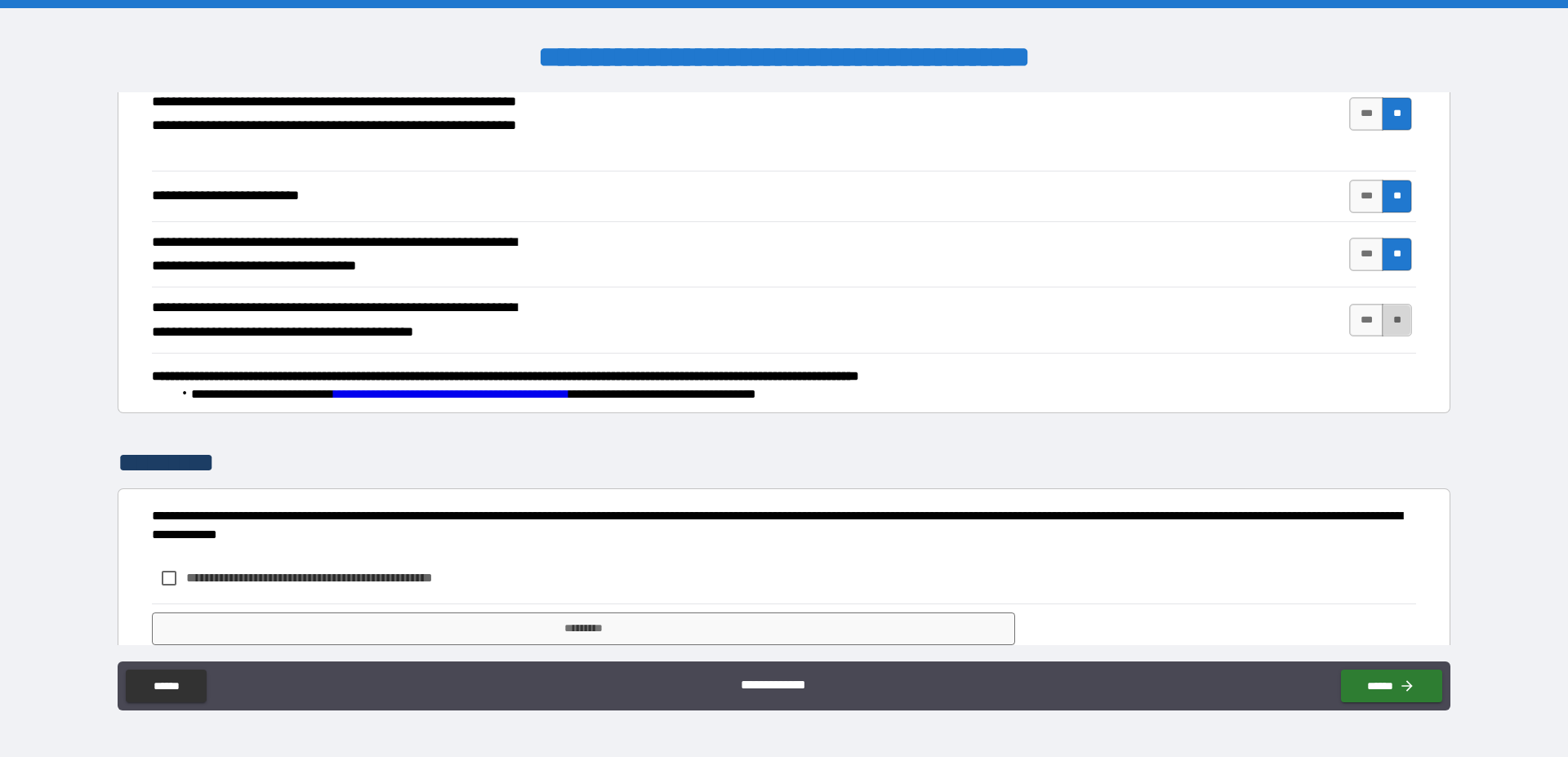 click on "**" at bounding box center [1396, 320] 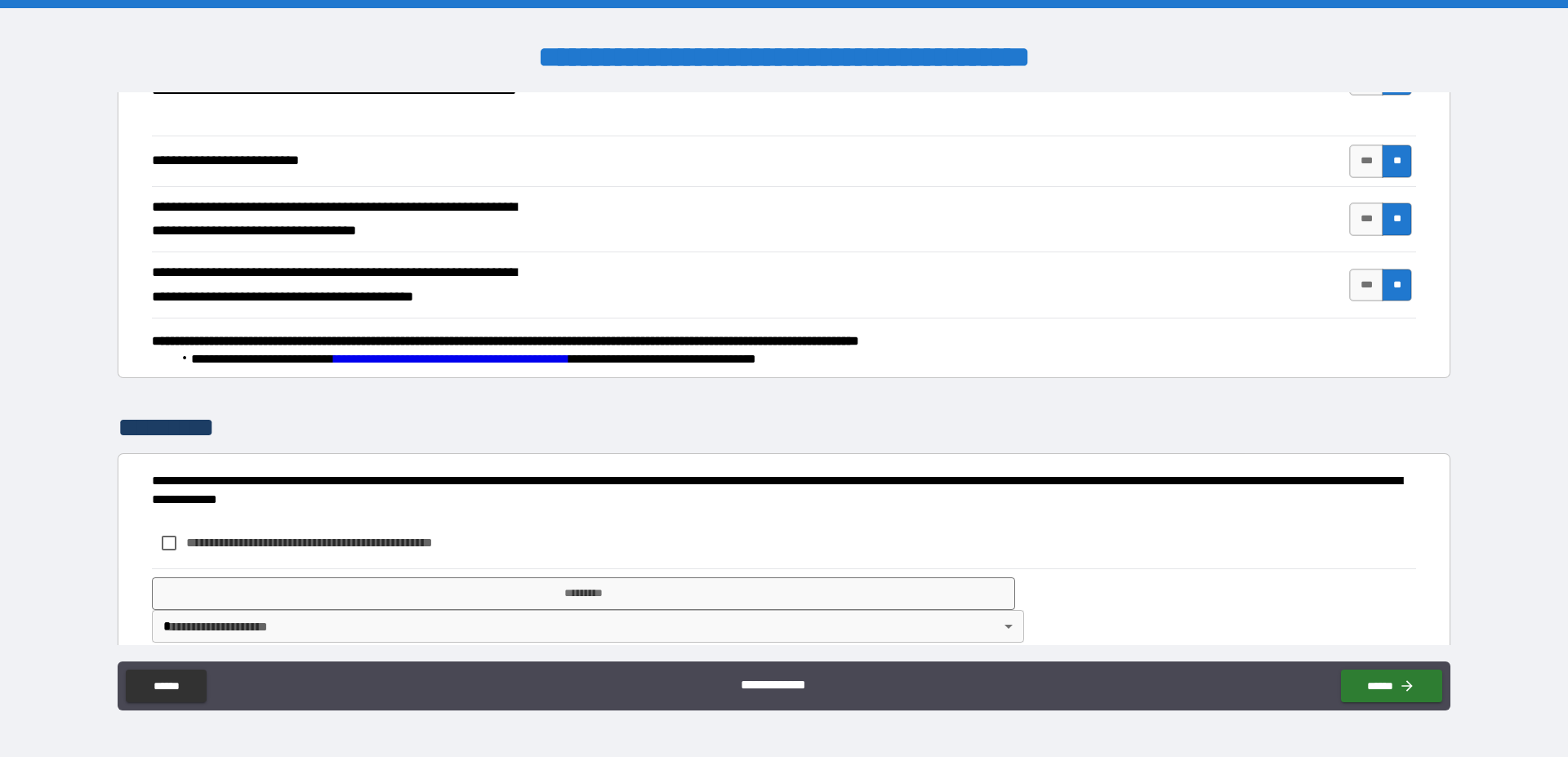 scroll, scrollTop: 710, scrollLeft: 0, axis: vertical 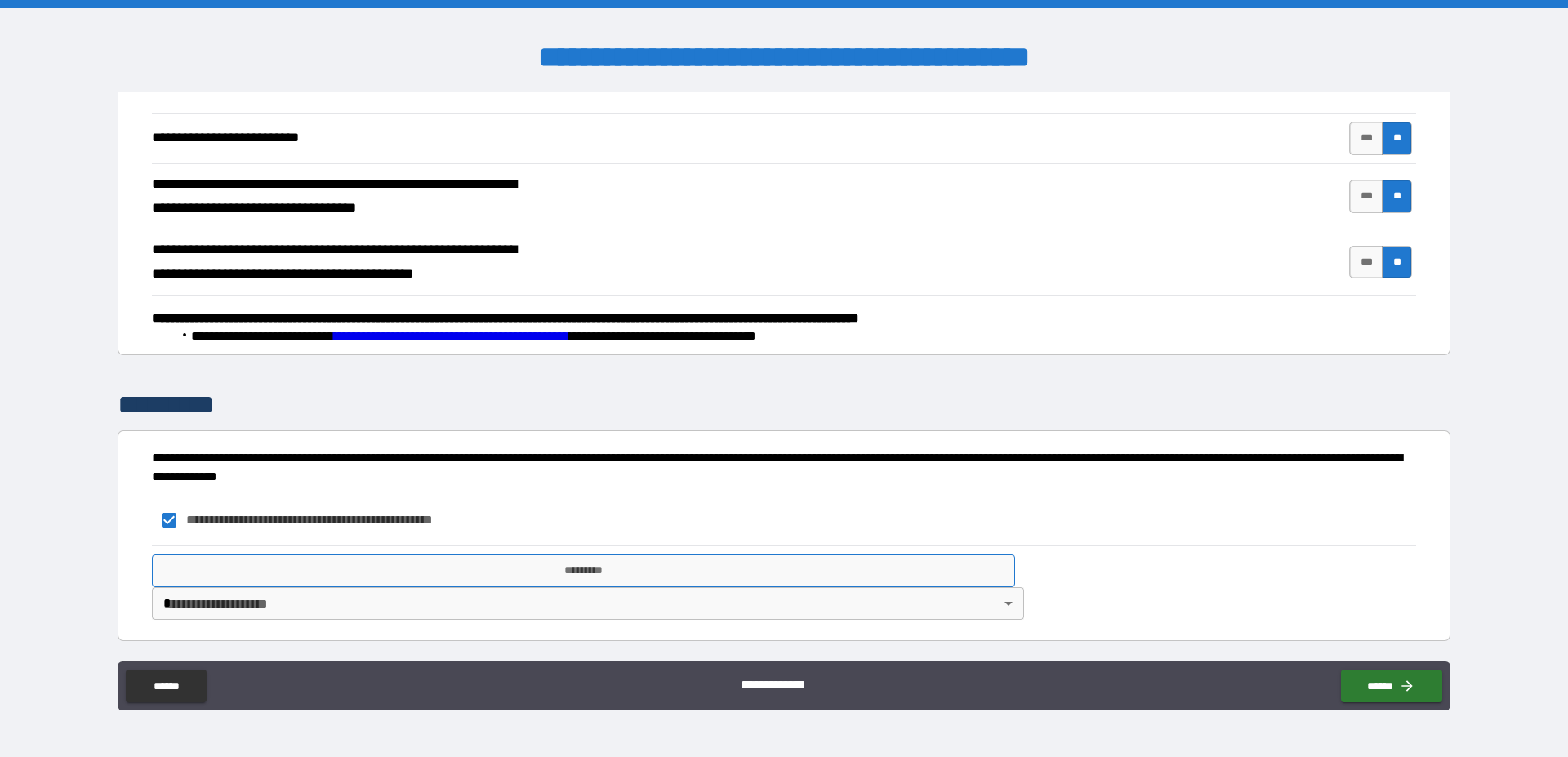 click on "*********" at bounding box center [583, 571] 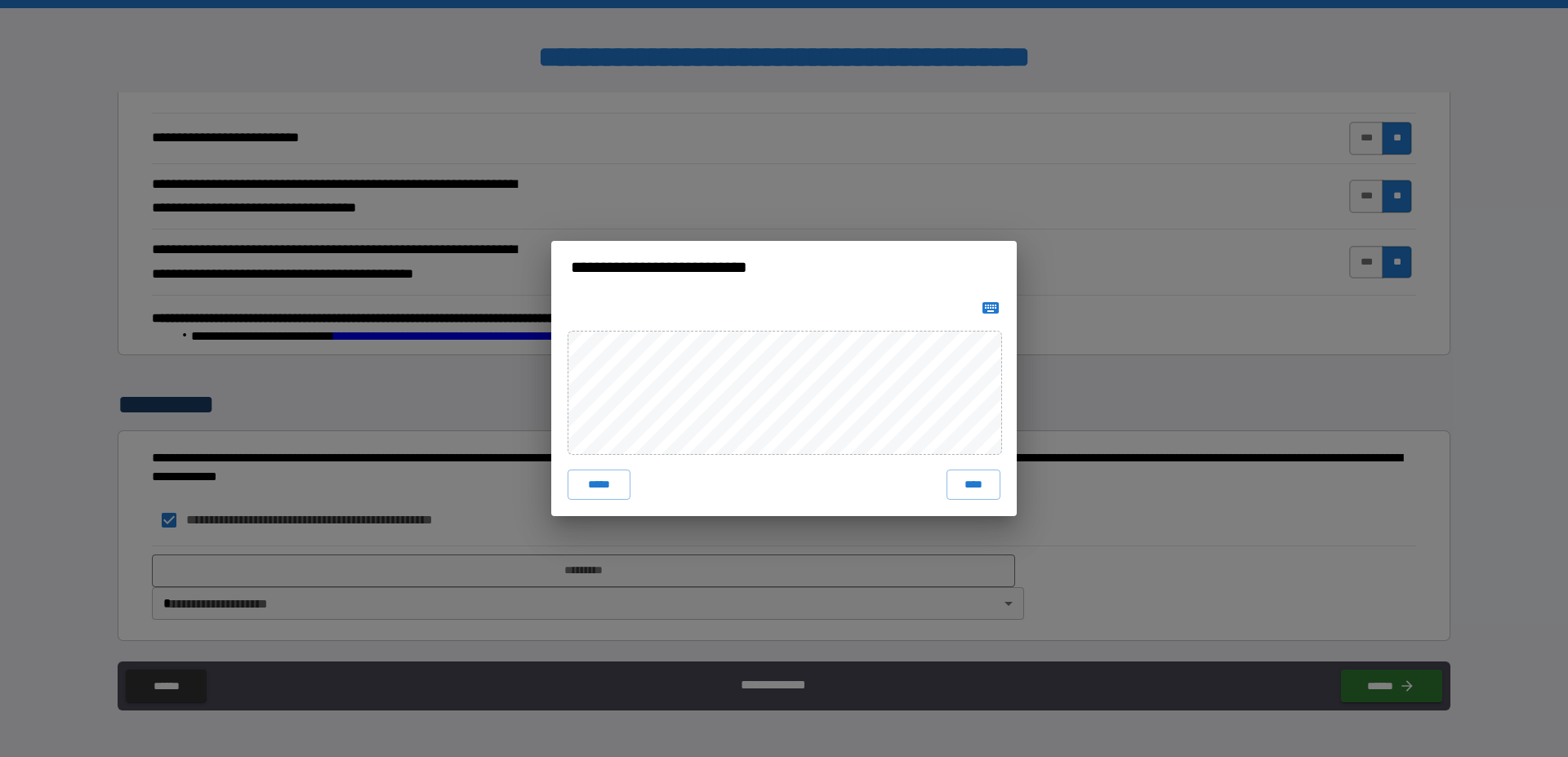 click 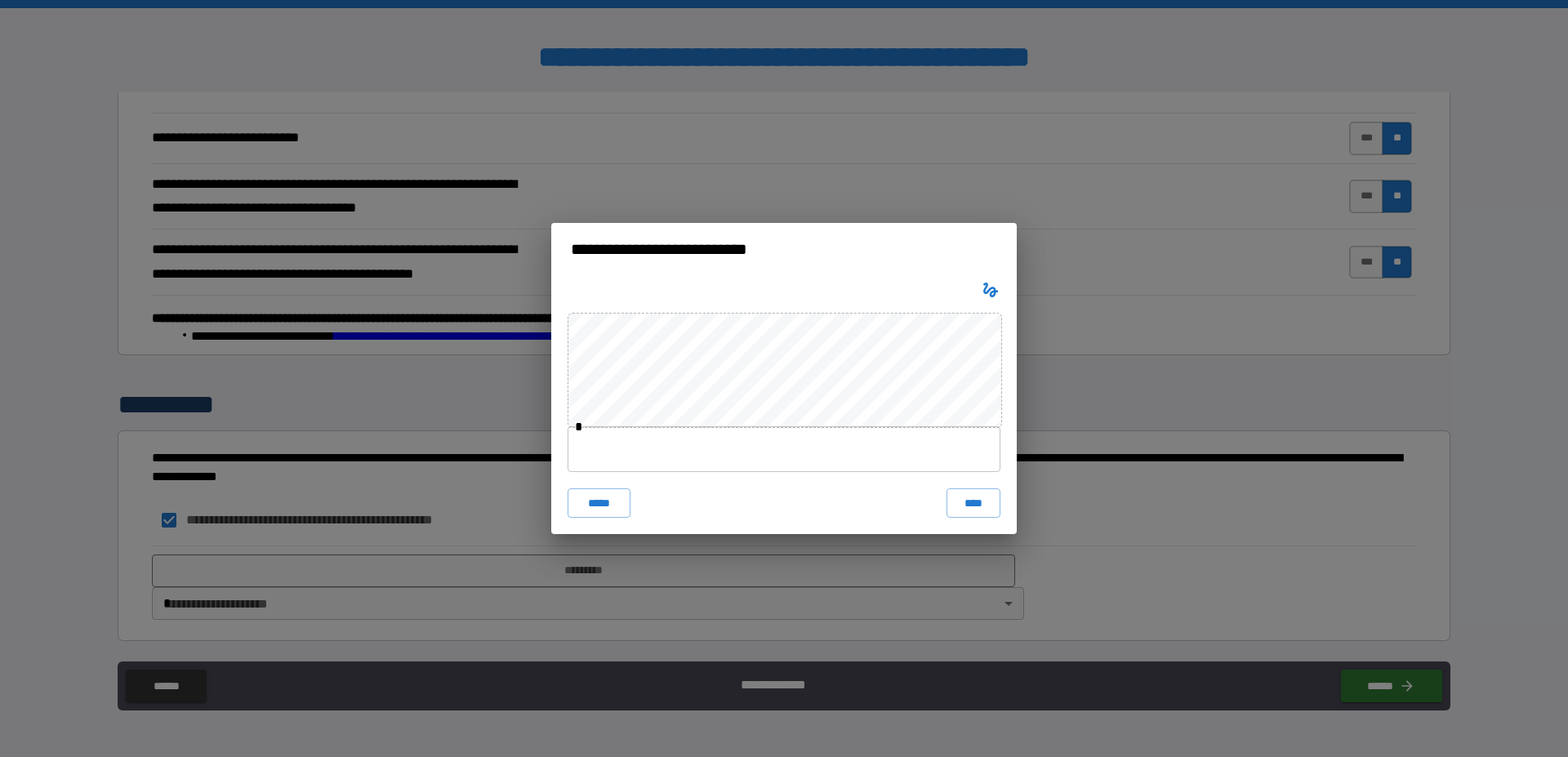 click on "* ***** ****" at bounding box center [784, 405] 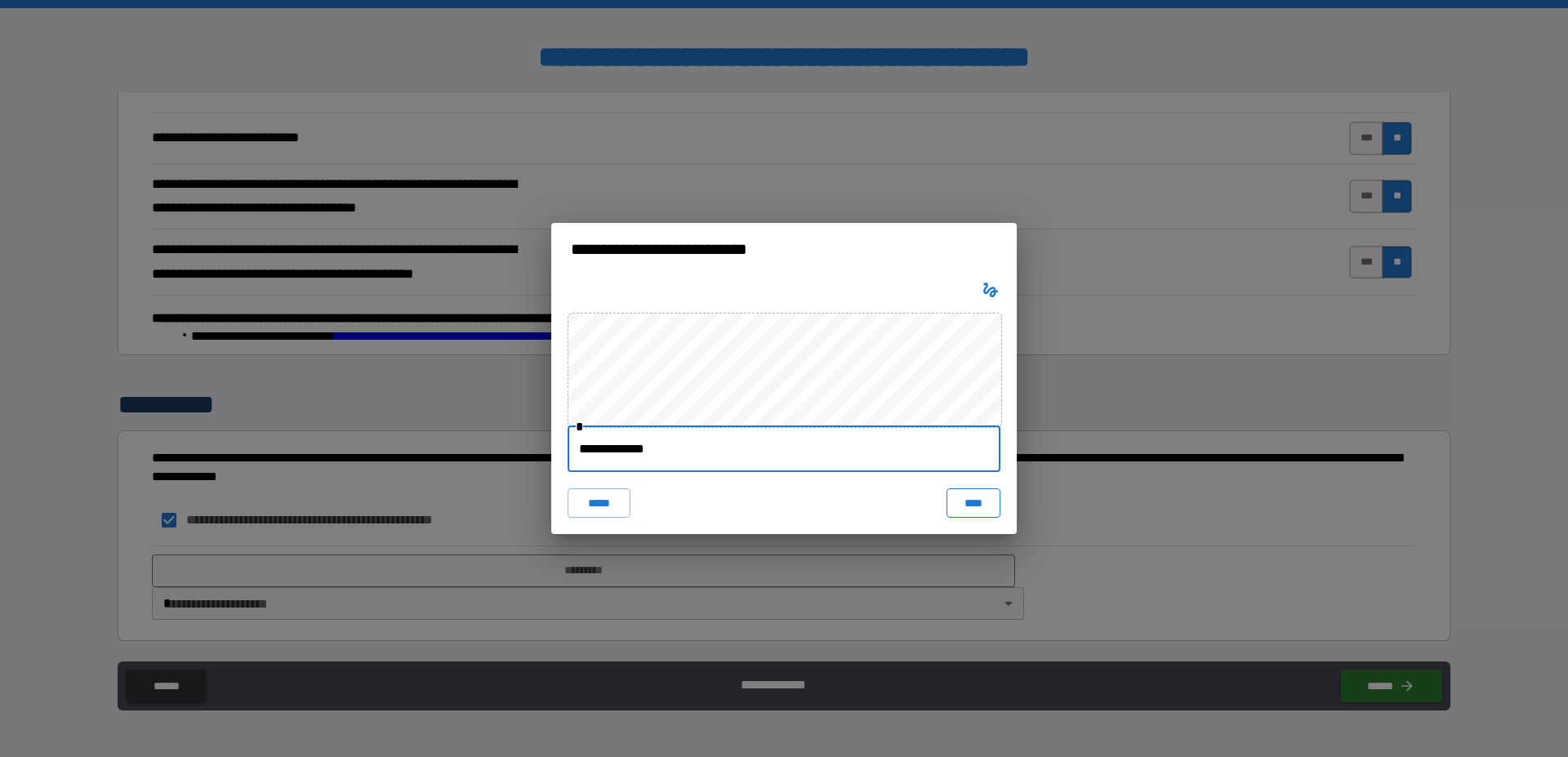 type on "**********" 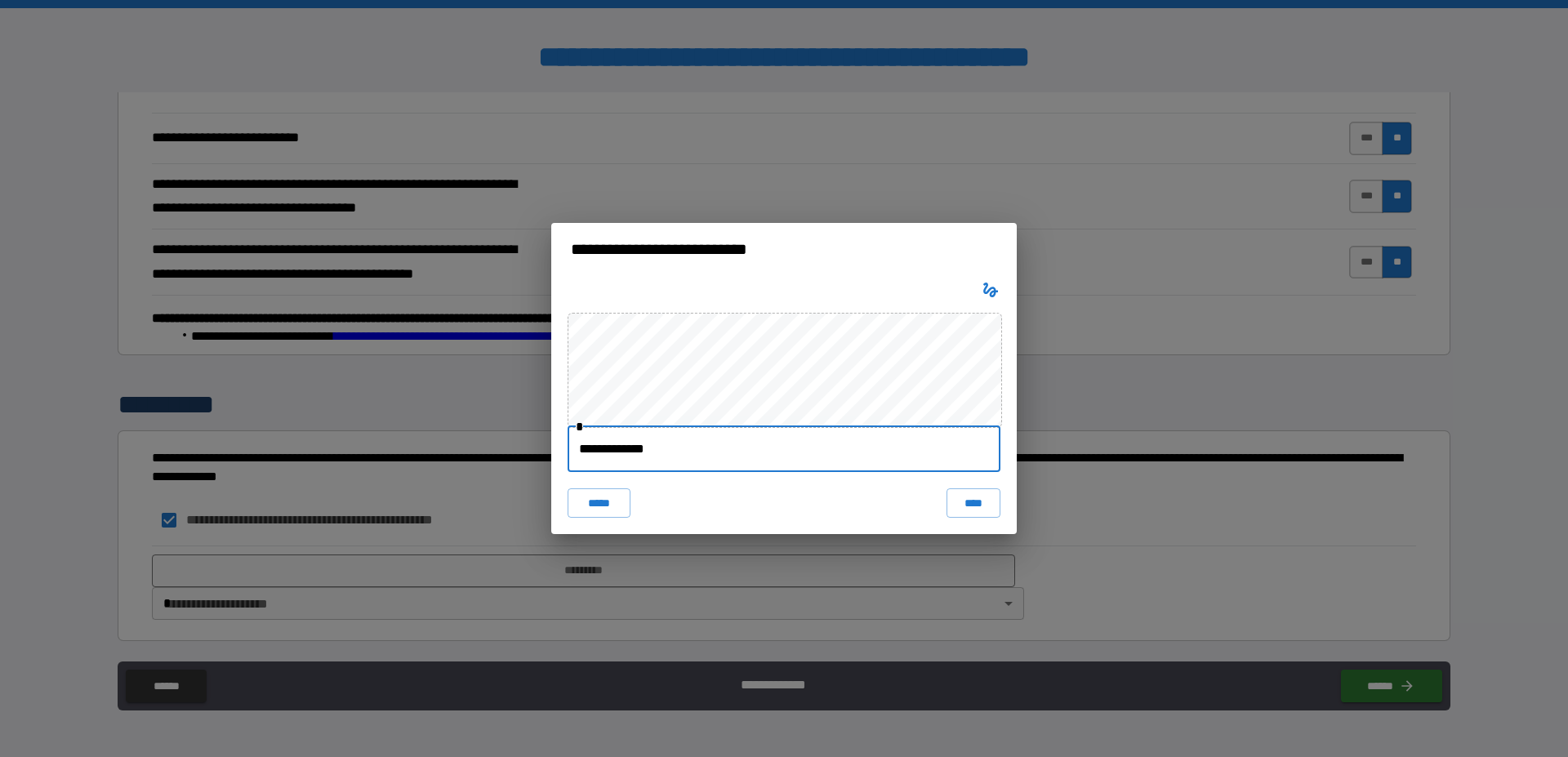 scroll, scrollTop: 701, scrollLeft: 0, axis: vertical 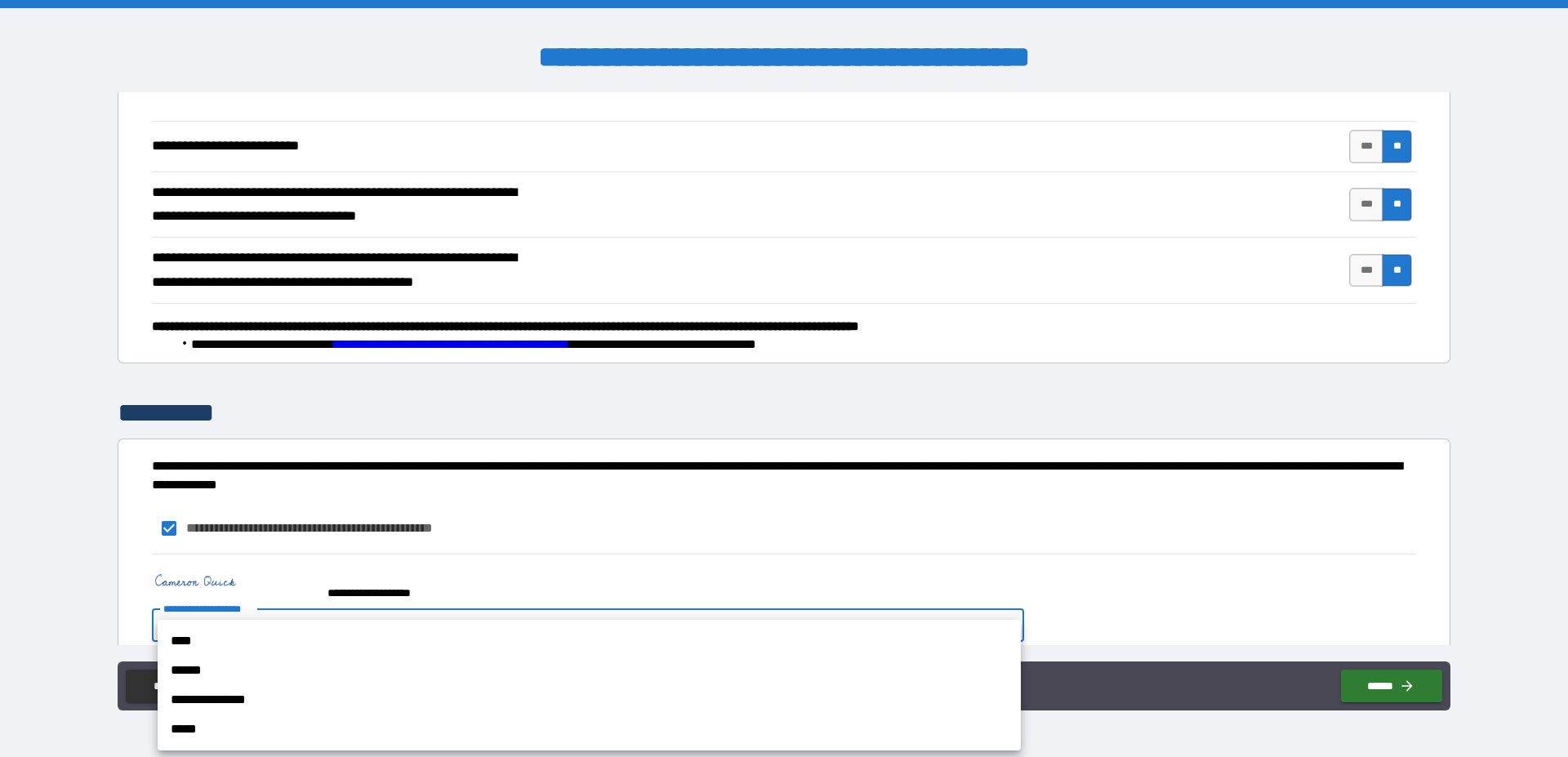 drag, startPoint x: 482, startPoint y: 621, endPoint x: 471, endPoint y: 624, distance: 11.401754 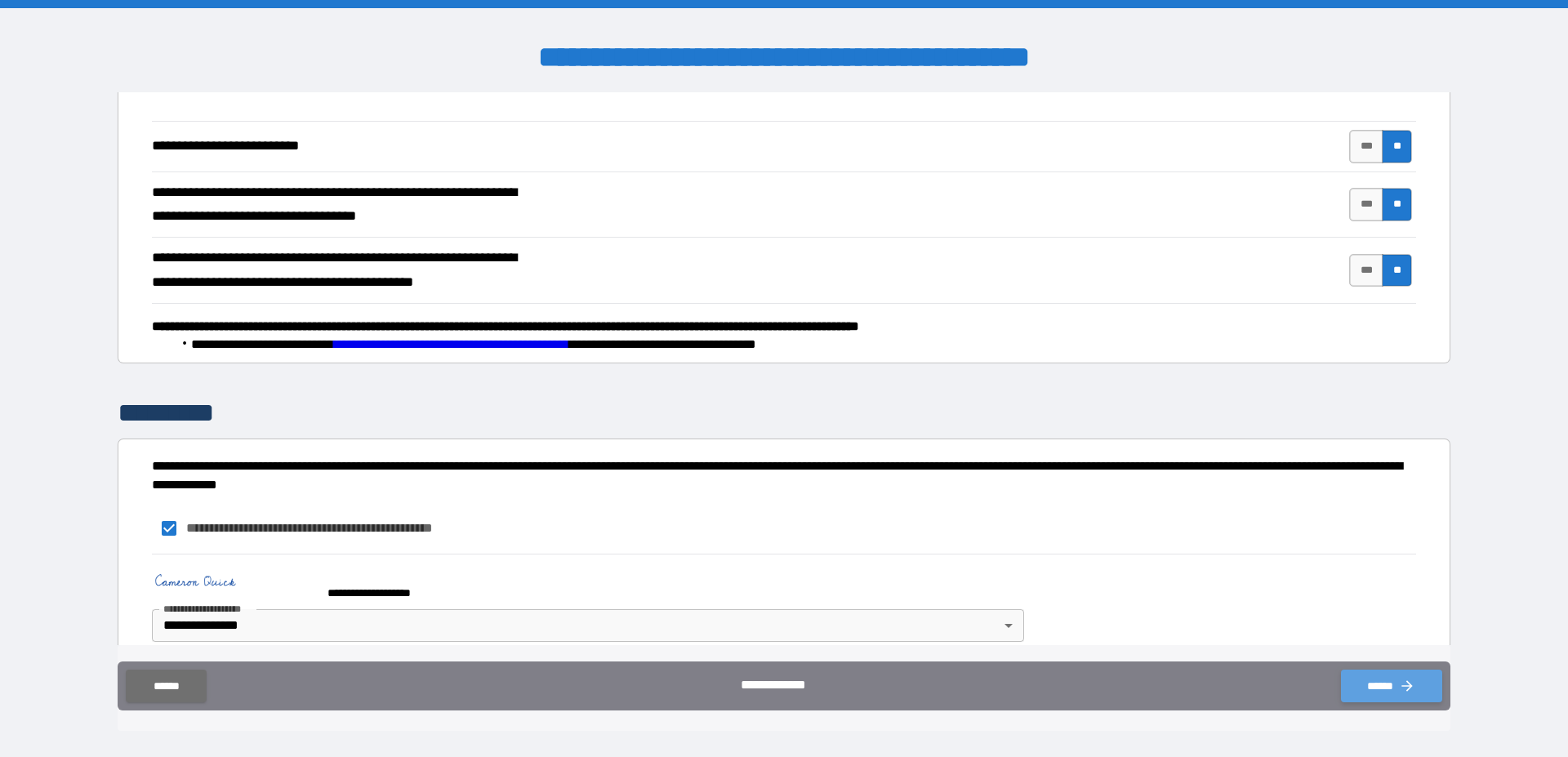 click on "******" at bounding box center (1392, 686) 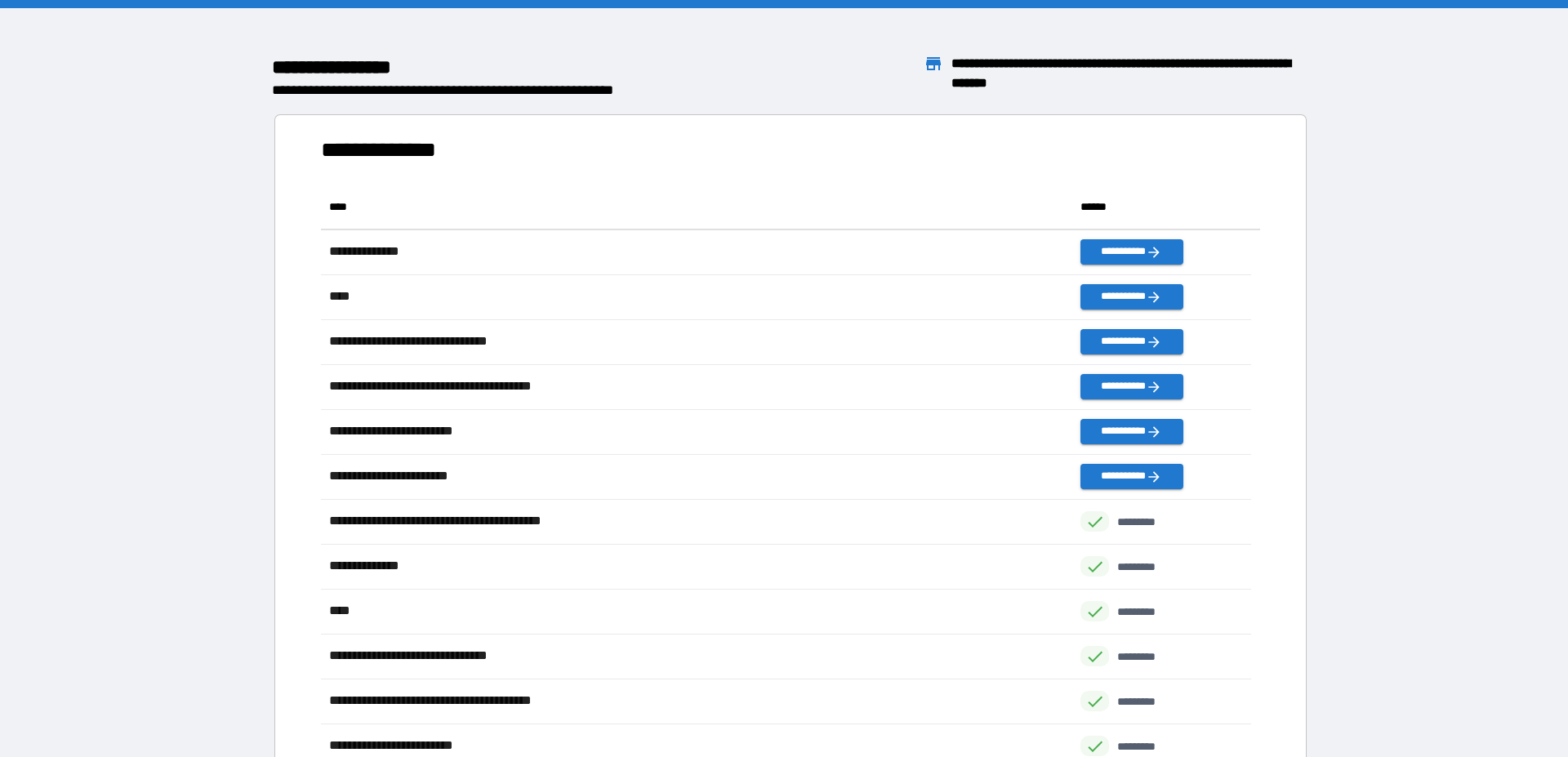 scroll, scrollTop: 661, scrollLeft: 916, axis: both 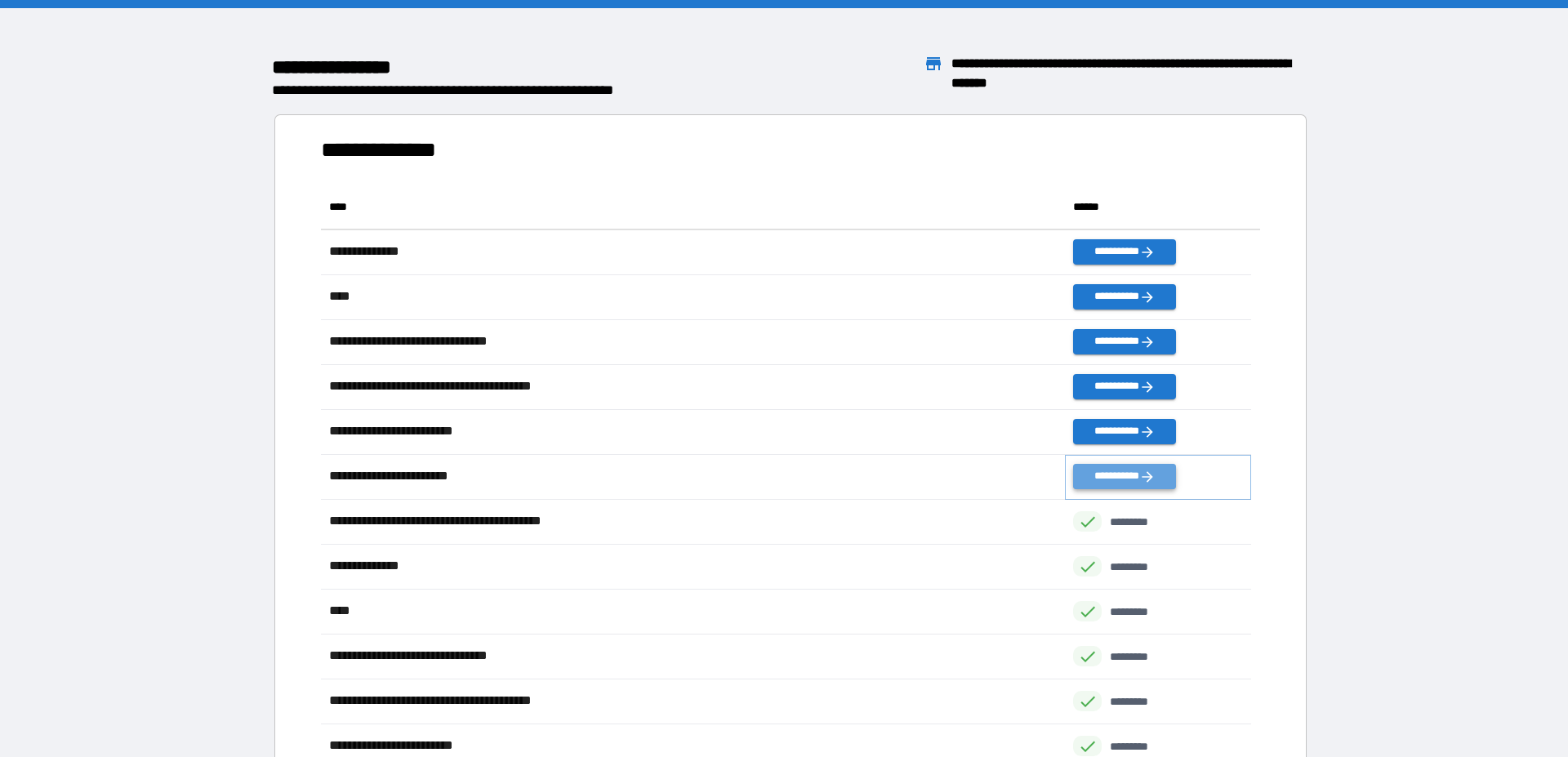 click on "**********" at bounding box center [1125, 476] 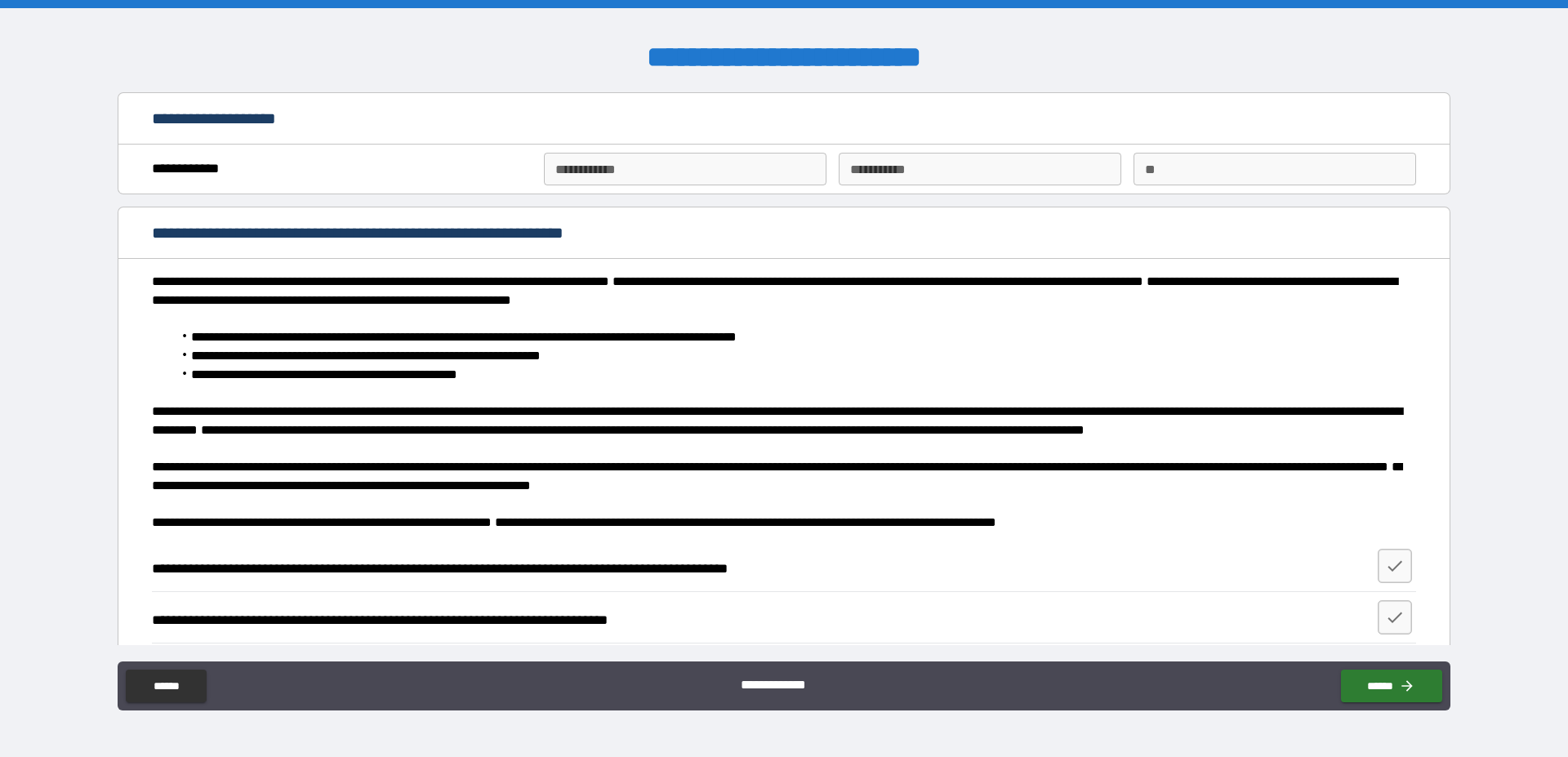 click on "**********" at bounding box center (685, 169) 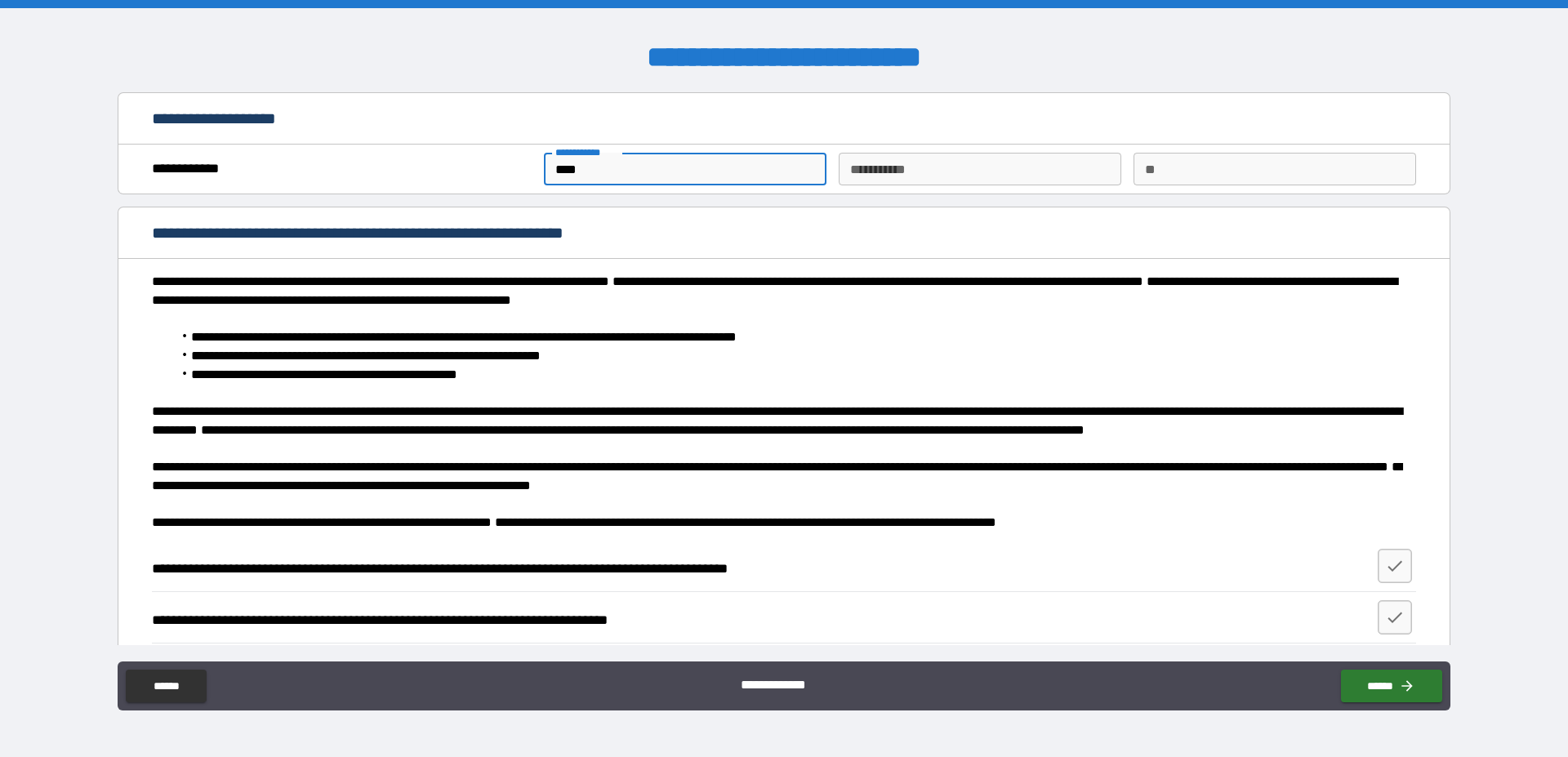 type on "****" 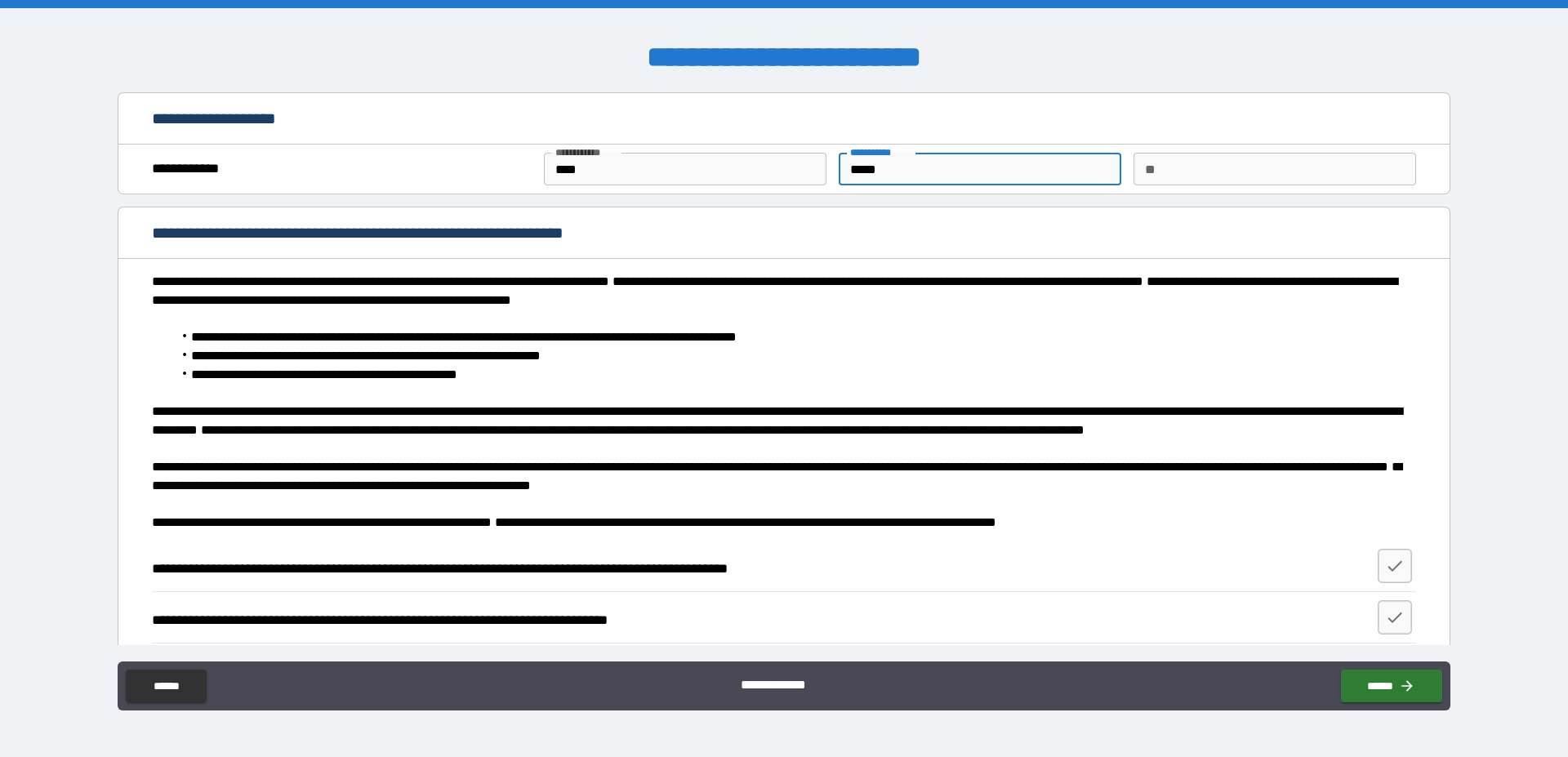type on "*****" 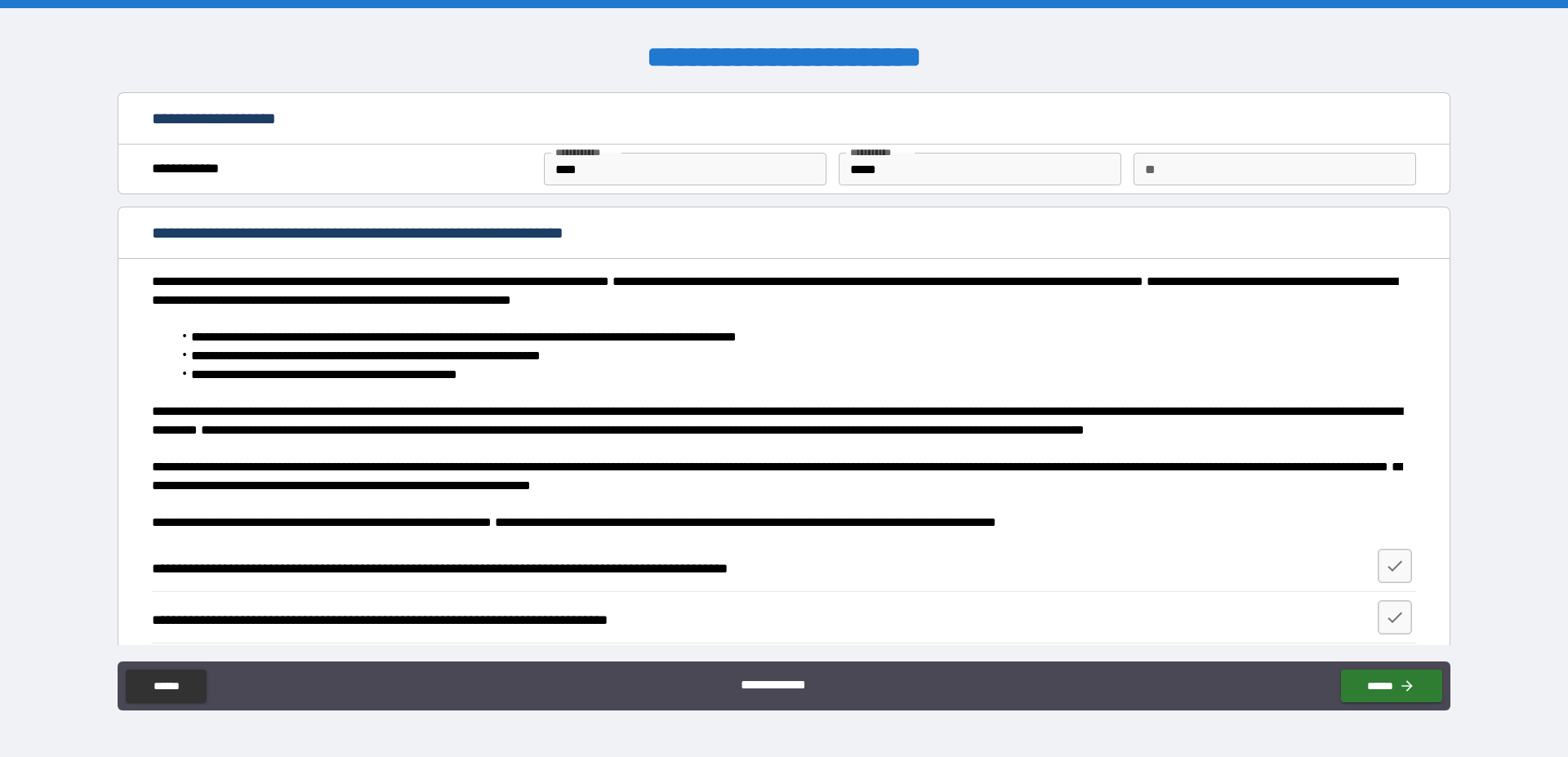 click on "**********" at bounding box center [794, 375] 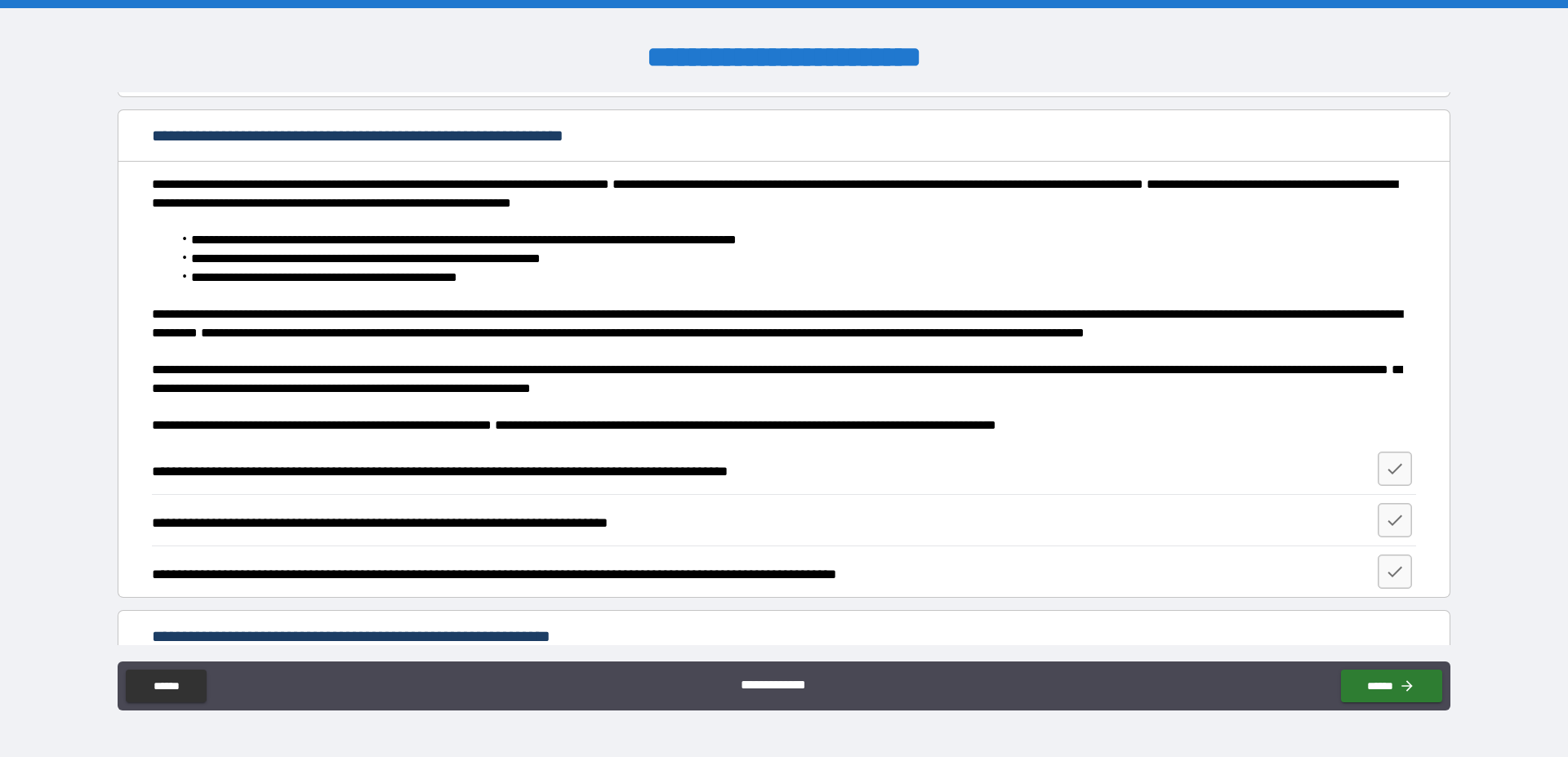 scroll, scrollTop: 279, scrollLeft: 0, axis: vertical 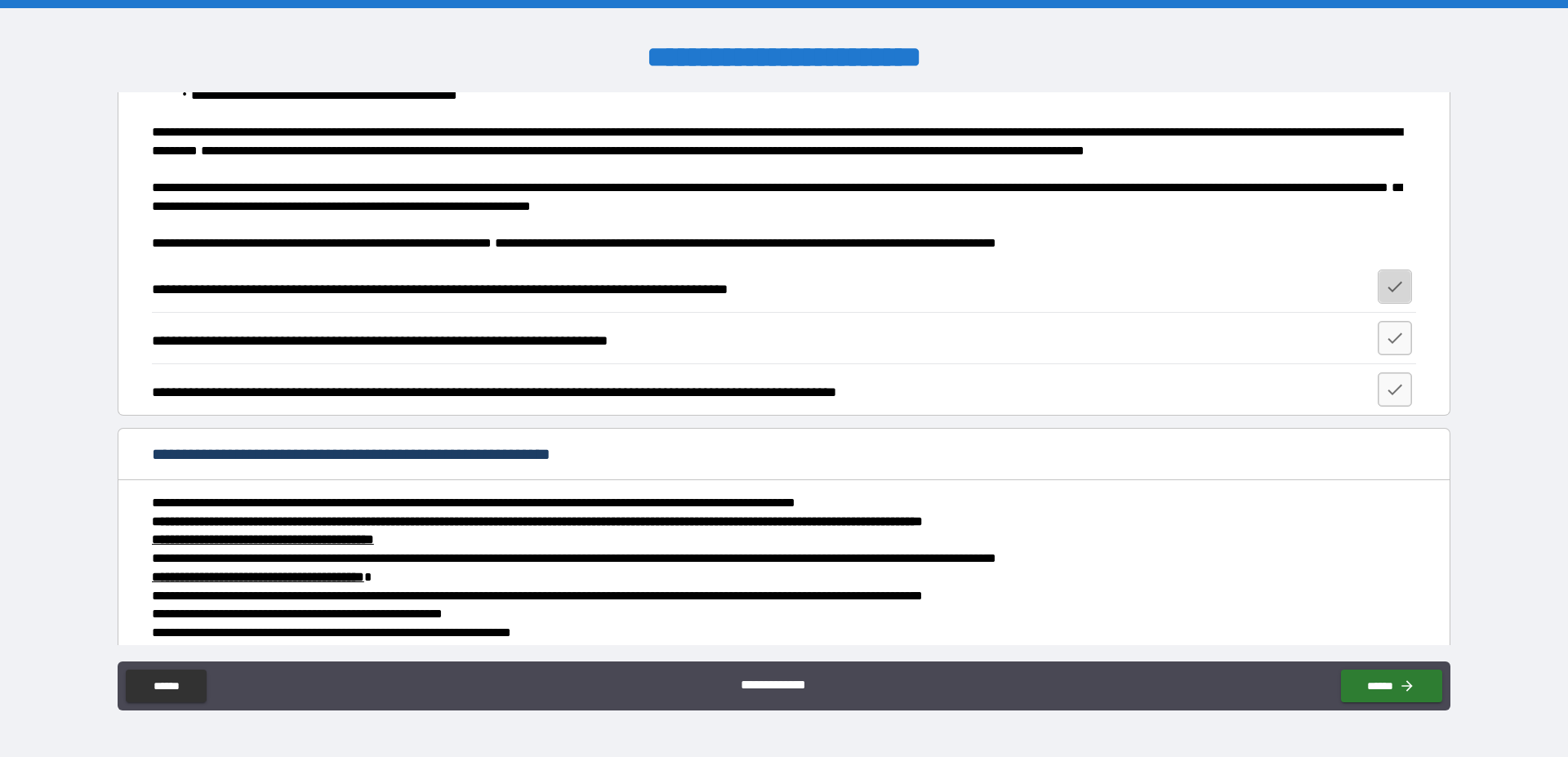 click 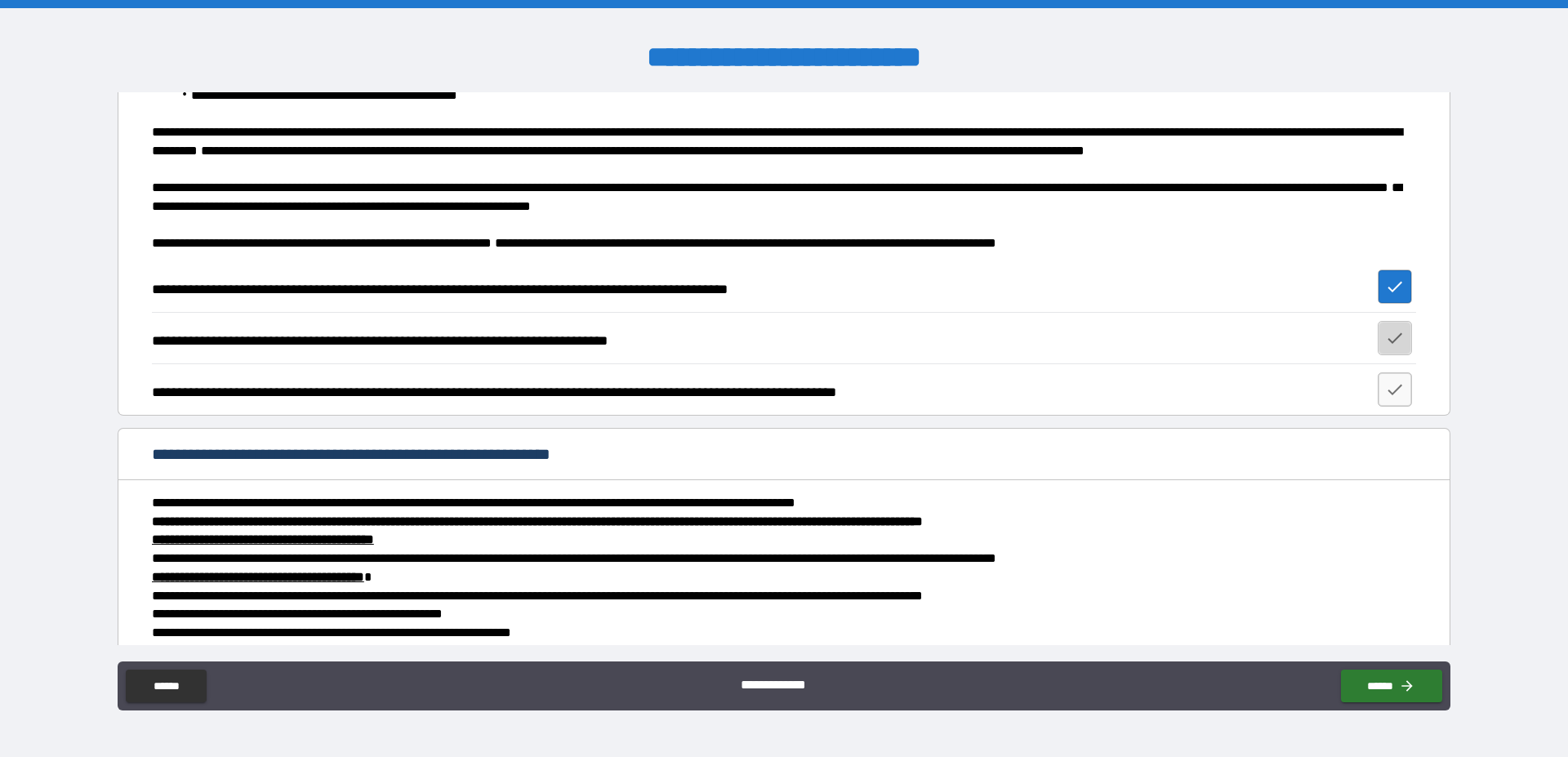 click at bounding box center (1395, 338) 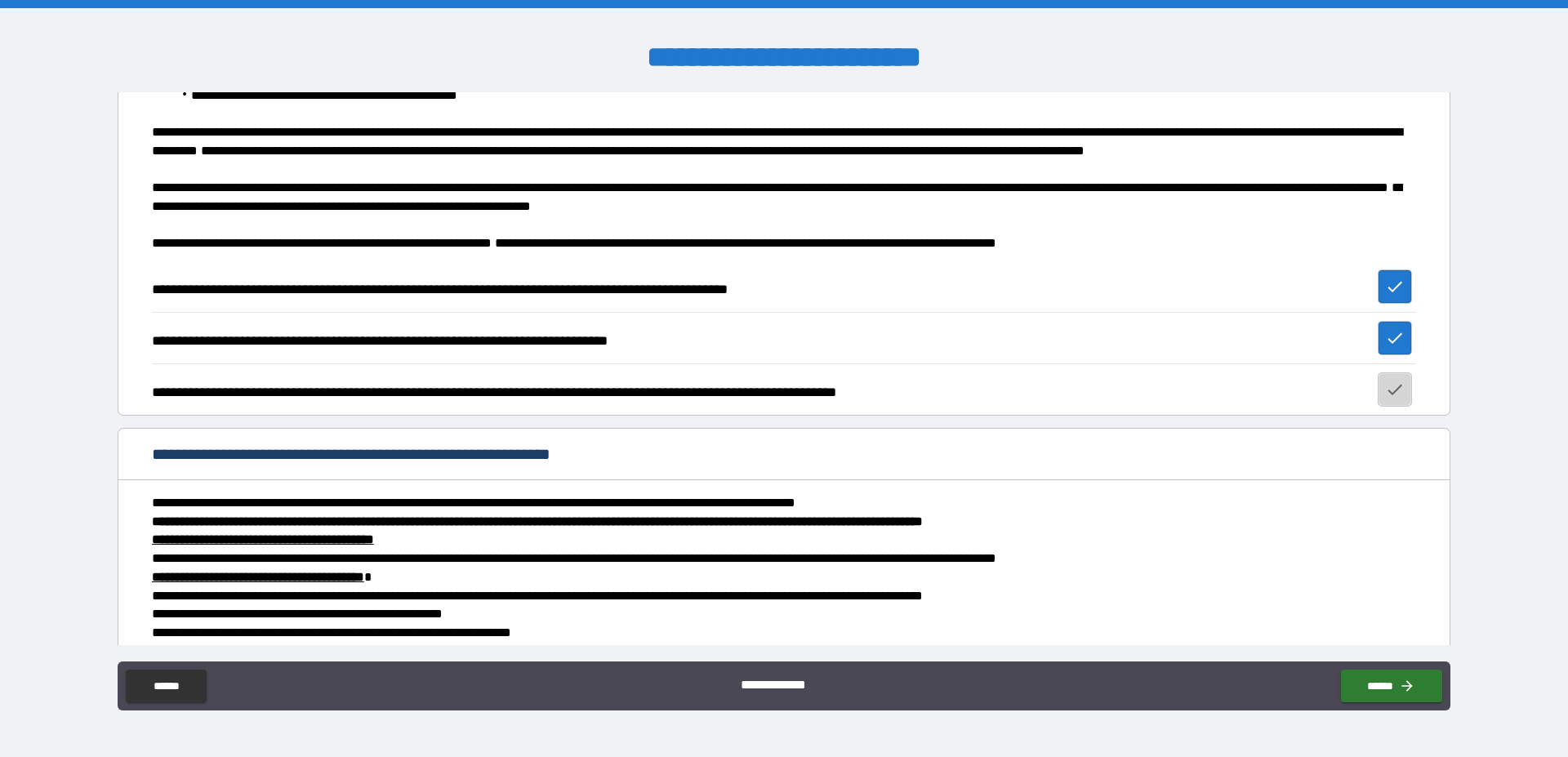 click 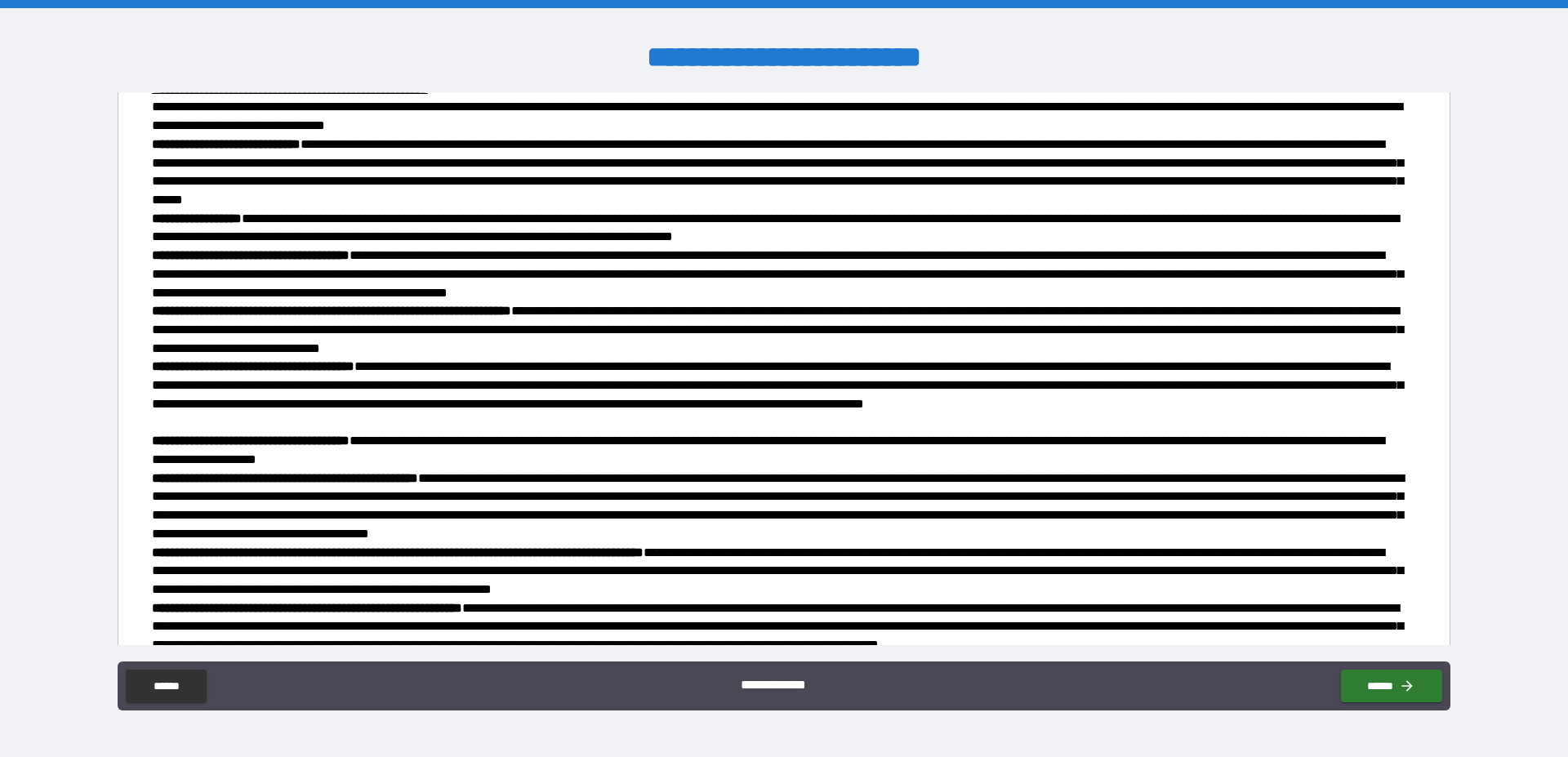 scroll, scrollTop: 1971, scrollLeft: 0, axis: vertical 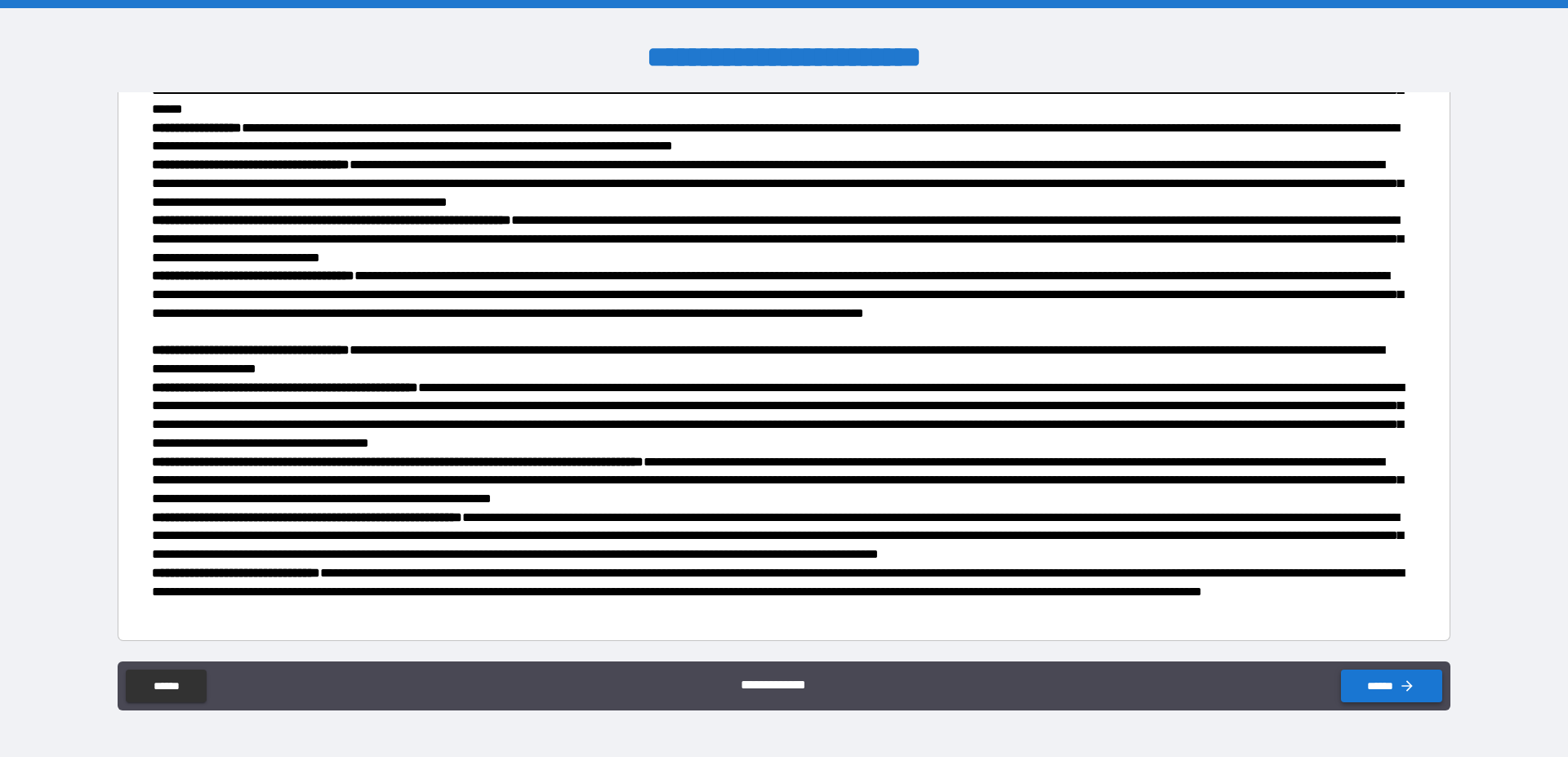 click on "******" at bounding box center (1392, 686) 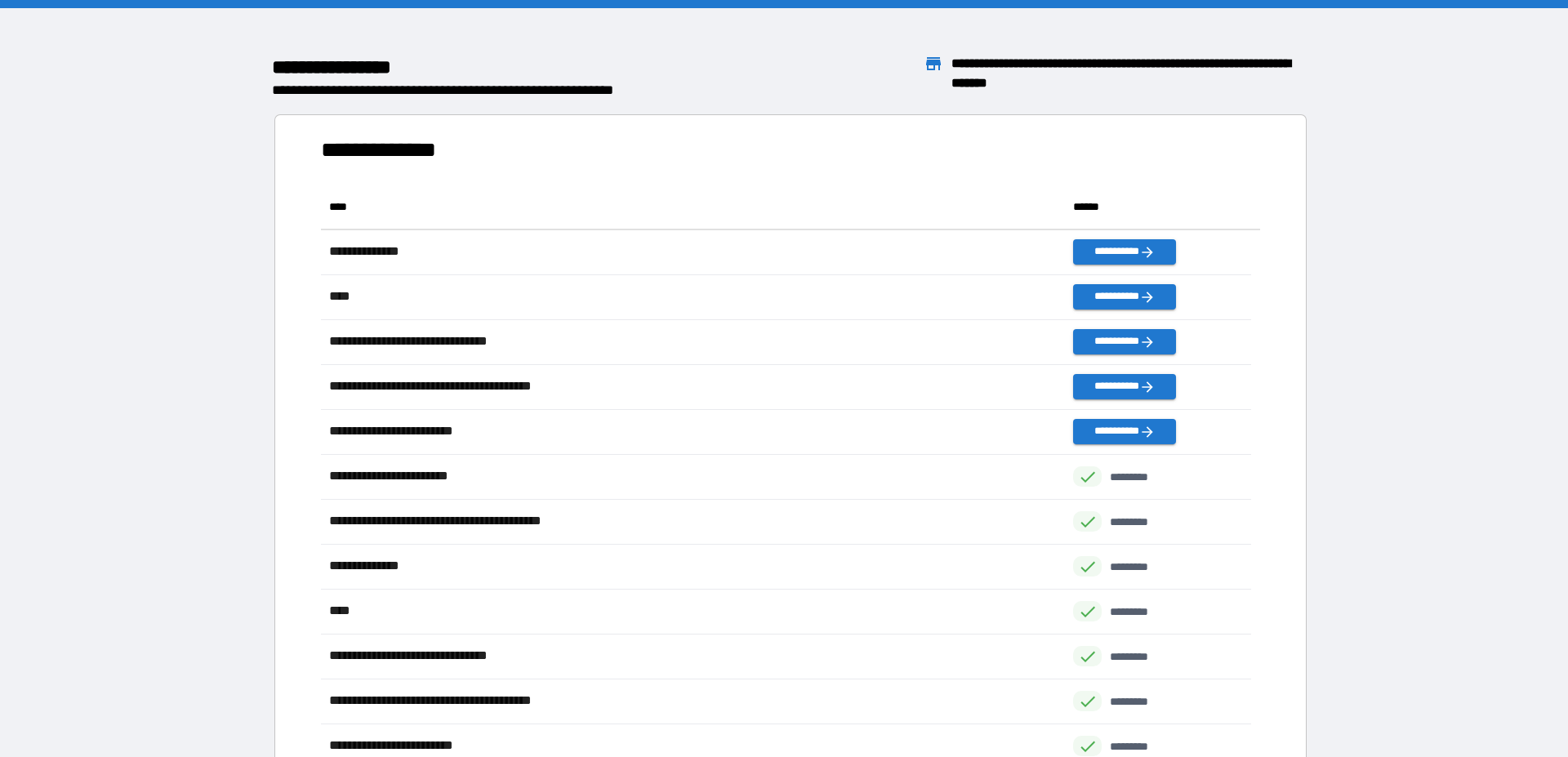scroll, scrollTop: 15, scrollLeft: 15, axis: both 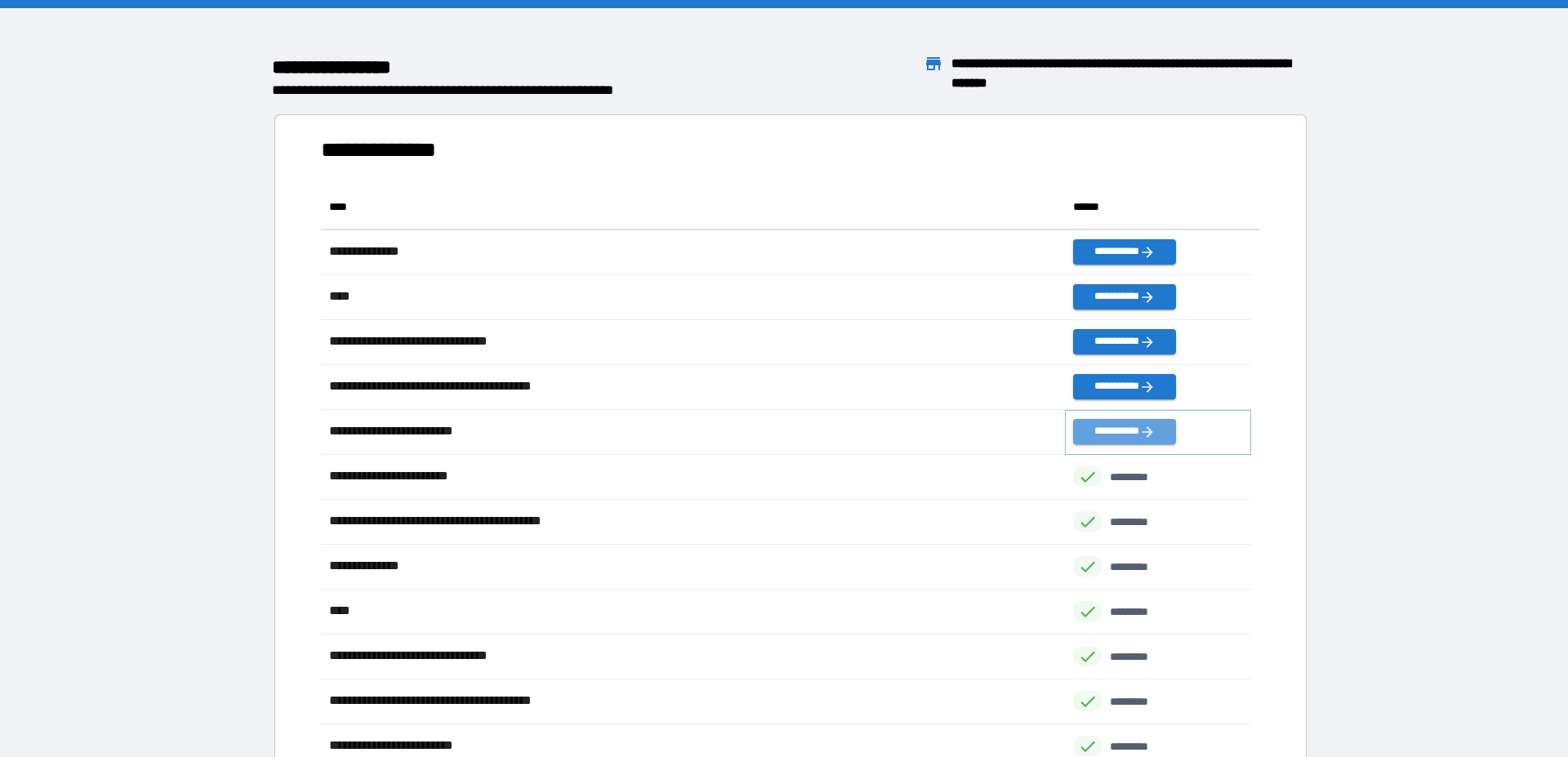 click on "**********" at bounding box center (1125, 431) 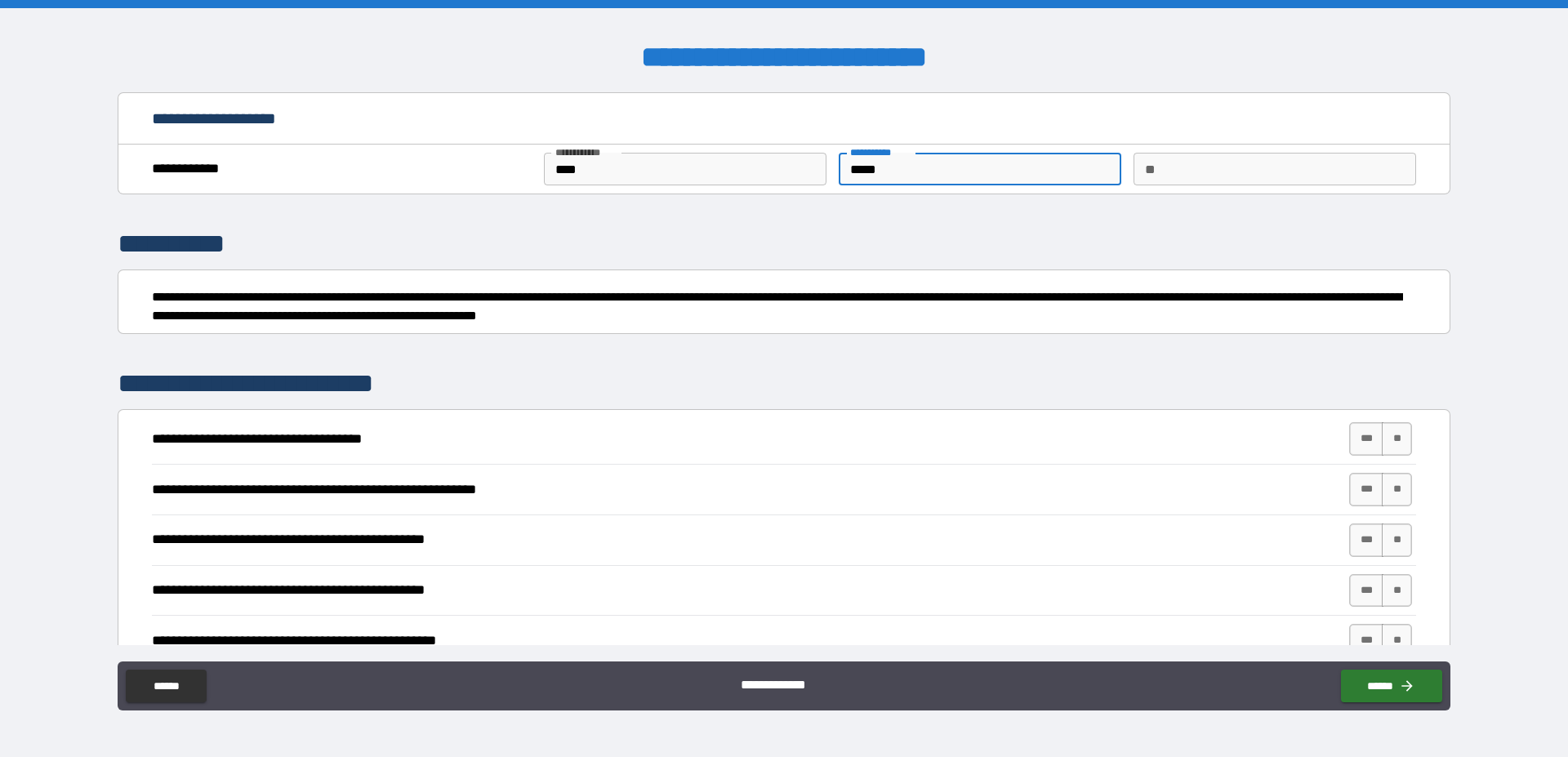 drag, startPoint x: 964, startPoint y: 175, endPoint x: 554, endPoint y: 165, distance: 410.12193 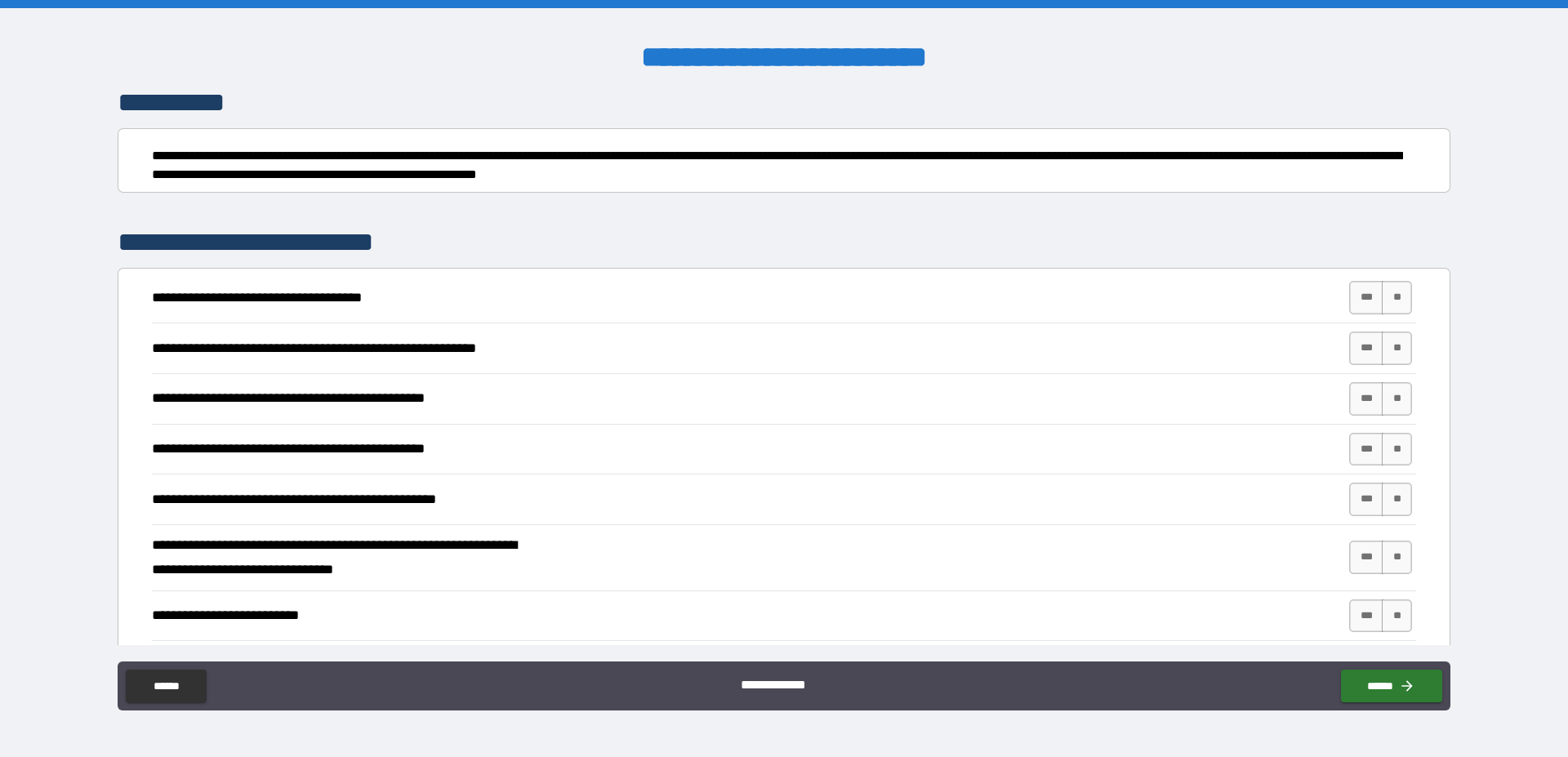 scroll, scrollTop: 186, scrollLeft: 0, axis: vertical 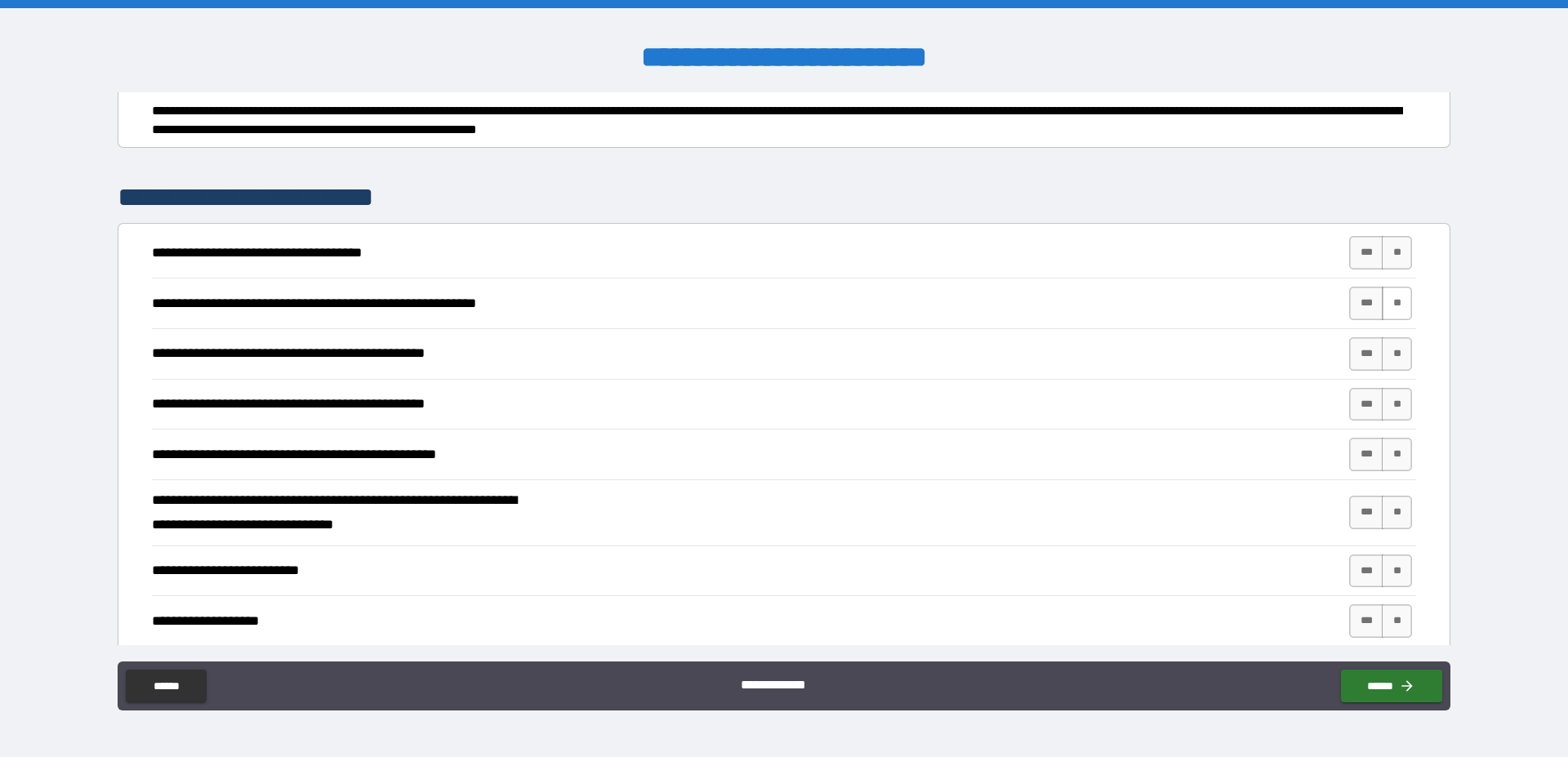 drag, startPoint x: 1384, startPoint y: 259, endPoint x: 1384, endPoint y: 309, distance: 50 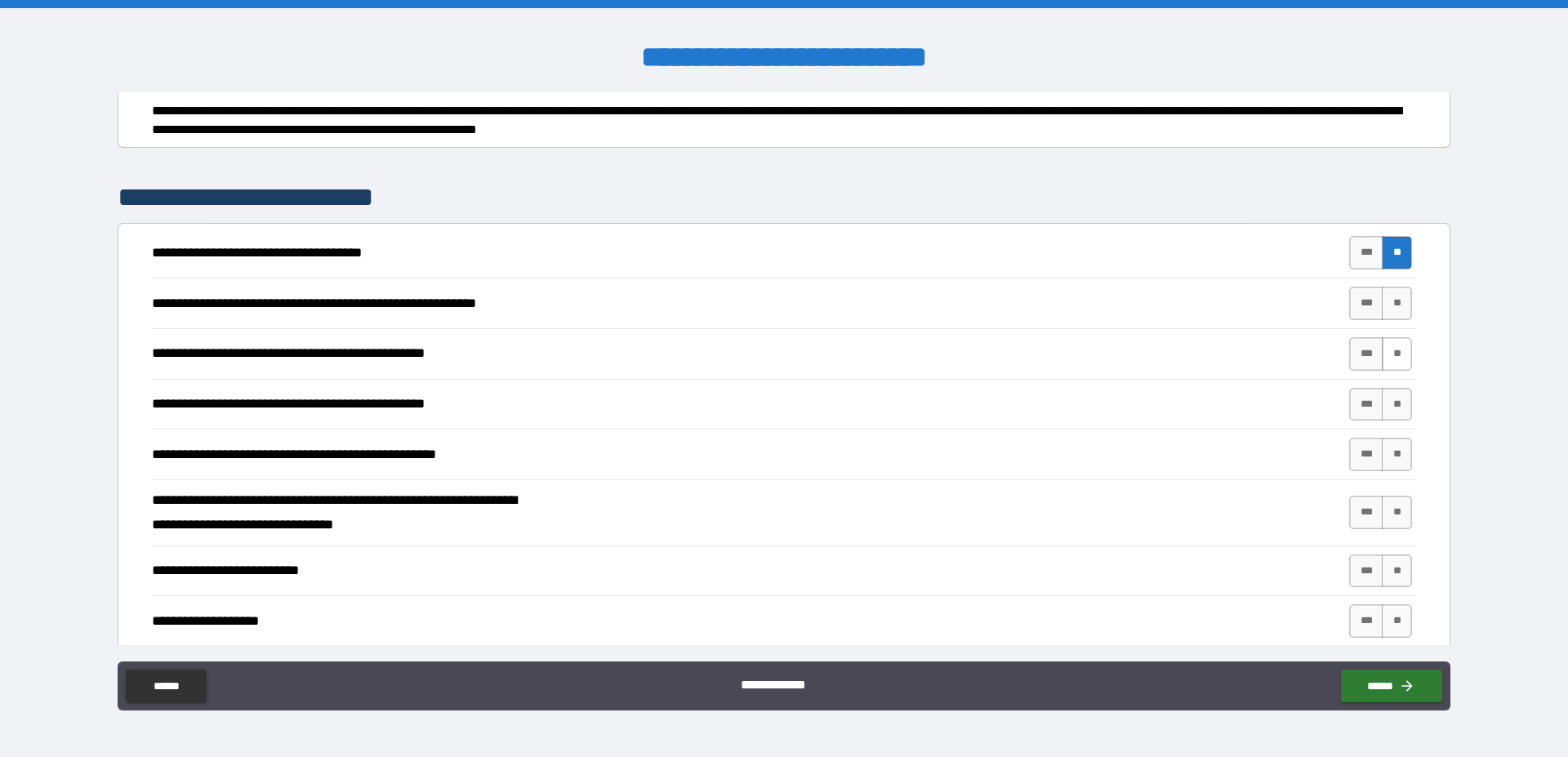 drag, startPoint x: 1388, startPoint y: 320, endPoint x: 1391, endPoint y: 340, distance: 20.22375 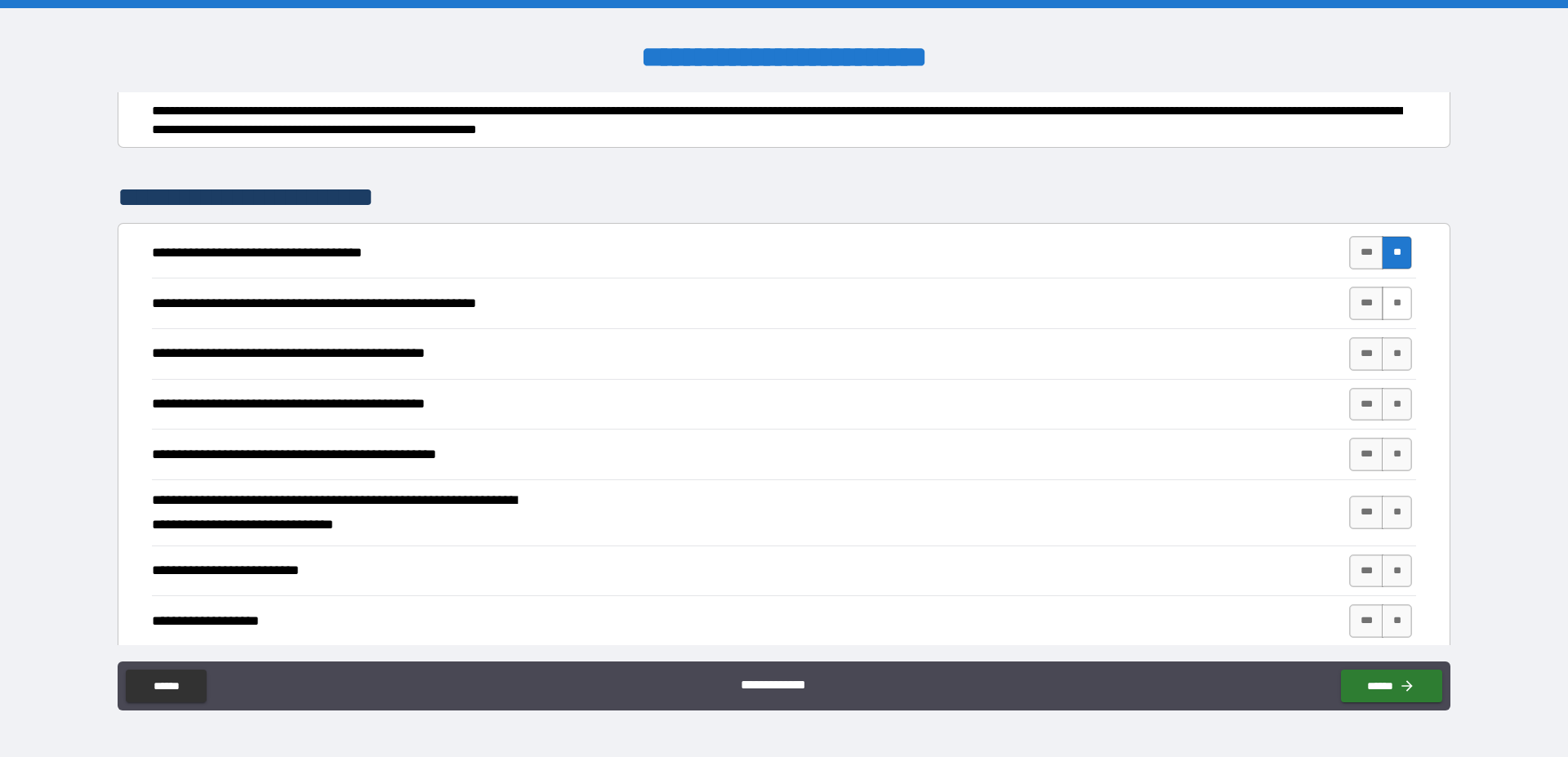 click on "**********" at bounding box center [784, 303] 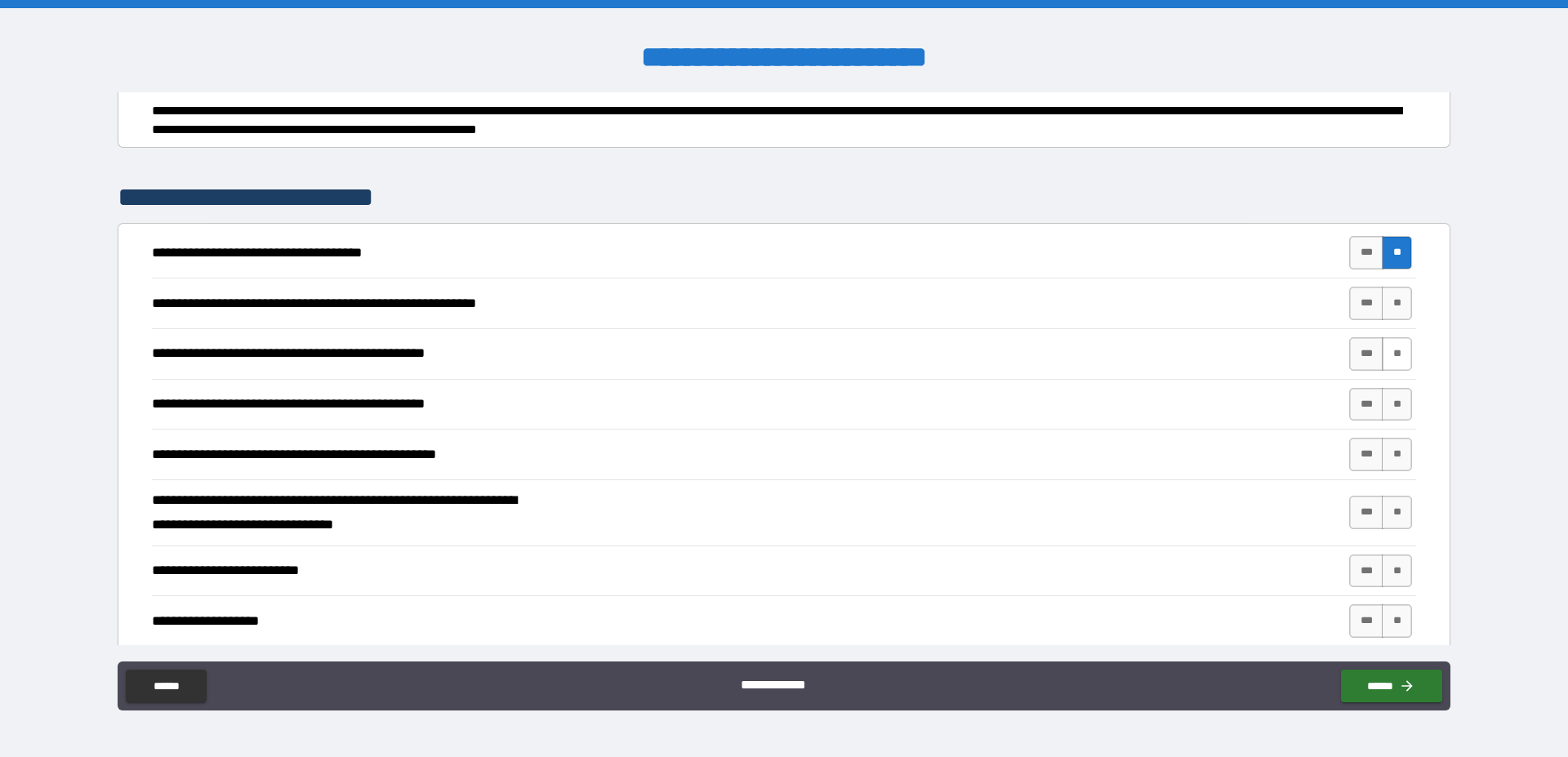 drag, startPoint x: 1392, startPoint y: 311, endPoint x: 1396, endPoint y: 347, distance: 36.22154 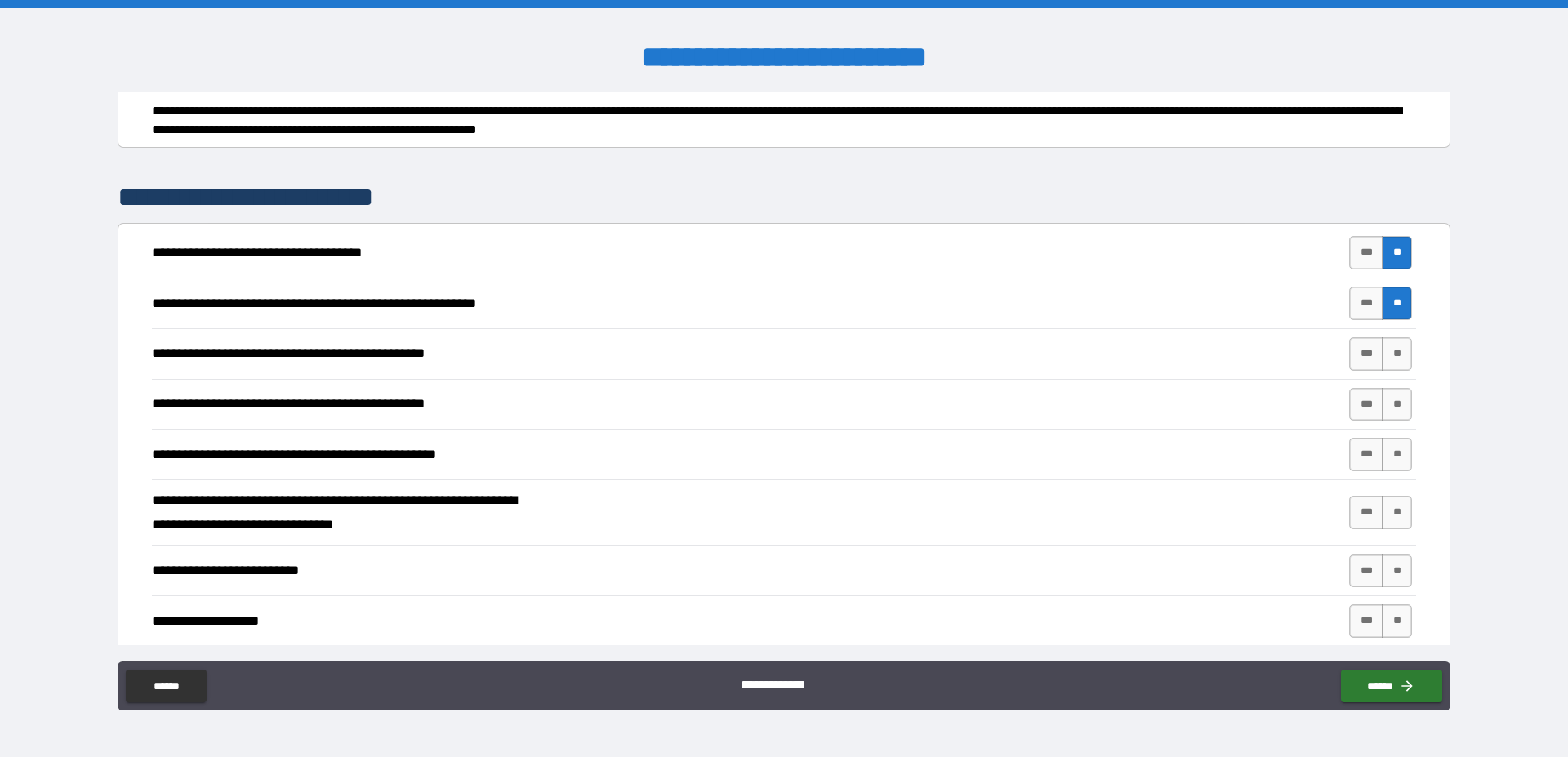 drag, startPoint x: 1396, startPoint y: 359, endPoint x: 1396, endPoint y: 384, distance: 25 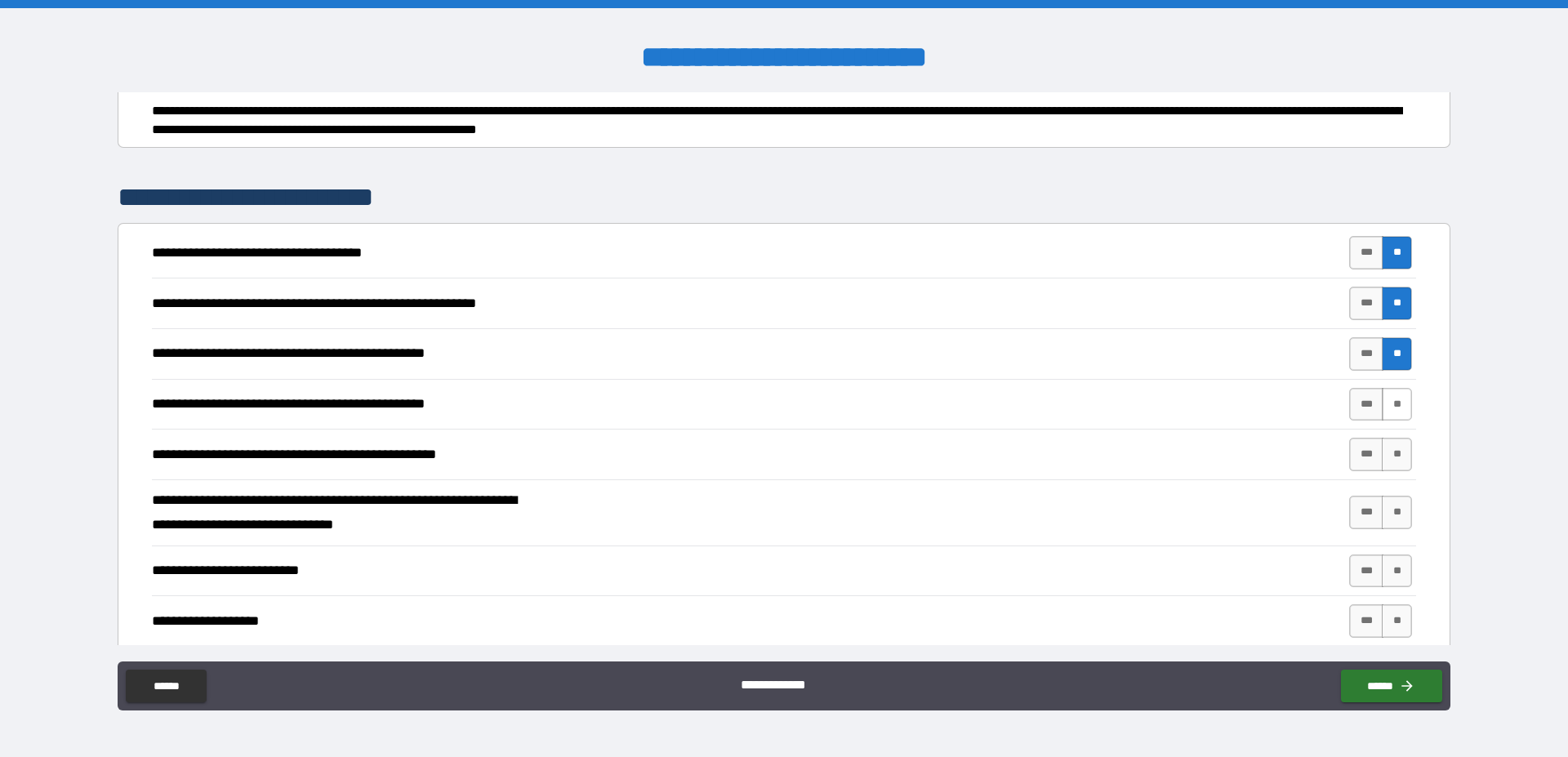 click on "**" at bounding box center [1396, 404] 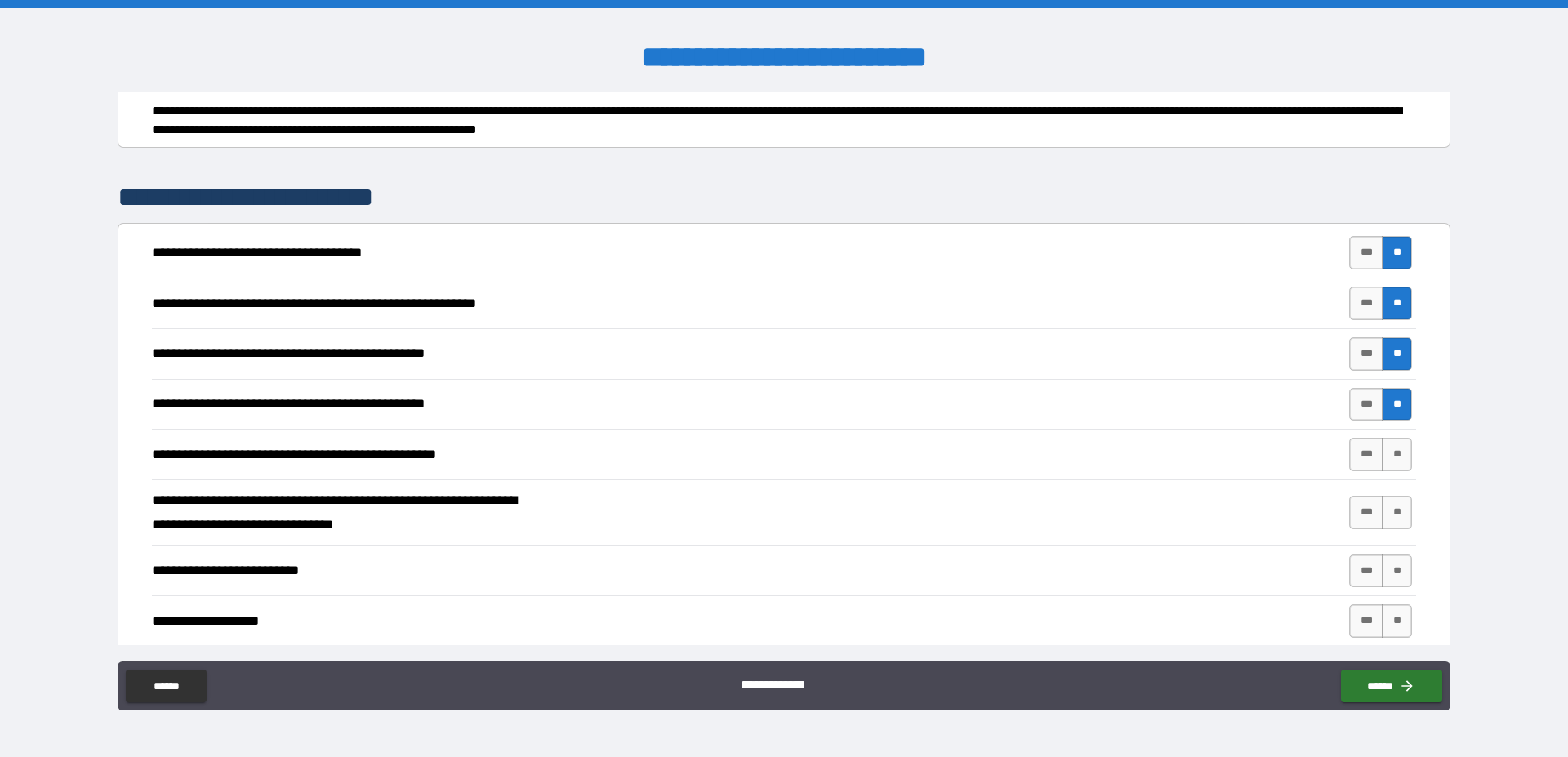 click on "*** **" at bounding box center (1383, 454) 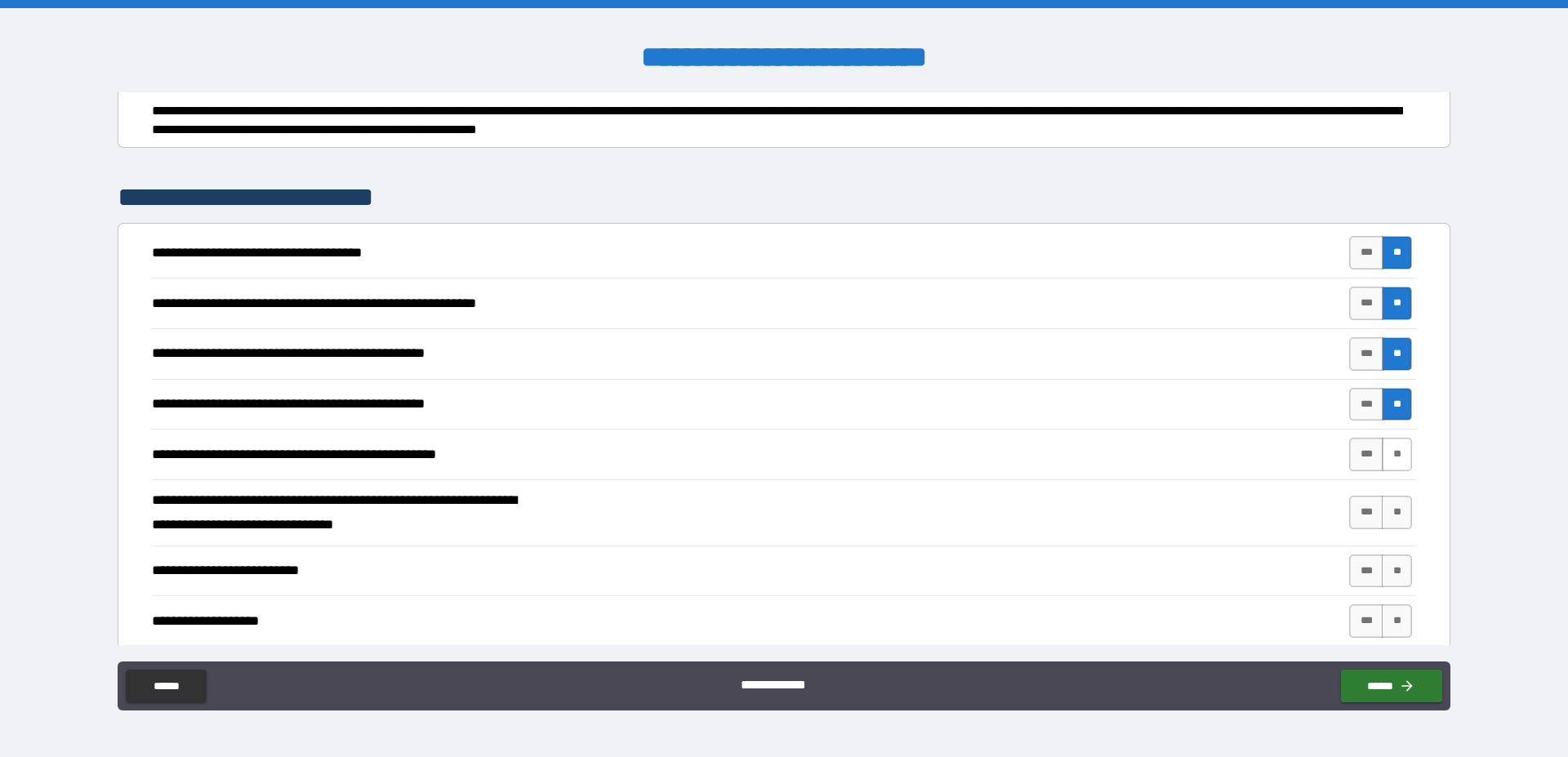 click on "**" at bounding box center (1396, 454) 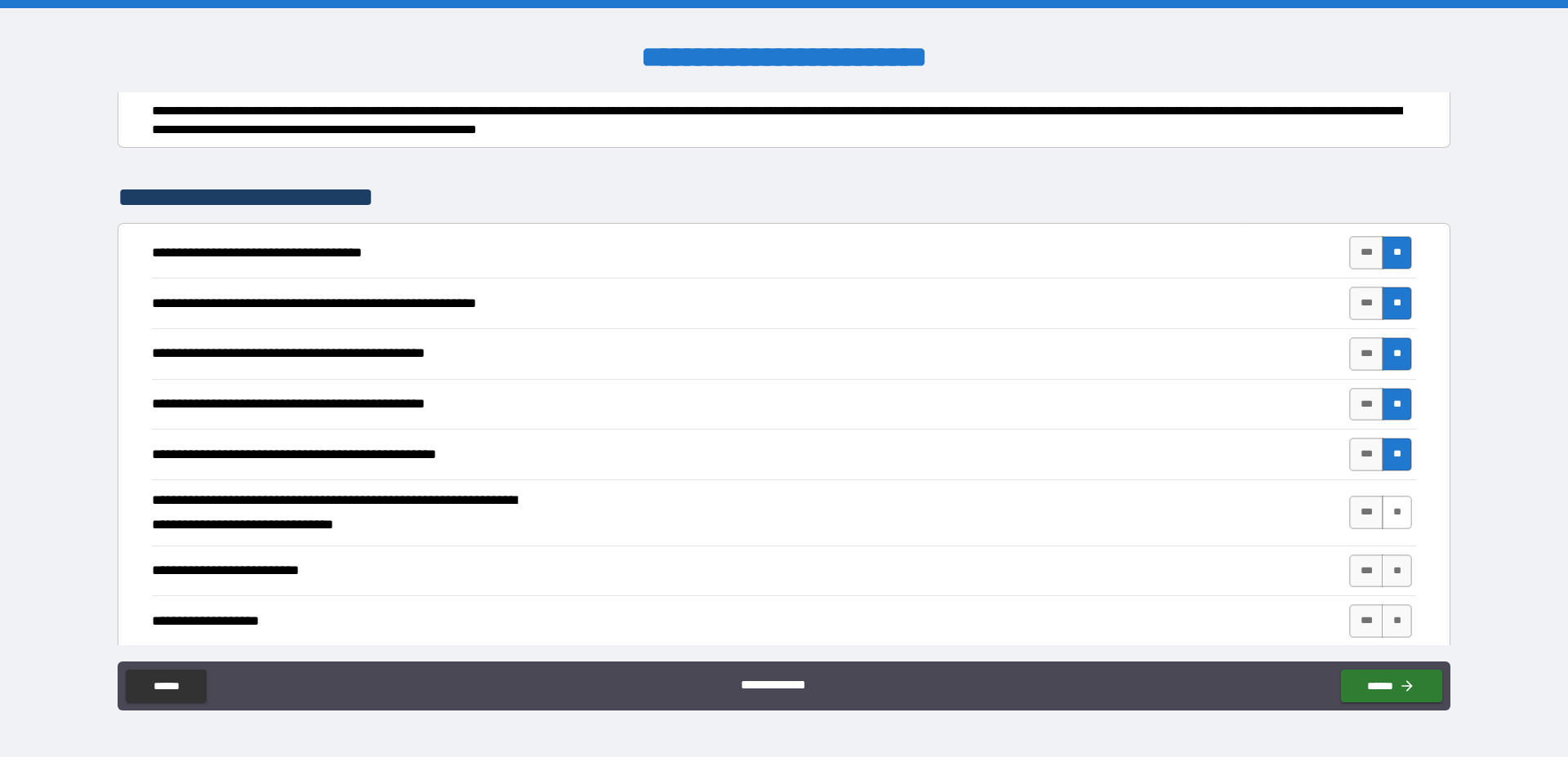 drag, startPoint x: 1384, startPoint y: 503, endPoint x: 1384, endPoint y: 519, distance: 16 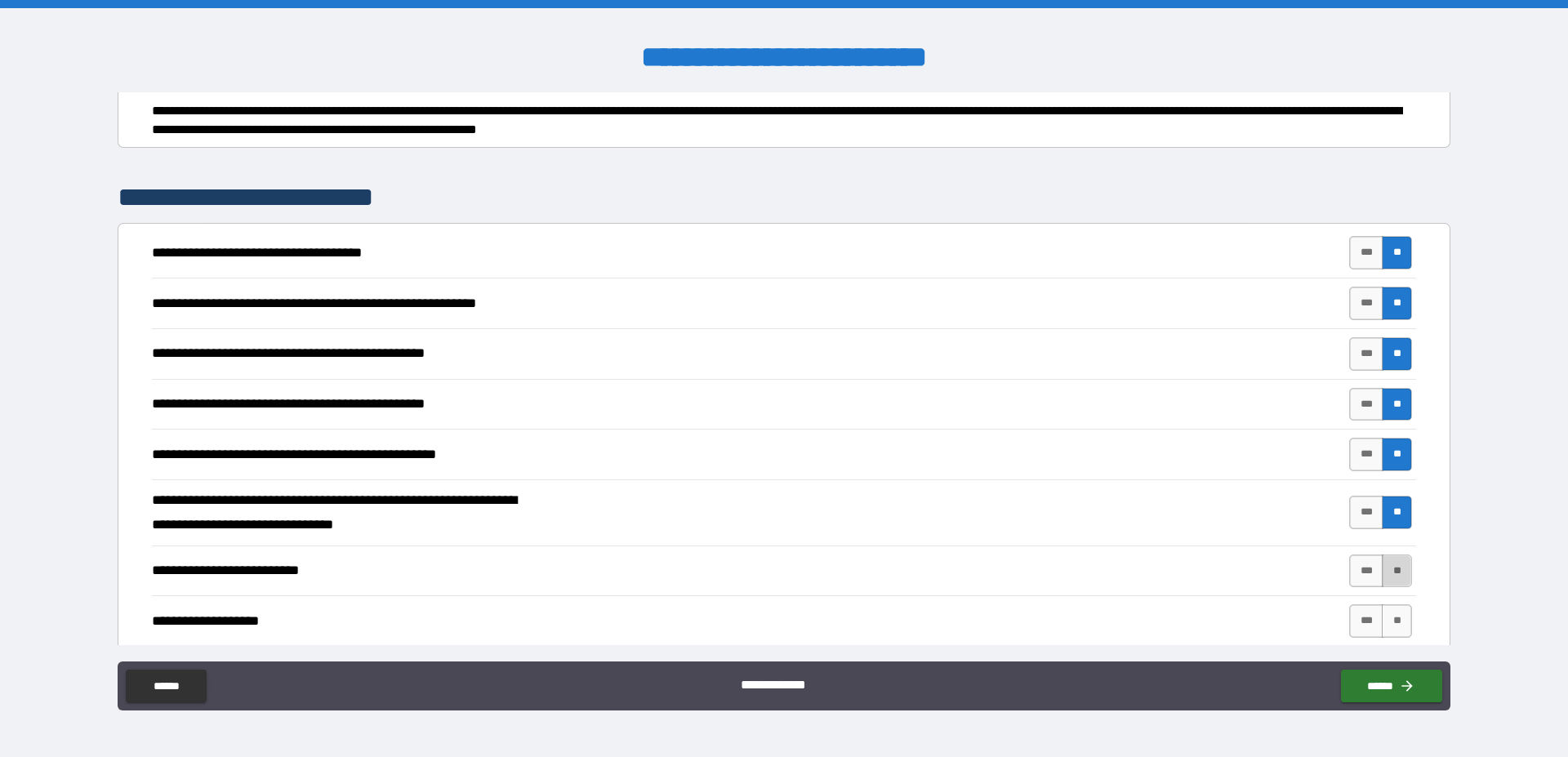 drag, startPoint x: 1393, startPoint y: 571, endPoint x: 1383, endPoint y: 598, distance: 28.79236 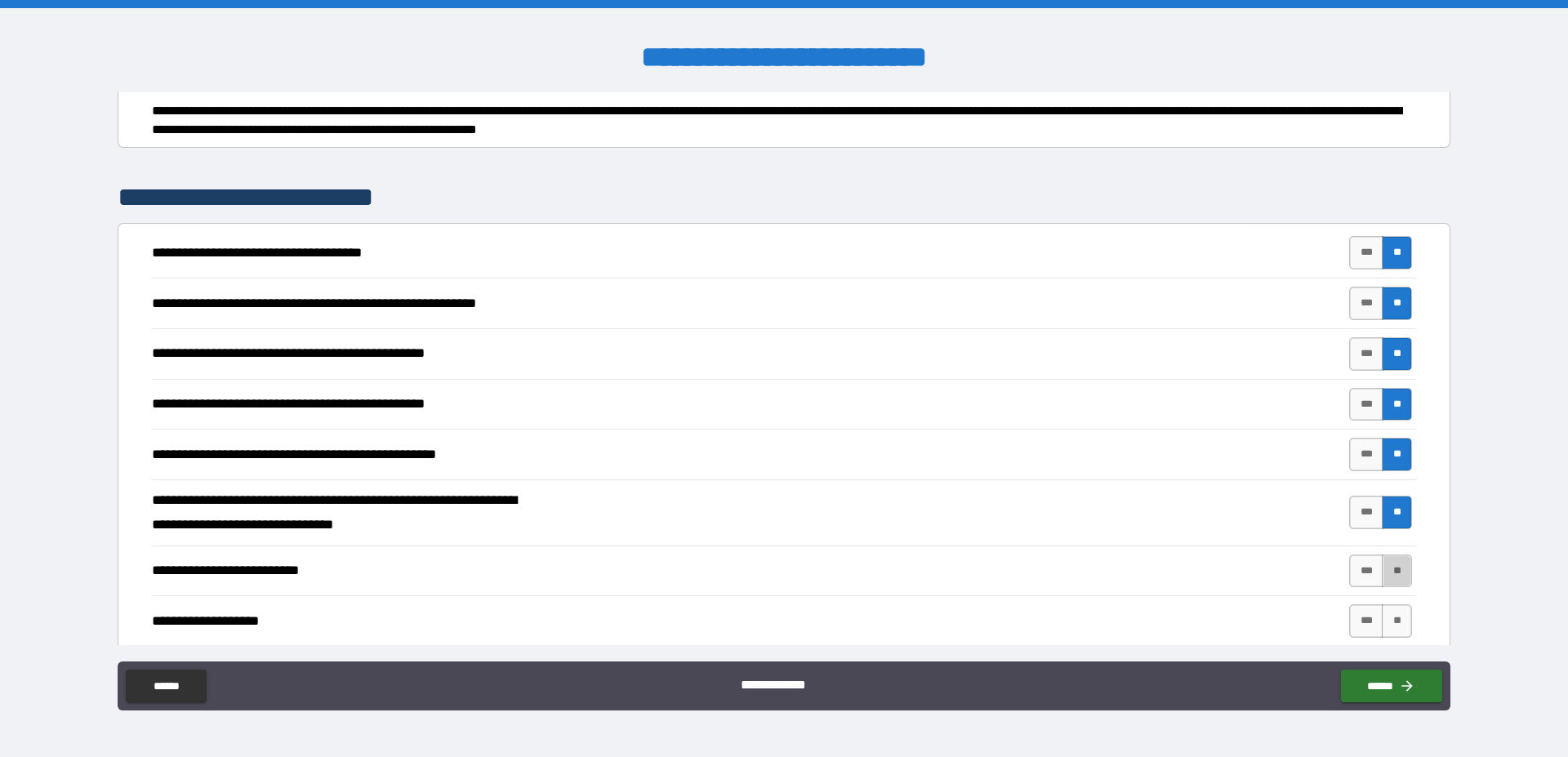click on "**" at bounding box center [1396, 571] 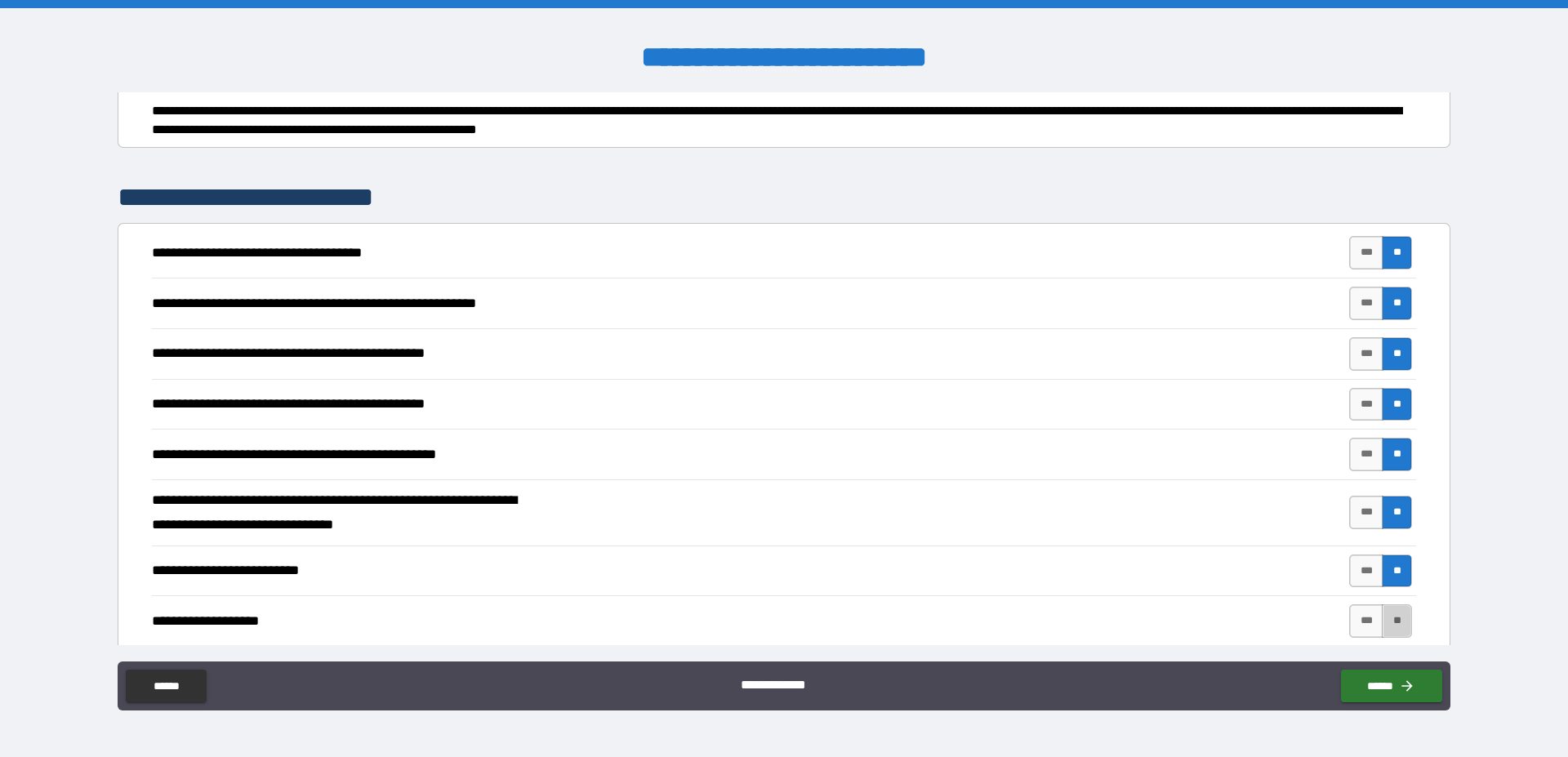 drag, startPoint x: 1387, startPoint y: 614, endPoint x: 1388, endPoint y: 601, distance: 13.0384 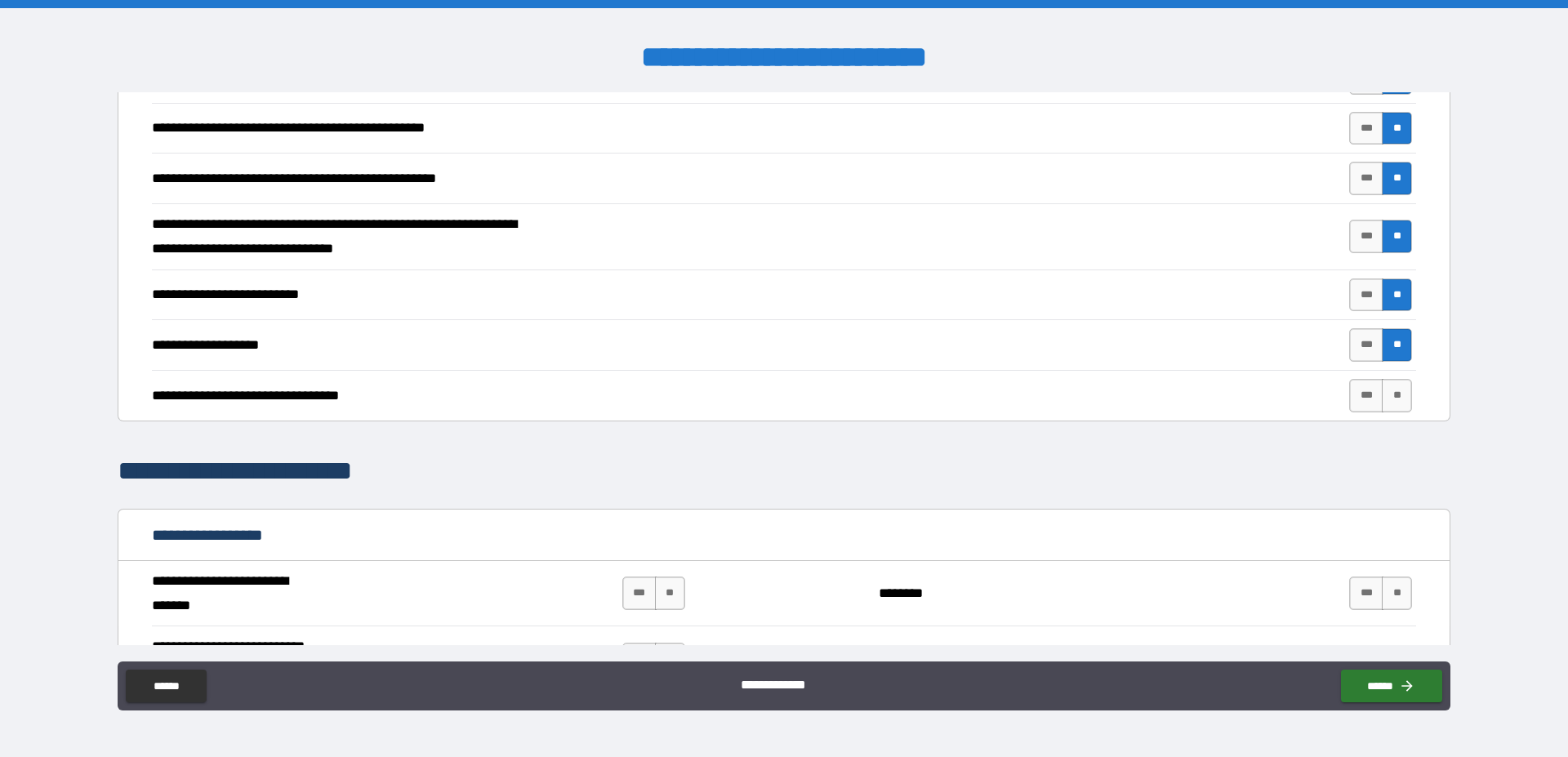 scroll, scrollTop: 465, scrollLeft: 0, axis: vertical 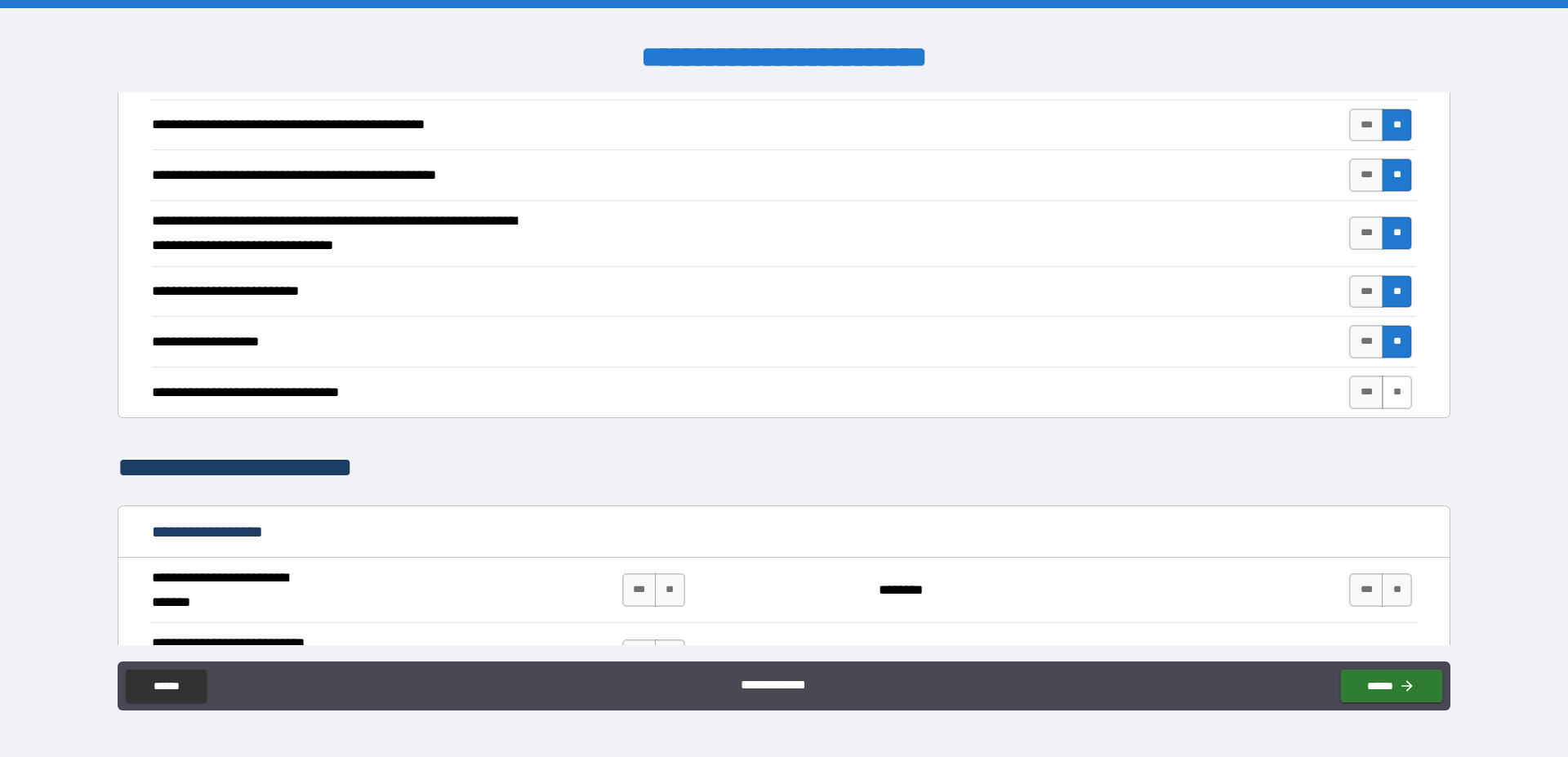 click on "**" at bounding box center [1396, 392] 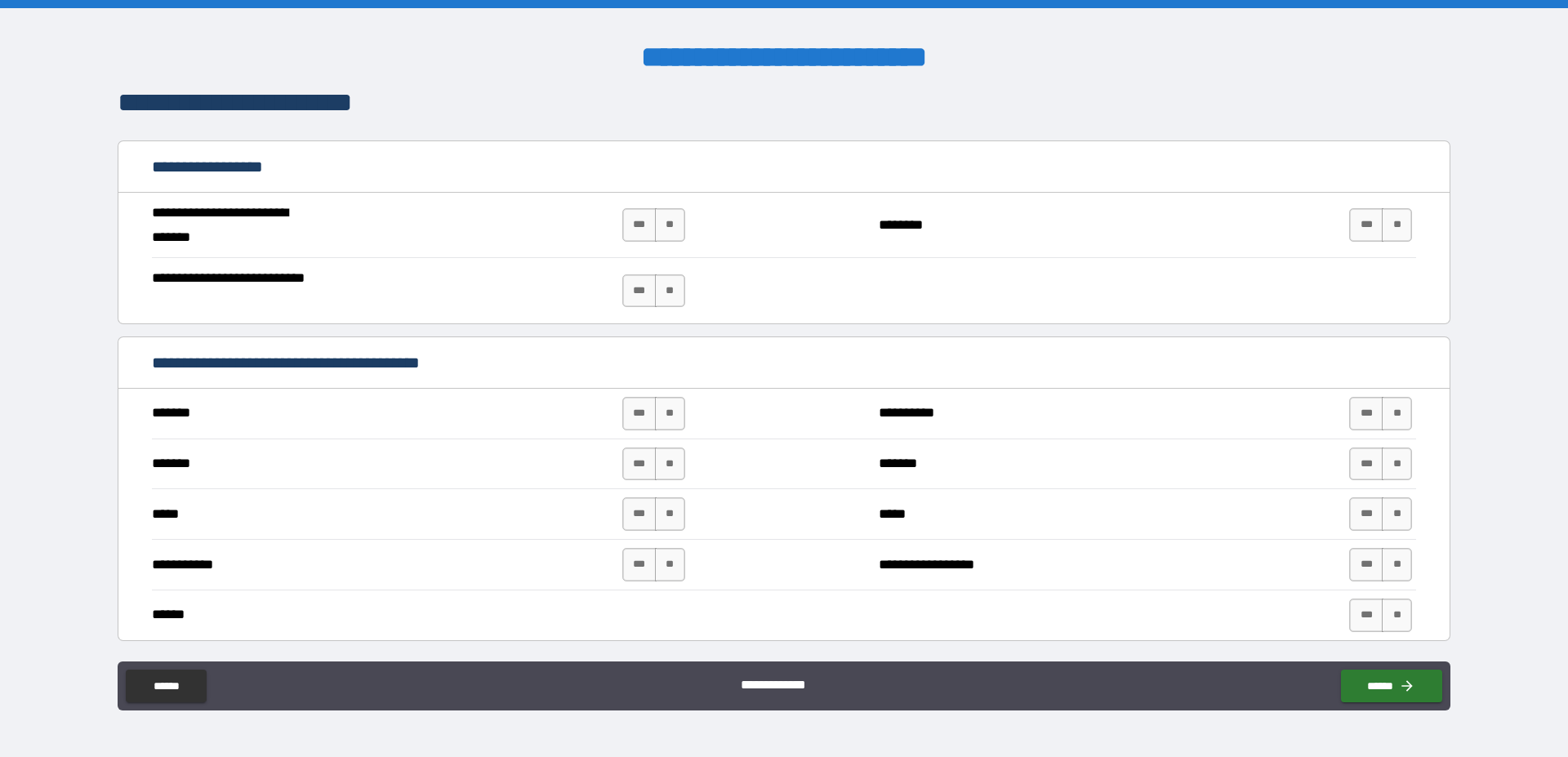 scroll, scrollTop: 1024, scrollLeft: 0, axis: vertical 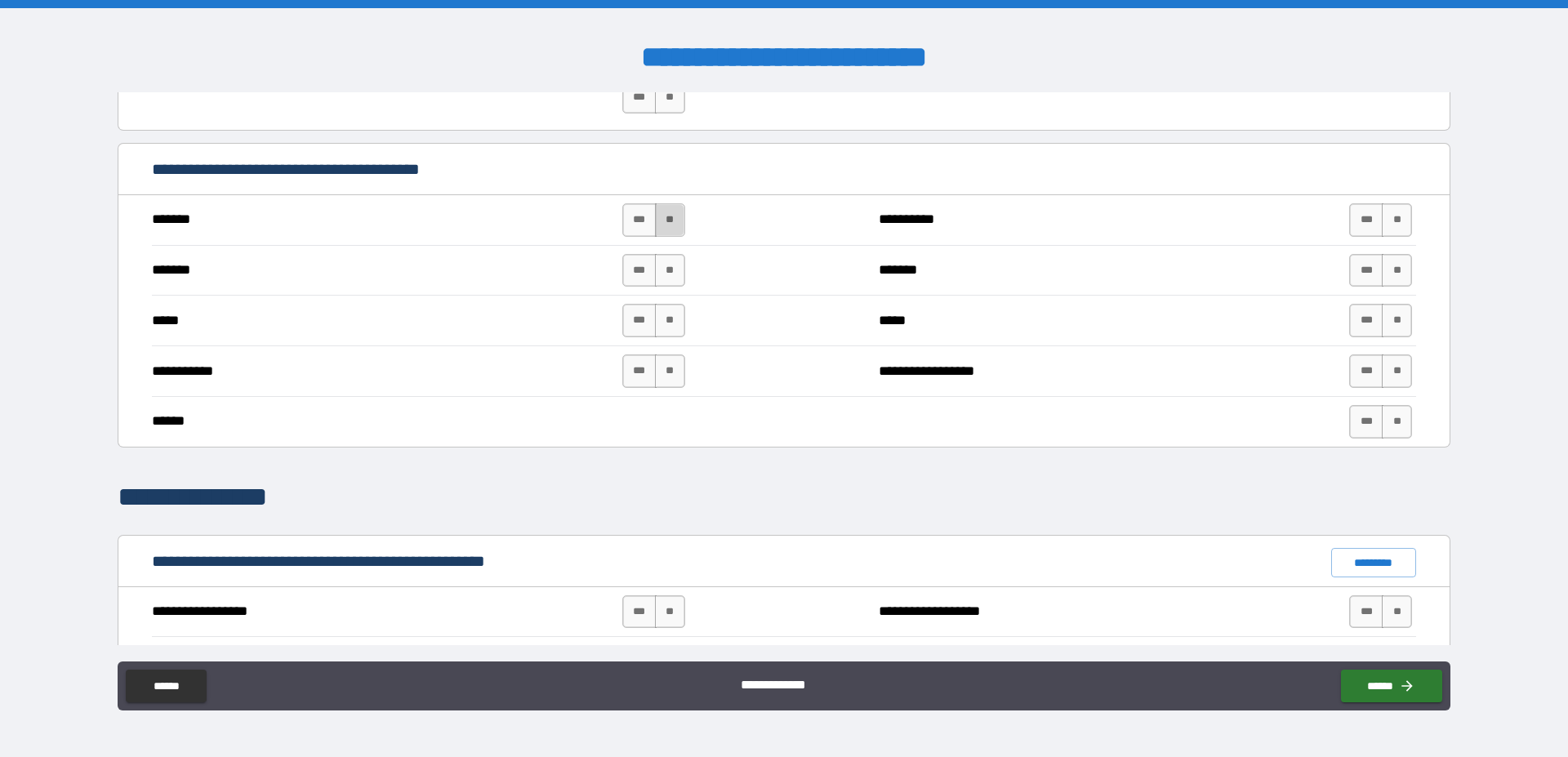 click on "**" at bounding box center (670, 220) 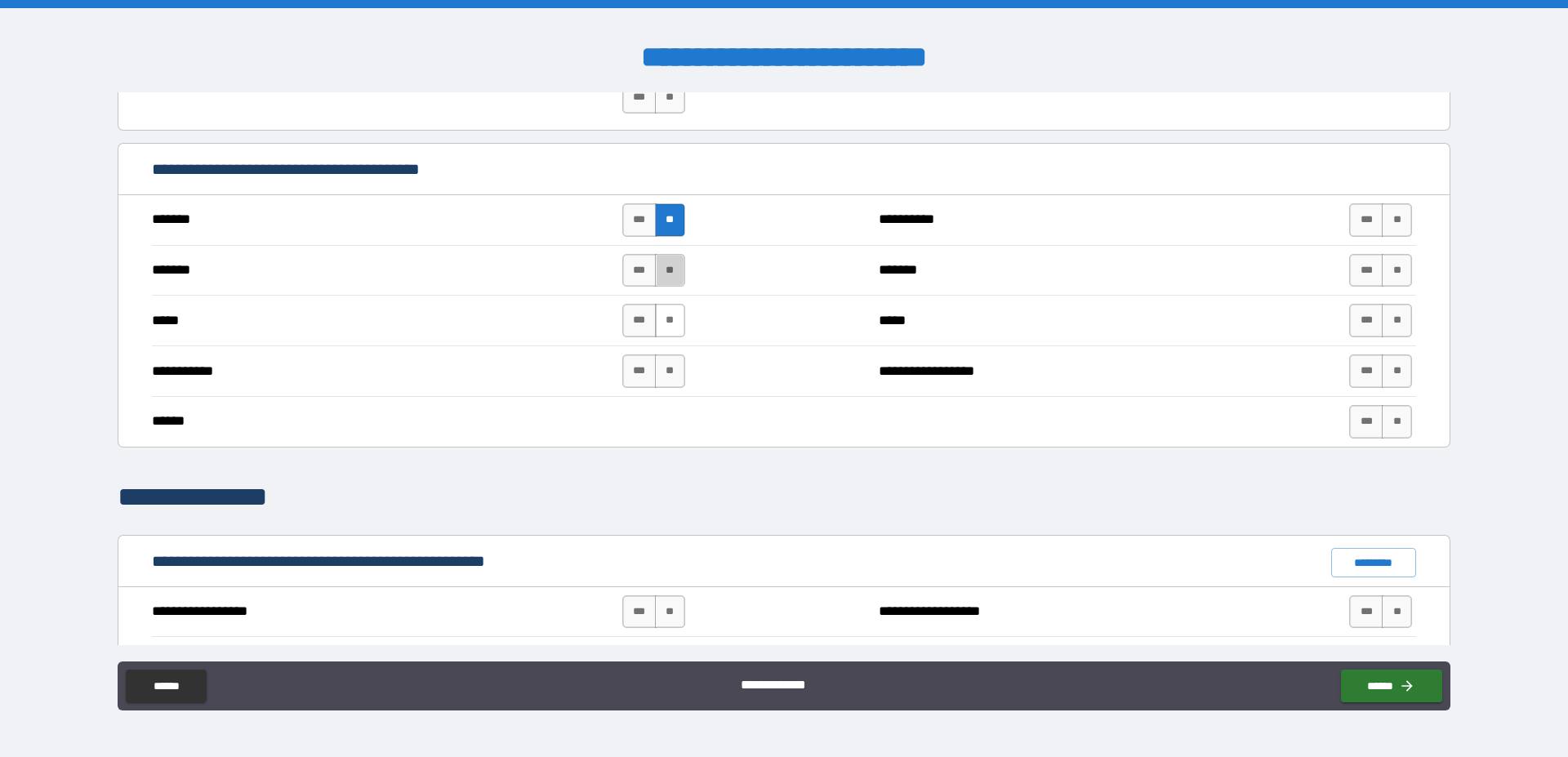 drag, startPoint x: 672, startPoint y: 269, endPoint x: 664, endPoint y: 335, distance: 66.48308 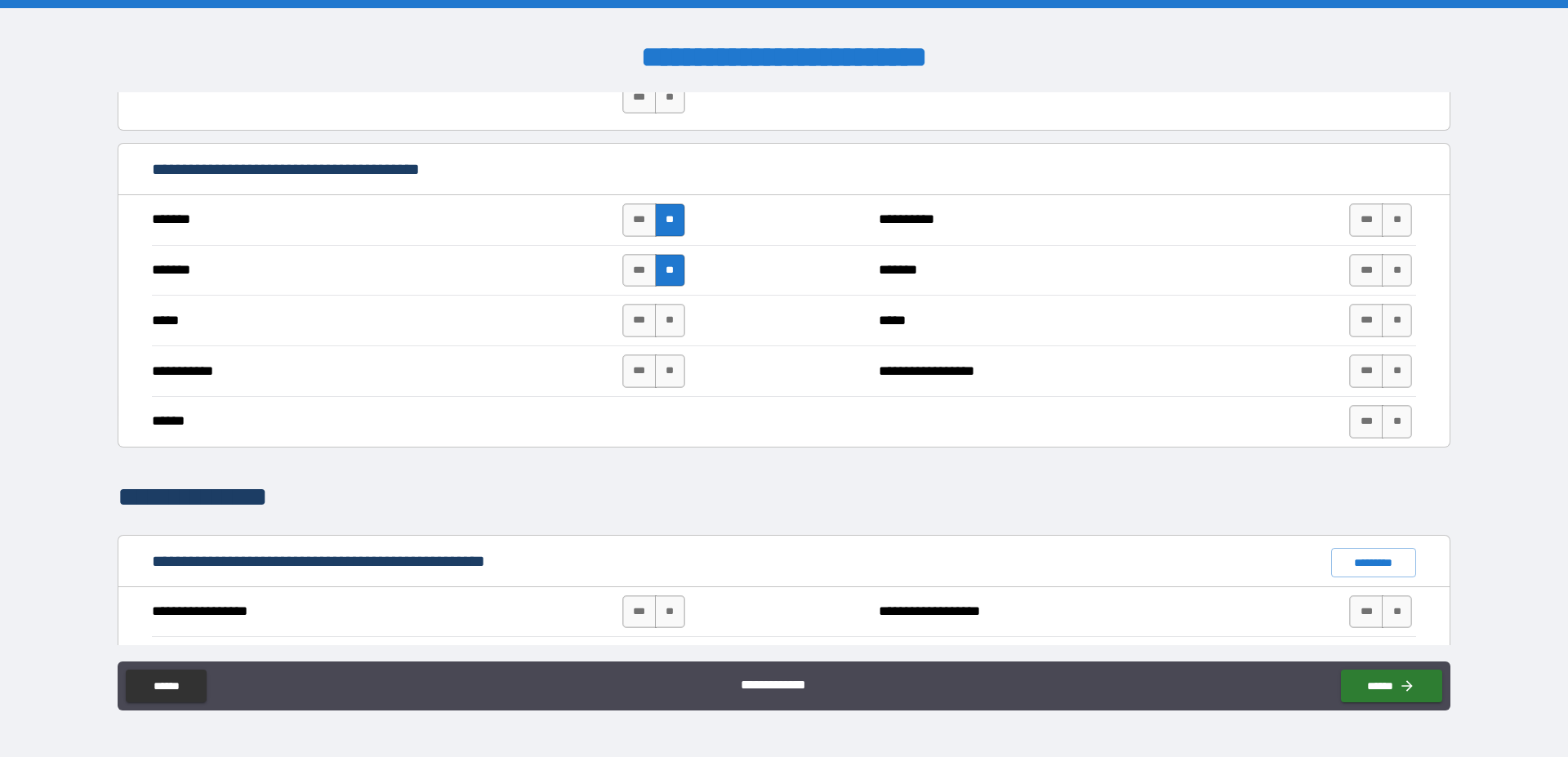click on "**********" at bounding box center (784, 371) 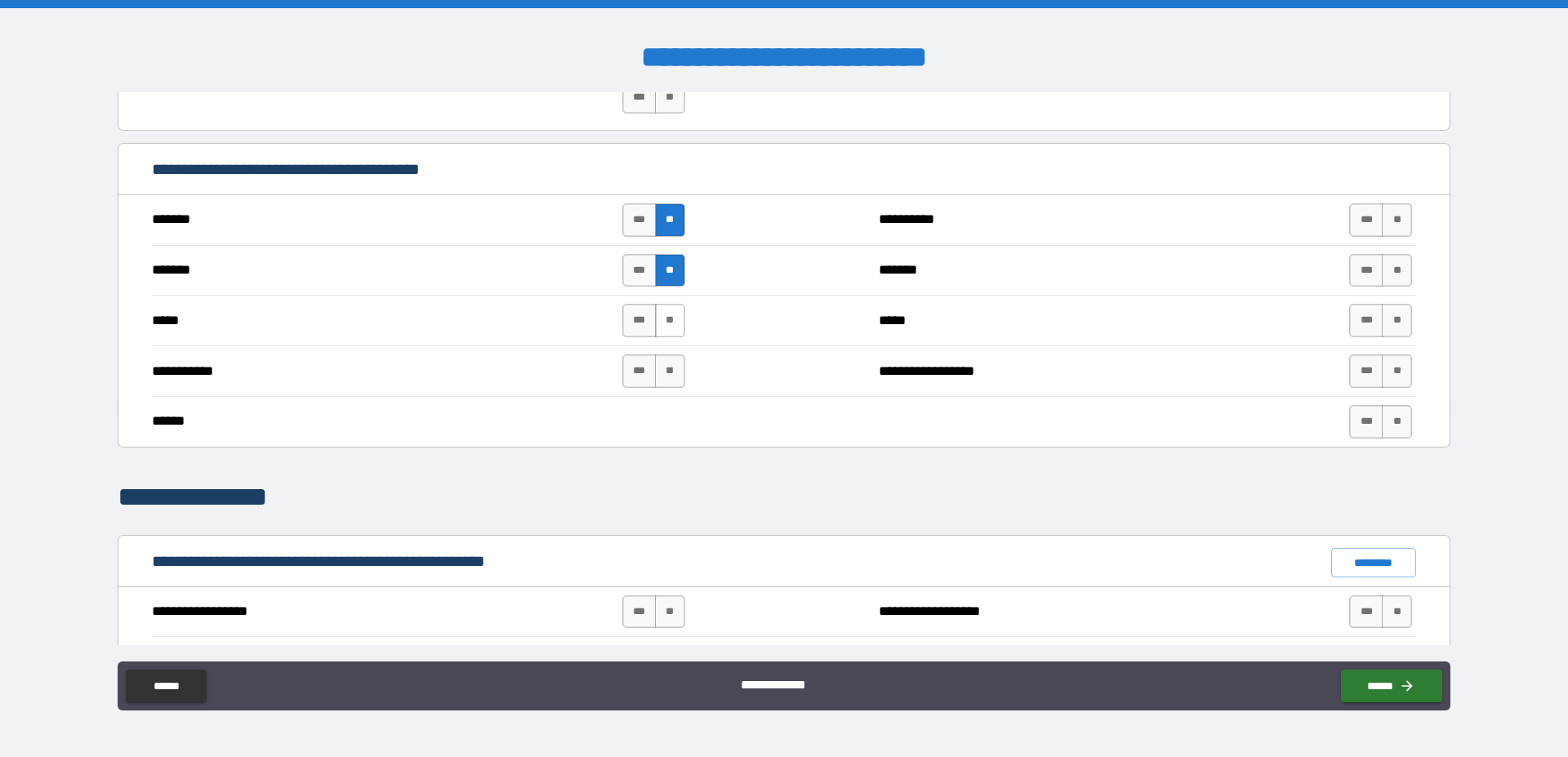 drag, startPoint x: 670, startPoint y: 327, endPoint x: 667, endPoint y: 362, distance: 35.128336 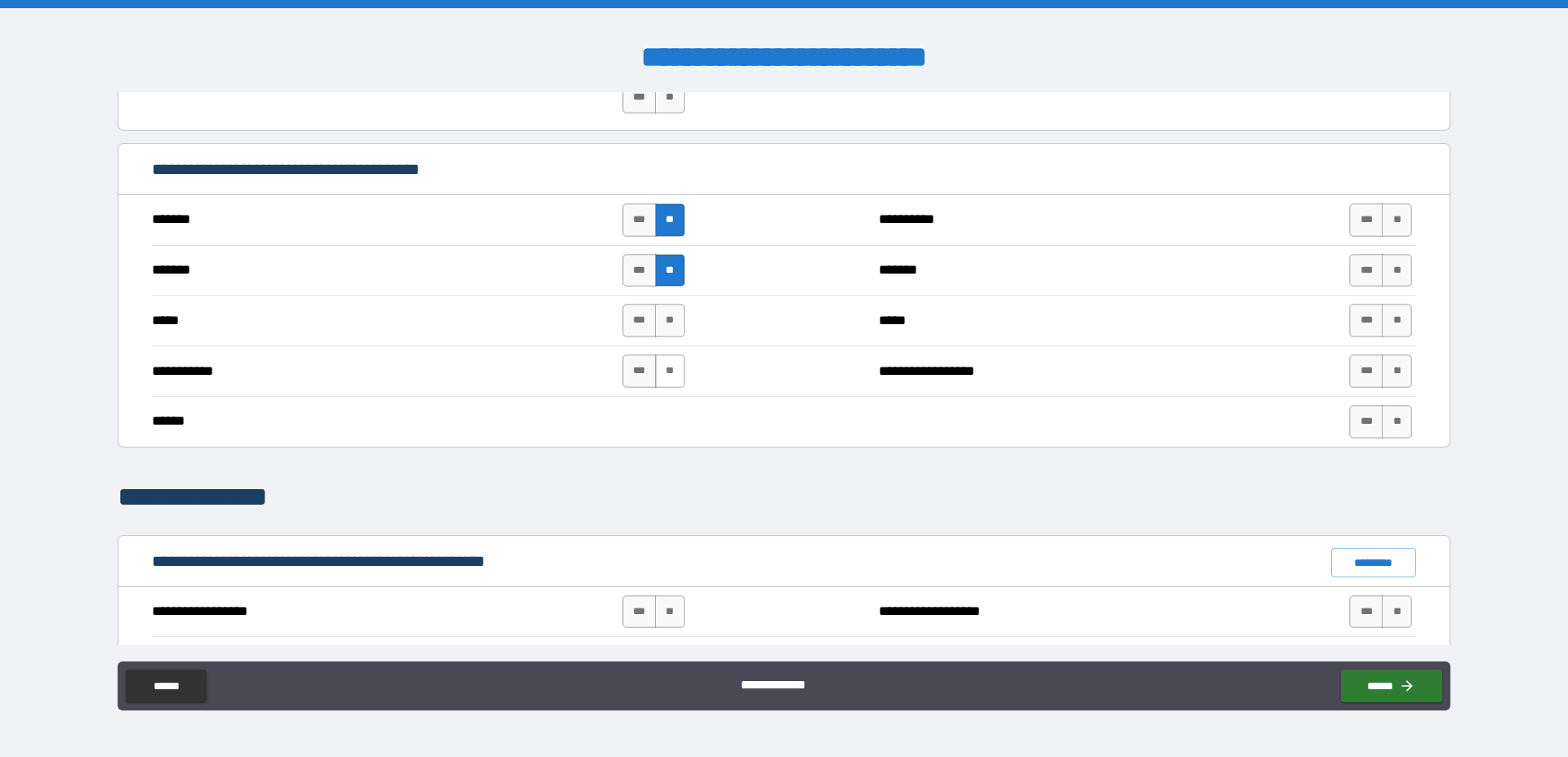 click on "**" at bounding box center (670, 320) 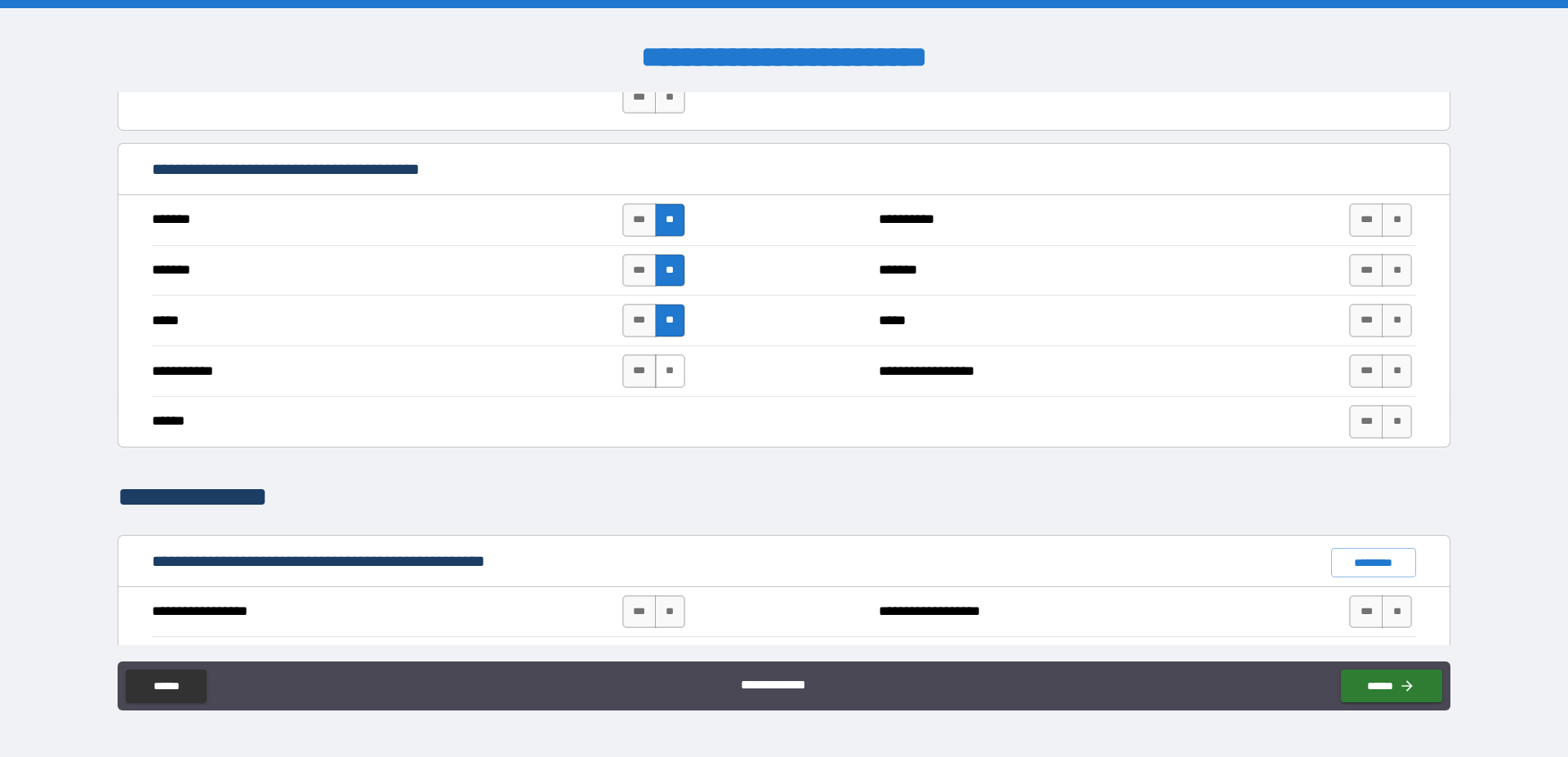 click on "**" at bounding box center [670, 371] 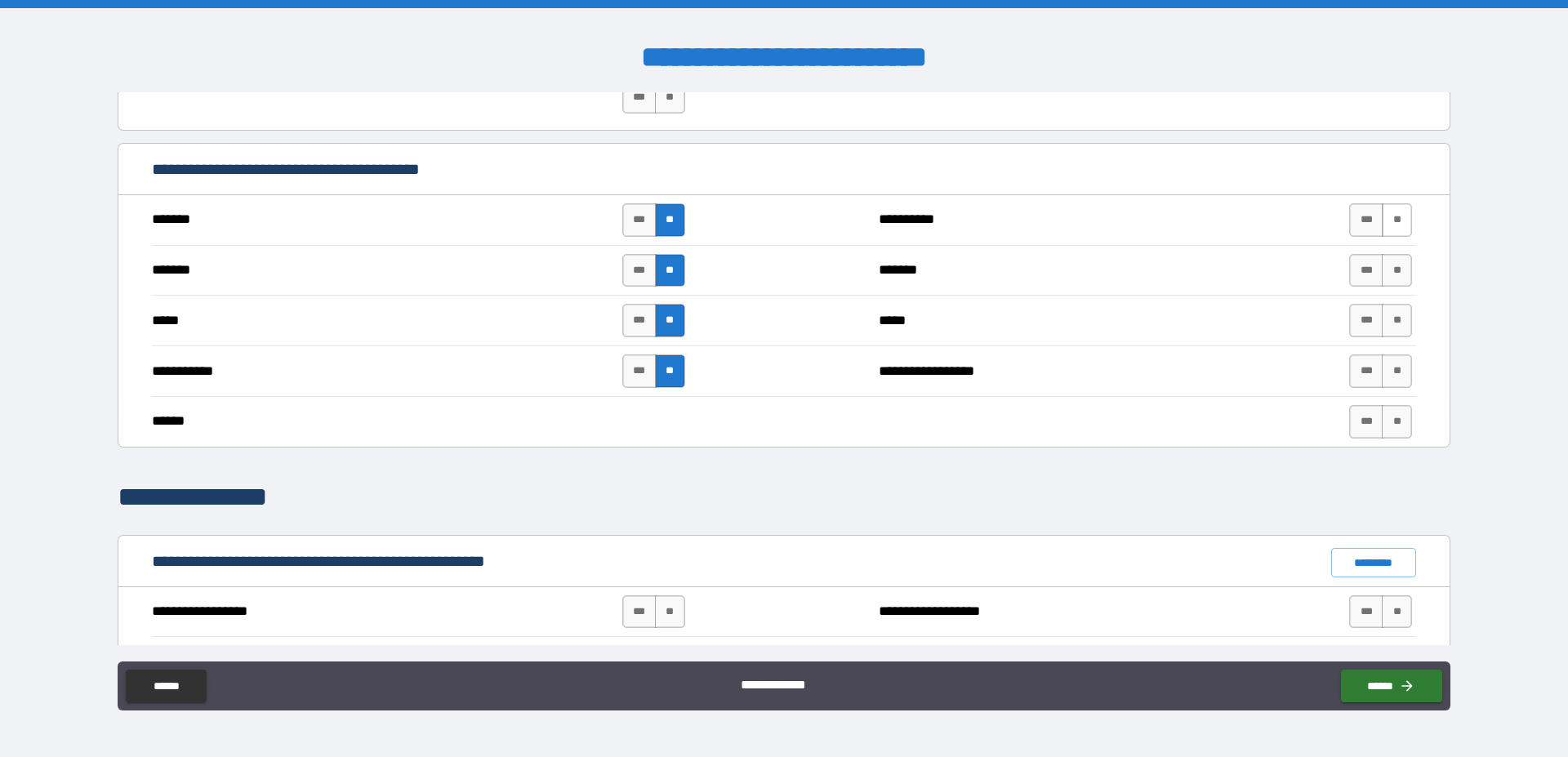 click on "**" at bounding box center [1396, 220] 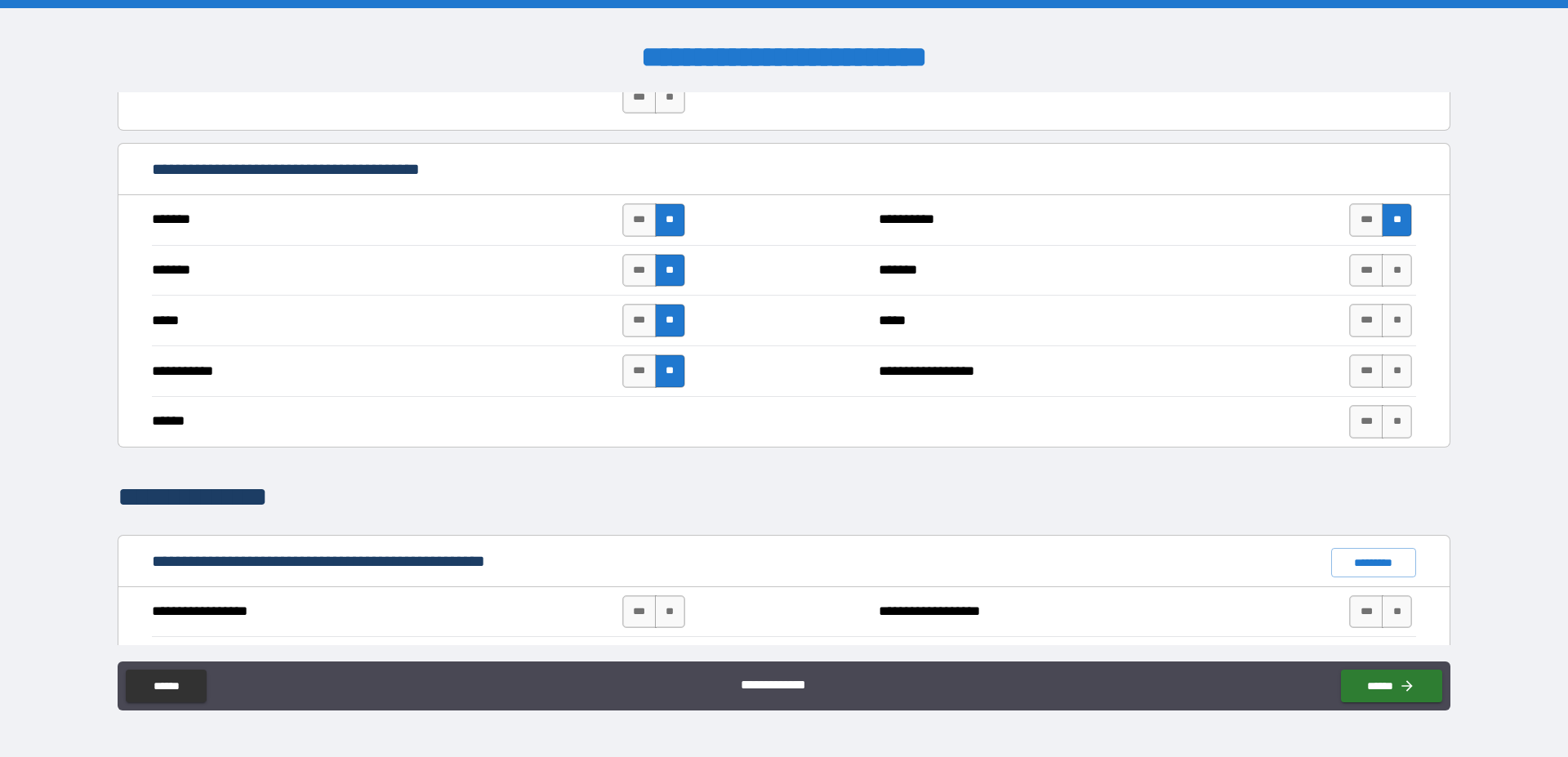 click on "******* *** ** ******* *** **" at bounding box center [784, 270] 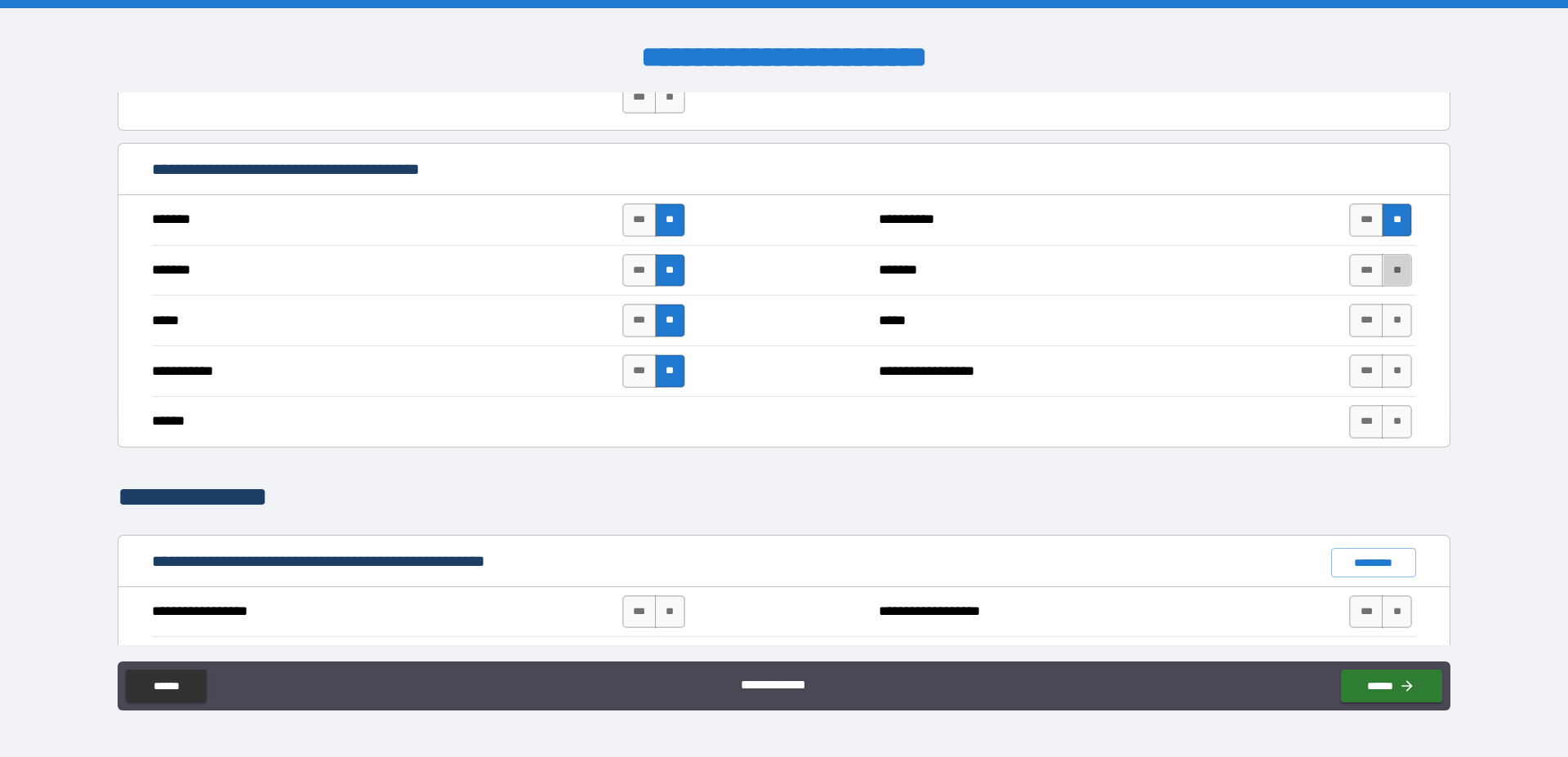 drag, startPoint x: 1386, startPoint y: 277, endPoint x: 1399, endPoint y: 325, distance: 49.72927 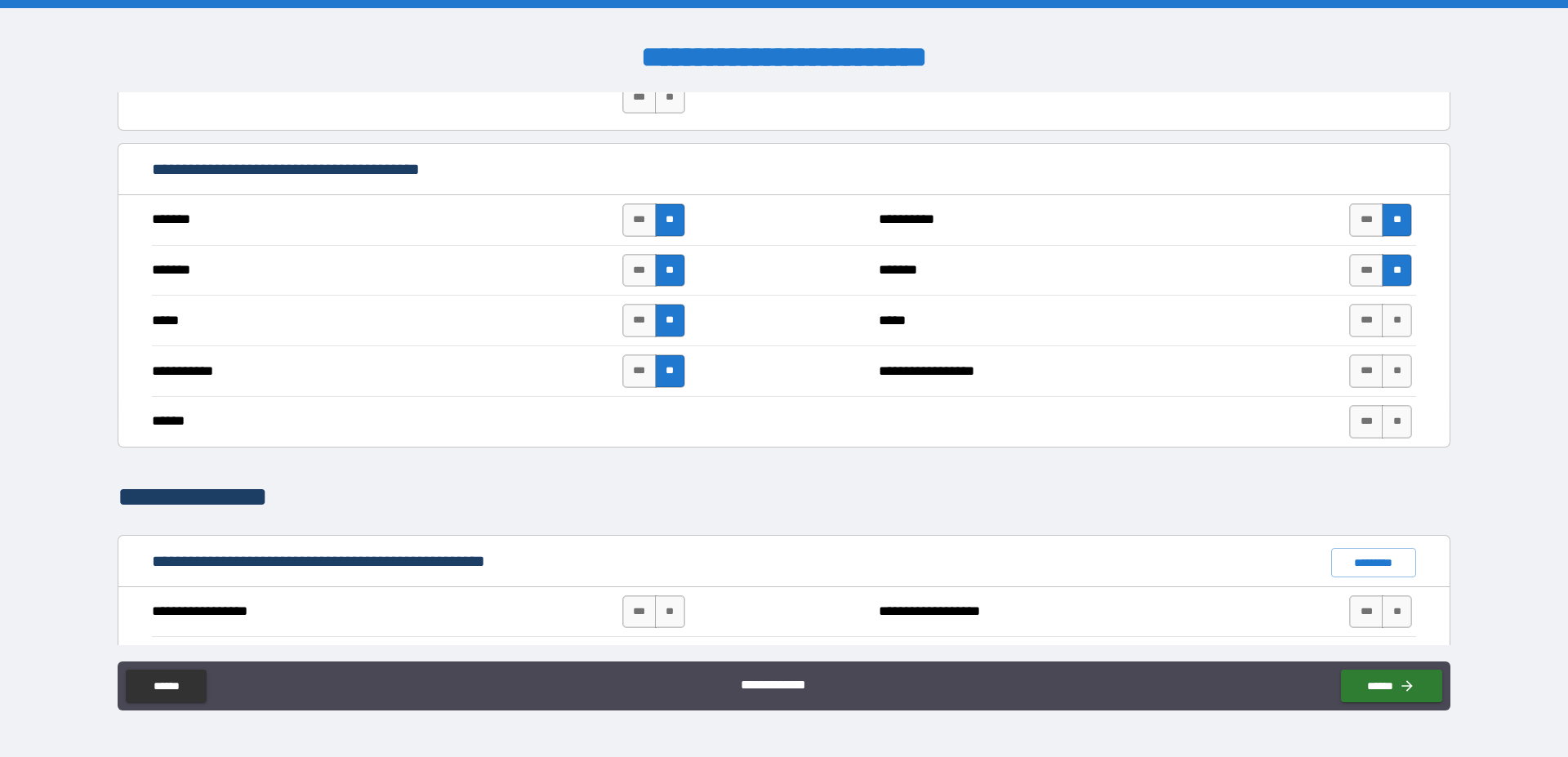 click on "*** **" at bounding box center (1383, 320) 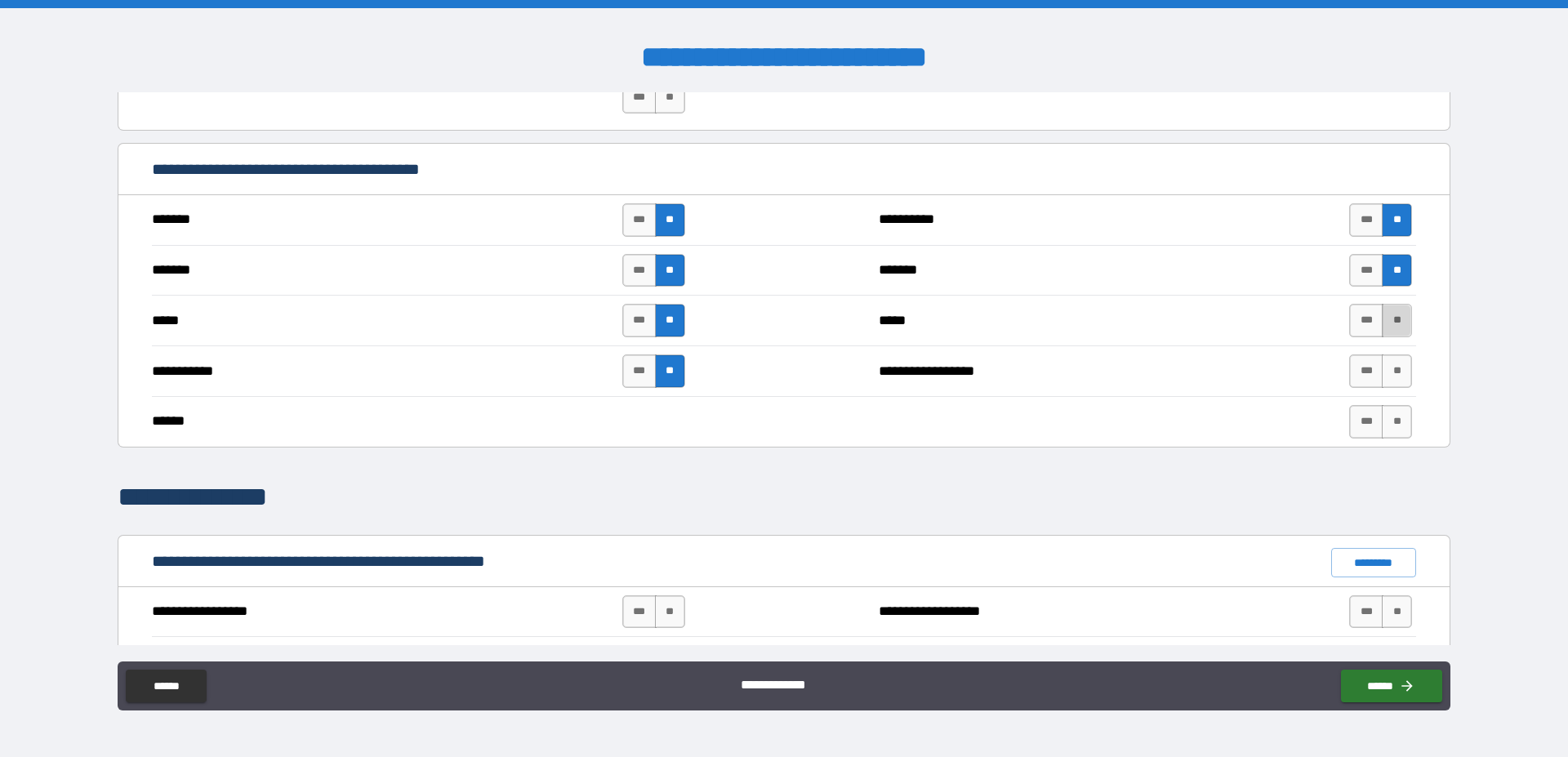 click on "**" at bounding box center [1396, 320] 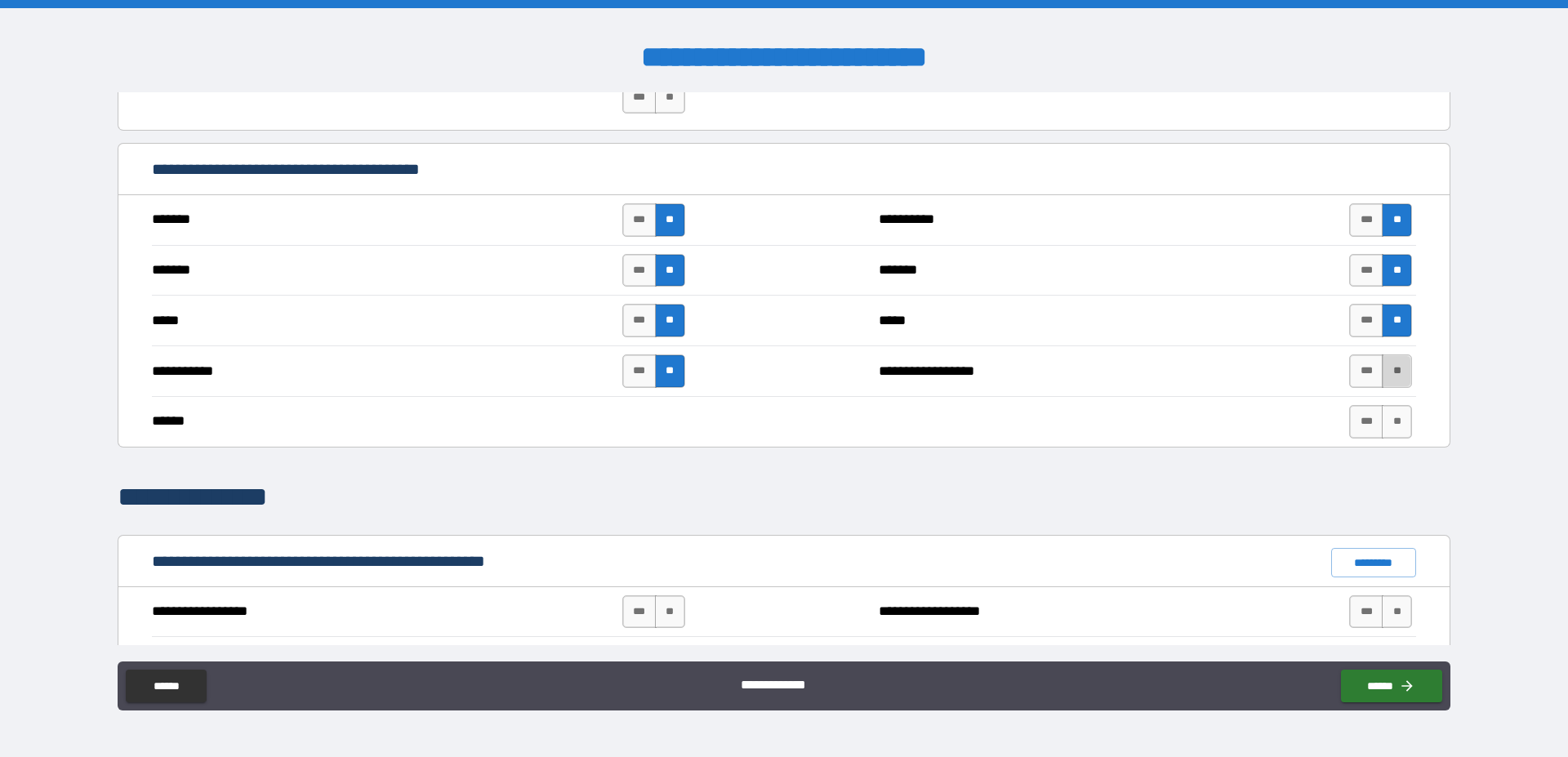 click on "**" at bounding box center [1396, 371] 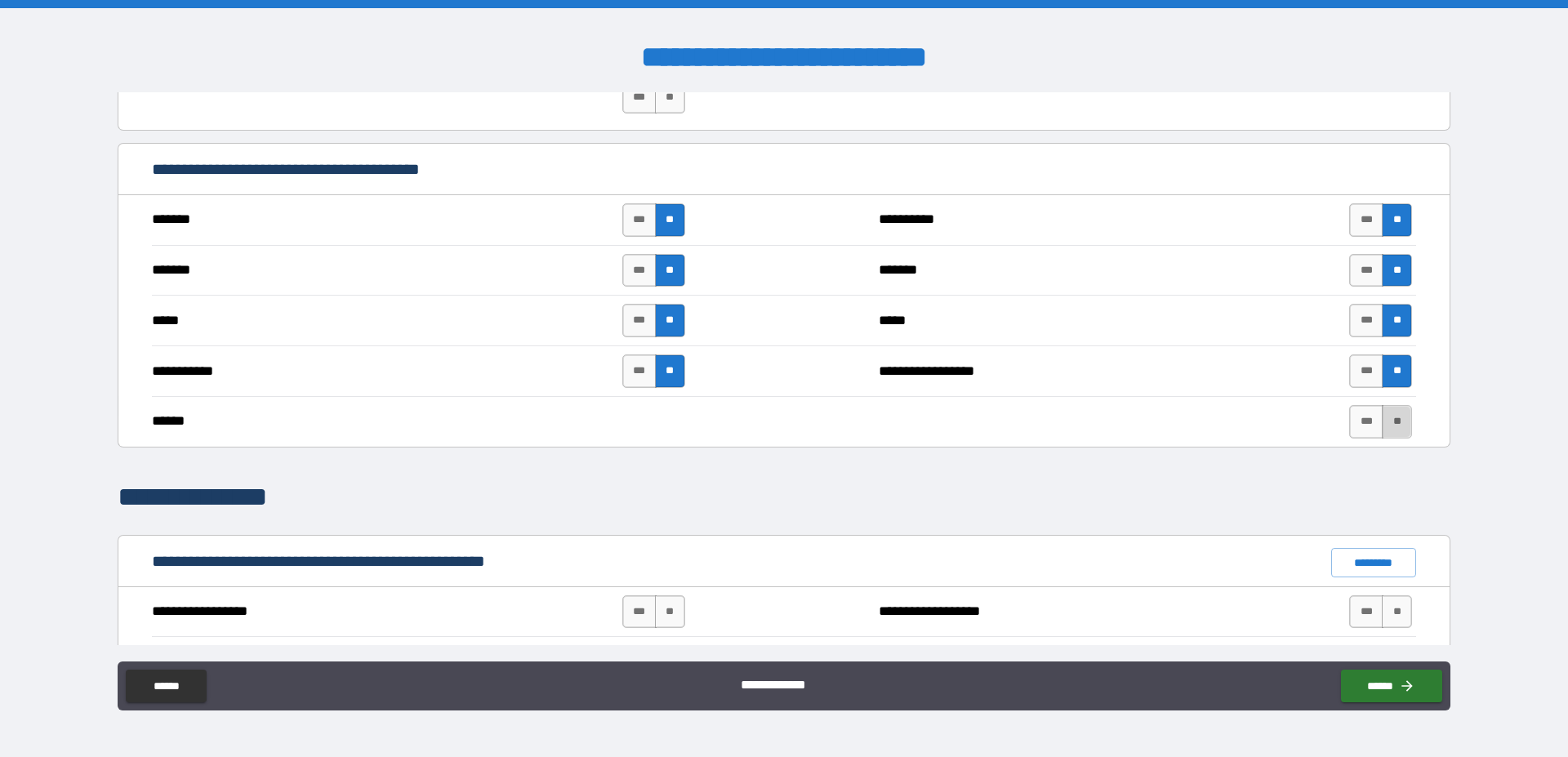 click on "**" at bounding box center [1396, 421] 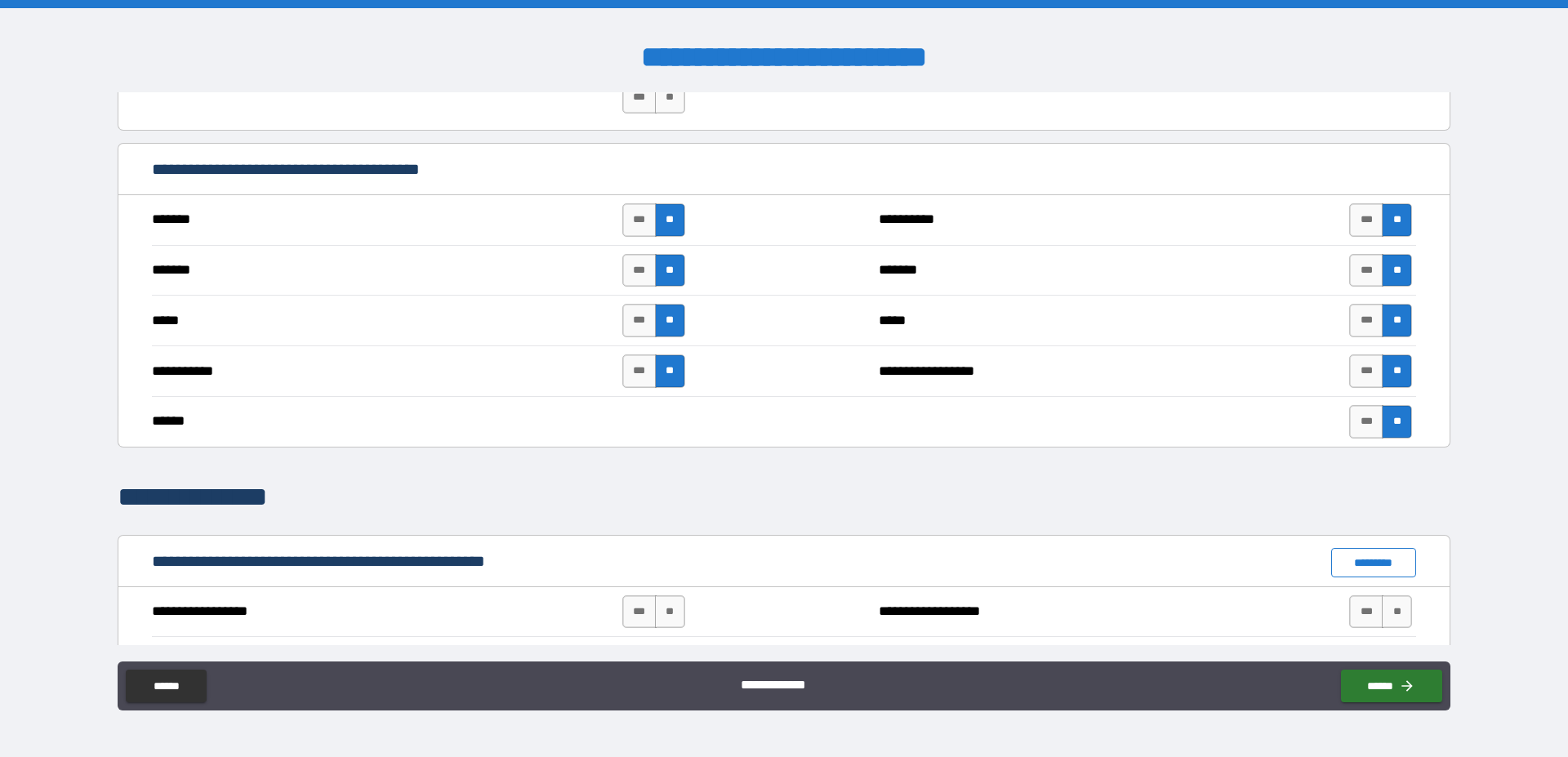 click on "*********" at bounding box center (1374, 563) 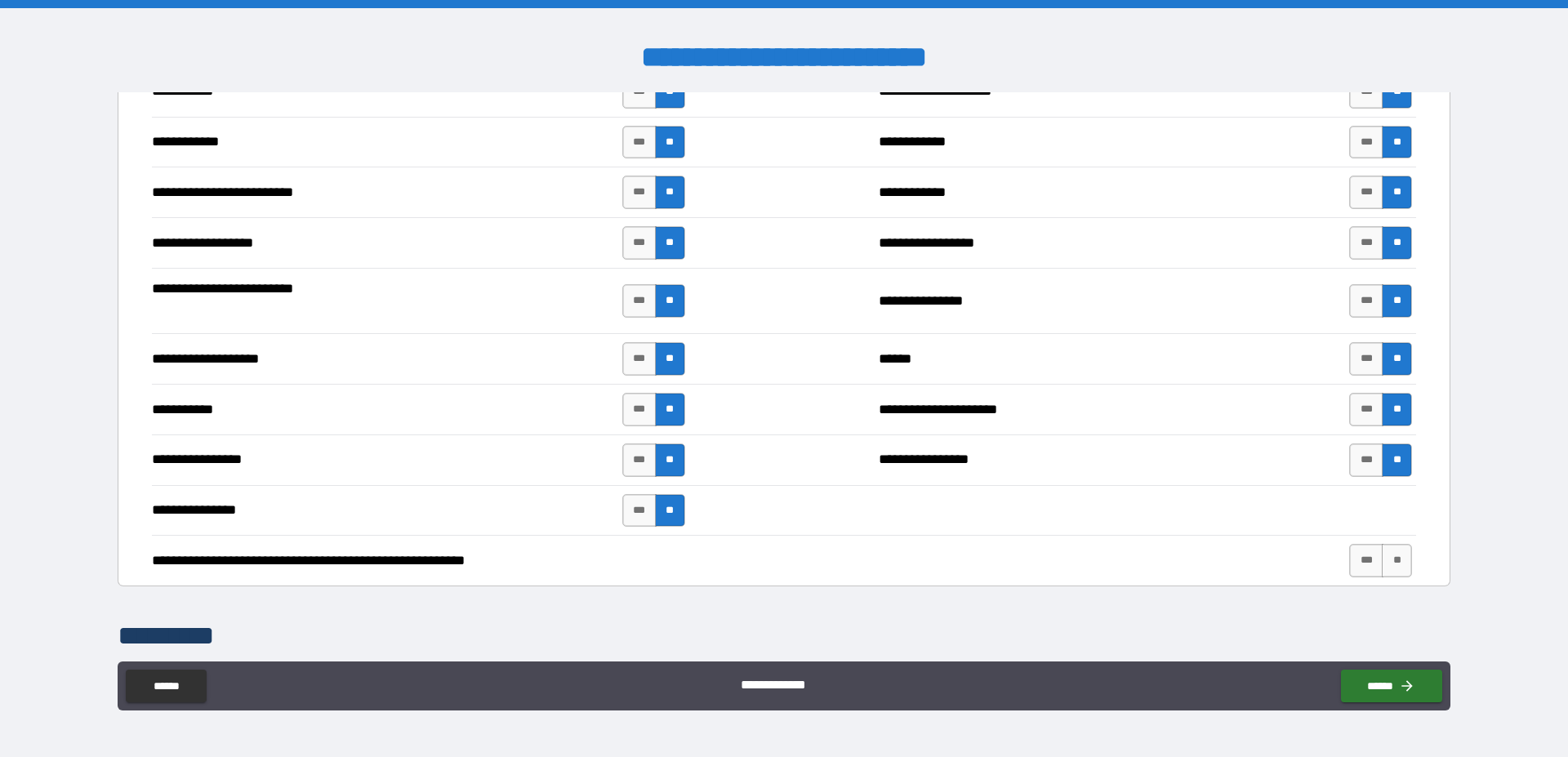 scroll, scrollTop: 3402, scrollLeft: 0, axis: vertical 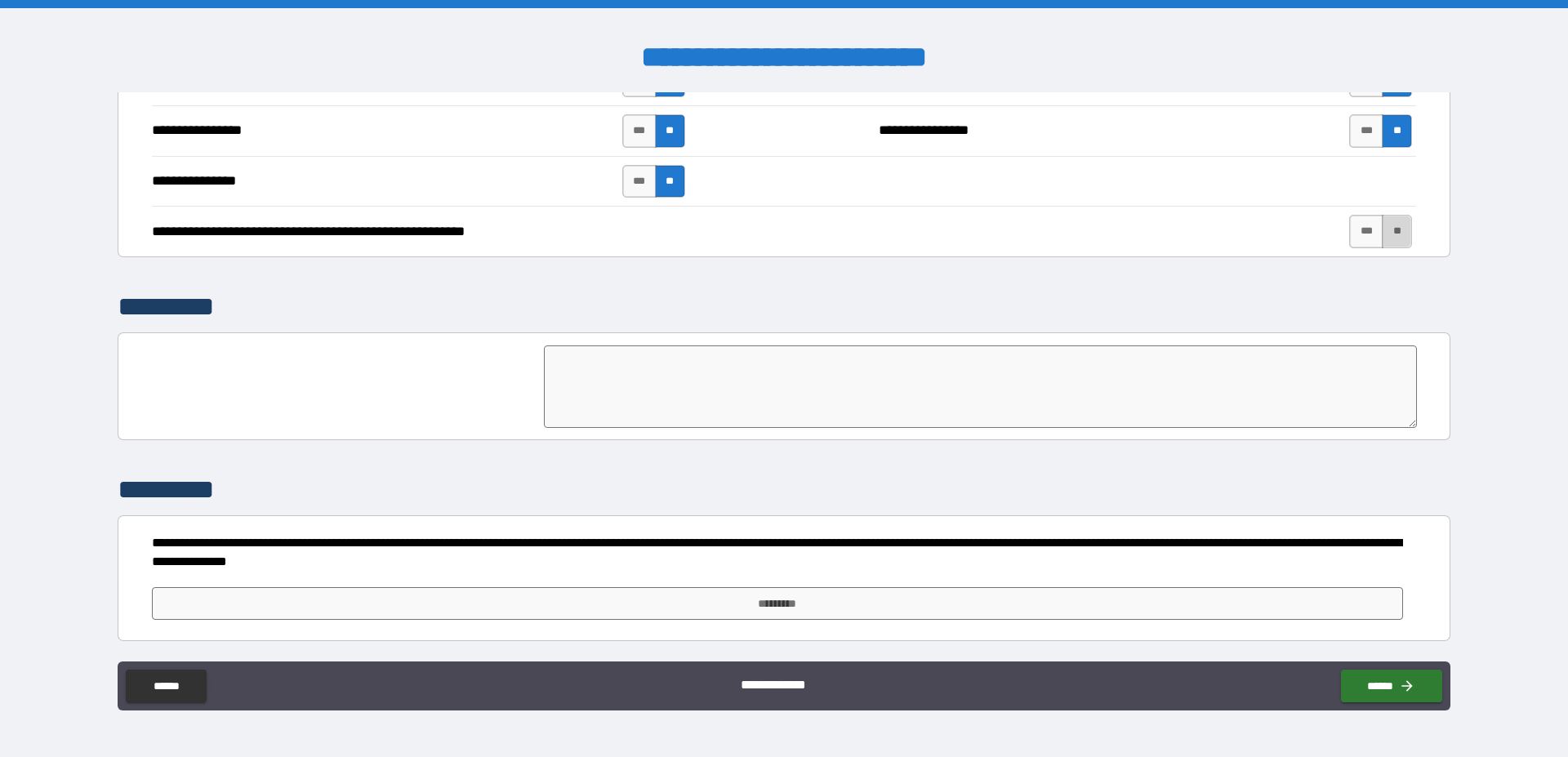 click on "**" at bounding box center (1396, 231) 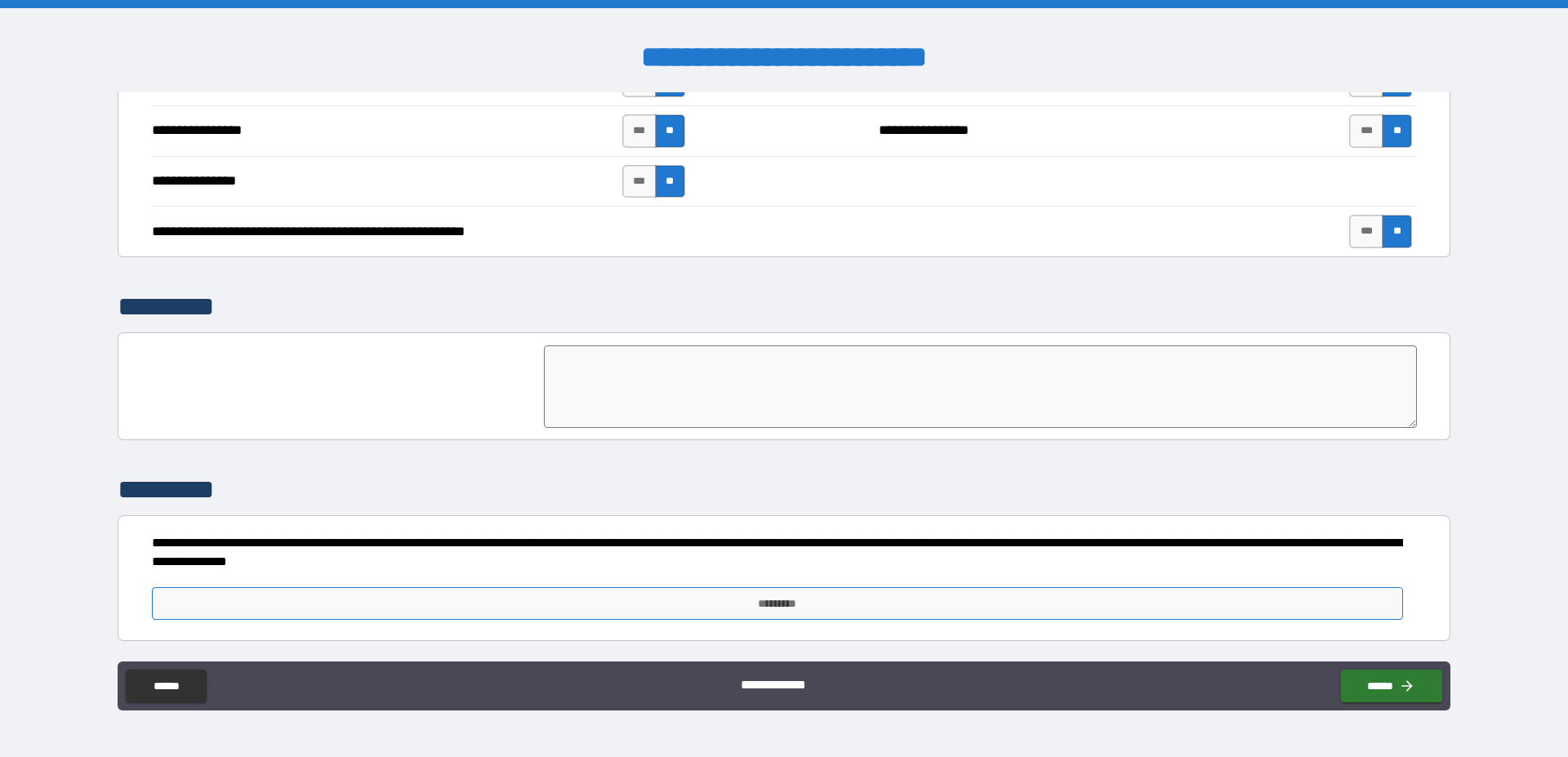 click on "*********" at bounding box center (777, 603) 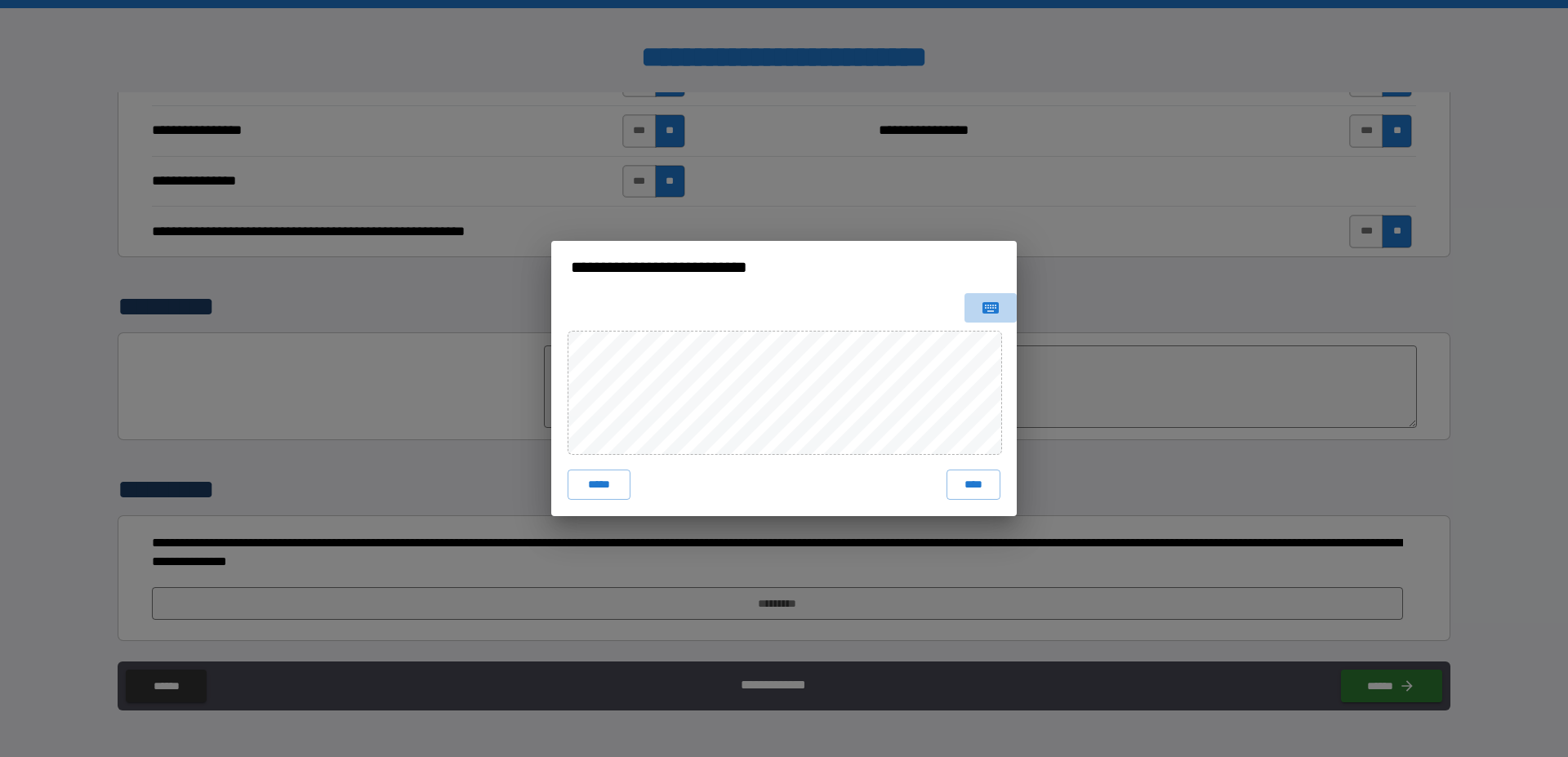 click 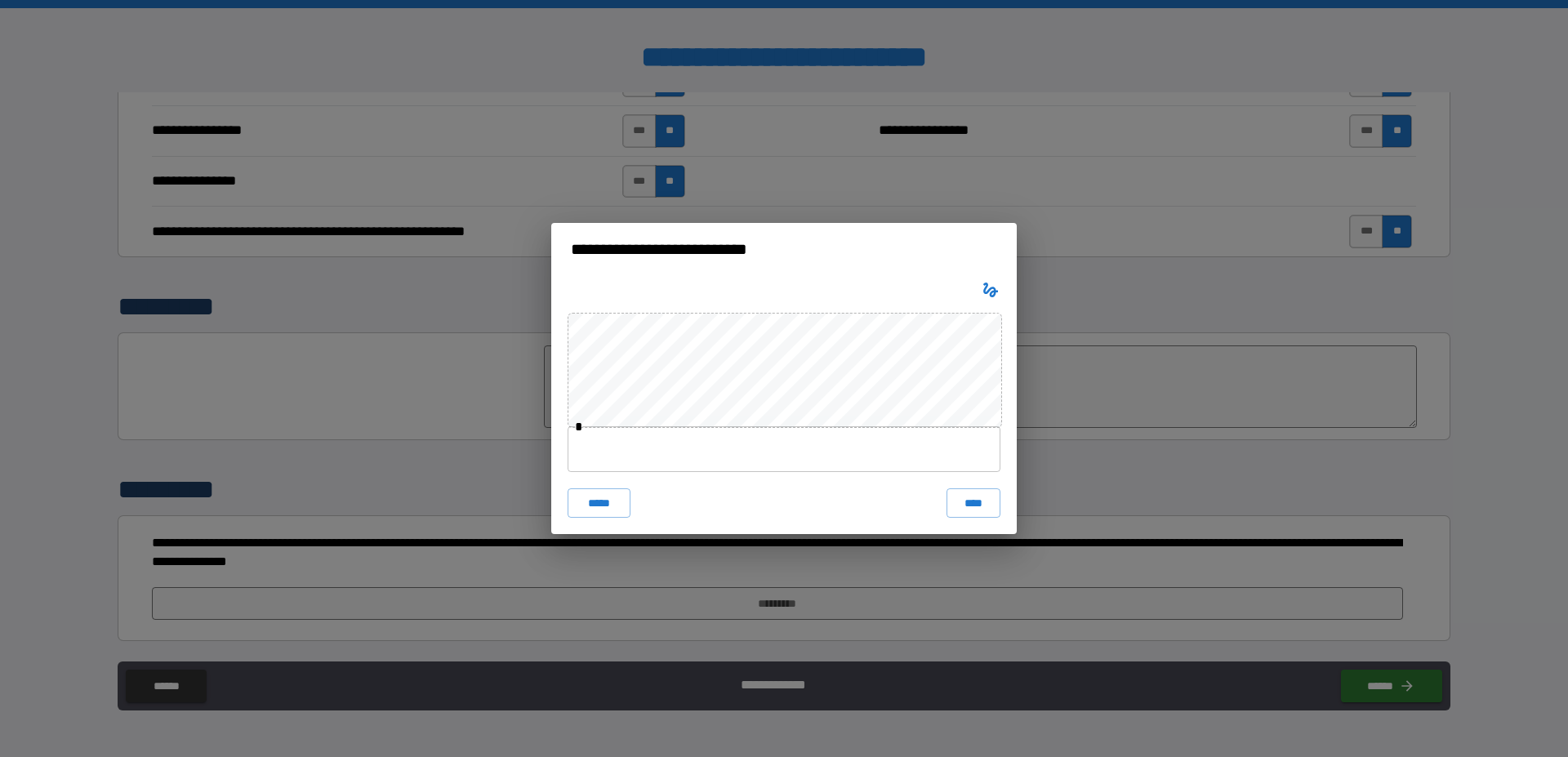 click at bounding box center [784, 449] 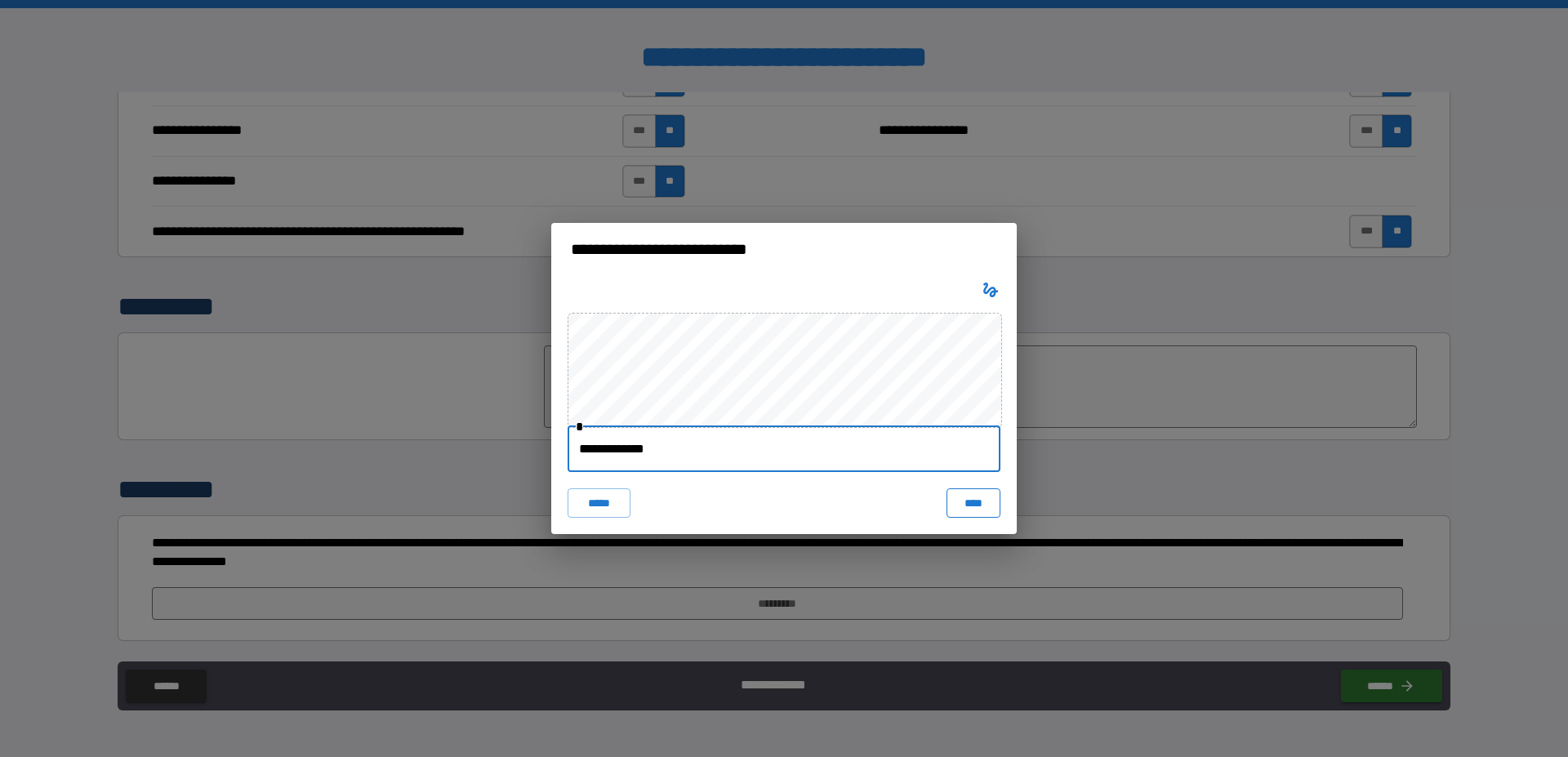 type on "**********" 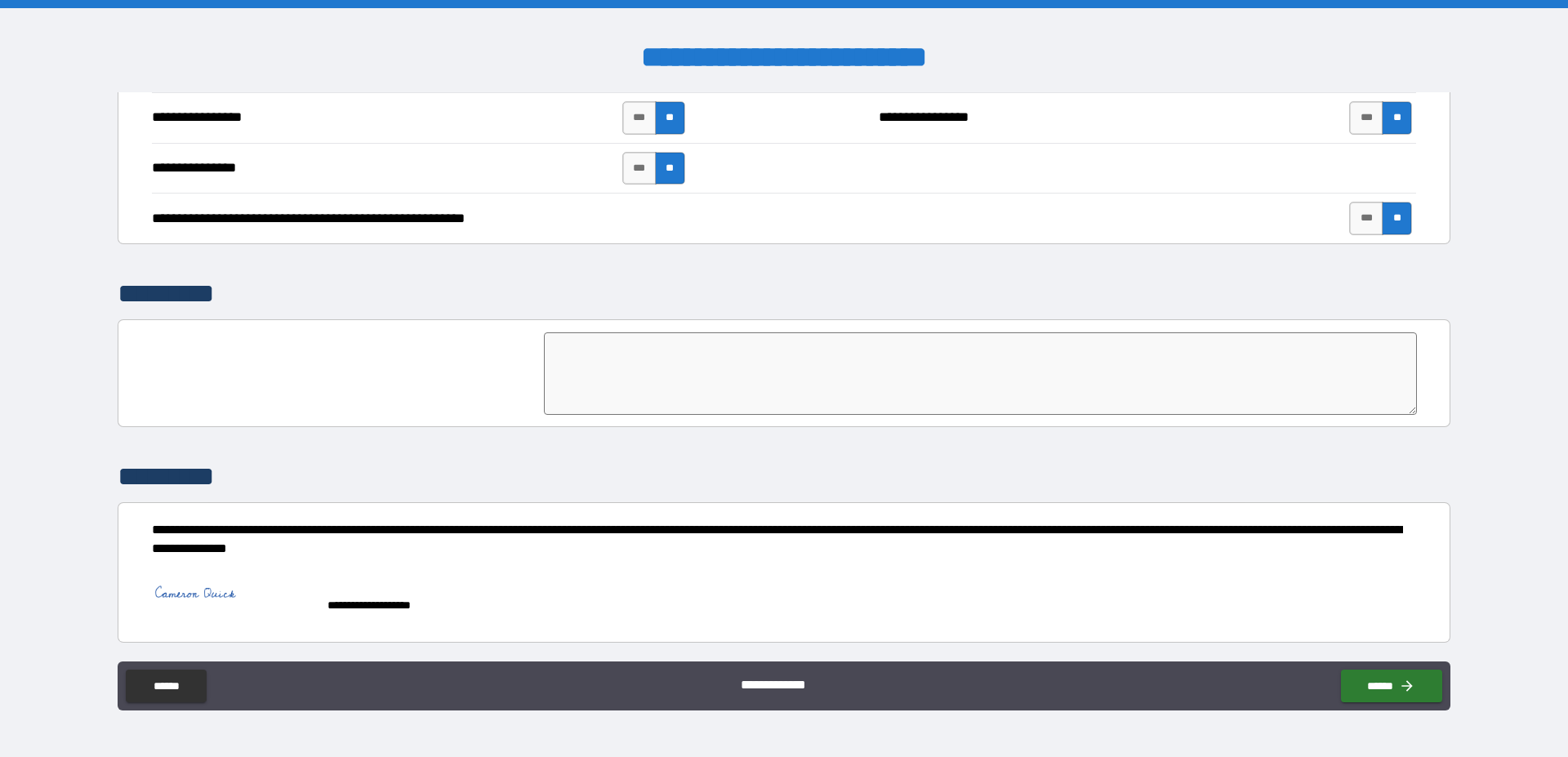 scroll, scrollTop: 3416, scrollLeft: 0, axis: vertical 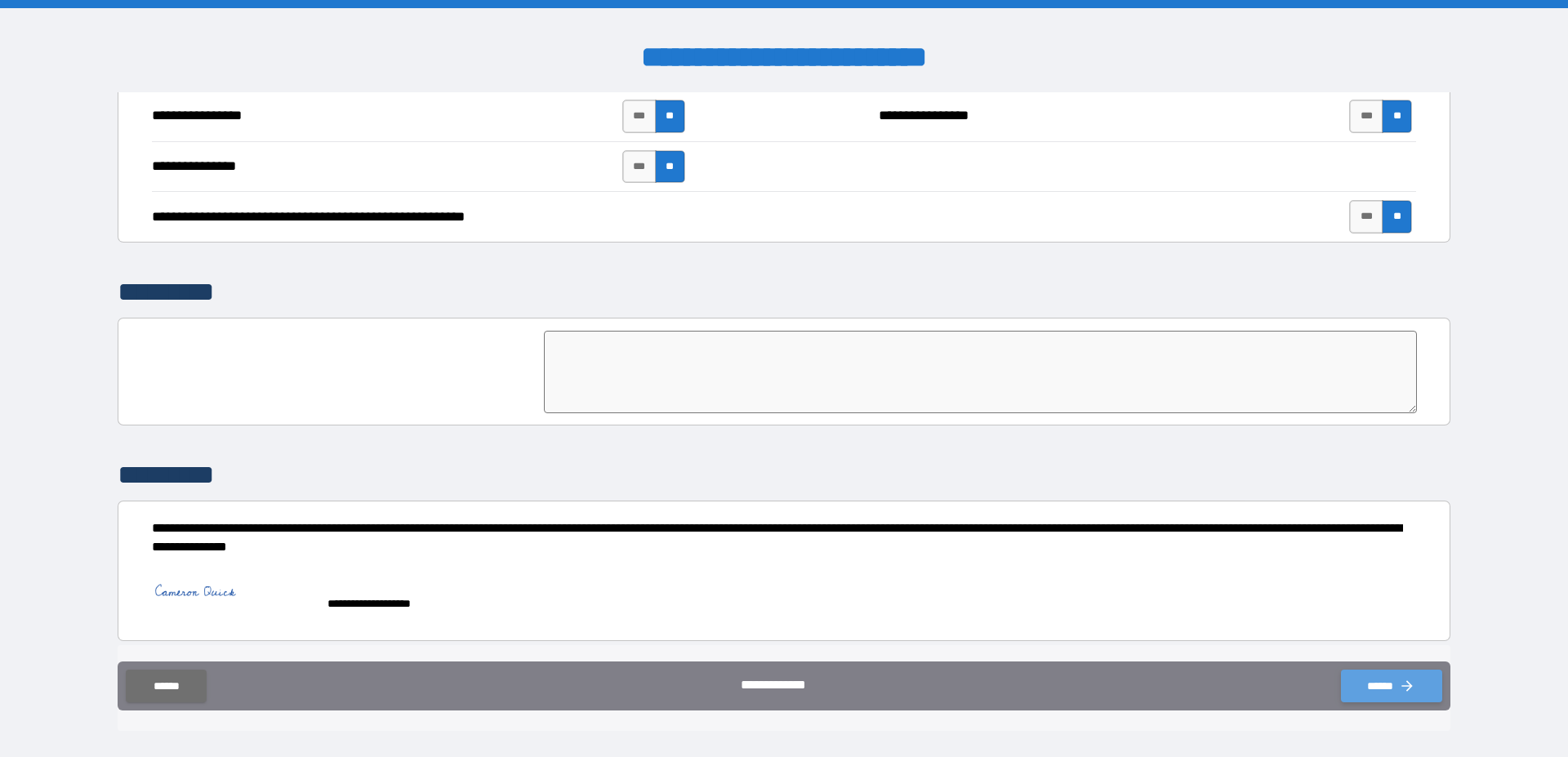 click 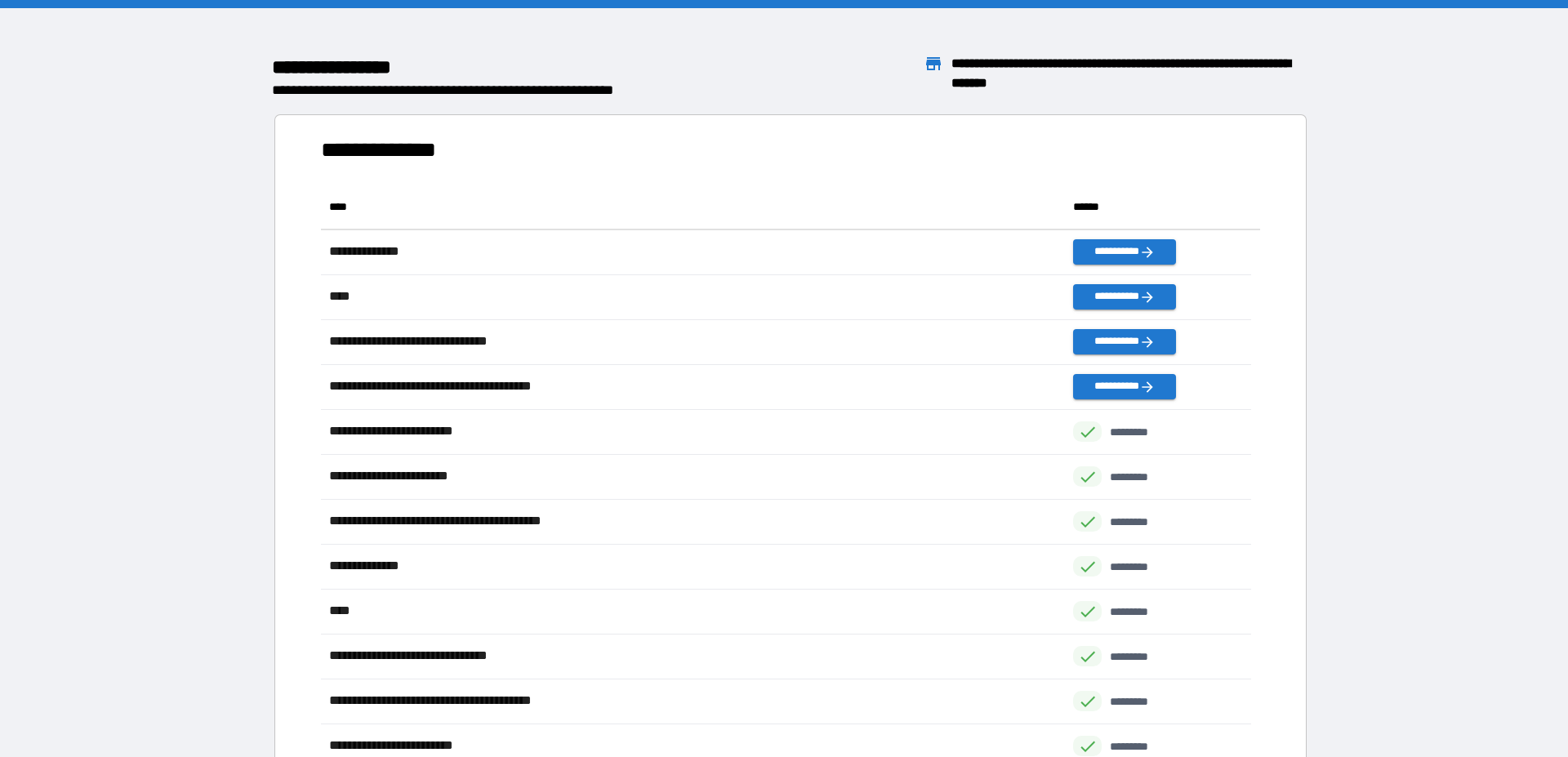 scroll, scrollTop: 15, scrollLeft: 15, axis: both 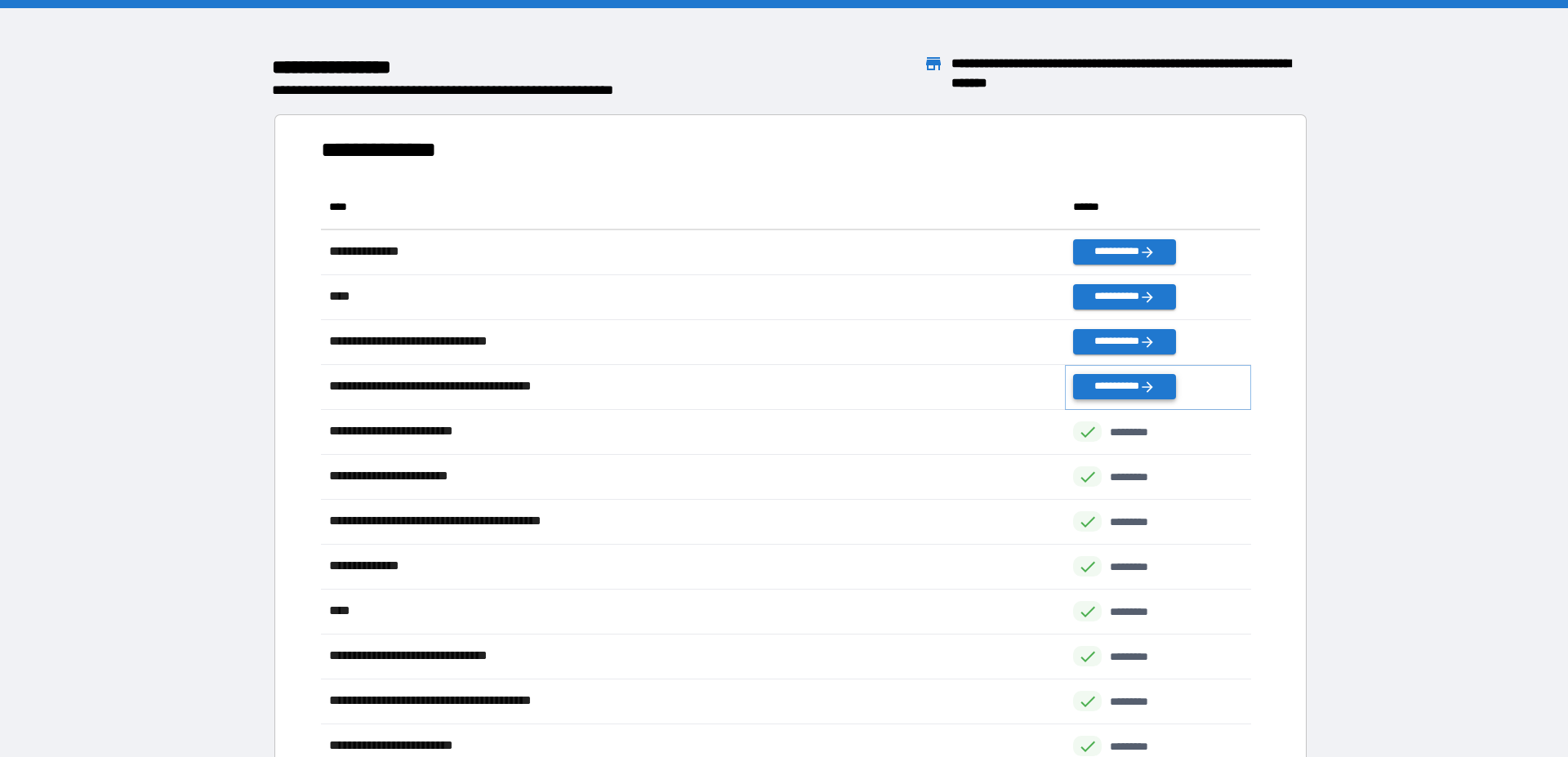 click on "**********" at bounding box center [1125, 386] 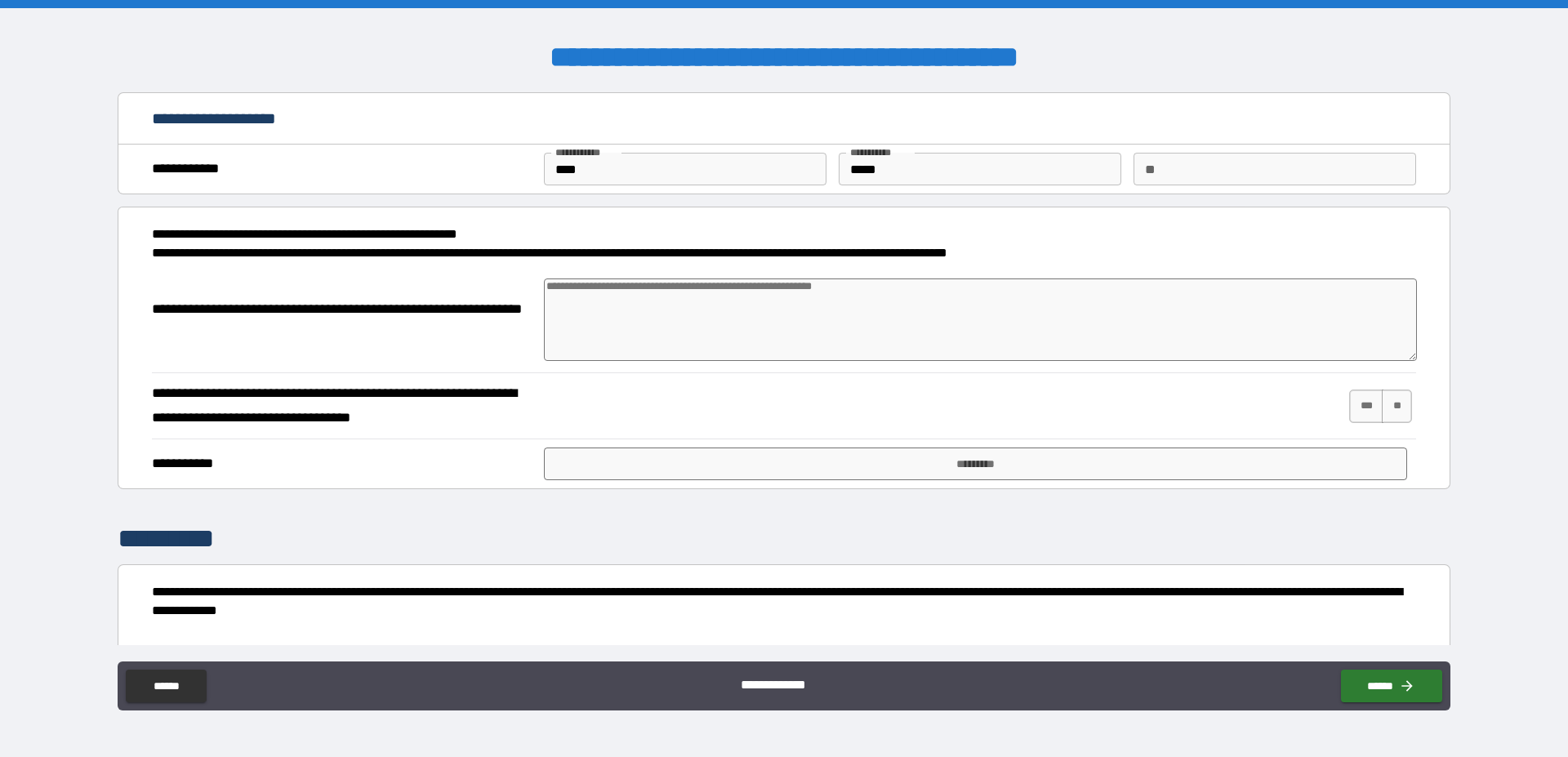 type on "*" 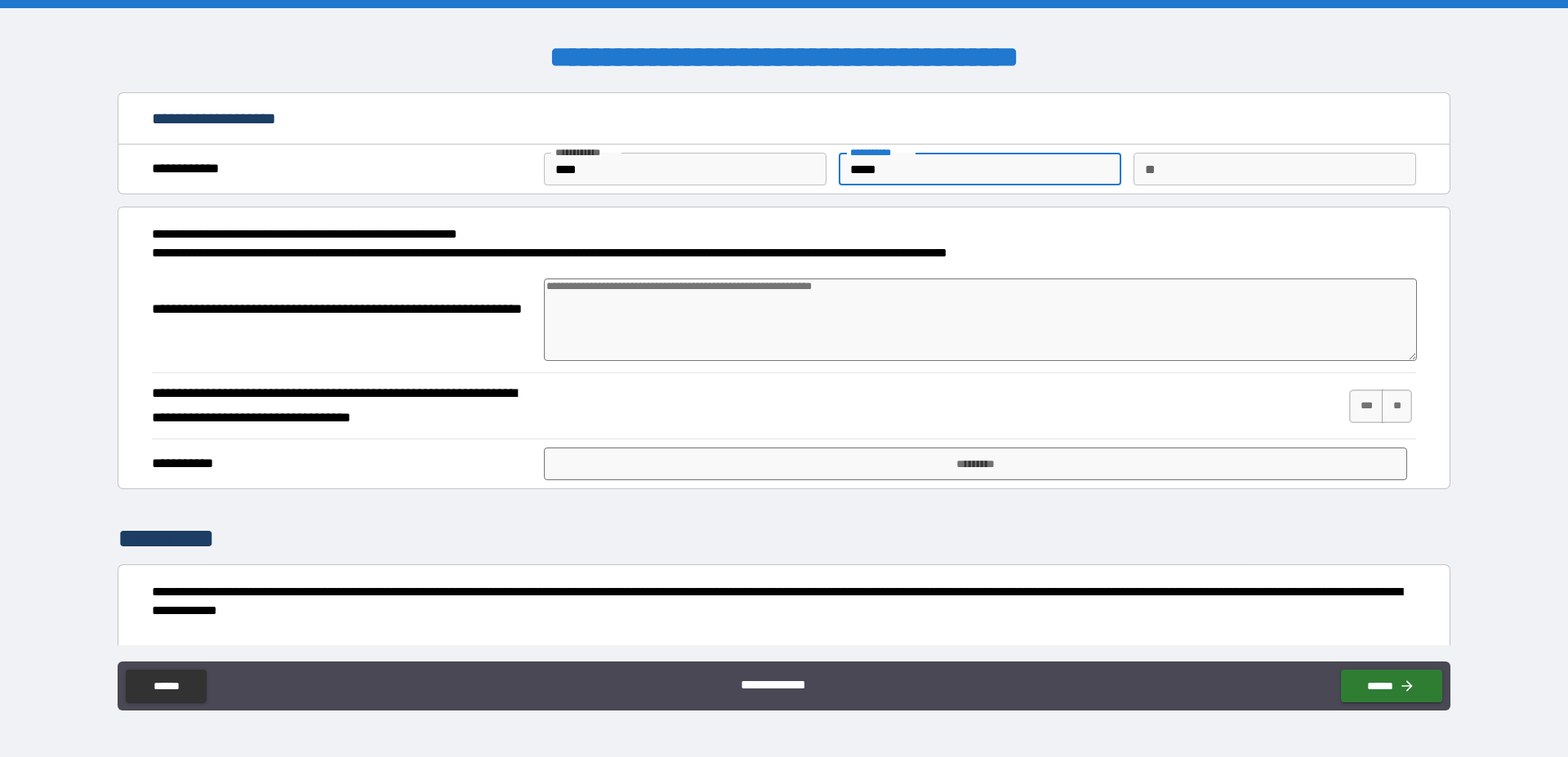 drag, startPoint x: 907, startPoint y: 170, endPoint x: 828, endPoint y: 173, distance: 79.056942 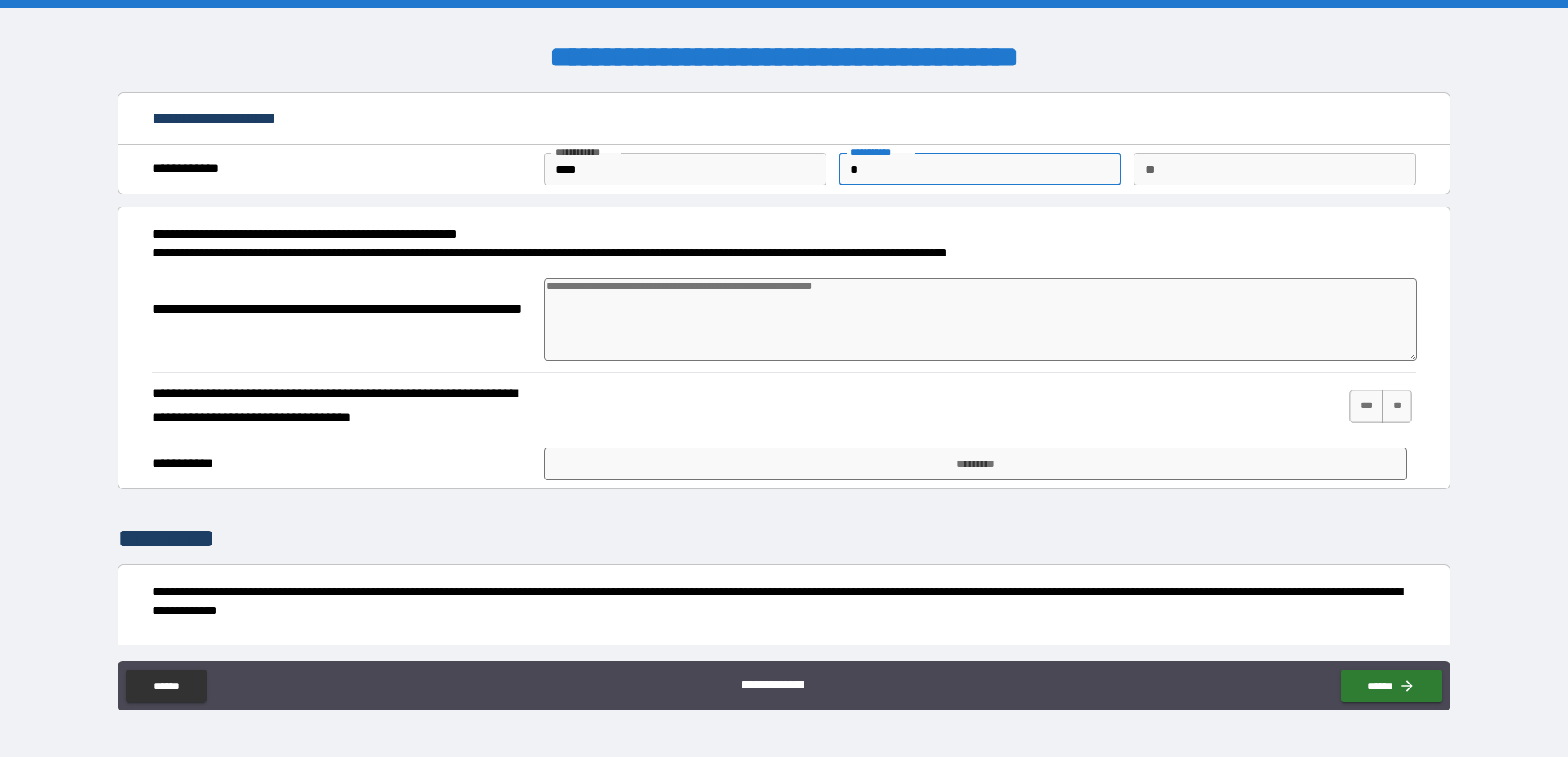 type on "*" 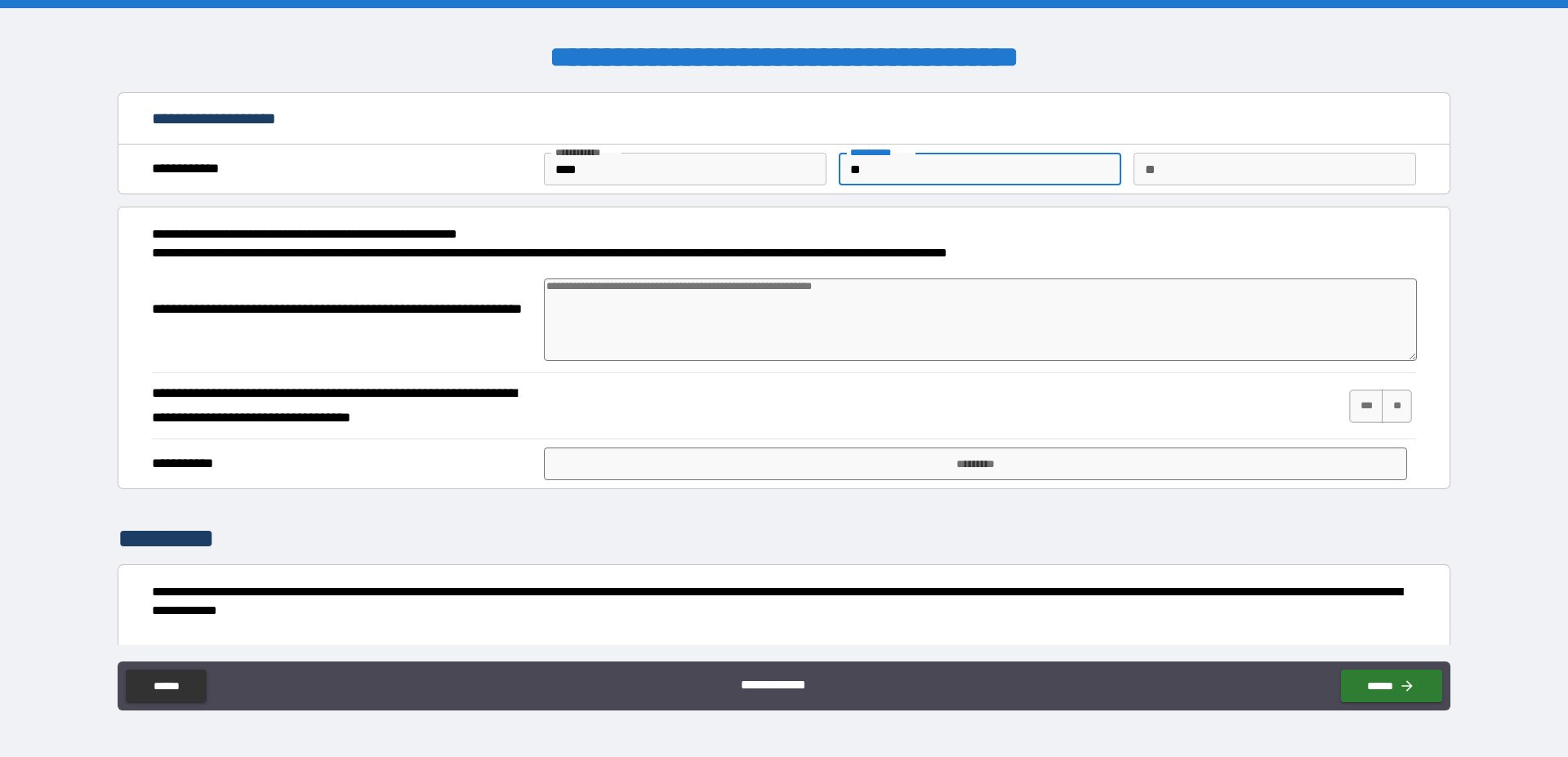 type on "***" 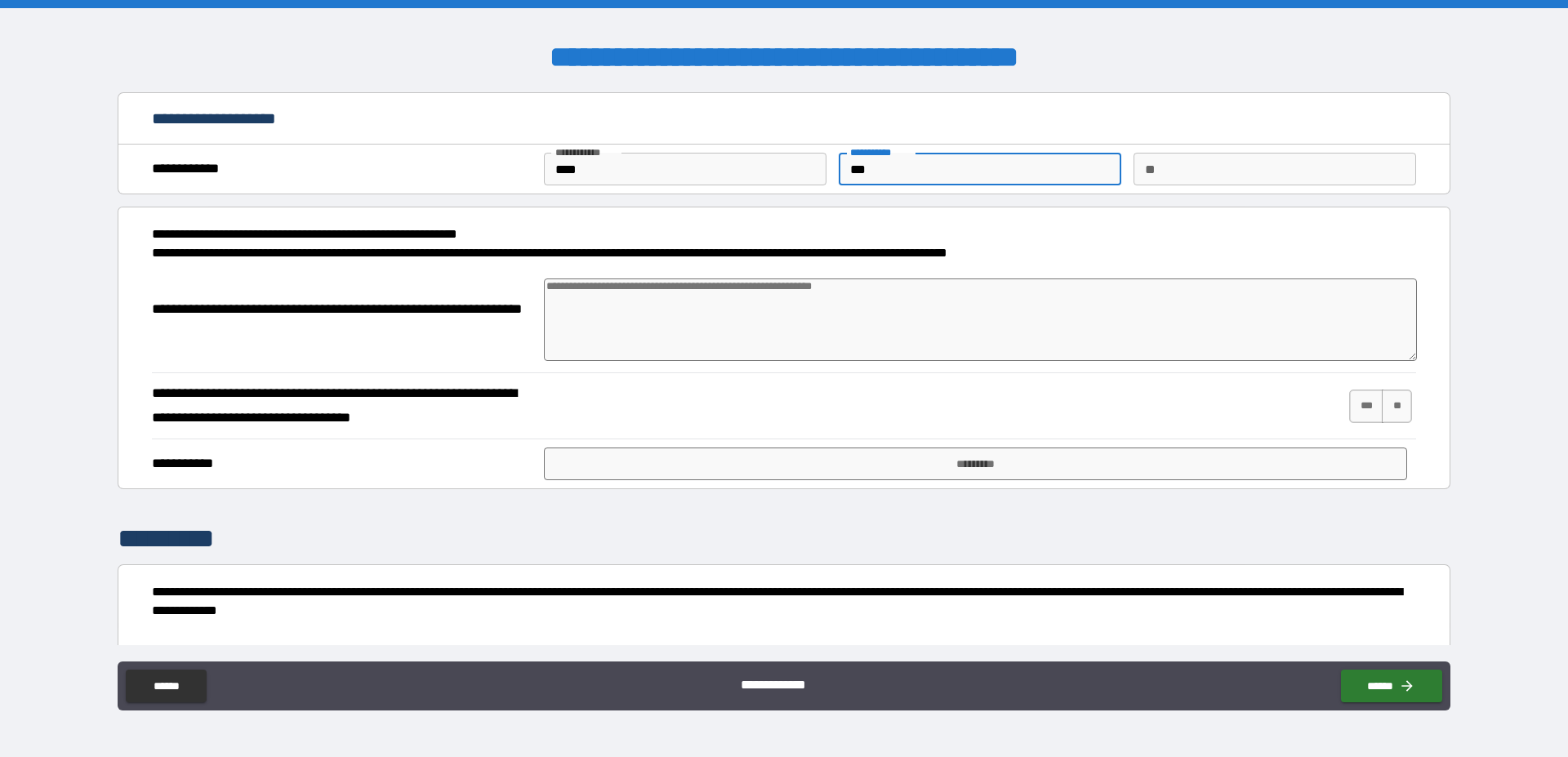 type on "*" 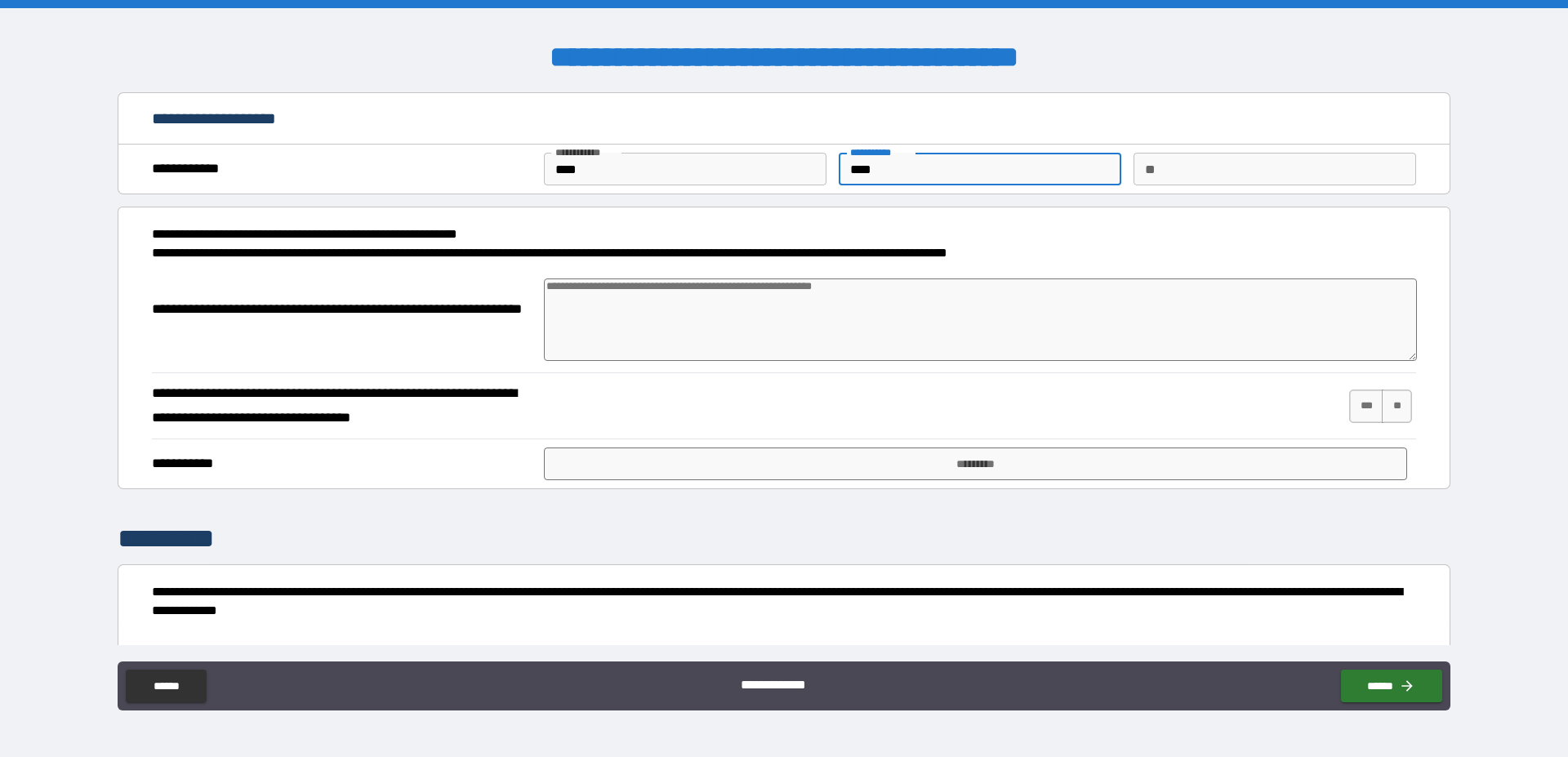 type on "*****" 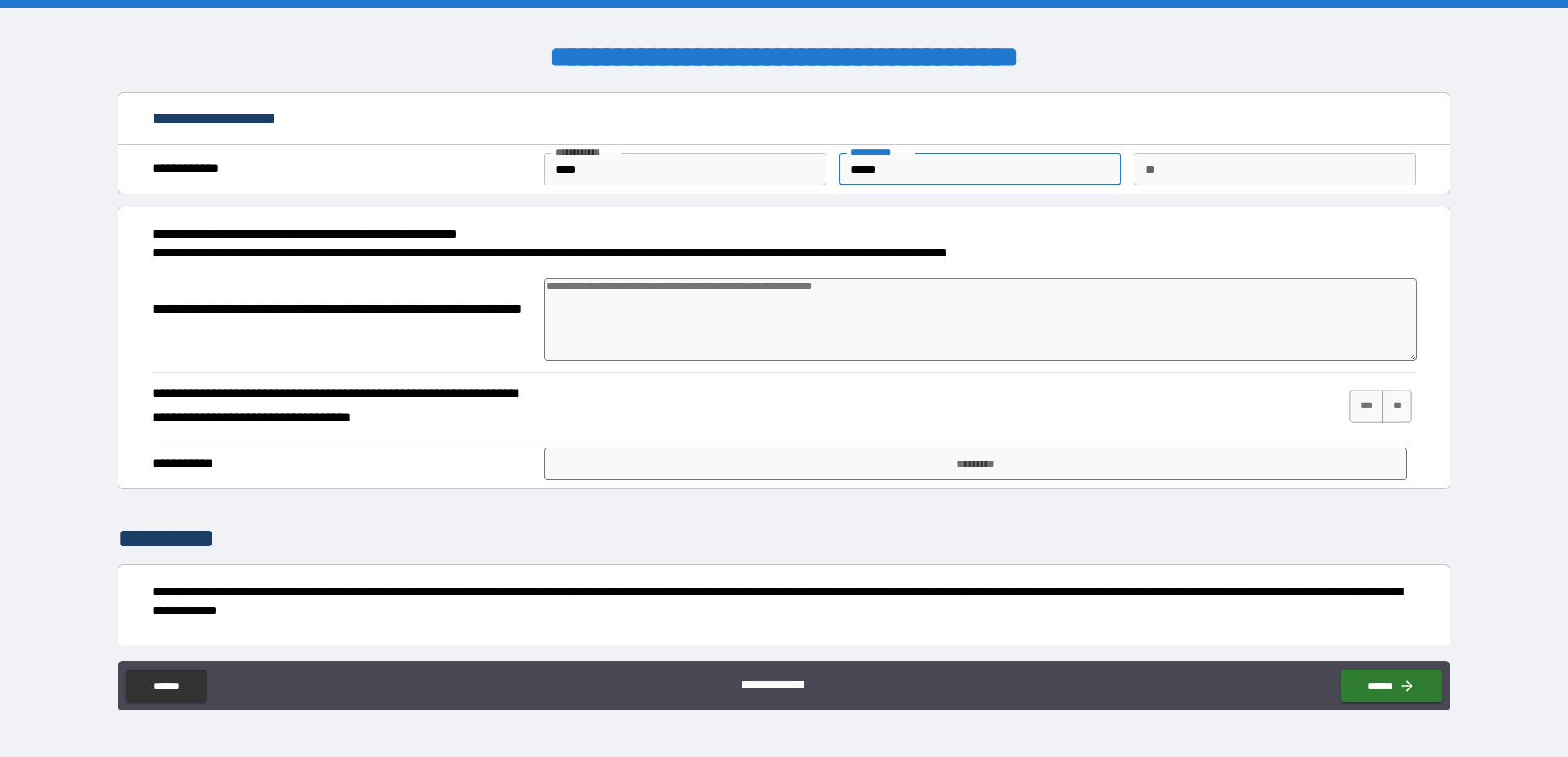 type on "*" 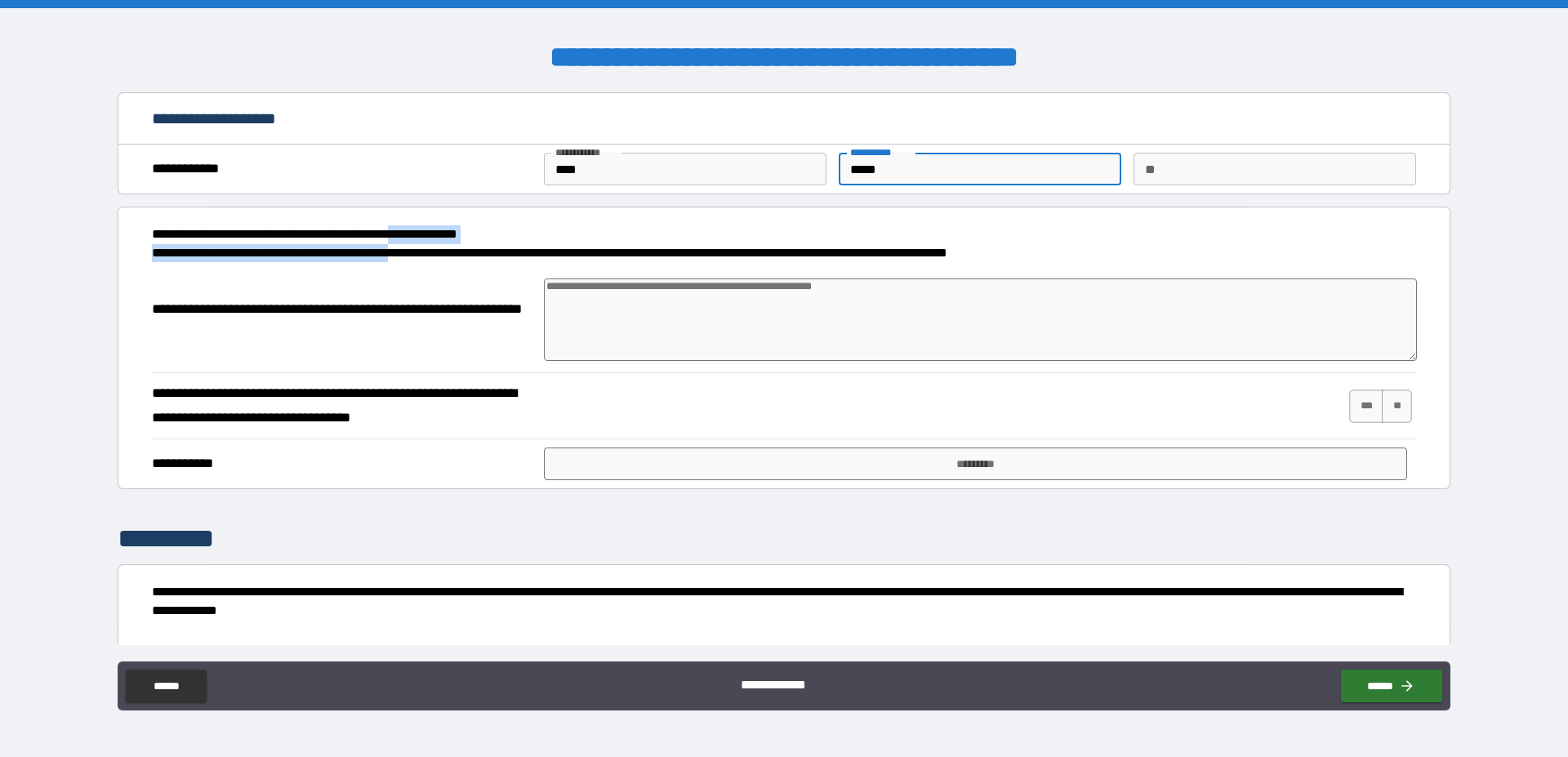 click on "**********" at bounding box center [777, 243] 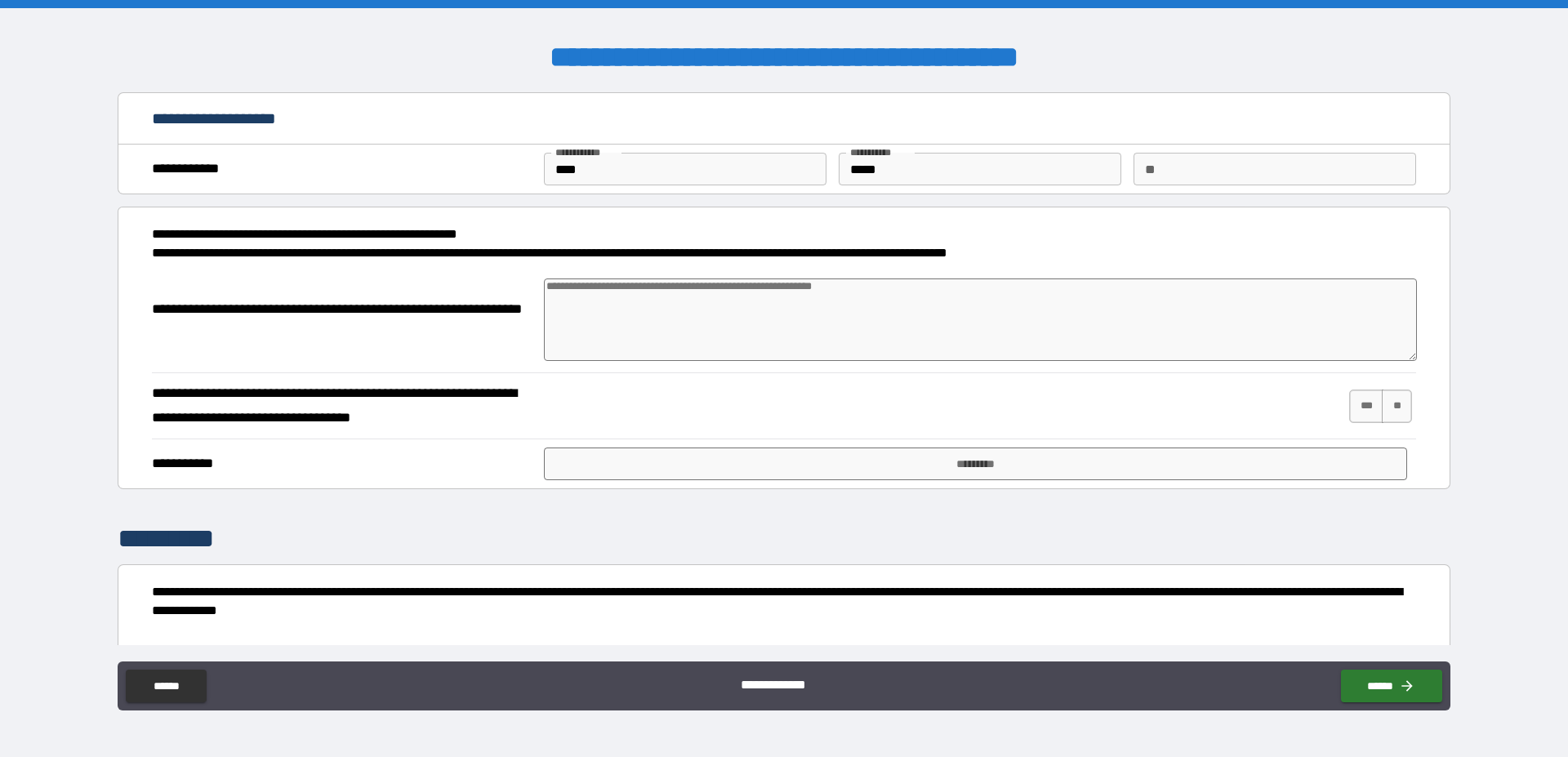click at bounding box center [980, 319] 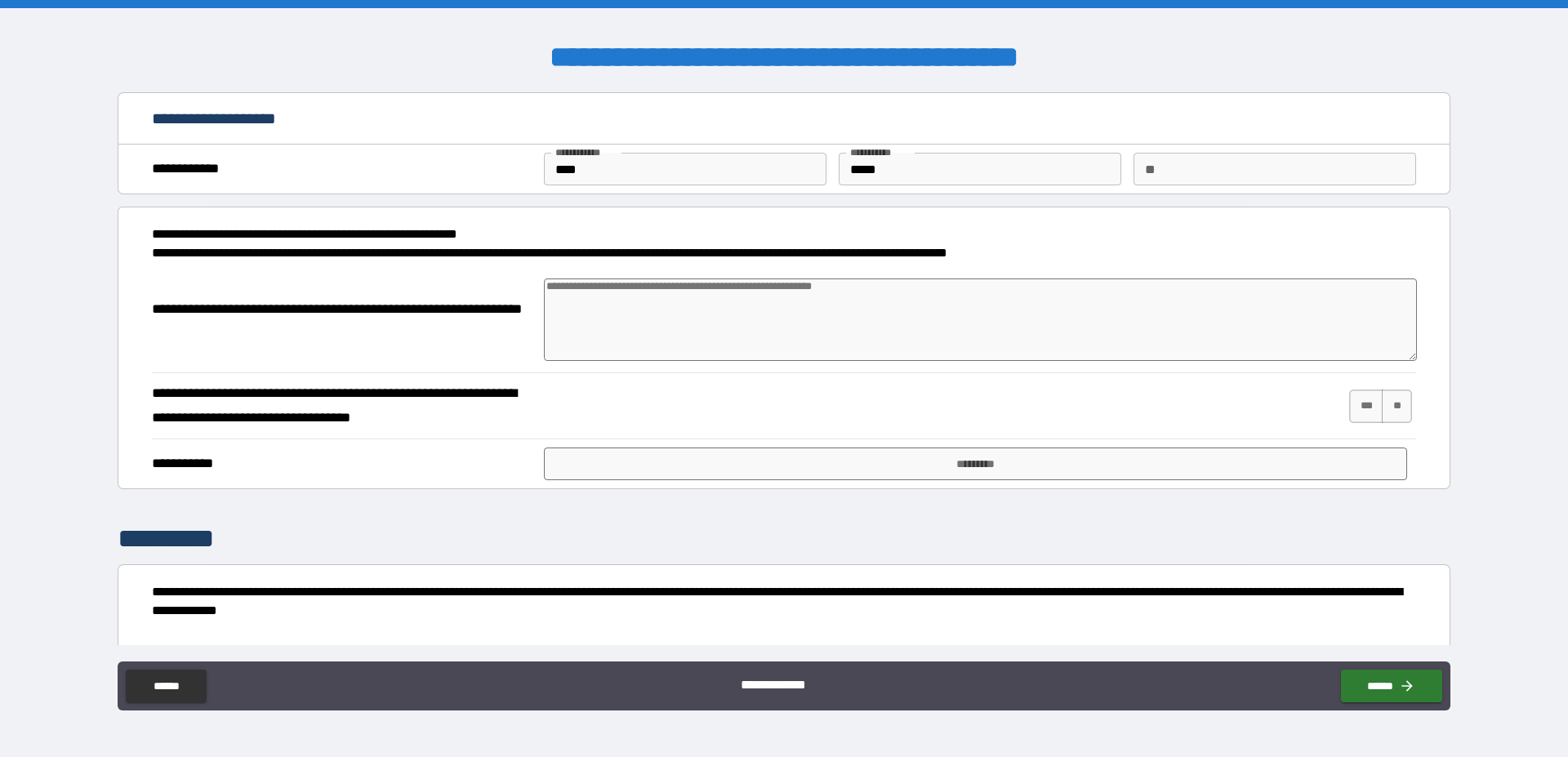 type on "*" 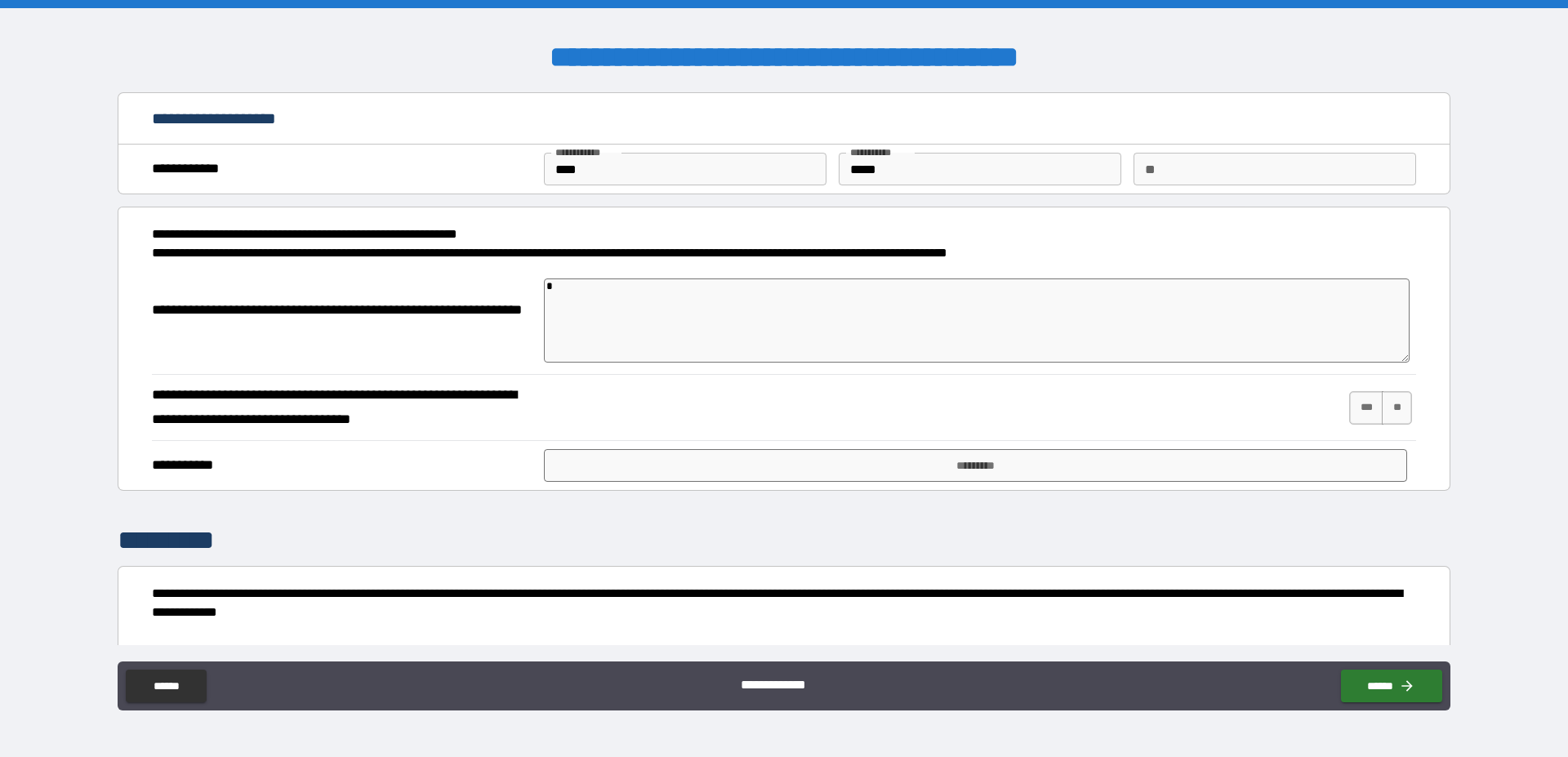 type on "**" 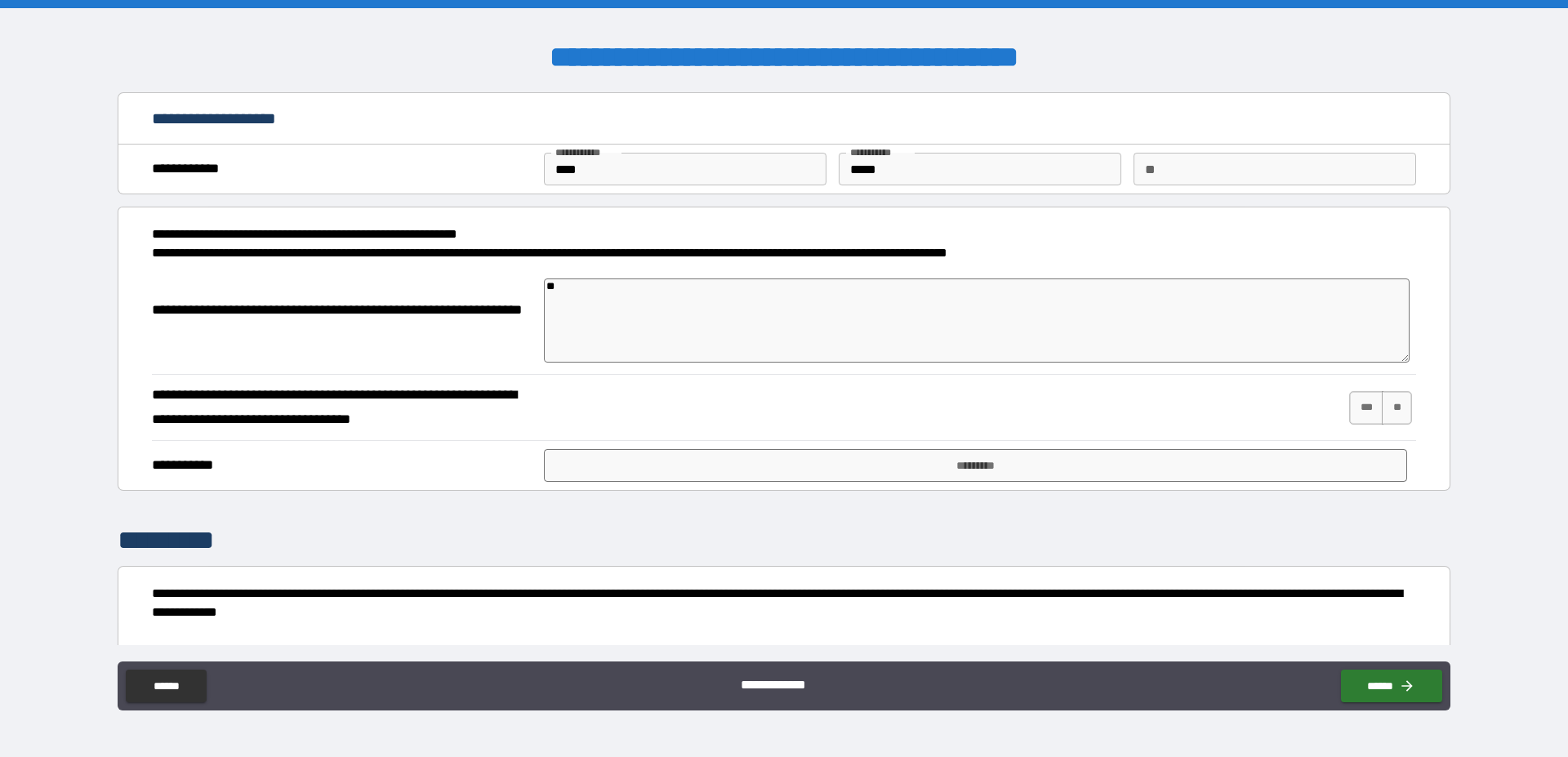 type on "***" 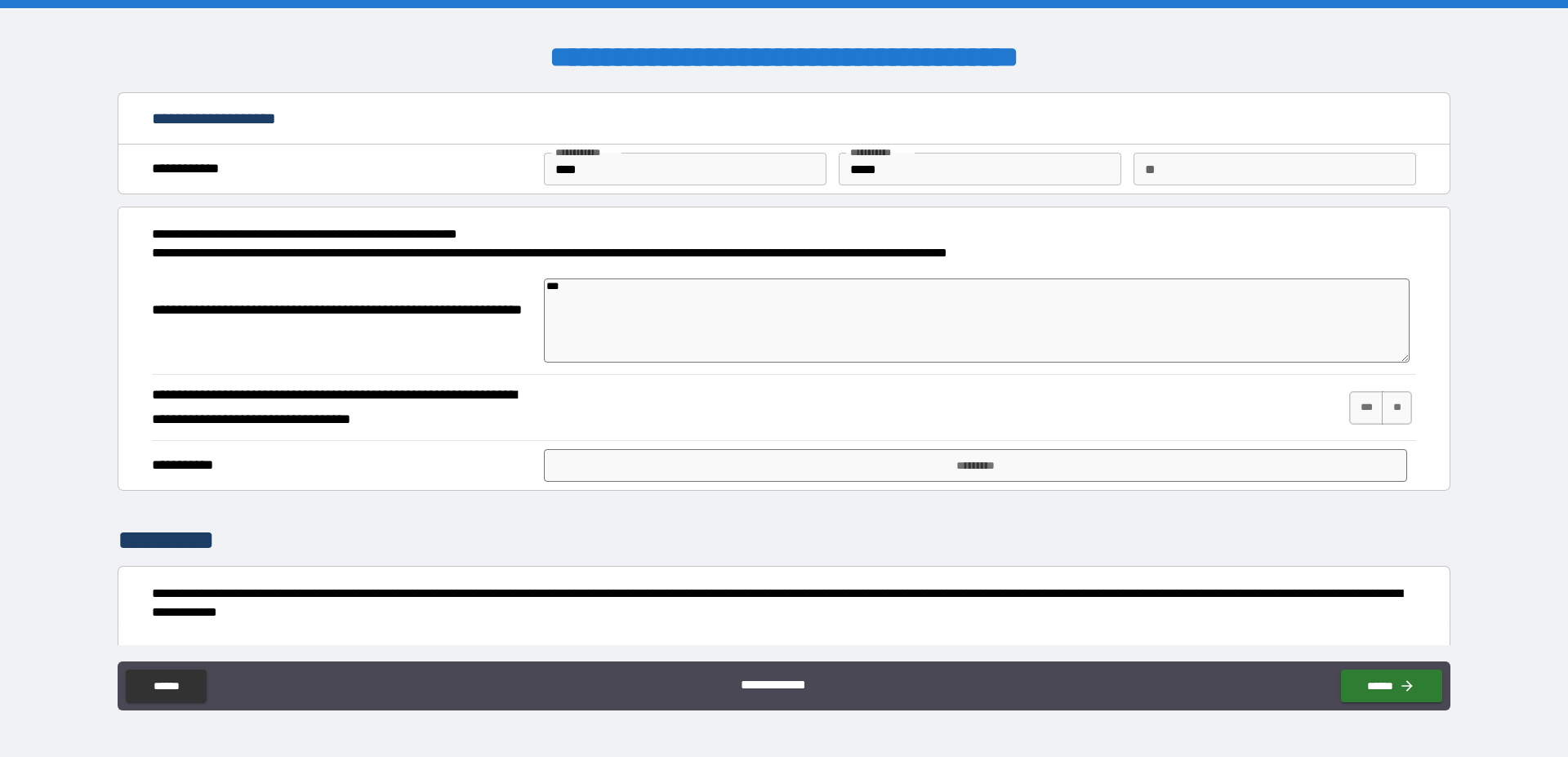 type on "****" 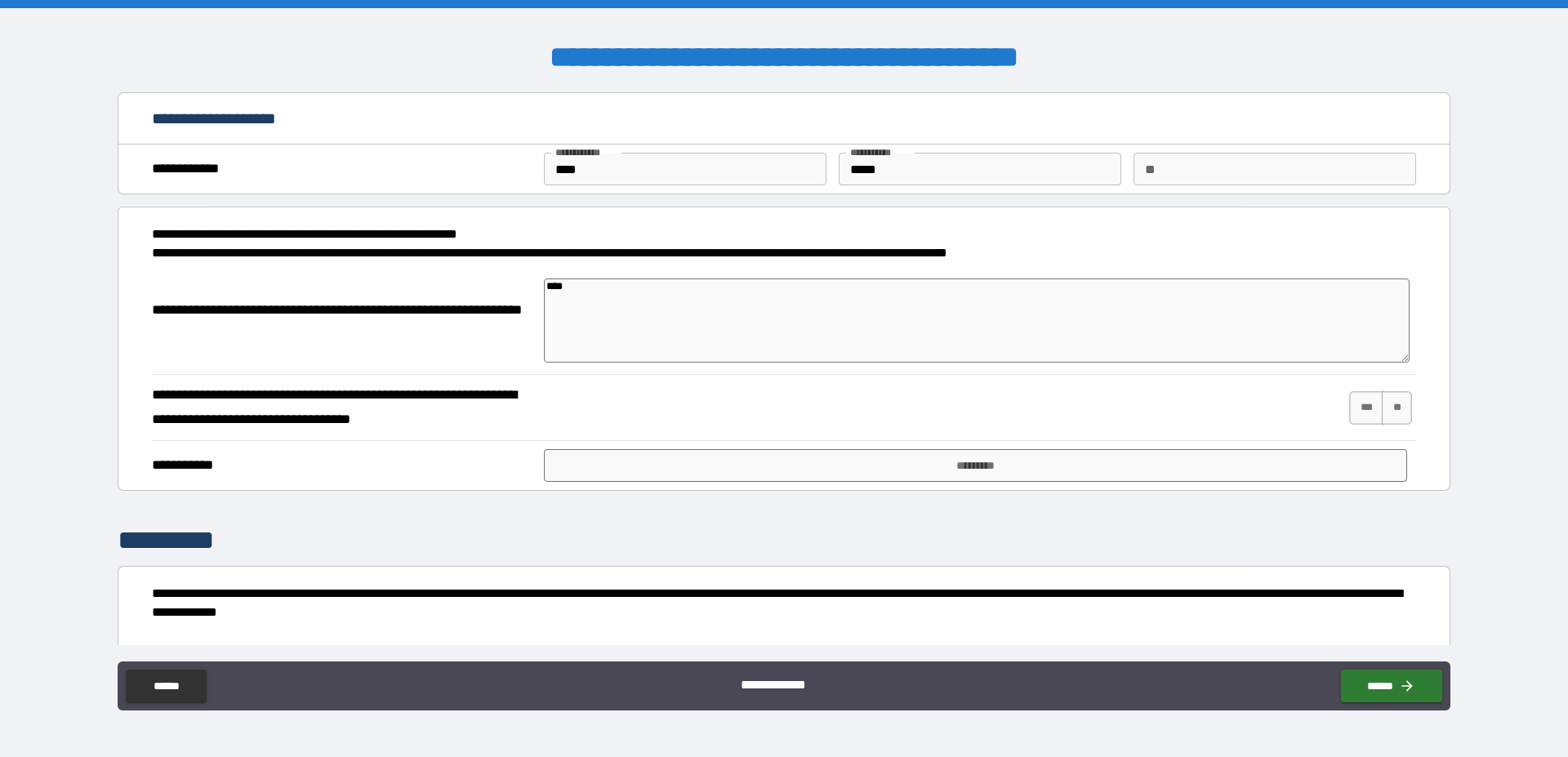 type on "*****" 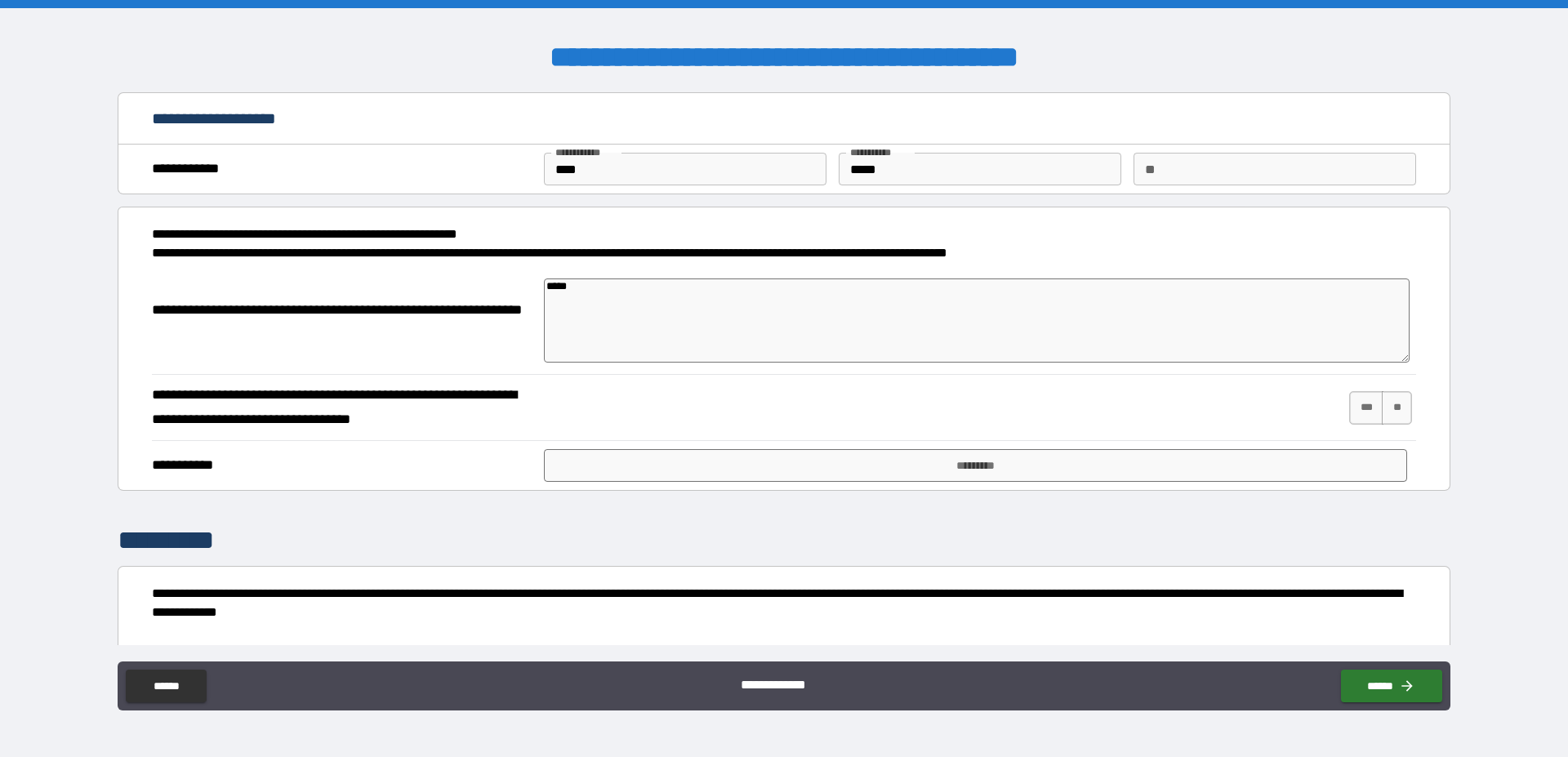 type on "*****" 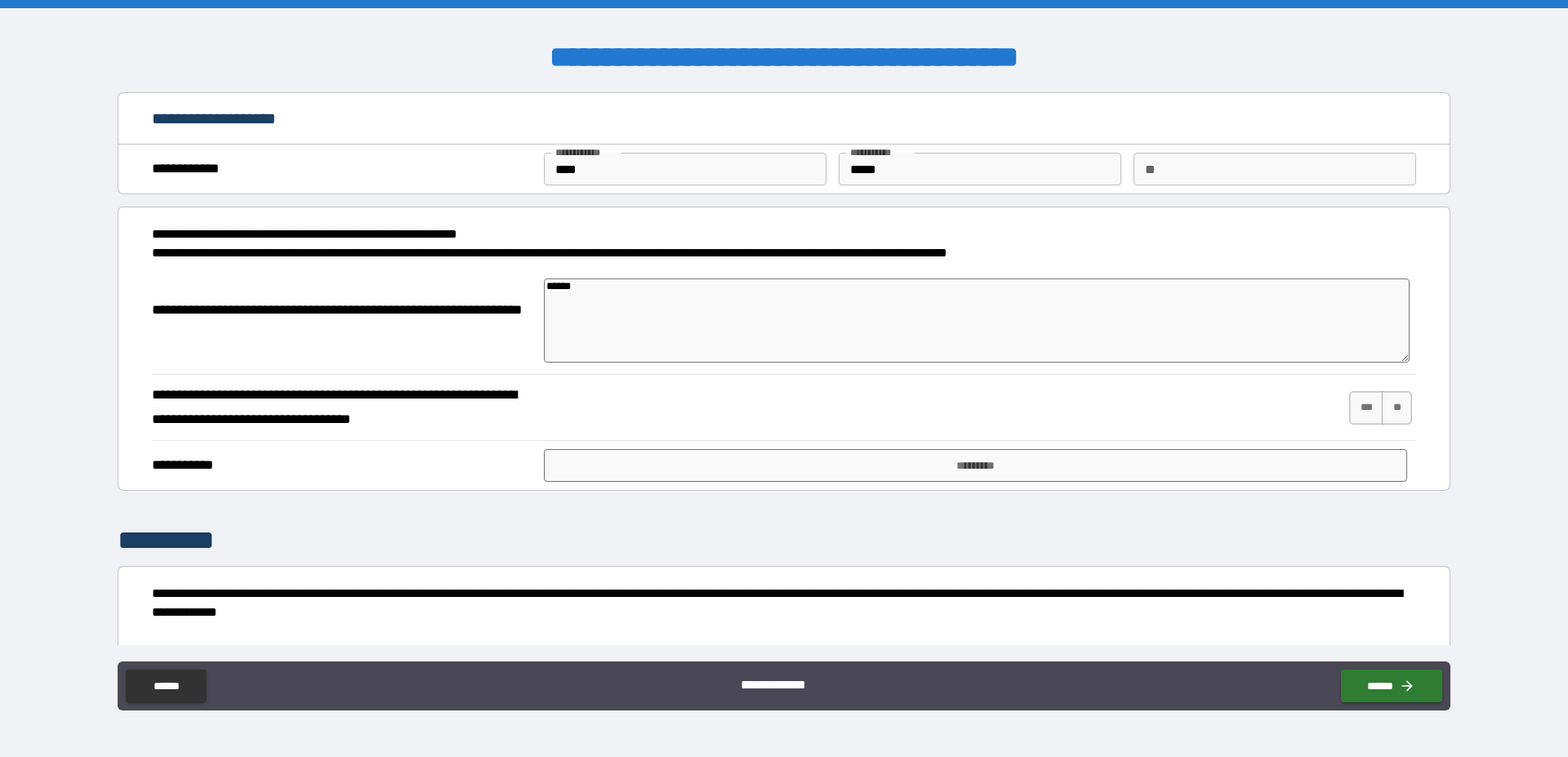 type on "*******" 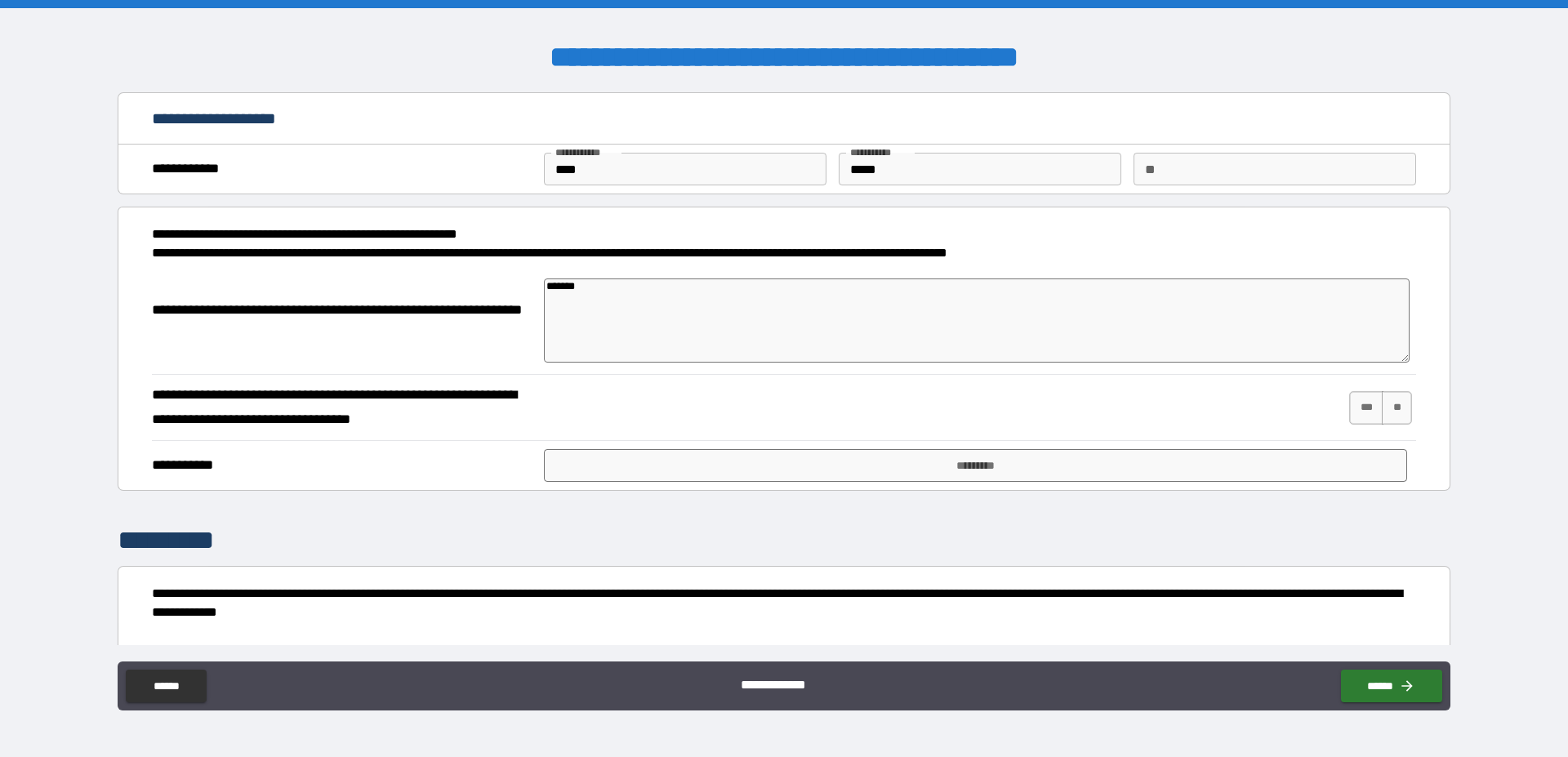 type on "********" 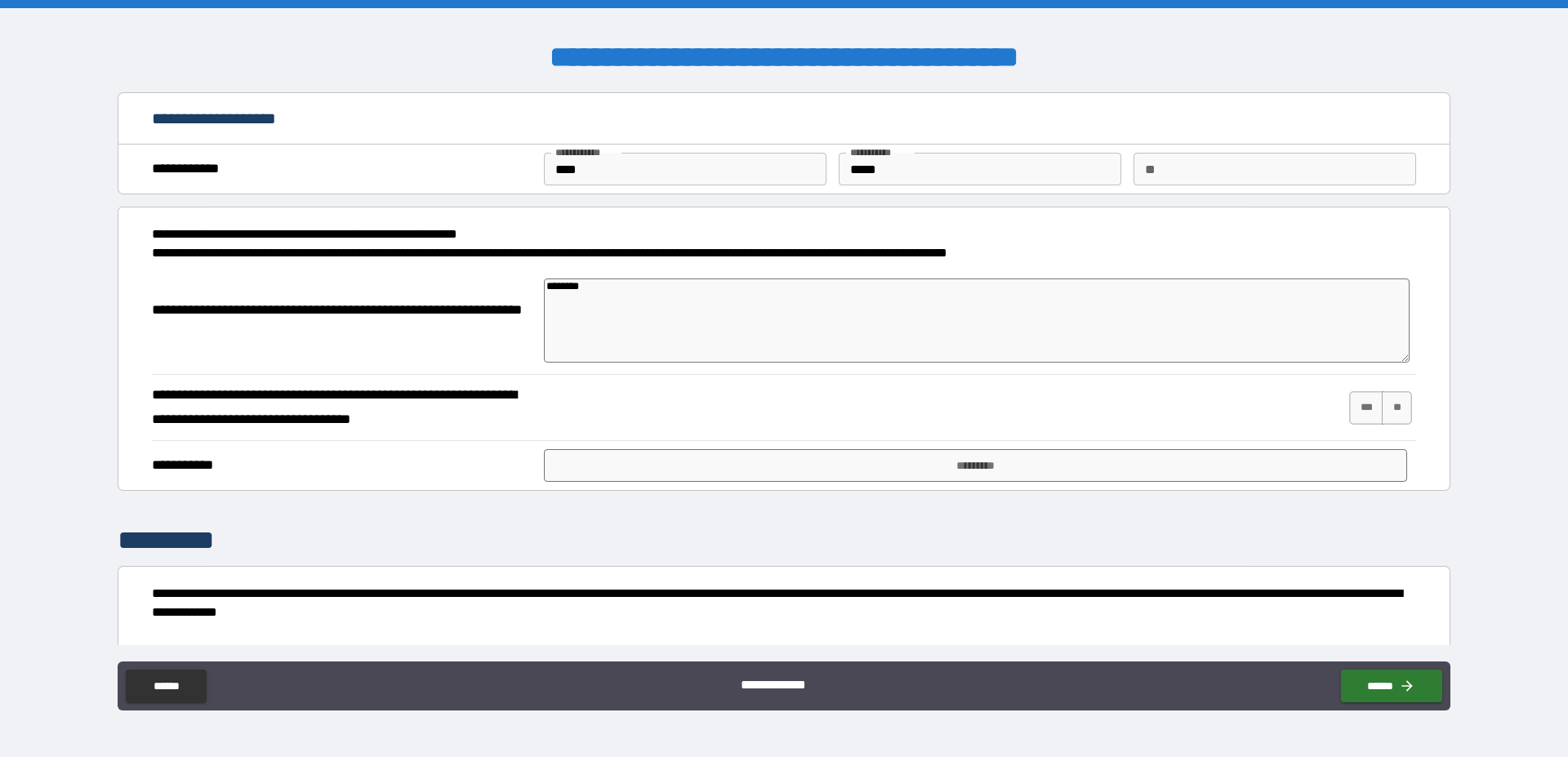 type on "*********" 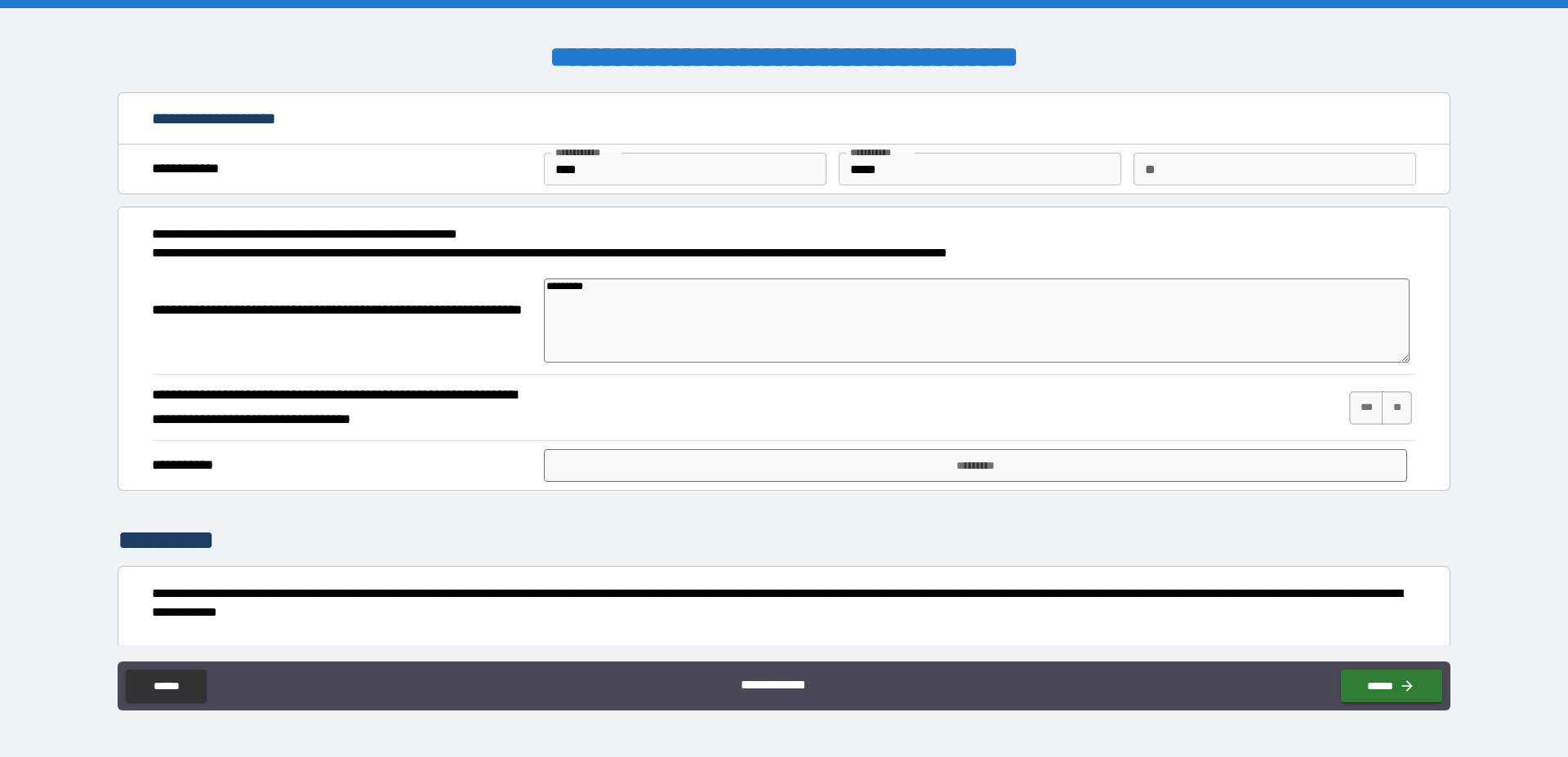 type on "**********" 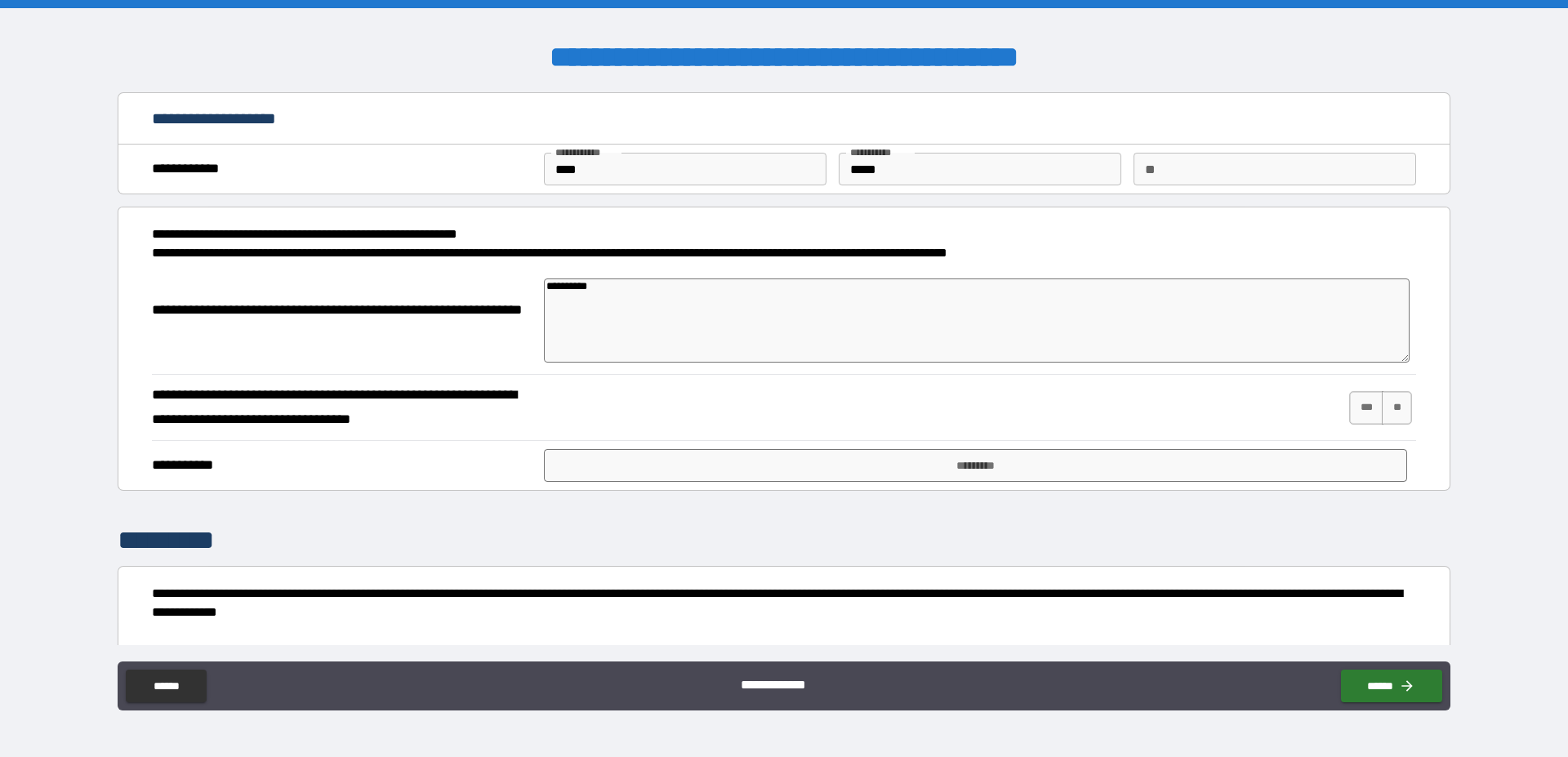 type on "**********" 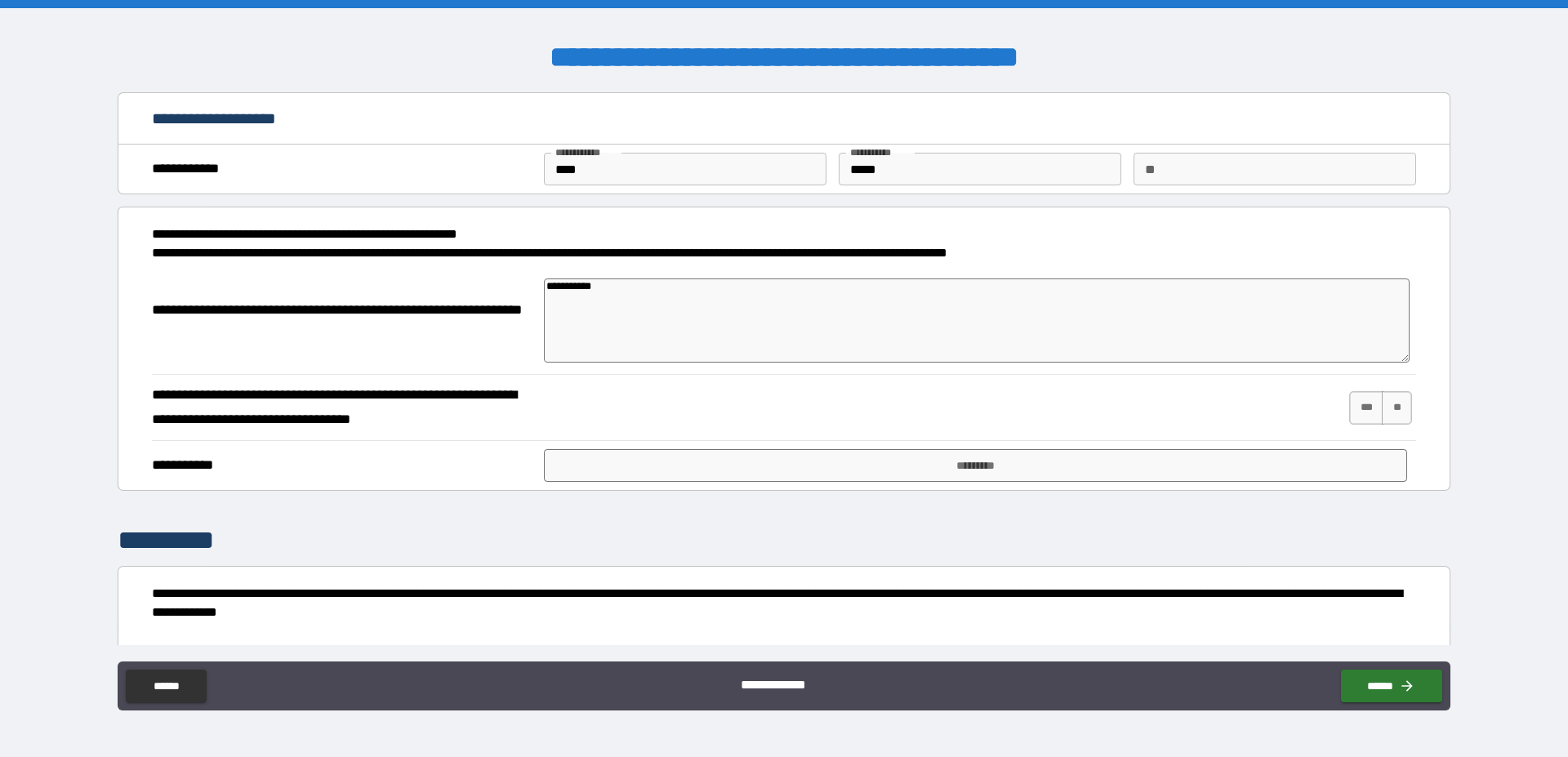 type on "*" 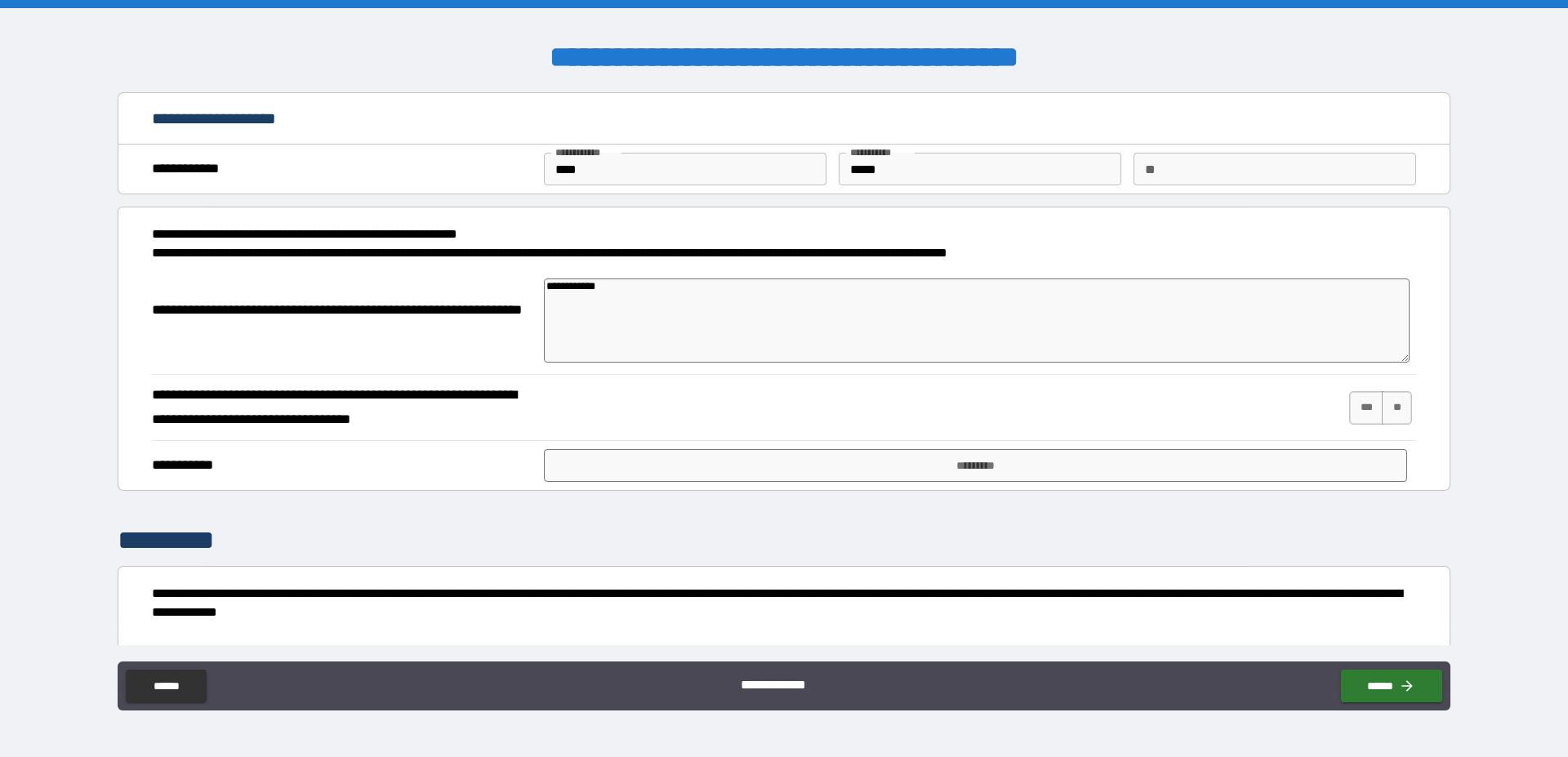 type on "**********" 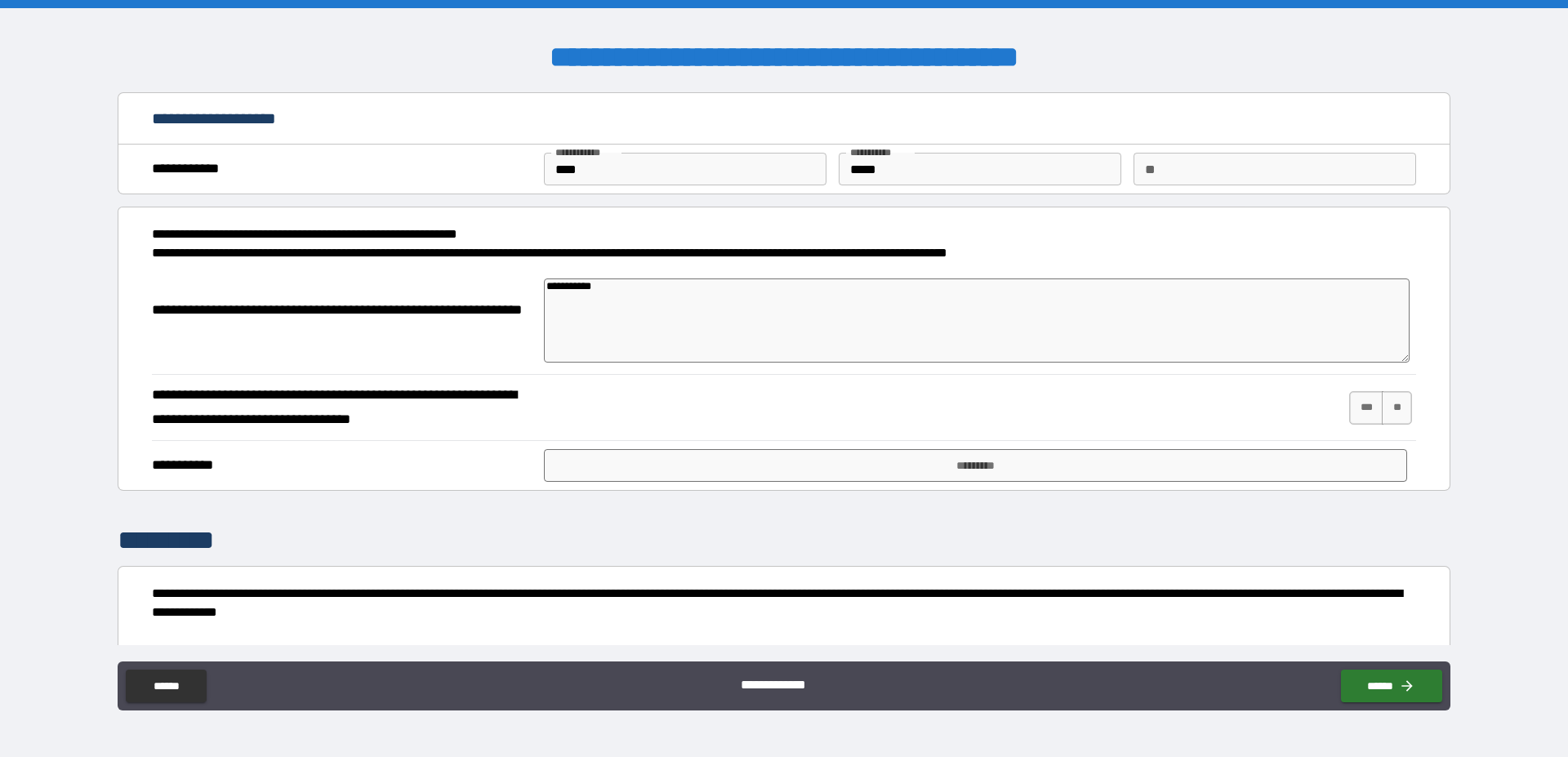 type on "*" 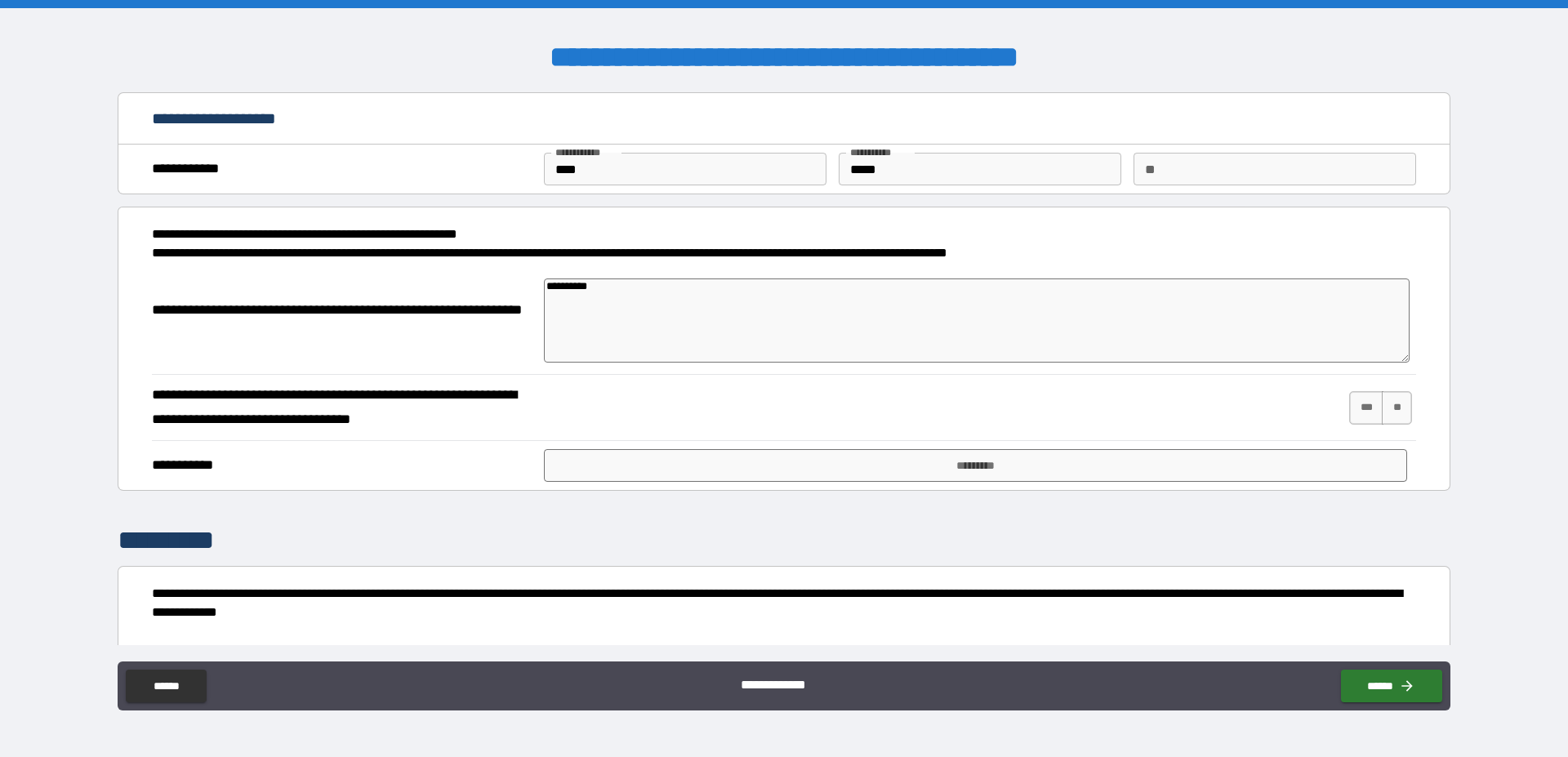 type on "**********" 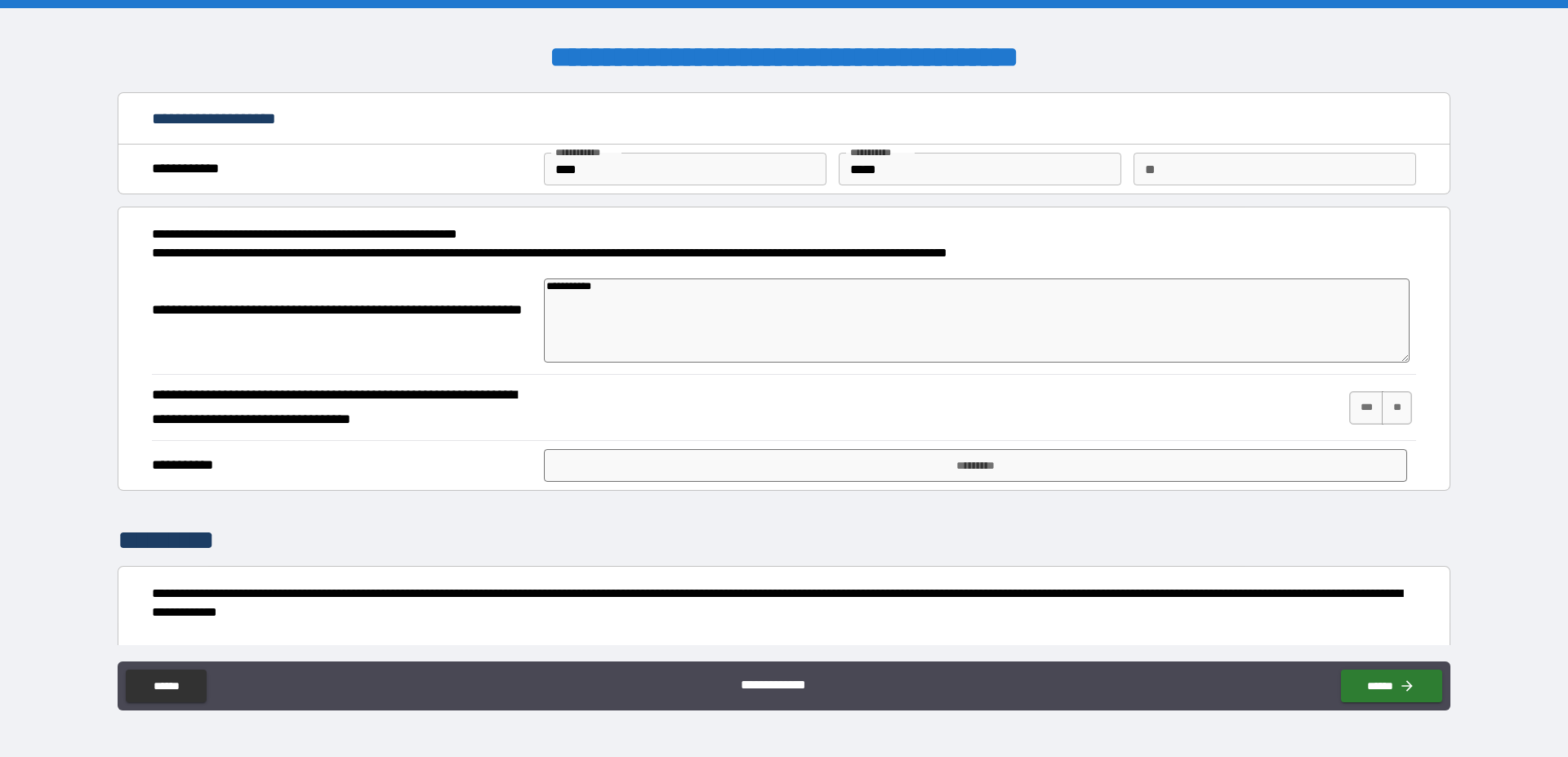 type on "**********" 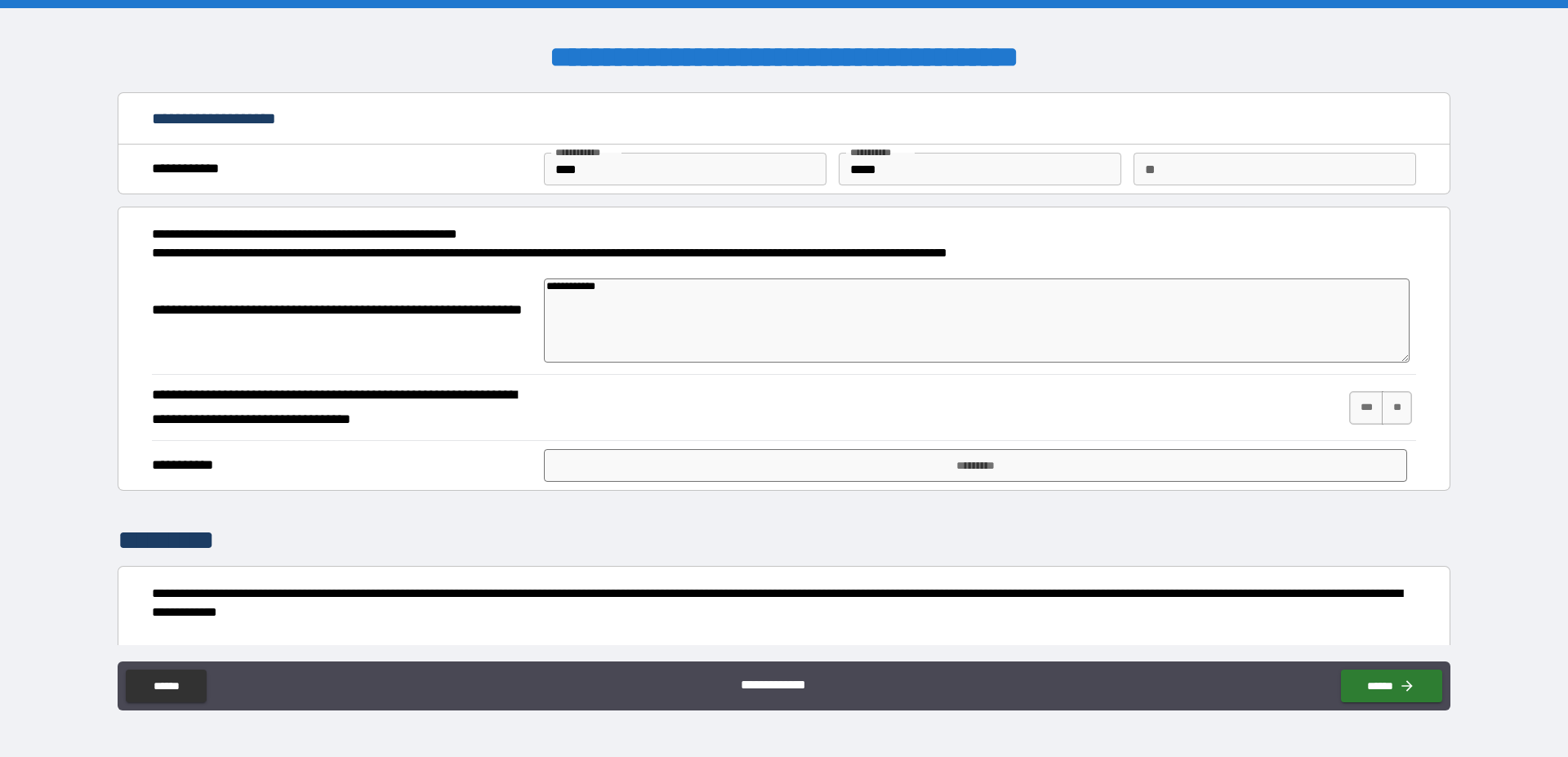 type on "**********" 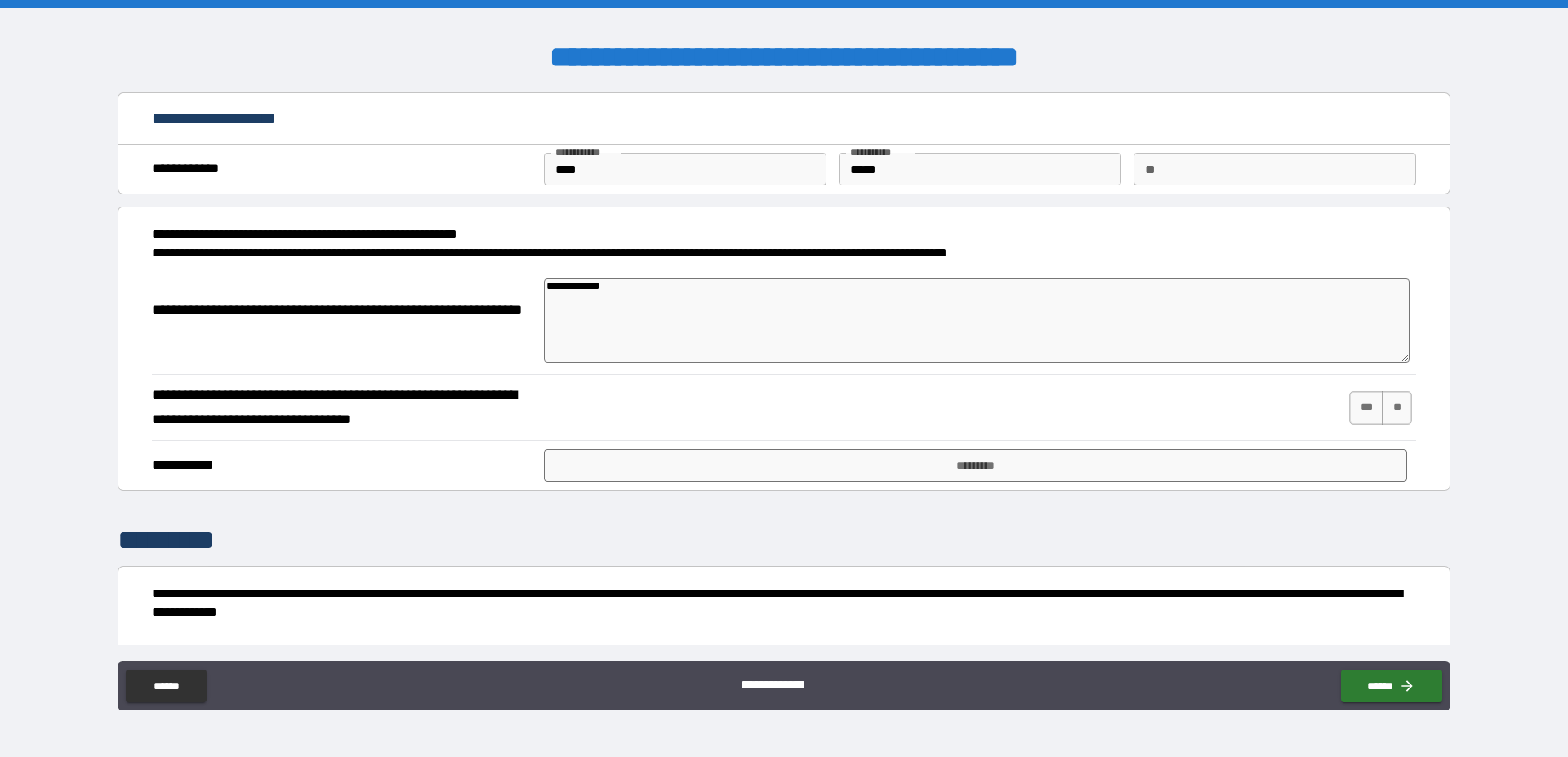 type on "**********" 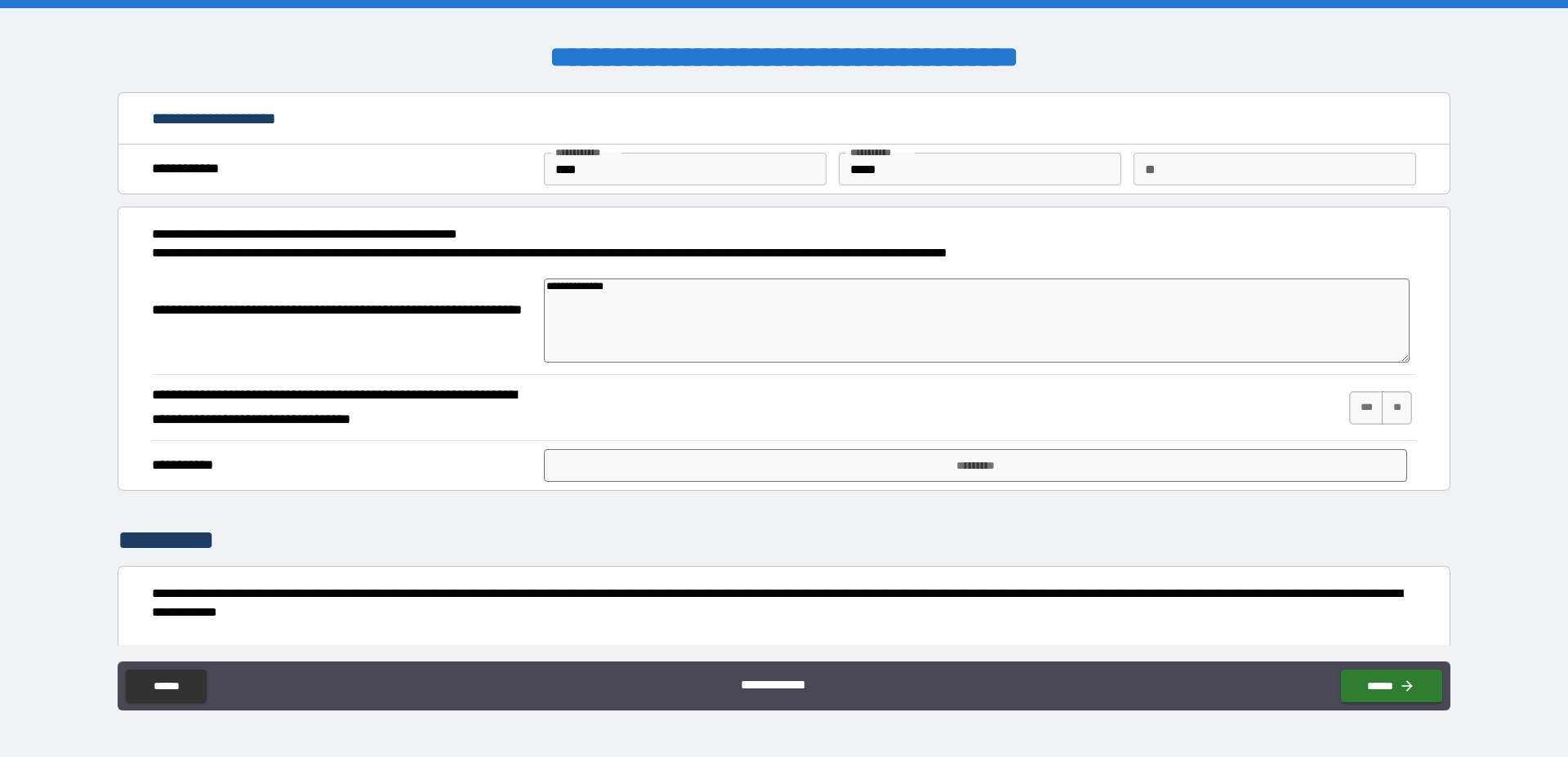 type on "**********" 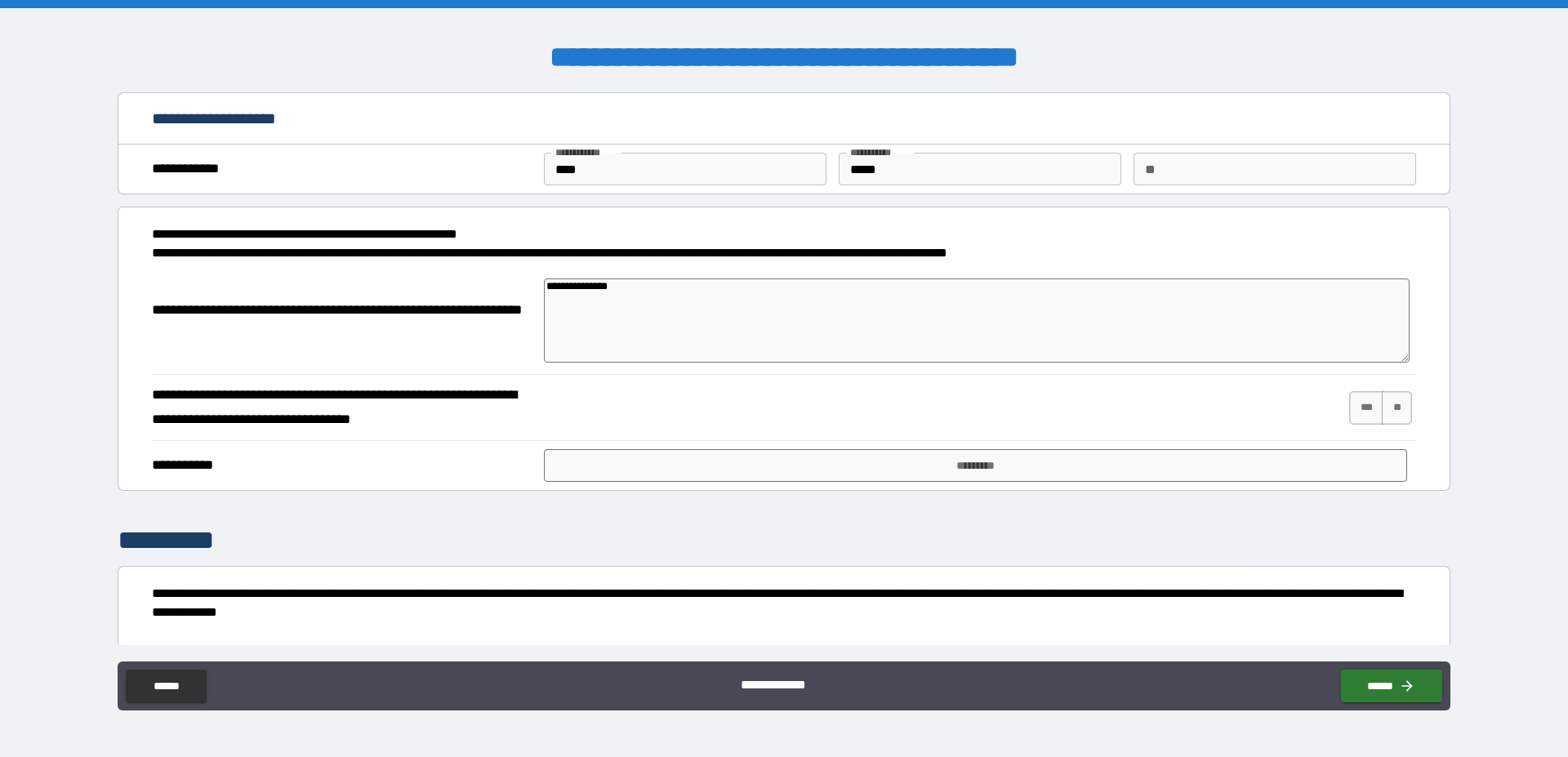 type on "**********" 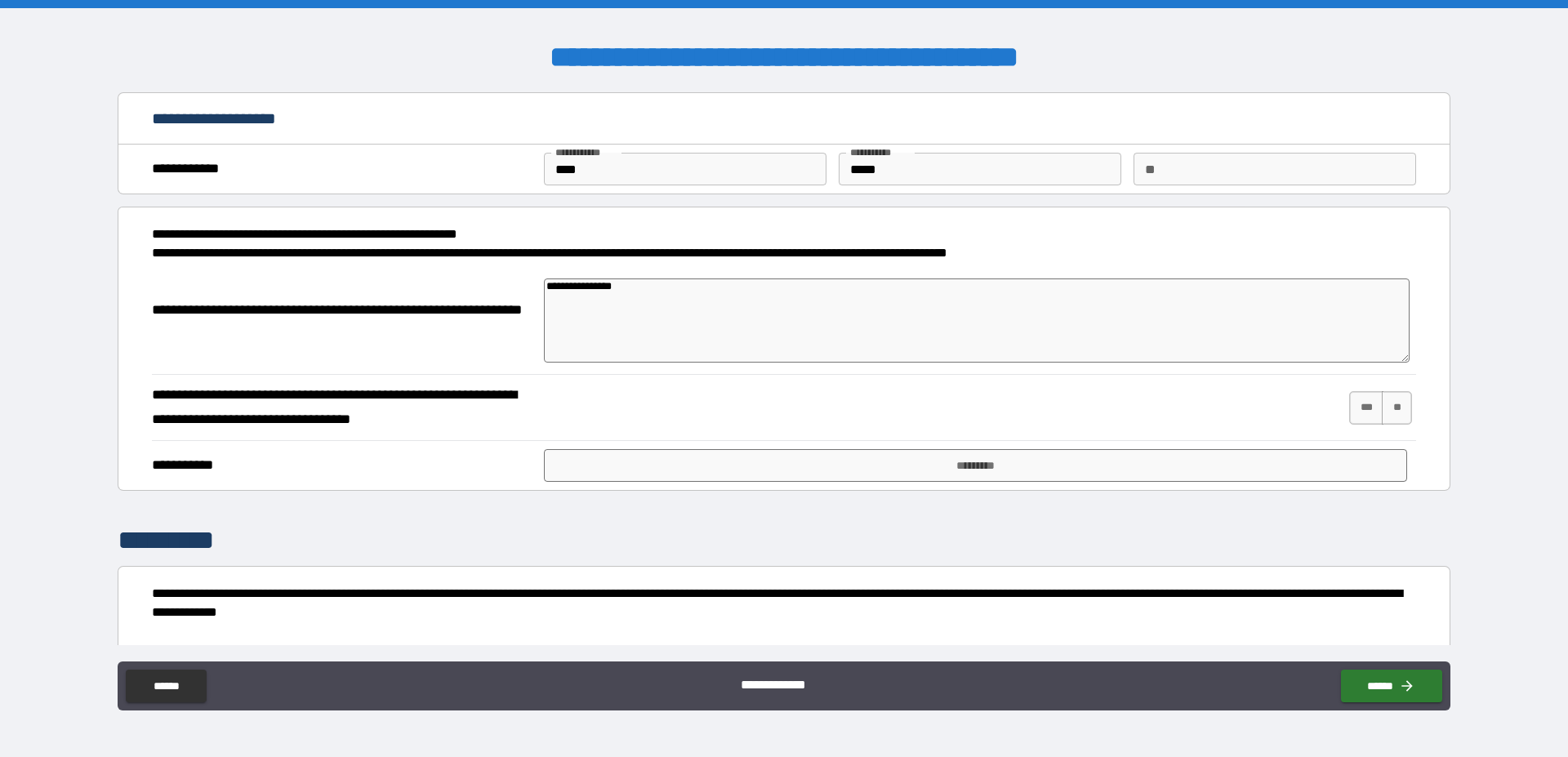 type on "**********" 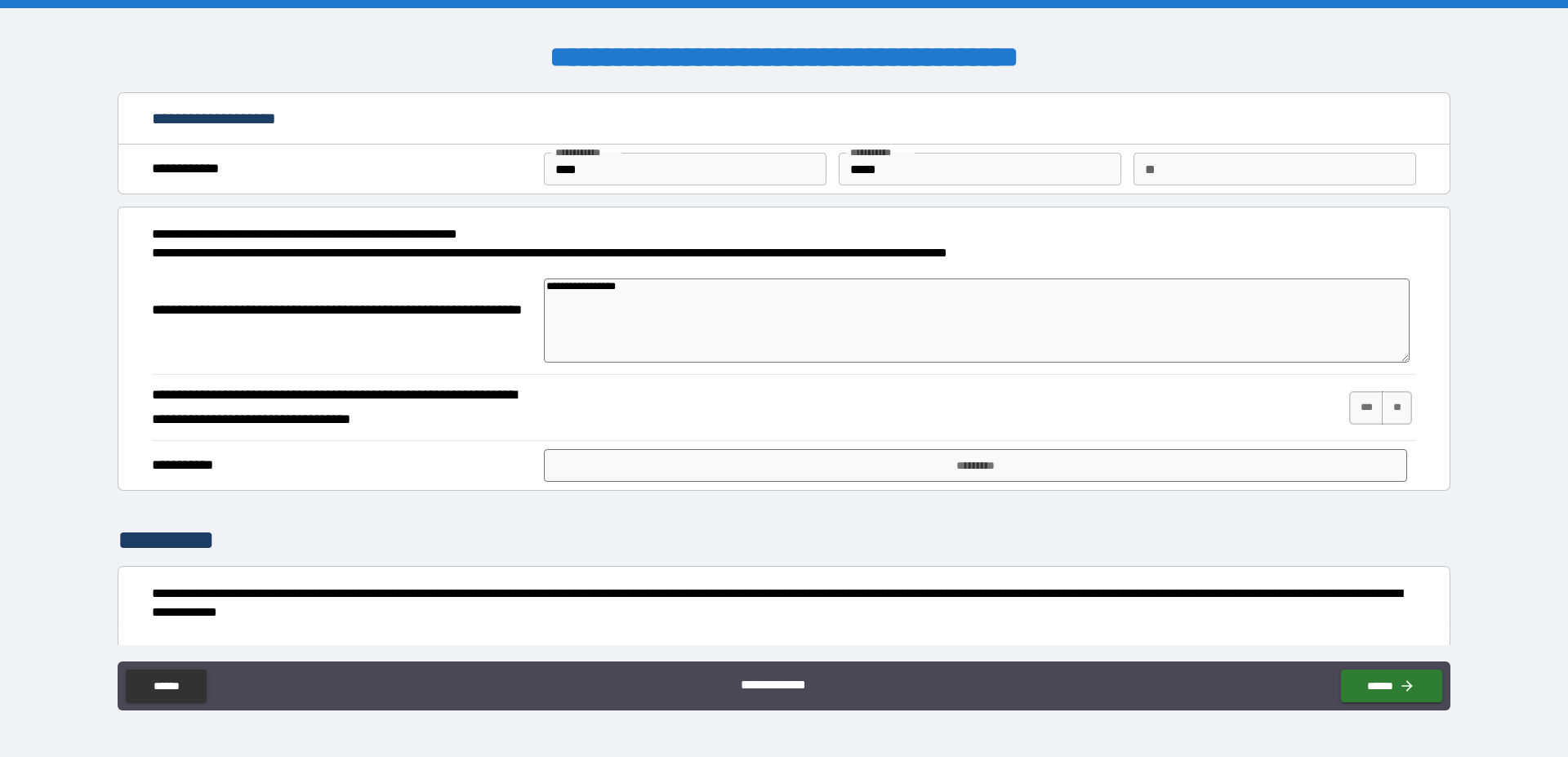 type on "**********" 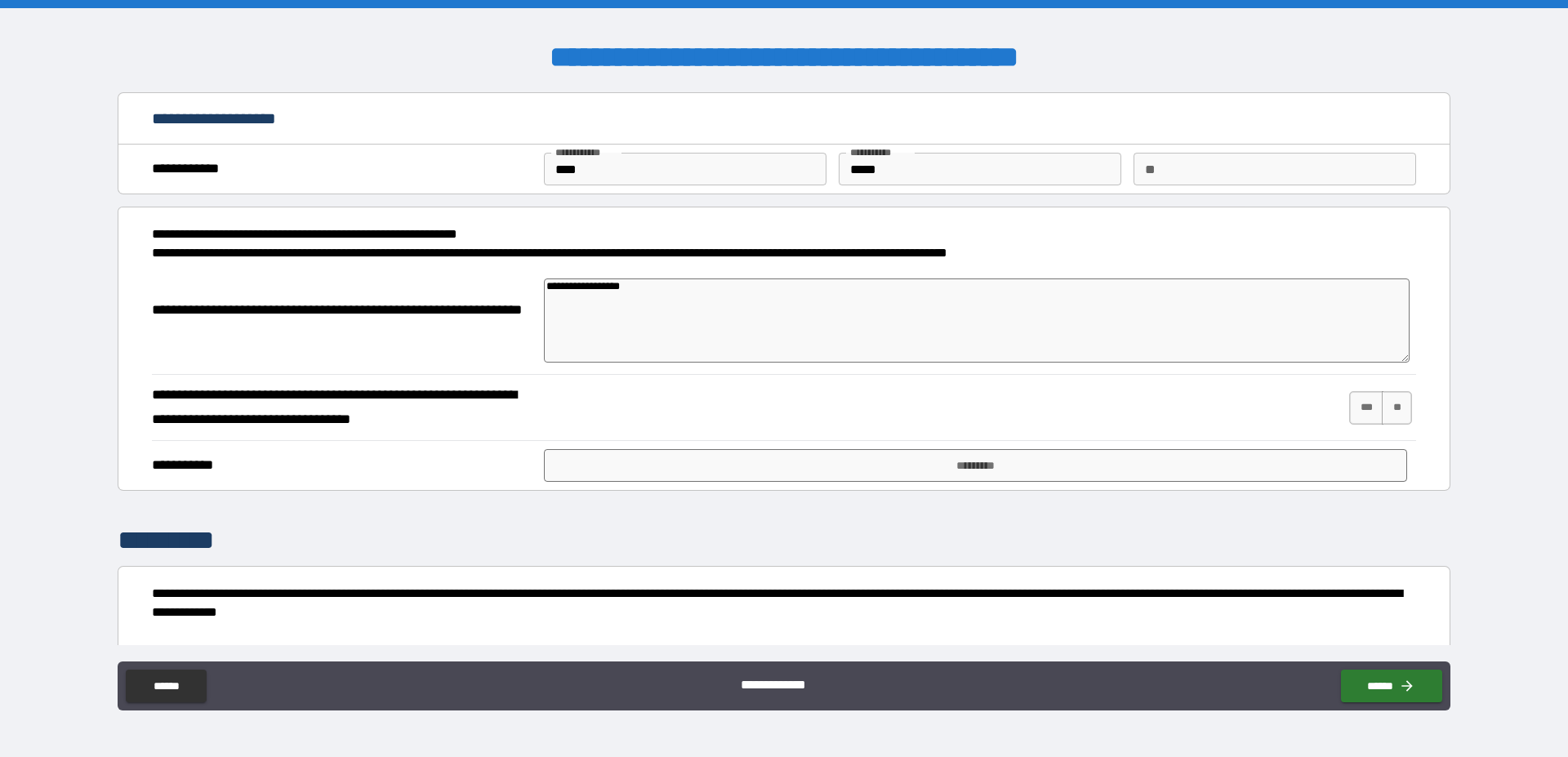 type on "**********" 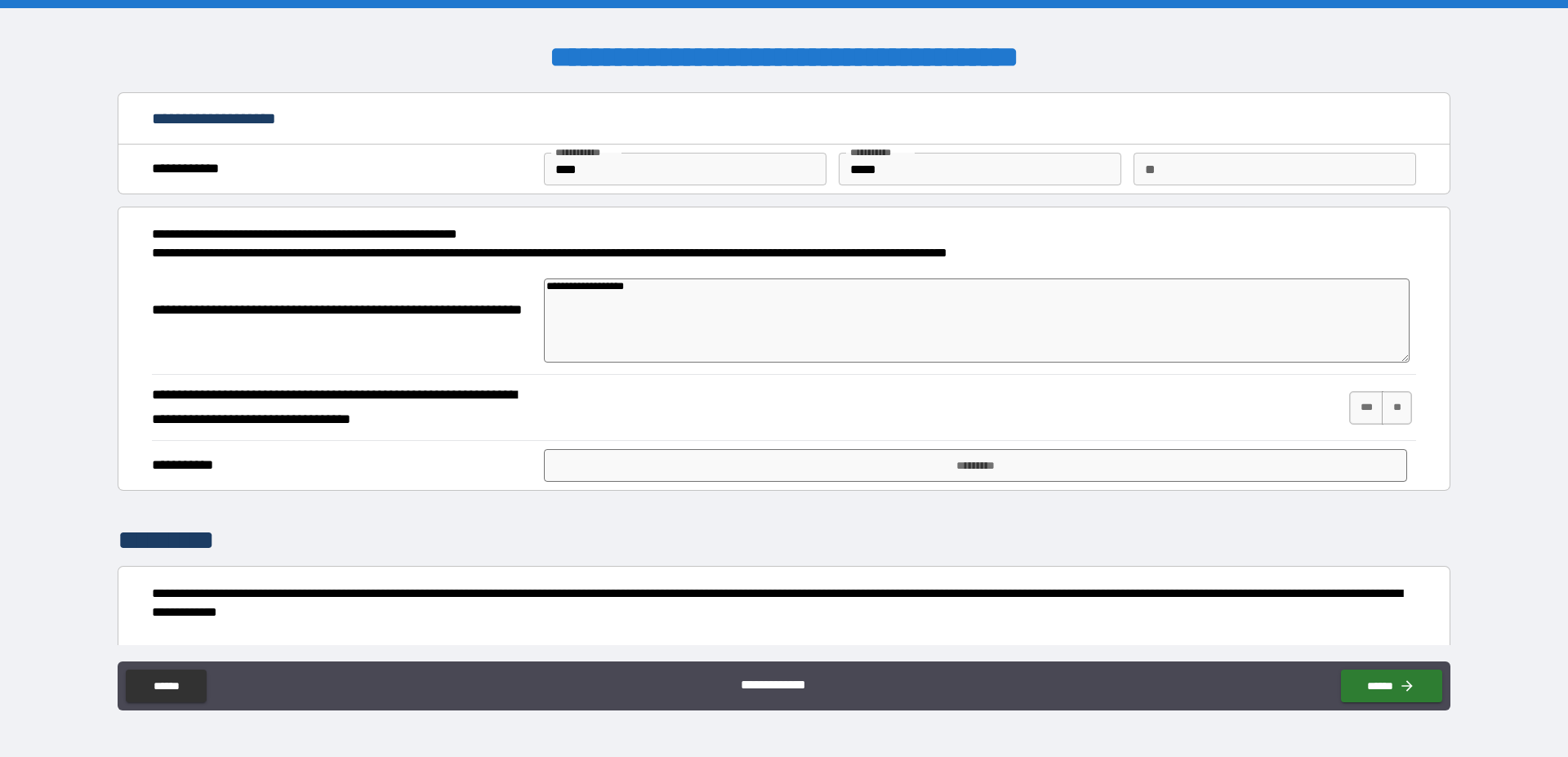 type on "**********" 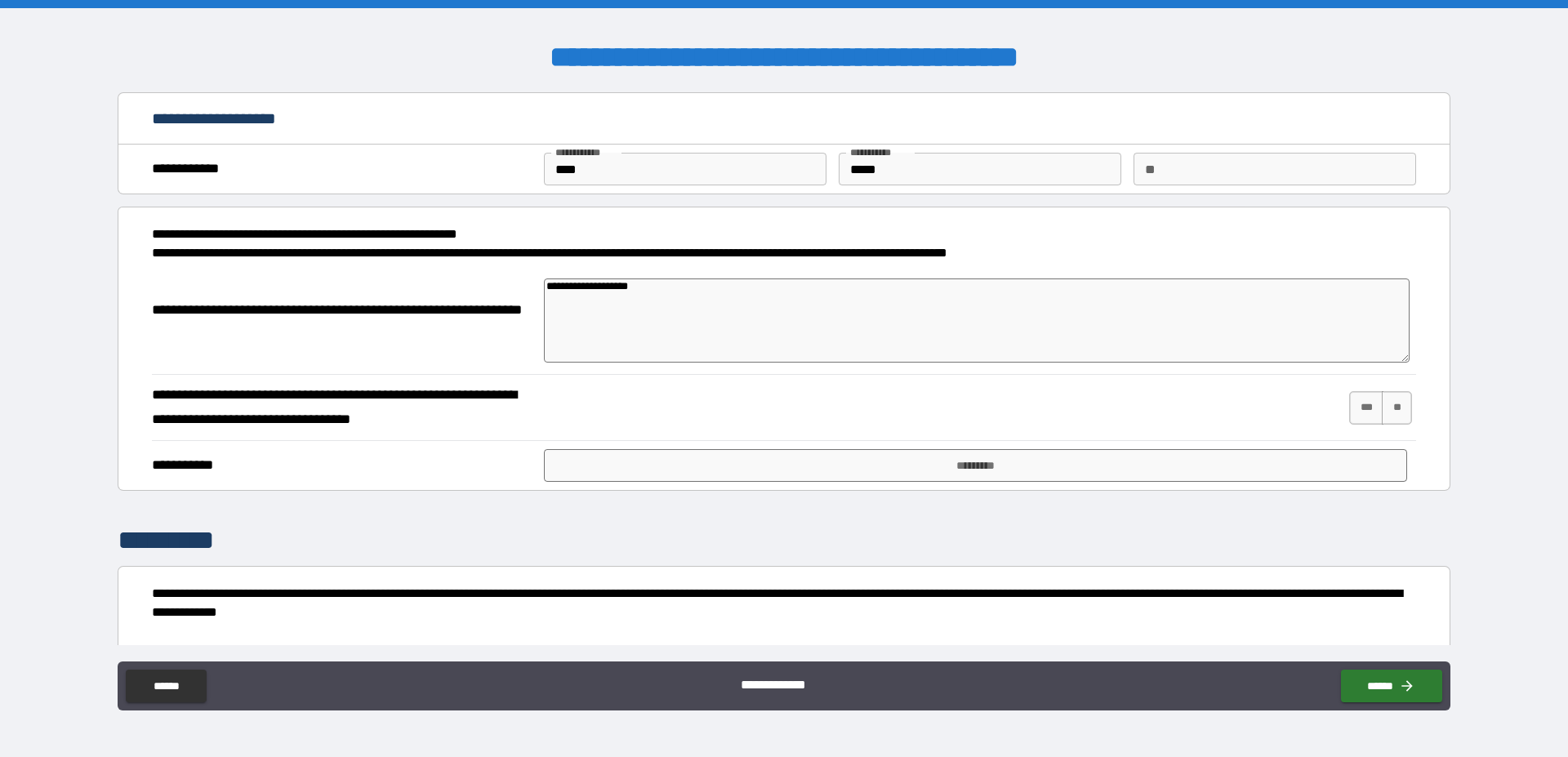 type on "**********" 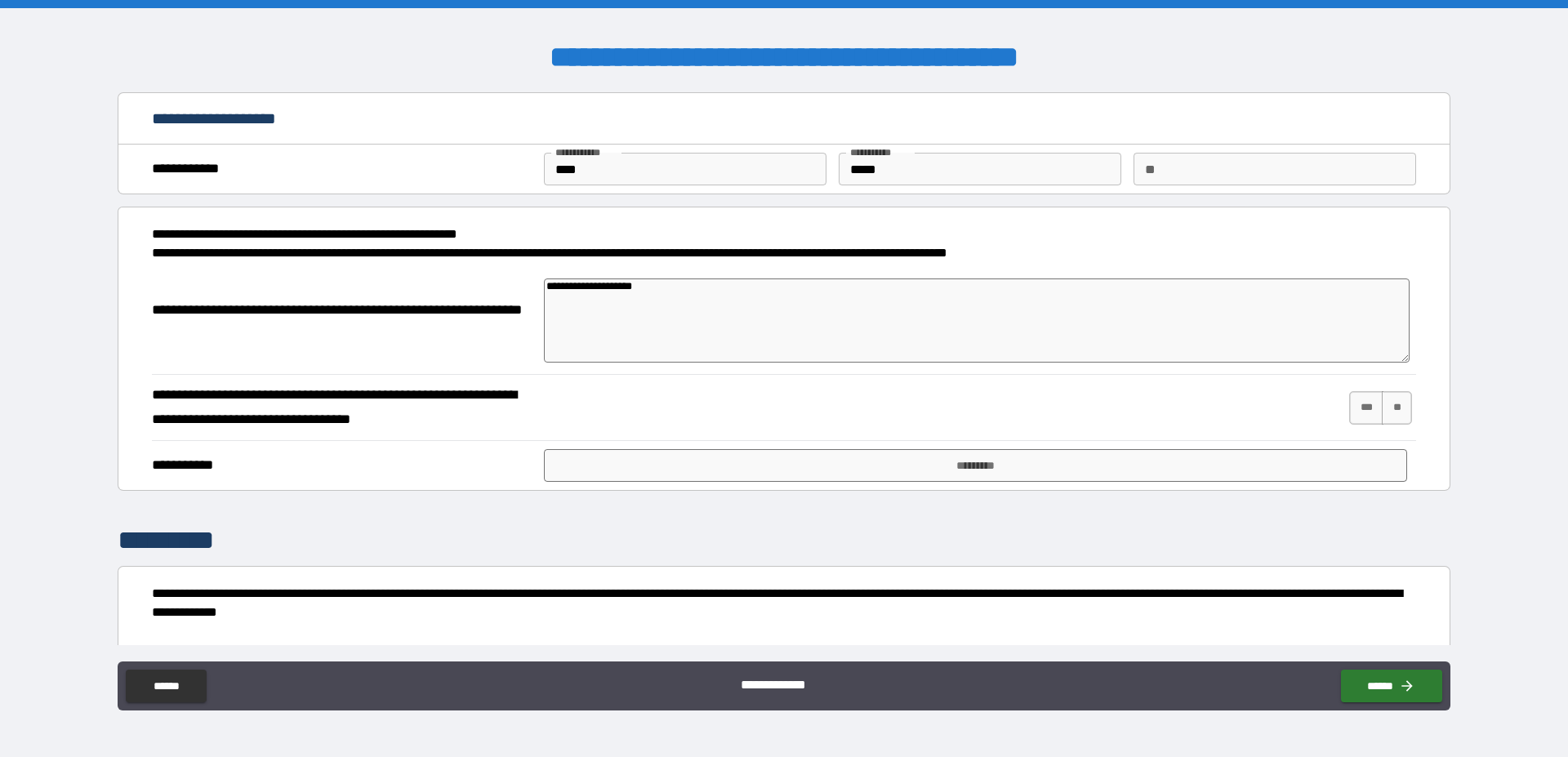 type on "**********" 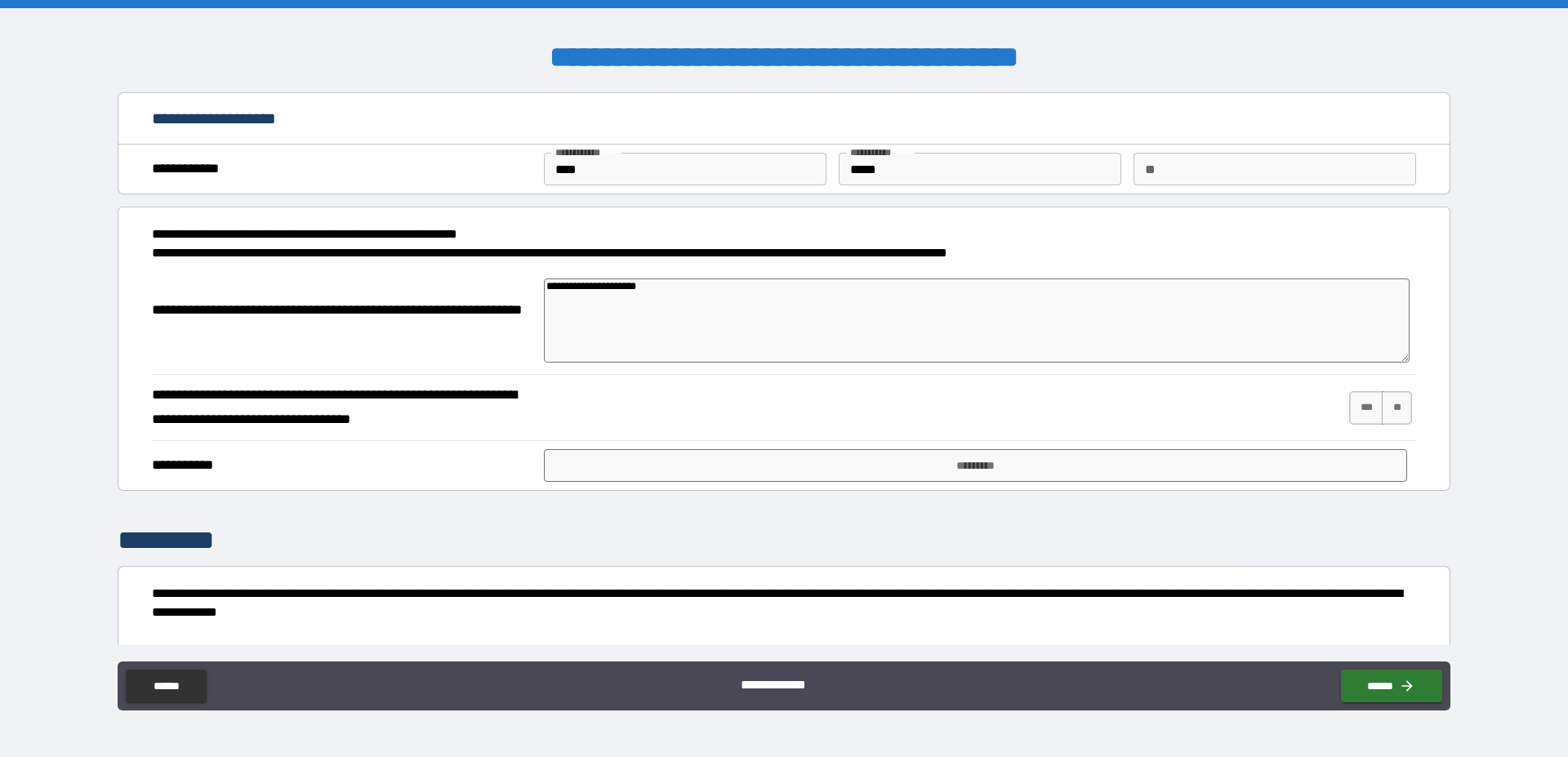 type on "**********" 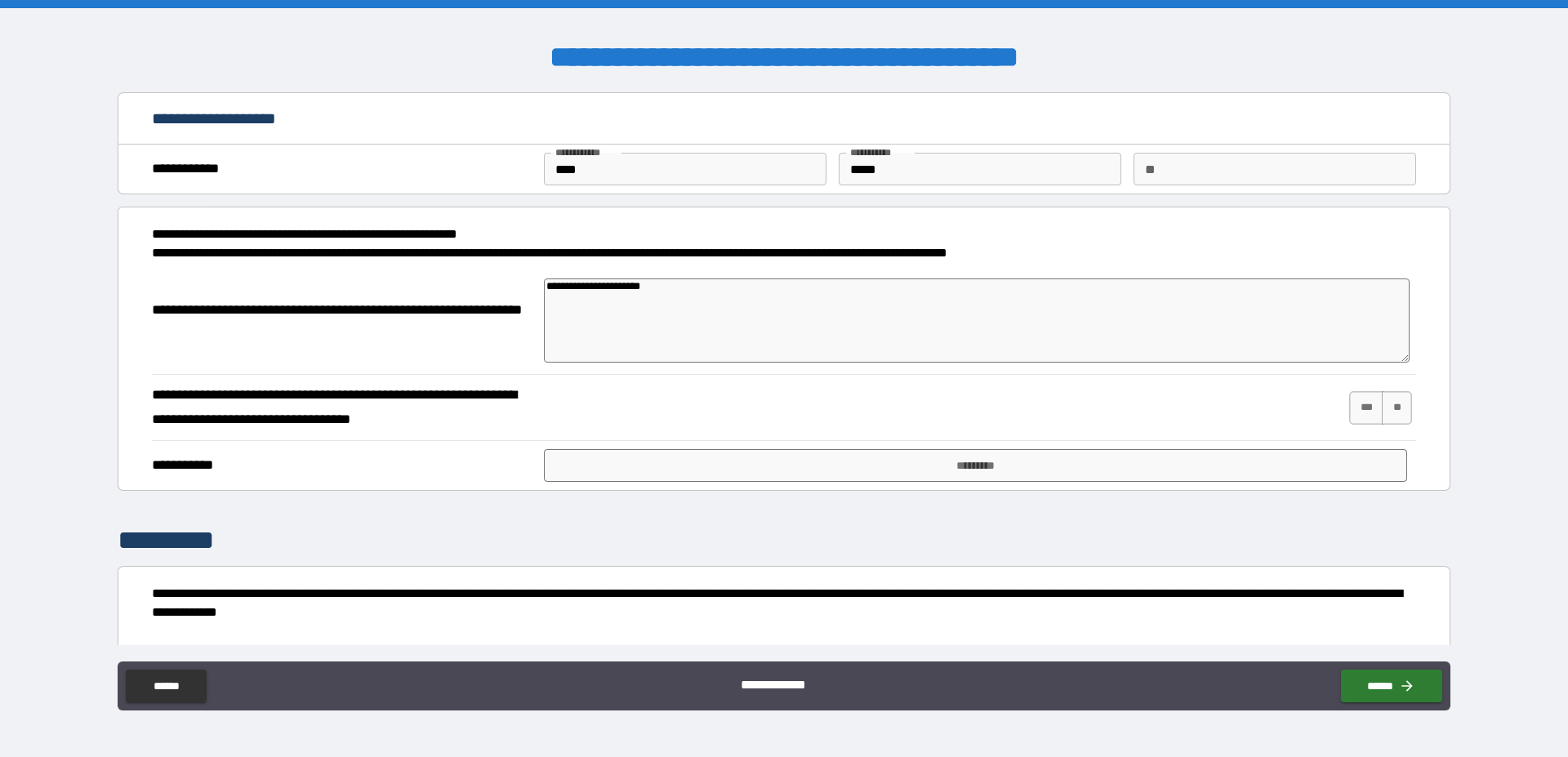 type on "**********" 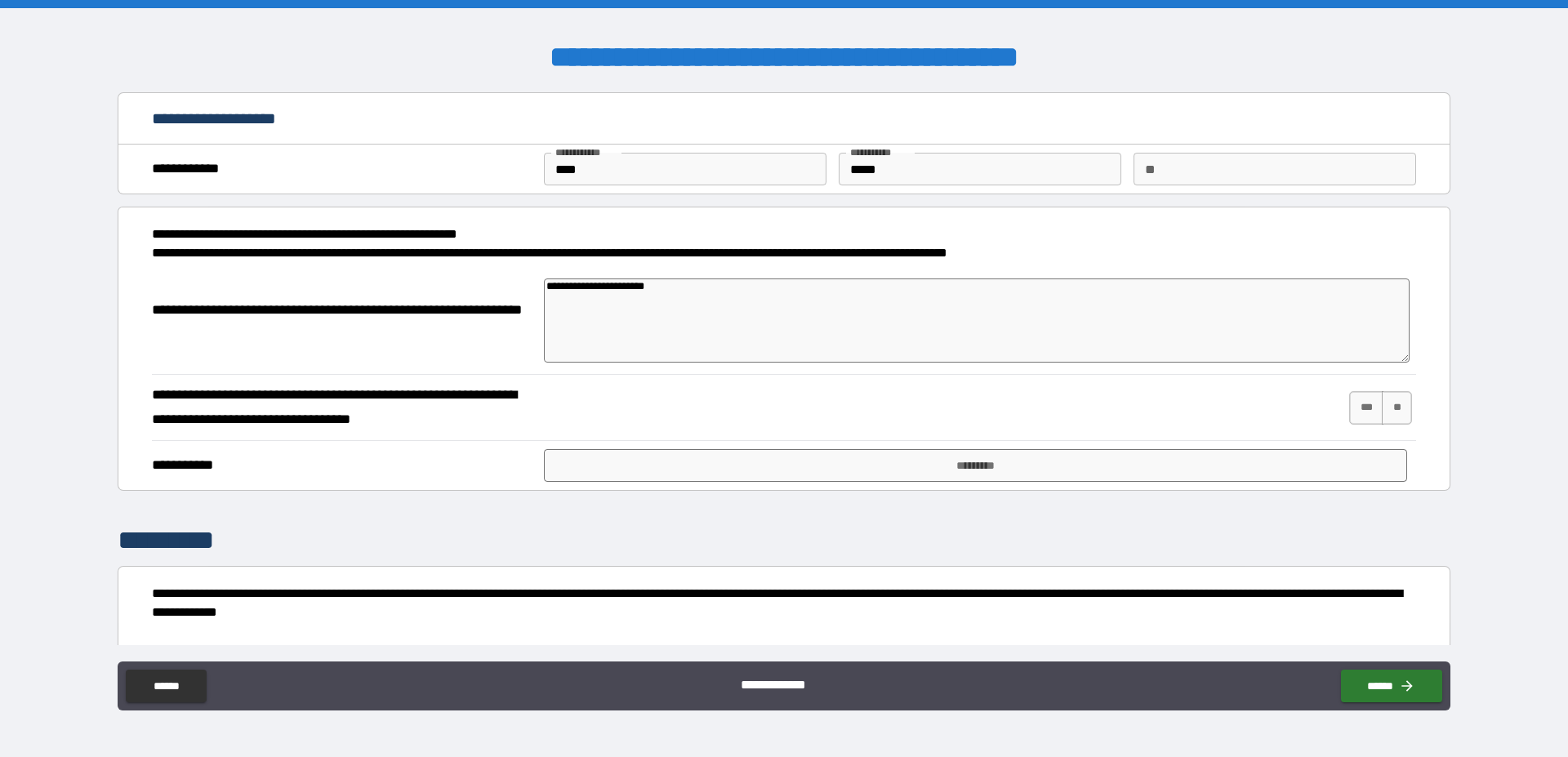 type on "**********" 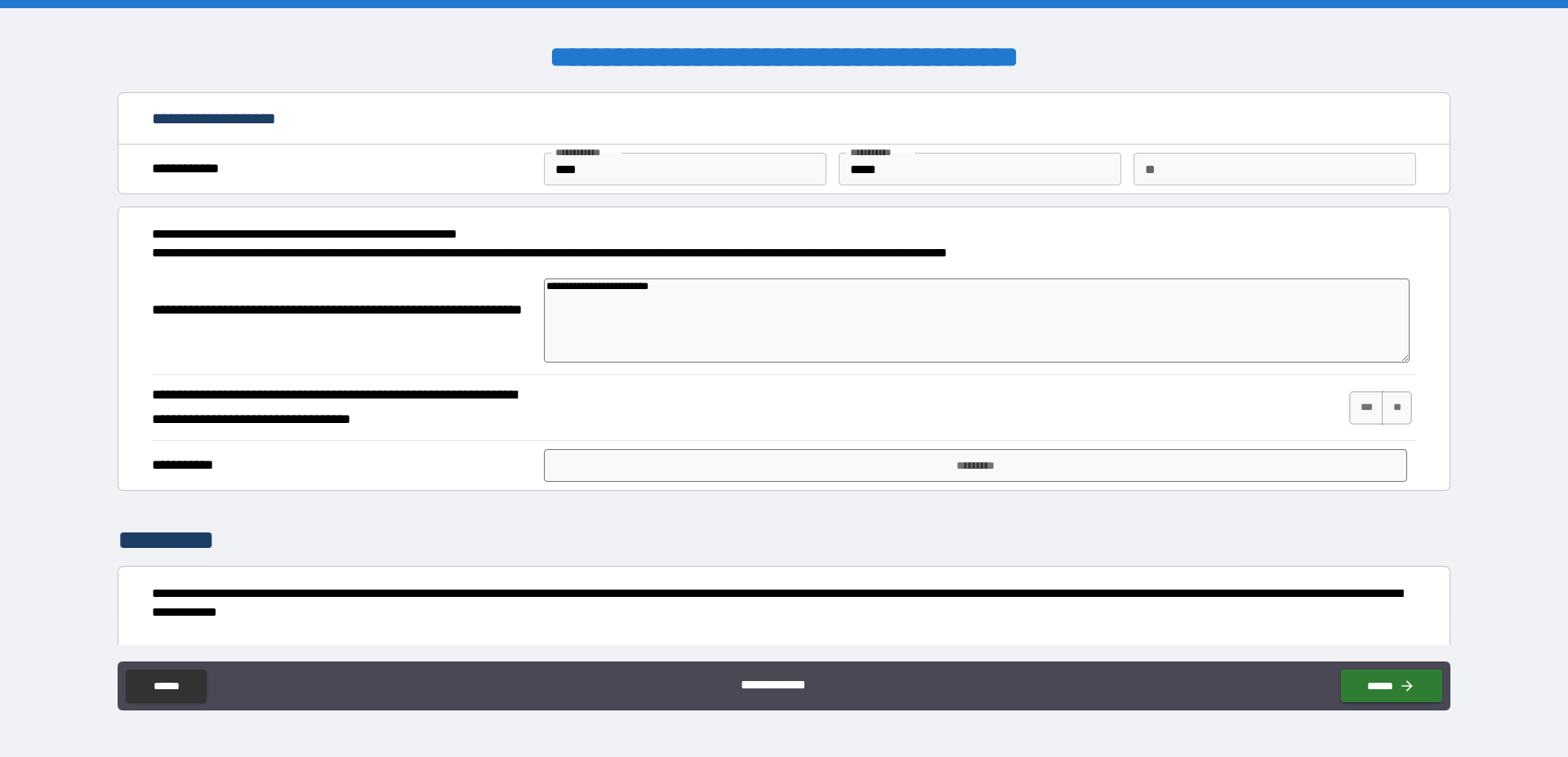 type on "**********" 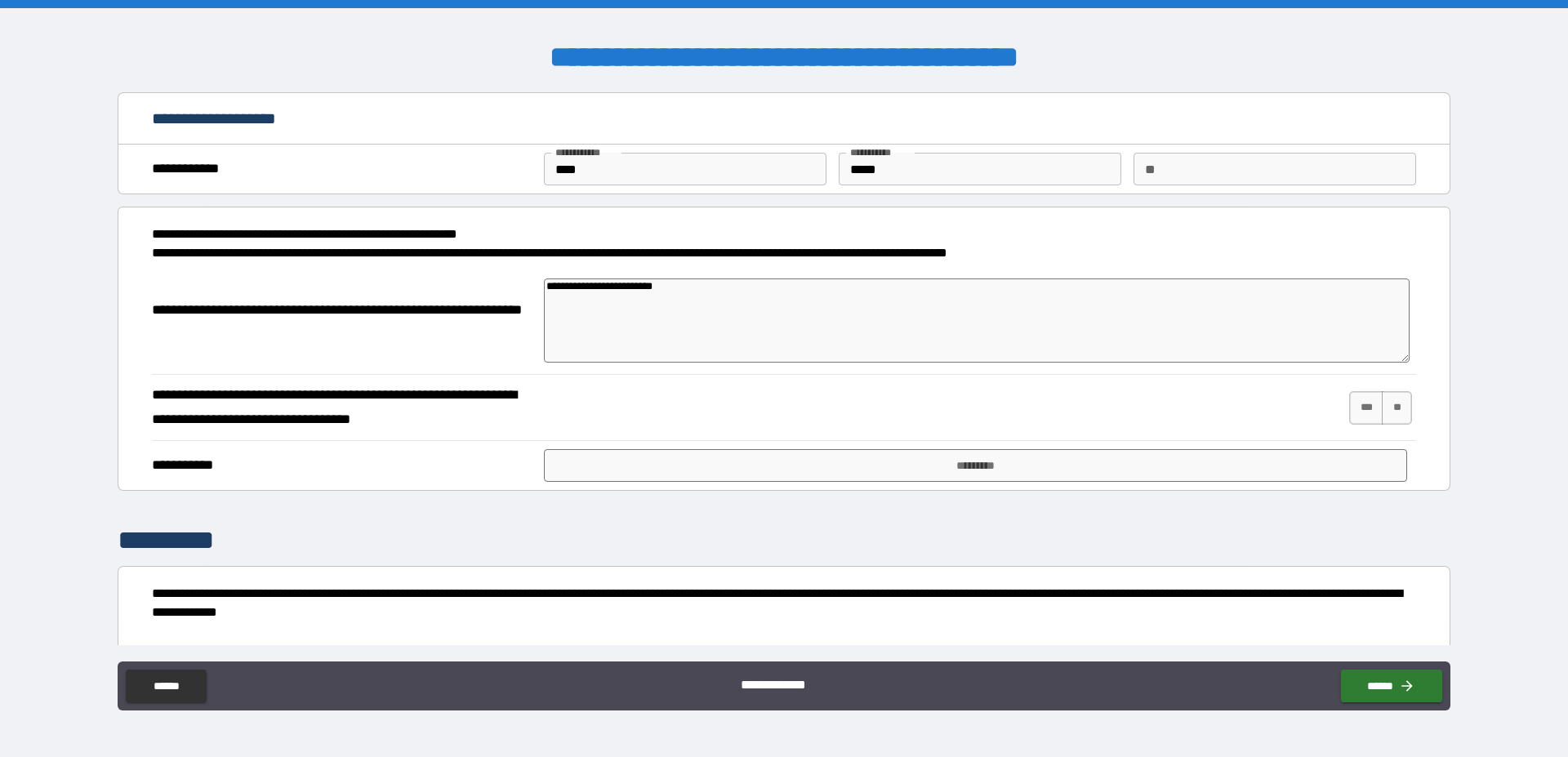 type on "**********" 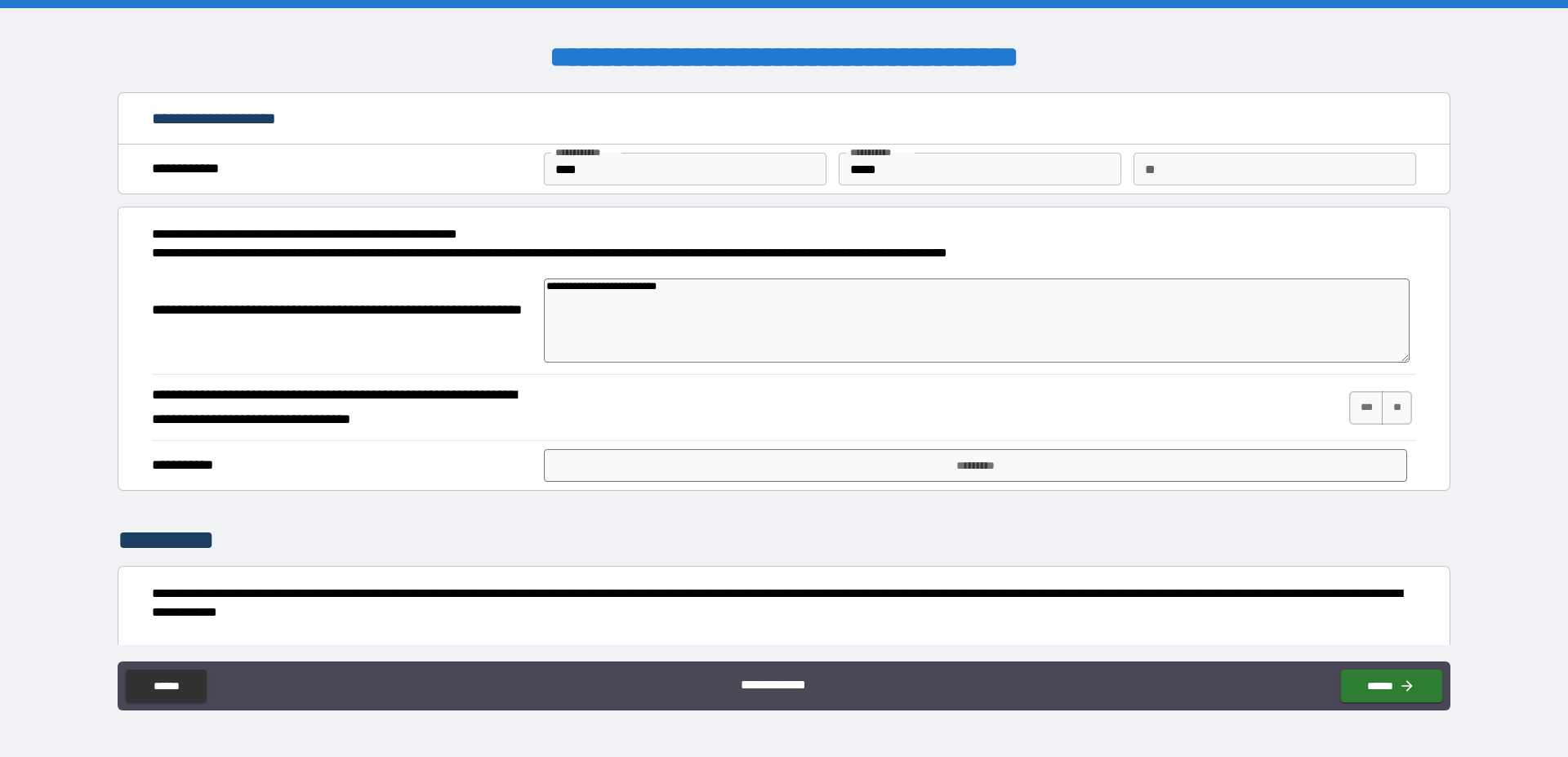 type on "**********" 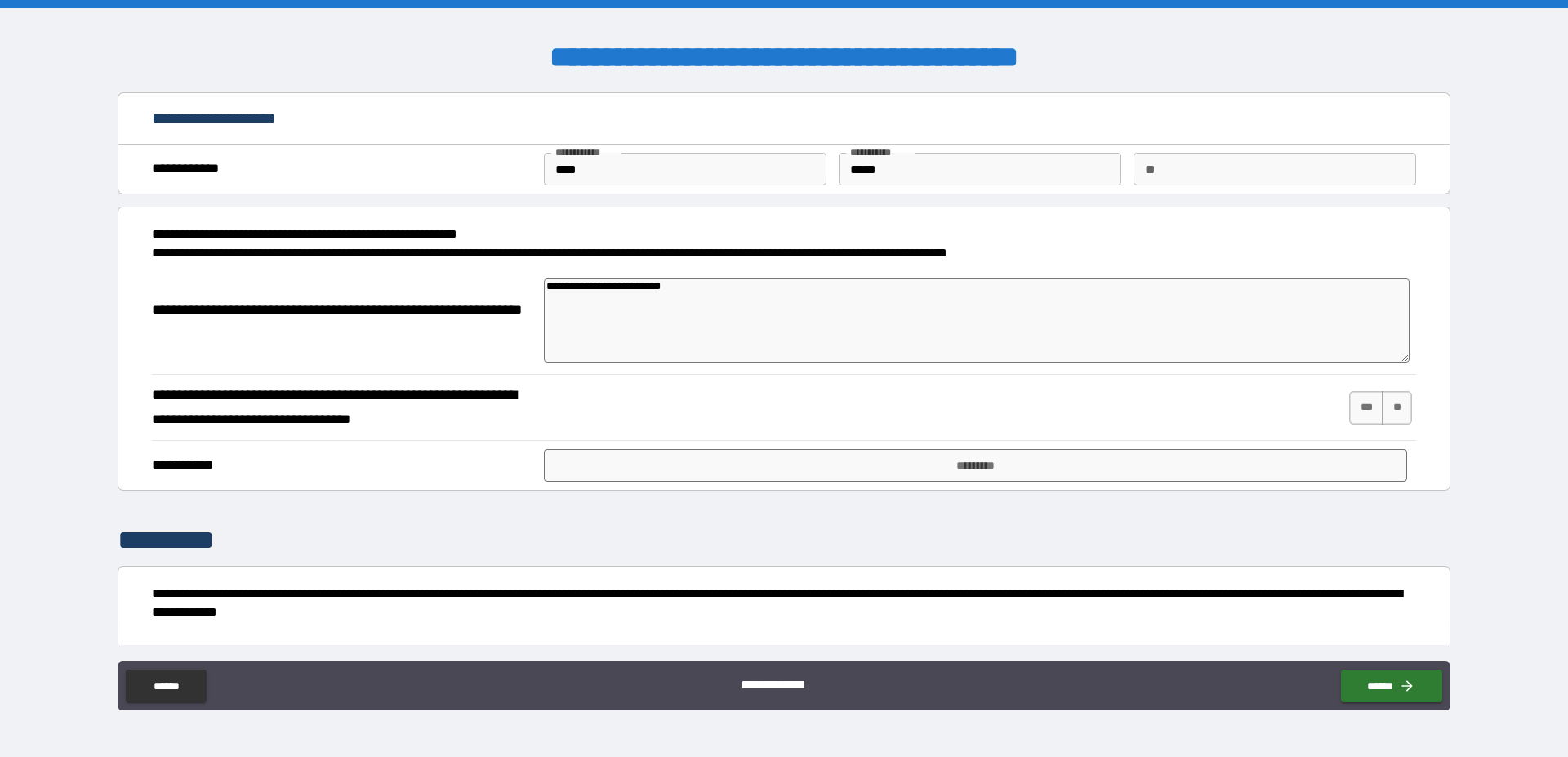 type on "**********" 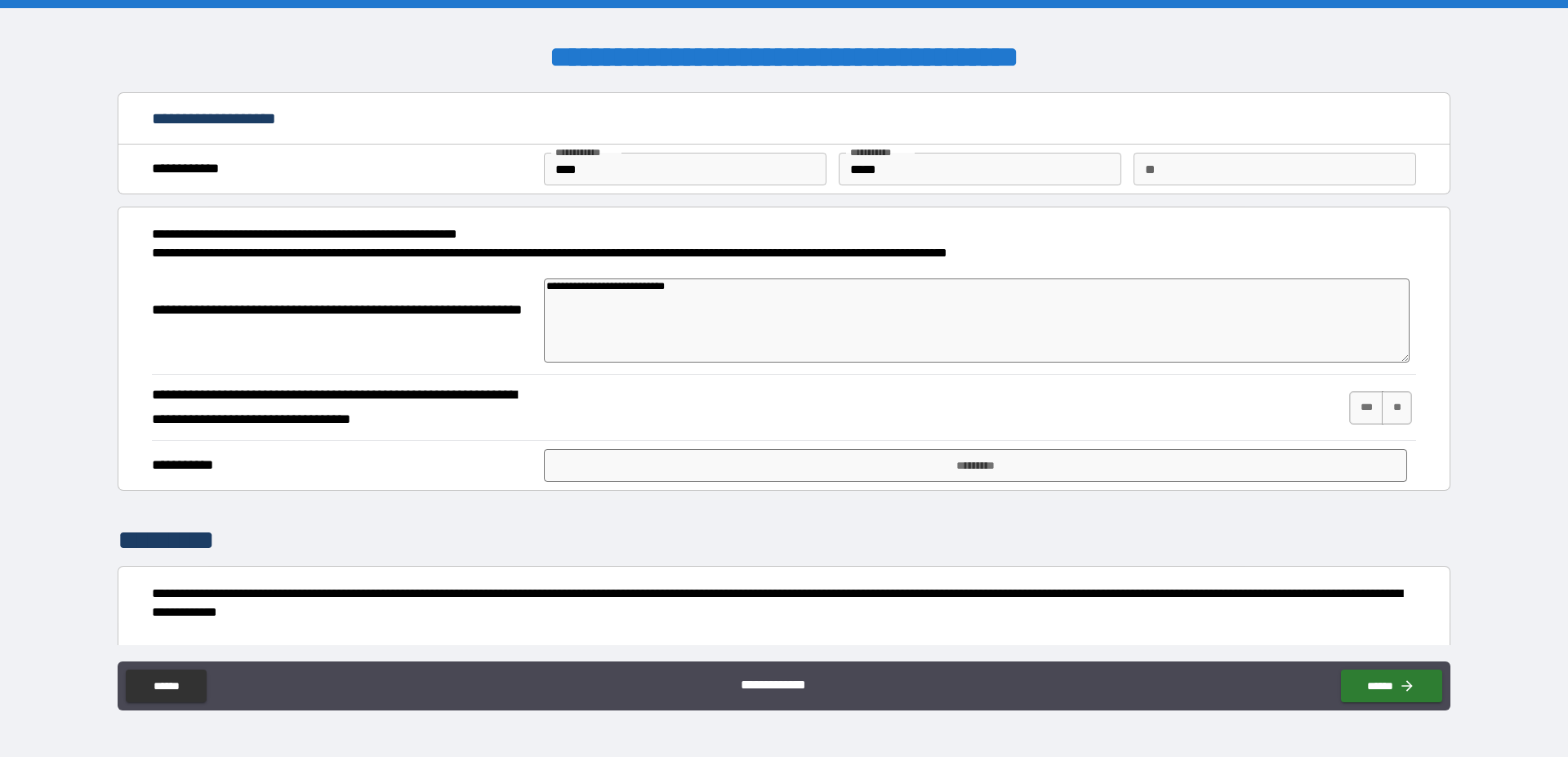 type on "**********" 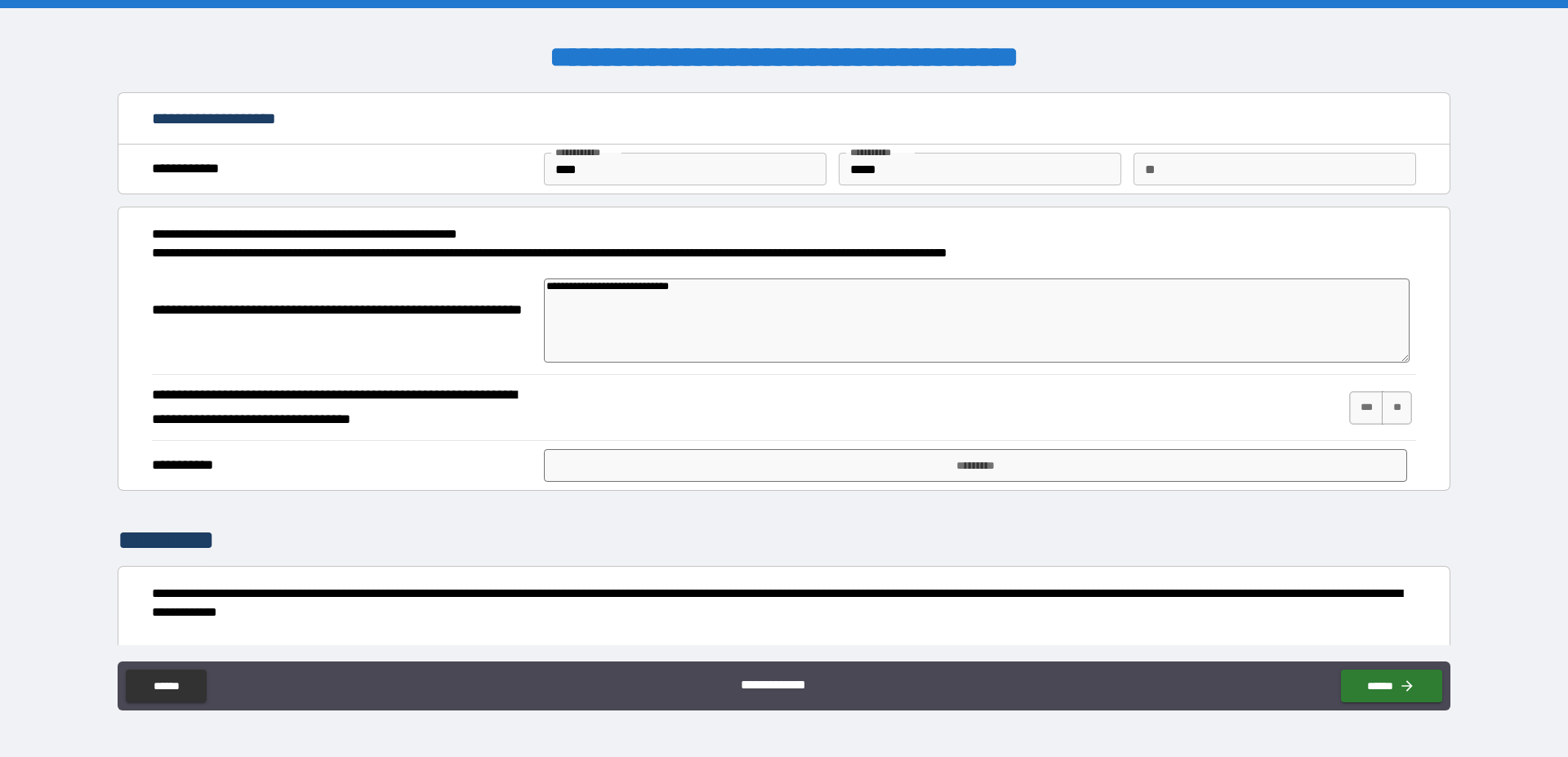 type on "**********" 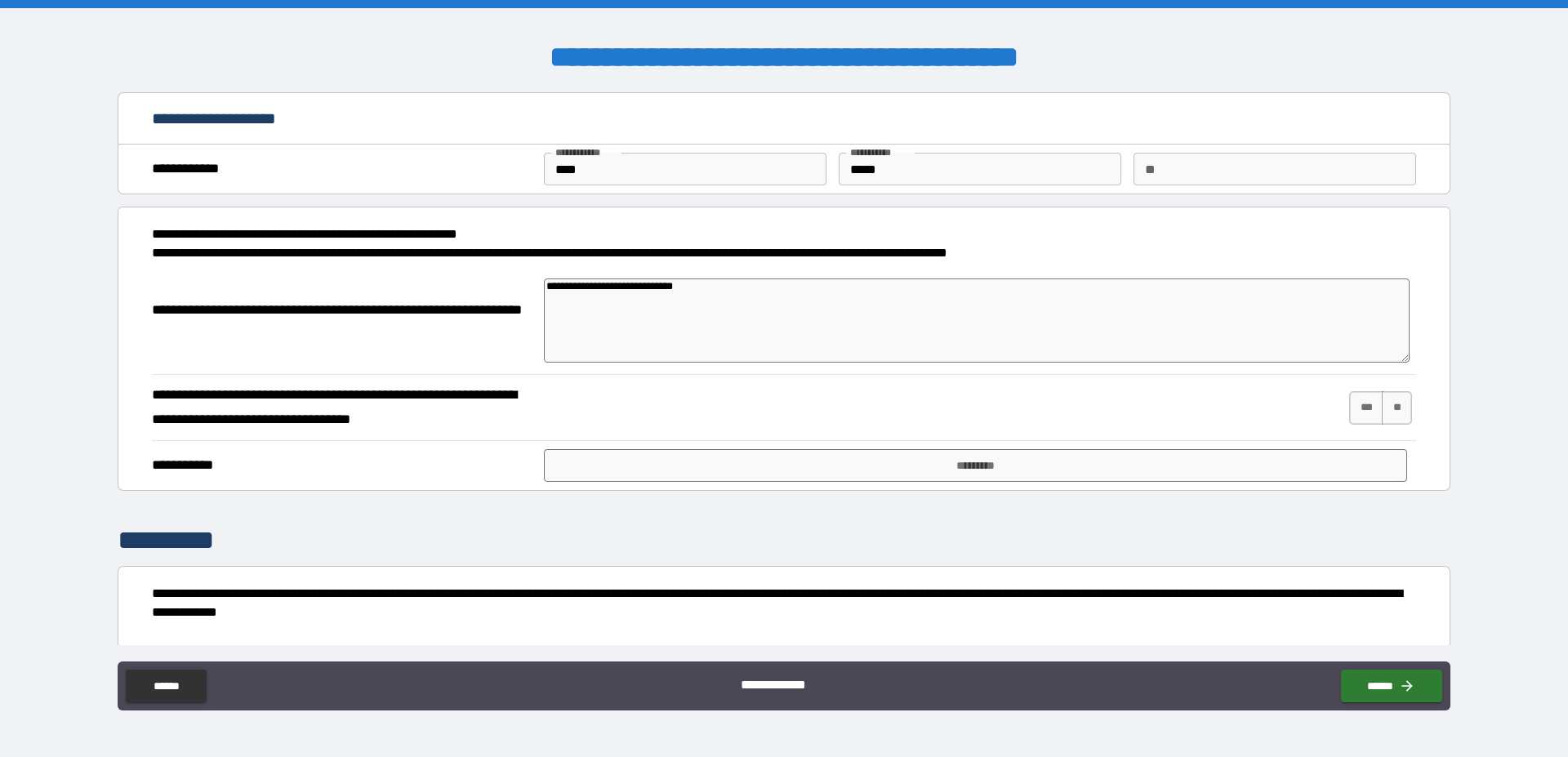 type on "*" 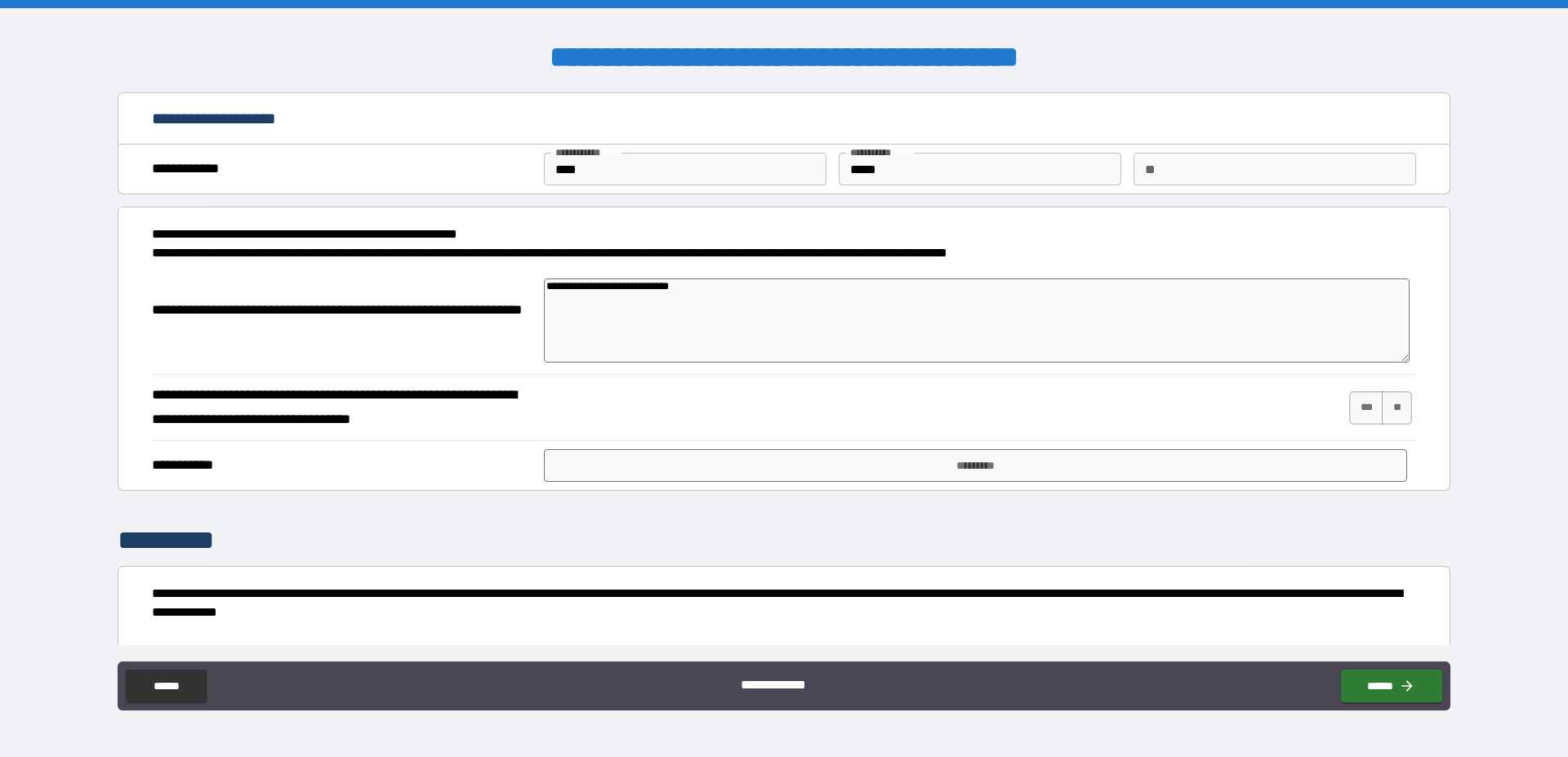 type on "**********" 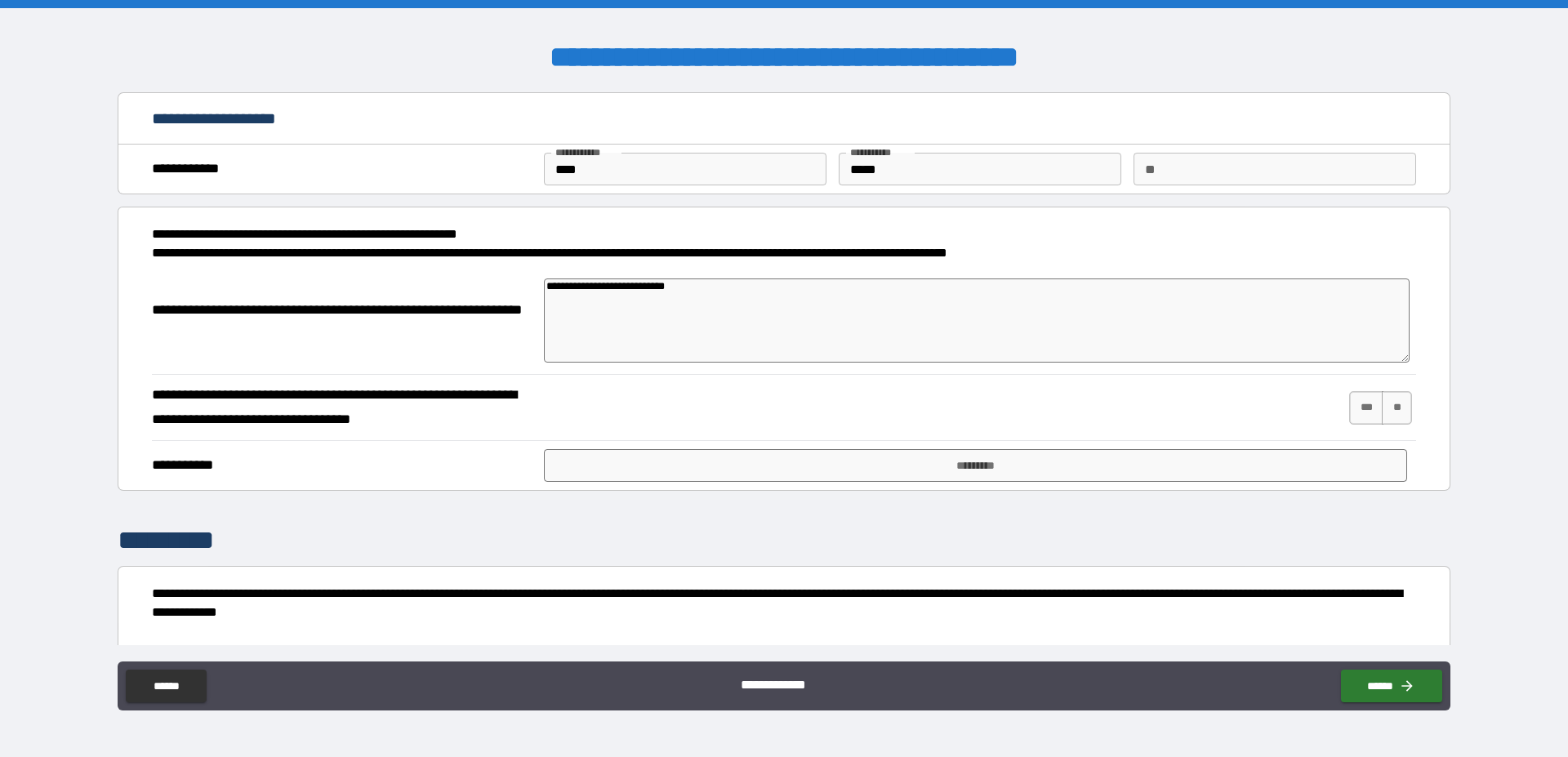 type on "**********" 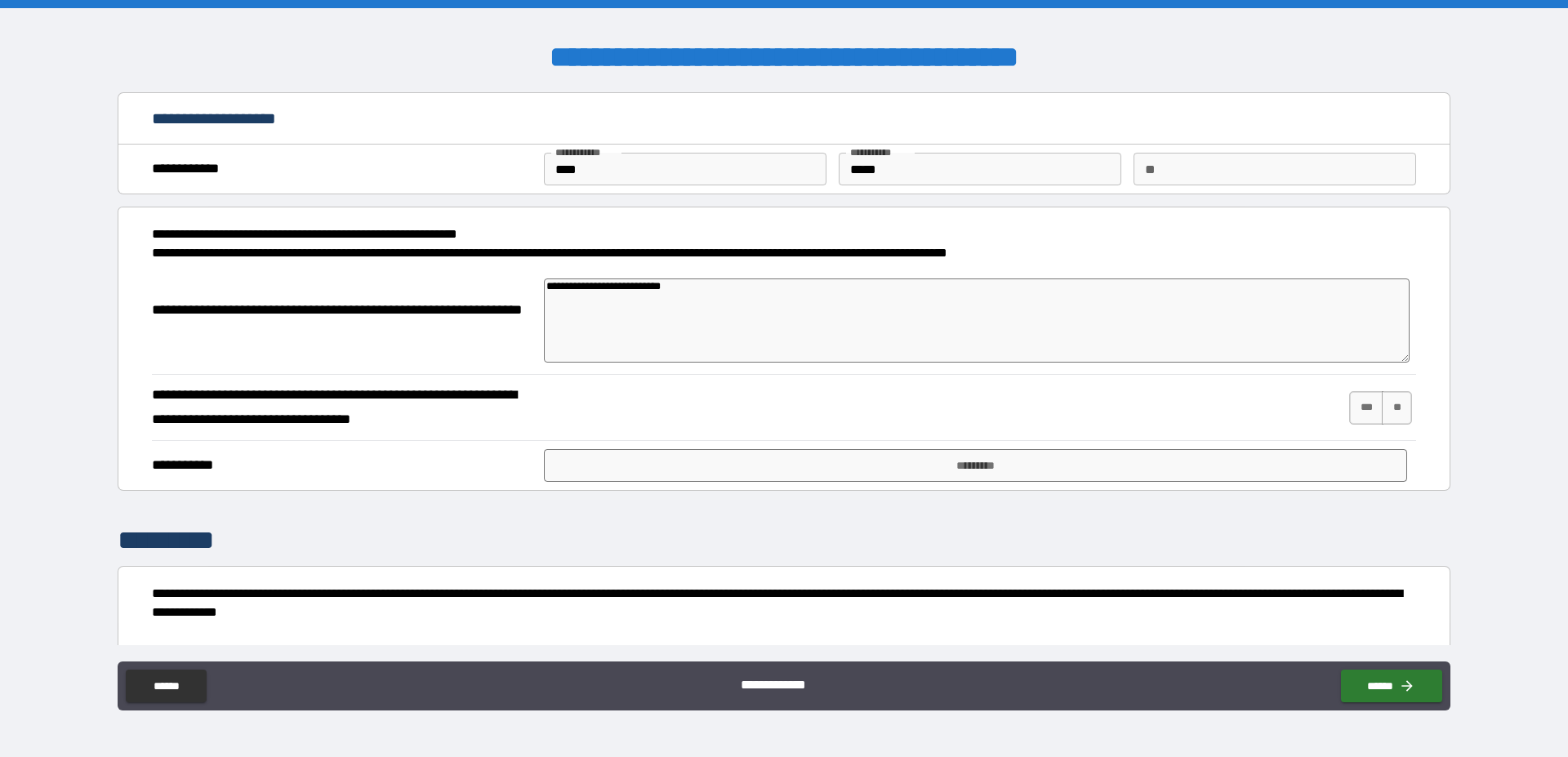 type on "**********" 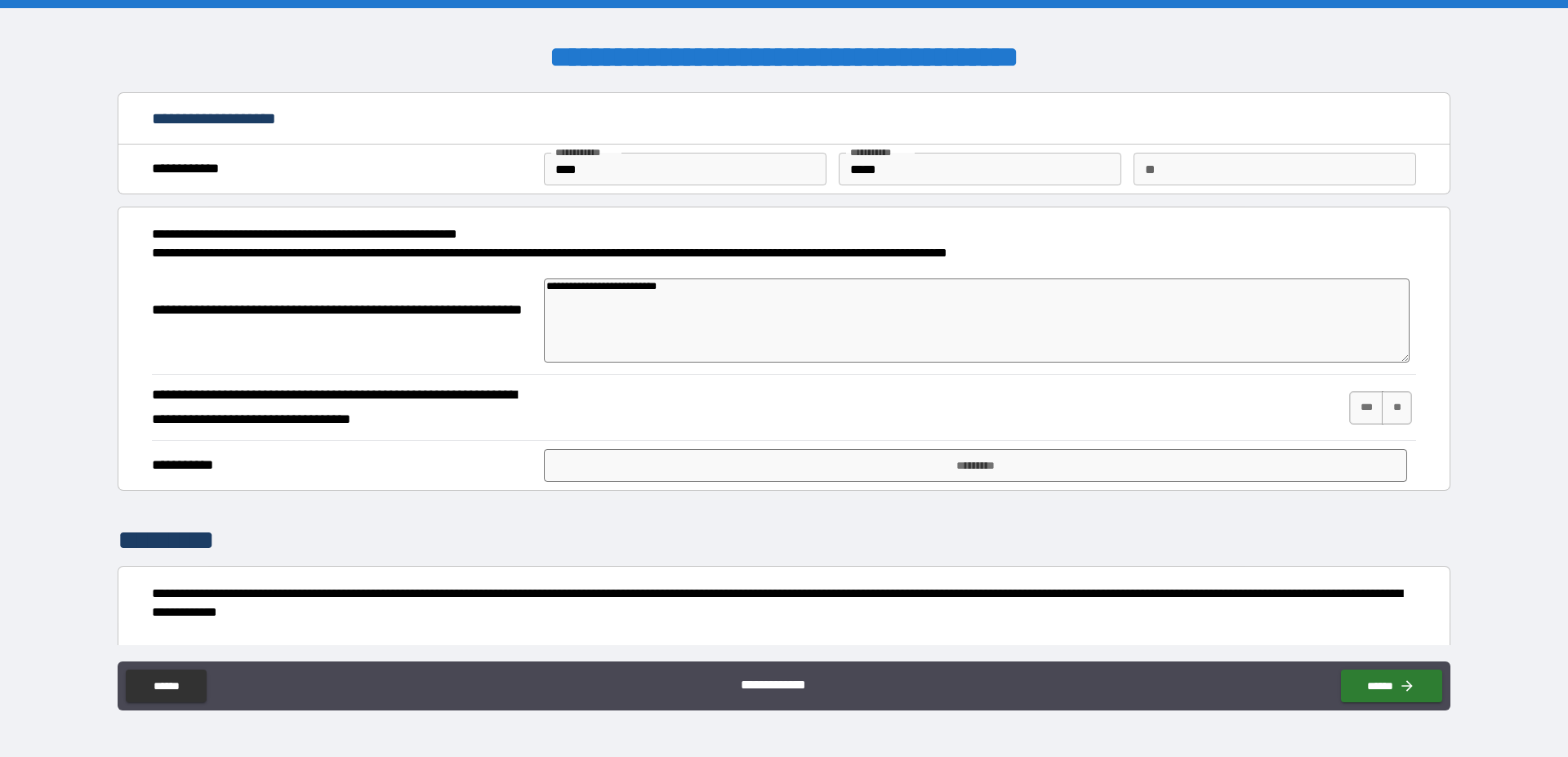 type on "**********" 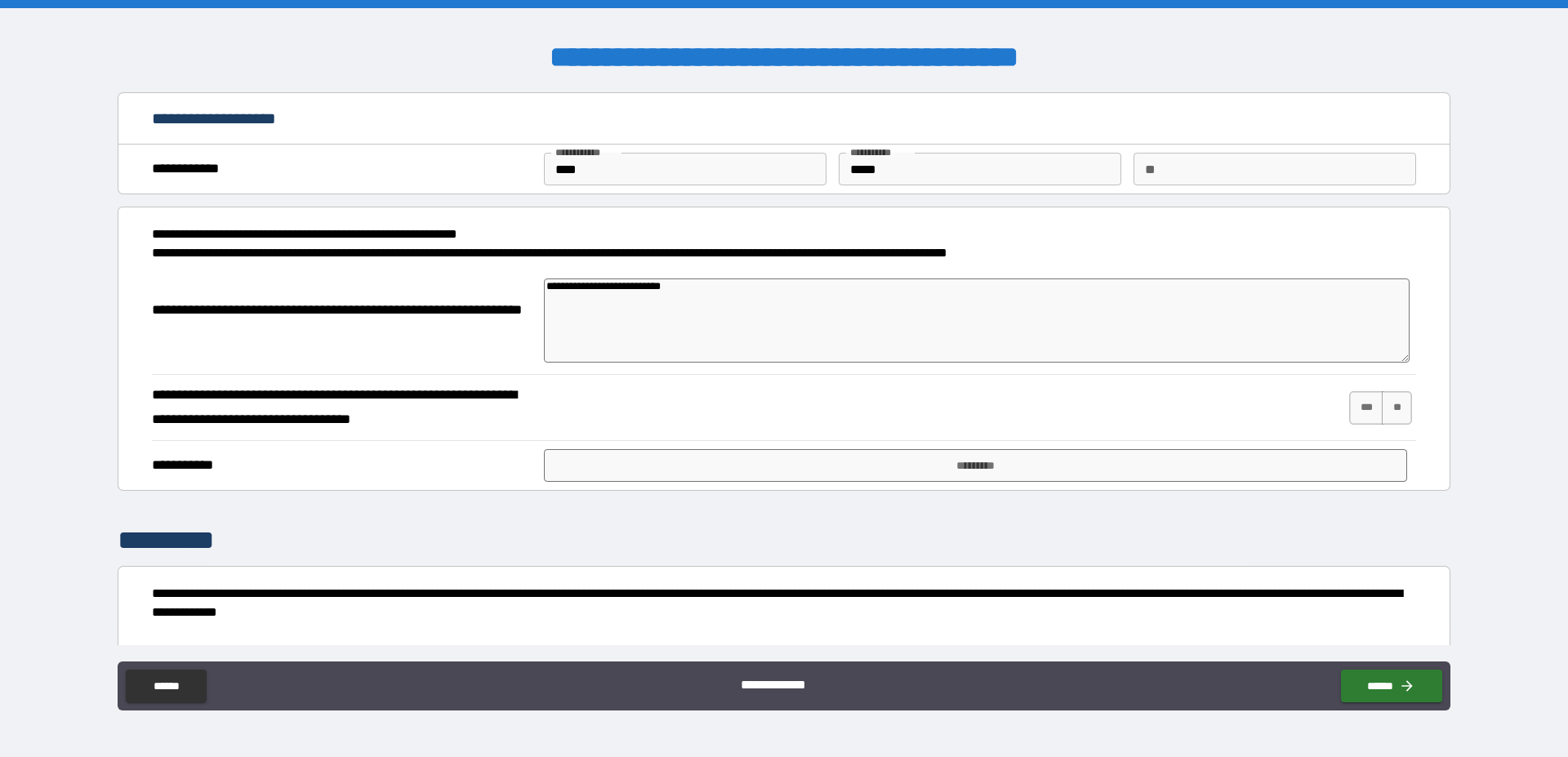 type on "*" 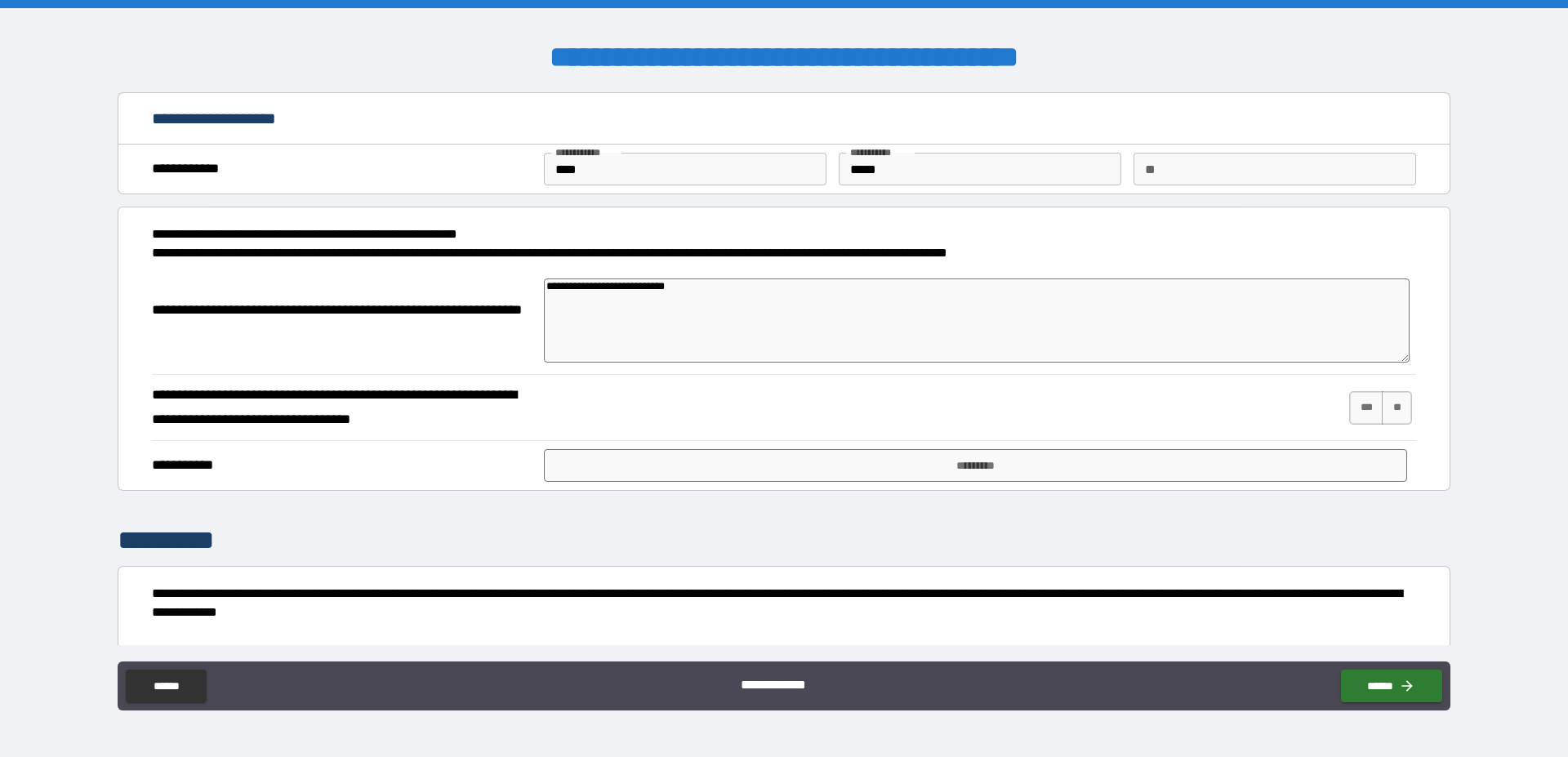 type on "**********" 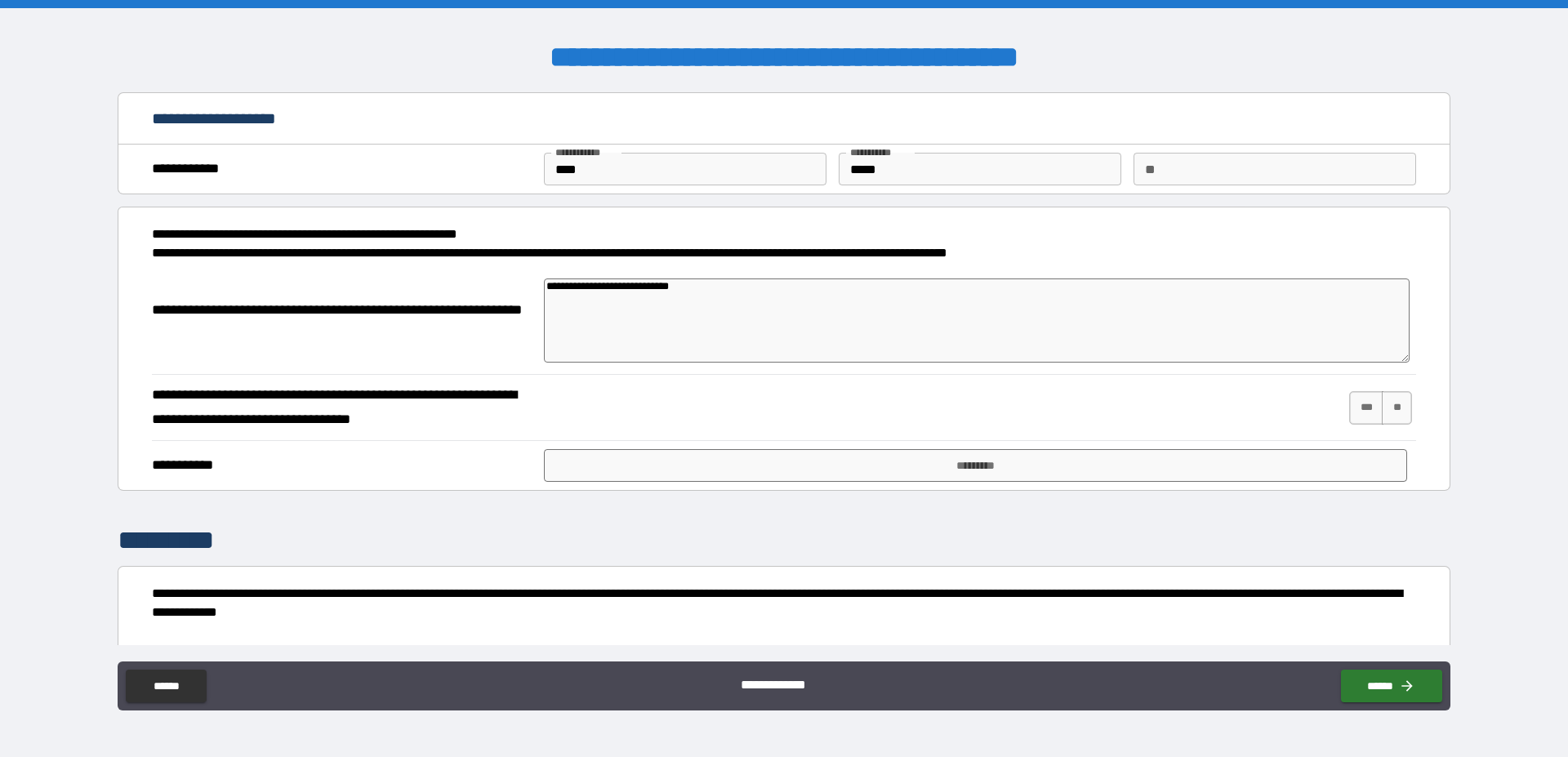 type on "**********" 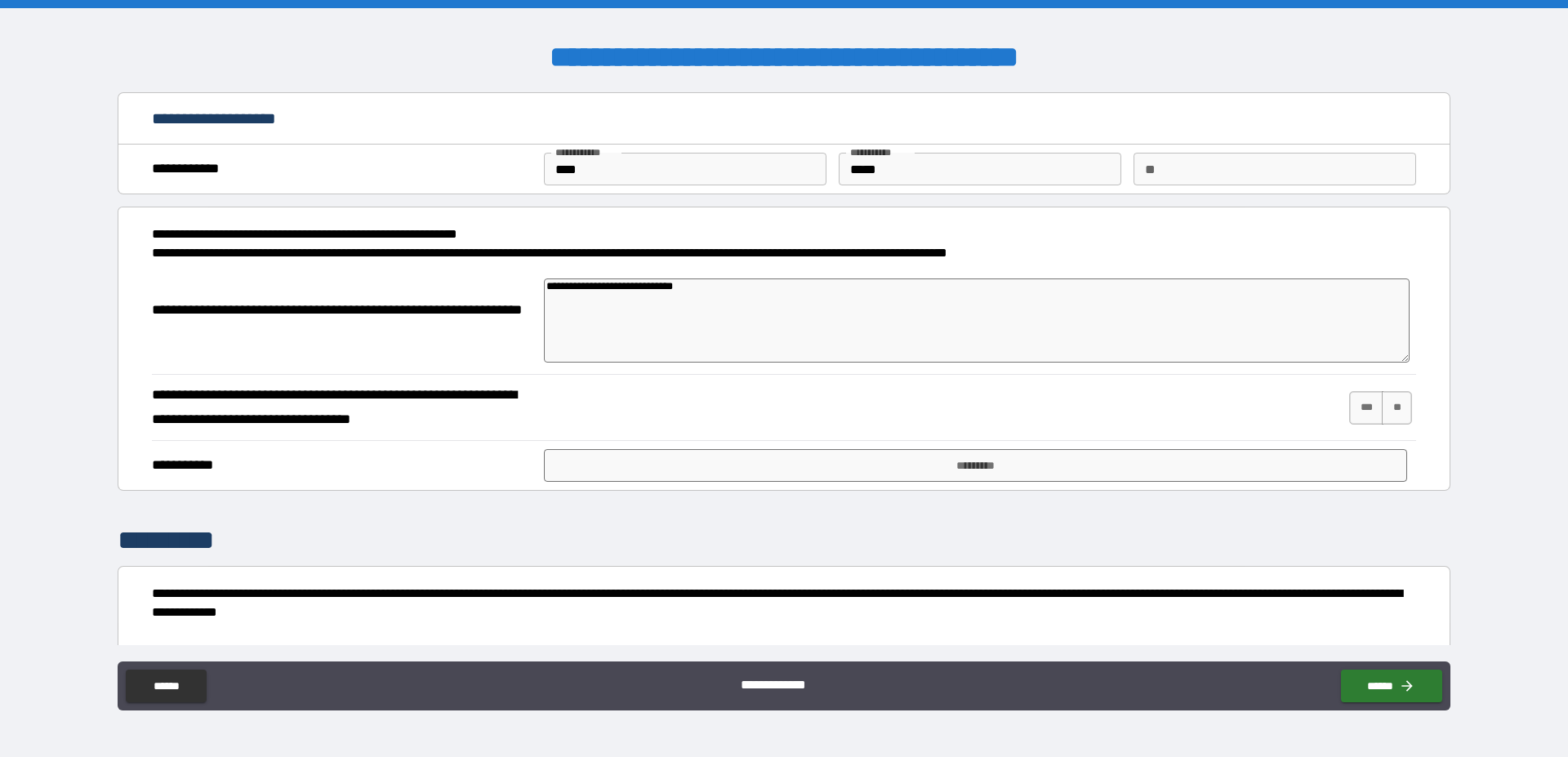 type on "**********" 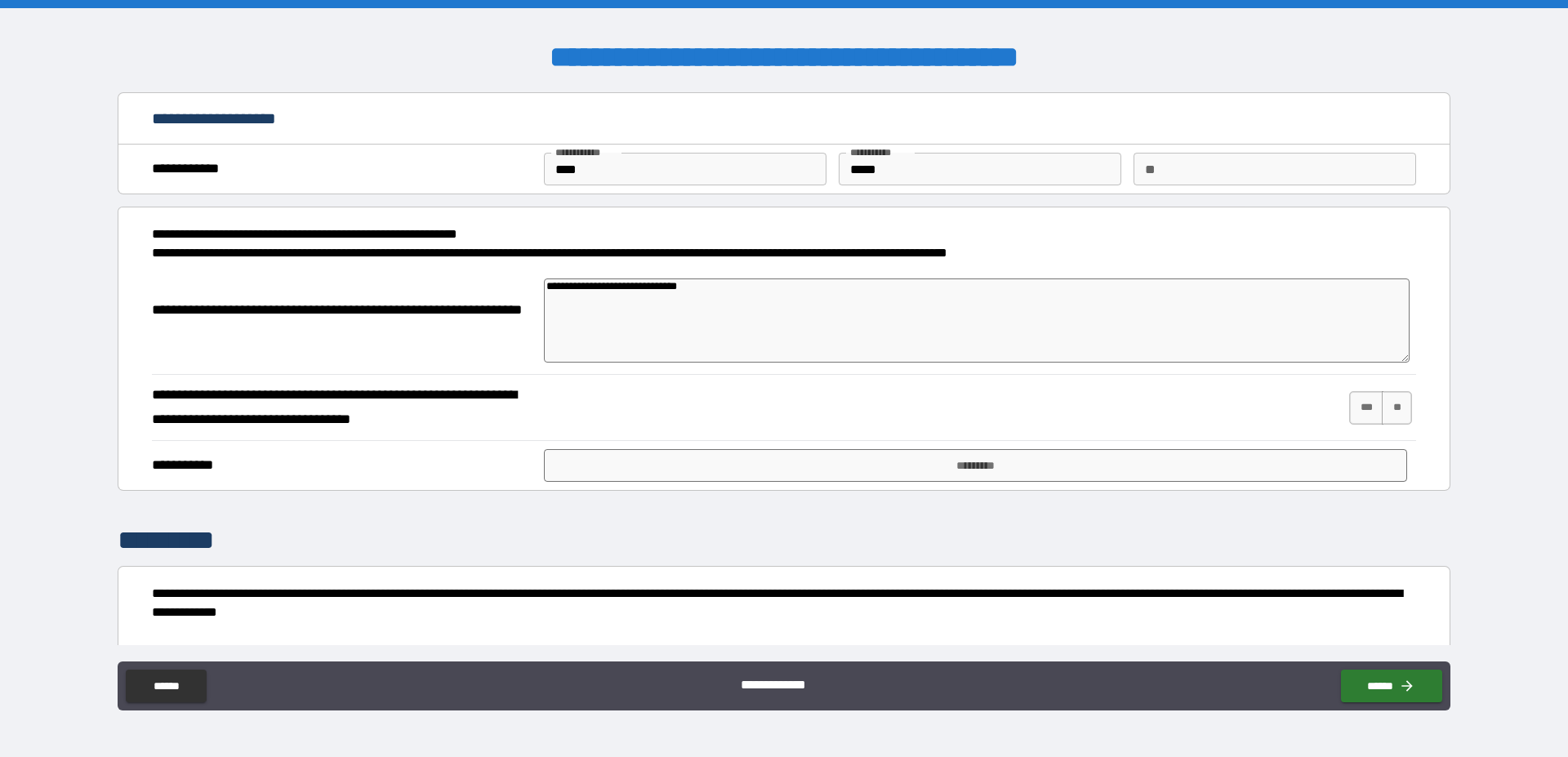 type on "**********" 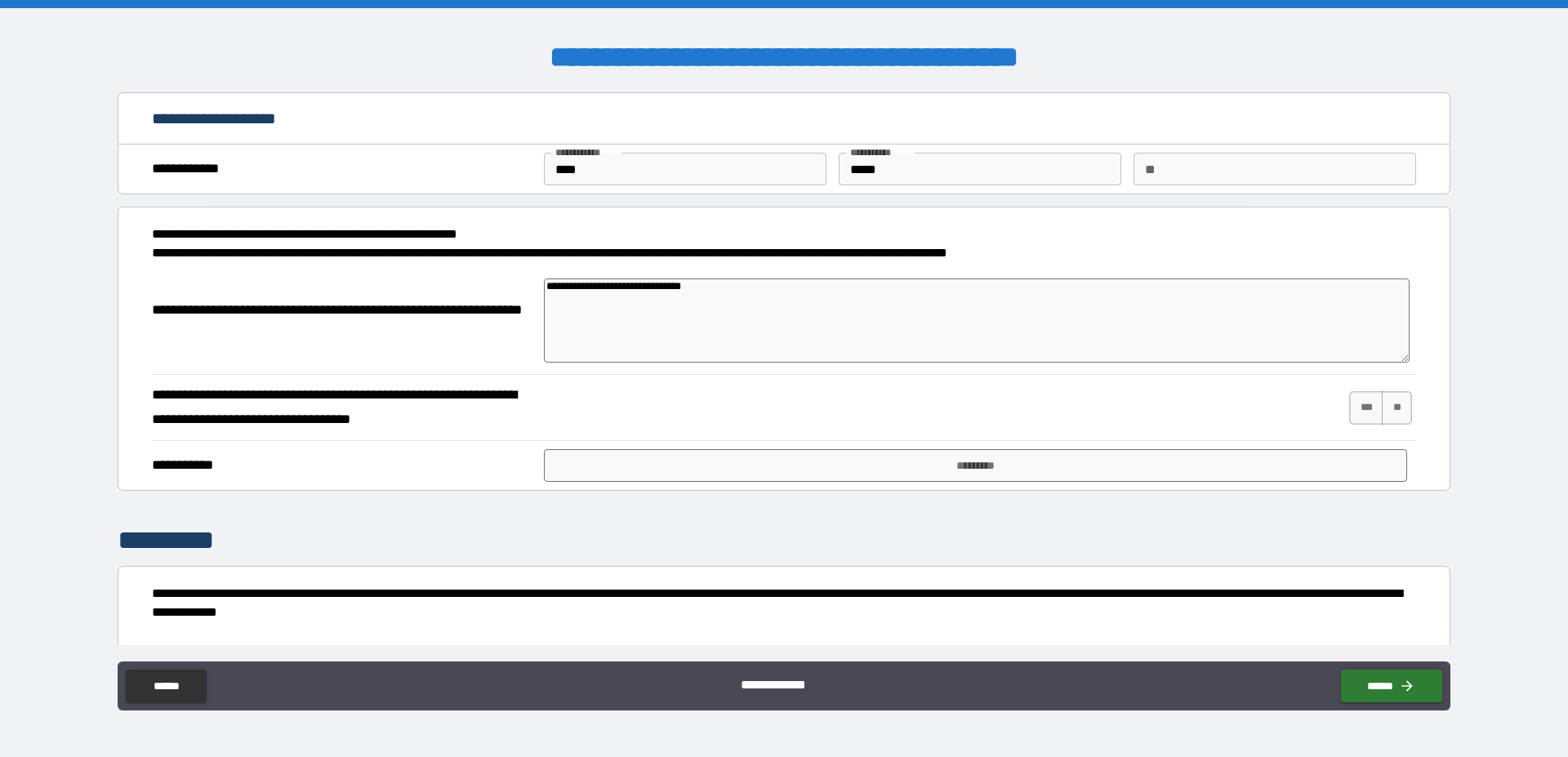 type on "**********" 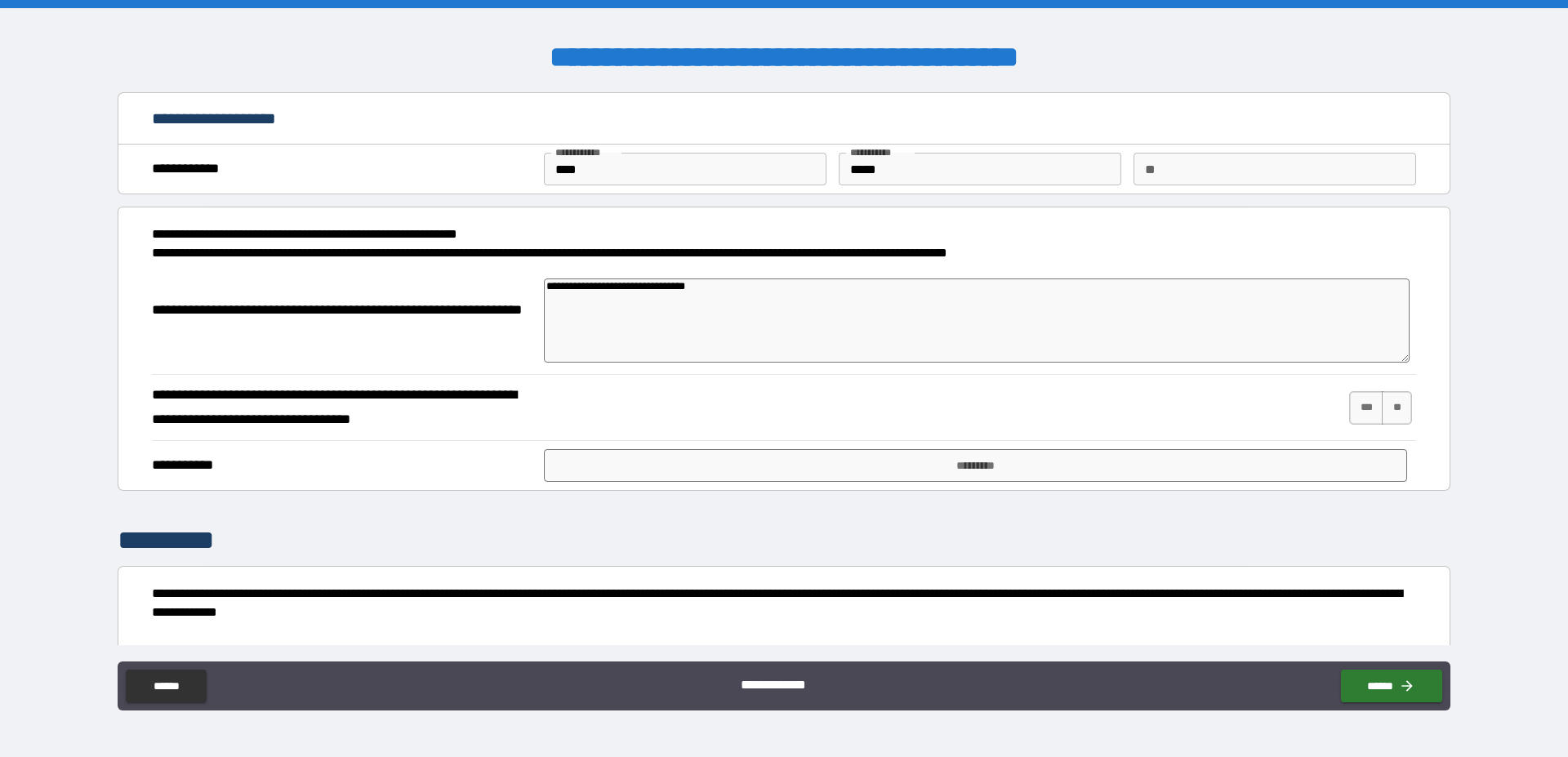 type on "*" 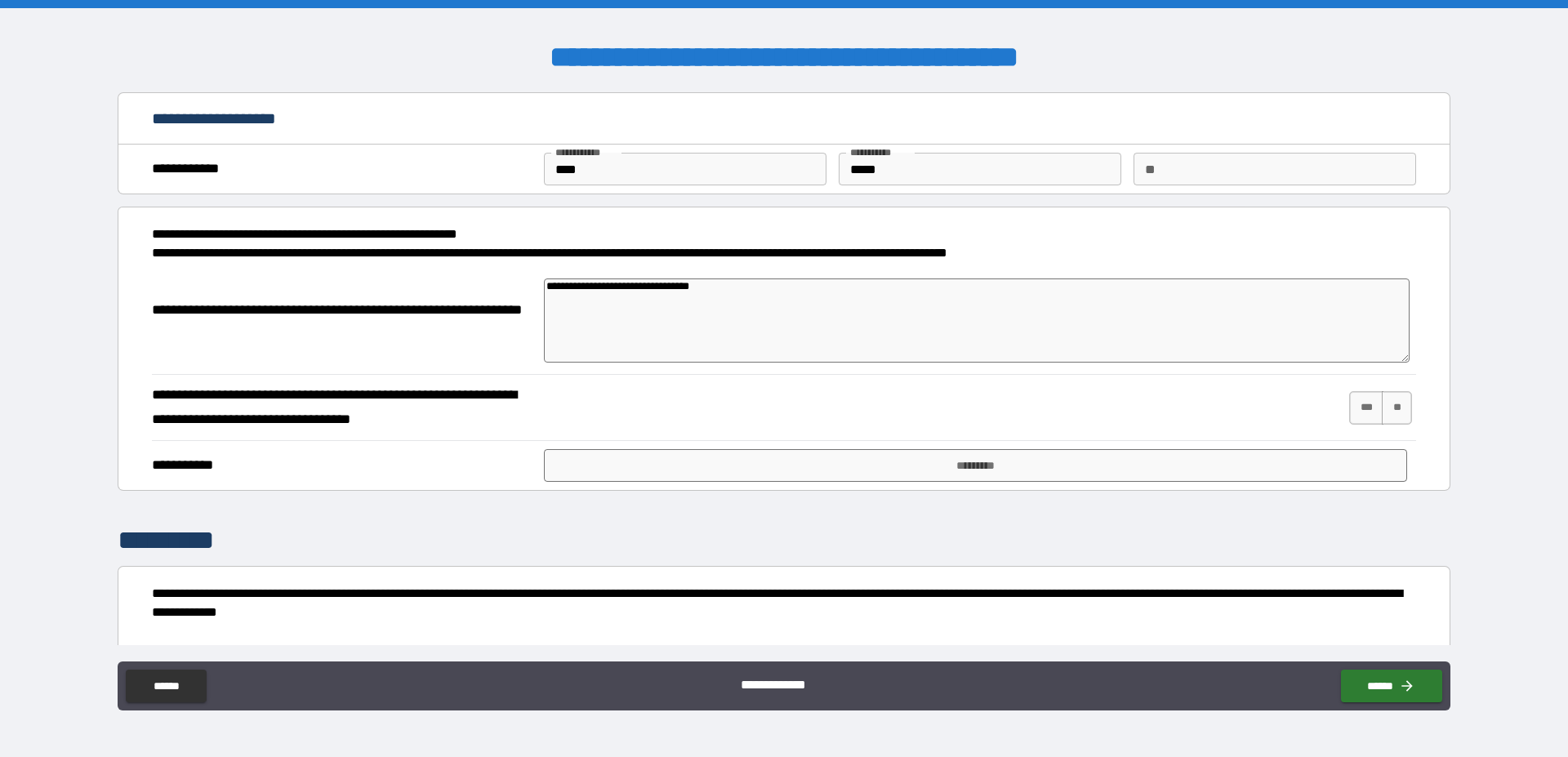 type on "**********" 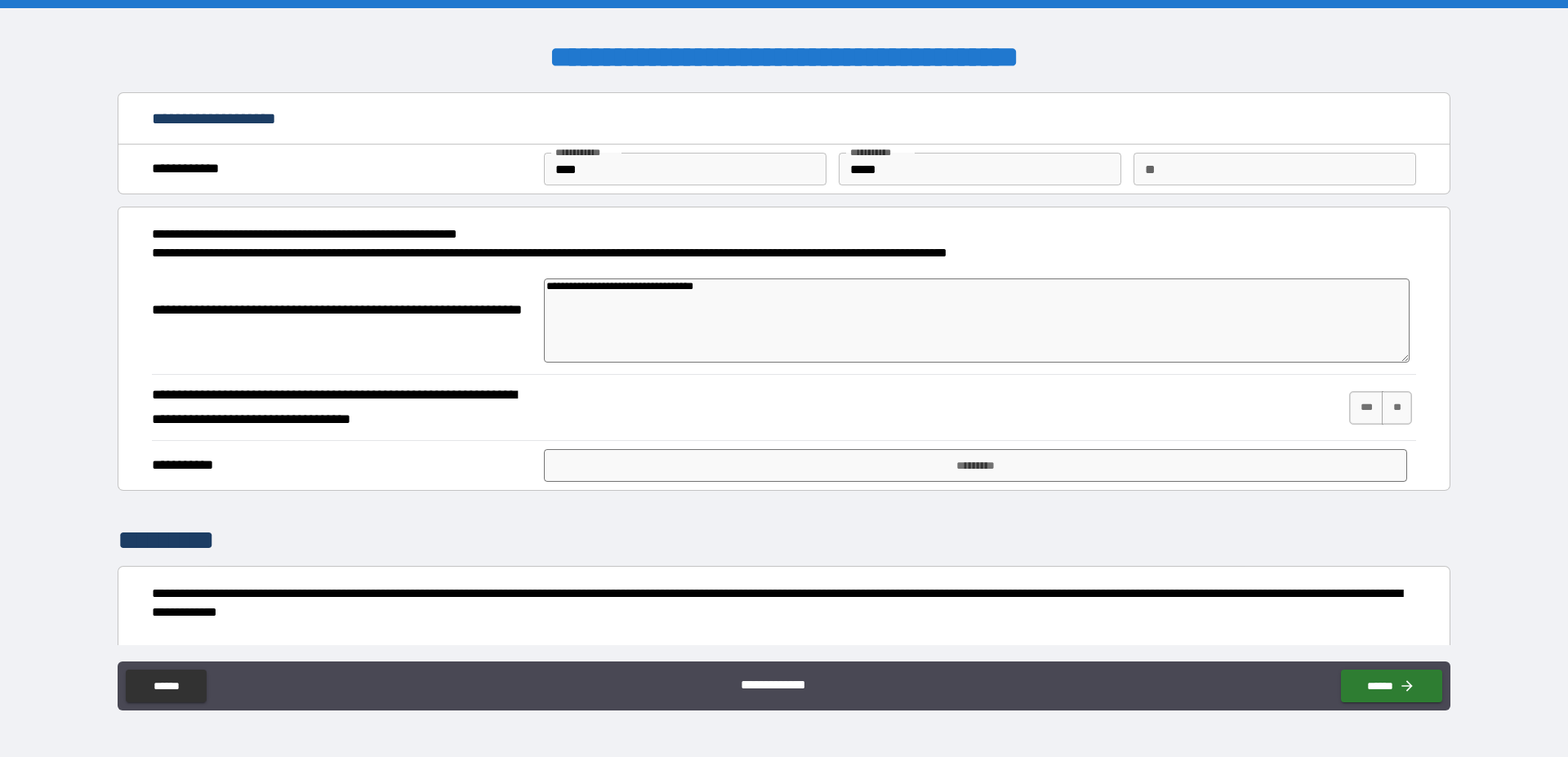 type on "**********" 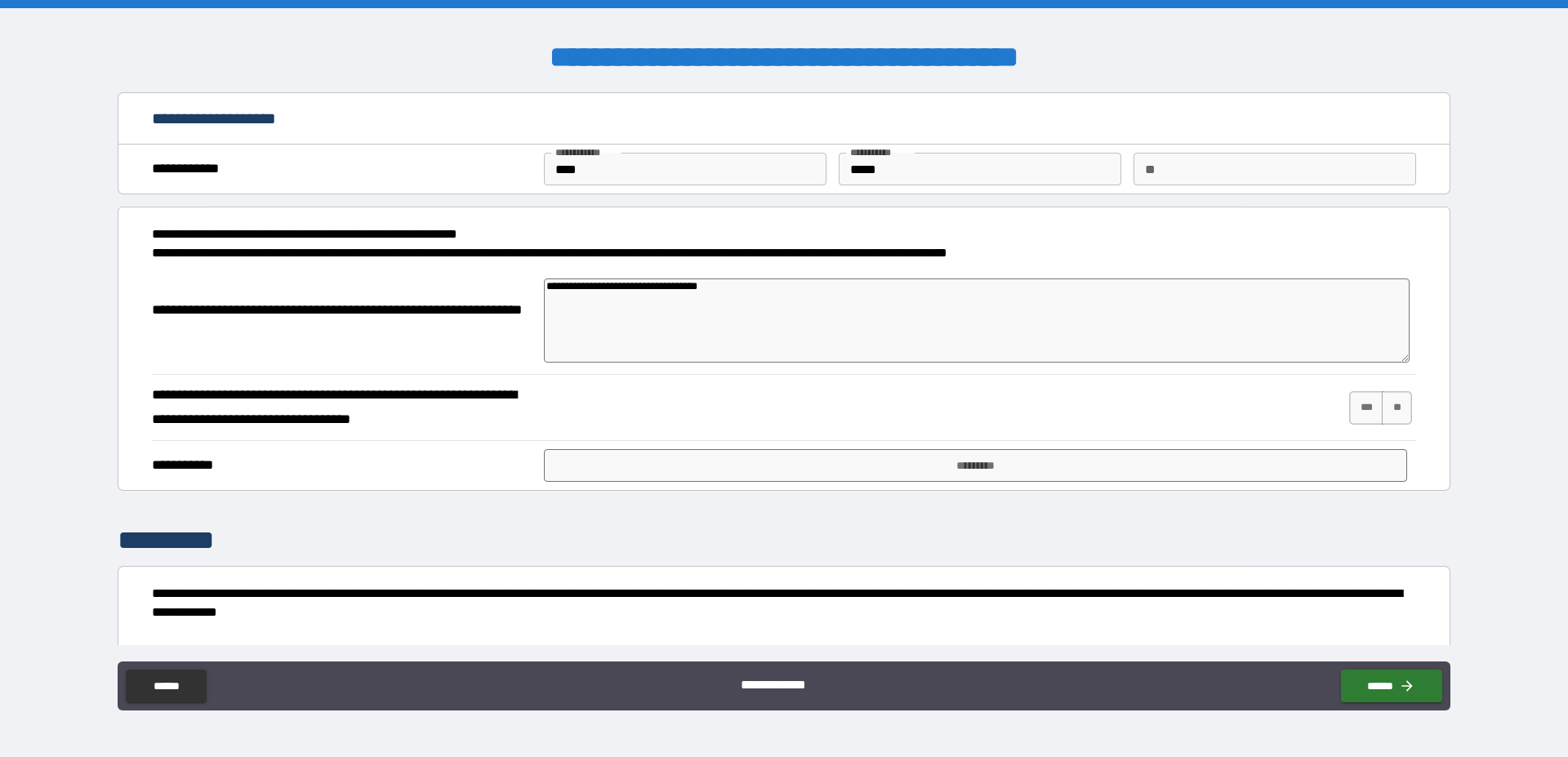 type on "**********" 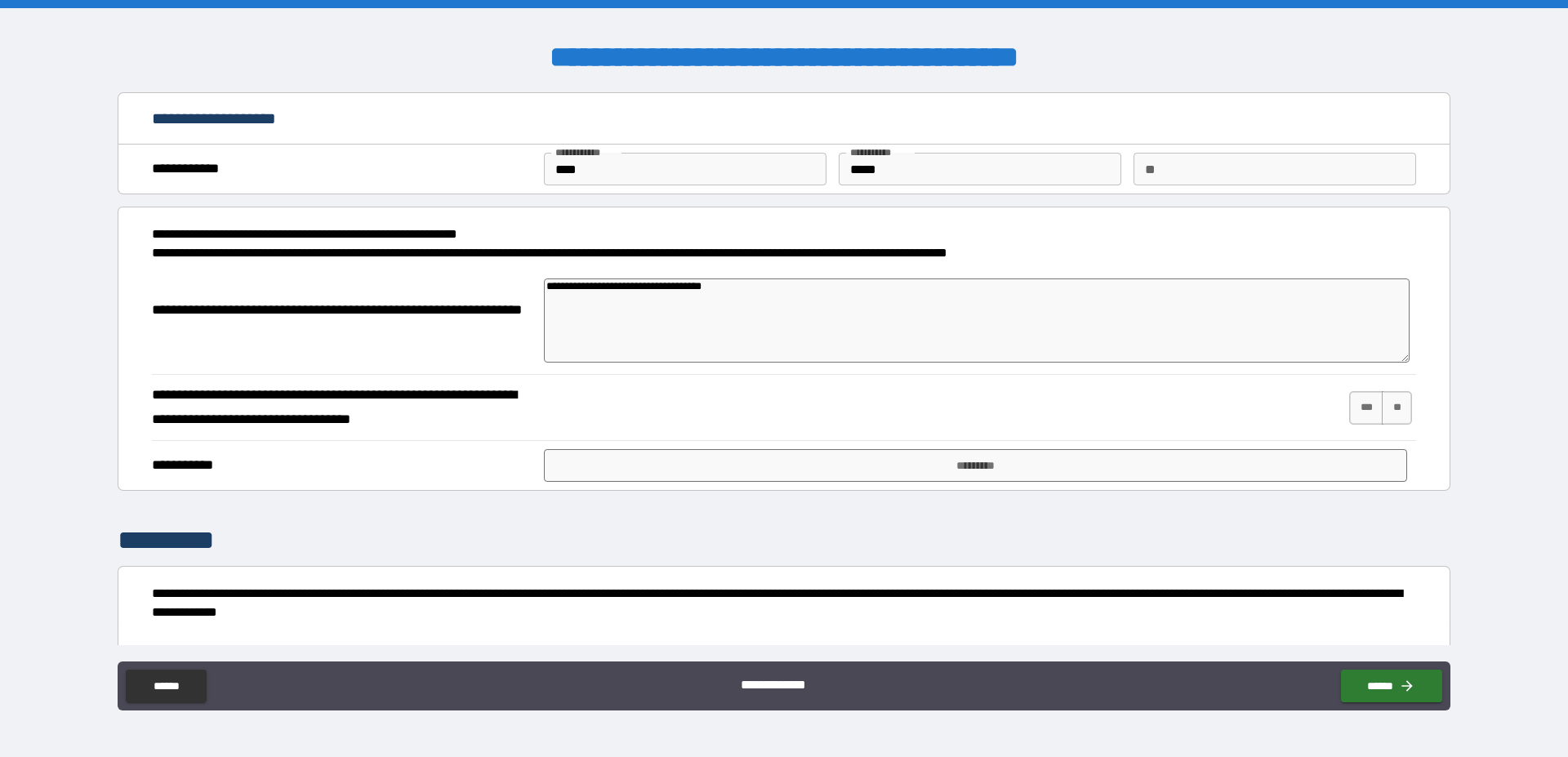 type on "**********" 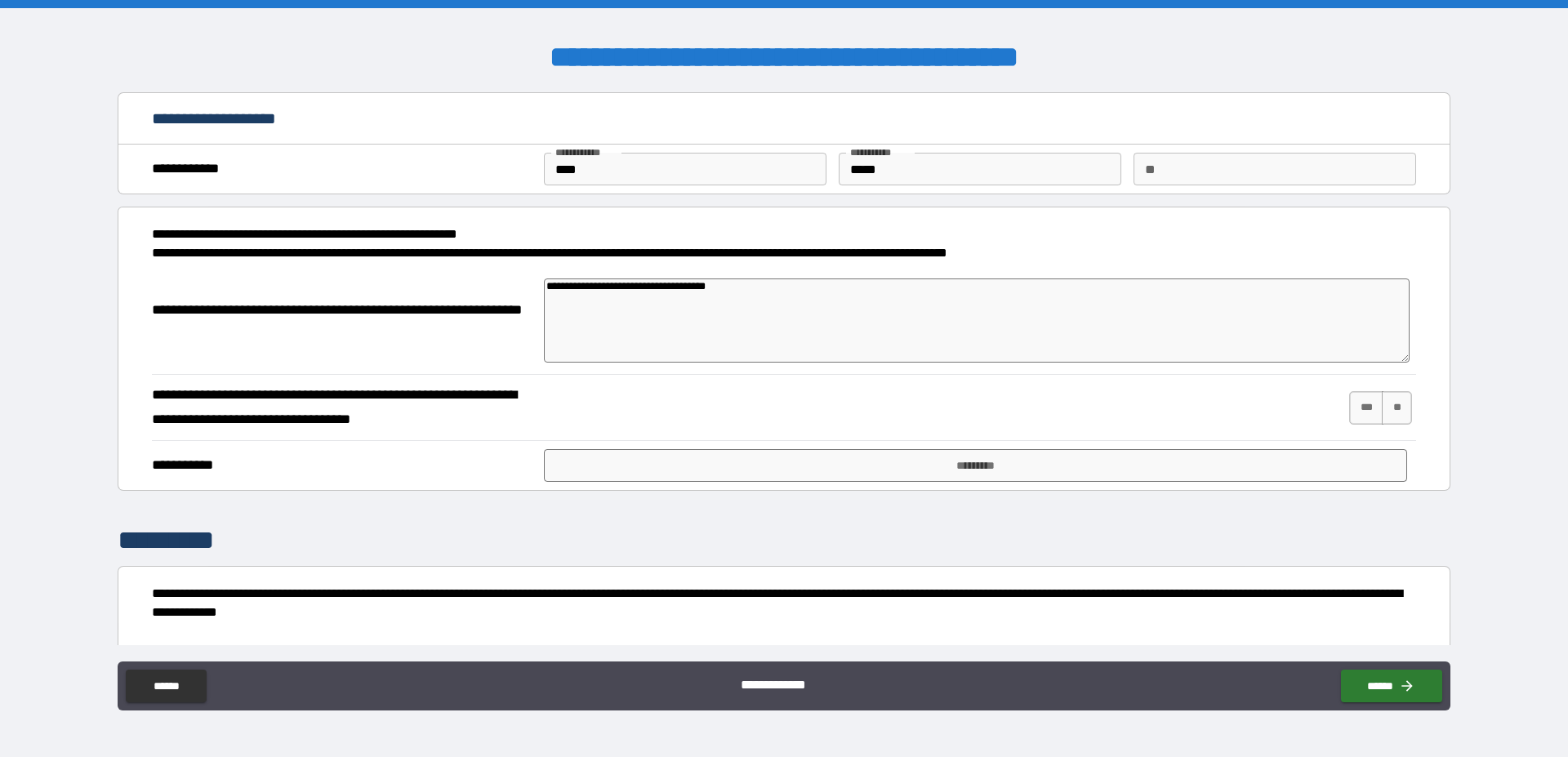 type on "*" 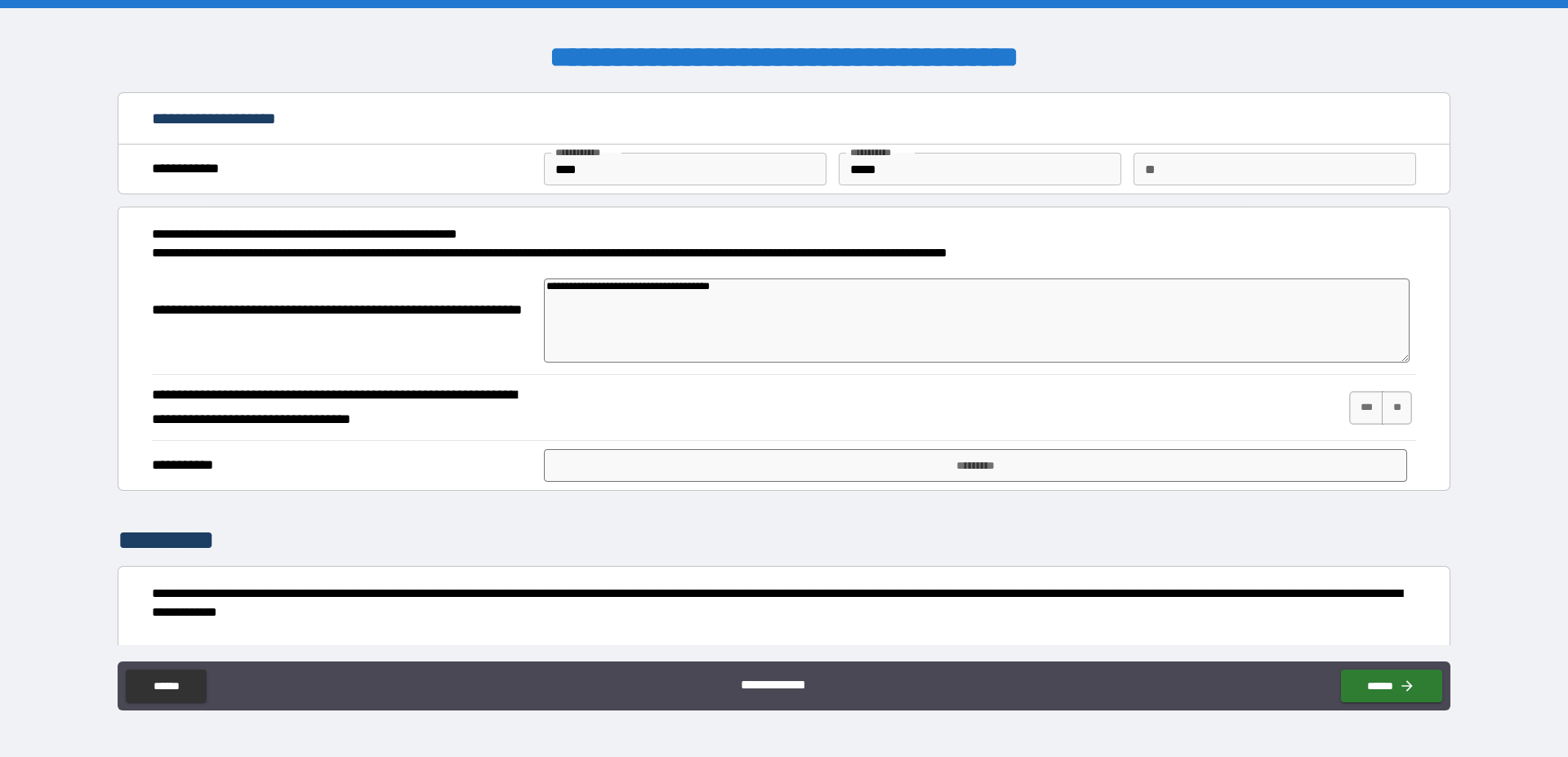 type on "**********" 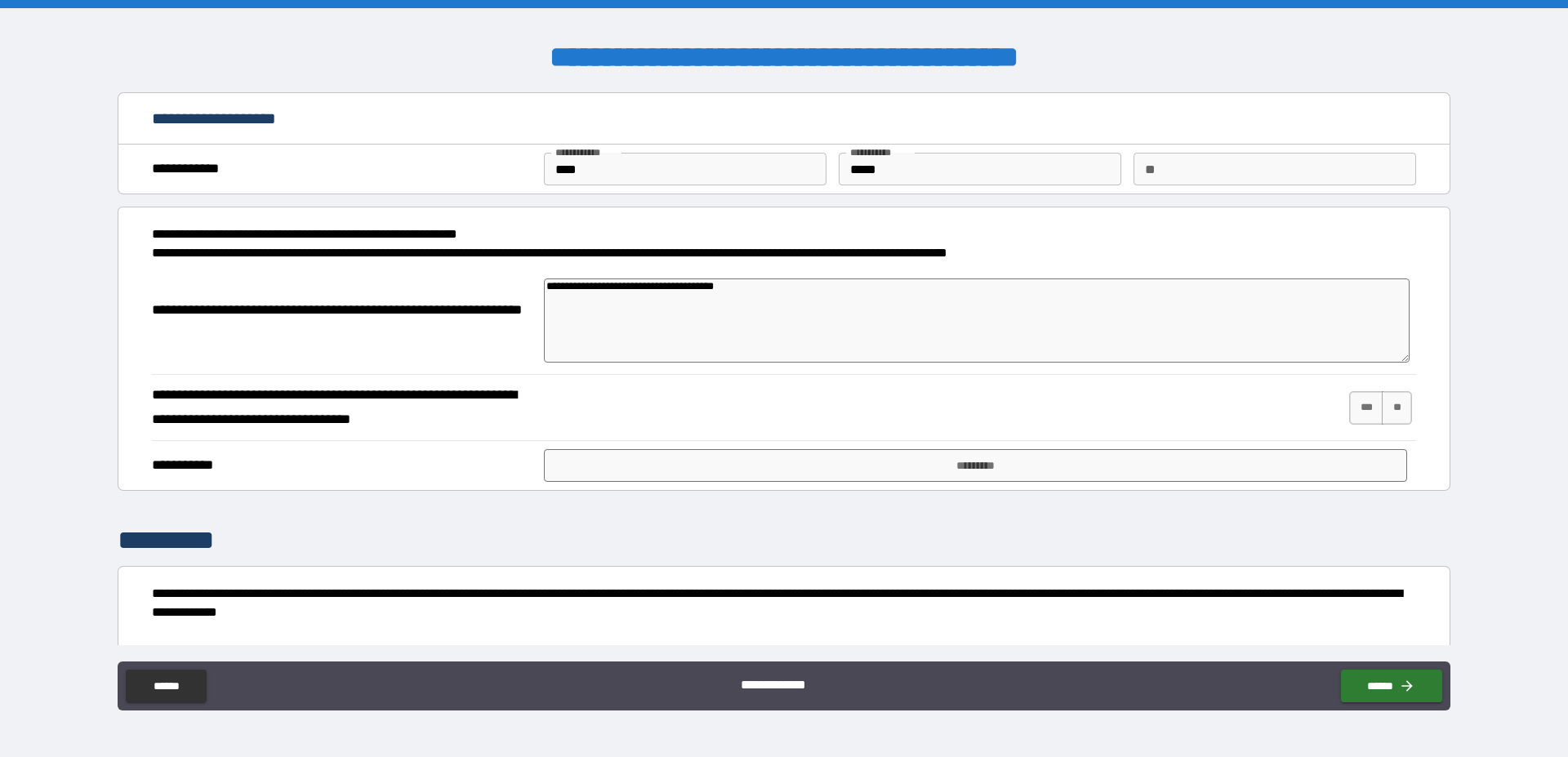 type on "**********" 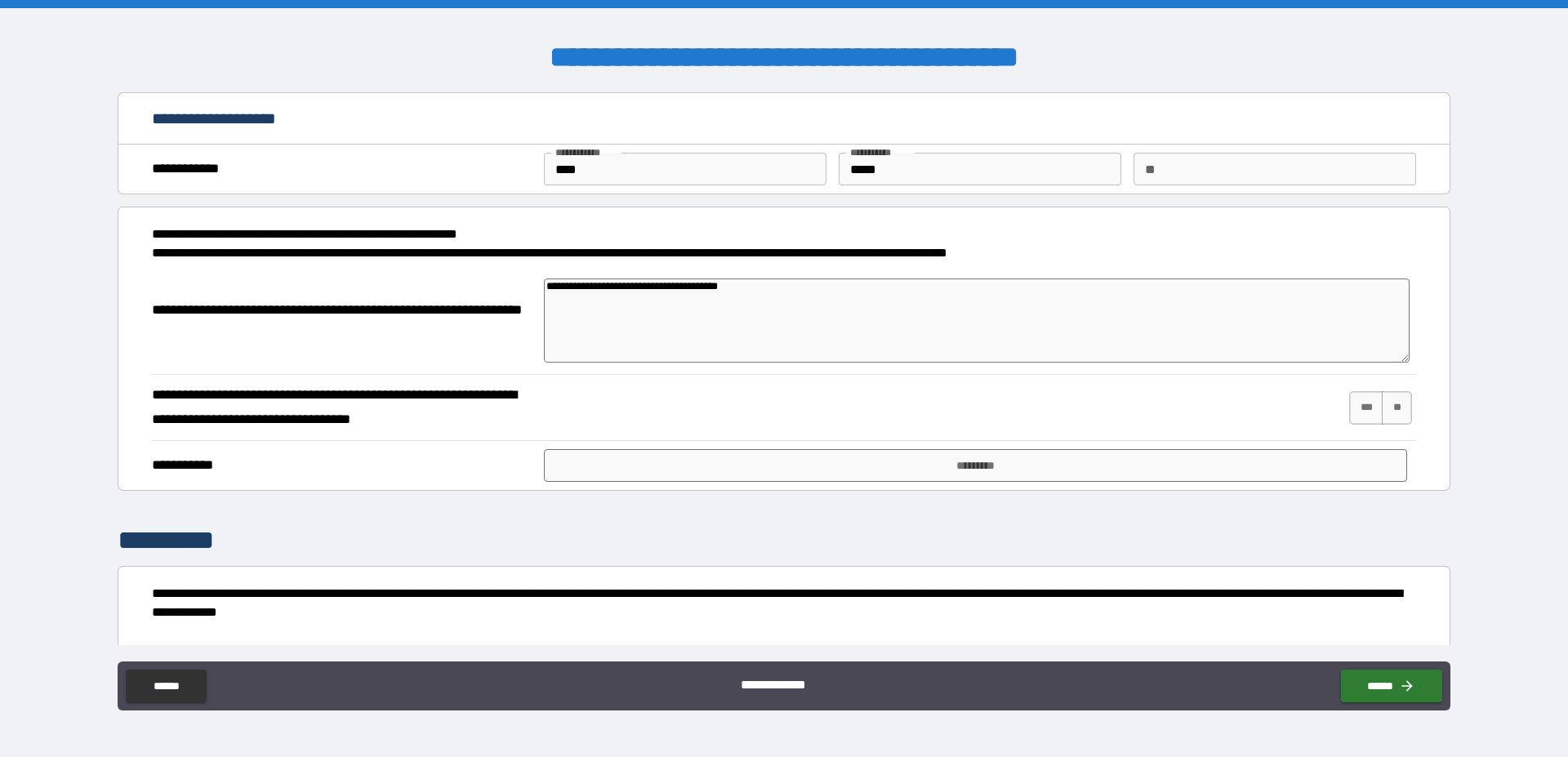 type on "*" 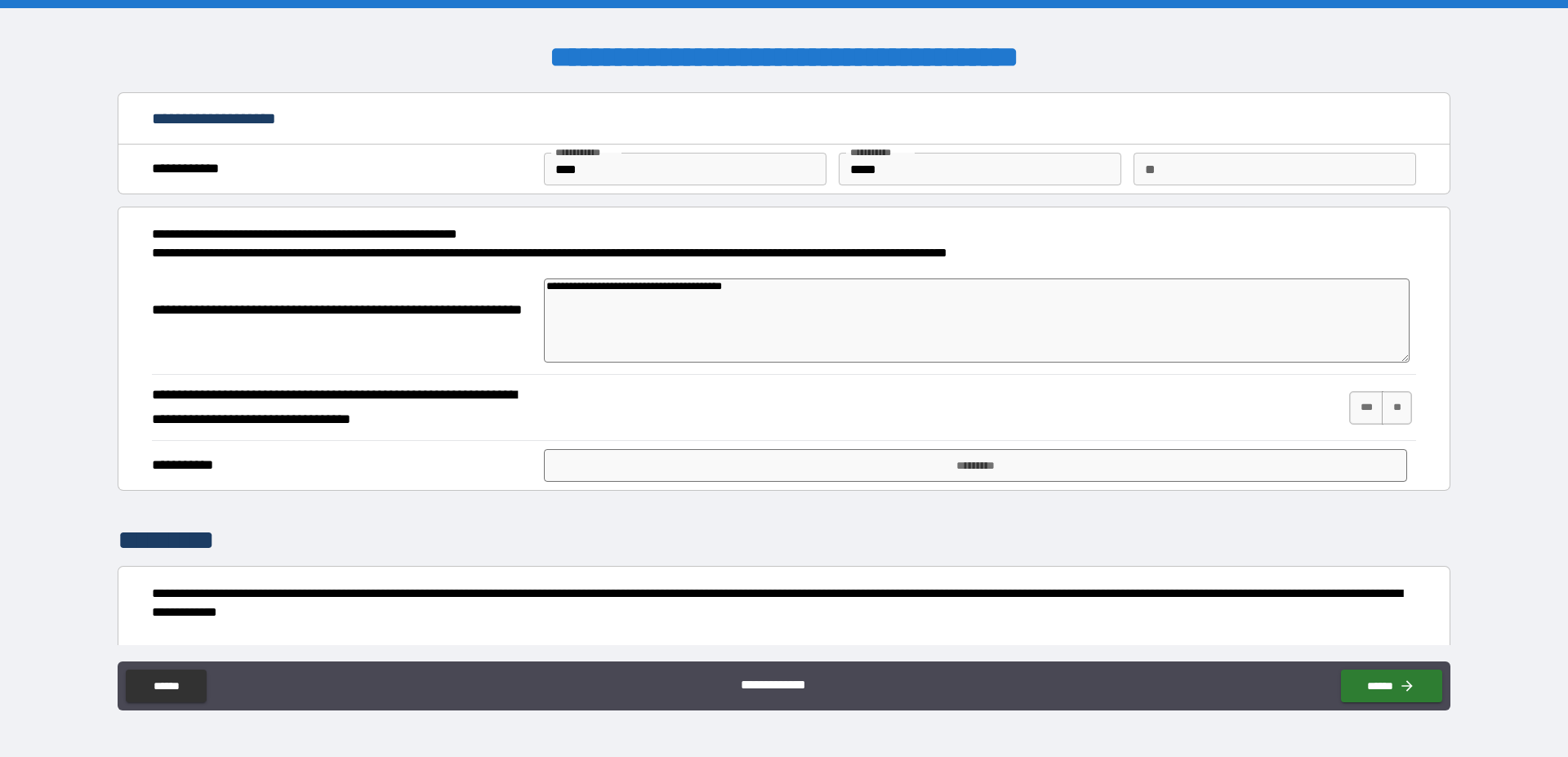 type on "**********" 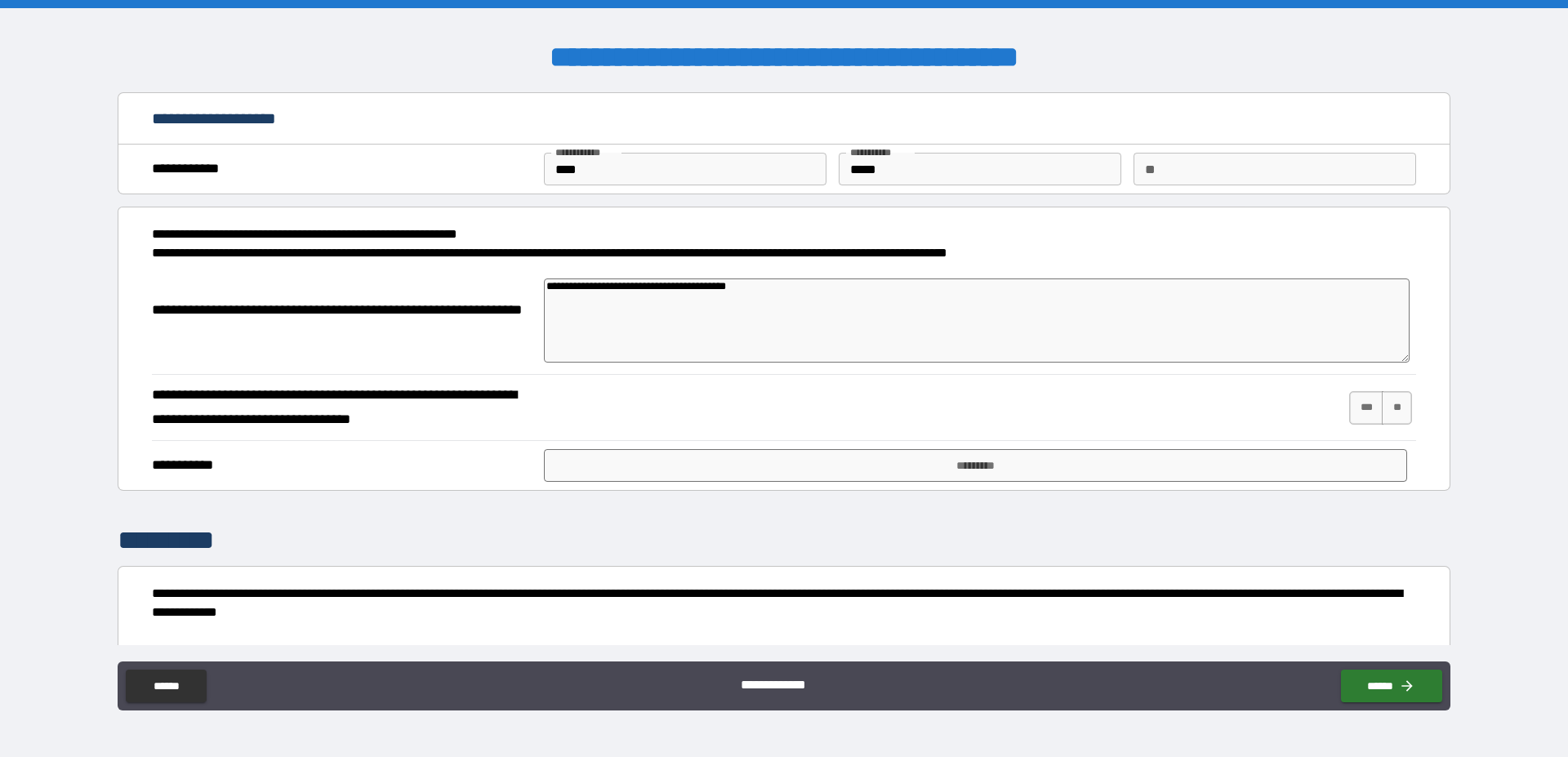 type on "*" 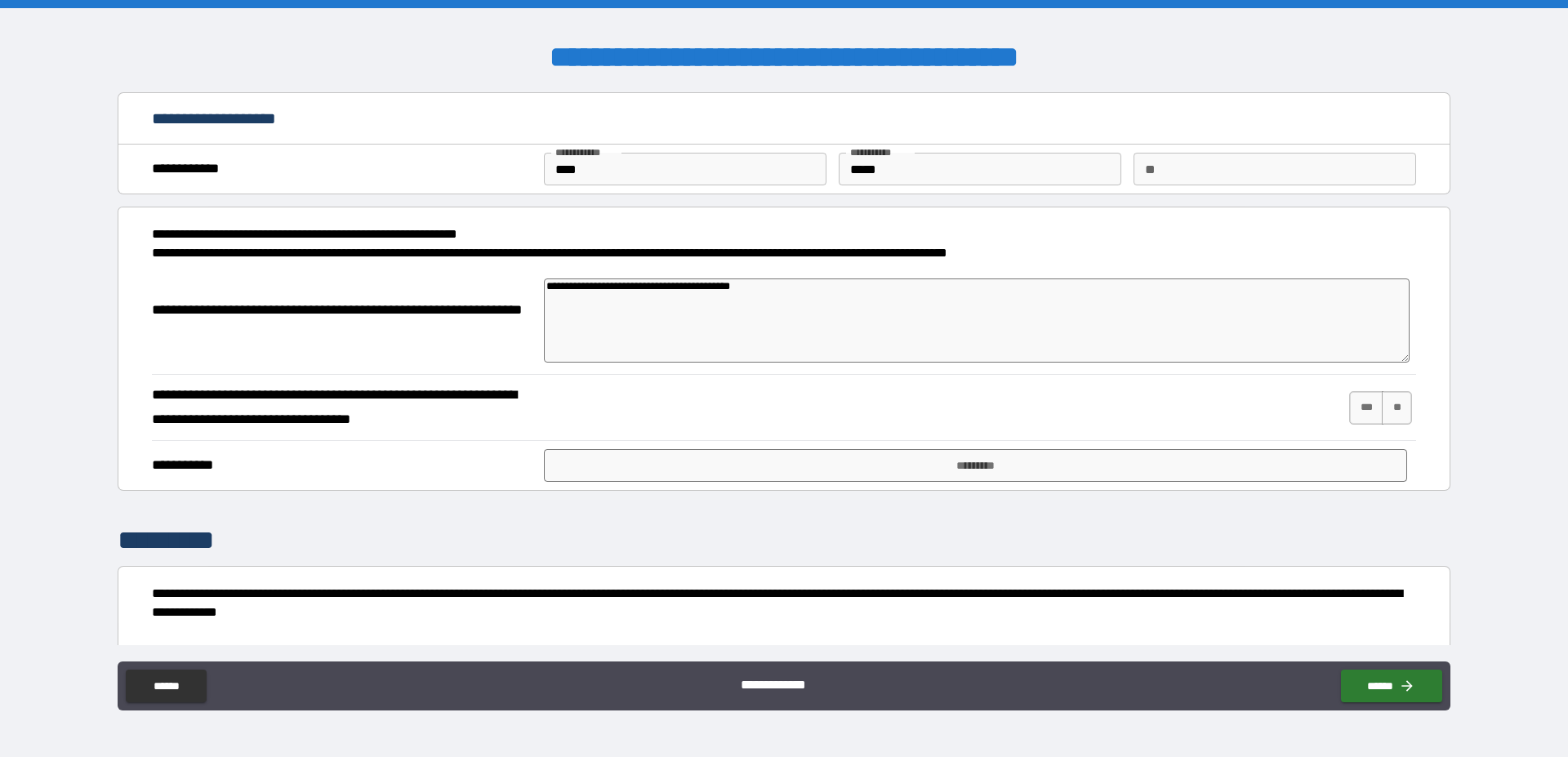 type on "**********" 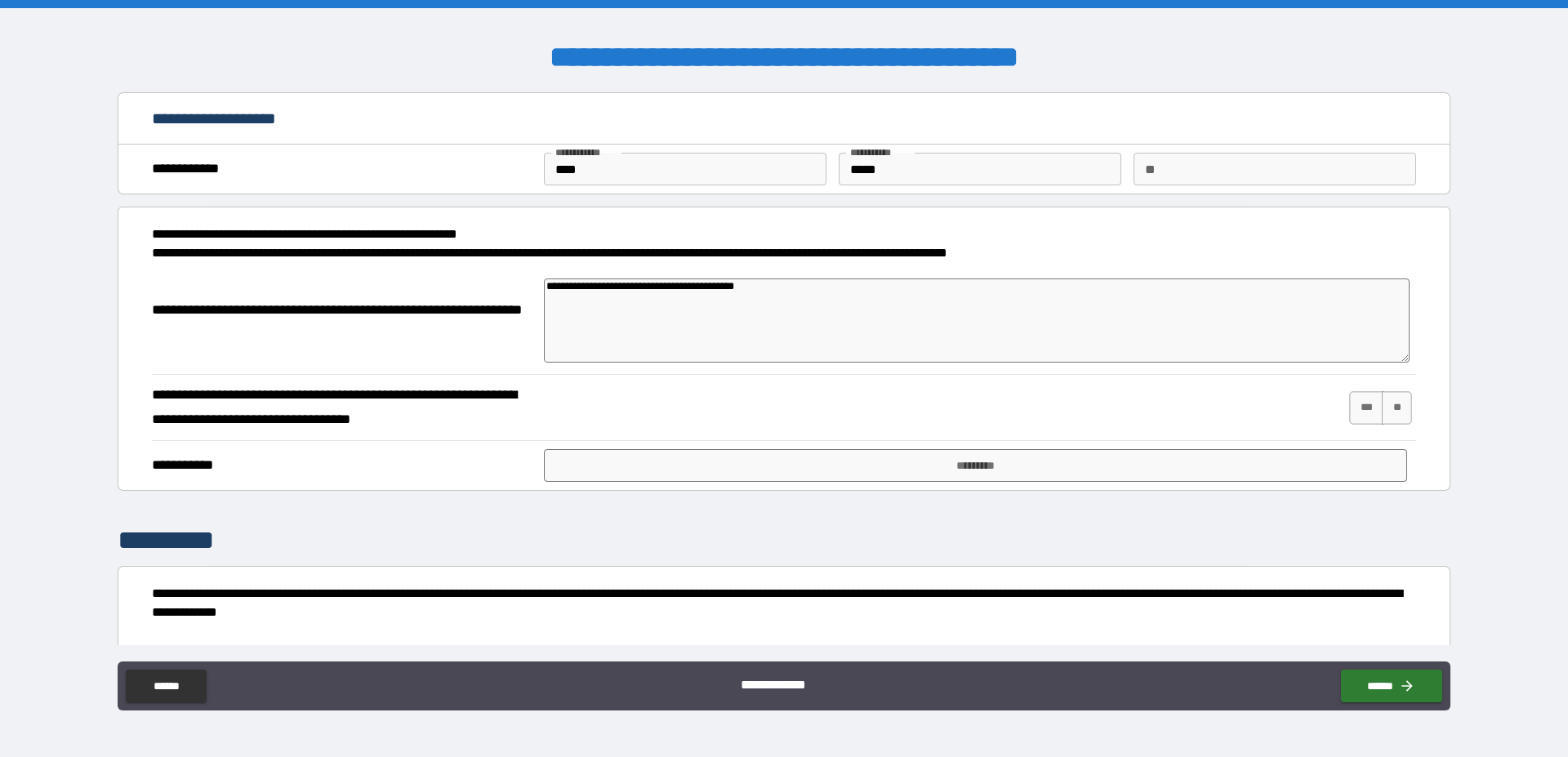 type on "*" 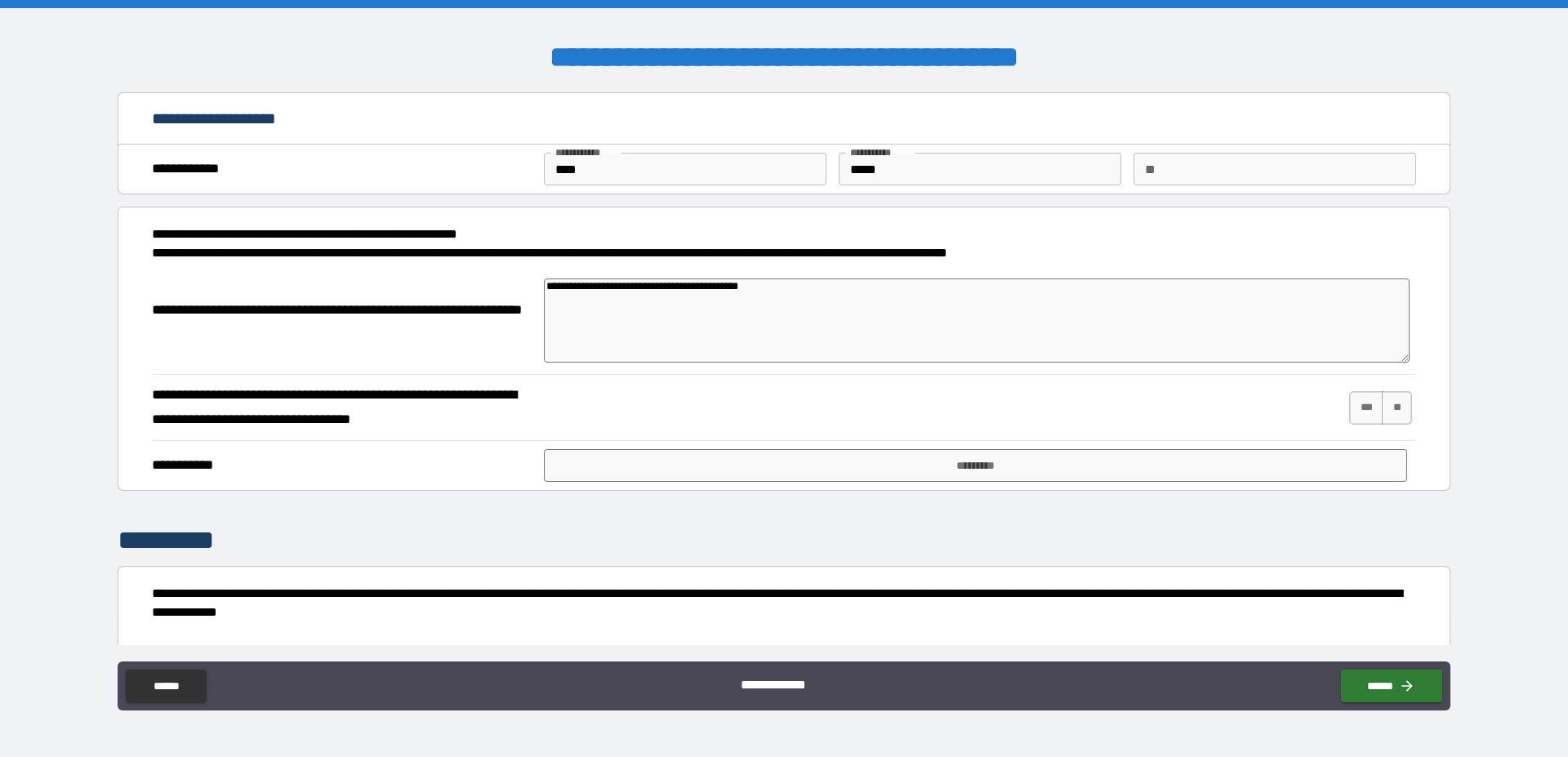 type on "**********" 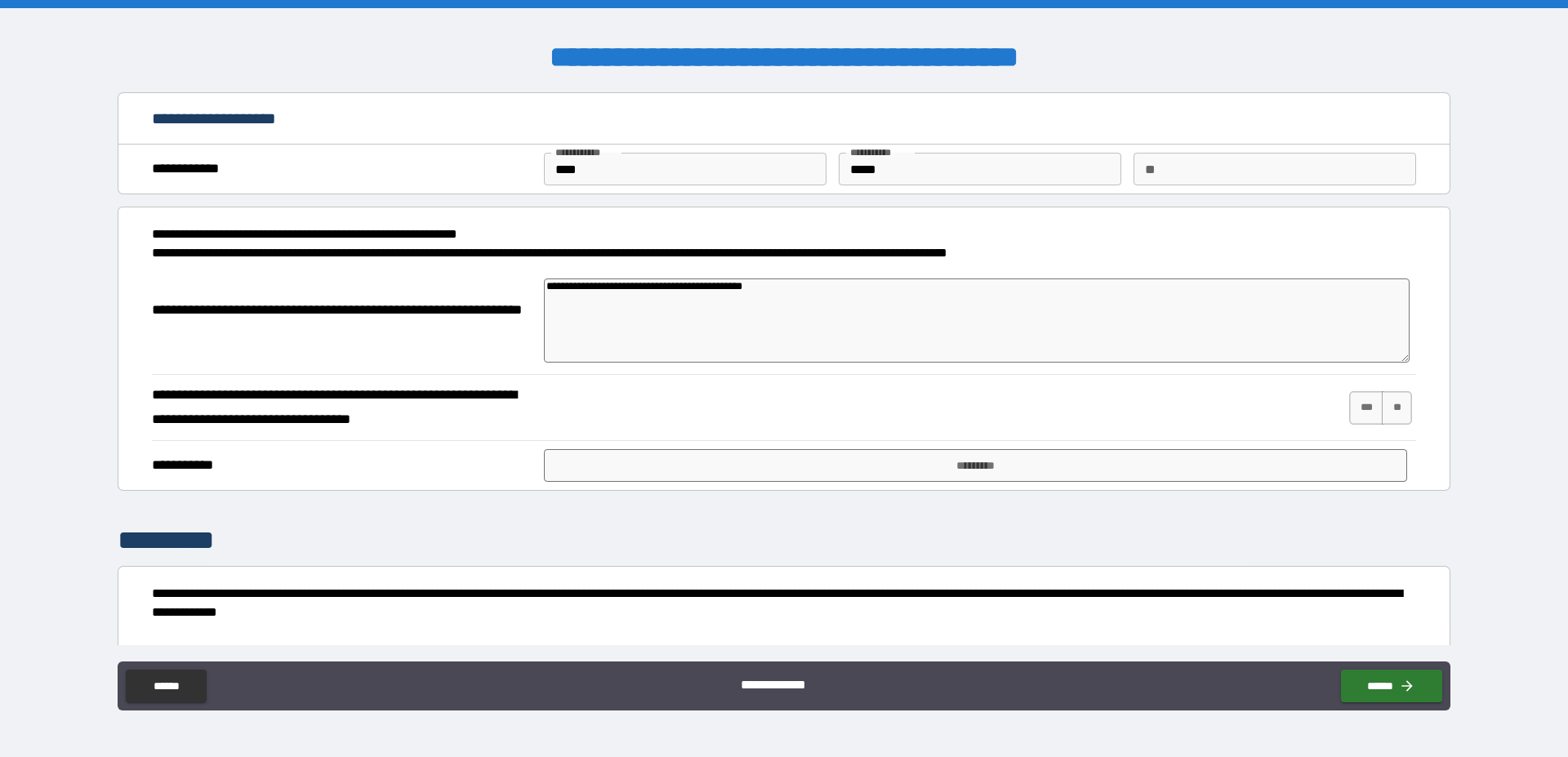 type on "**********" 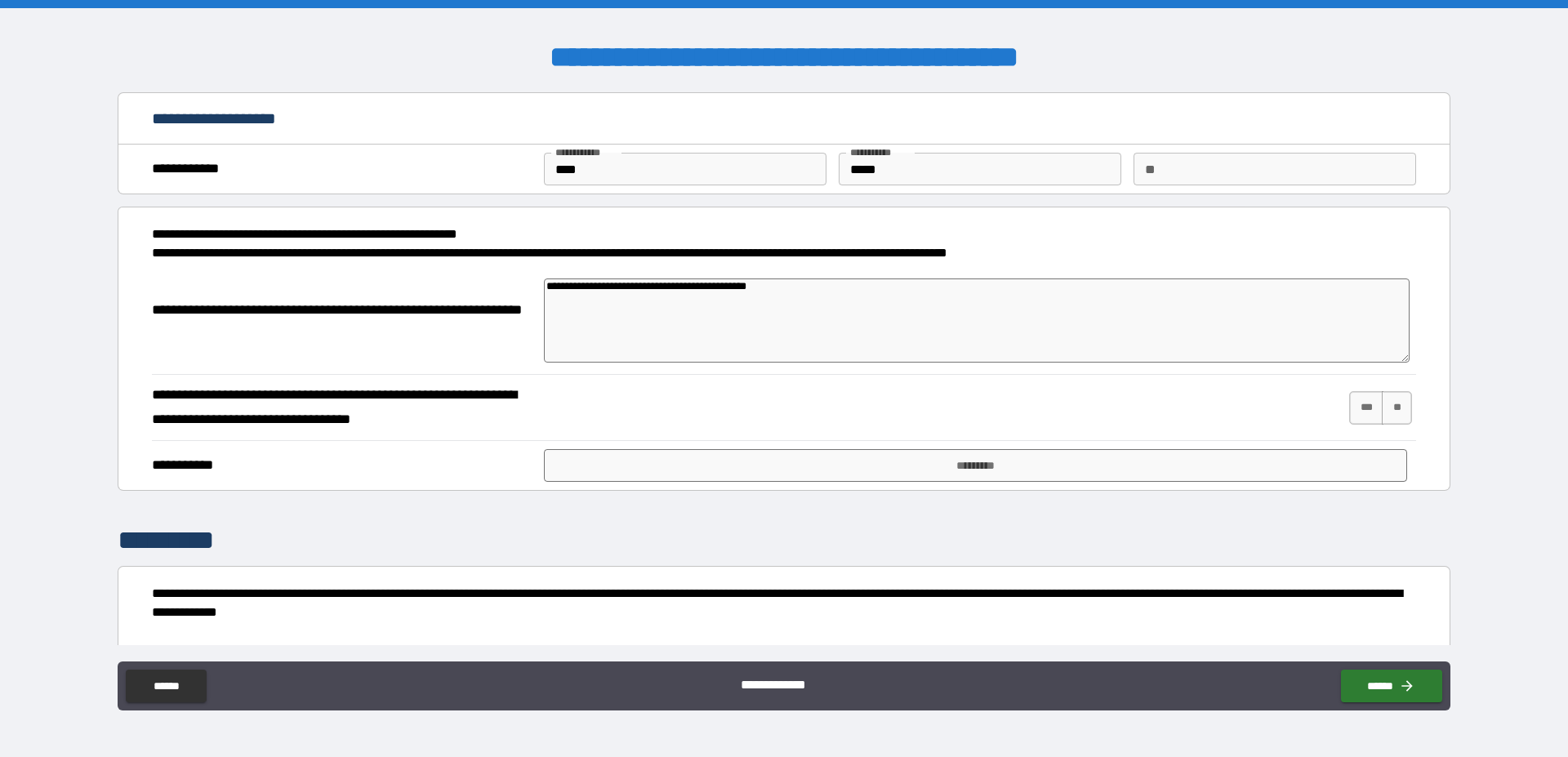 type on "**********" 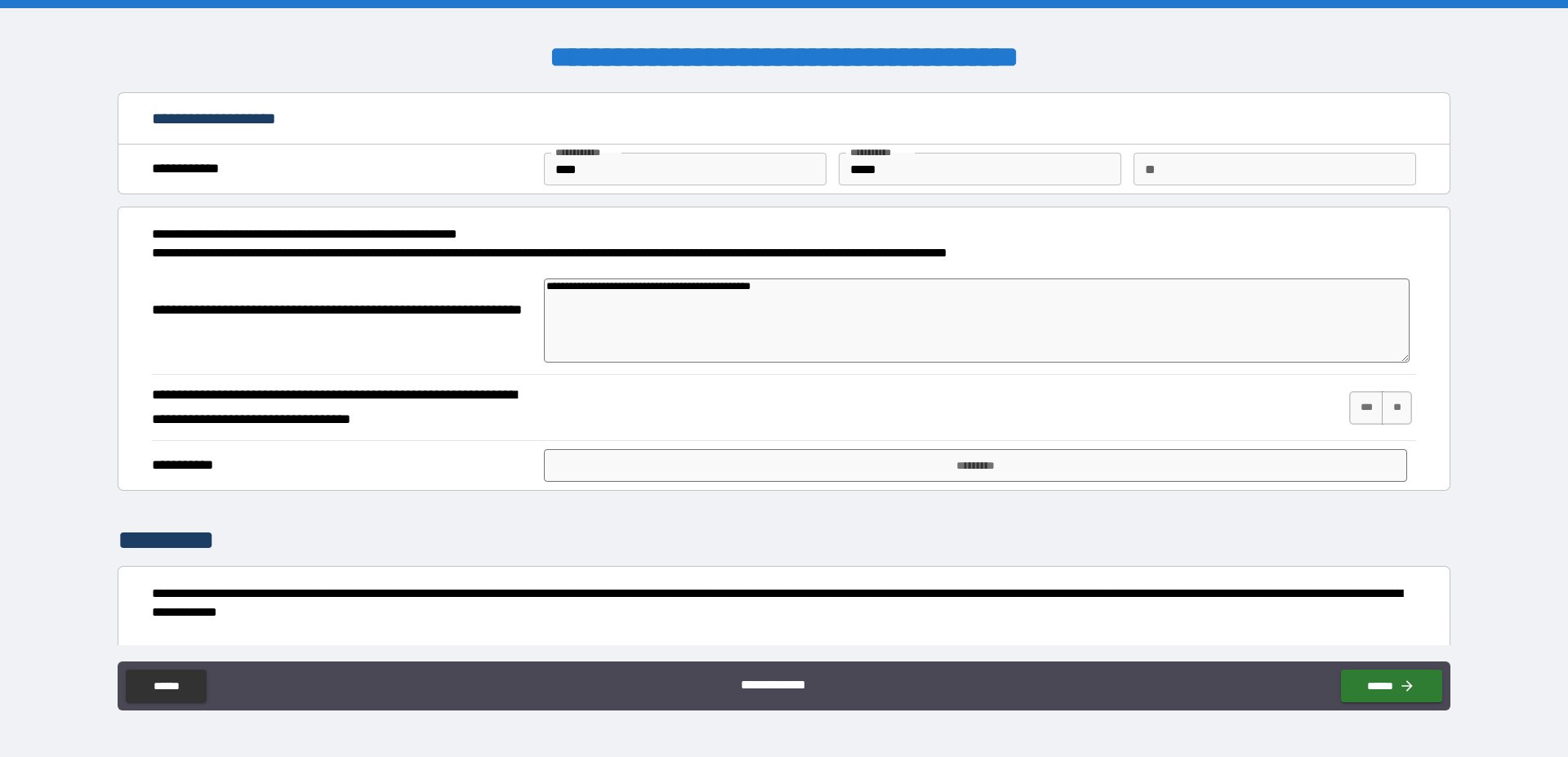 type on "**********" 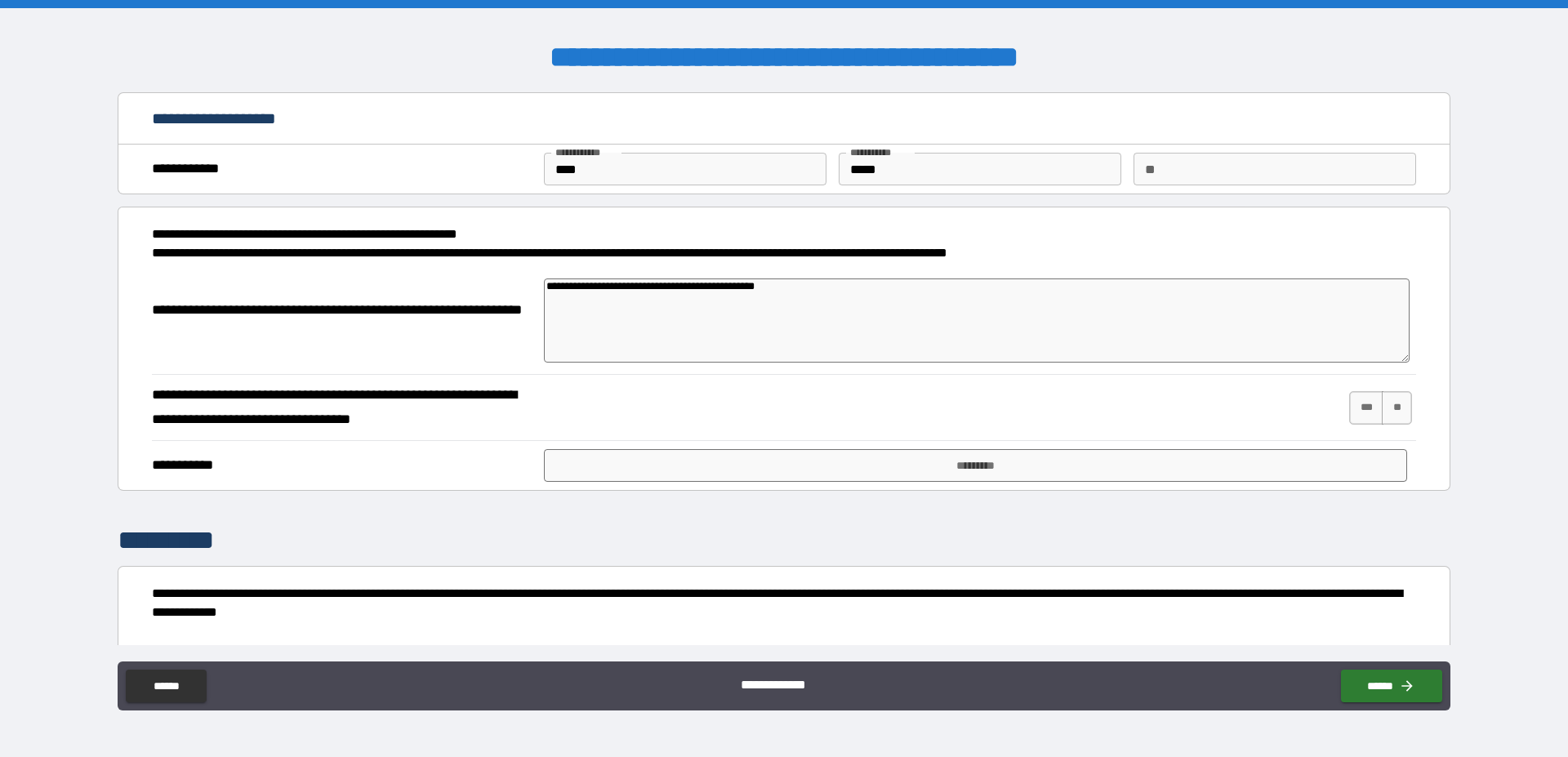 type on "**********" 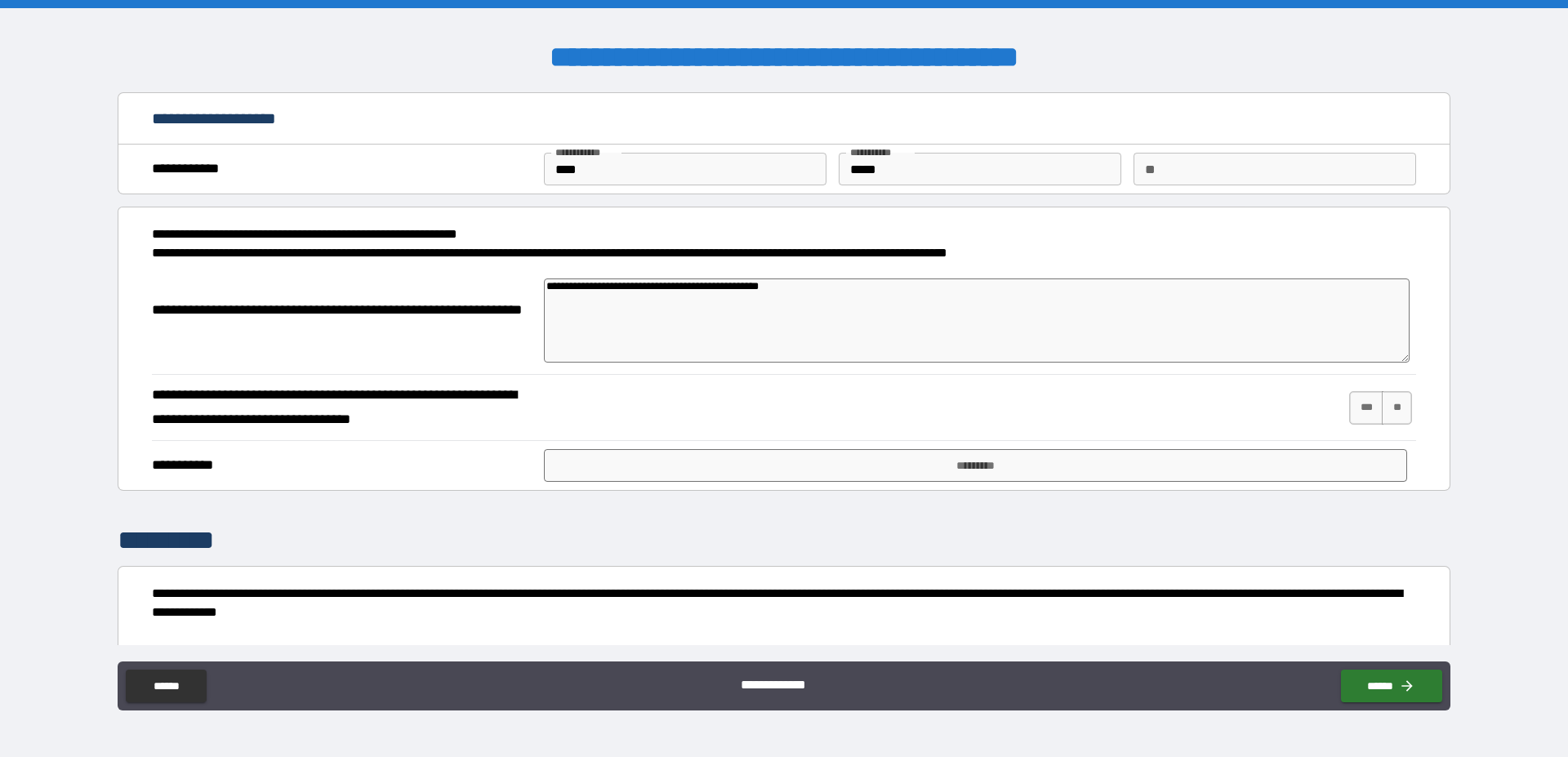type on "**********" 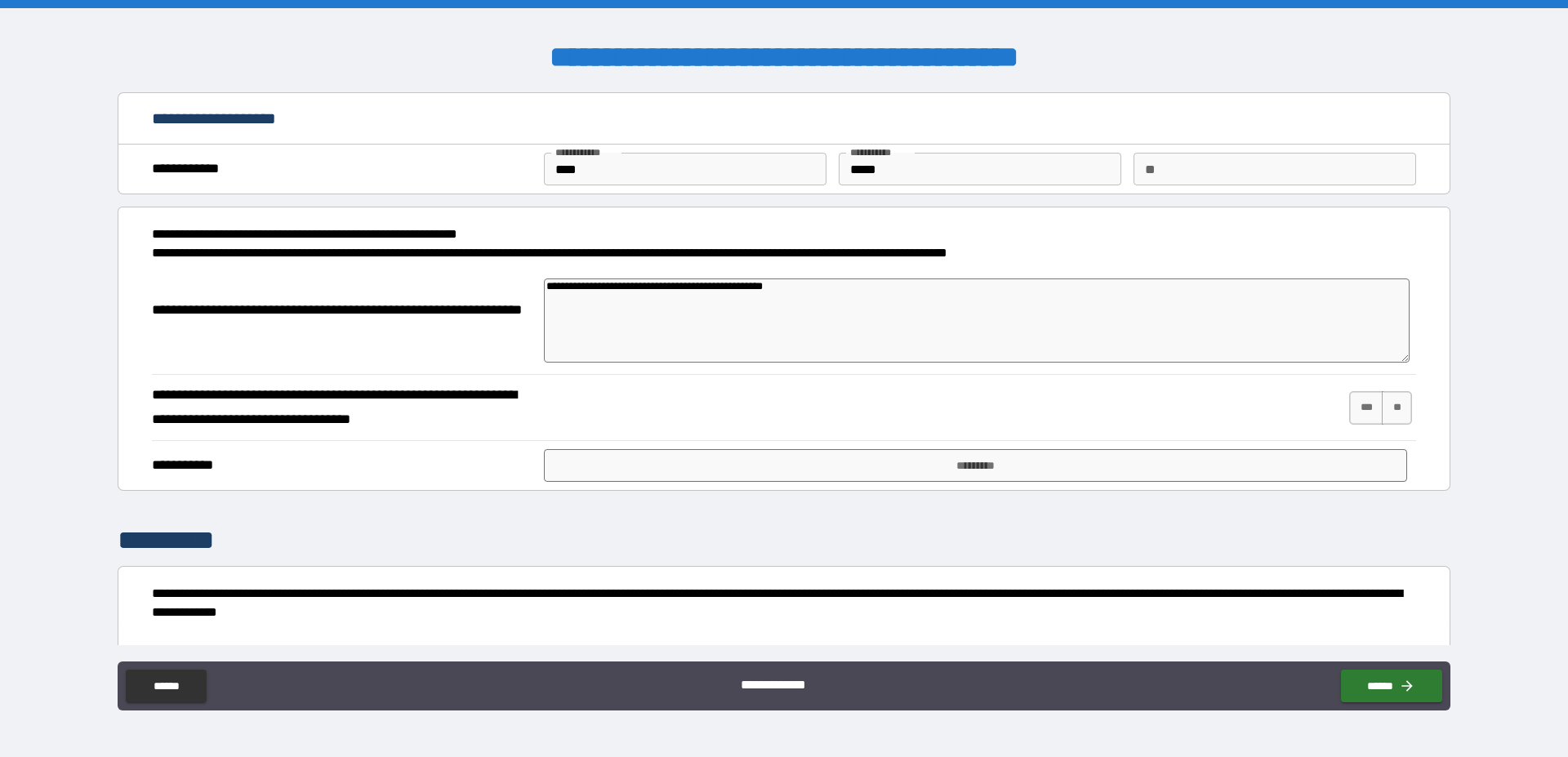 type on "**********" 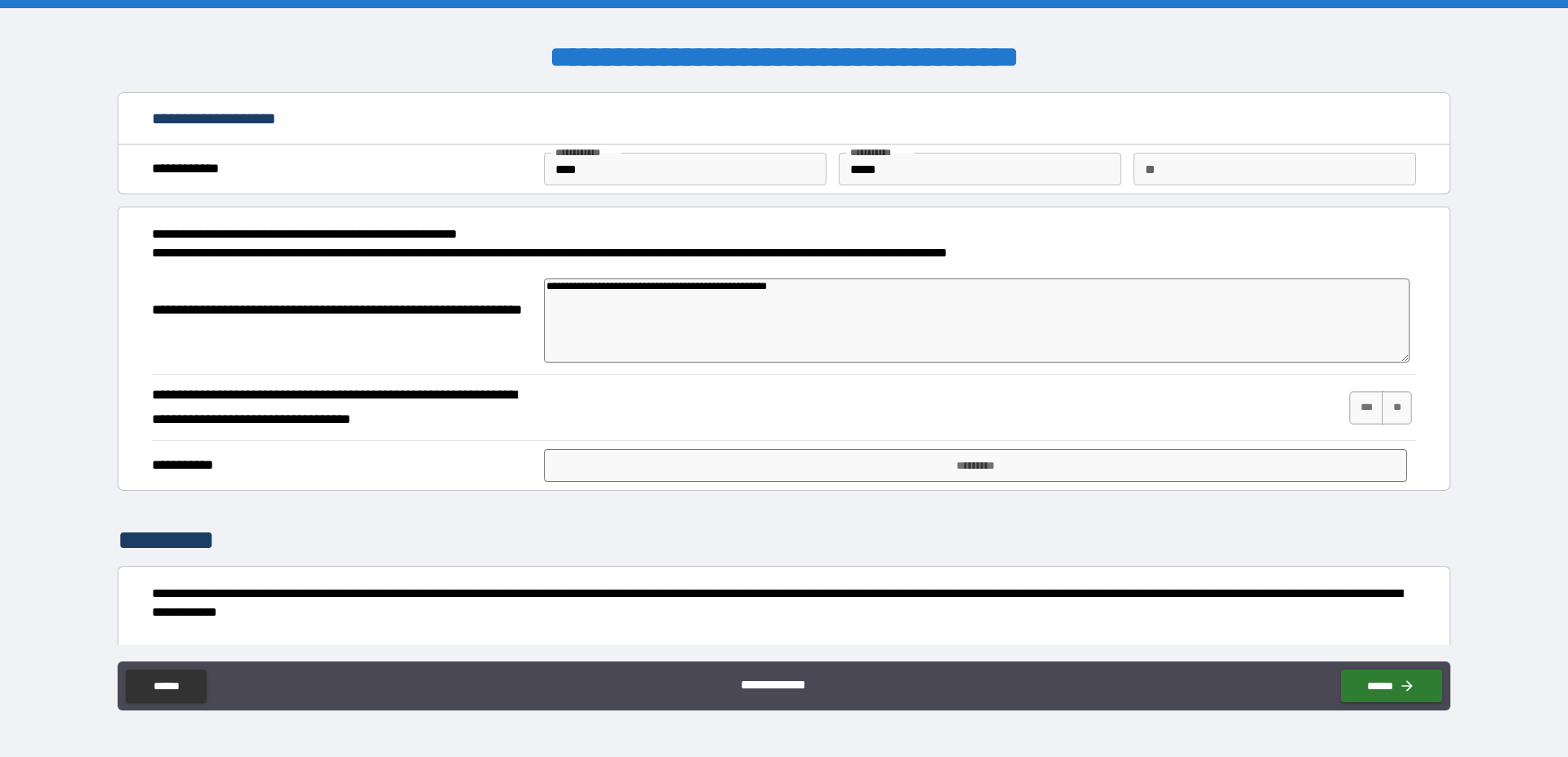 type on "**********" 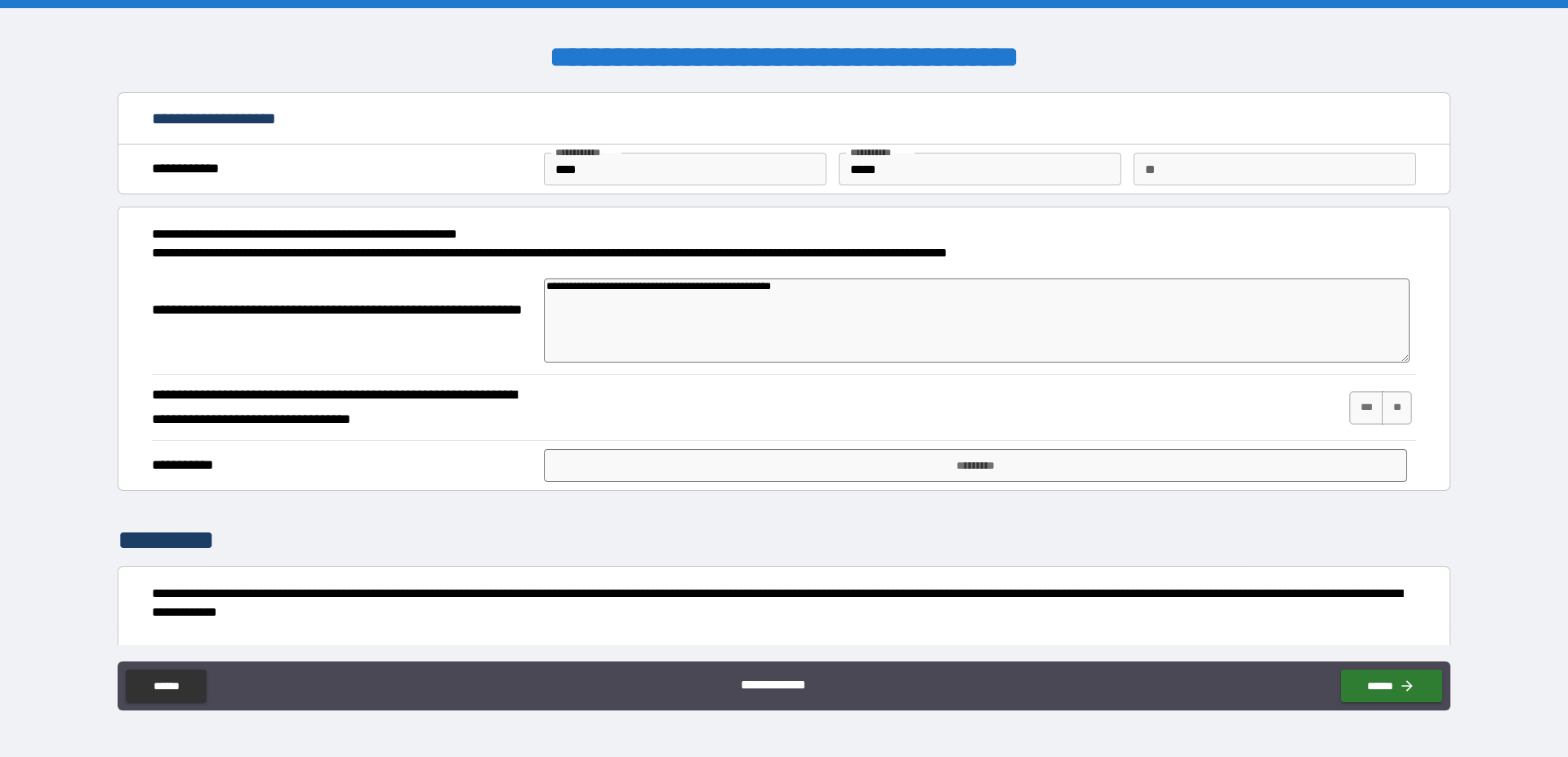 type on "**********" 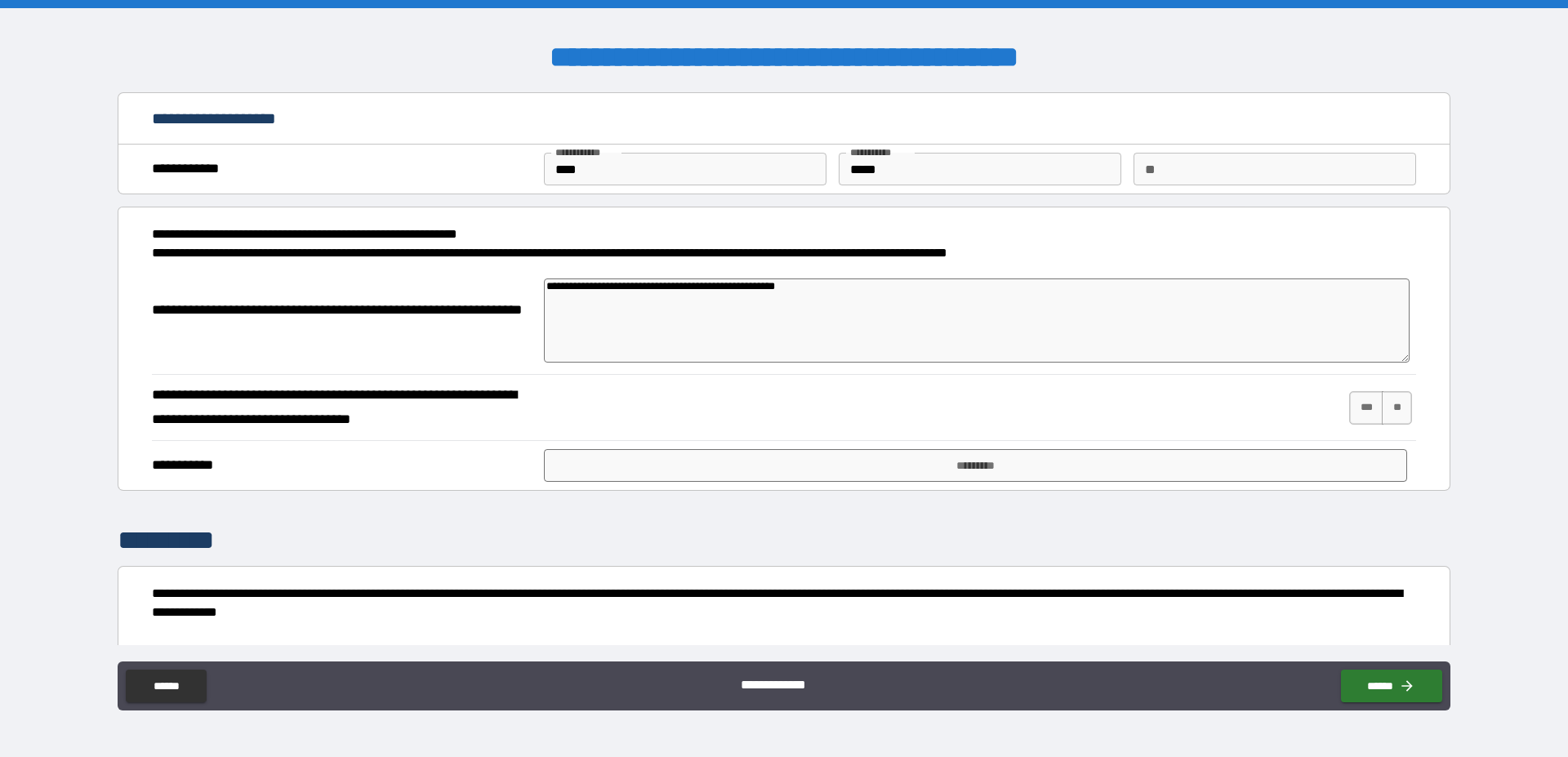type on "**********" 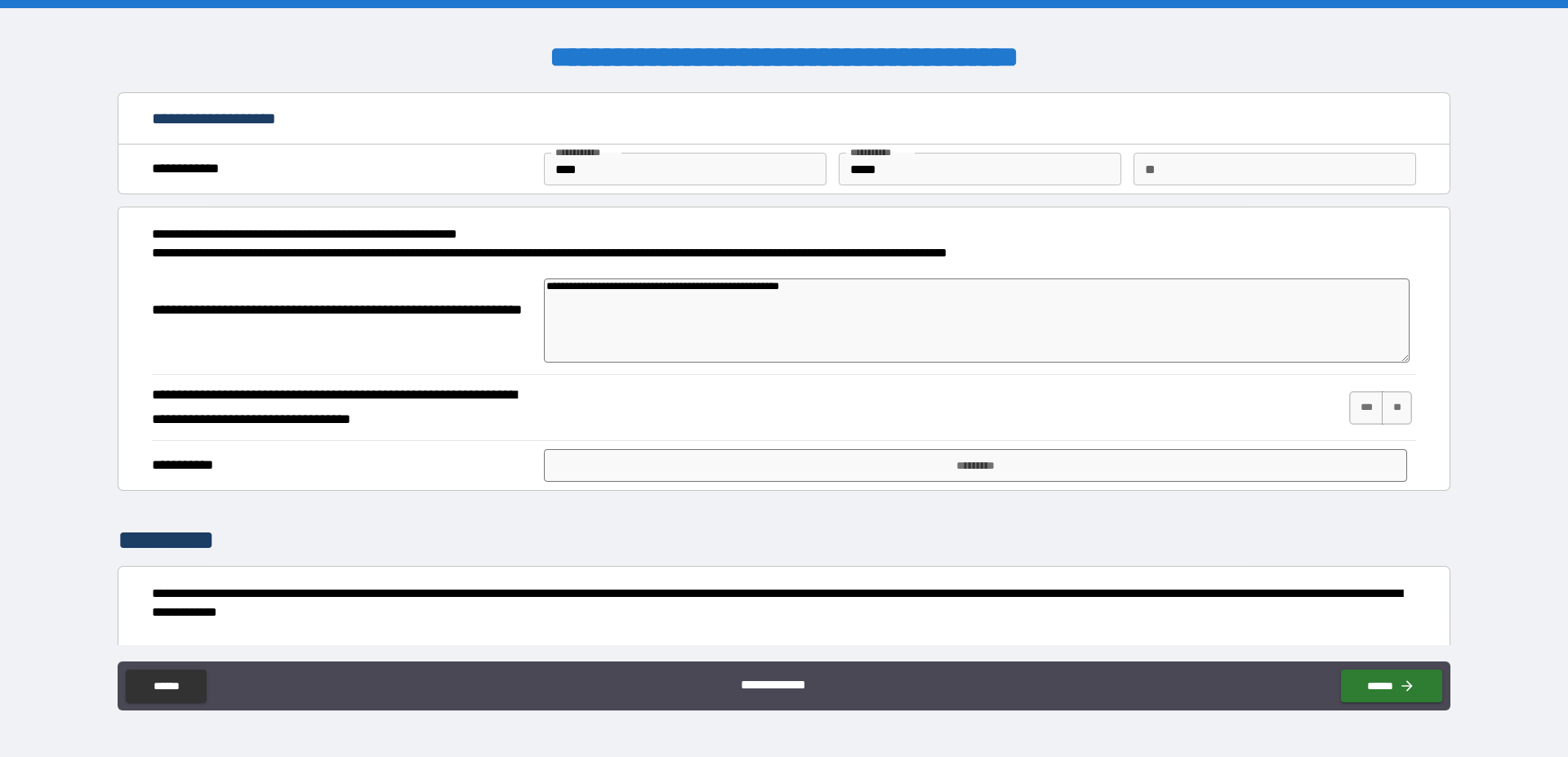 type on "**********" 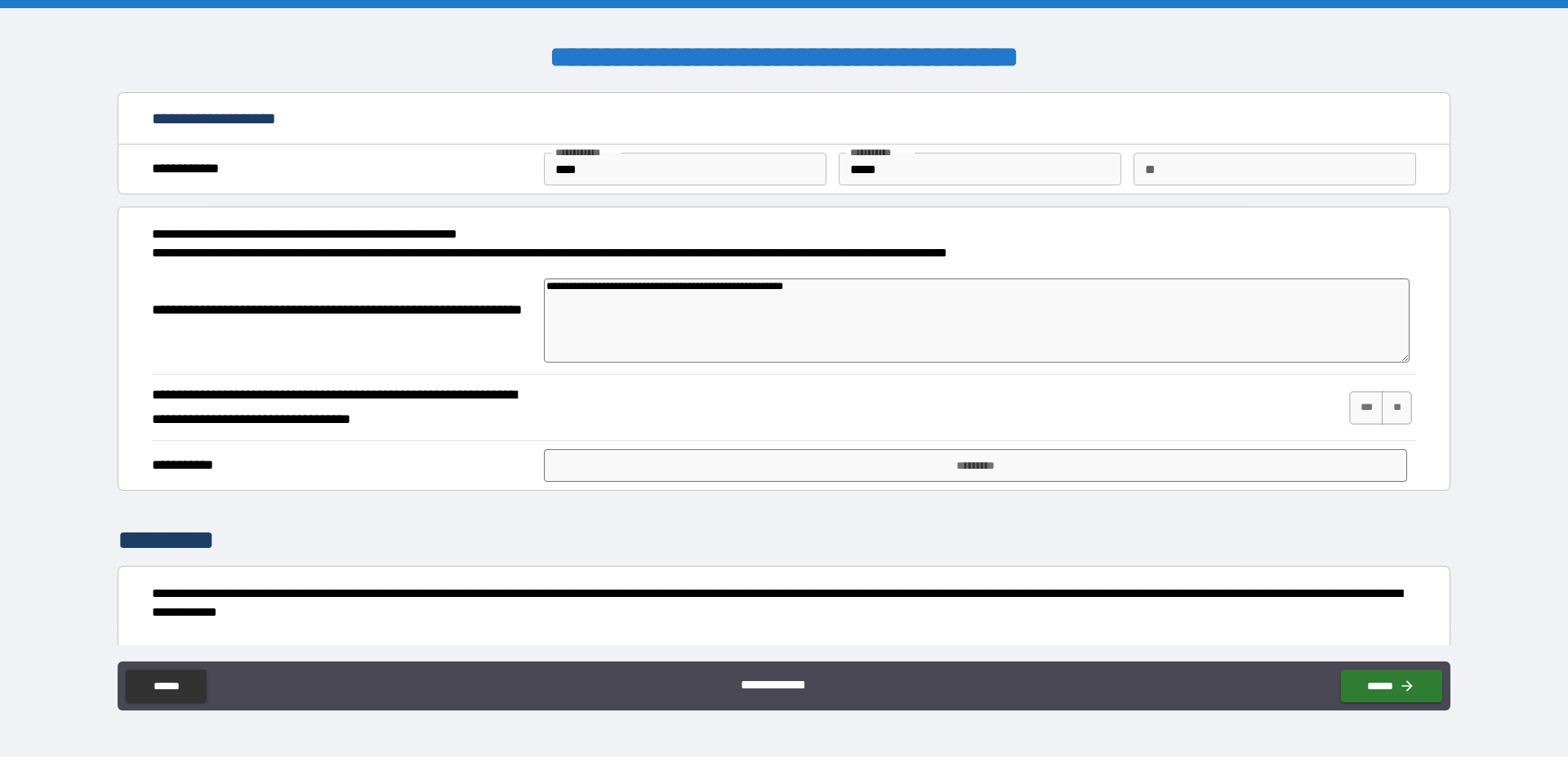 type on "**********" 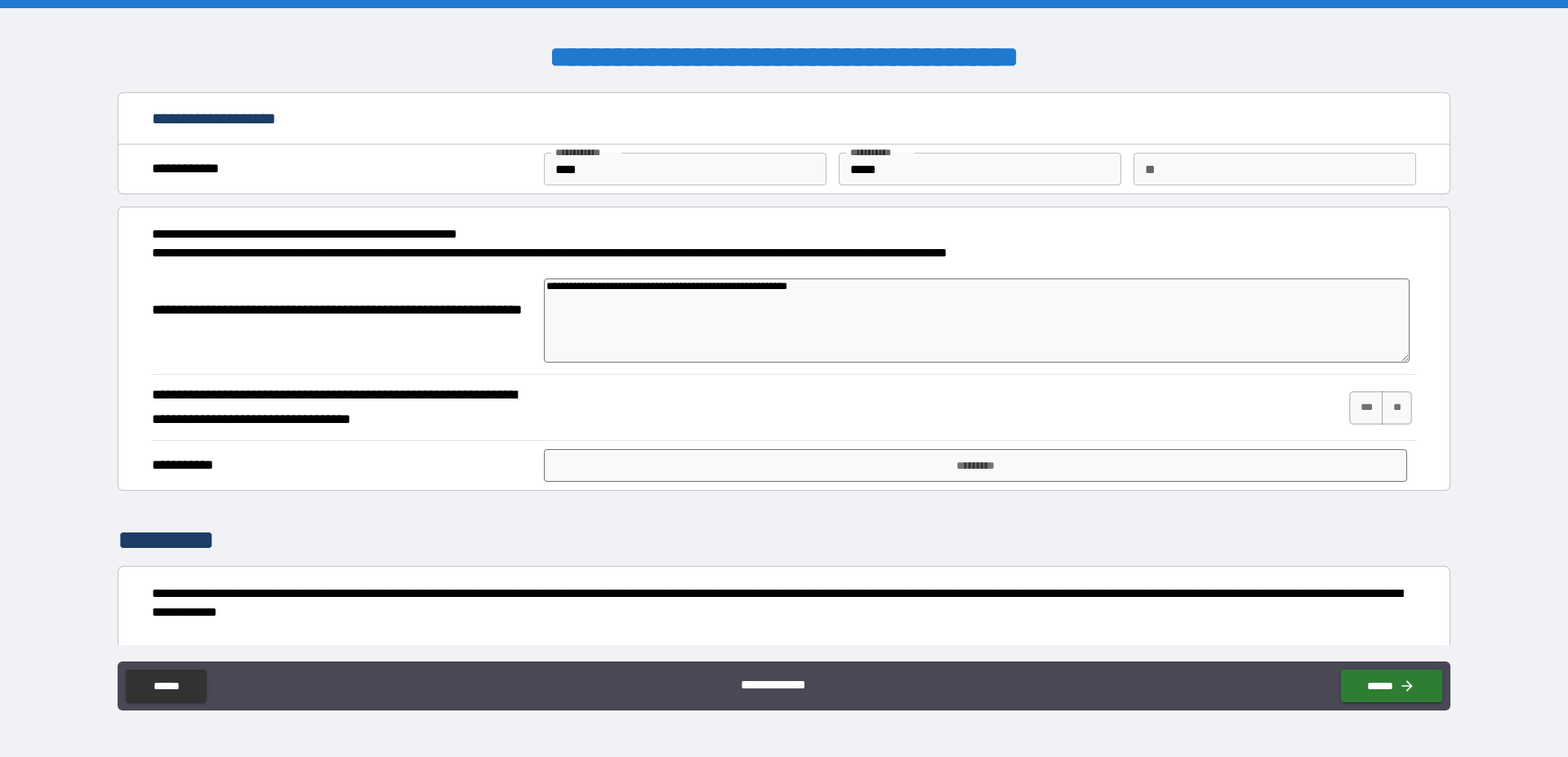 type on "**********" 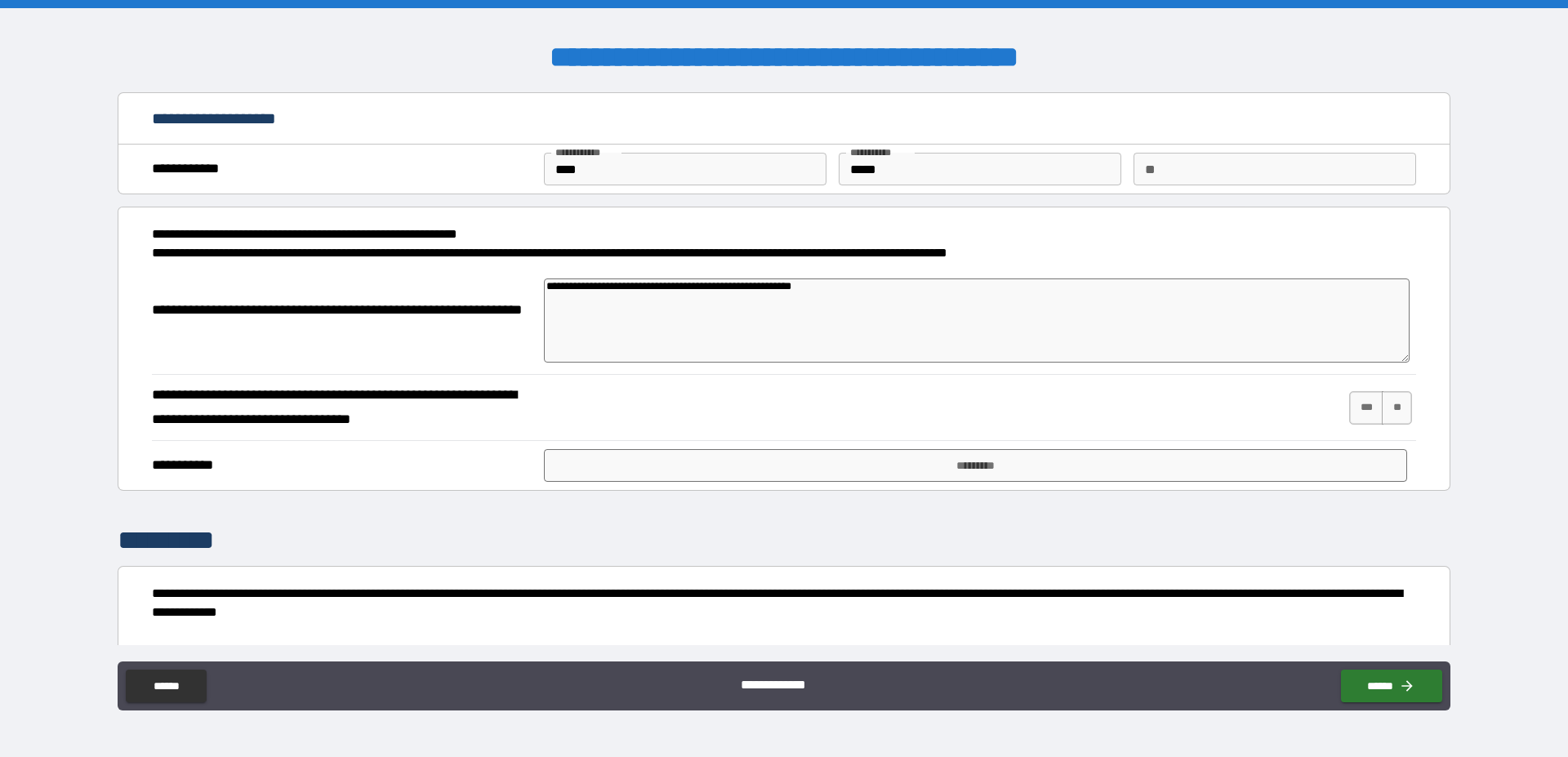 type on "**********" 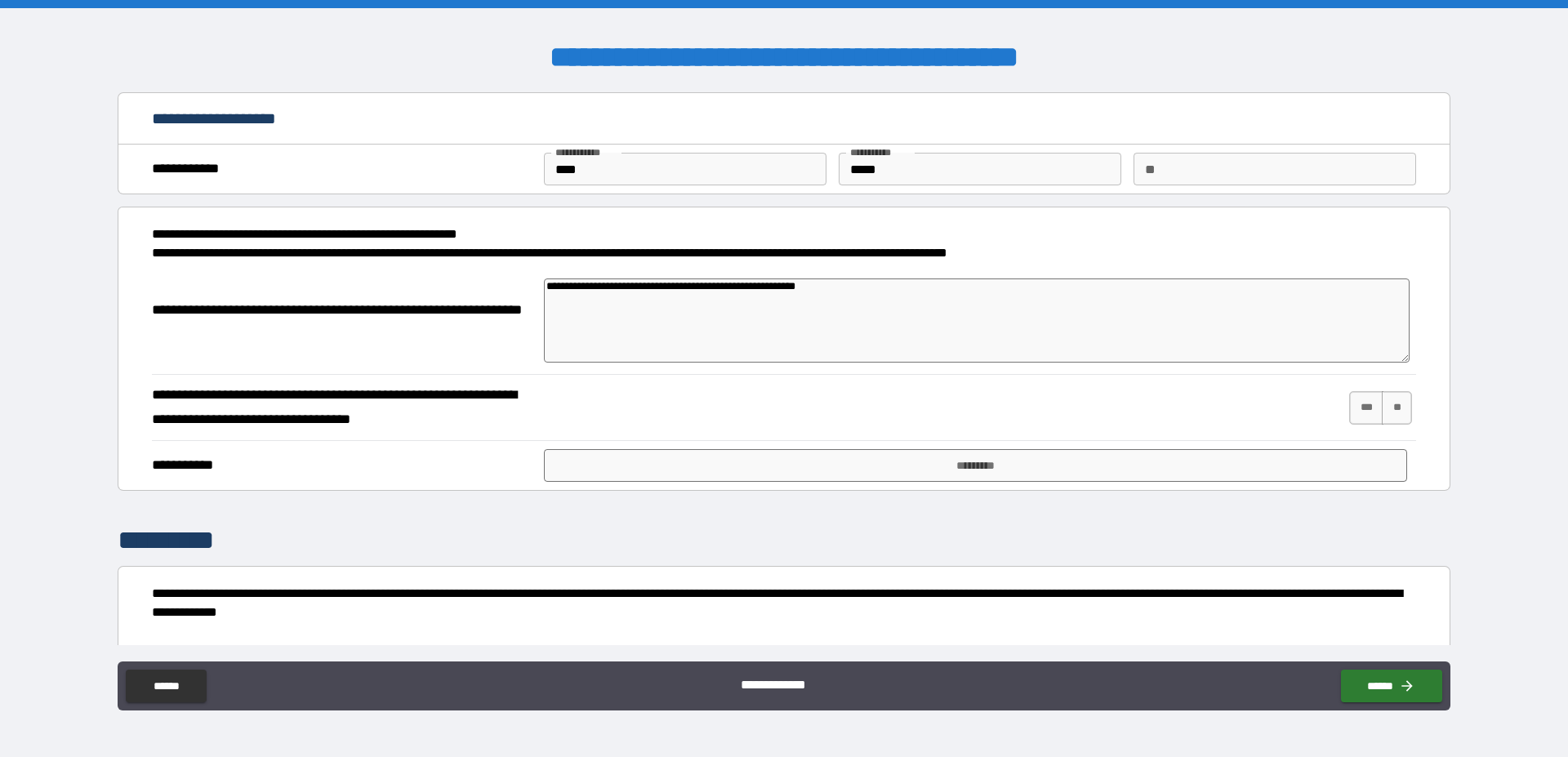 type on "*" 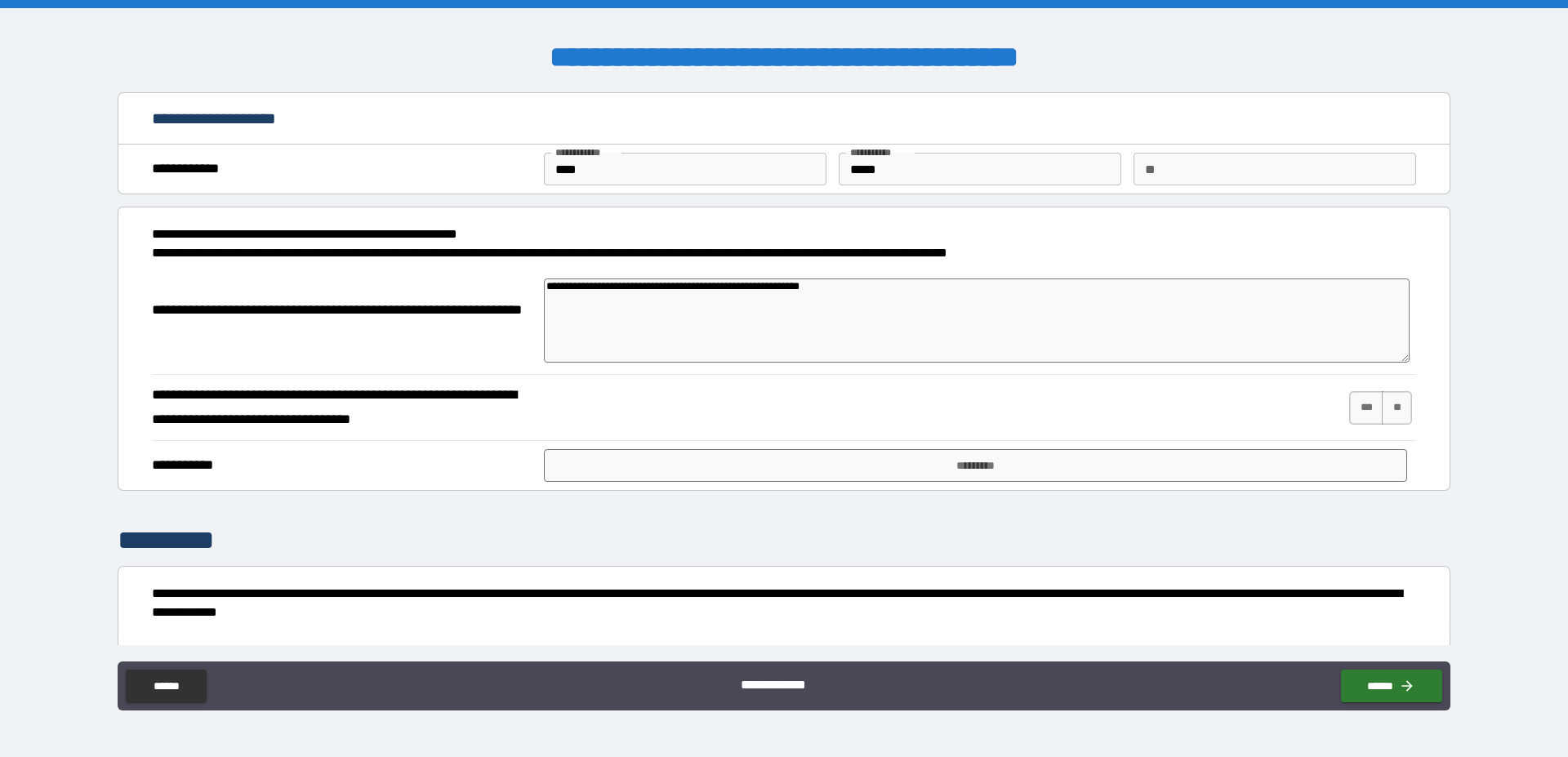 type on "**********" 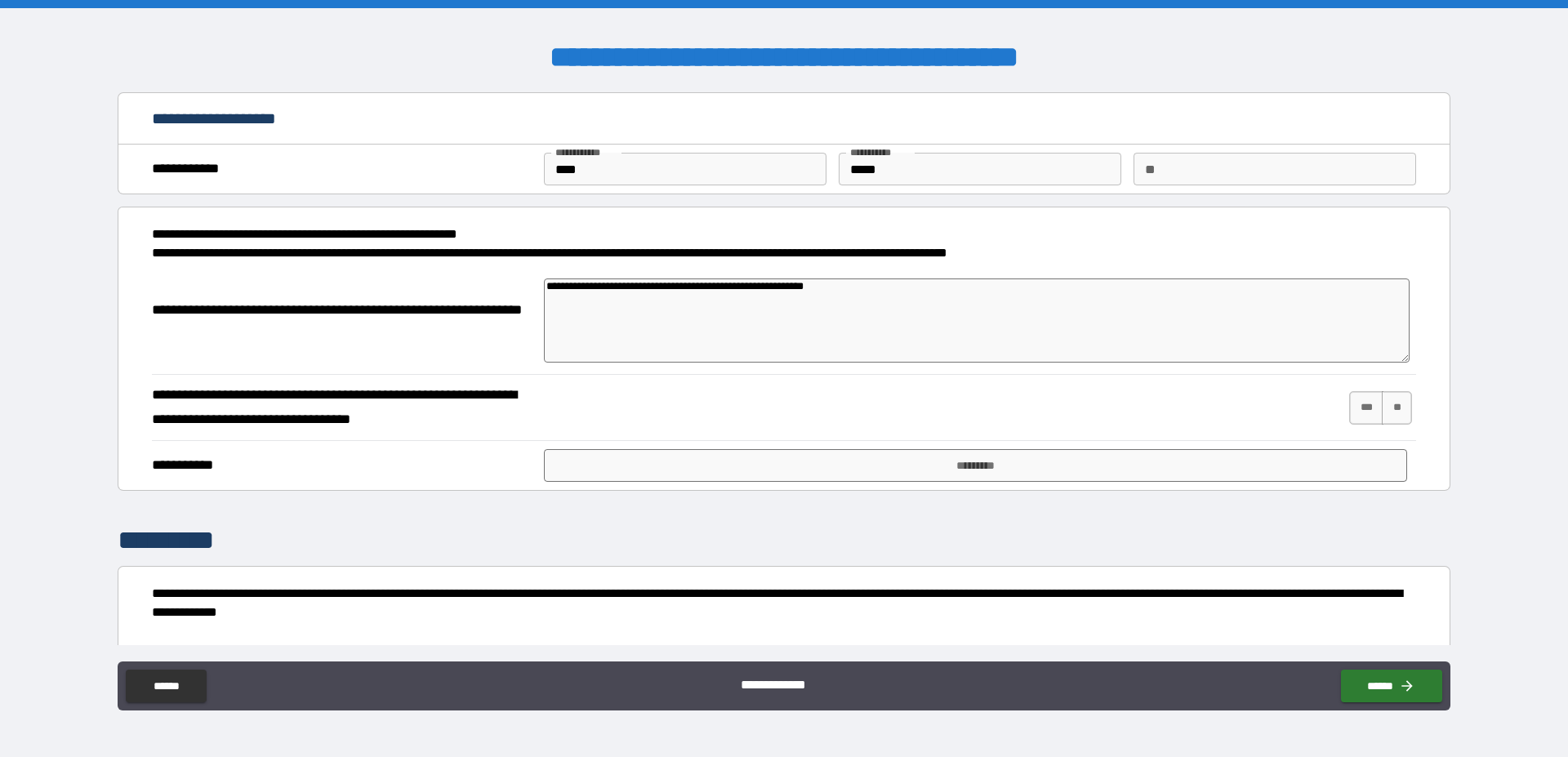 type on "**********" 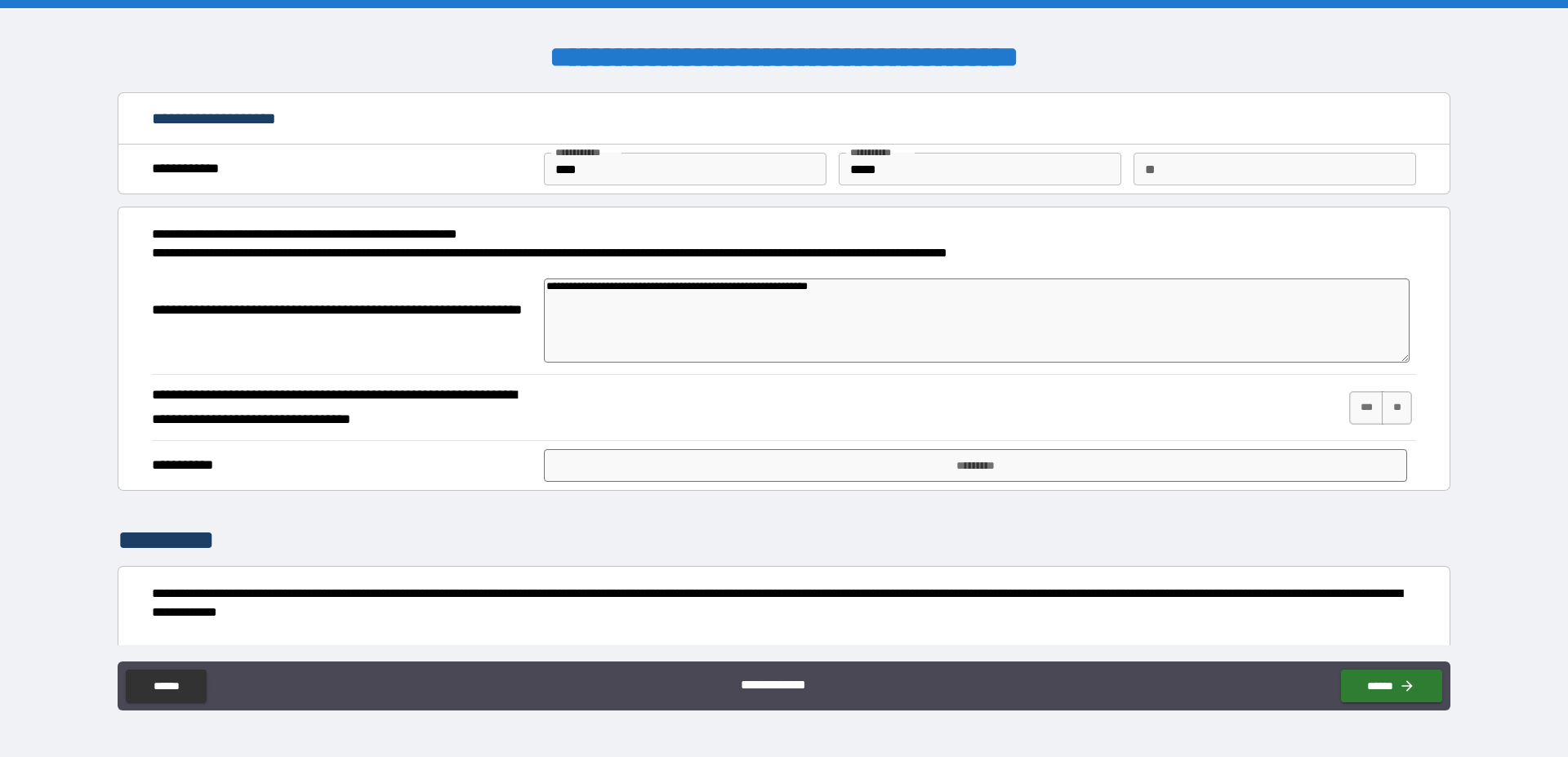 type on "**********" 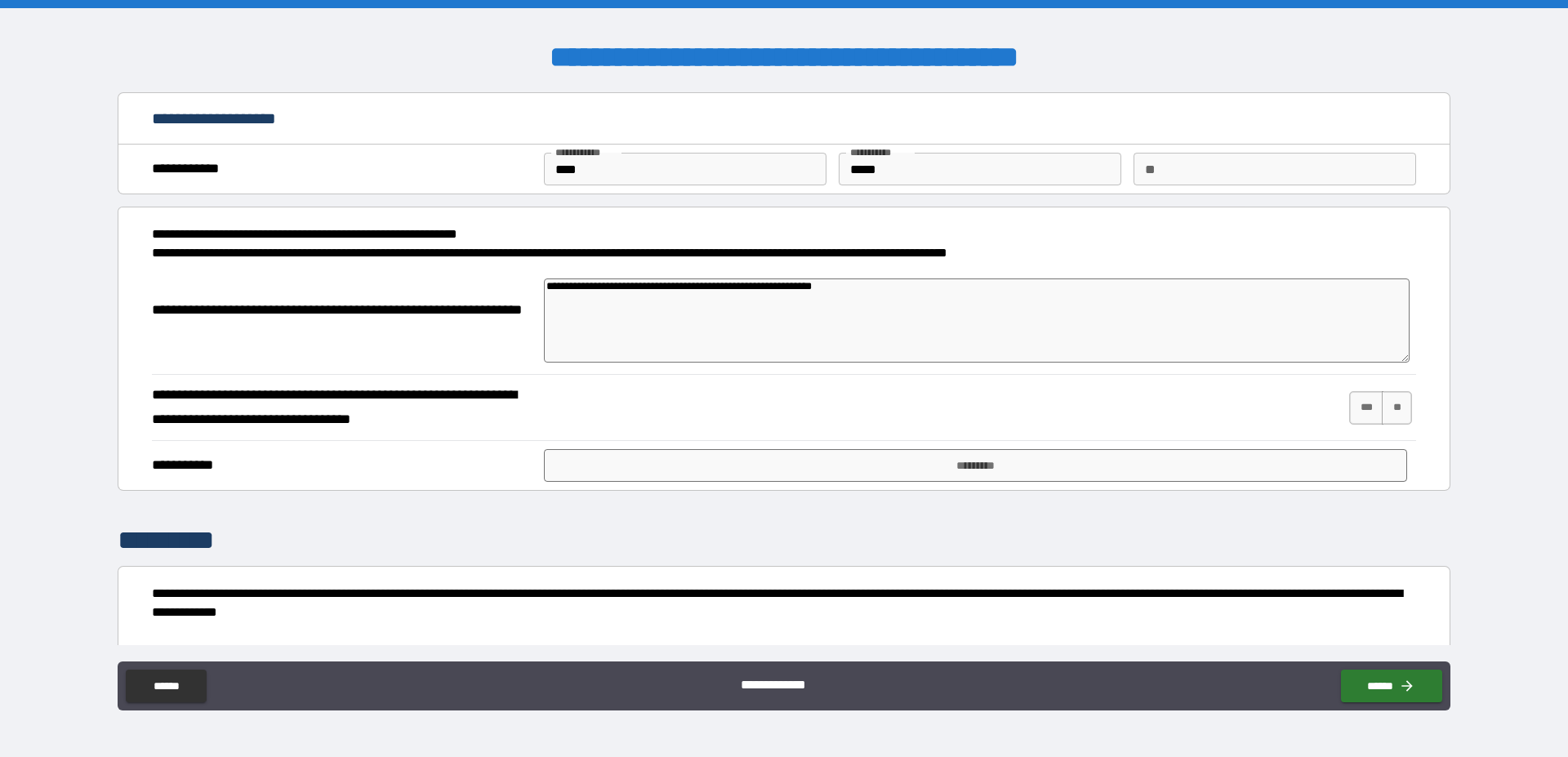 type on "*" 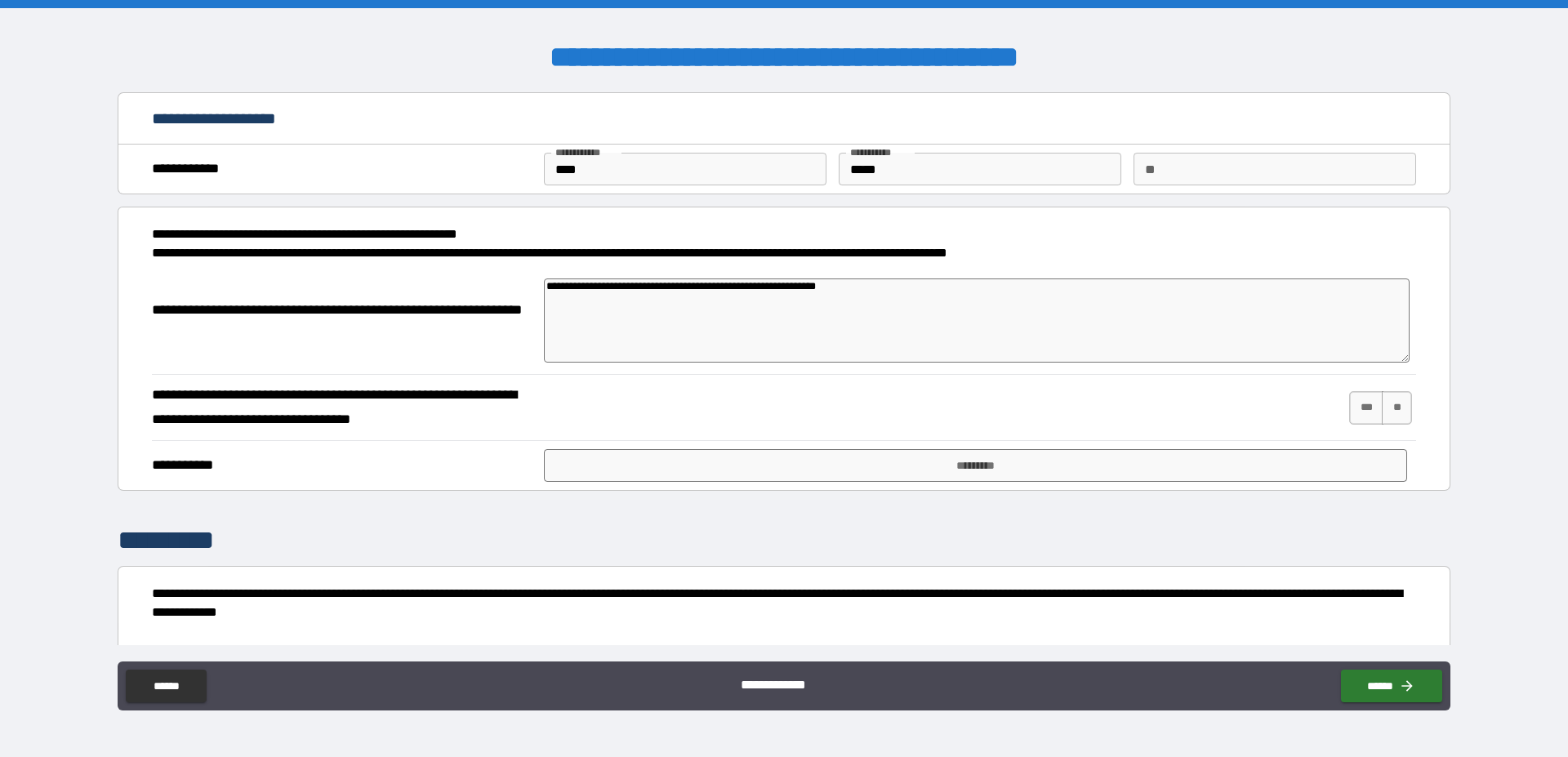 type on "**********" 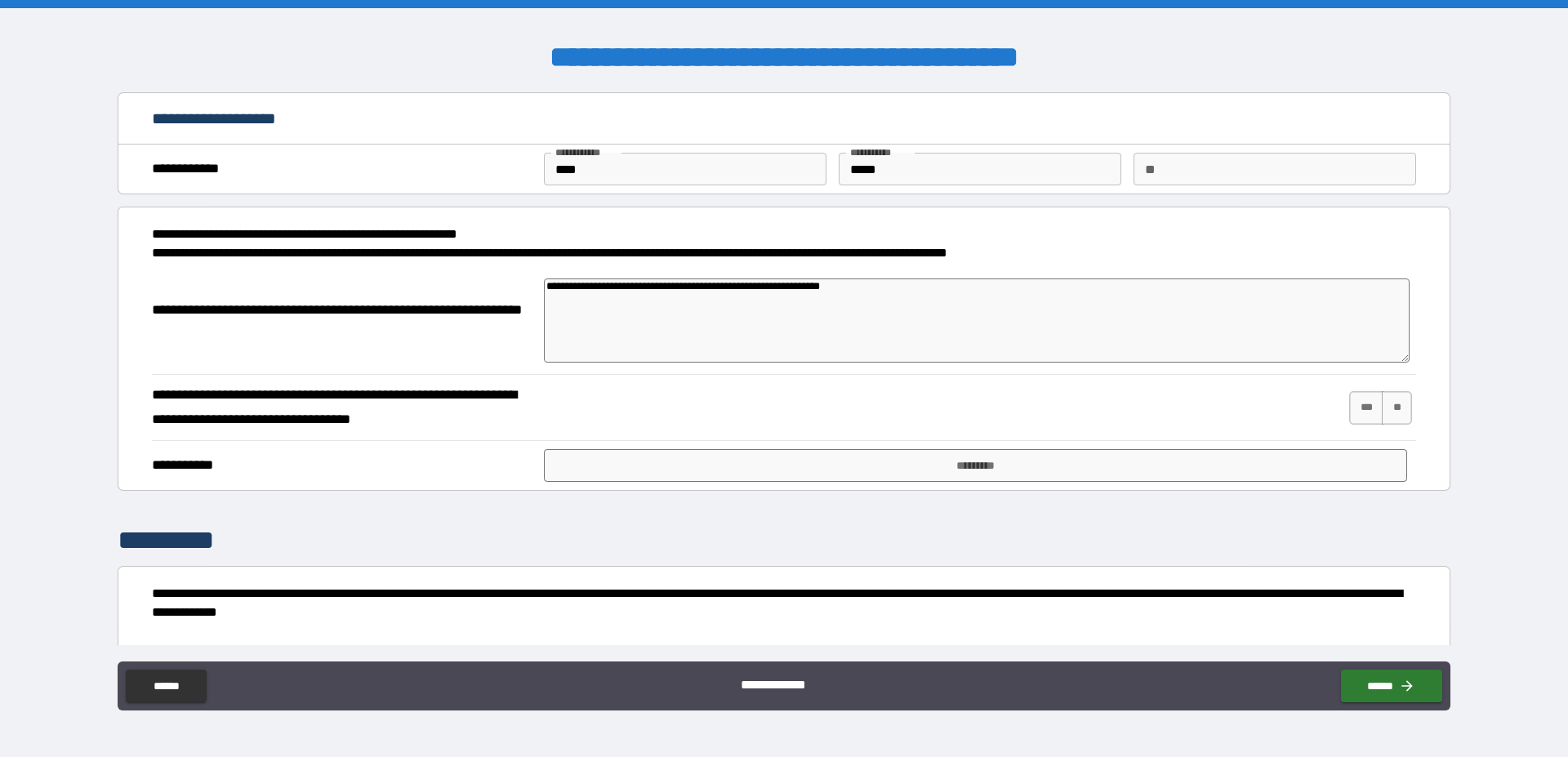 type on "**********" 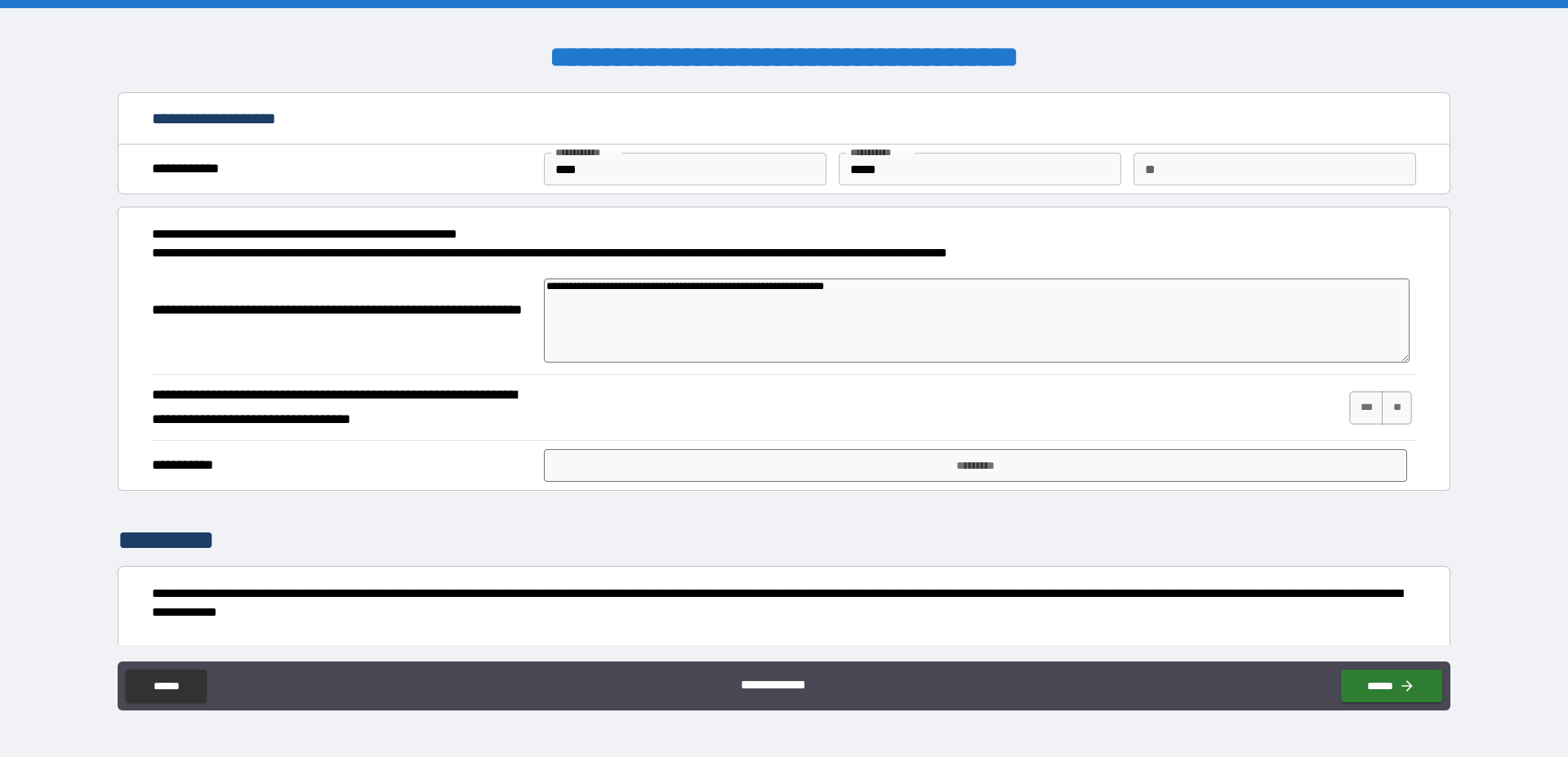 type on "**********" 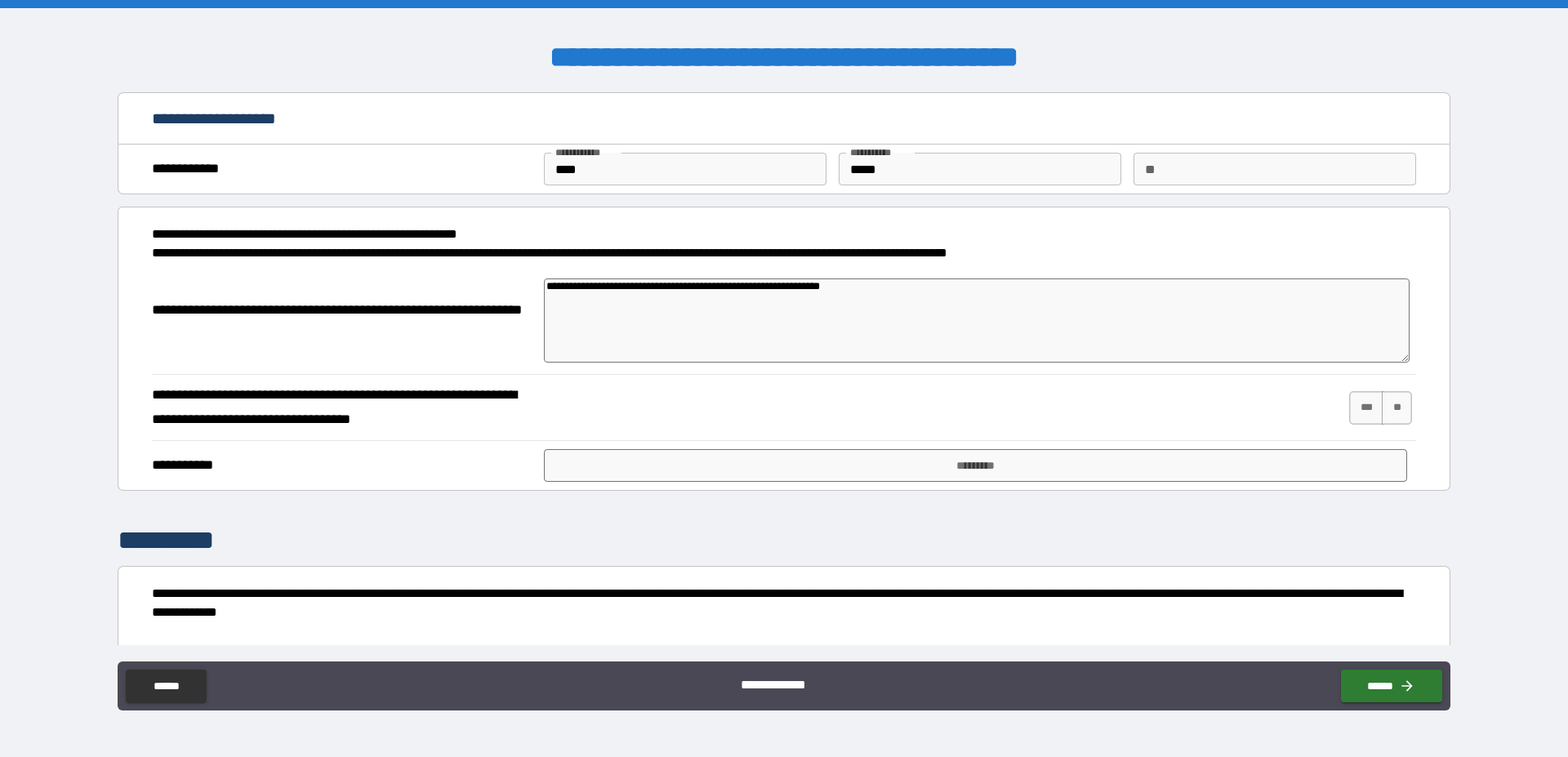 type on "**********" 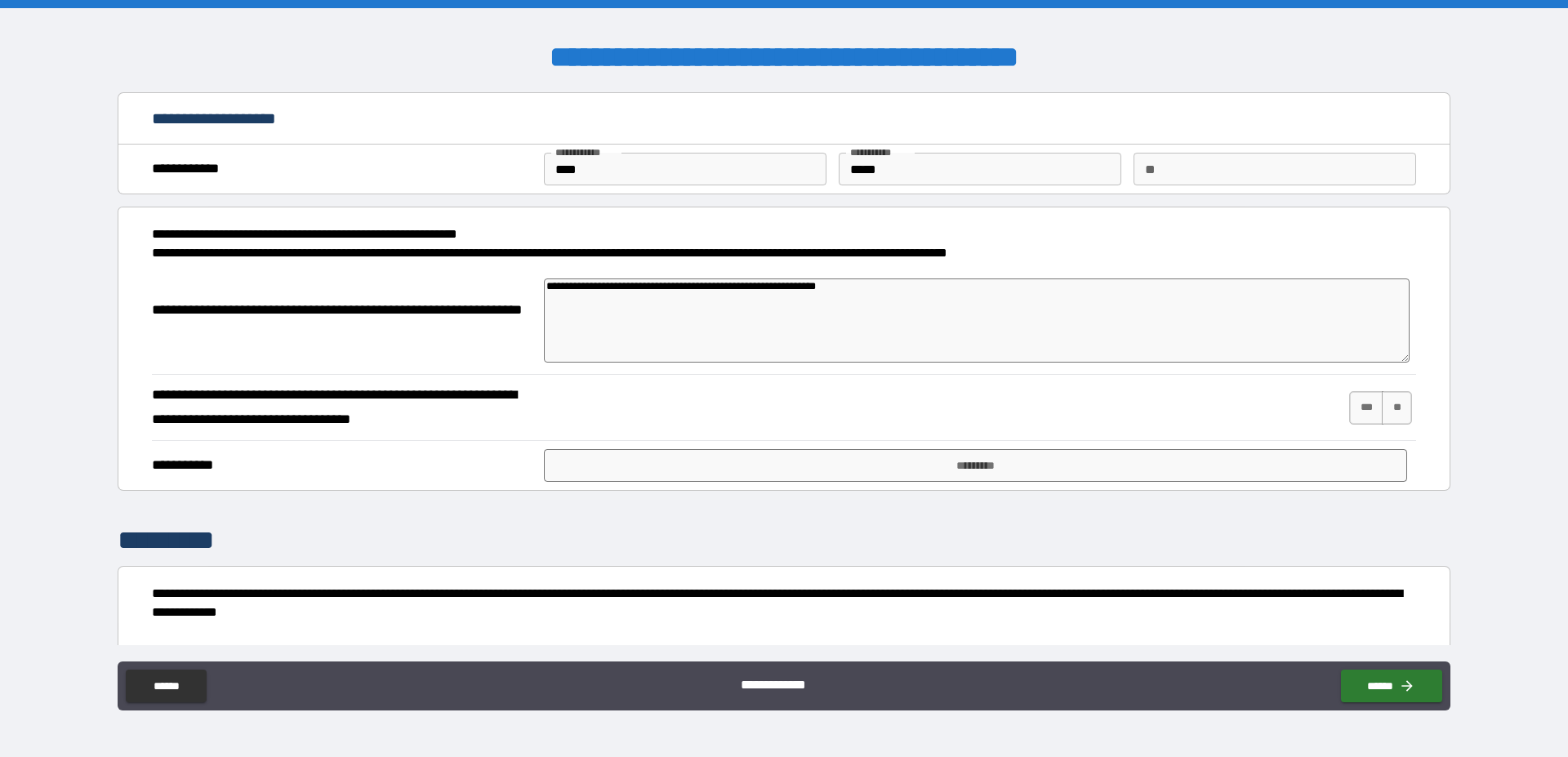 type on "**********" 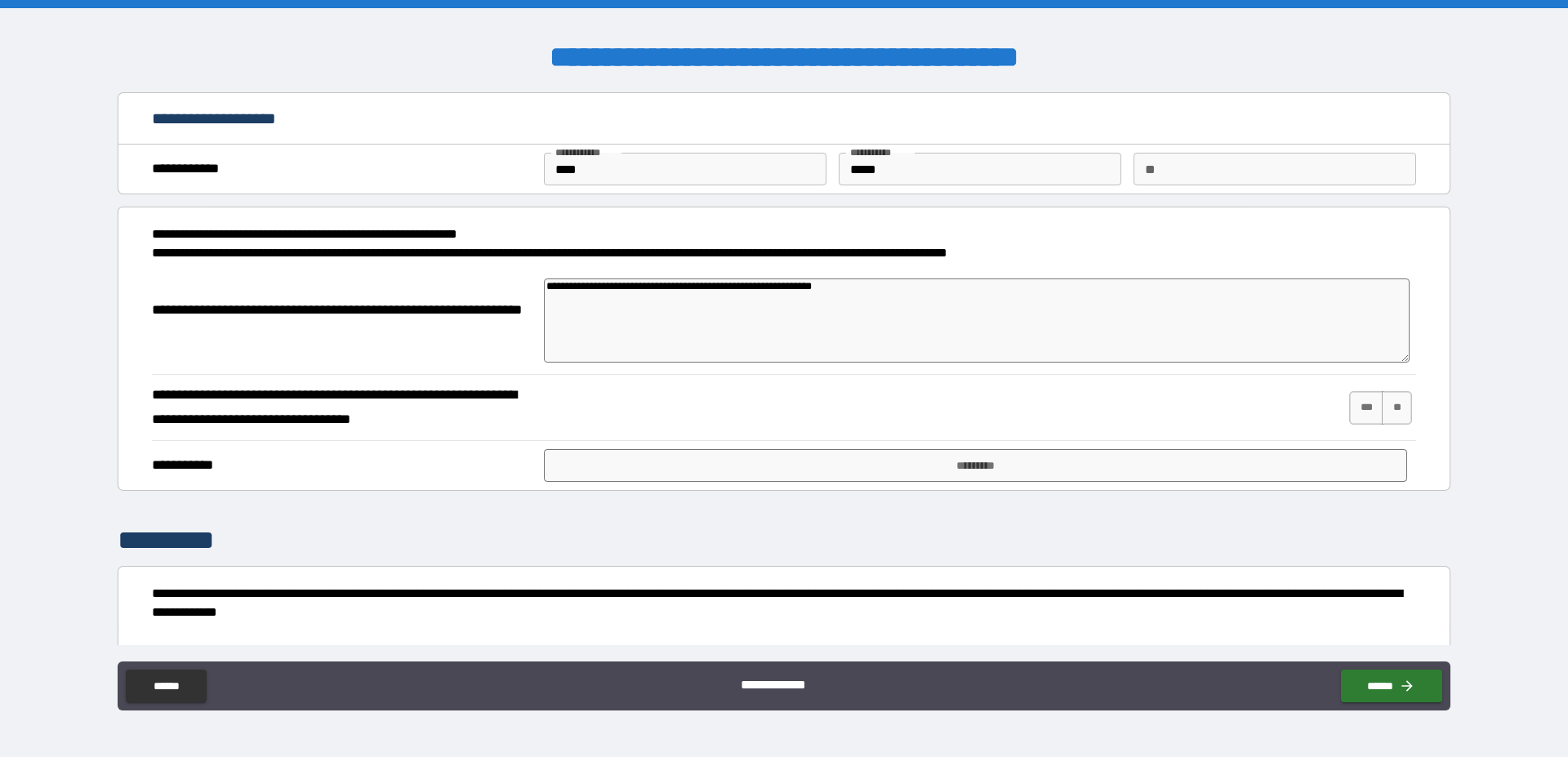 type on "**********" 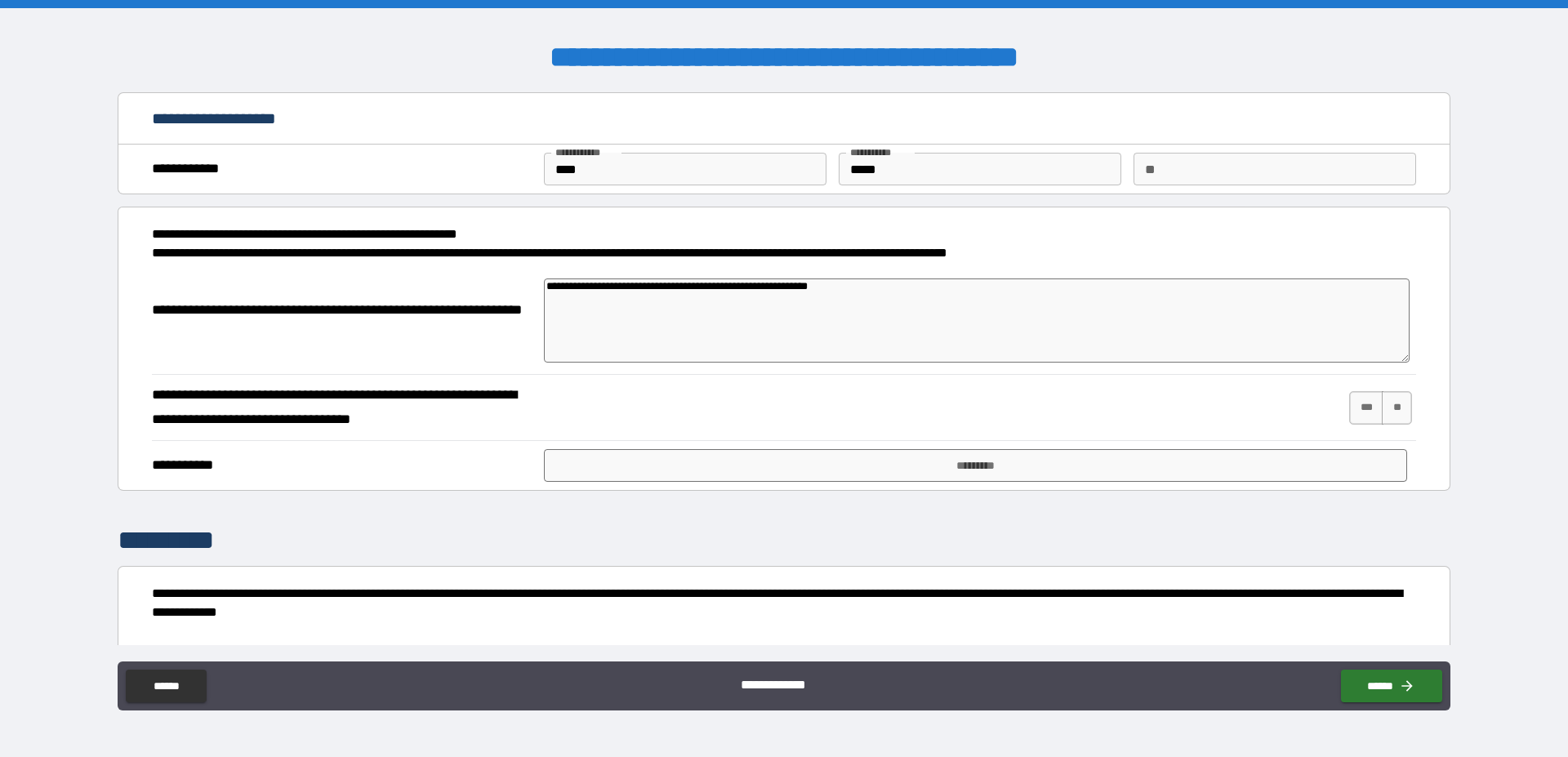 type on "*" 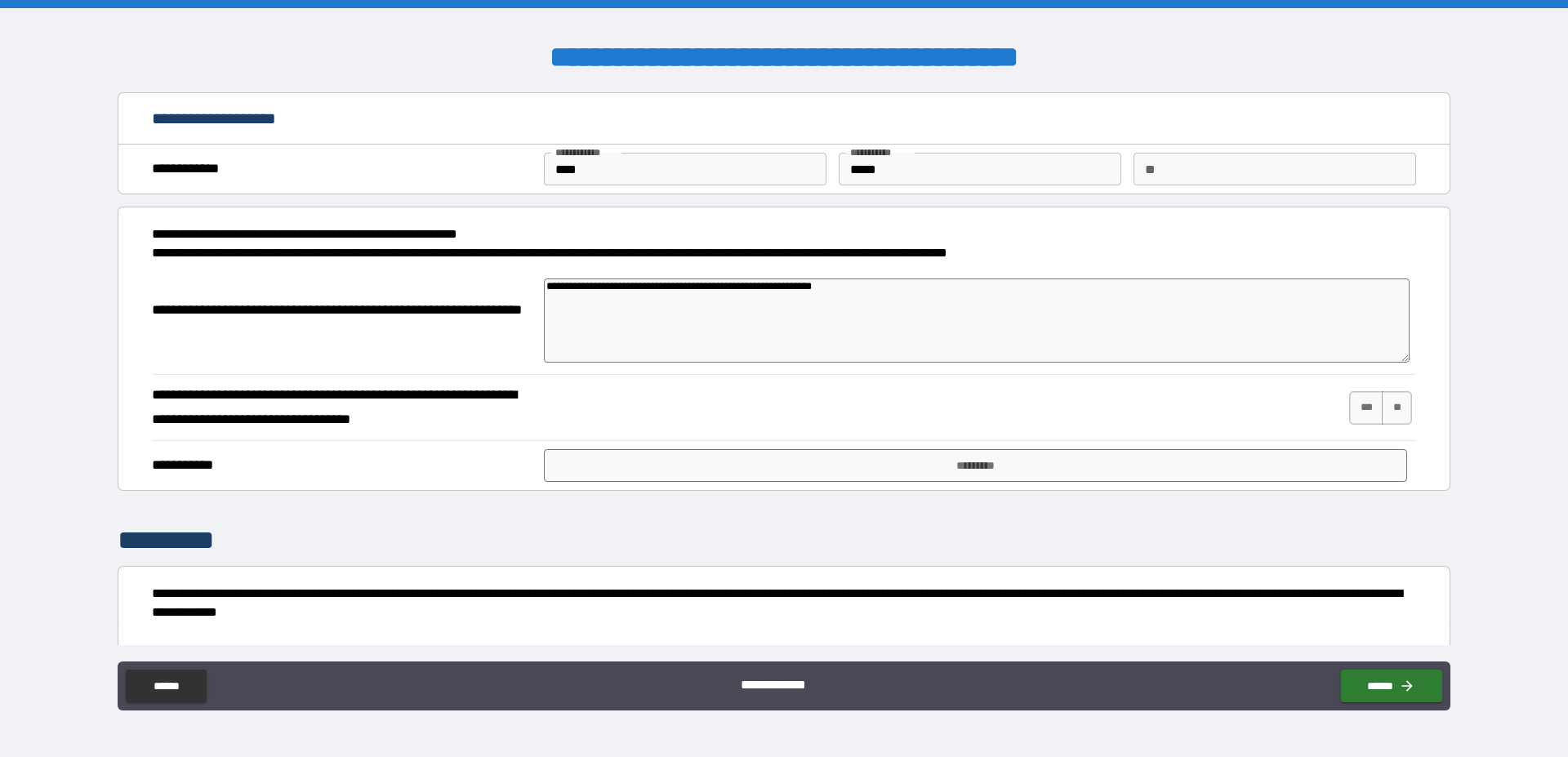 type on "**********" 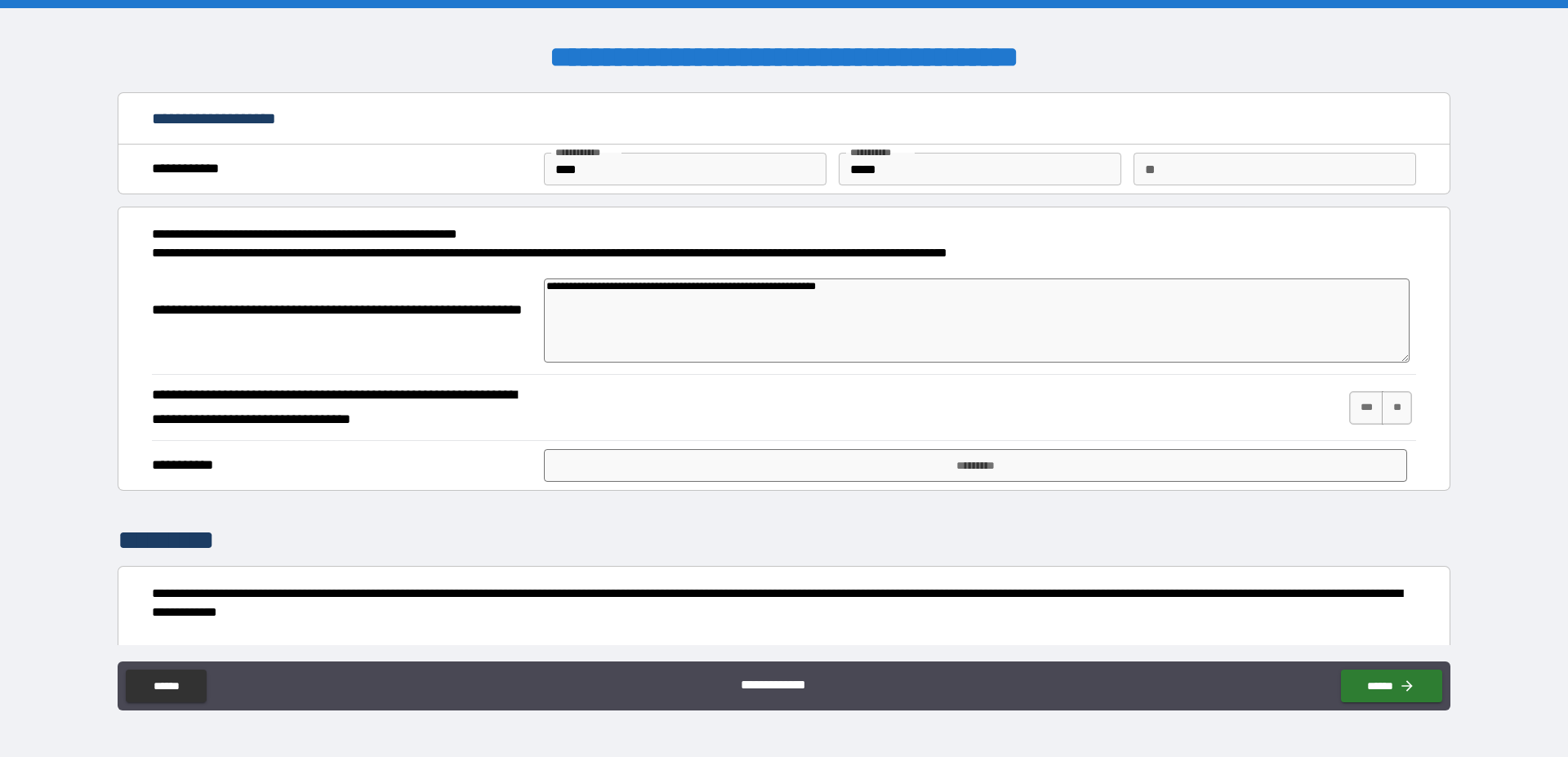 type on "**********" 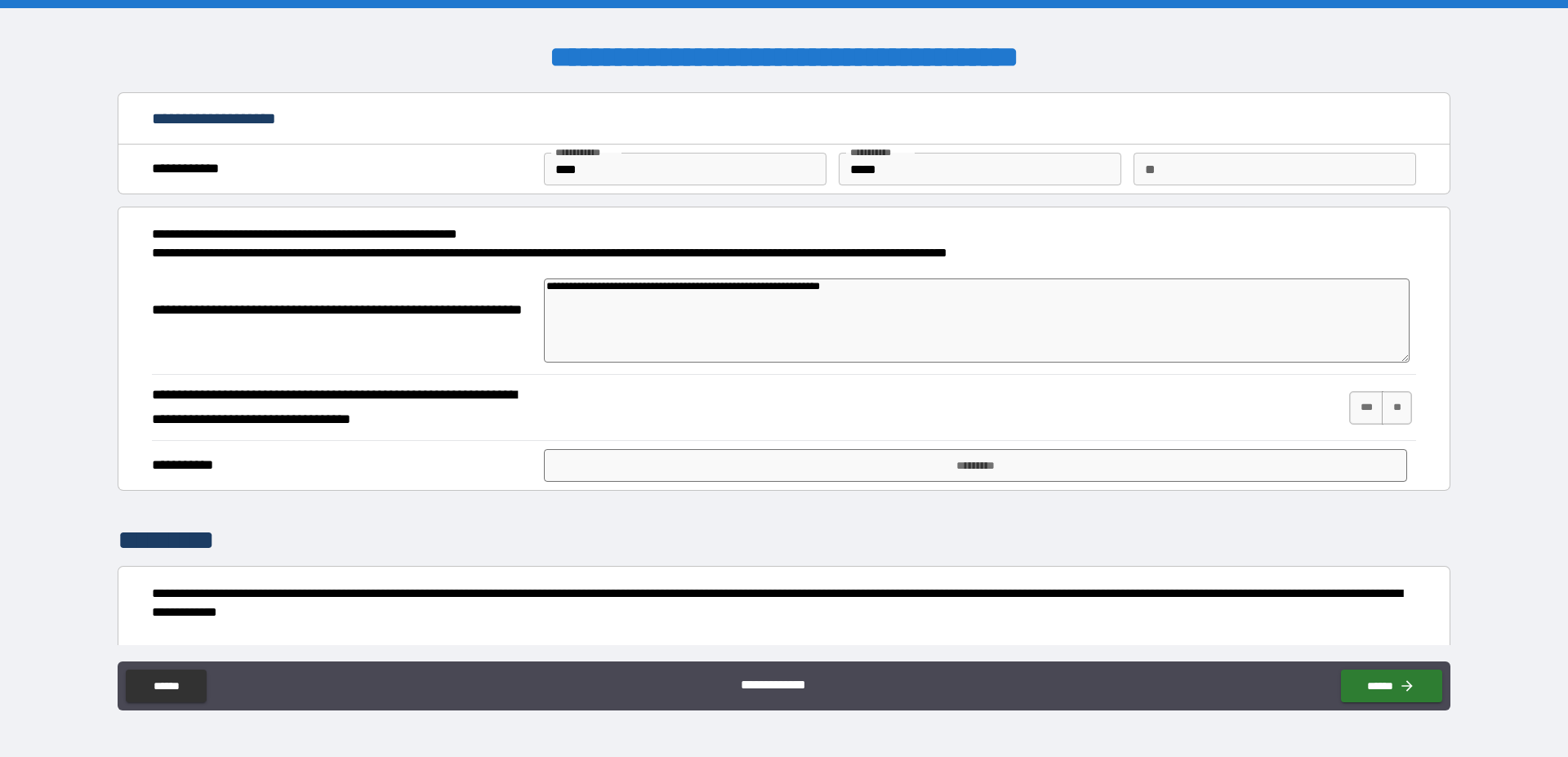 type on "**********" 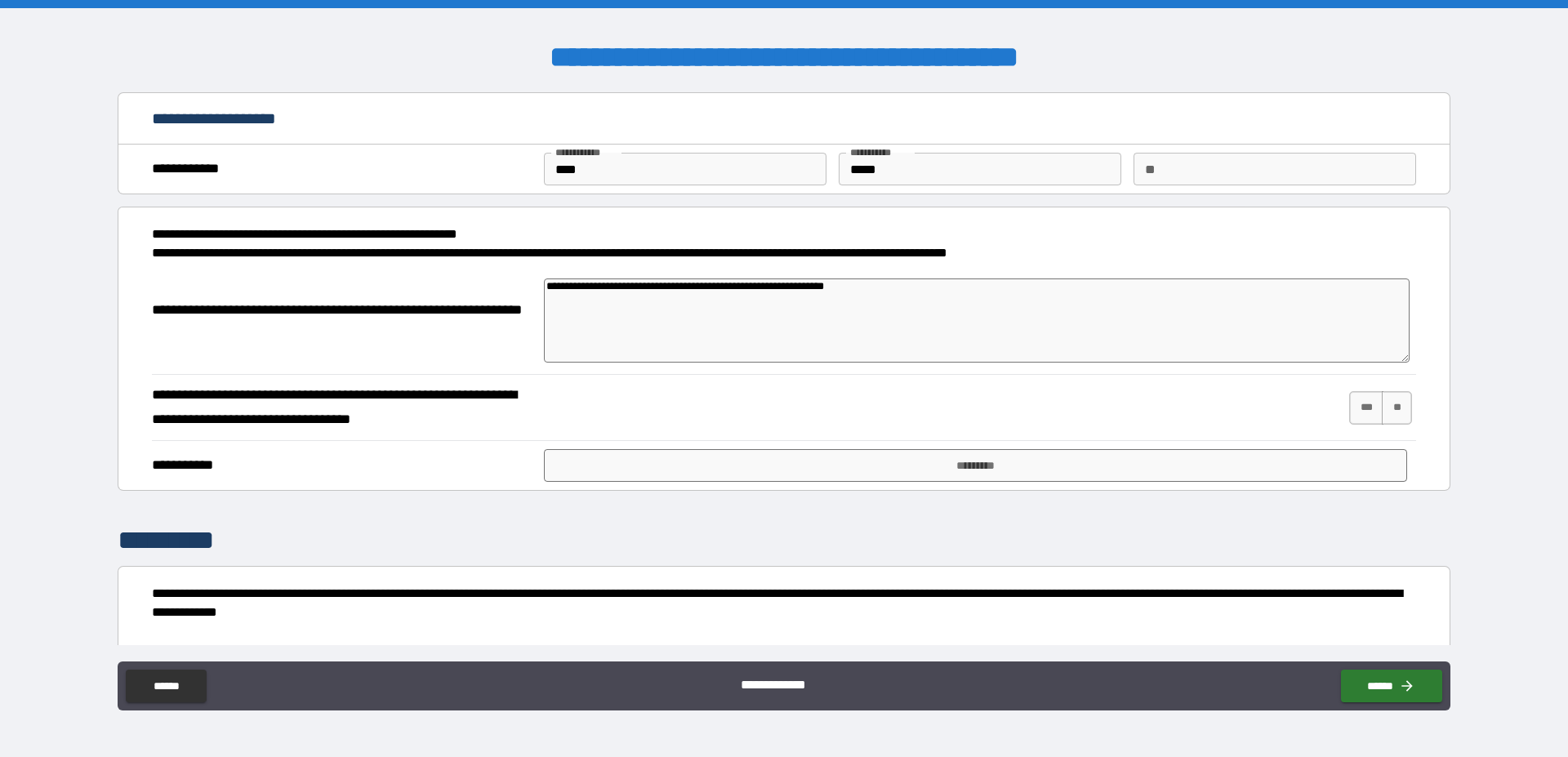 type on "**********" 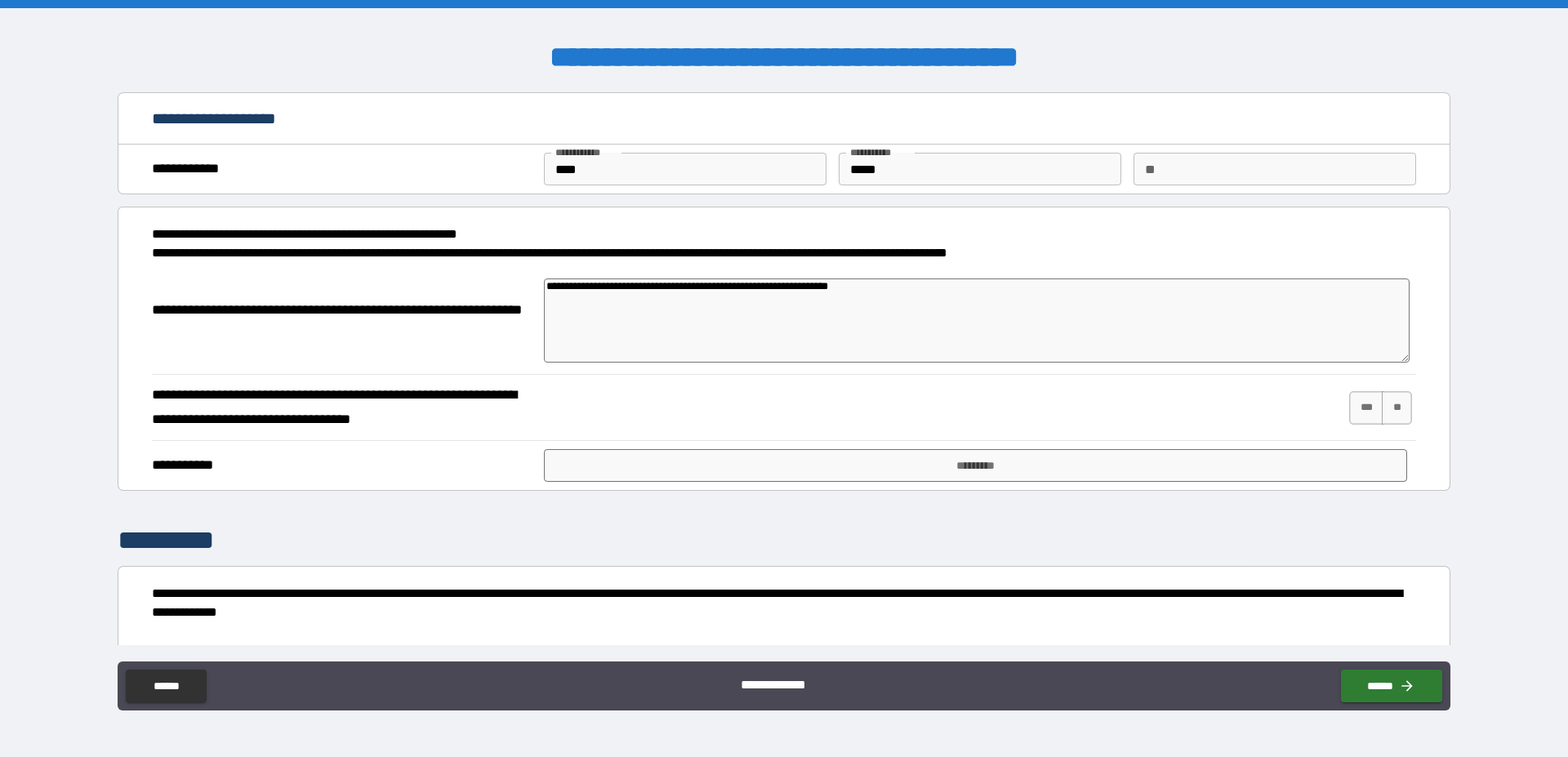 type on "**********" 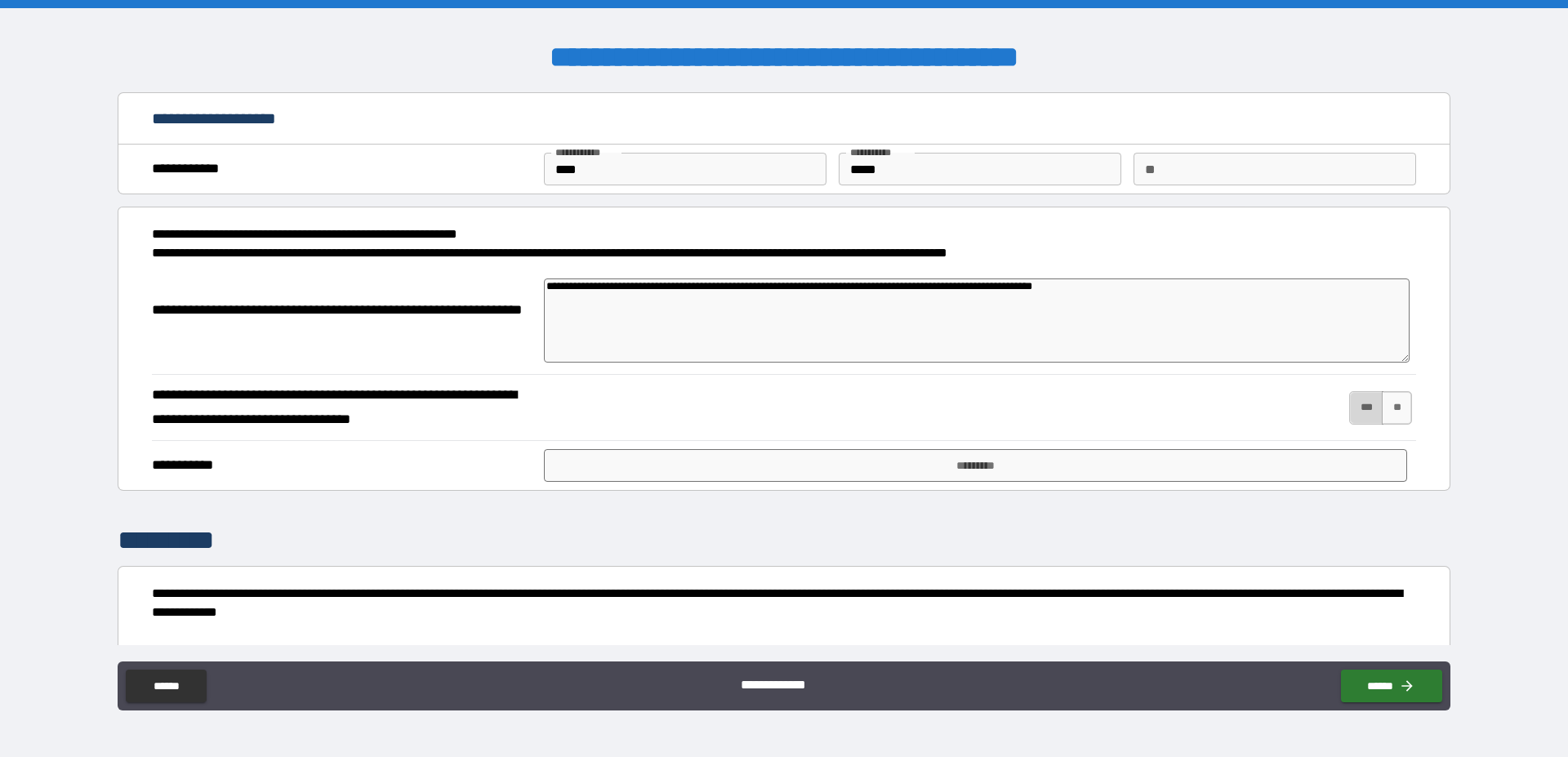 click on "***" at bounding box center (1366, 407) 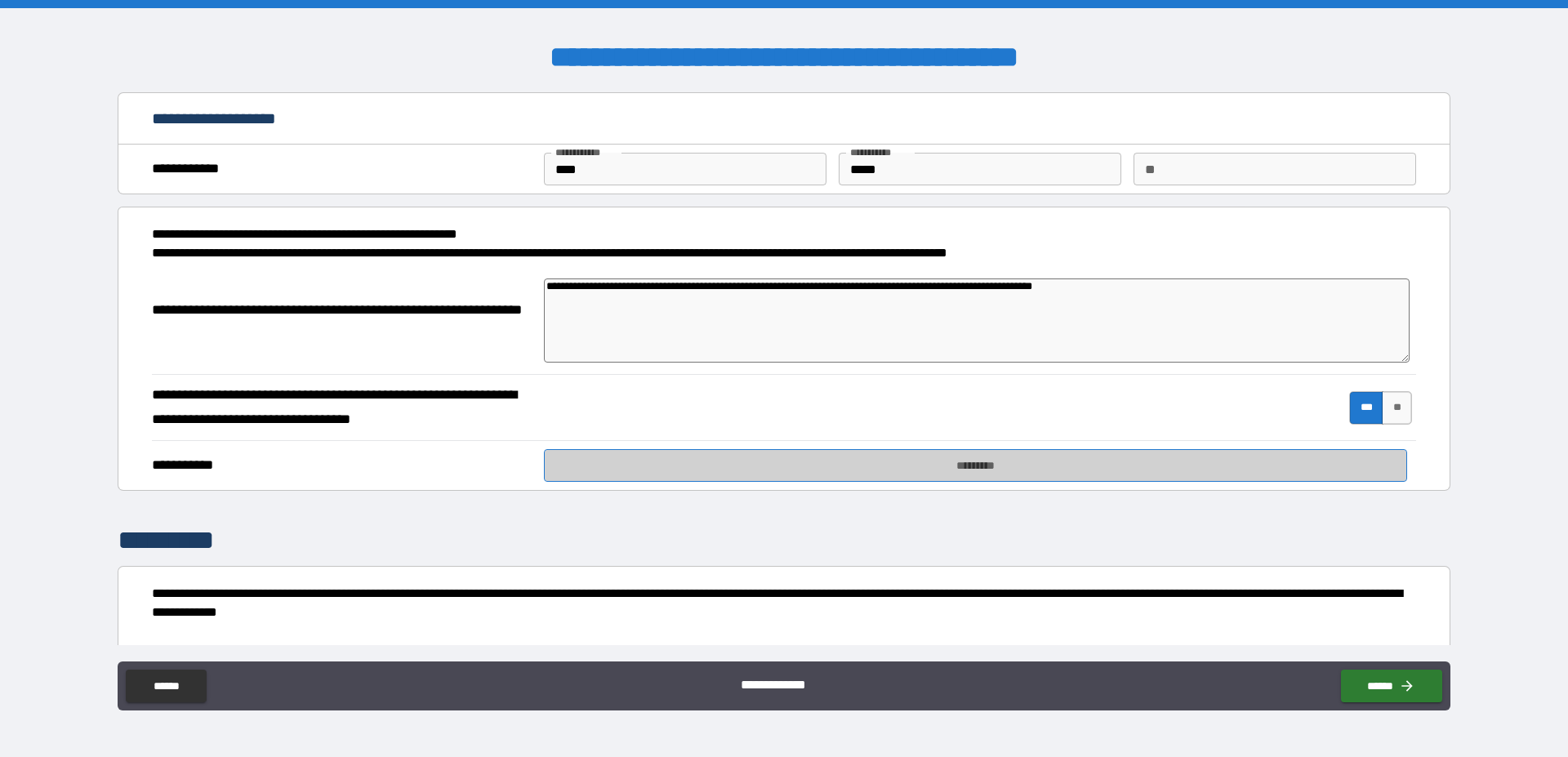 click on "*********" at bounding box center (975, 465) 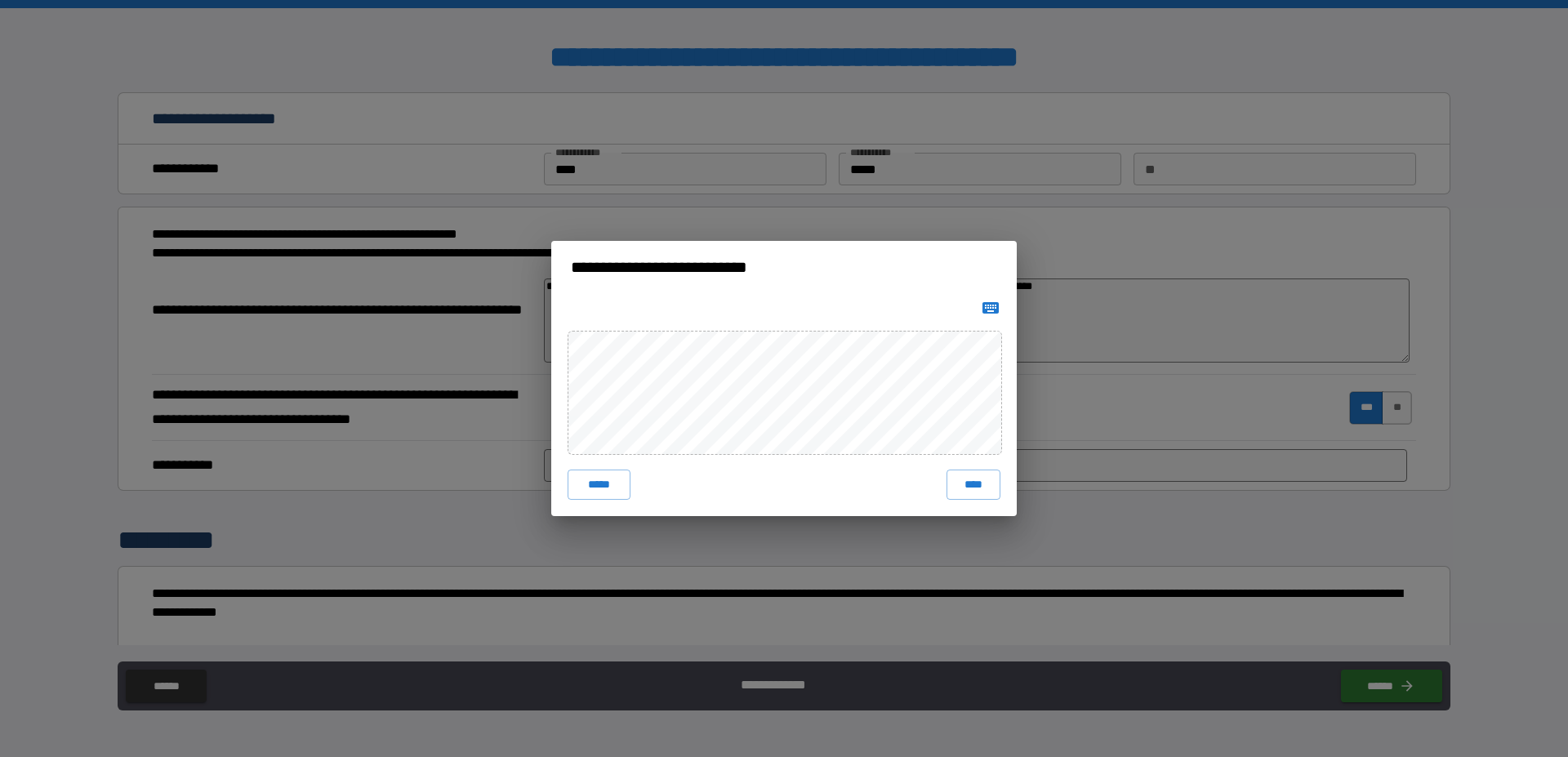 click 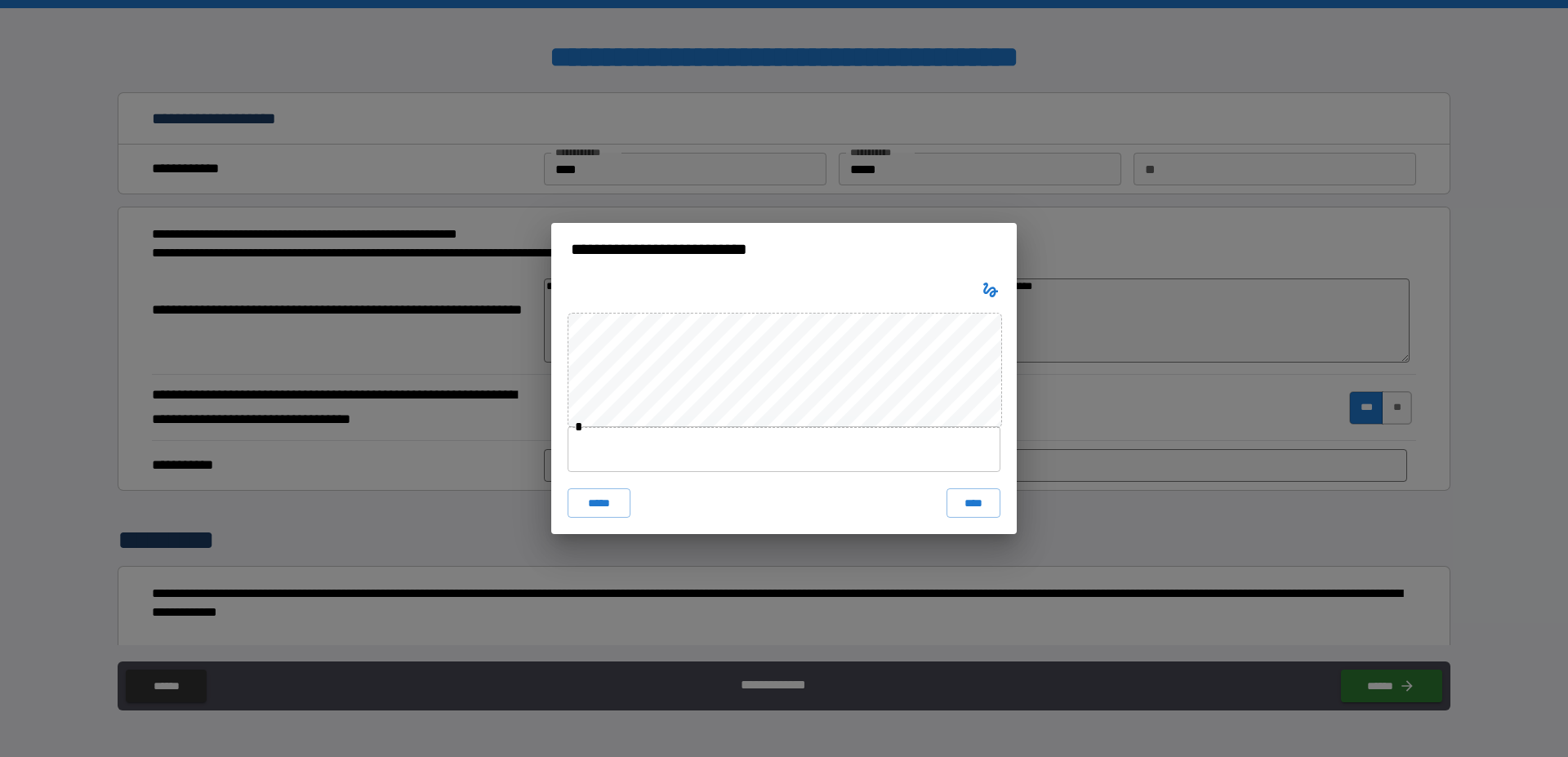 click at bounding box center [784, 449] 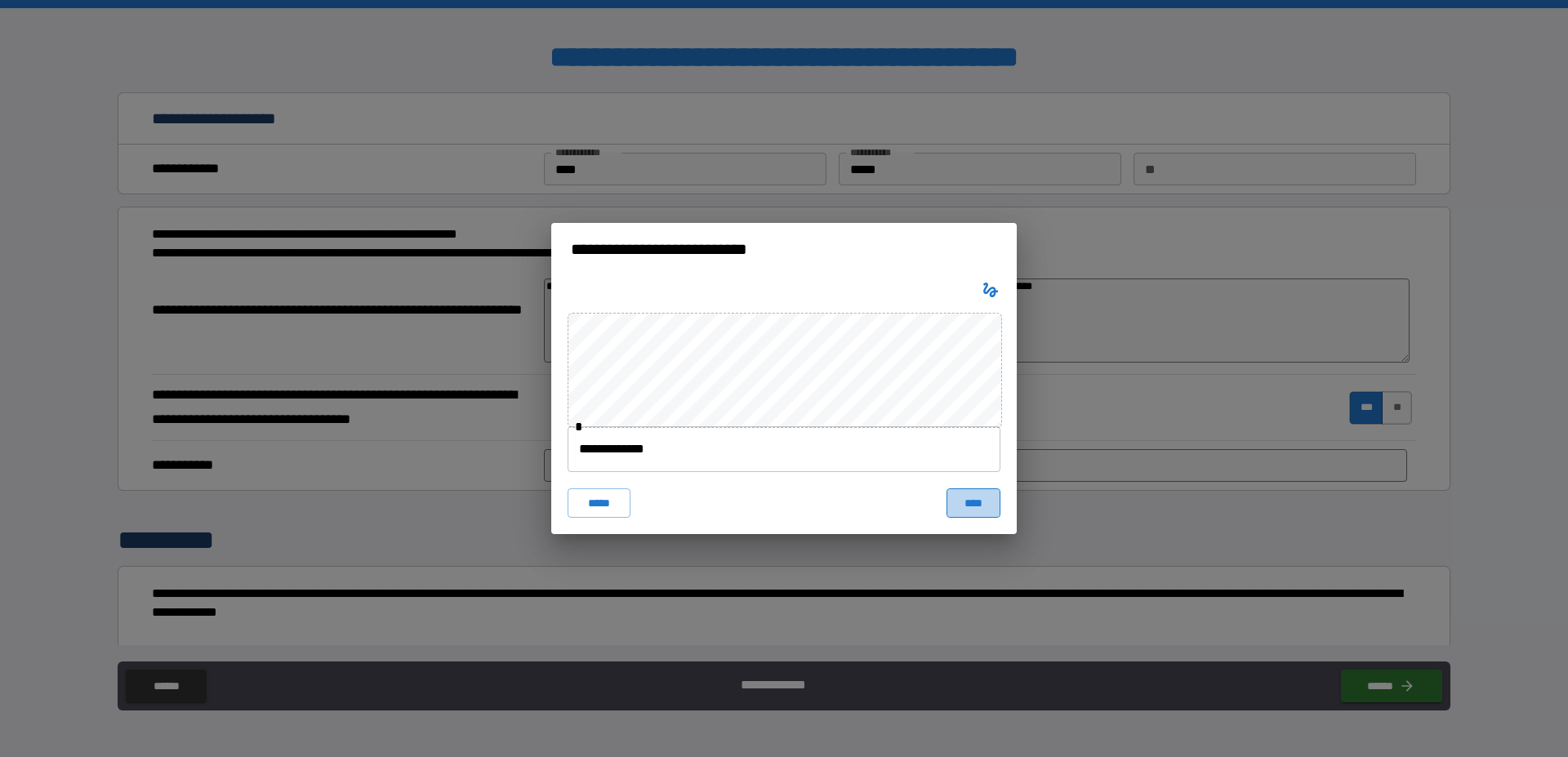 click on "****" at bounding box center [973, 503] 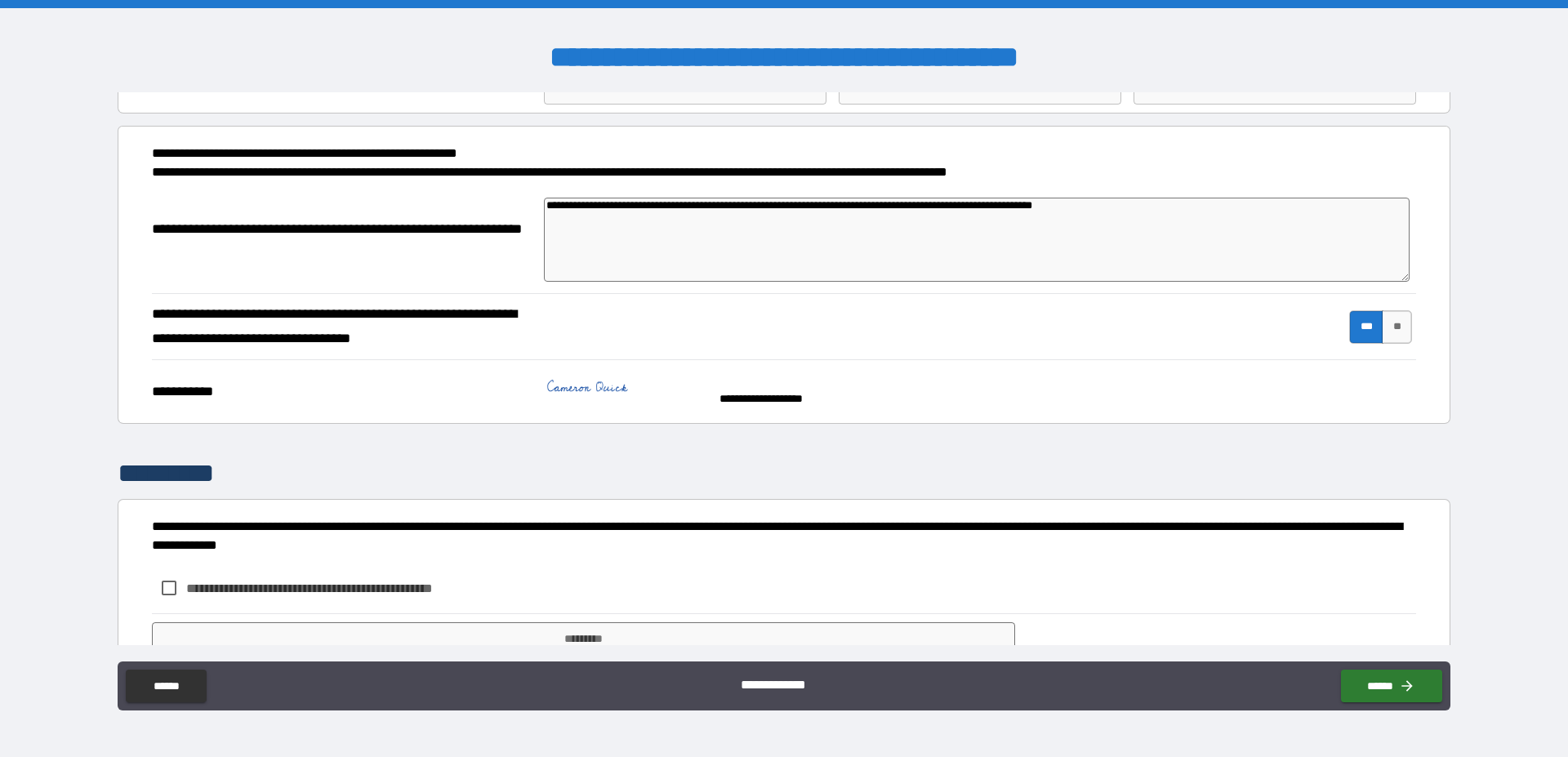 scroll, scrollTop: 148, scrollLeft: 0, axis: vertical 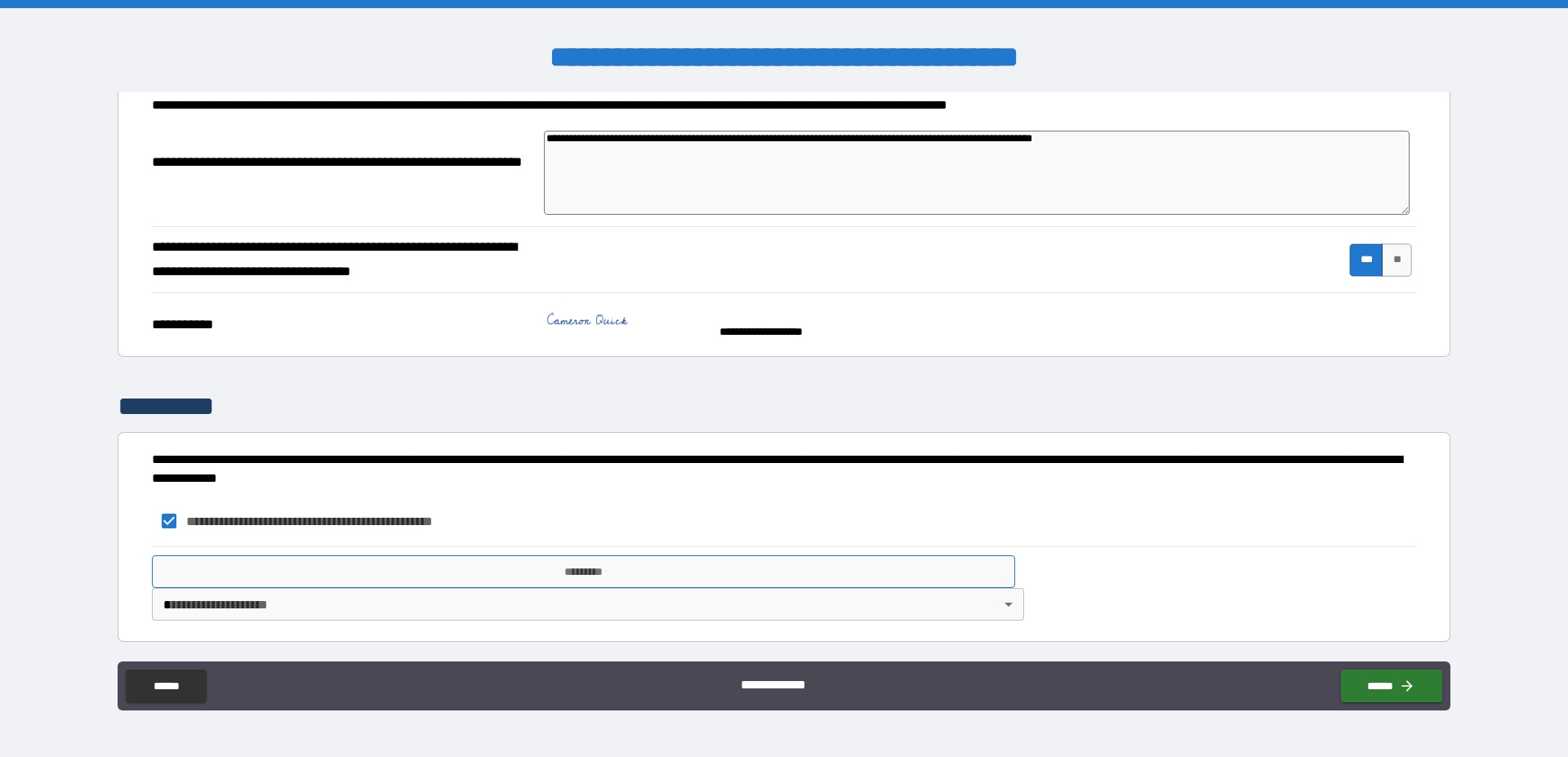 click on "*********" at bounding box center (583, 572) 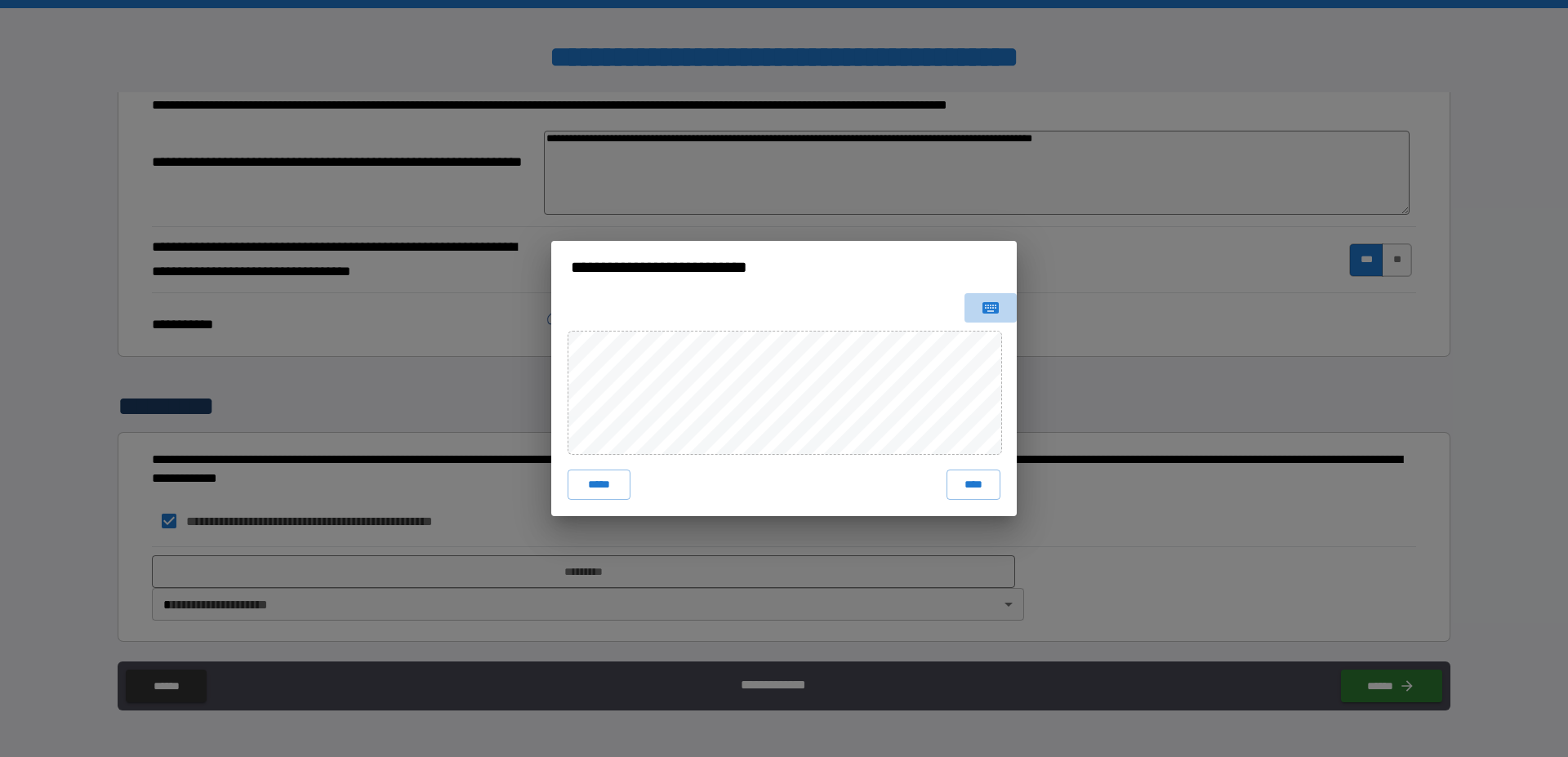 drag, startPoint x: 983, startPoint y: 296, endPoint x: 980, endPoint y: 304, distance: 8.544004 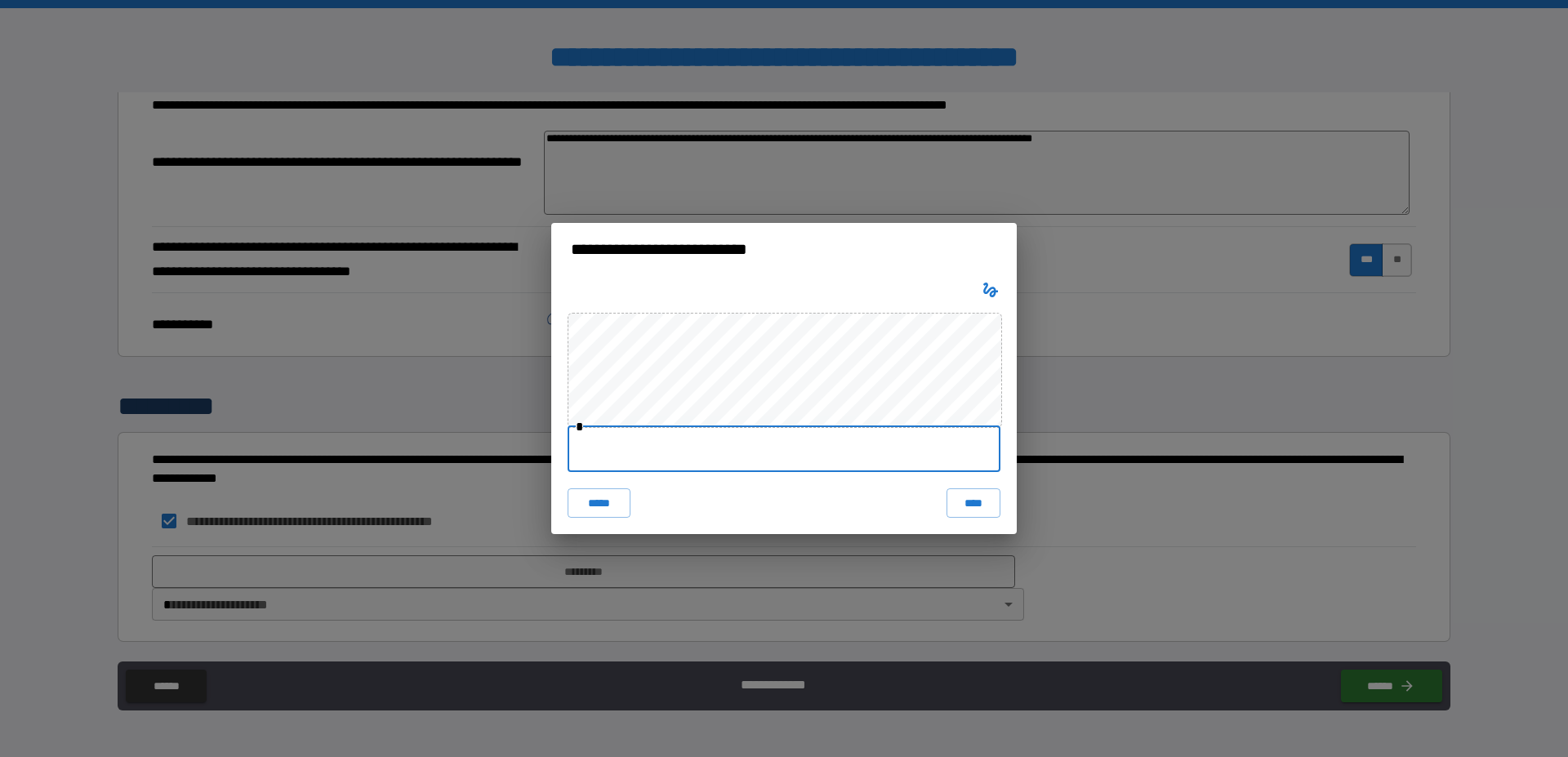 click at bounding box center (784, 449) 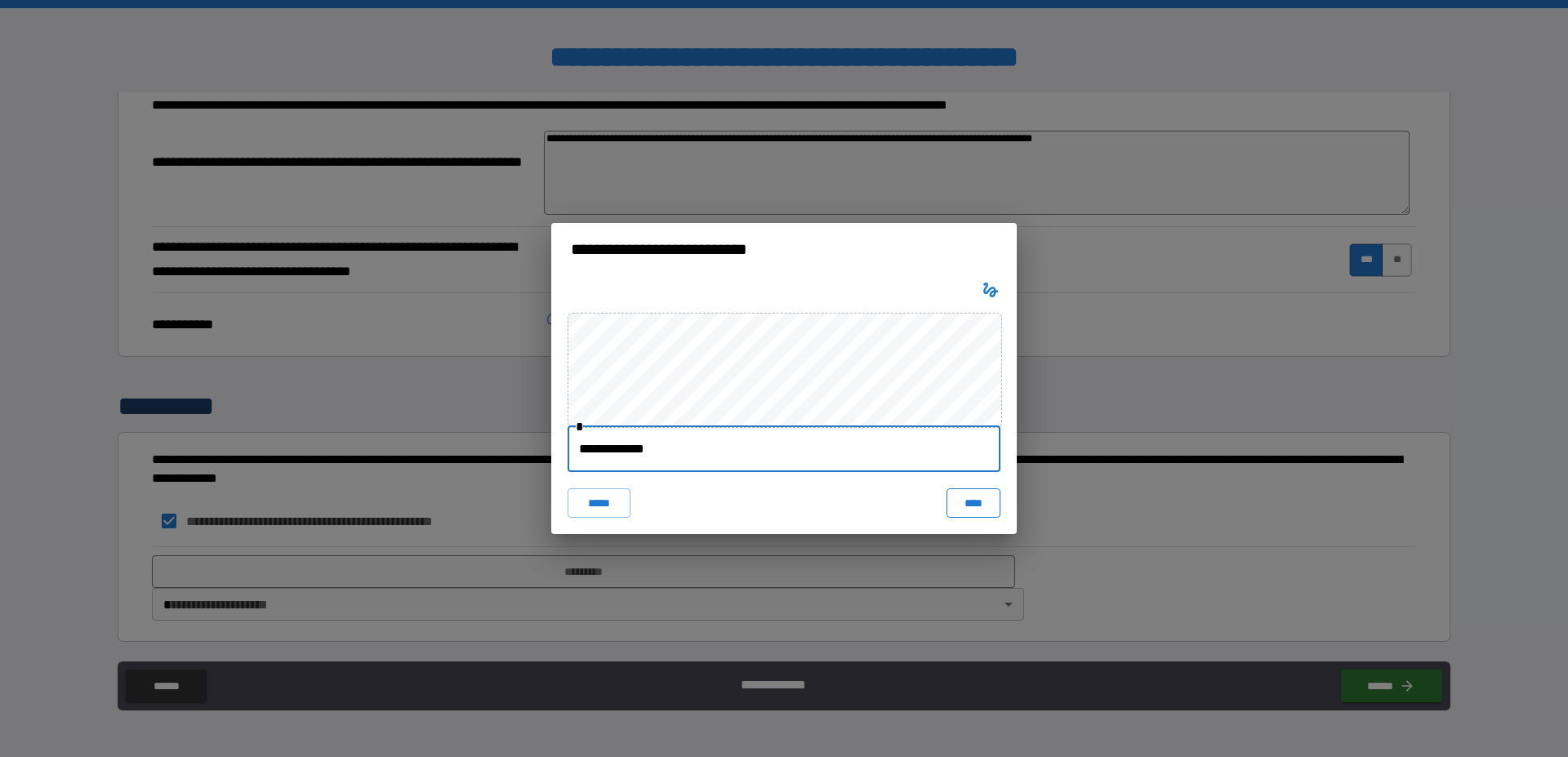 click on "****" at bounding box center (973, 503) 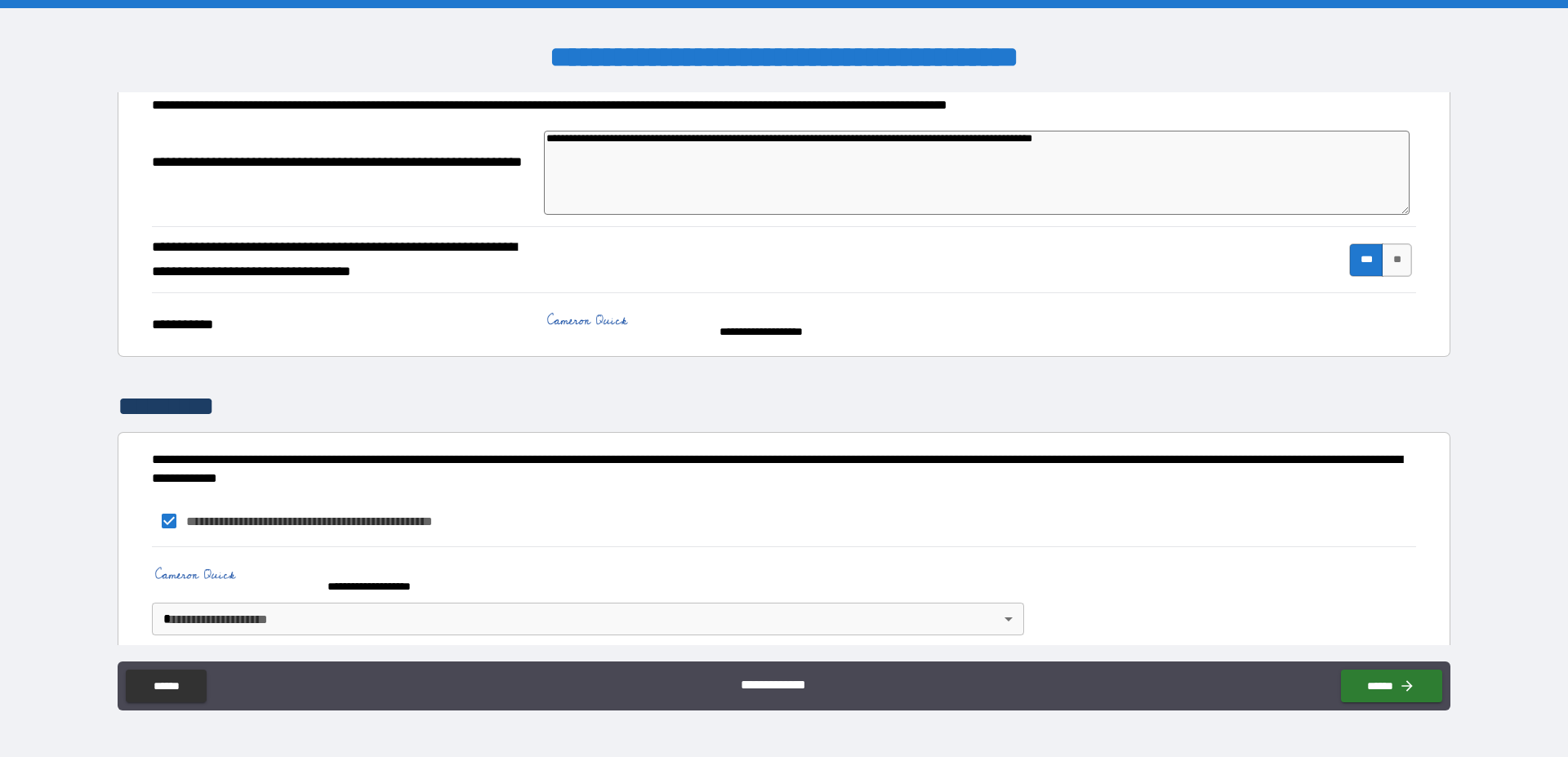 click on "**********" at bounding box center (784, 378) 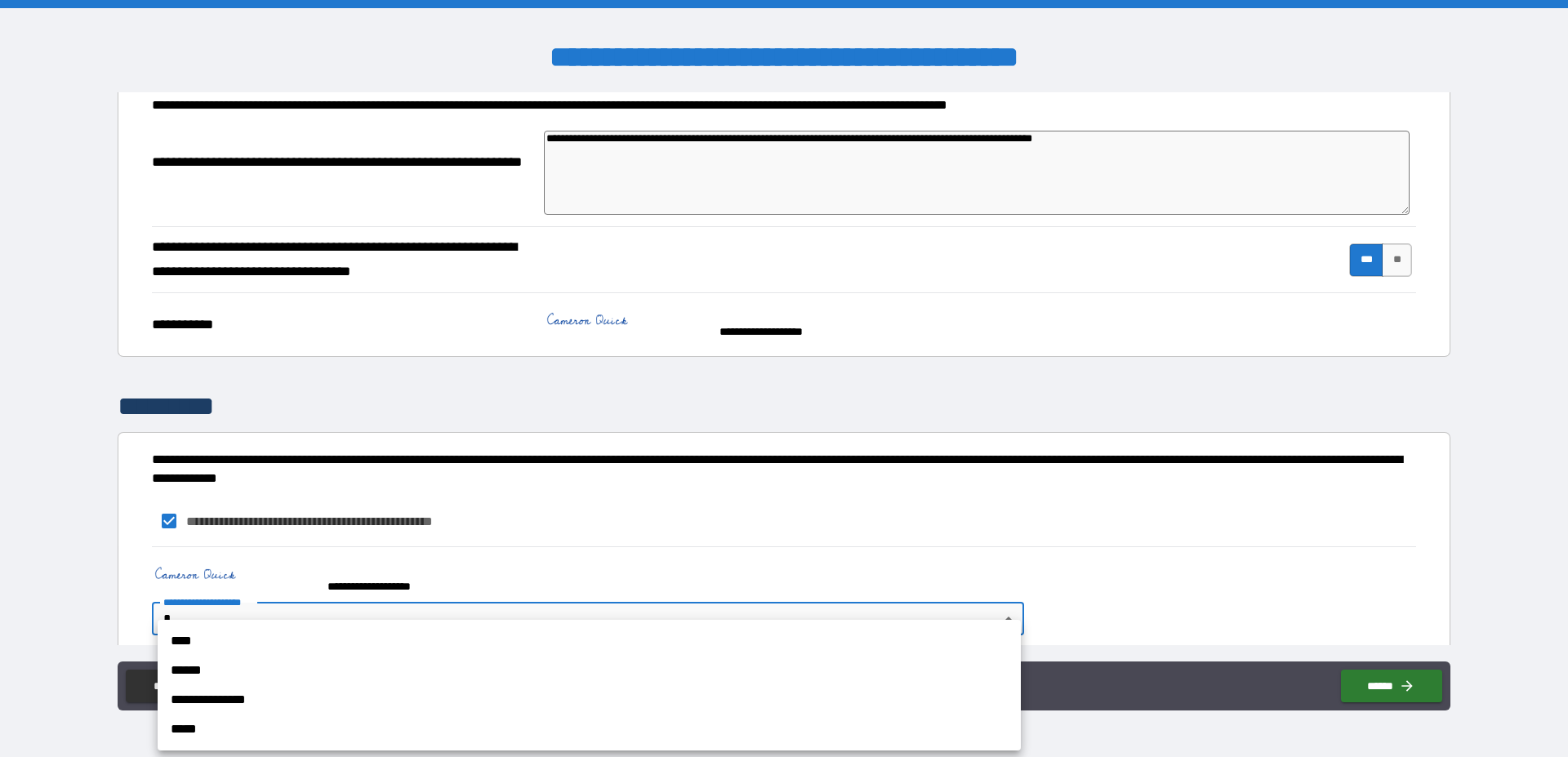 click on "**********" at bounding box center (589, 700) 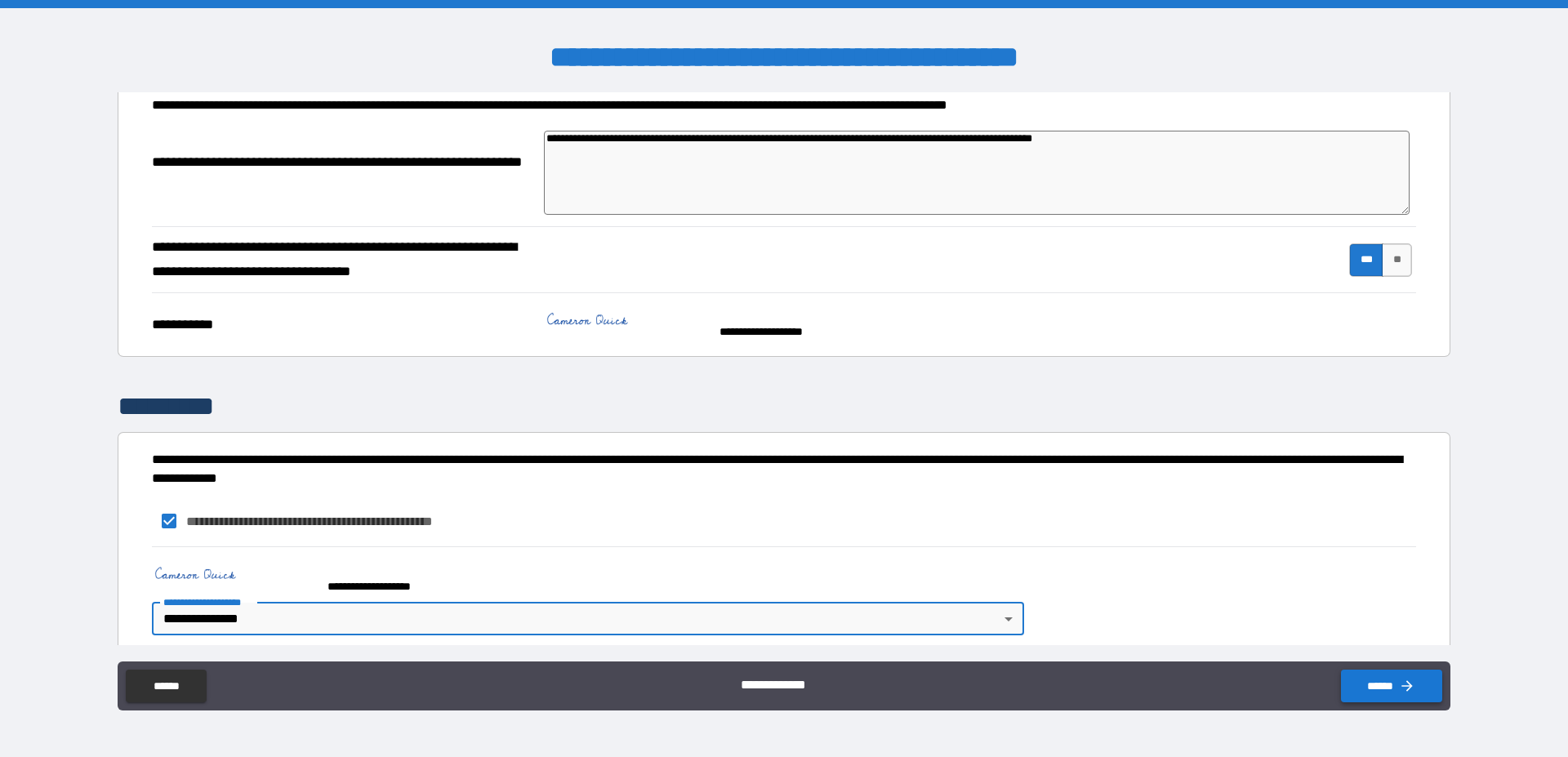click on "******" at bounding box center (1392, 686) 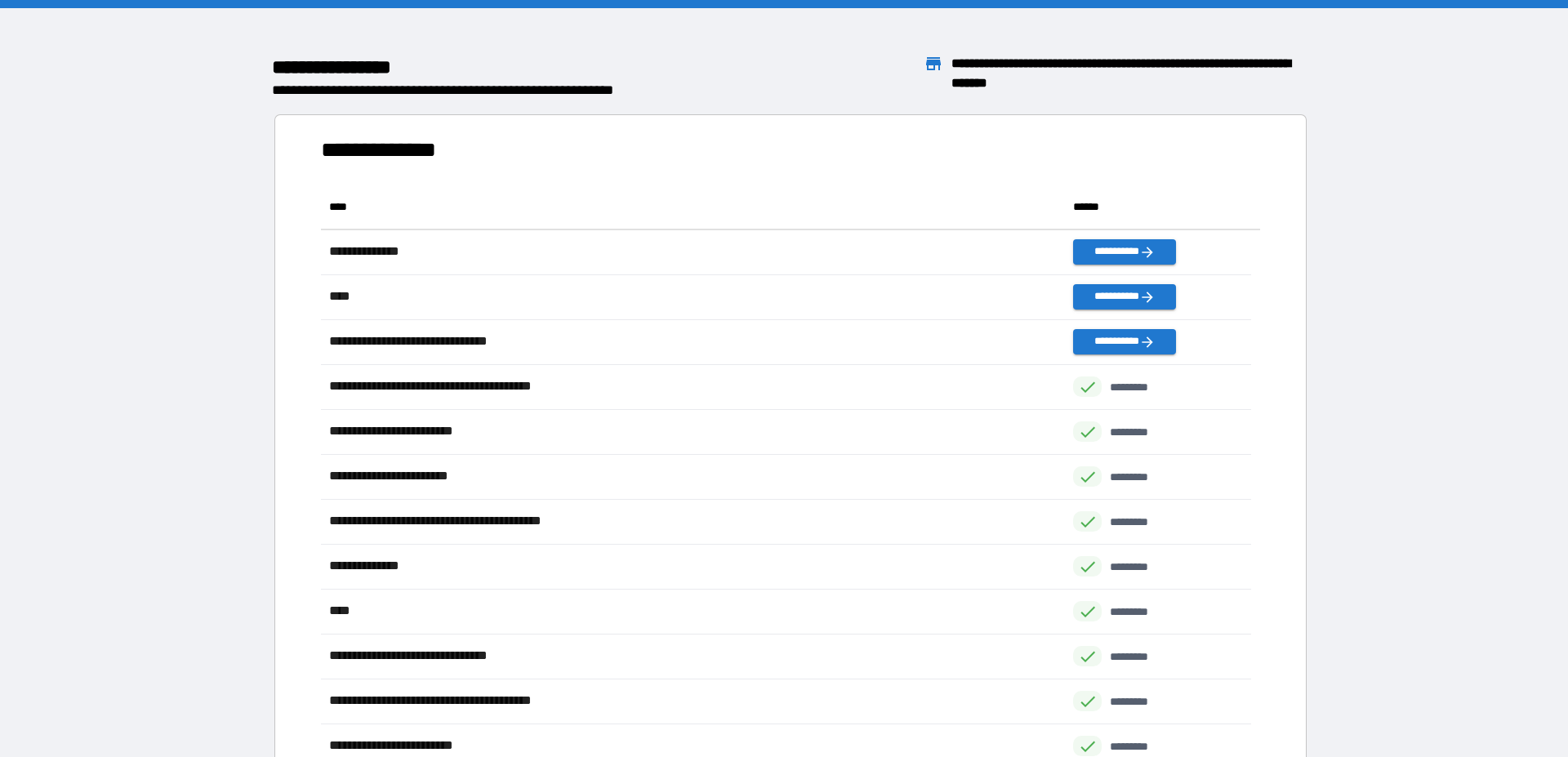 scroll, scrollTop: 15, scrollLeft: 15, axis: both 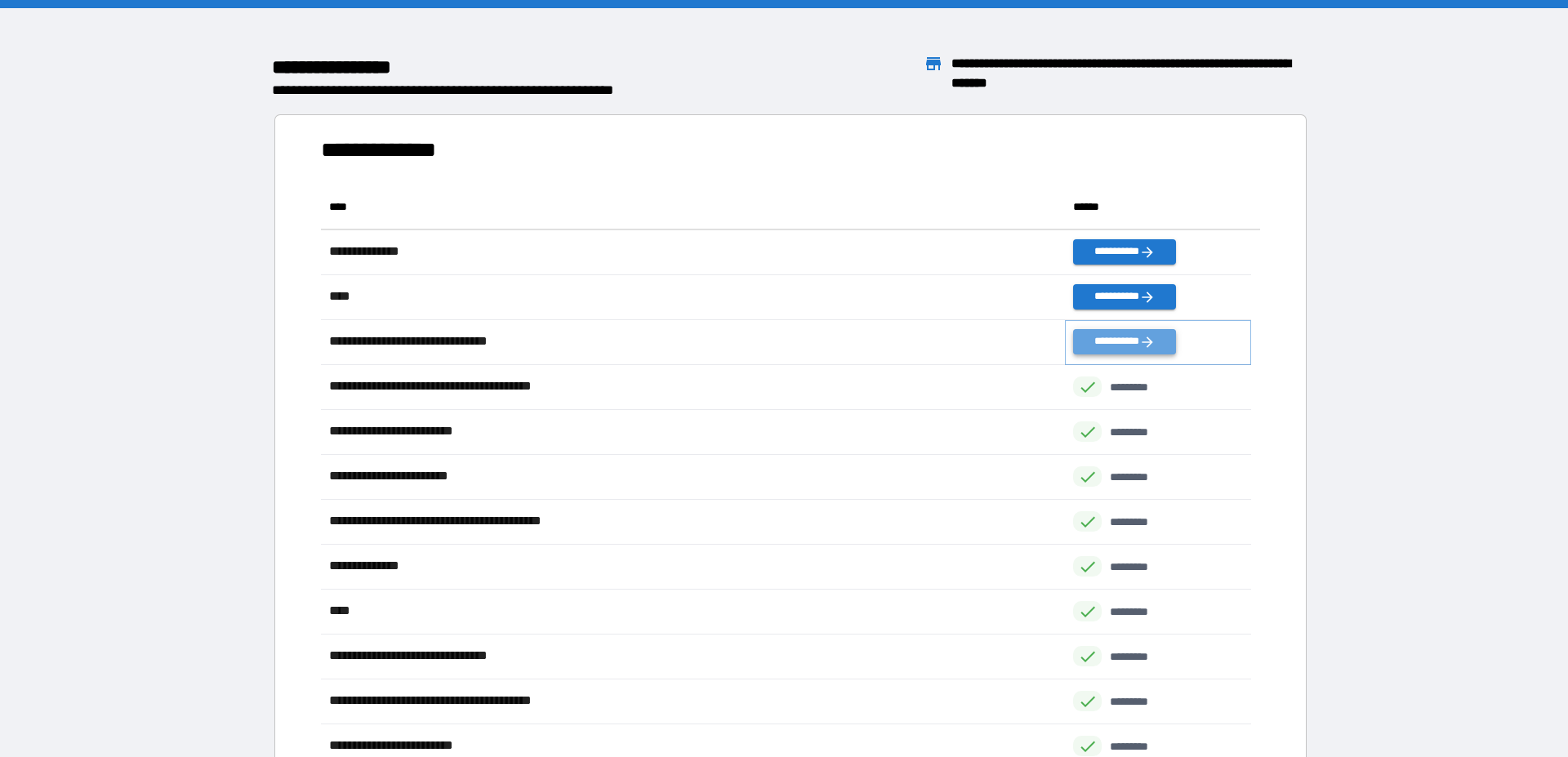click on "**********" at bounding box center [1125, 341] 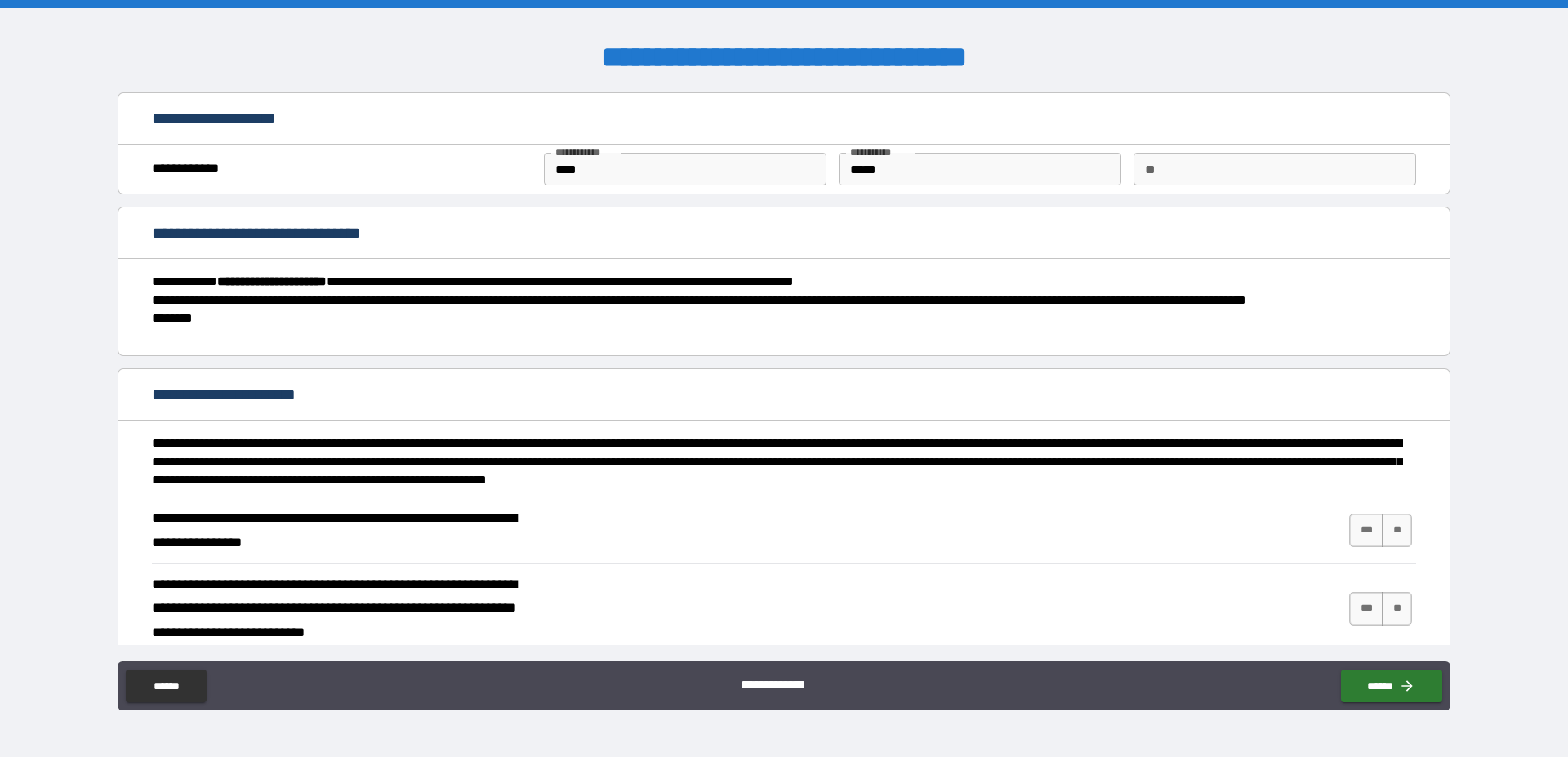 click on "*****" at bounding box center (980, 169) 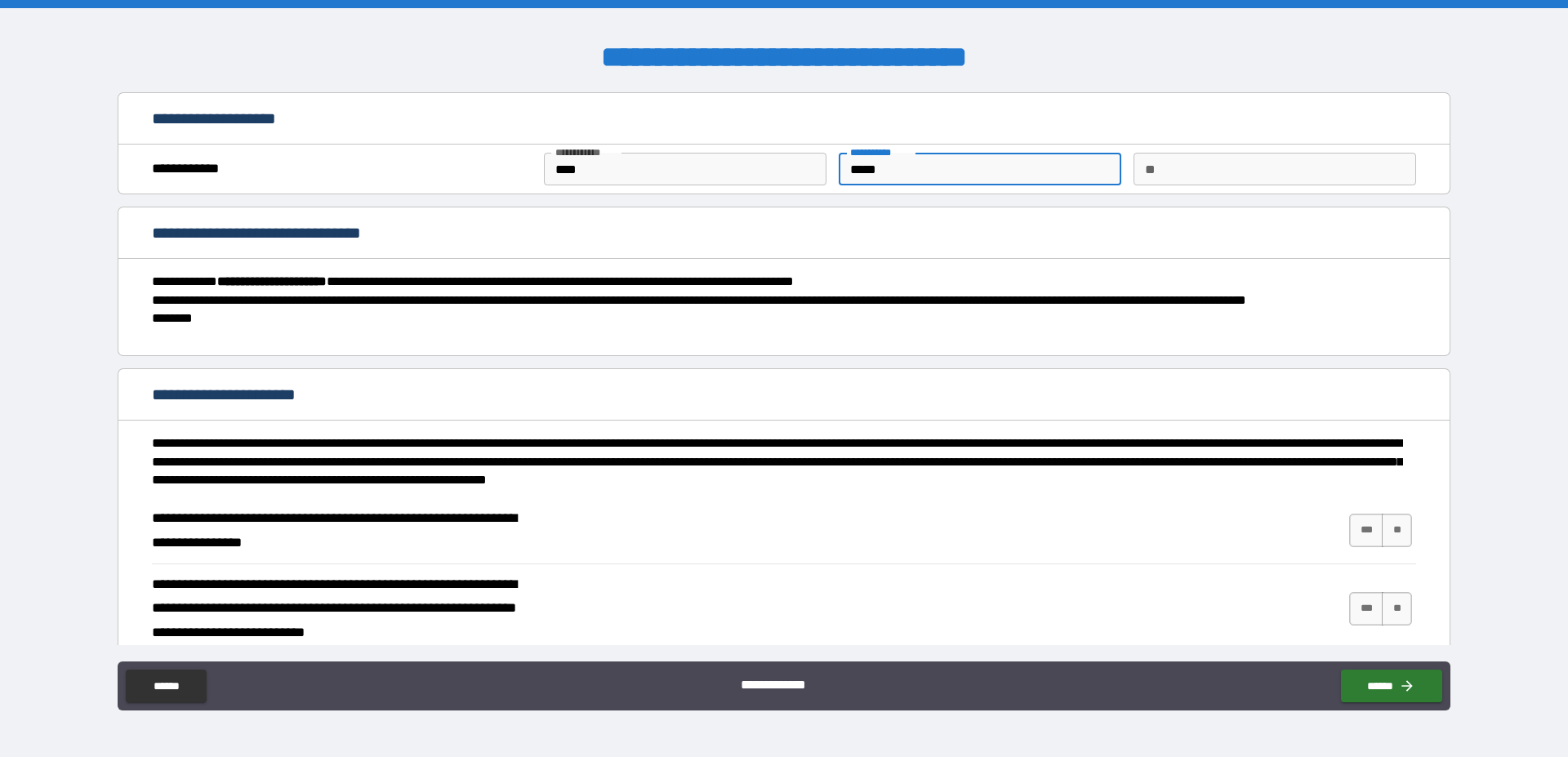 drag, startPoint x: 914, startPoint y: 171, endPoint x: 757, endPoint y: 179, distance: 157.20369 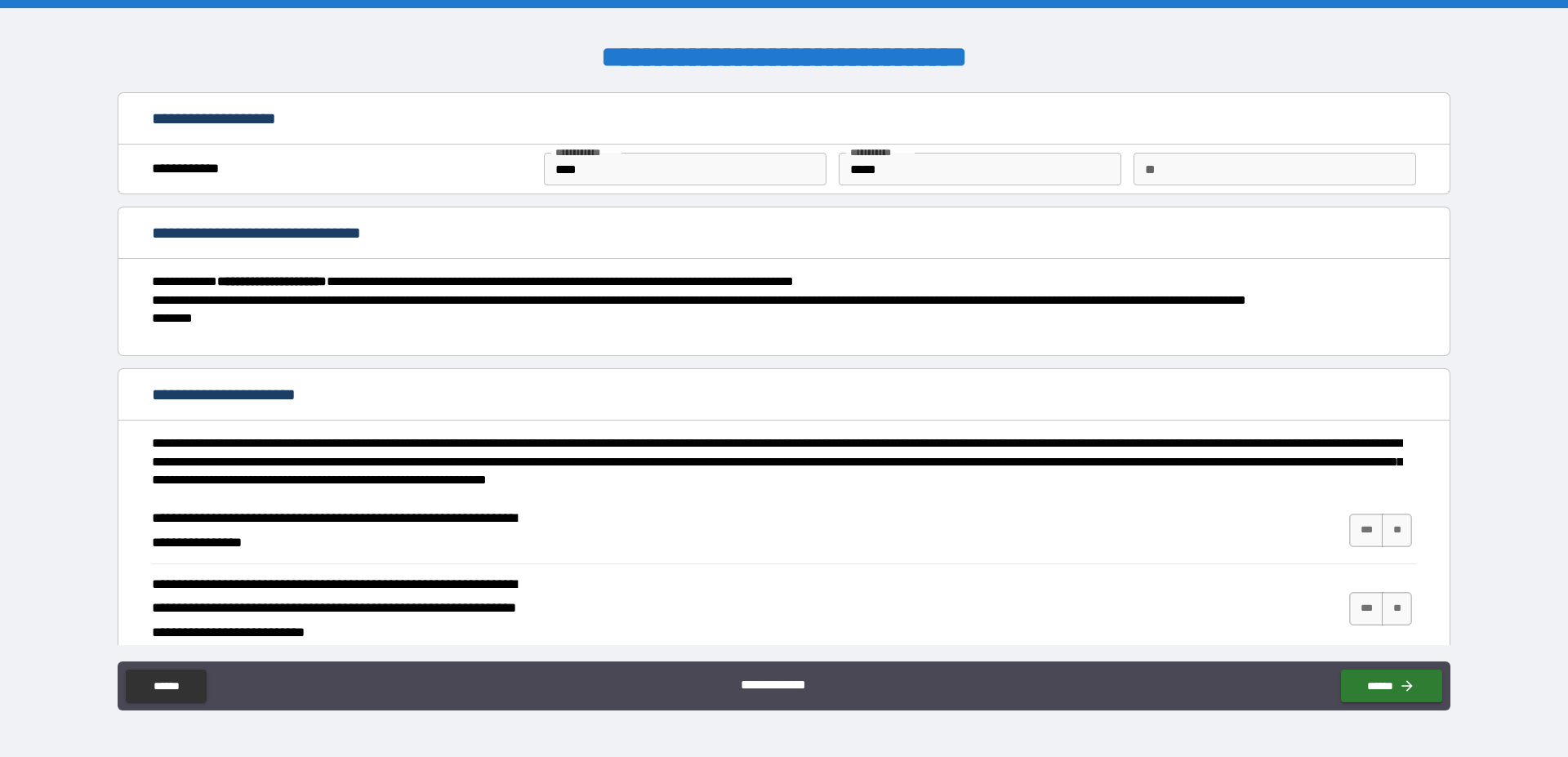 drag, startPoint x: 723, startPoint y: 292, endPoint x: 691, endPoint y: 238, distance: 62.76942 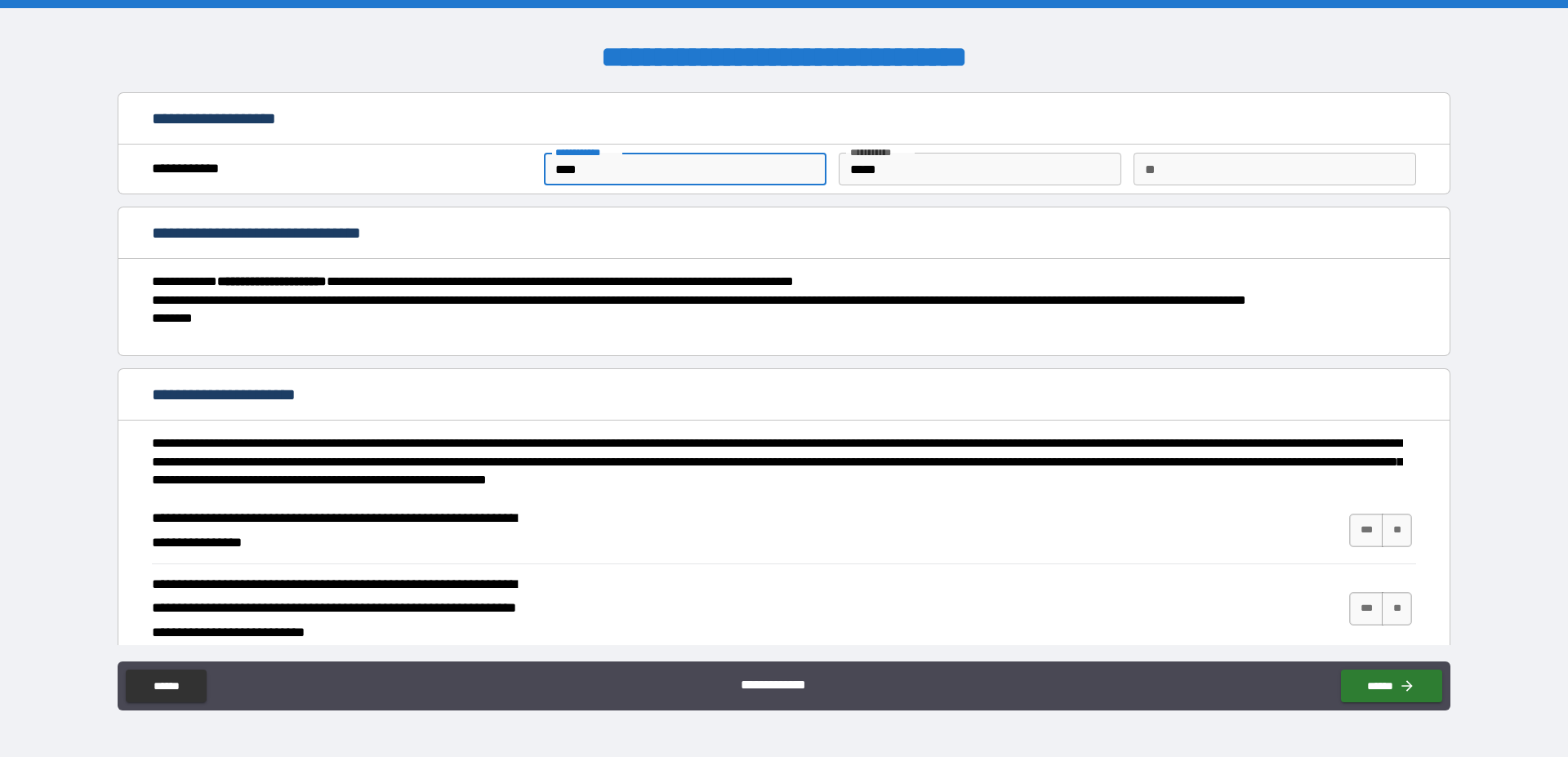 drag, startPoint x: 701, startPoint y: 159, endPoint x: 399, endPoint y: 158, distance: 302.00166 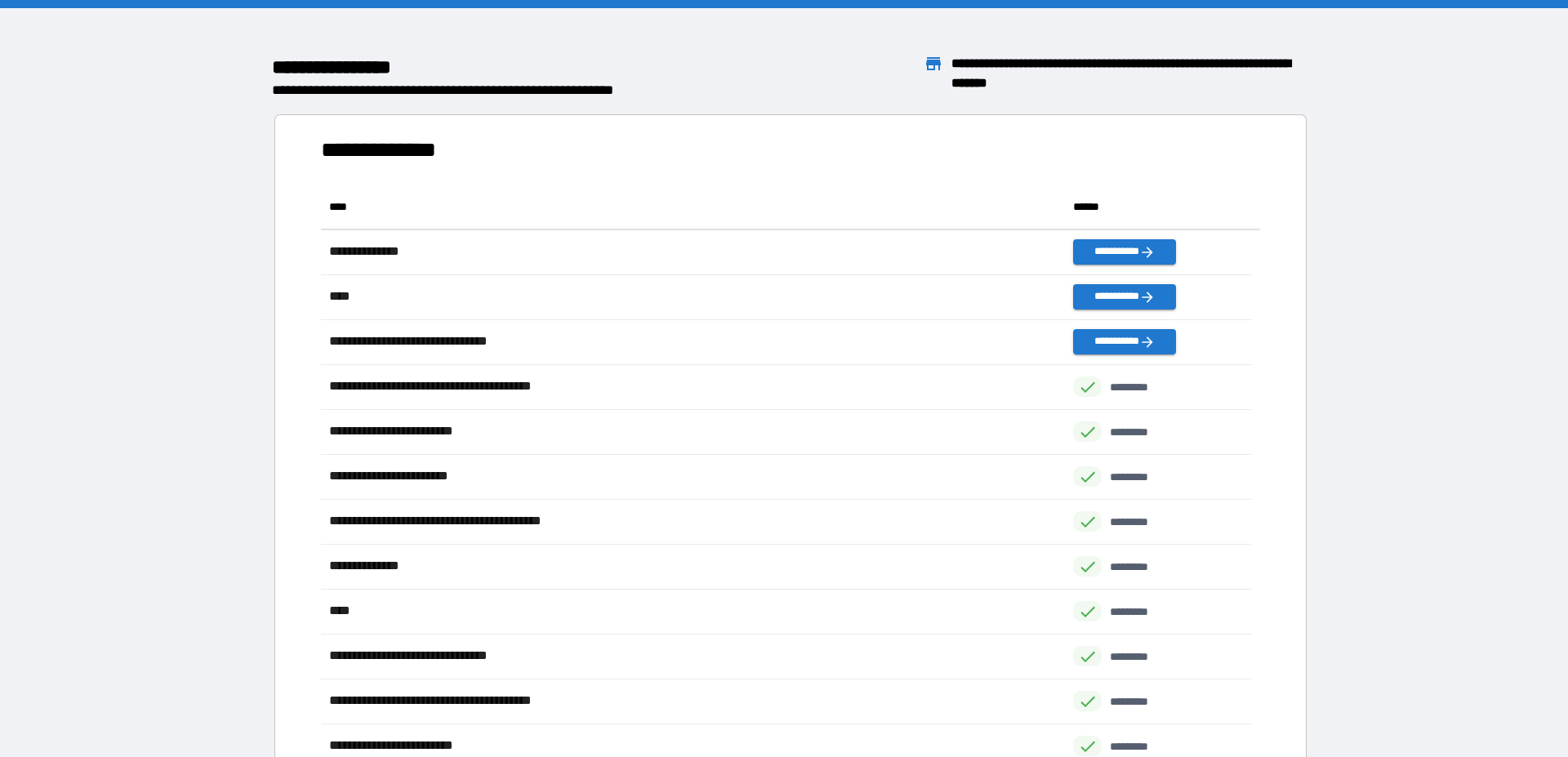 scroll, scrollTop: 15, scrollLeft: 15, axis: both 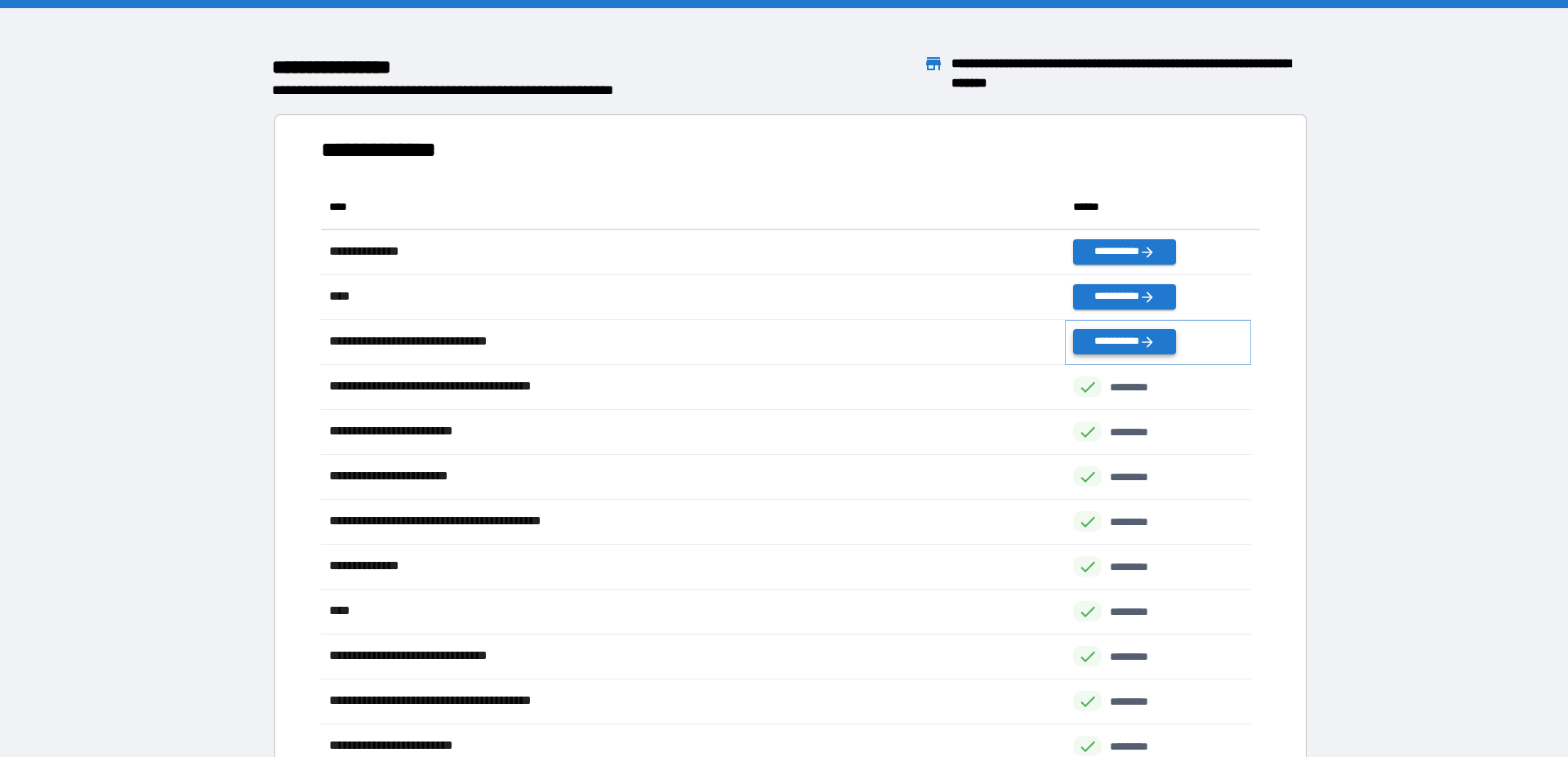 click on "**********" at bounding box center (1125, 341) 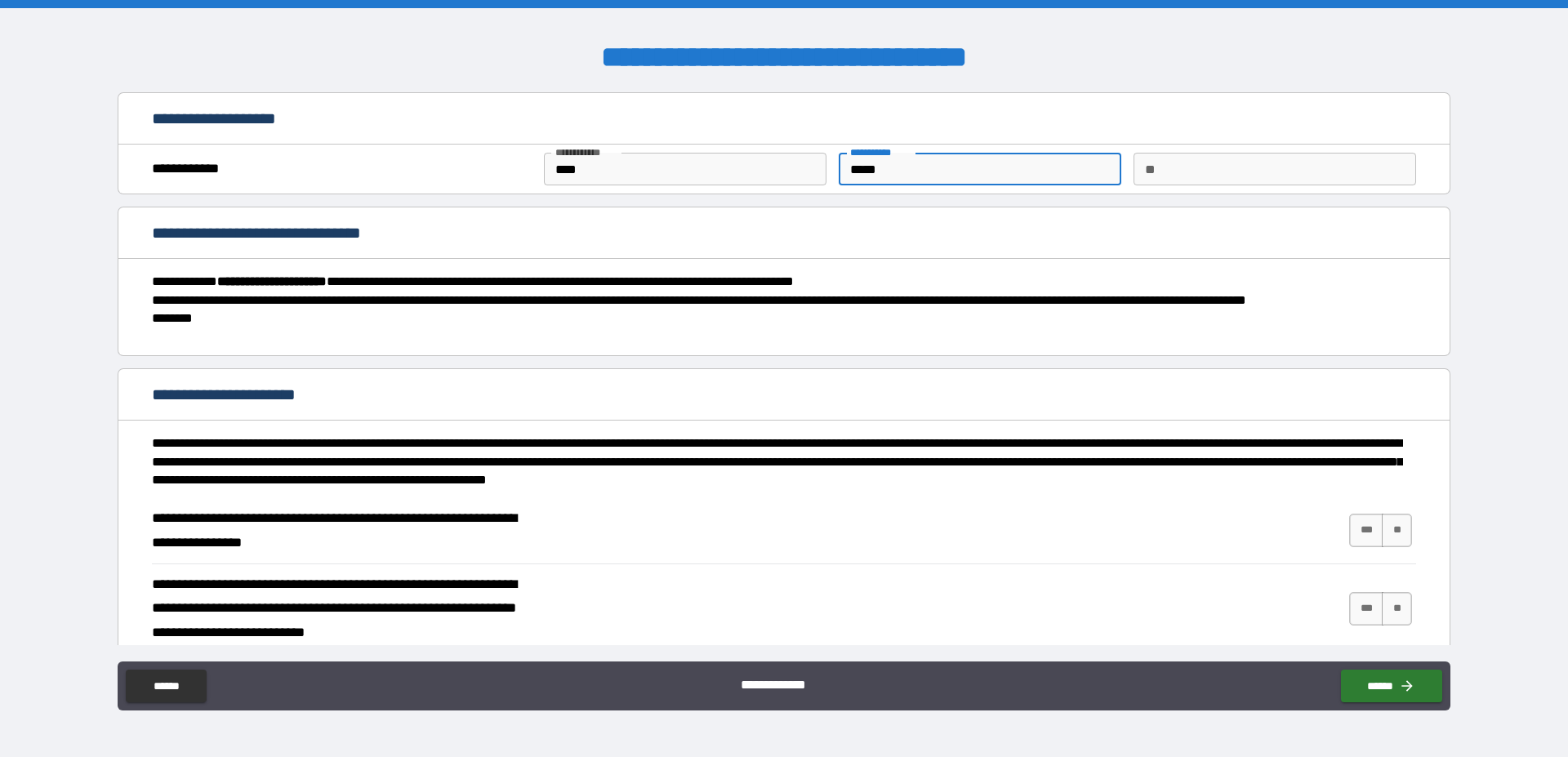 click on "*****" at bounding box center (980, 169) 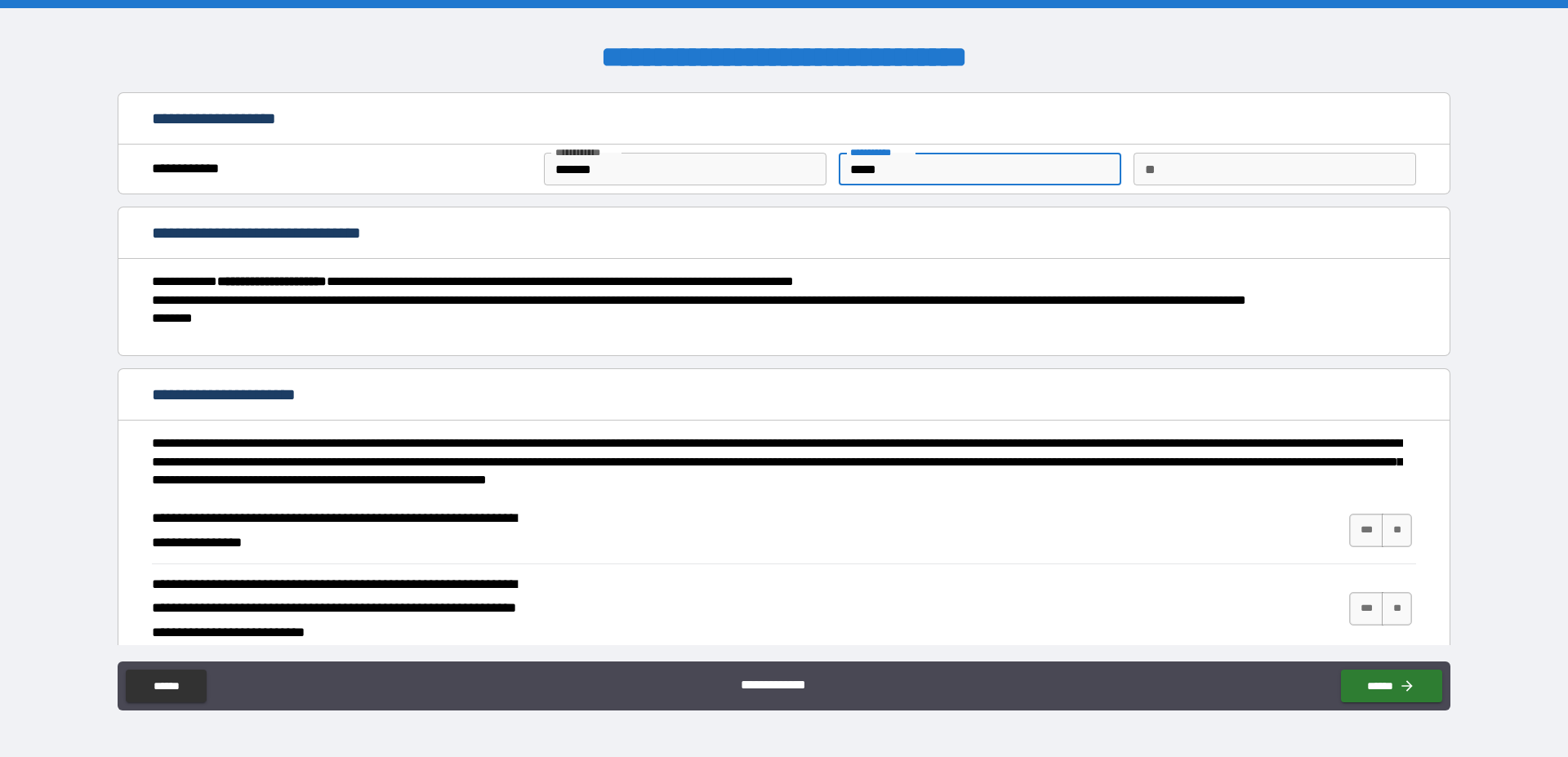 click on "*****" at bounding box center [980, 169] 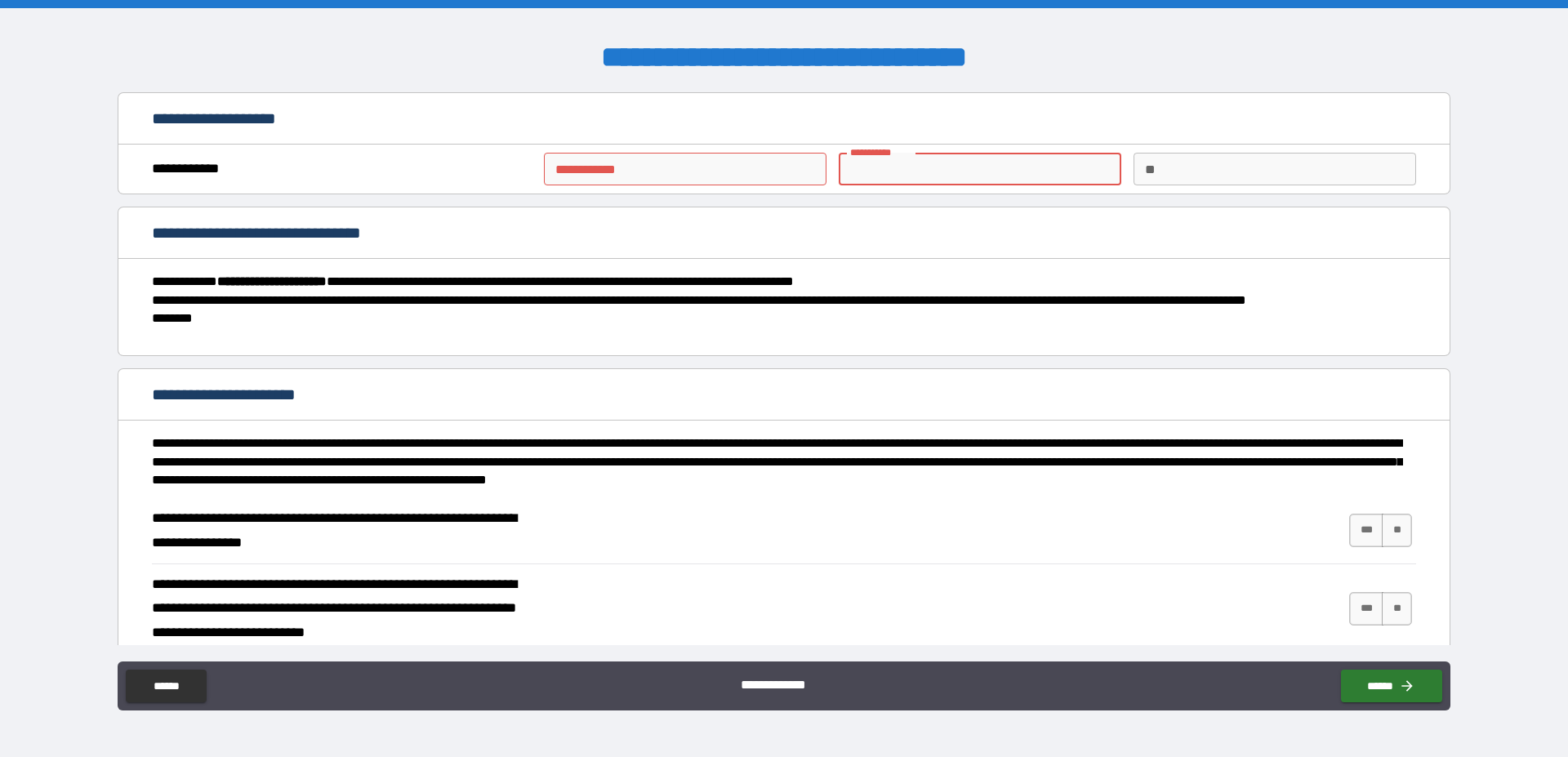 click on "**********" at bounding box center [685, 169] 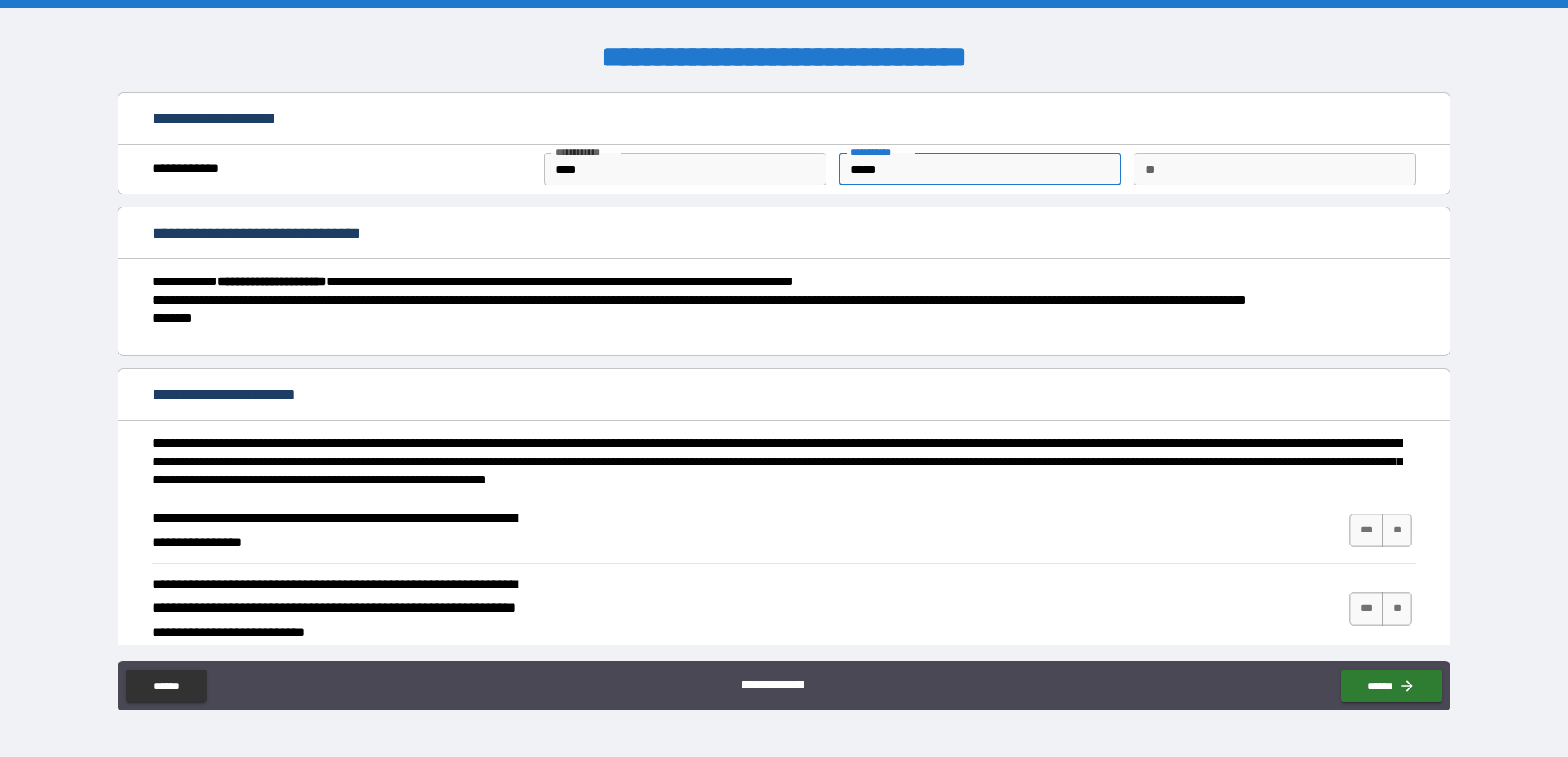 click on "**********" at bounding box center [777, 309] 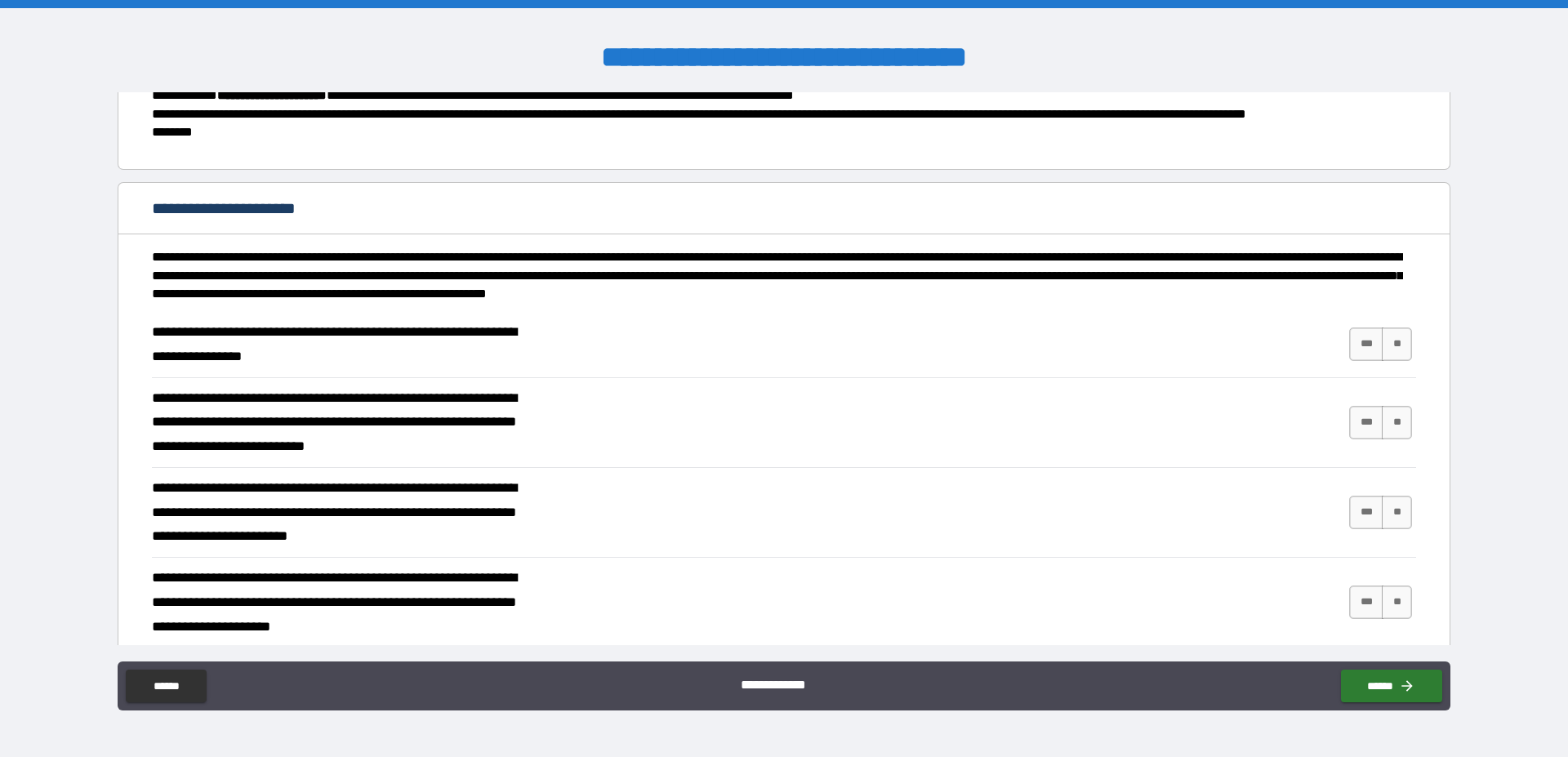 scroll, scrollTop: 279, scrollLeft: 0, axis: vertical 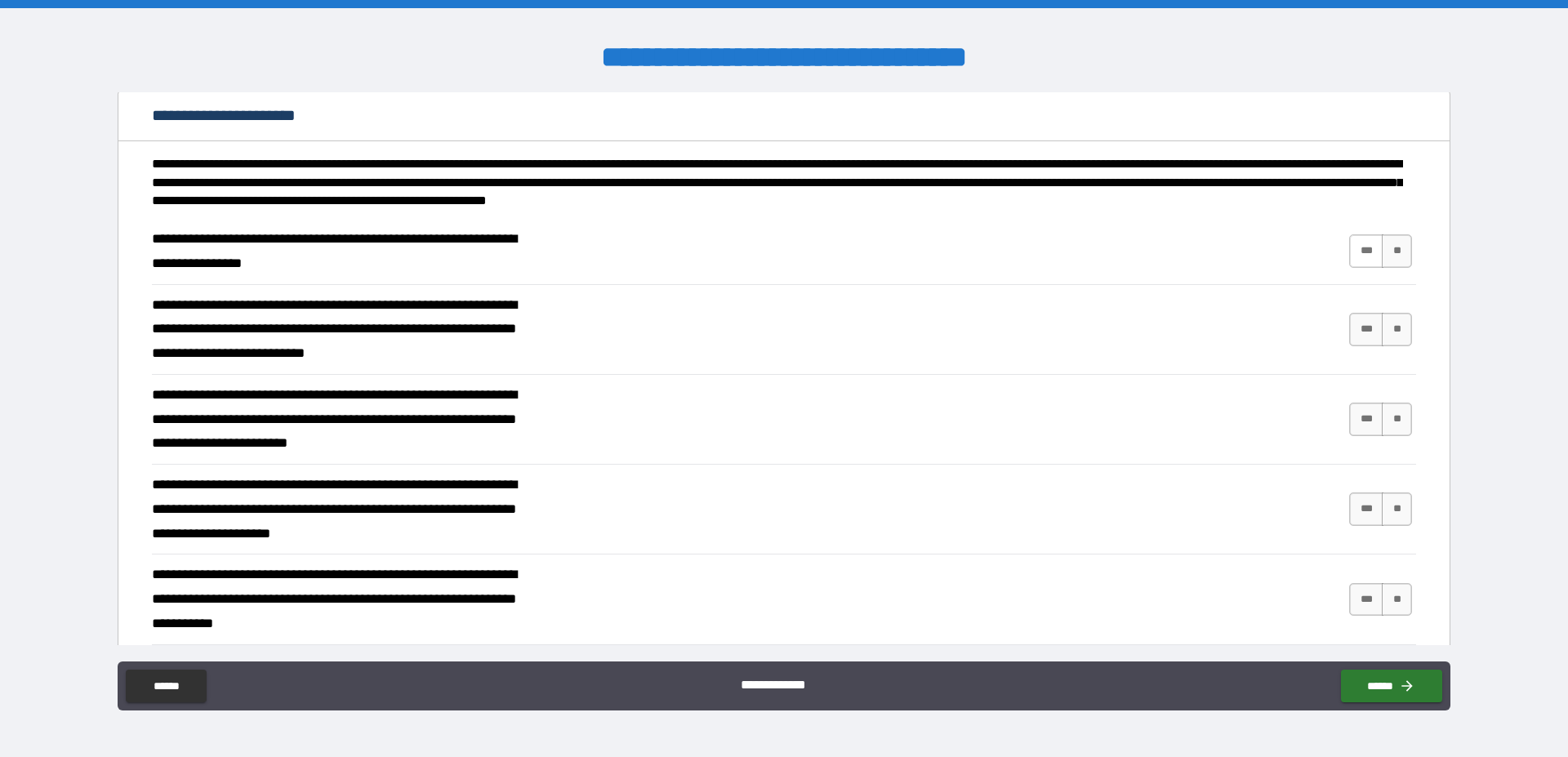 click on "***" at bounding box center (1366, 251) 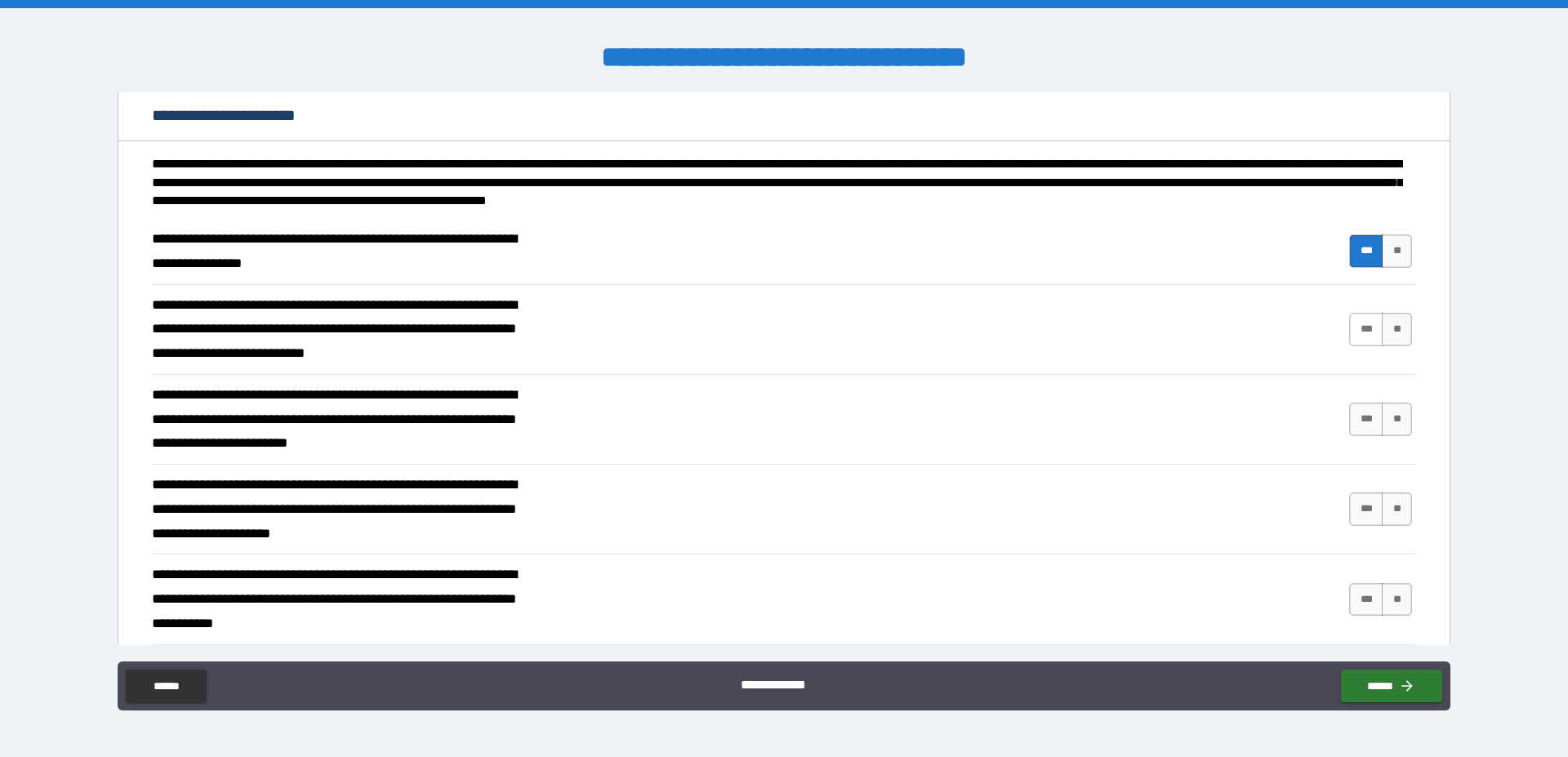 click on "***" at bounding box center [1366, 329] 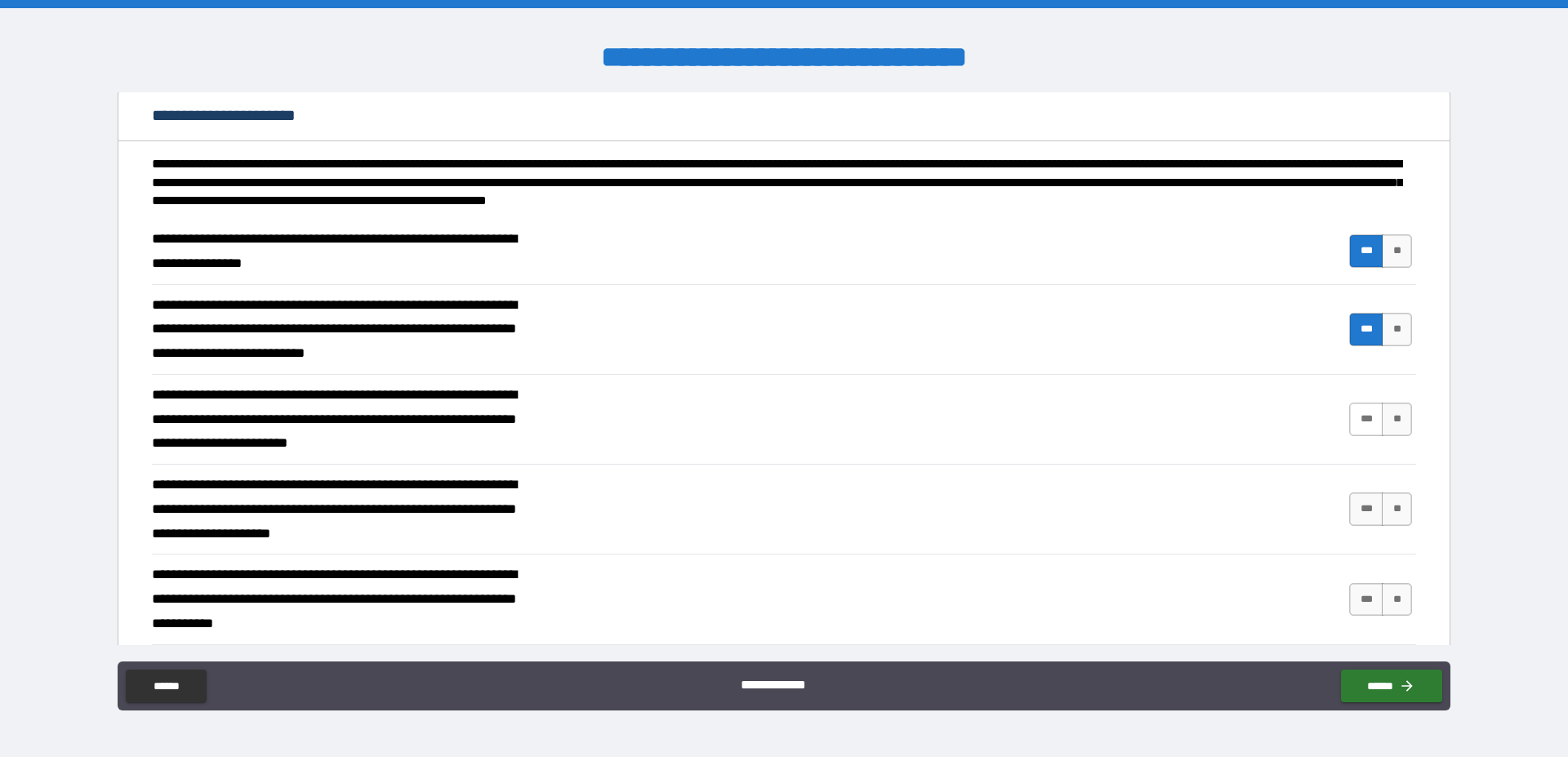 drag, startPoint x: 1352, startPoint y: 409, endPoint x: 1356, endPoint y: 423, distance: 14.56022 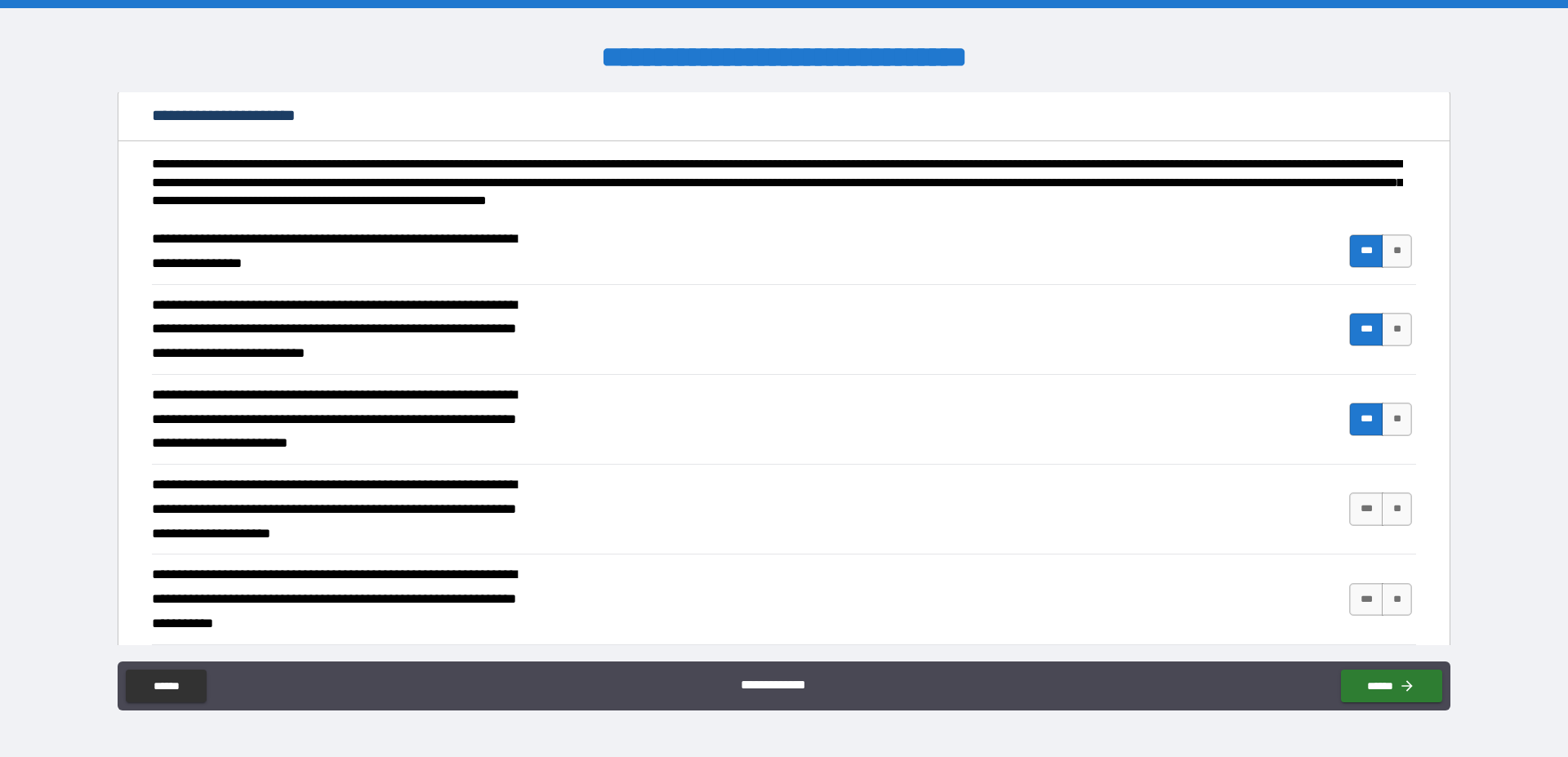 click on "*** **" at bounding box center [1380, 419] 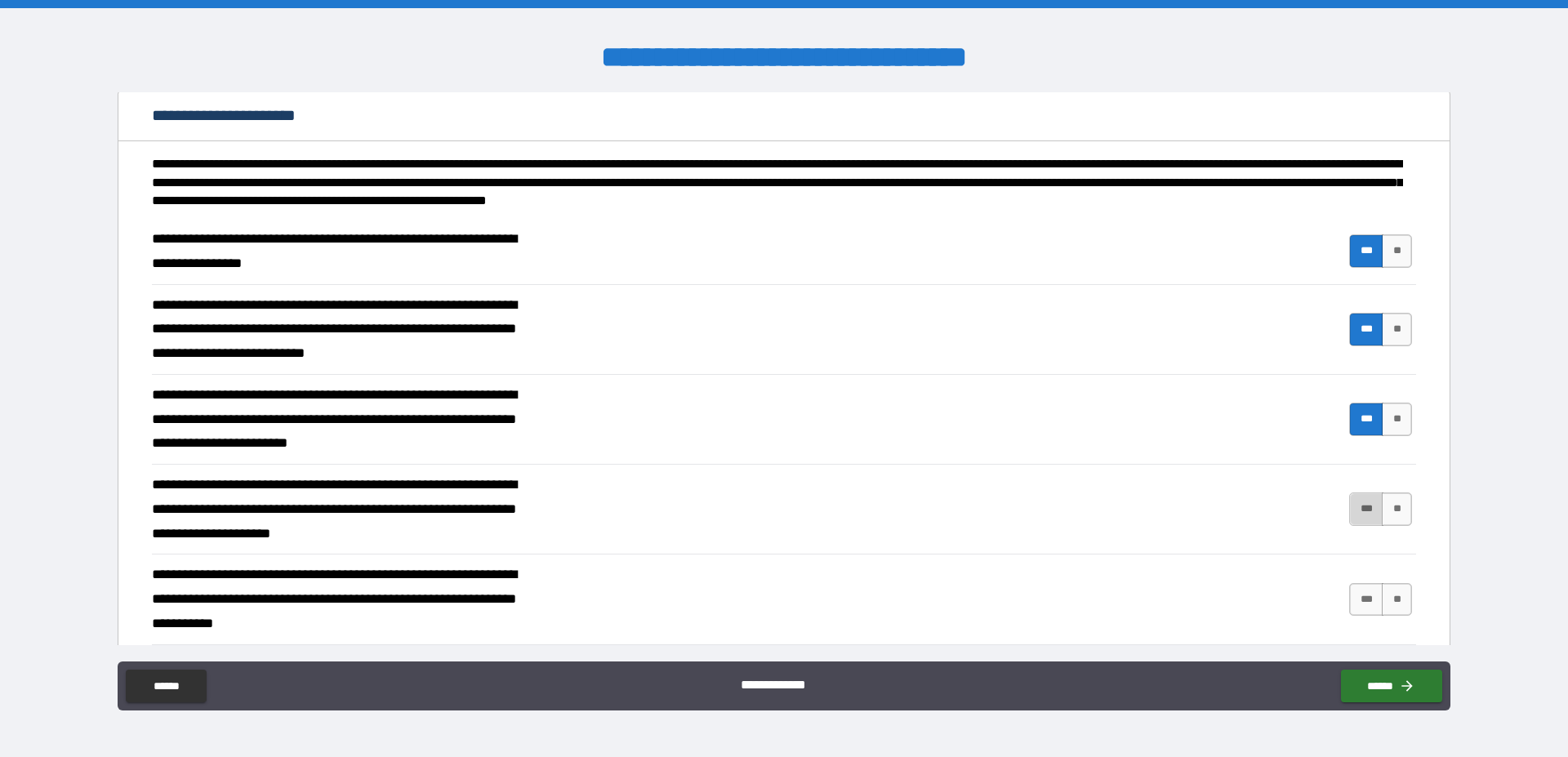 drag, startPoint x: 1362, startPoint y: 495, endPoint x: 1356, endPoint y: 501, distance: 8.485281 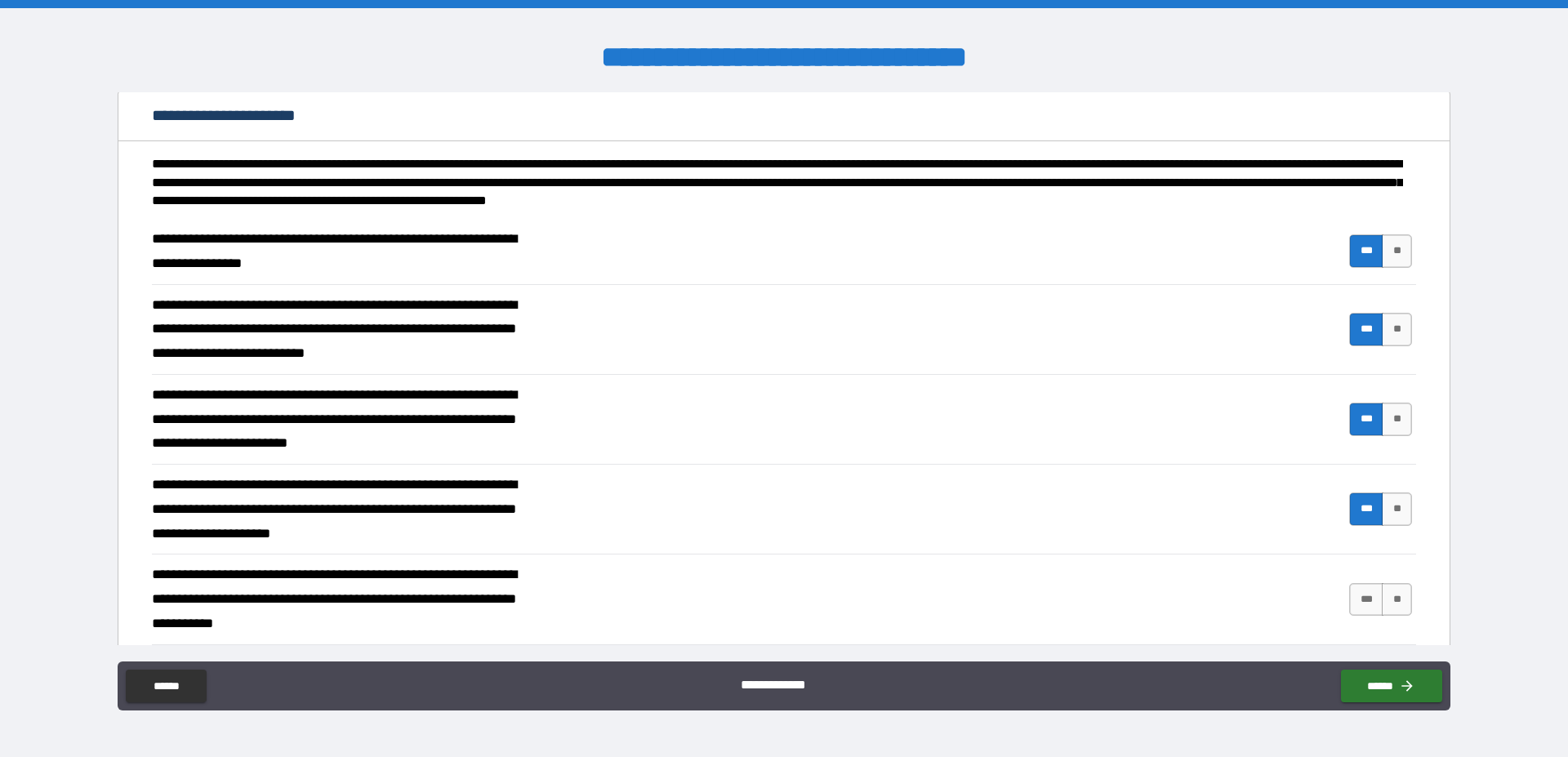 click on "*** **" at bounding box center (1383, 599) 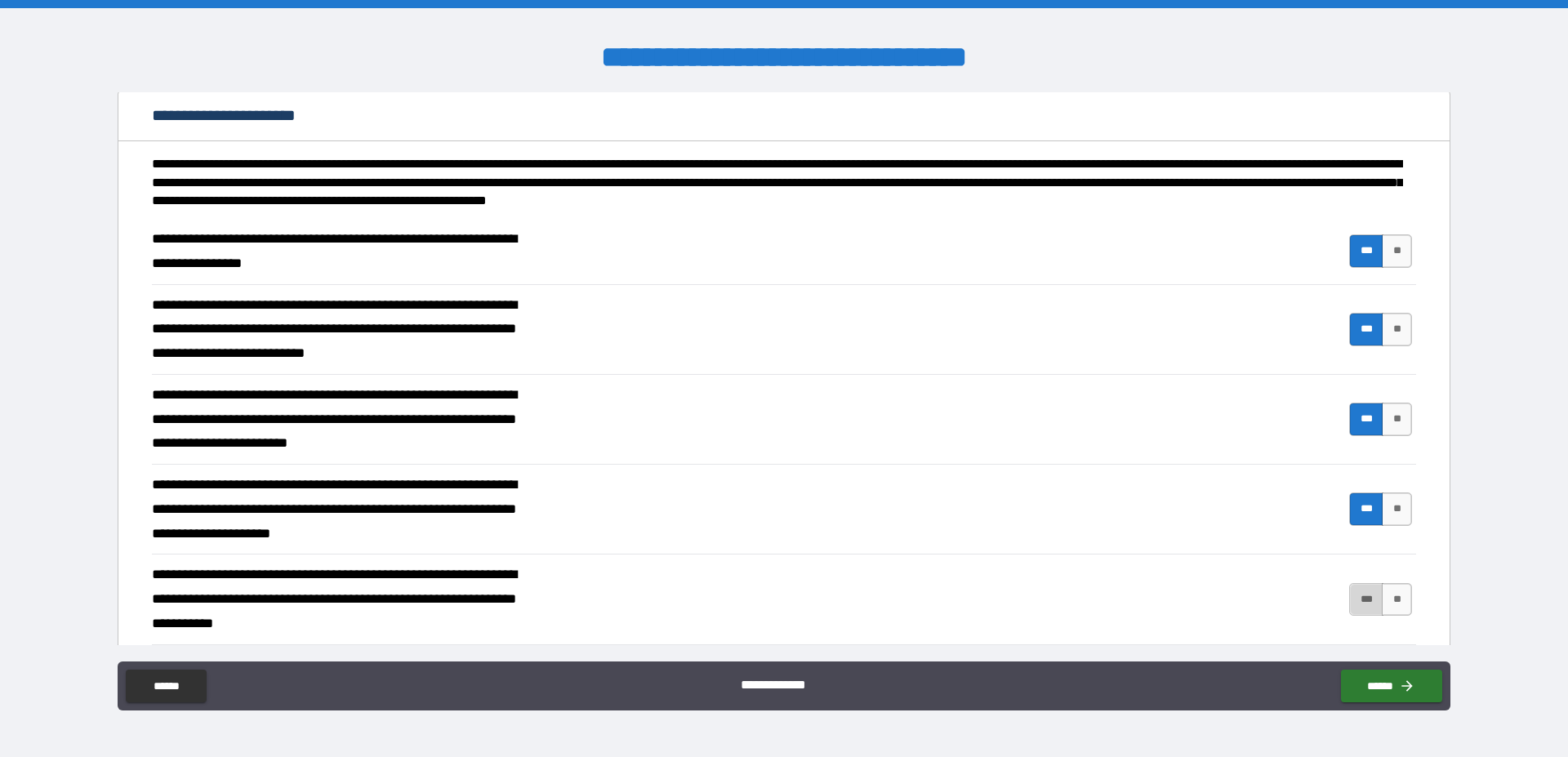 click on "***" at bounding box center (1366, 599) 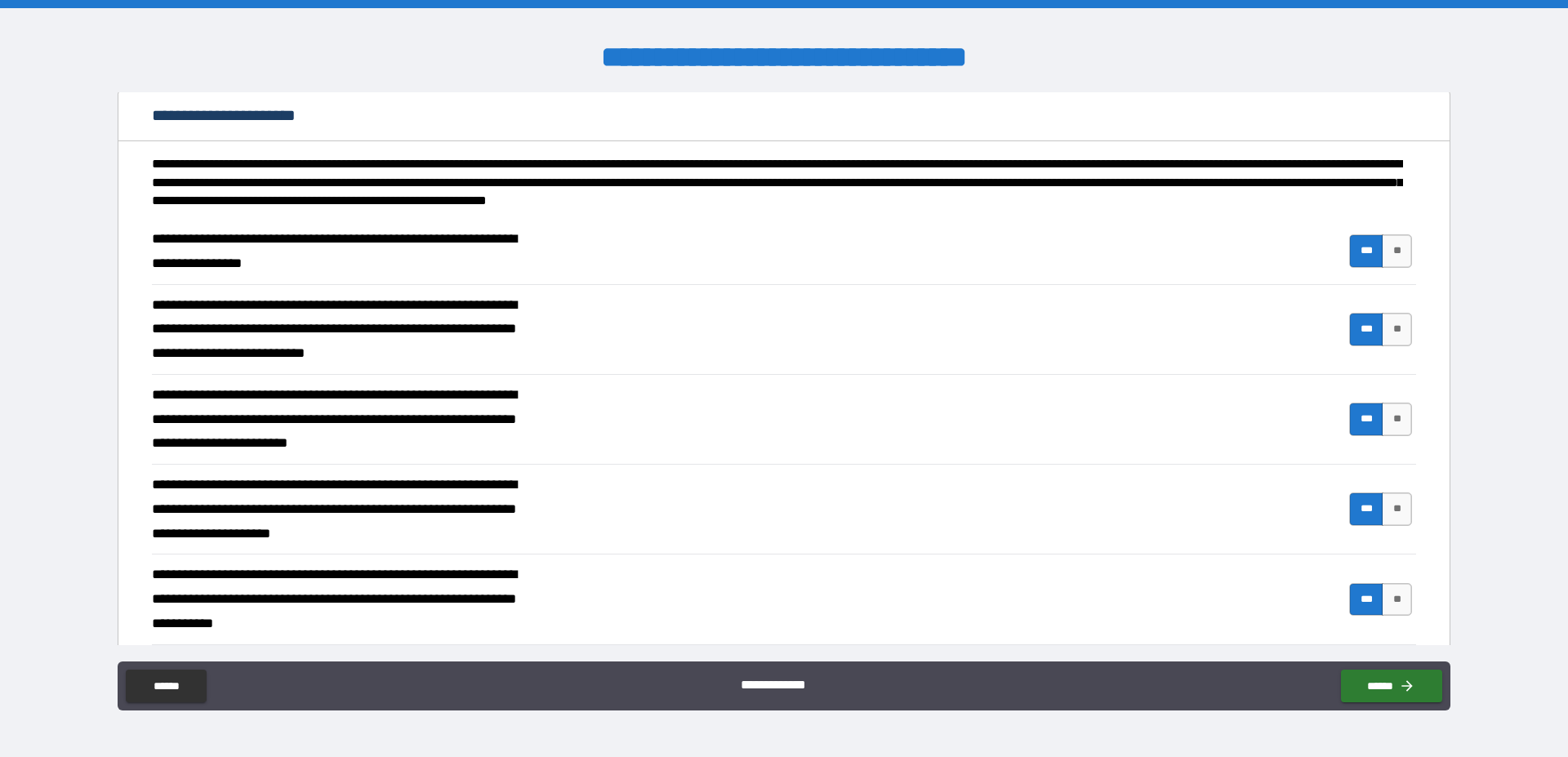 scroll, scrollTop: 745, scrollLeft: 0, axis: vertical 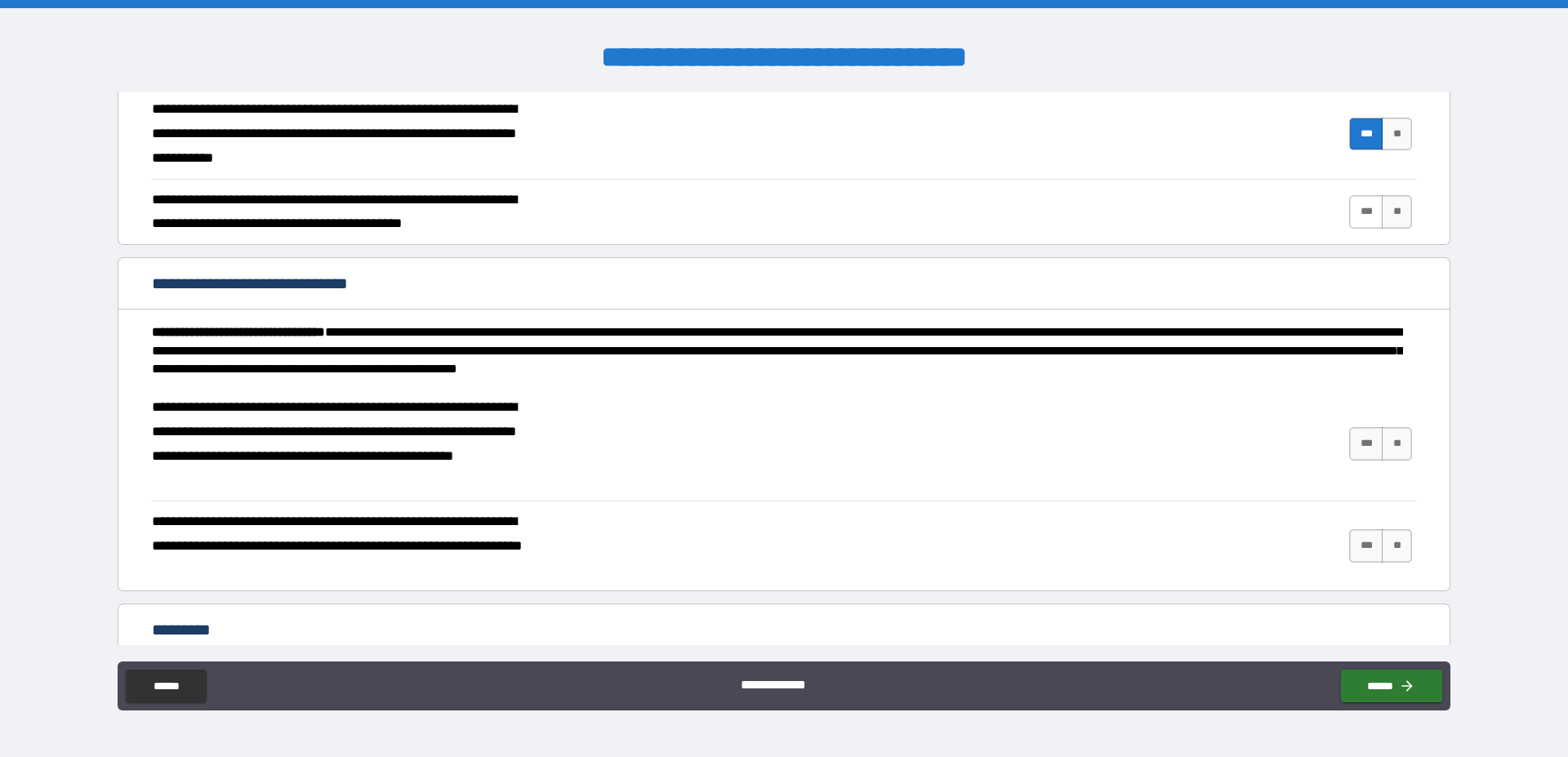 click on "***" at bounding box center (1366, 212) 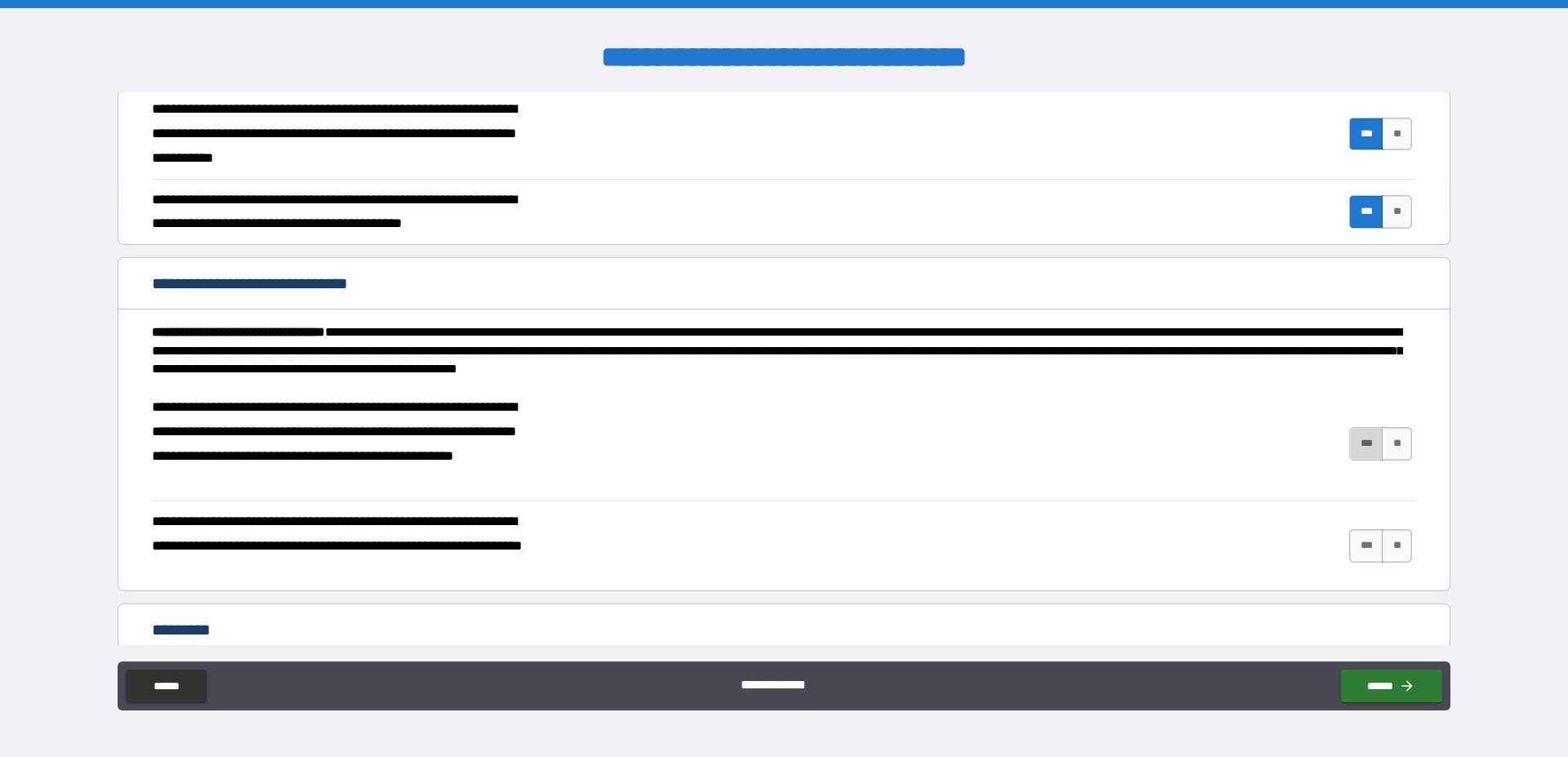 click on "***" at bounding box center [1366, 443] 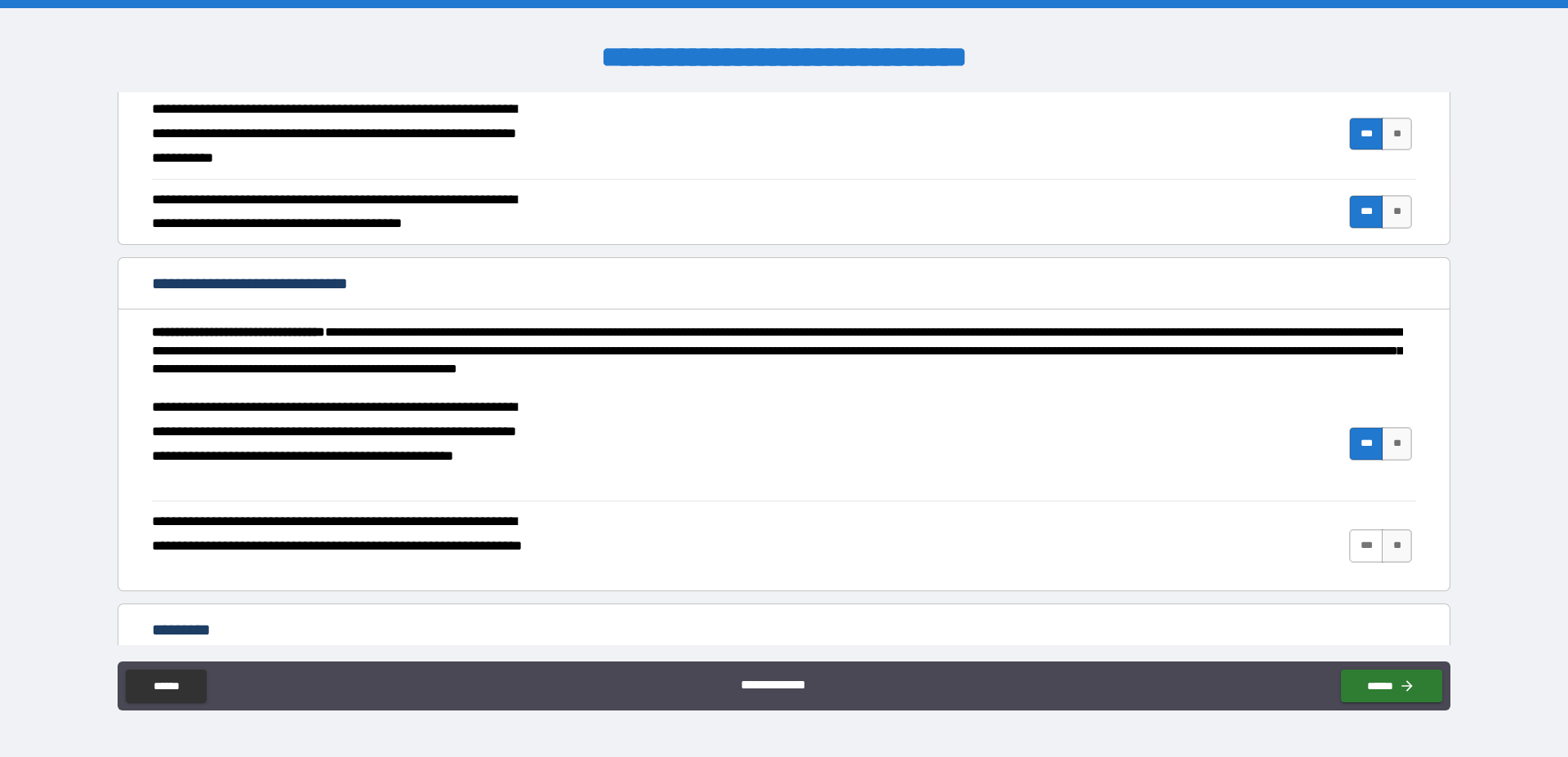 click on "***" at bounding box center [1366, 545] 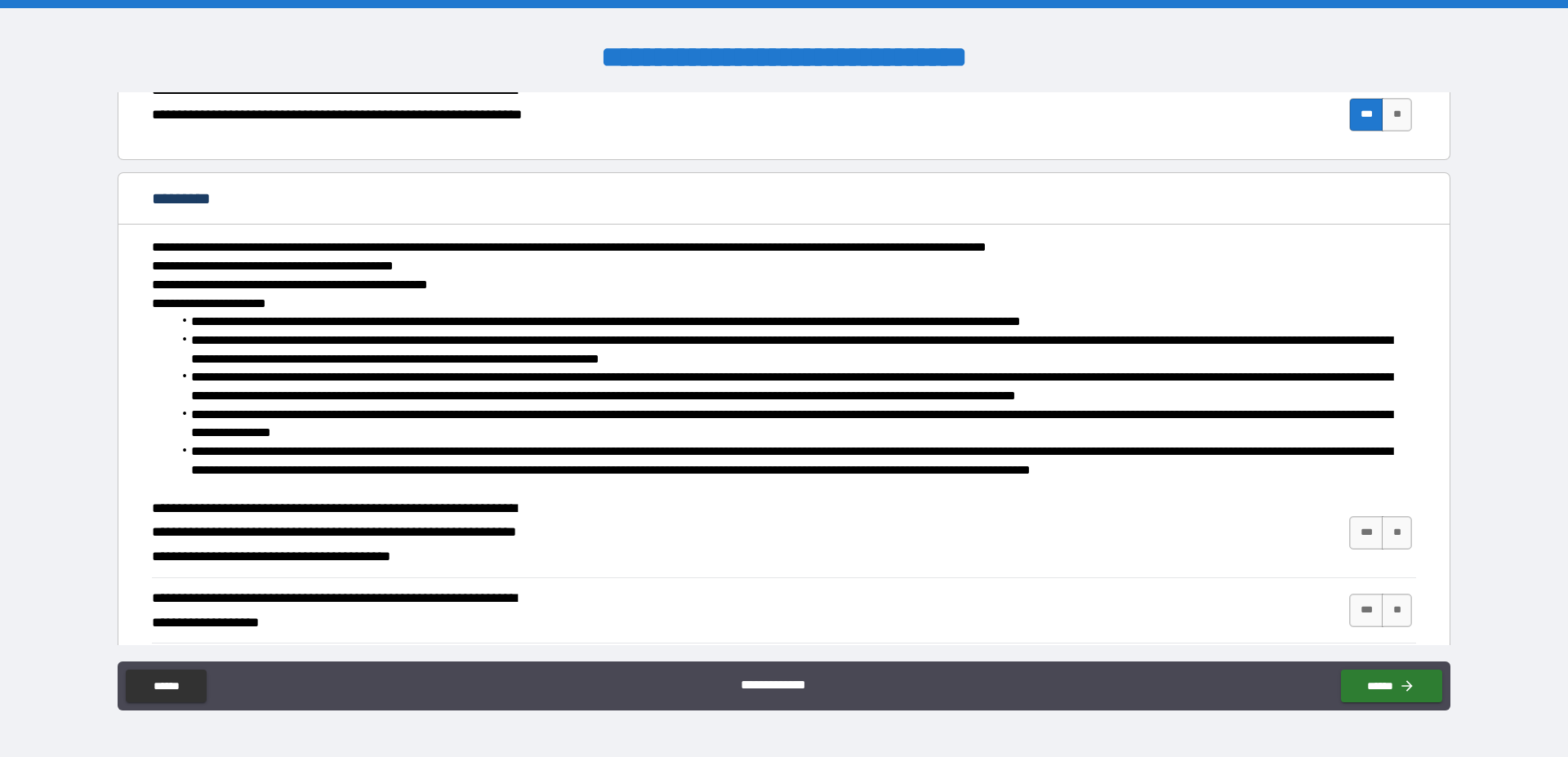 scroll, scrollTop: 1210, scrollLeft: 0, axis: vertical 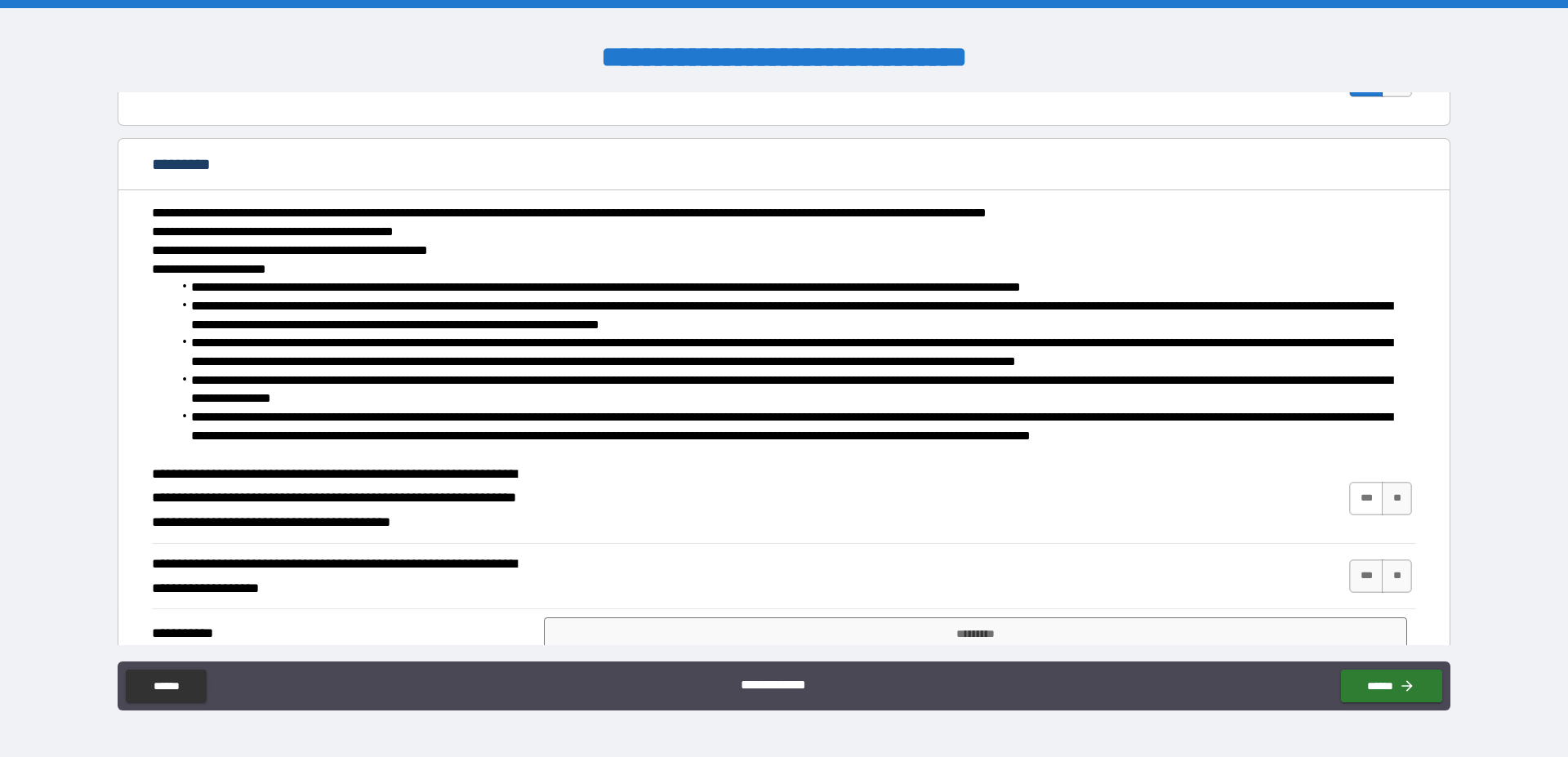click on "***" at bounding box center [1366, 498] 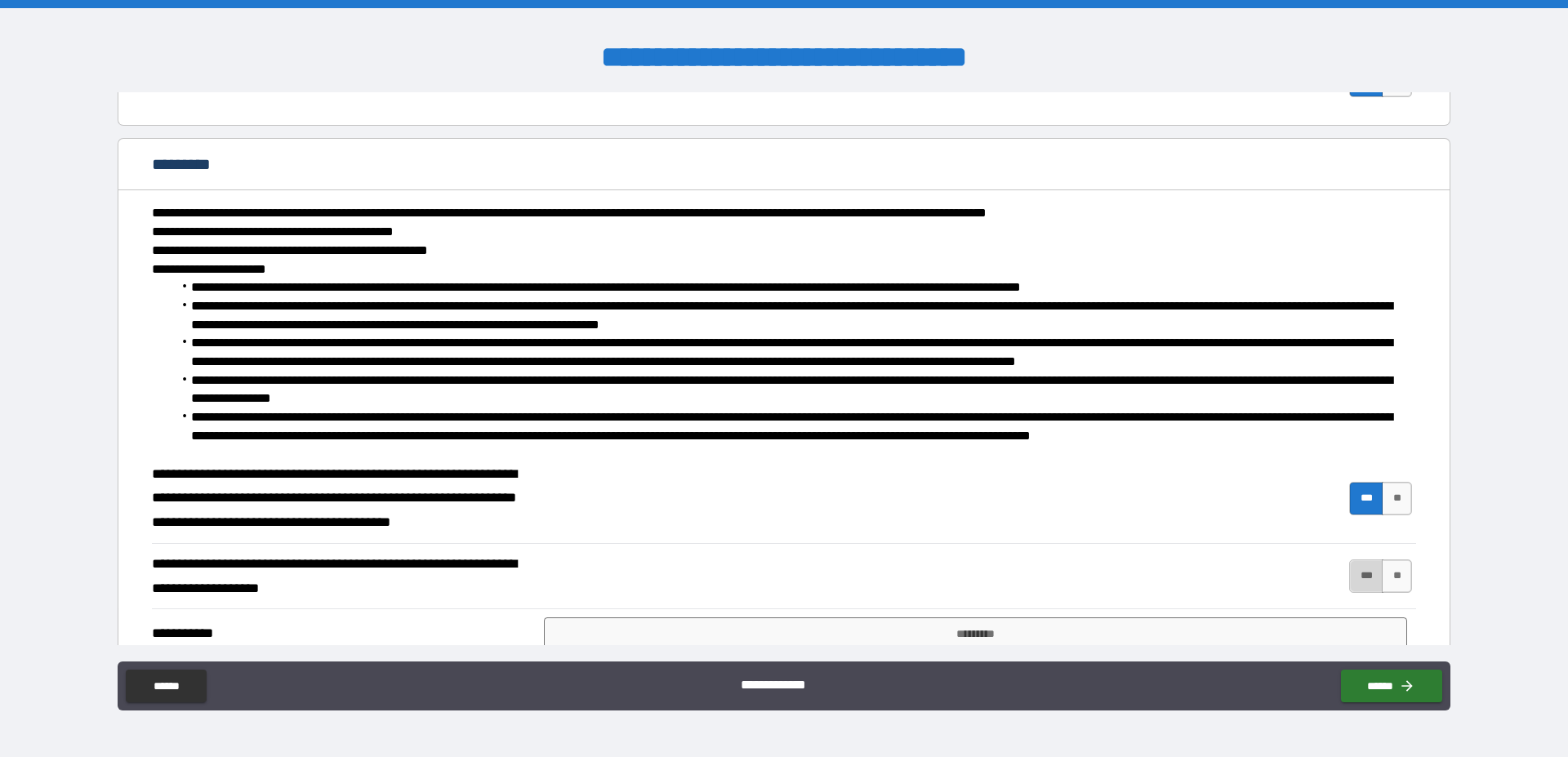 click on "***" at bounding box center [1366, 576] 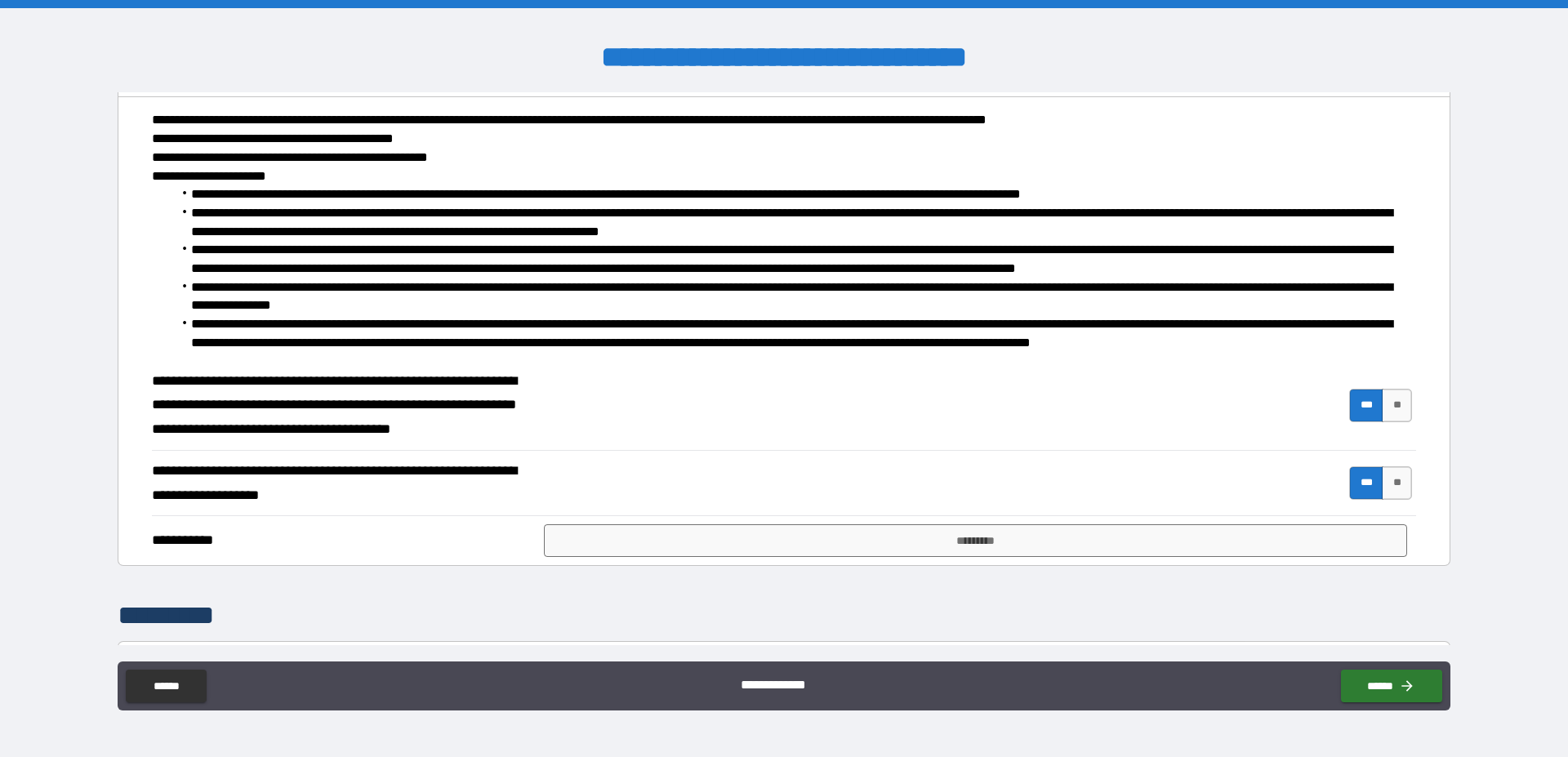 scroll, scrollTop: 1490, scrollLeft: 0, axis: vertical 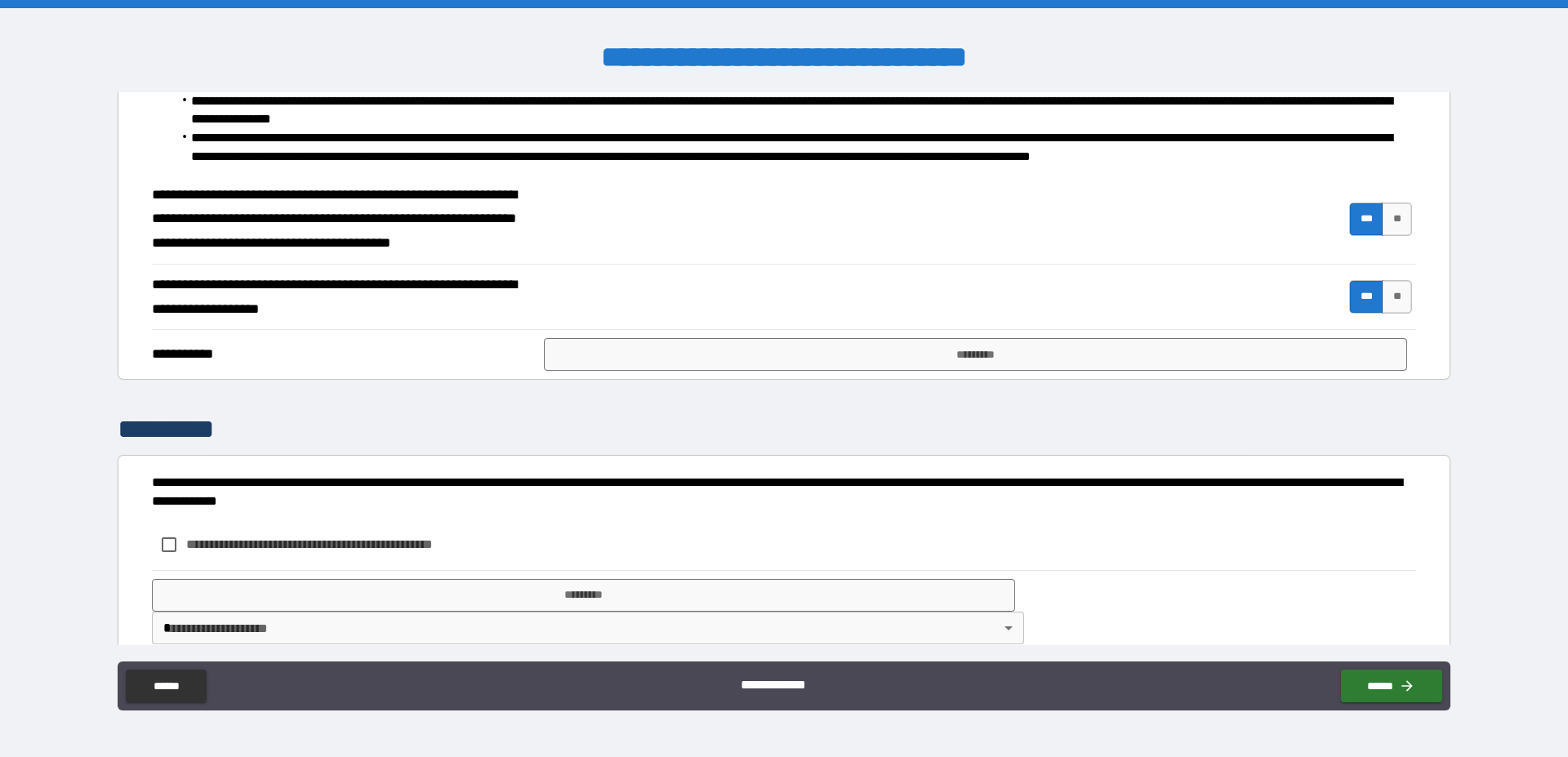 click on "**********" at bounding box center (784, 354) 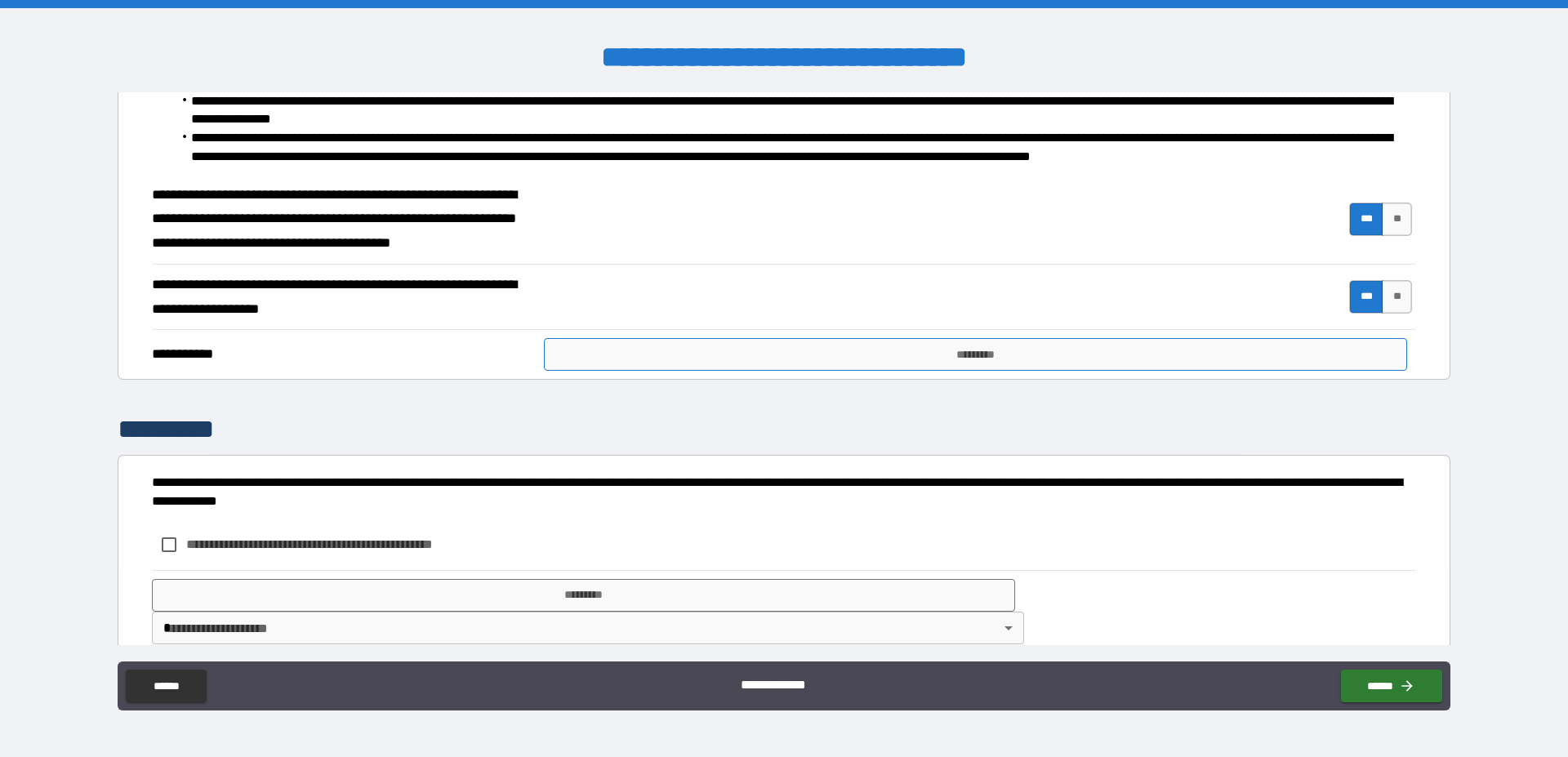 click on "*********" at bounding box center (975, 354) 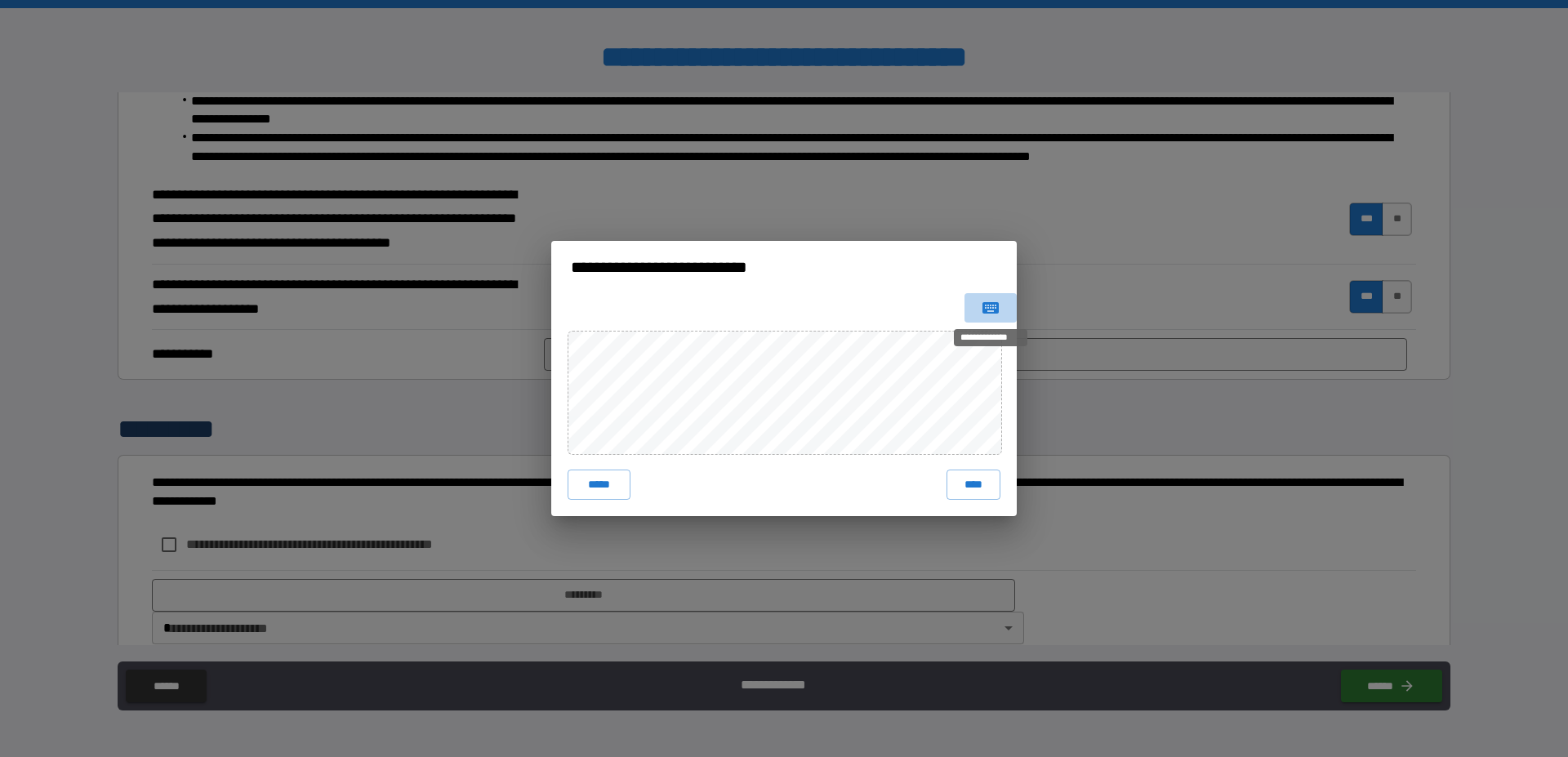 click 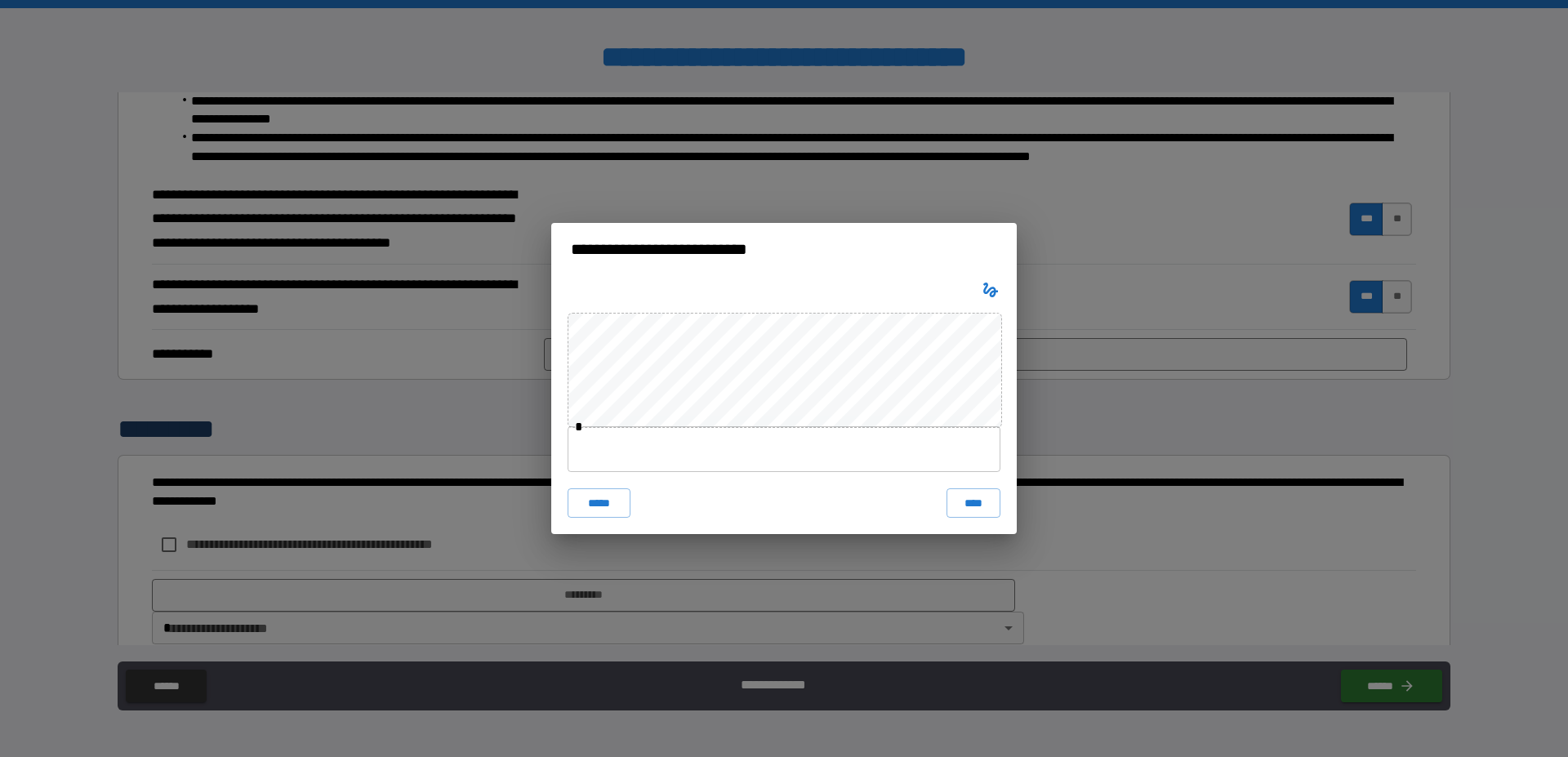 click at bounding box center (784, 449) 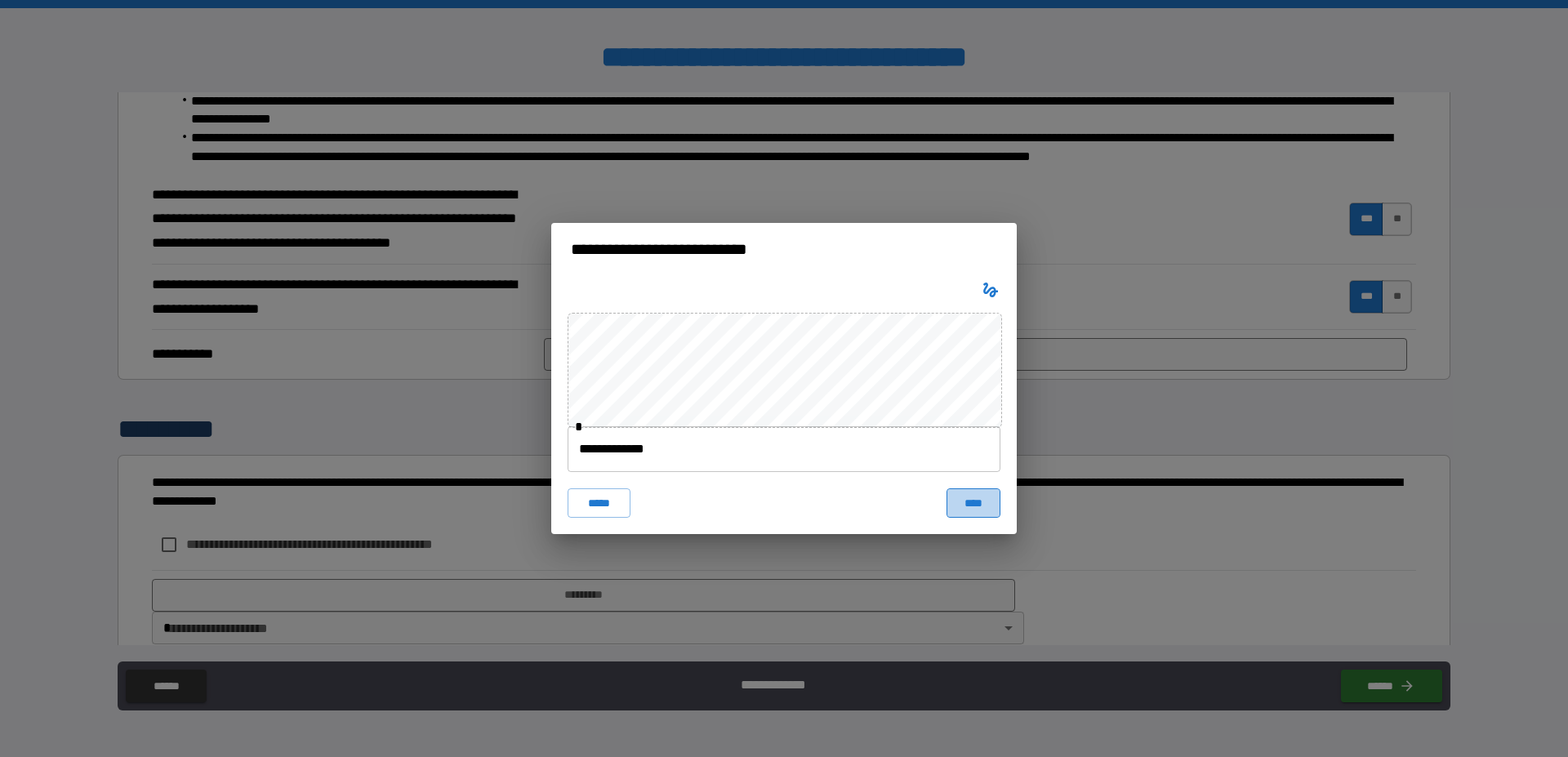 click on "****" at bounding box center (973, 503) 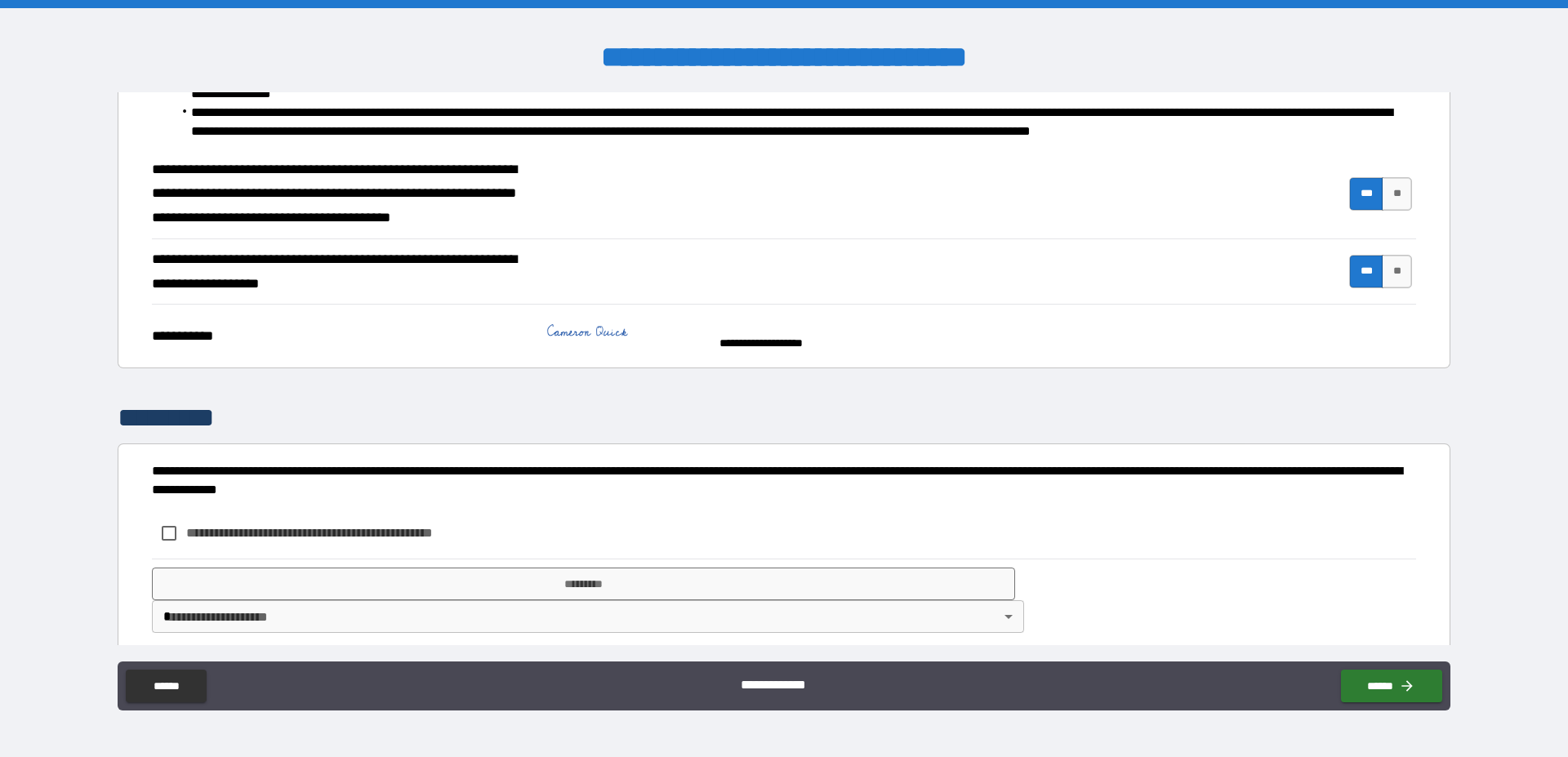 scroll, scrollTop: 1528, scrollLeft: 0, axis: vertical 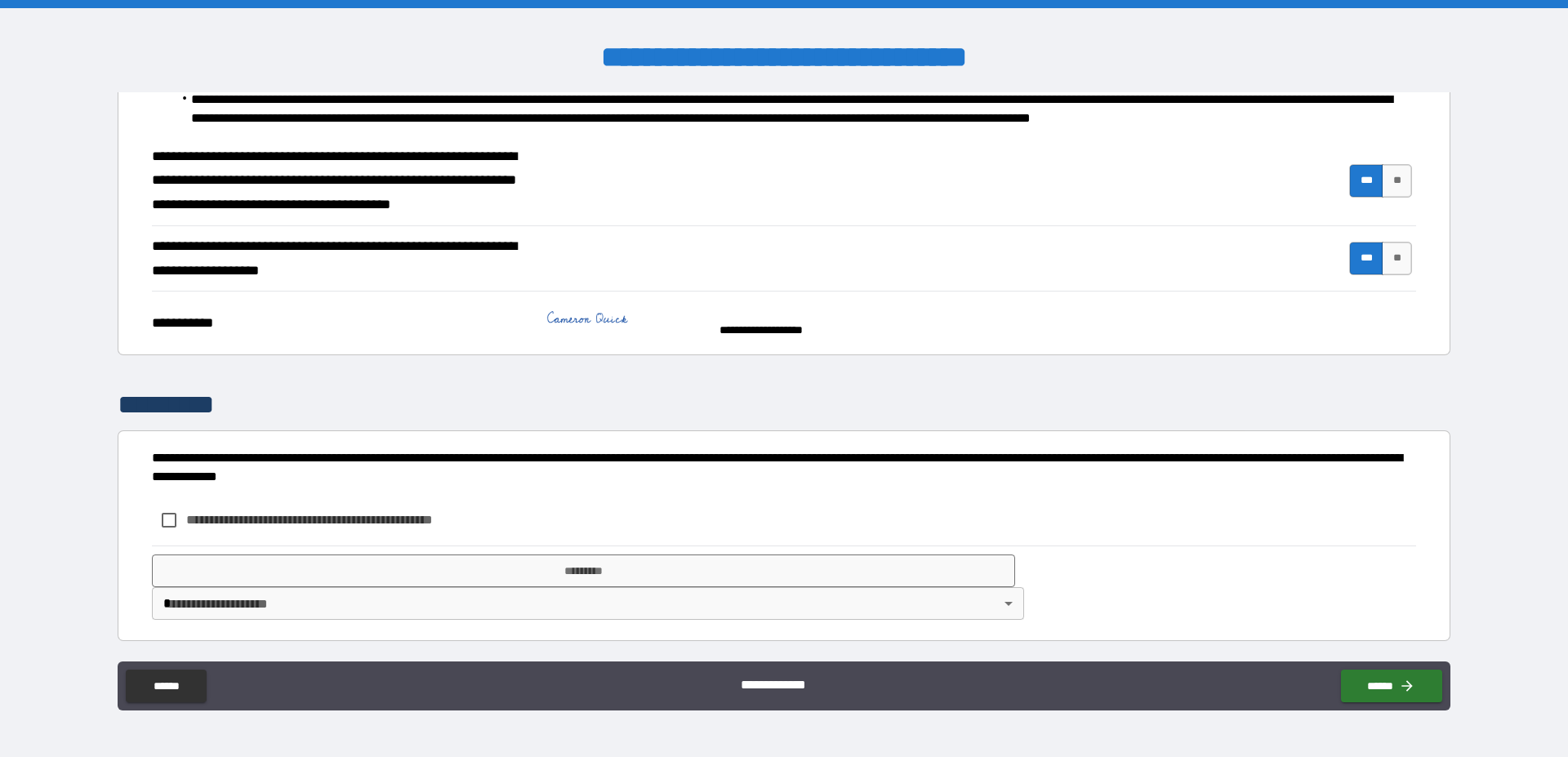 click on "**********" at bounding box center [336, 519] 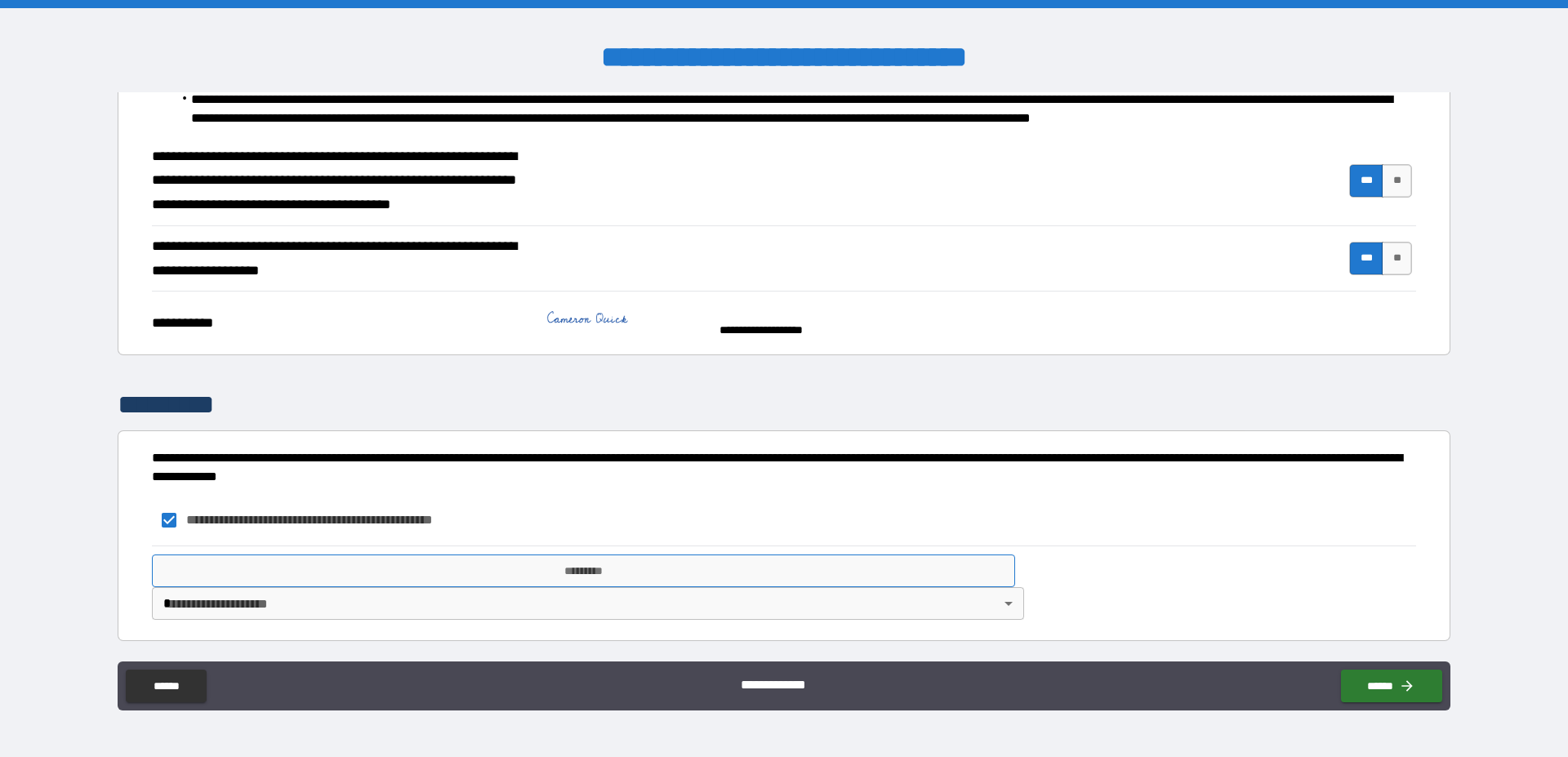 click on "*********" at bounding box center (583, 571) 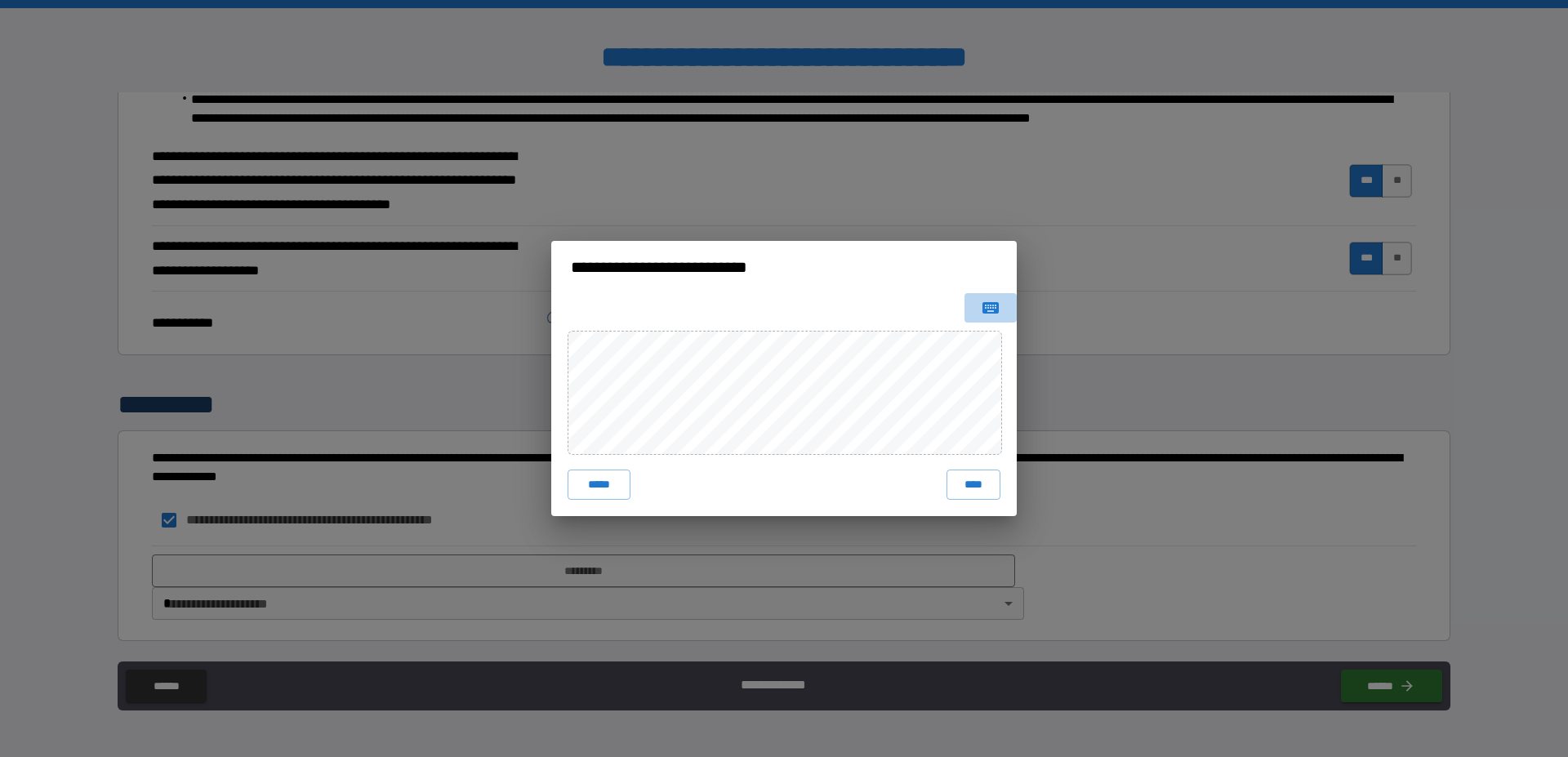 click 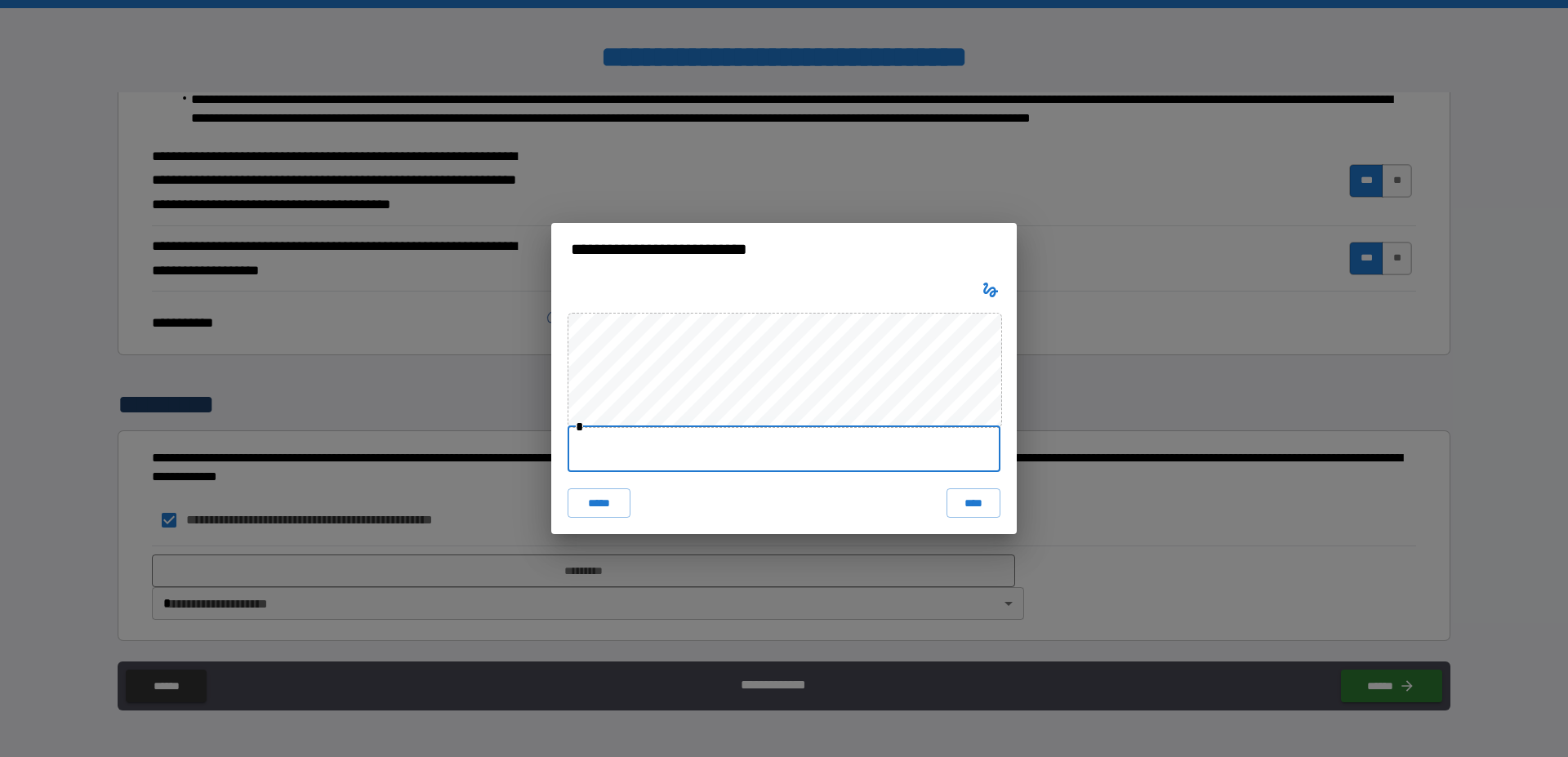 click at bounding box center [784, 449] 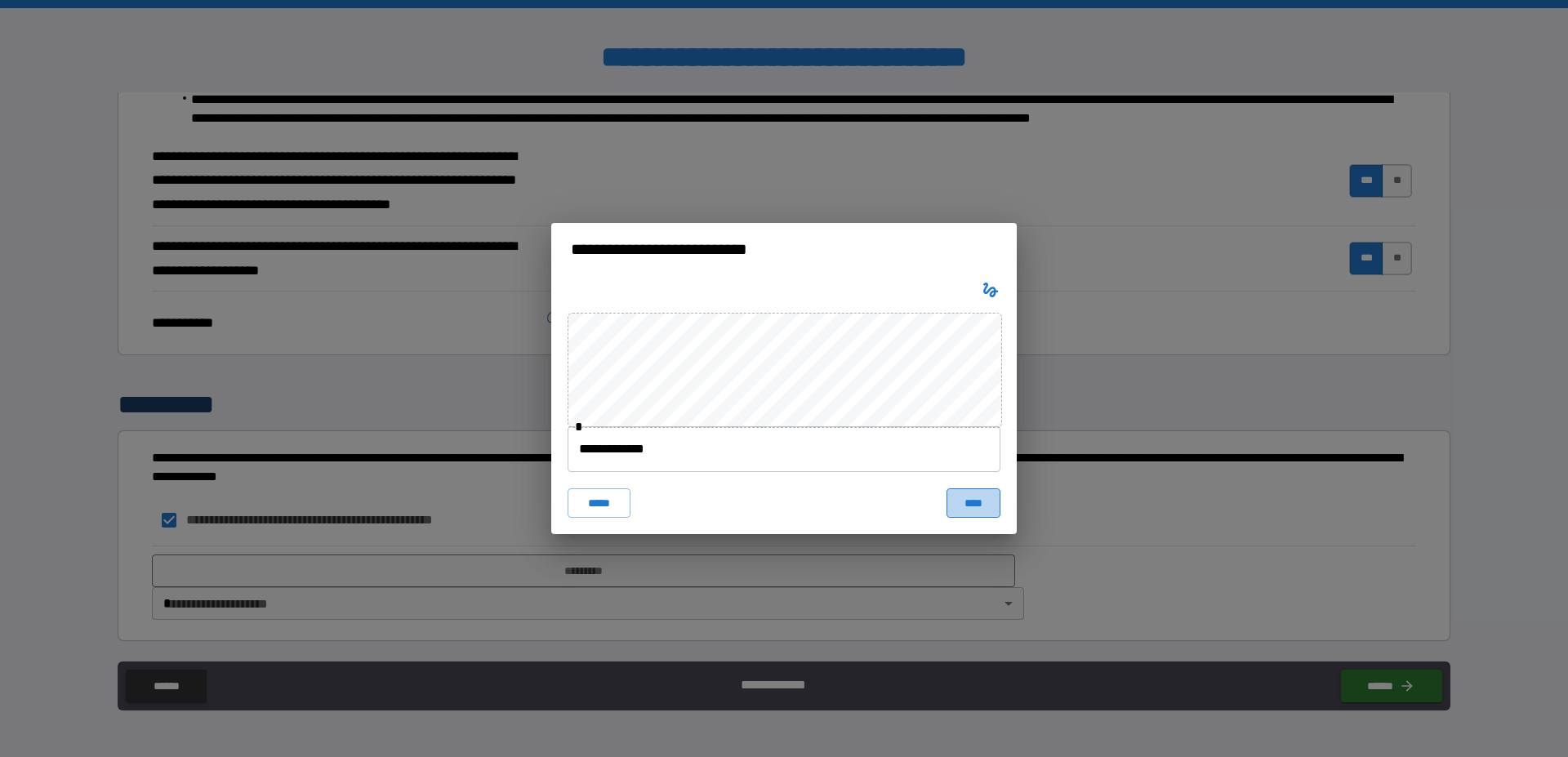 click on "****" at bounding box center [973, 503] 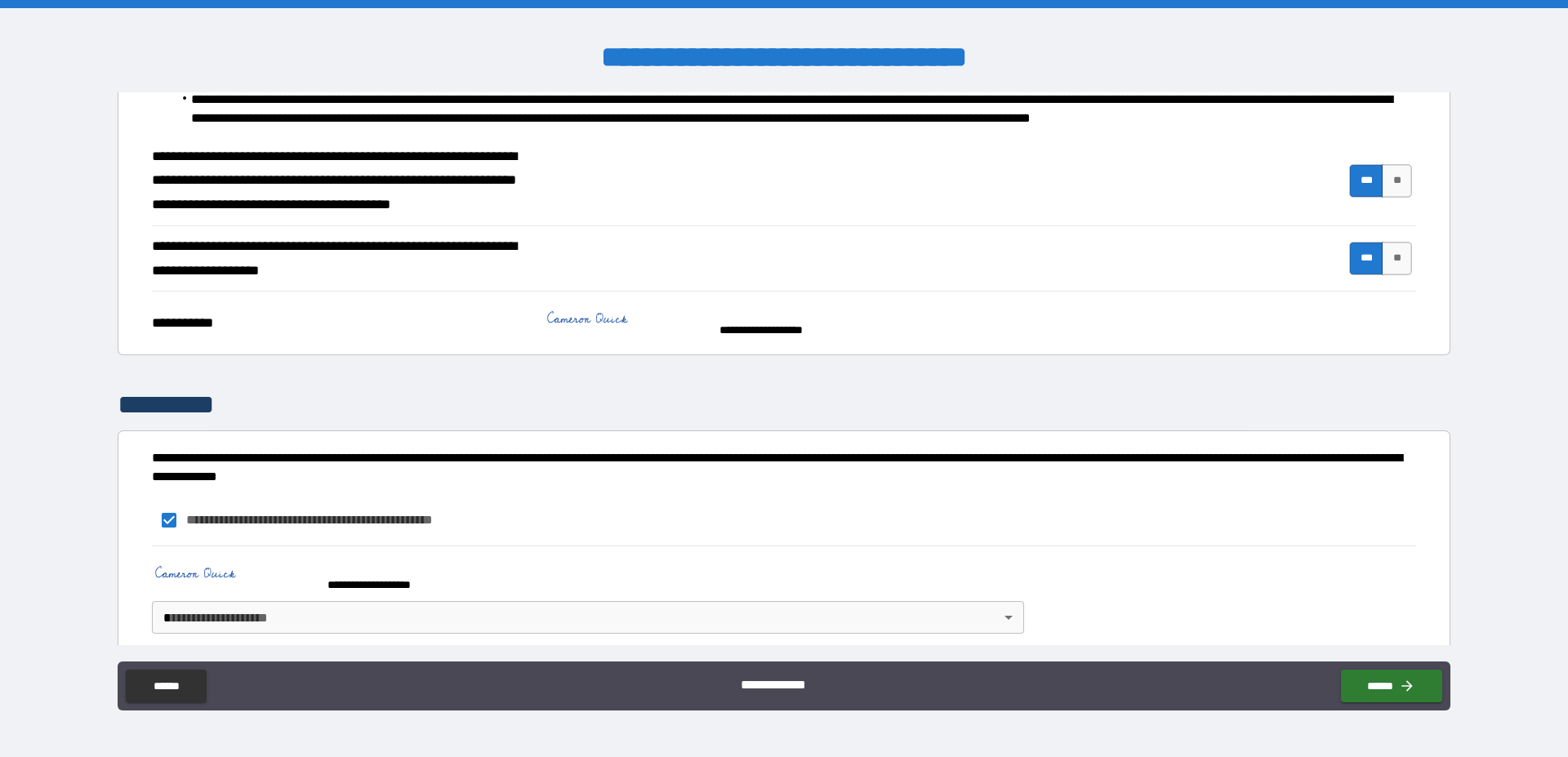 click on "**********" at bounding box center [784, 378] 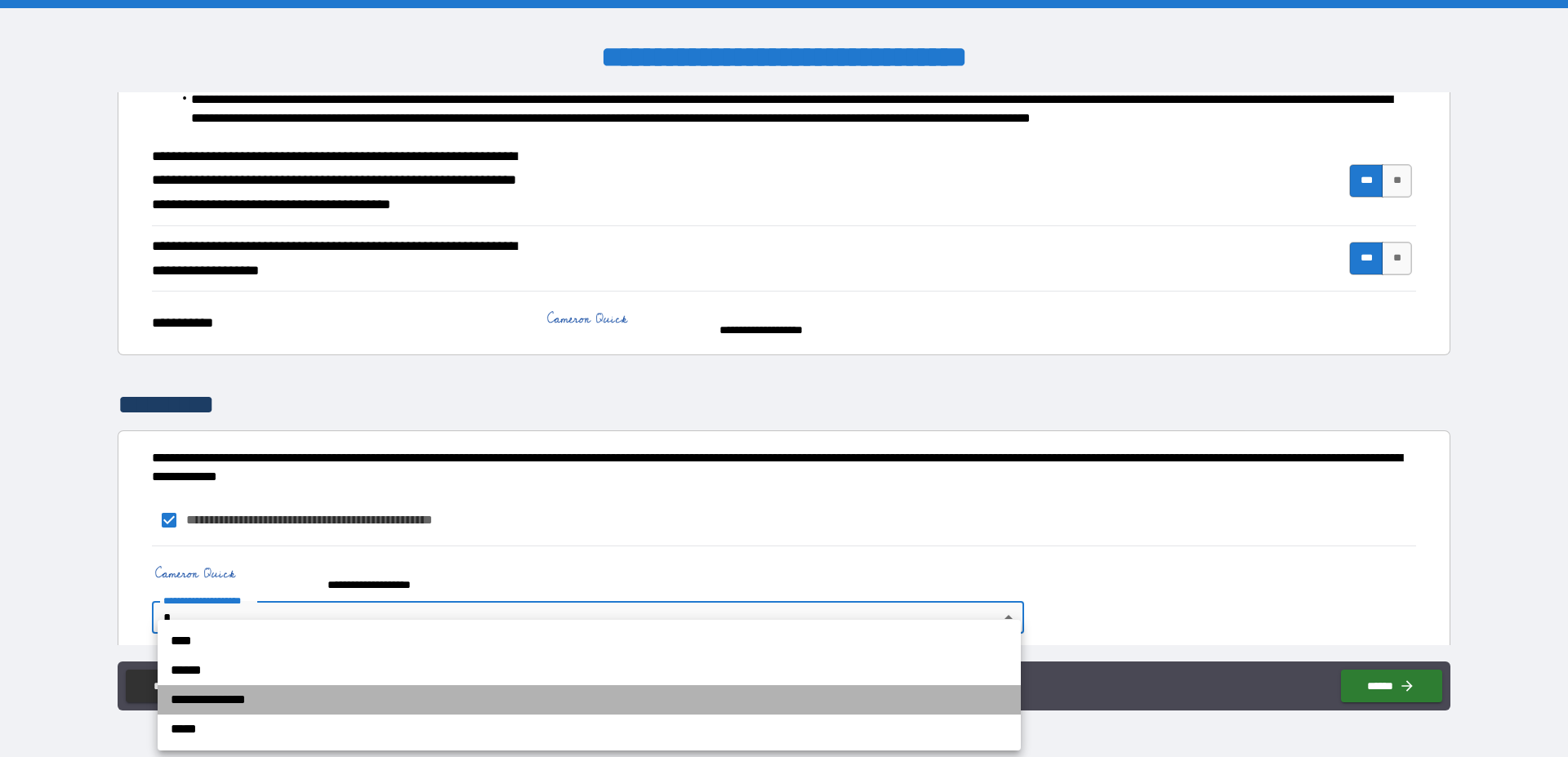 click on "**********" at bounding box center [589, 700] 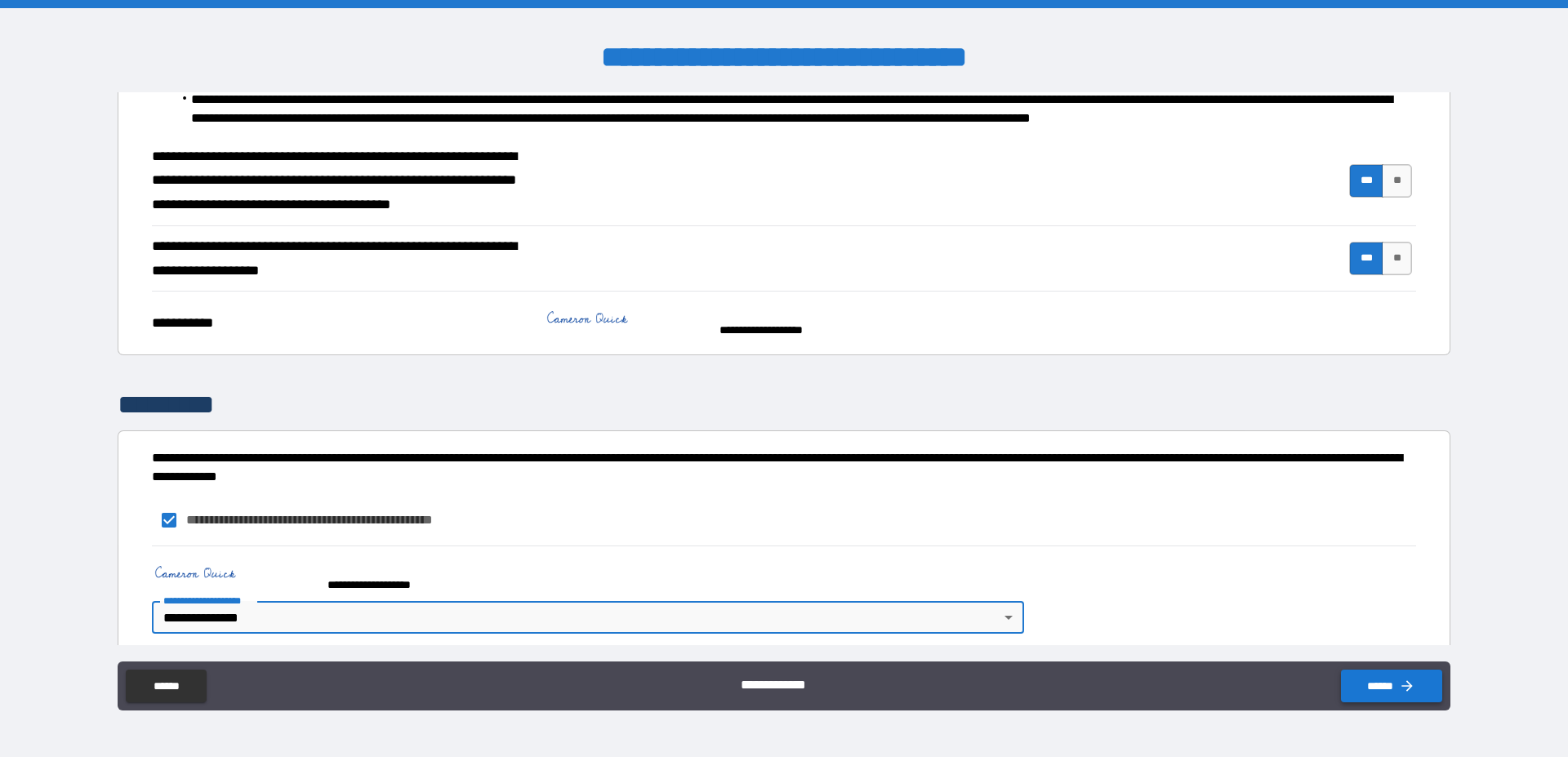 click on "******" at bounding box center [1392, 686] 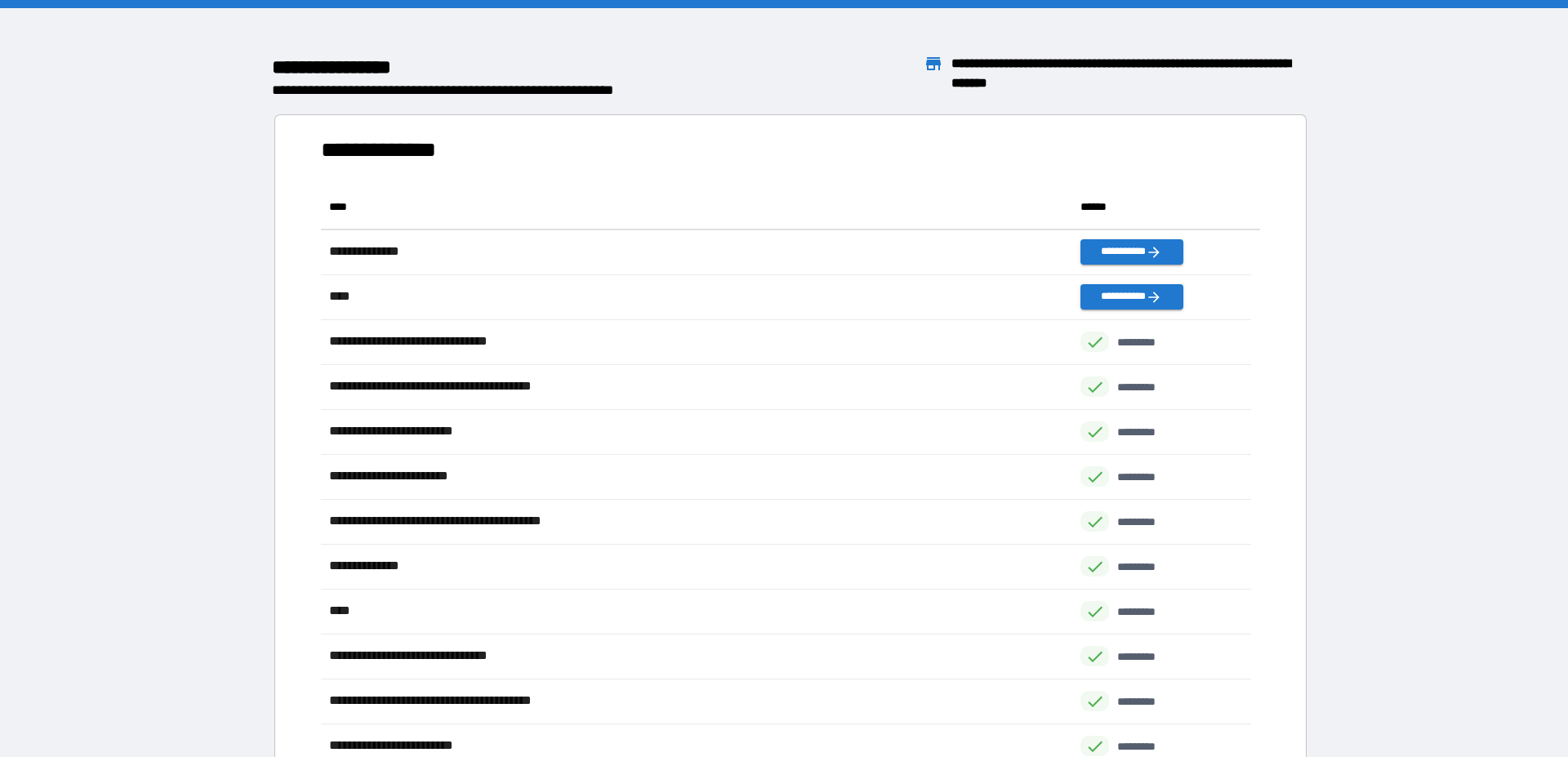 scroll, scrollTop: 661, scrollLeft: 916, axis: both 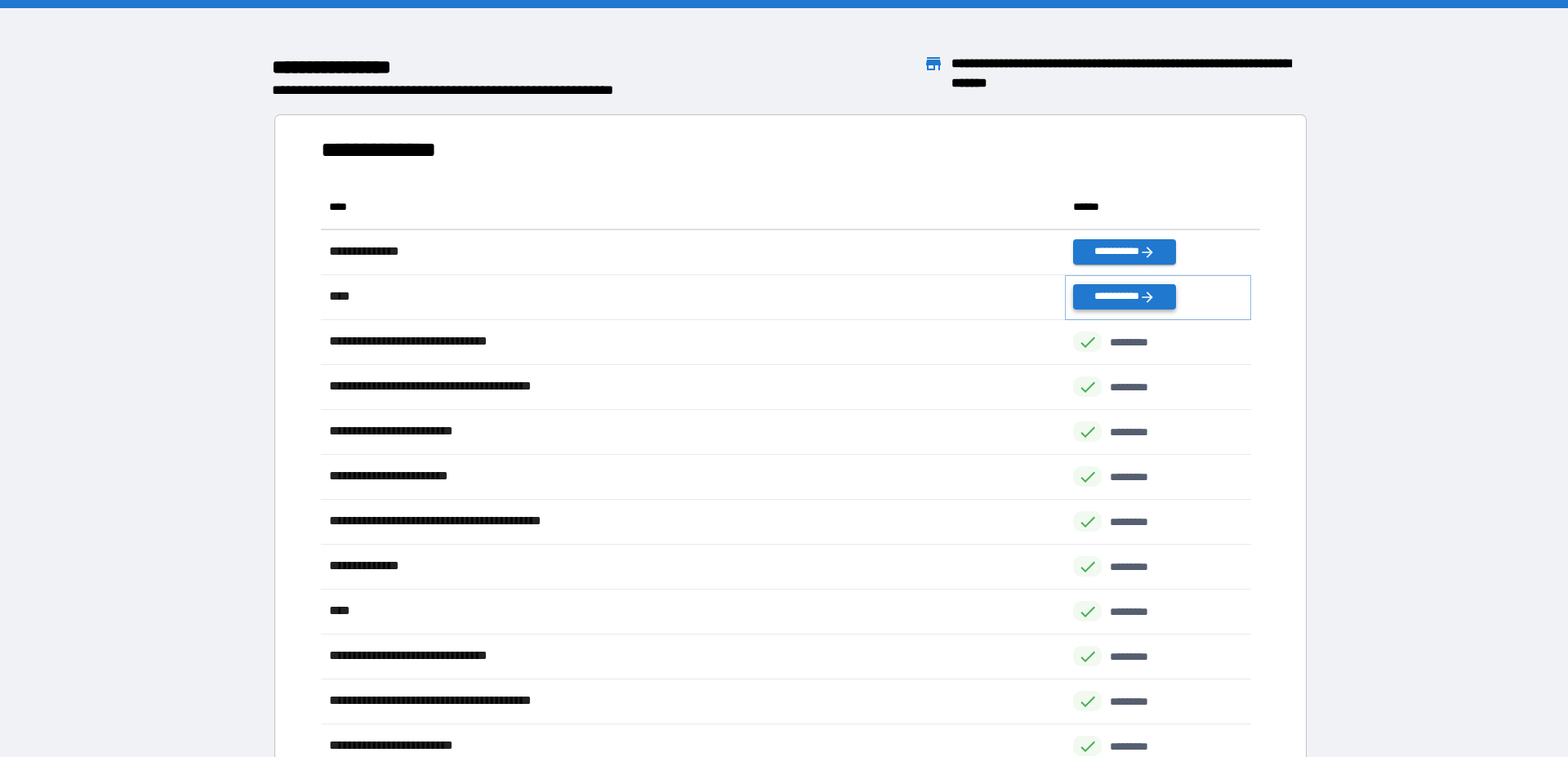 click on "**********" at bounding box center (1125, 296) 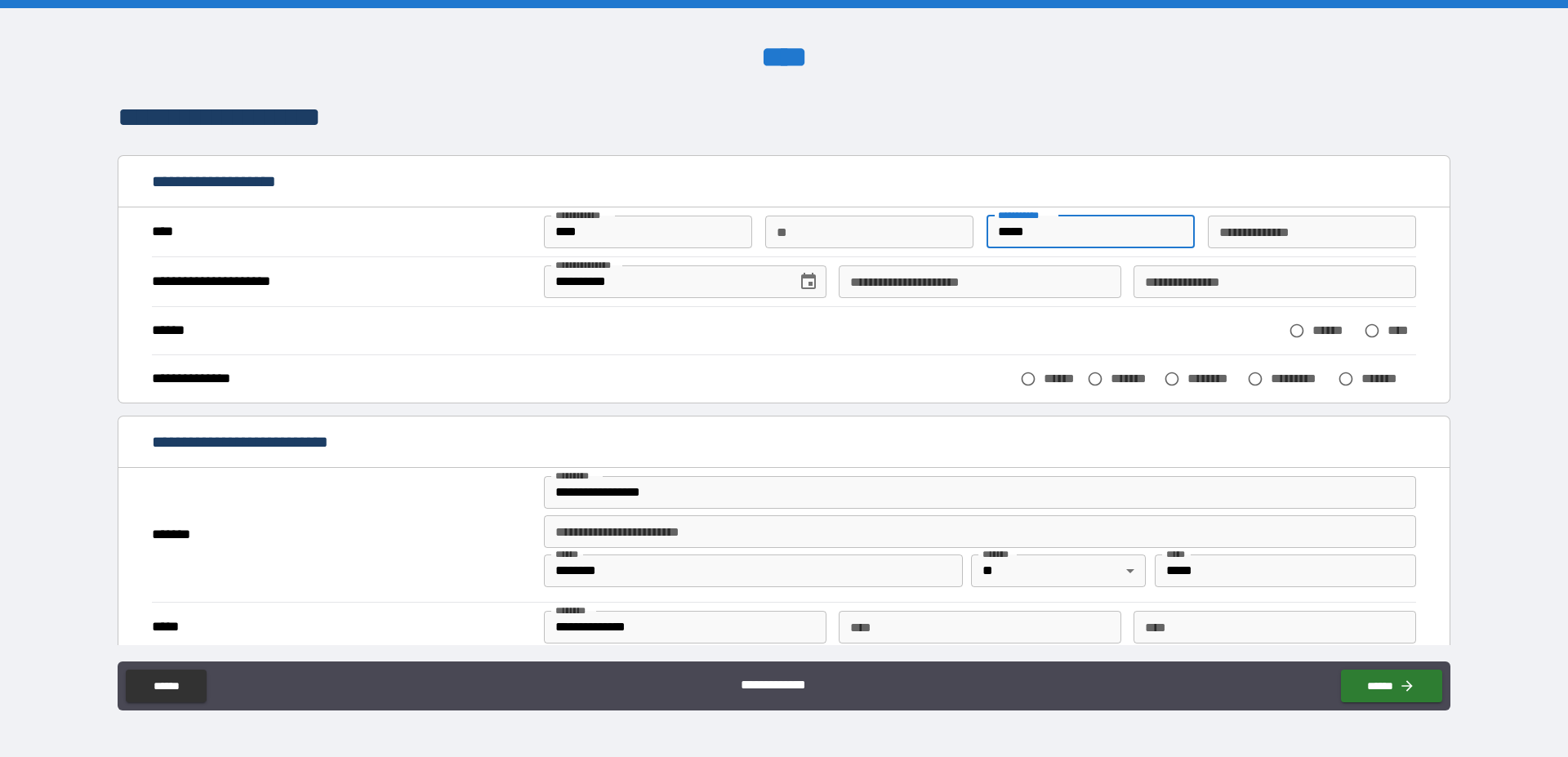 drag, startPoint x: 1076, startPoint y: 235, endPoint x: 993, endPoint y: 231, distance: 83.09633 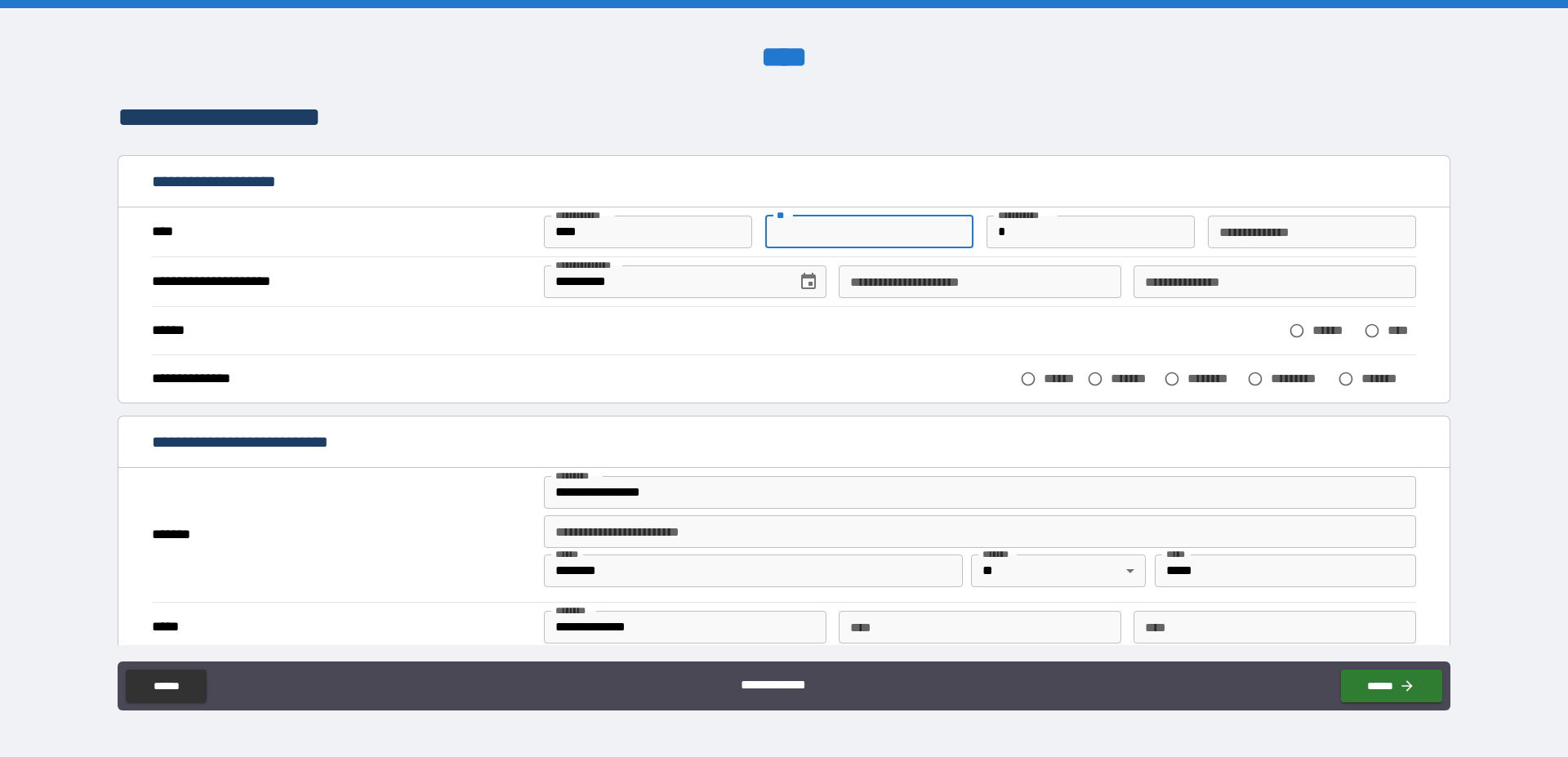 click on "**" at bounding box center [870, 232] 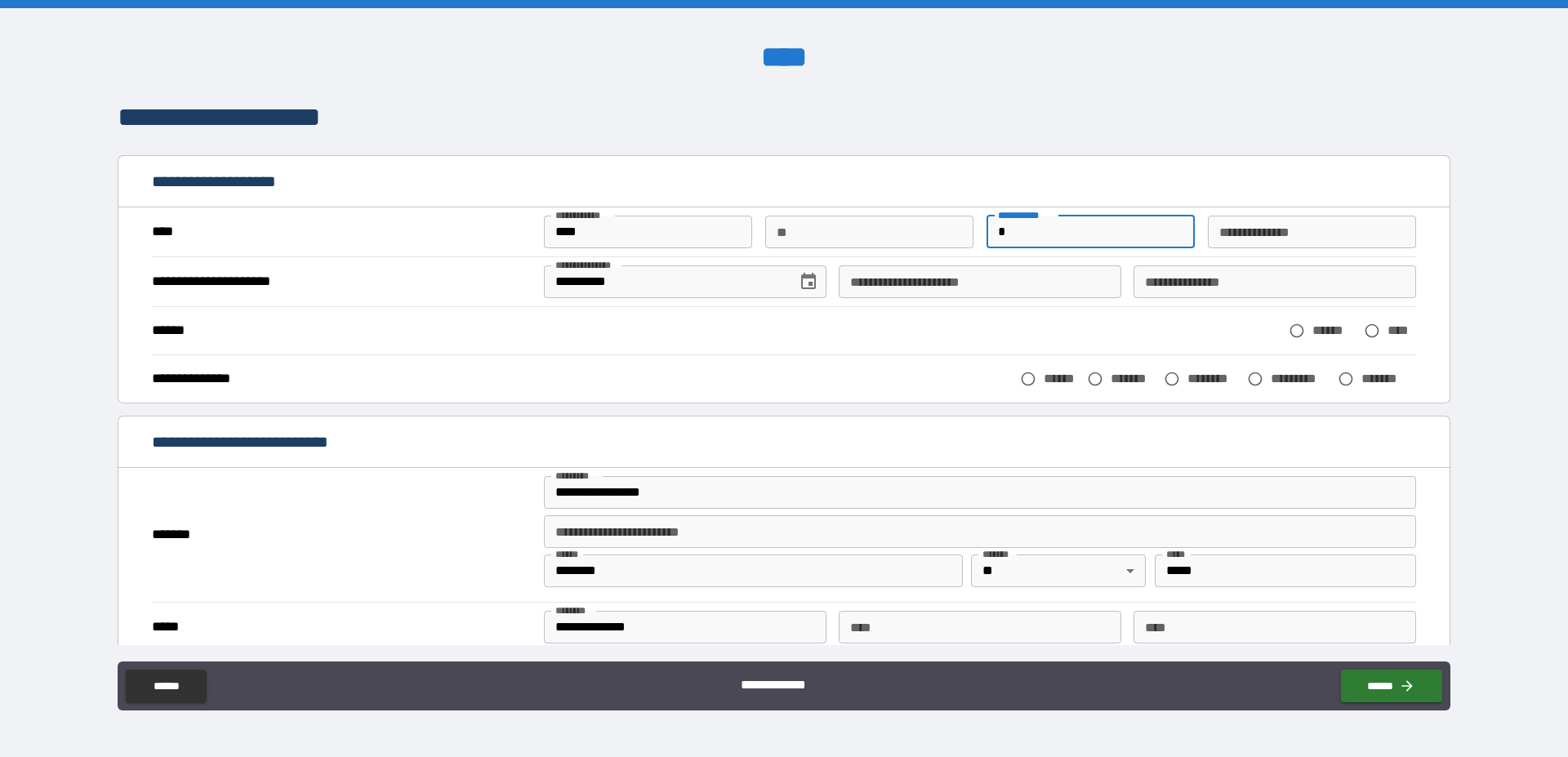 click on "*" at bounding box center (1091, 232) 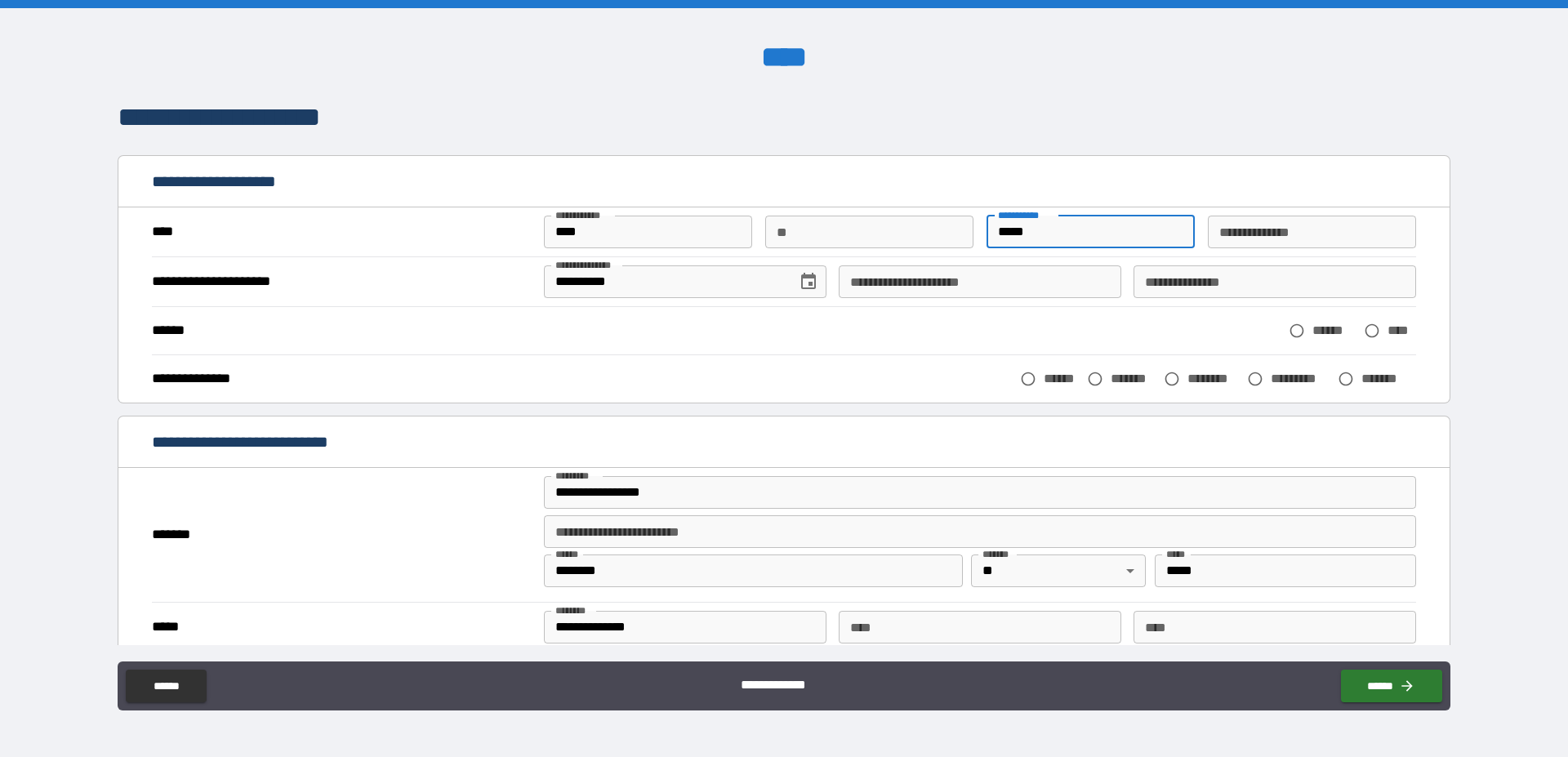 drag, startPoint x: 743, startPoint y: 321, endPoint x: 728, endPoint y: 332, distance: 18.601075 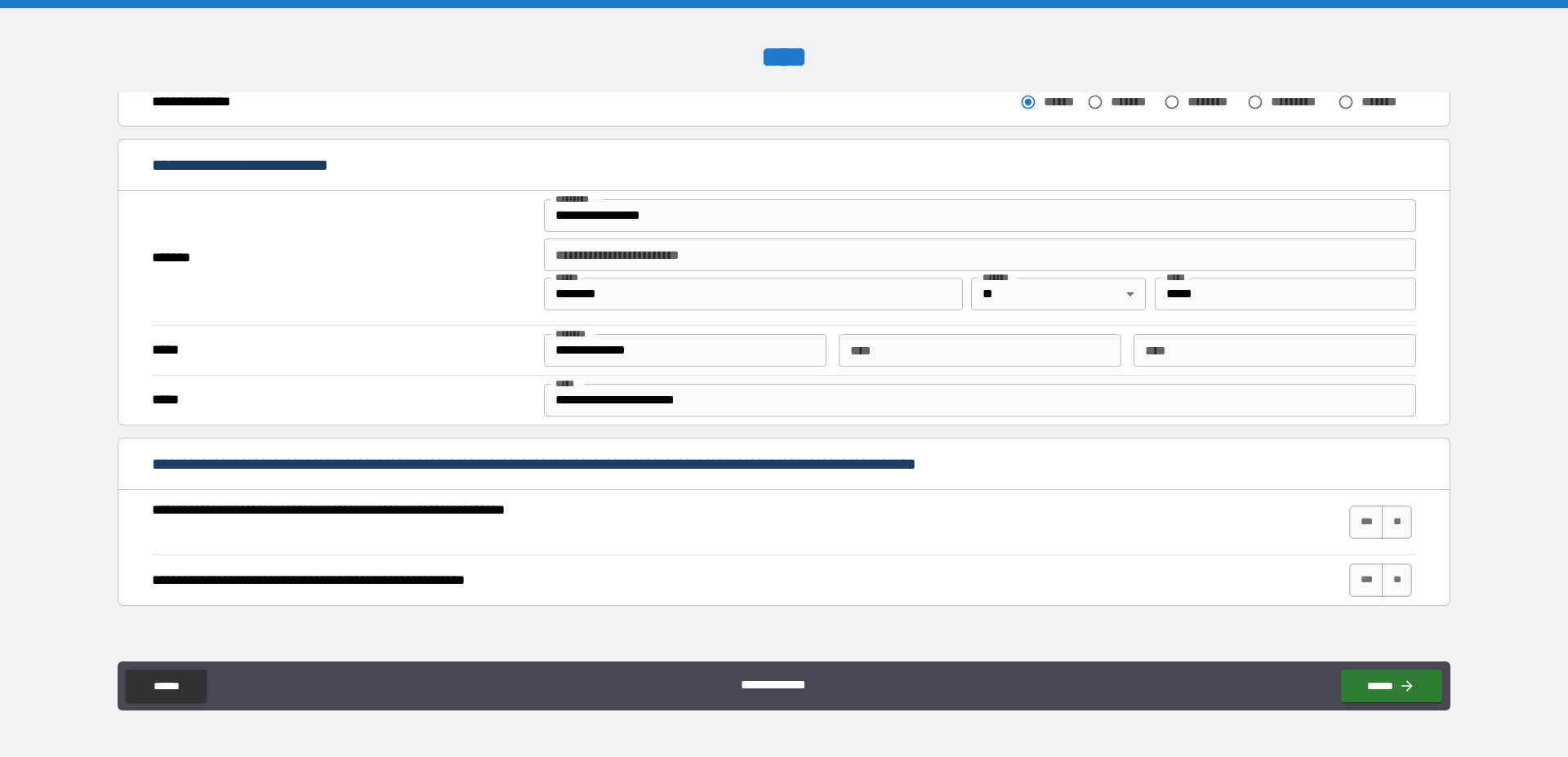 scroll, scrollTop: 372, scrollLeft: 0, axis: vertical 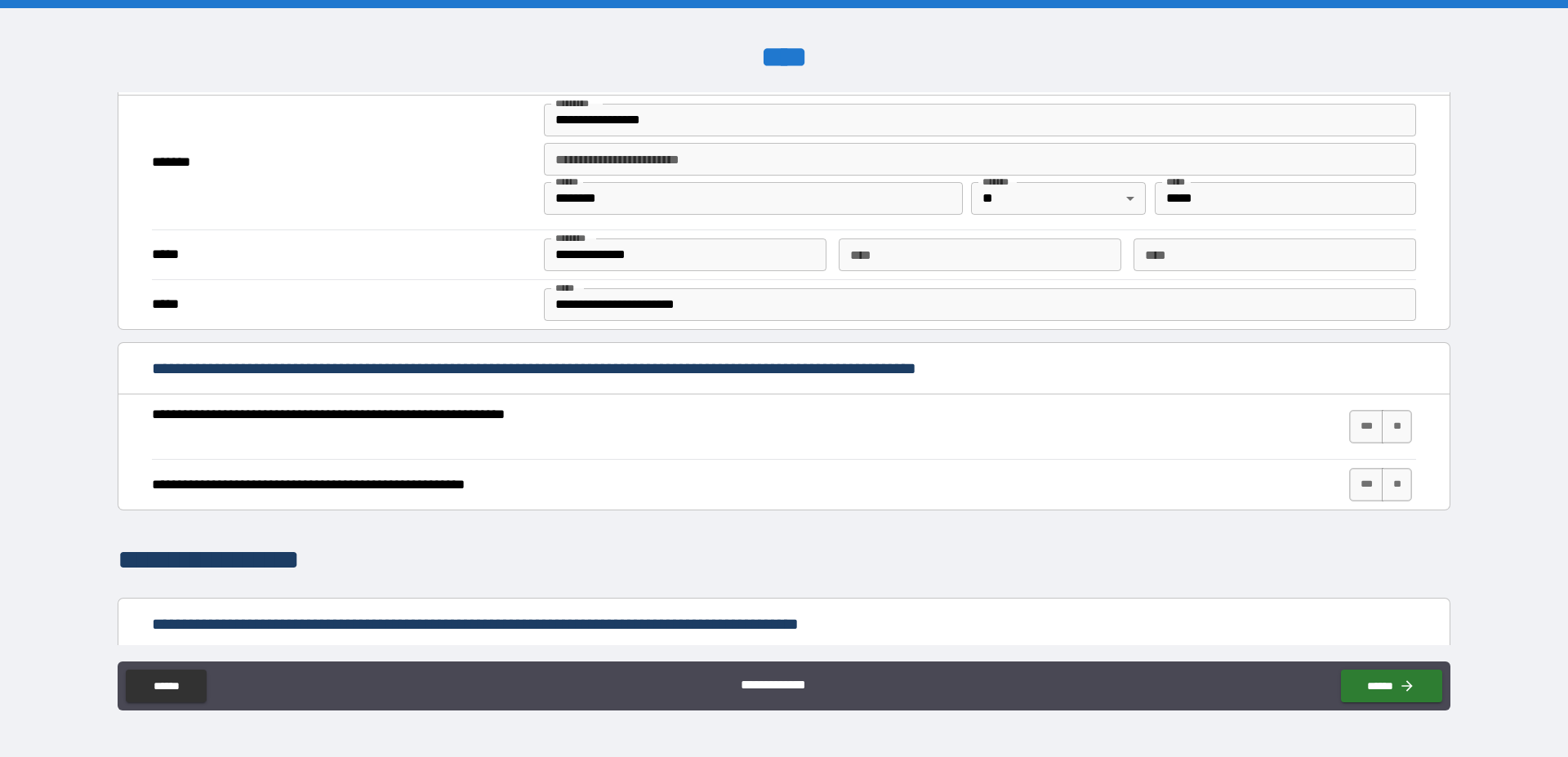 drag, startPoint x: 1329, startPoint y: 412, endPoint x: 1336, endPoint y: 423, distance: 13.038405 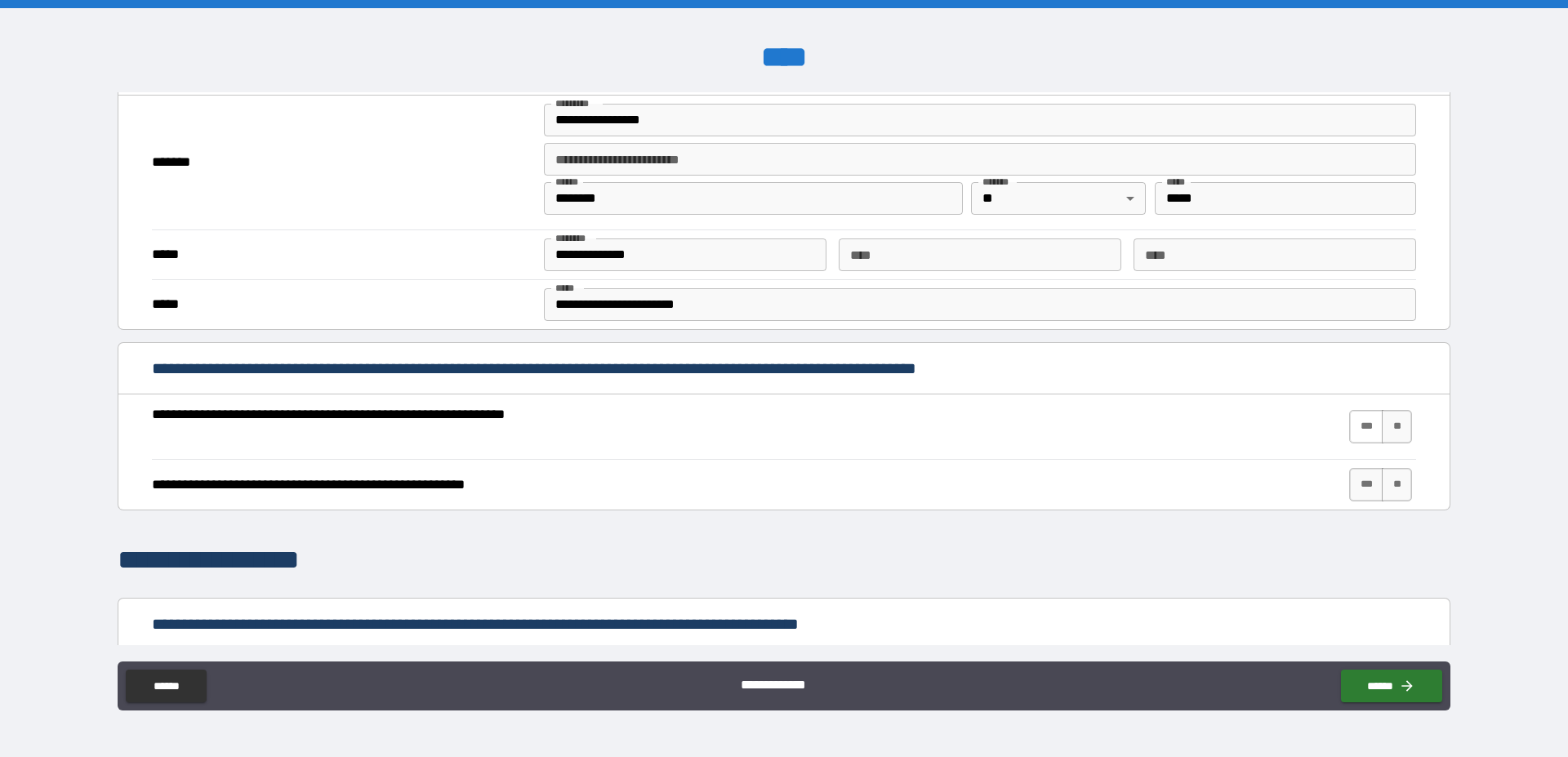 drag, startPoint x: 1336, startPoint y: 423, endPoint x: 1344, endPoint y: 437, distance: 16.124515 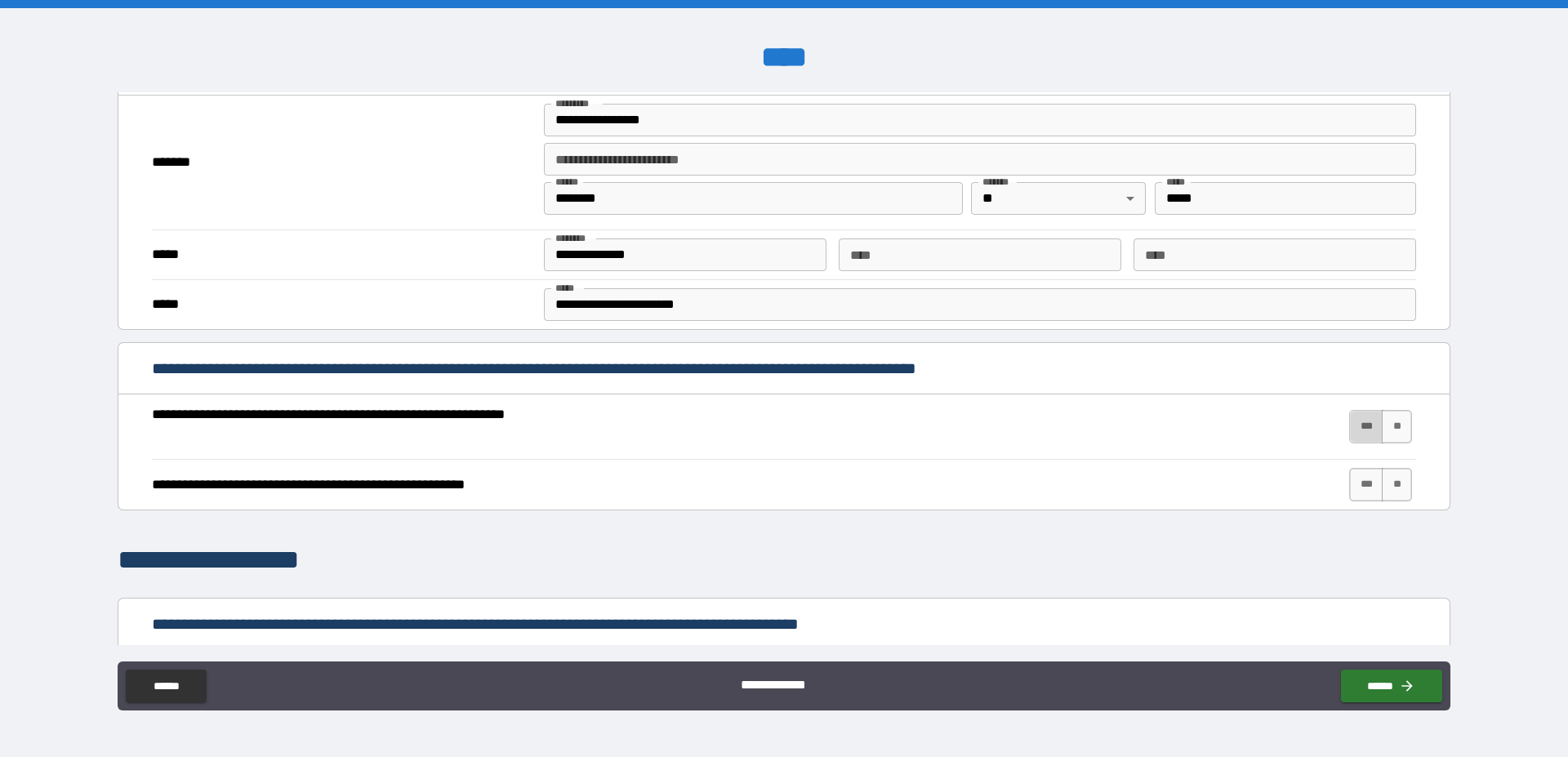 click on "***" at bounding box center (1366, 426) 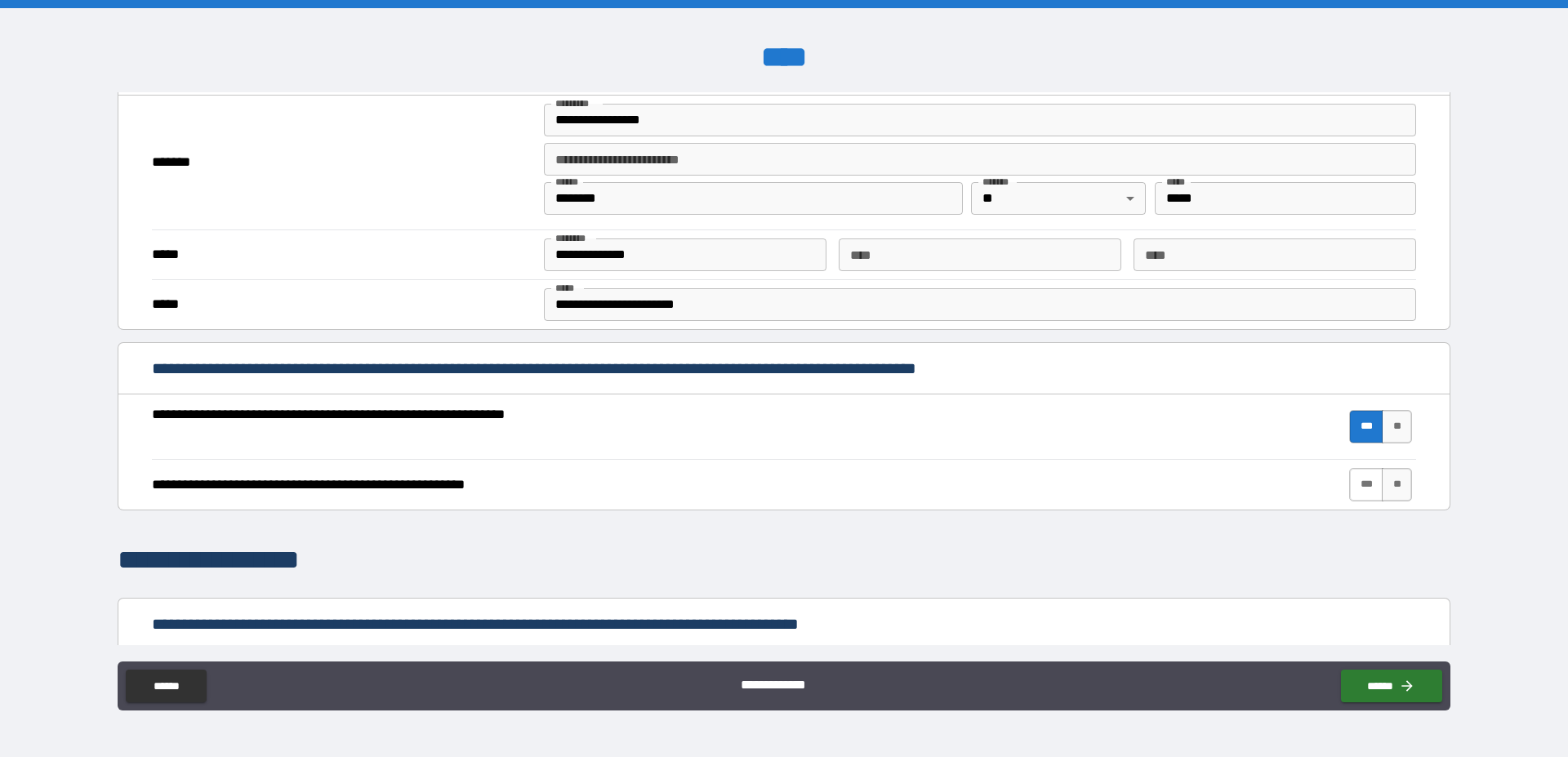 click on "***" at bounding box center [1366, 484] 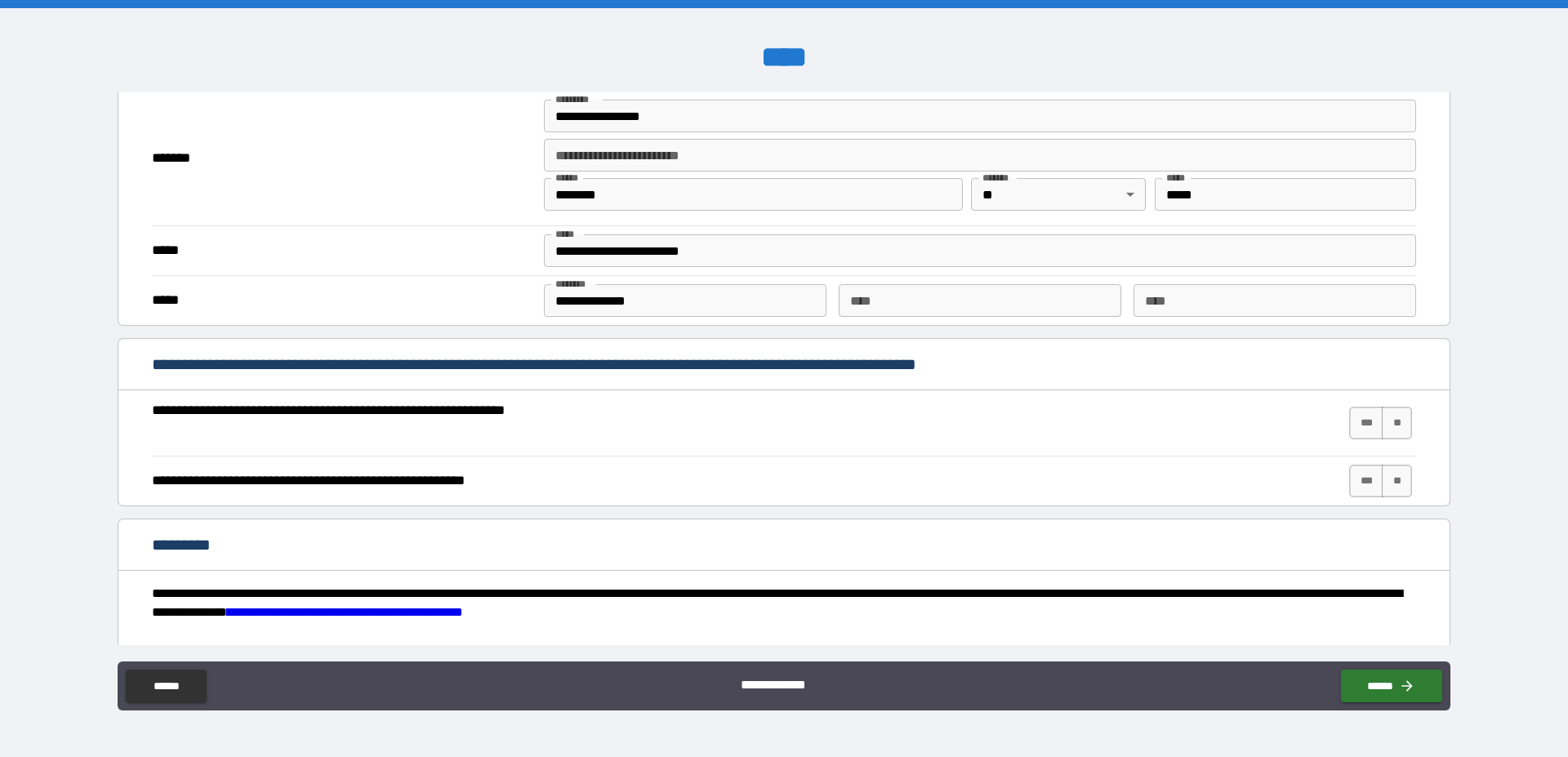 scroll, scrollTop: 1210, scrollLeft: 0, axis: vertical 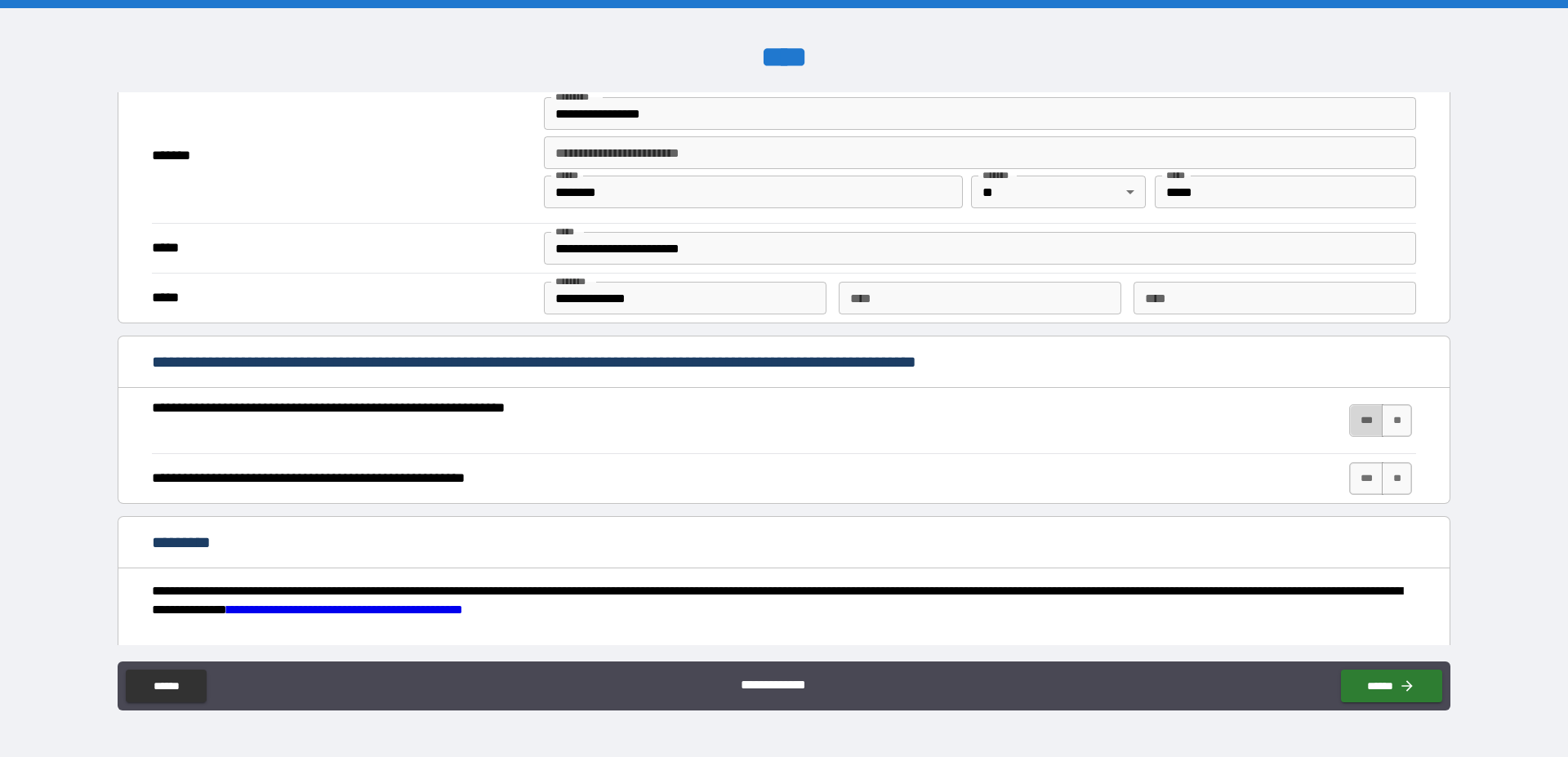 click on "***" at bounding box center [1366, 421] 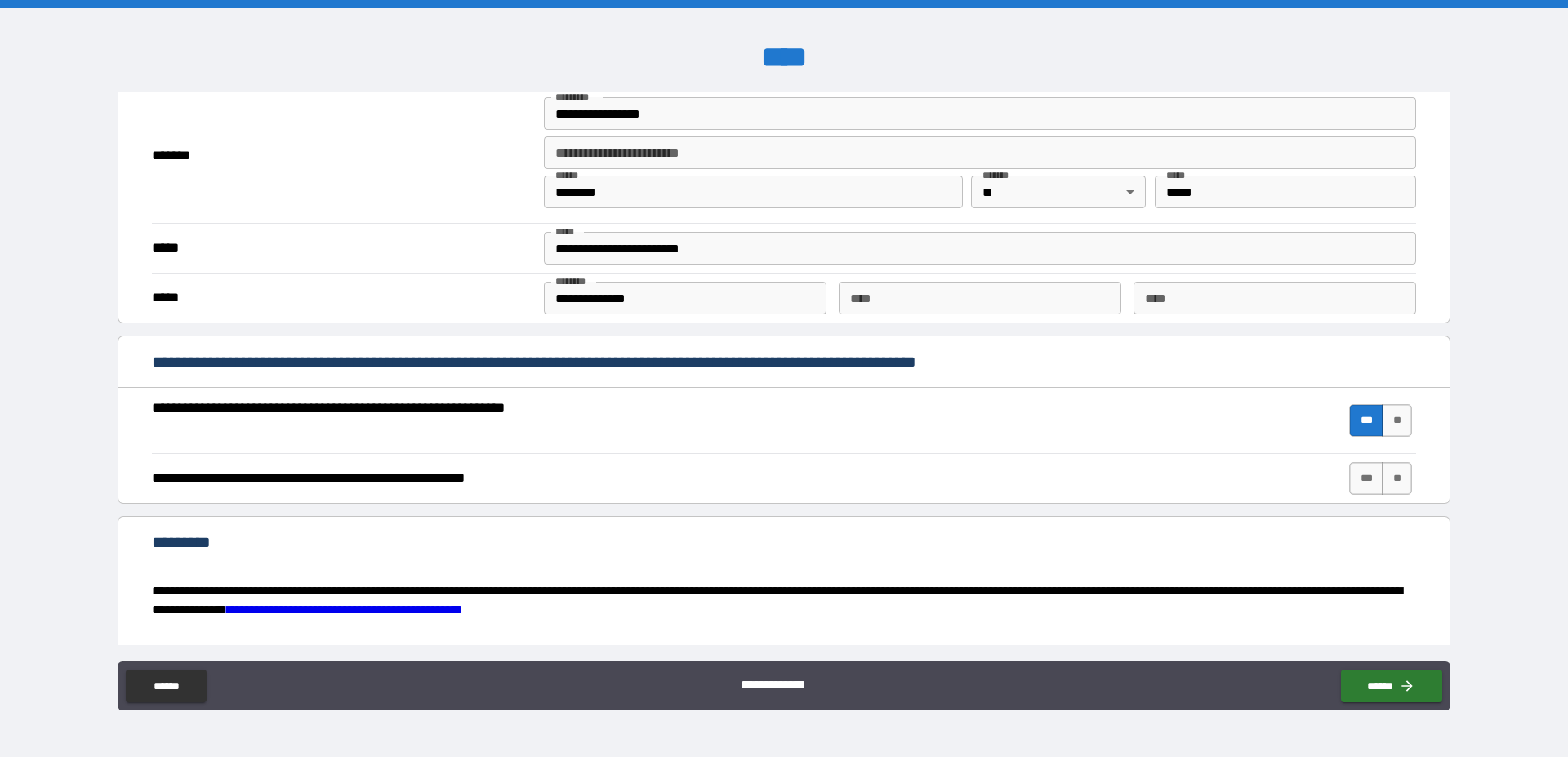 click on "**********" at bounding box center [784, 479] 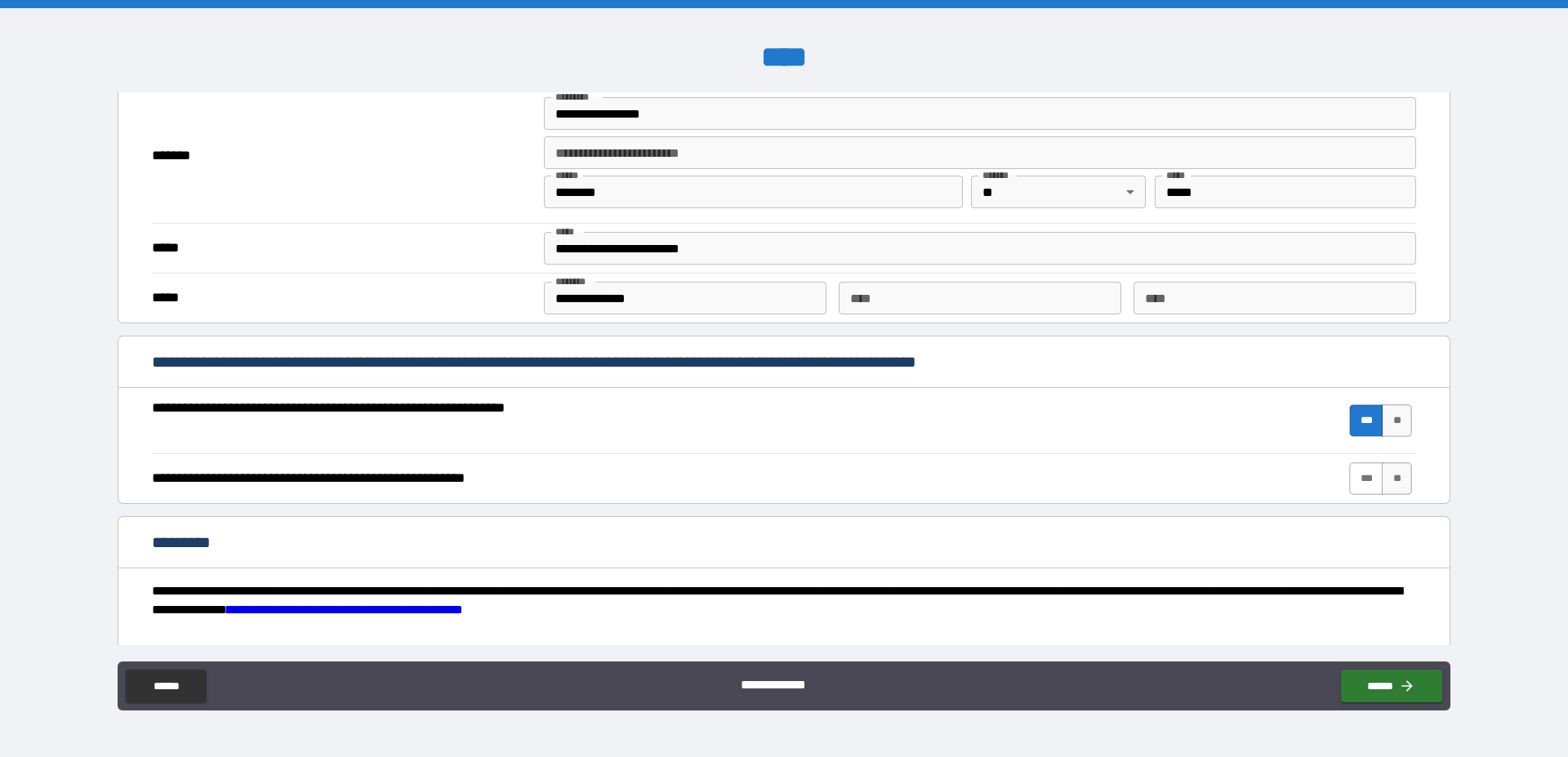 click on "***" at bounding box center [1366, 479] 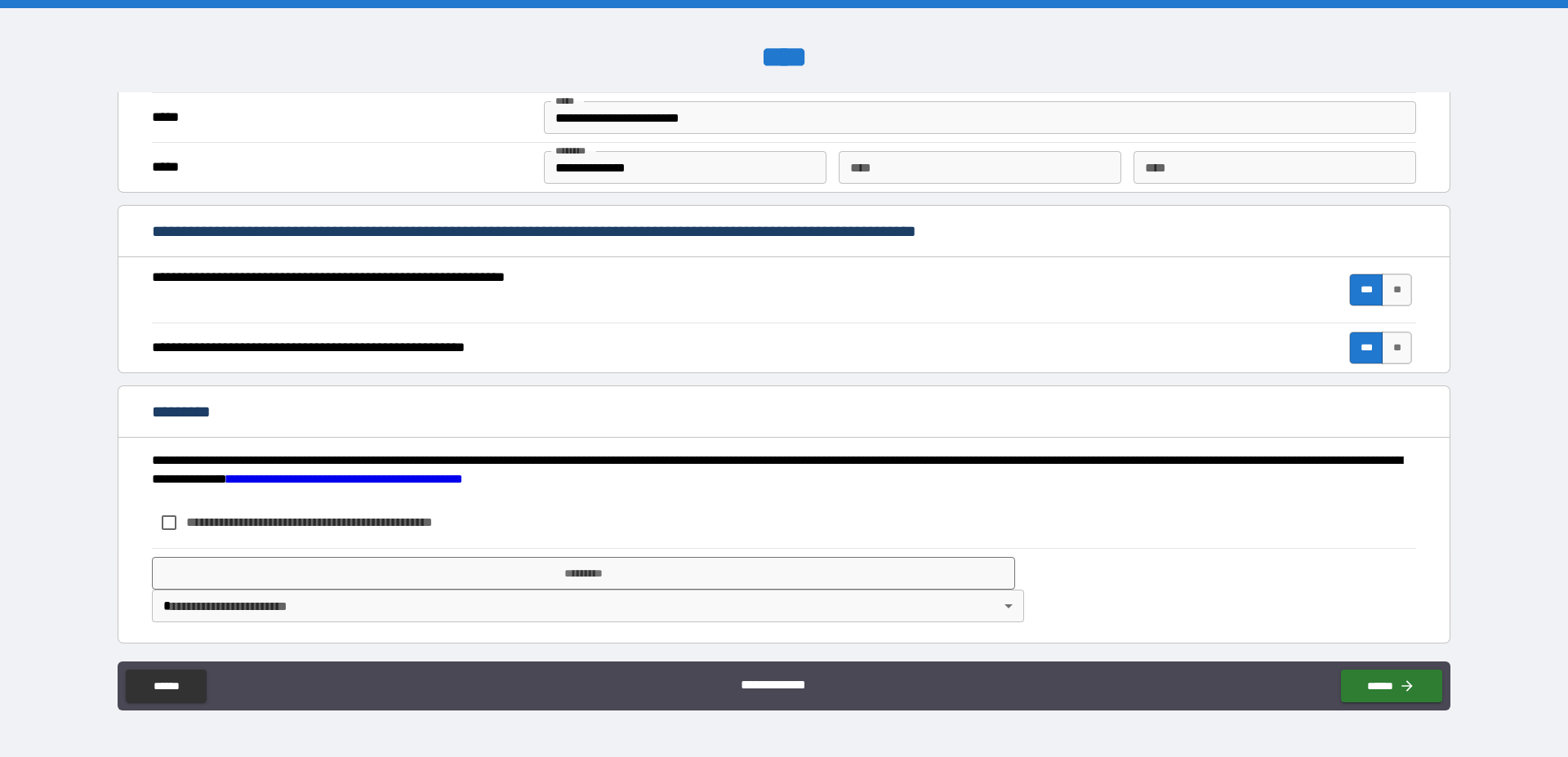 scroll, scrollTop: 1343, scrollLeft: 0, axis: vertical 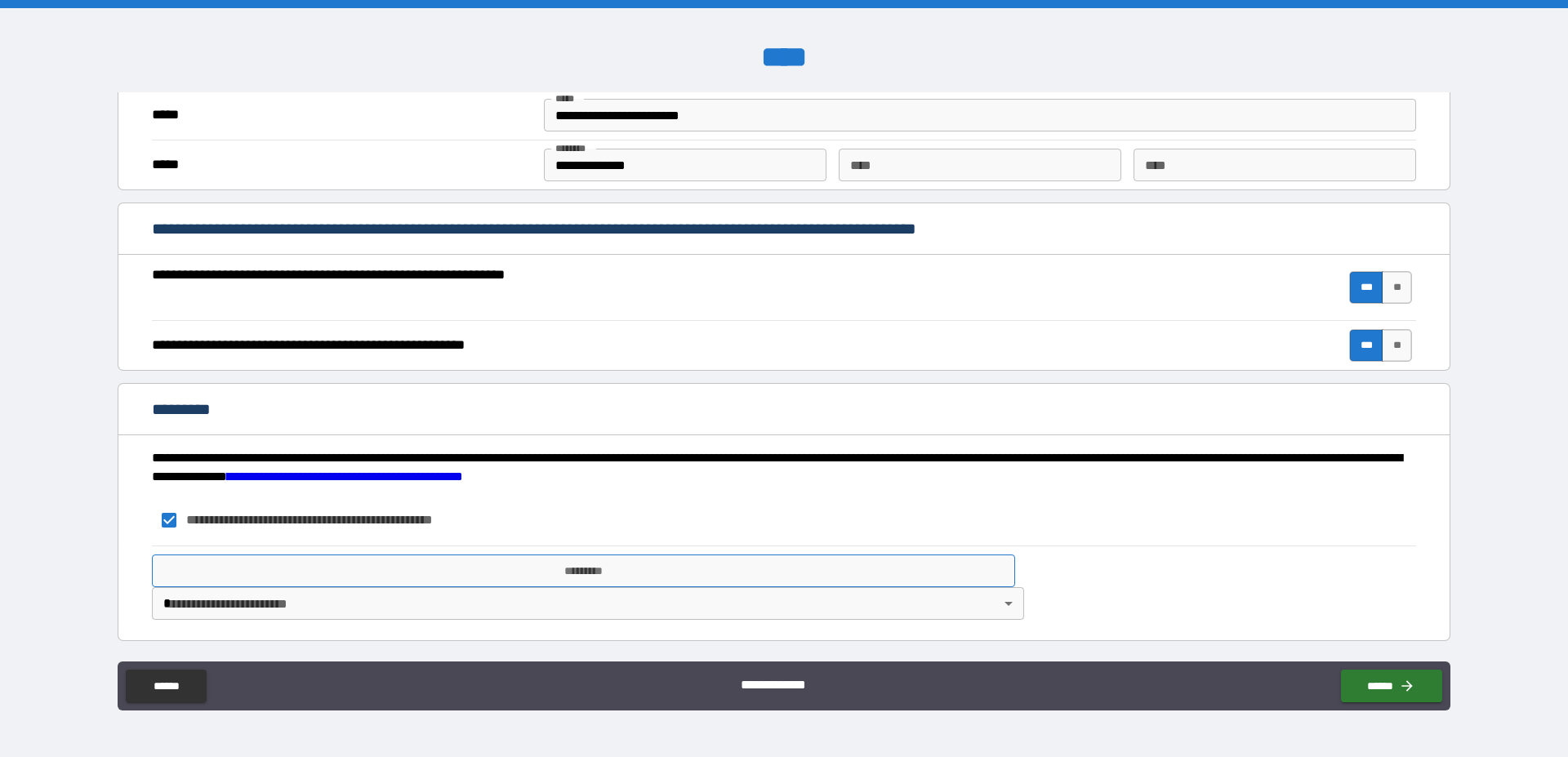 click on "*********" at bounding box center (583, 571) 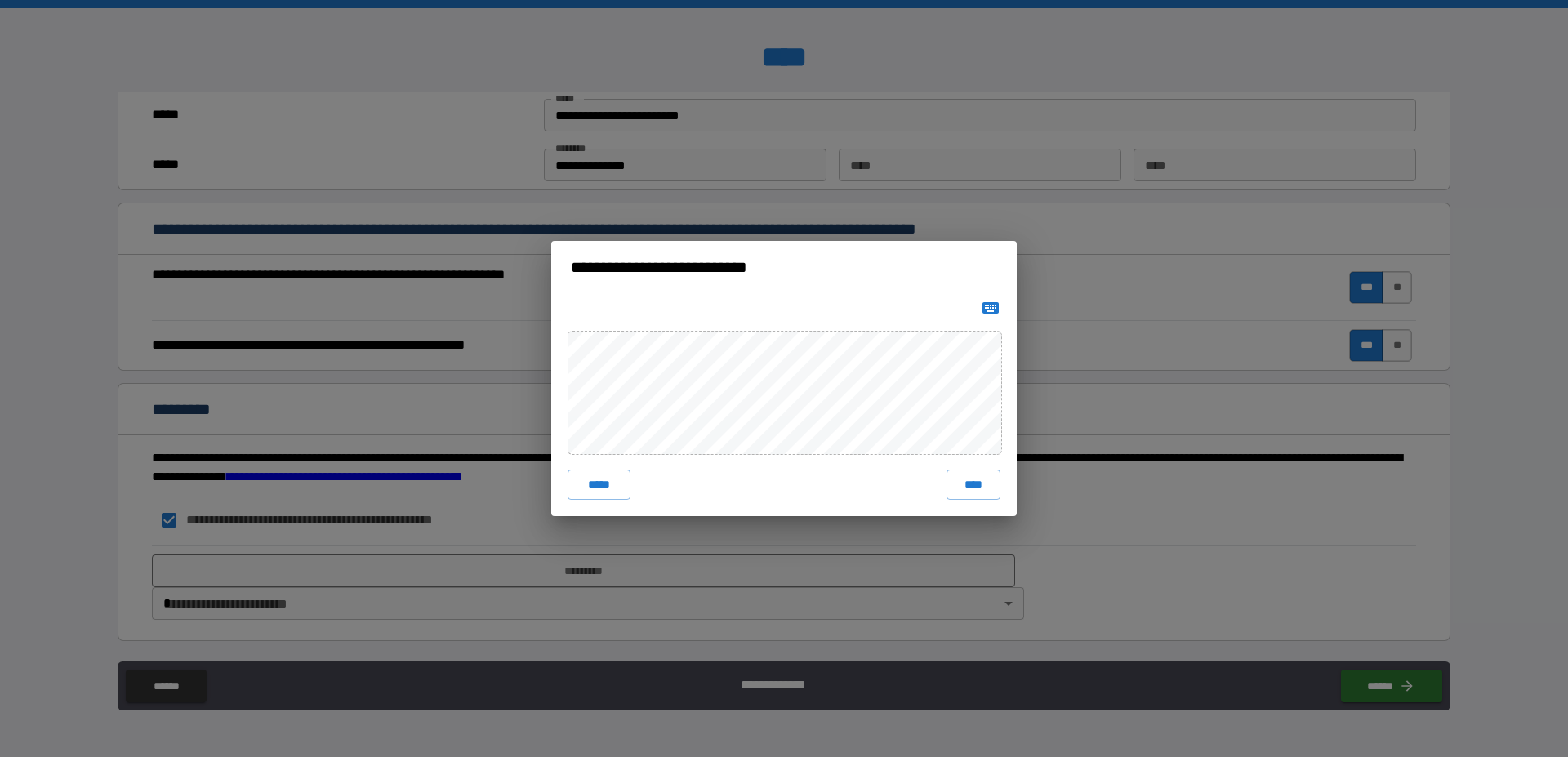 click at bounding box center (991, 308) 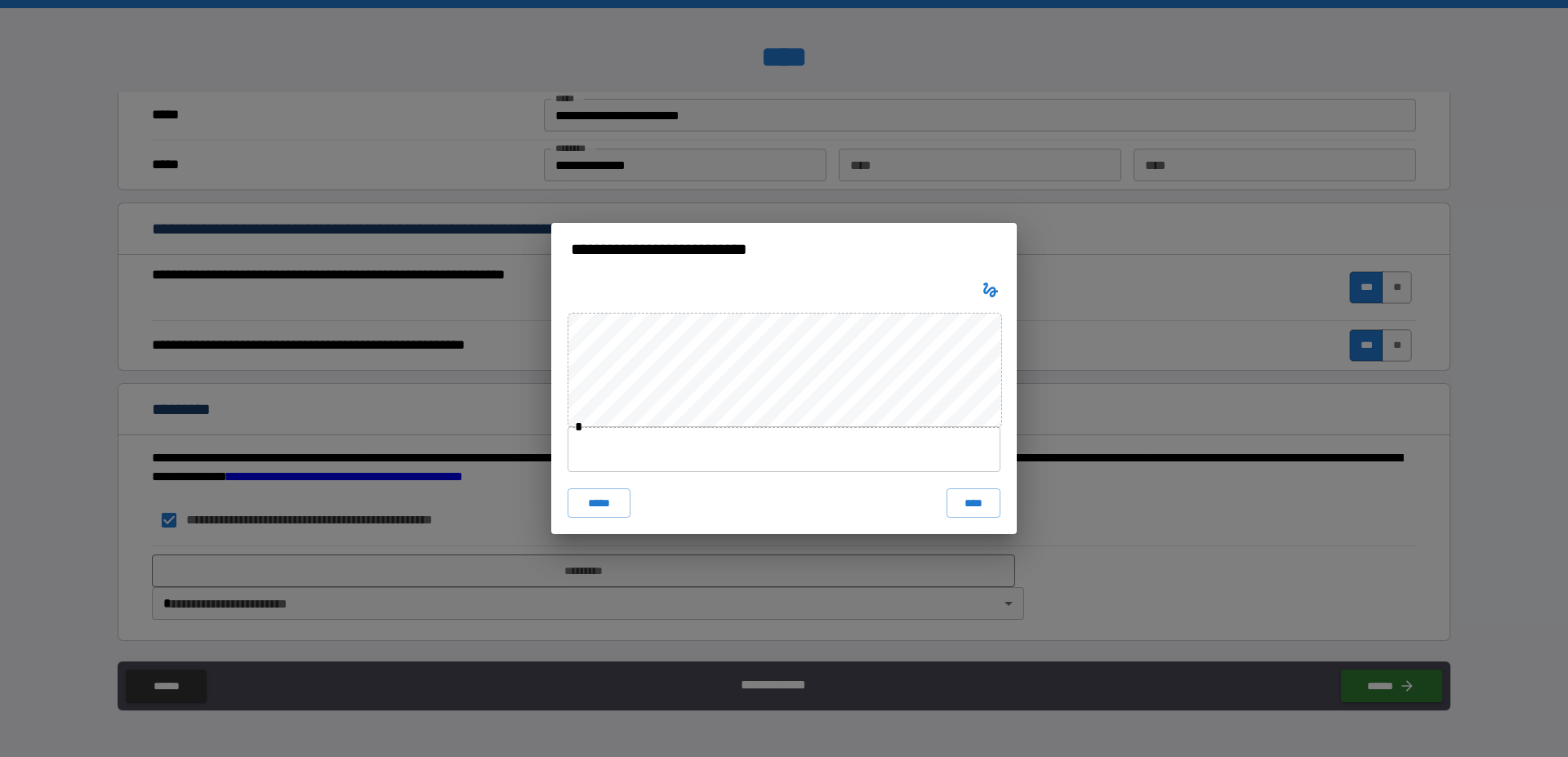 click at bounding box center (784, 449) 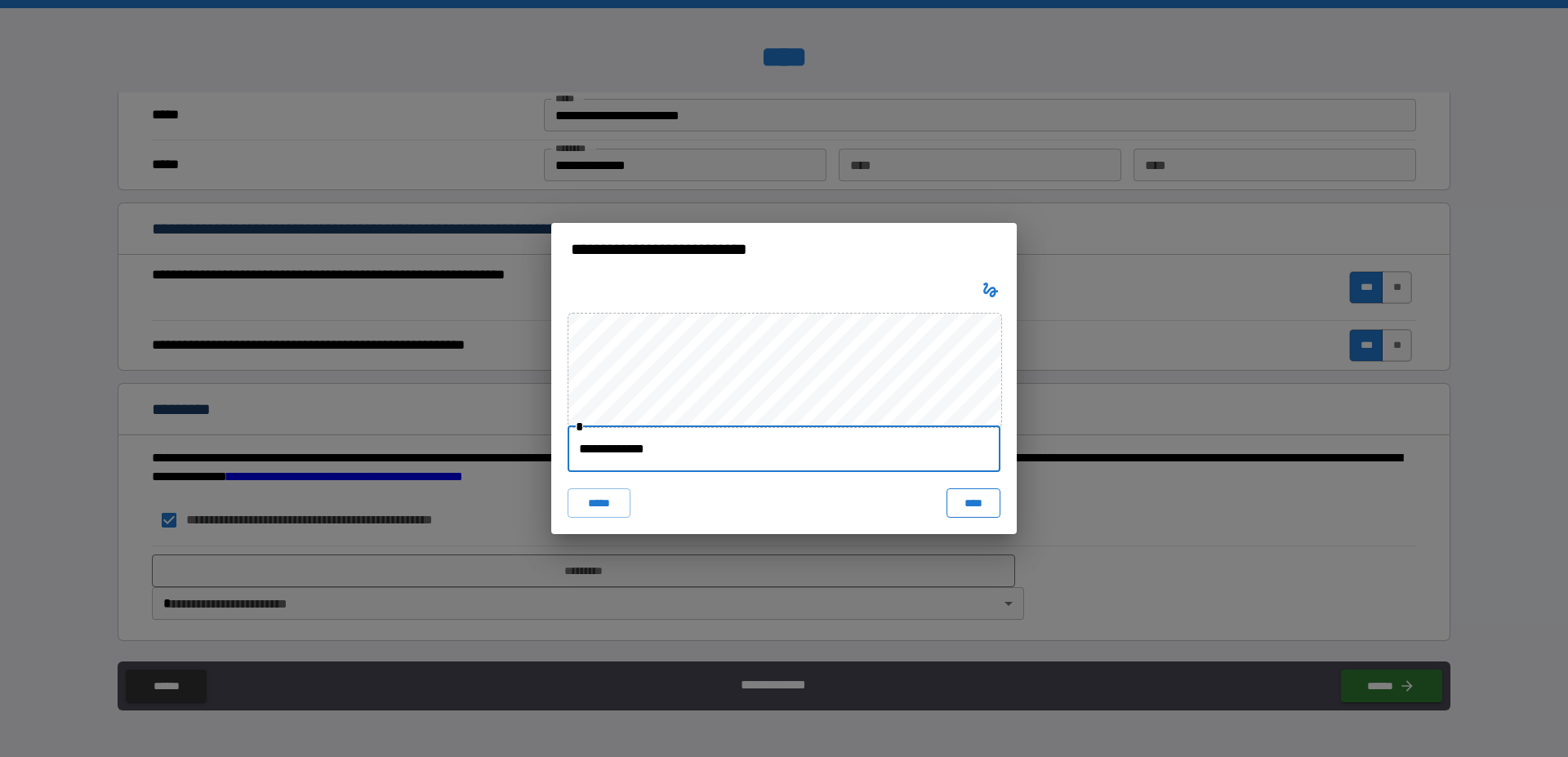 click on "****" at bounding box center (973, 503) 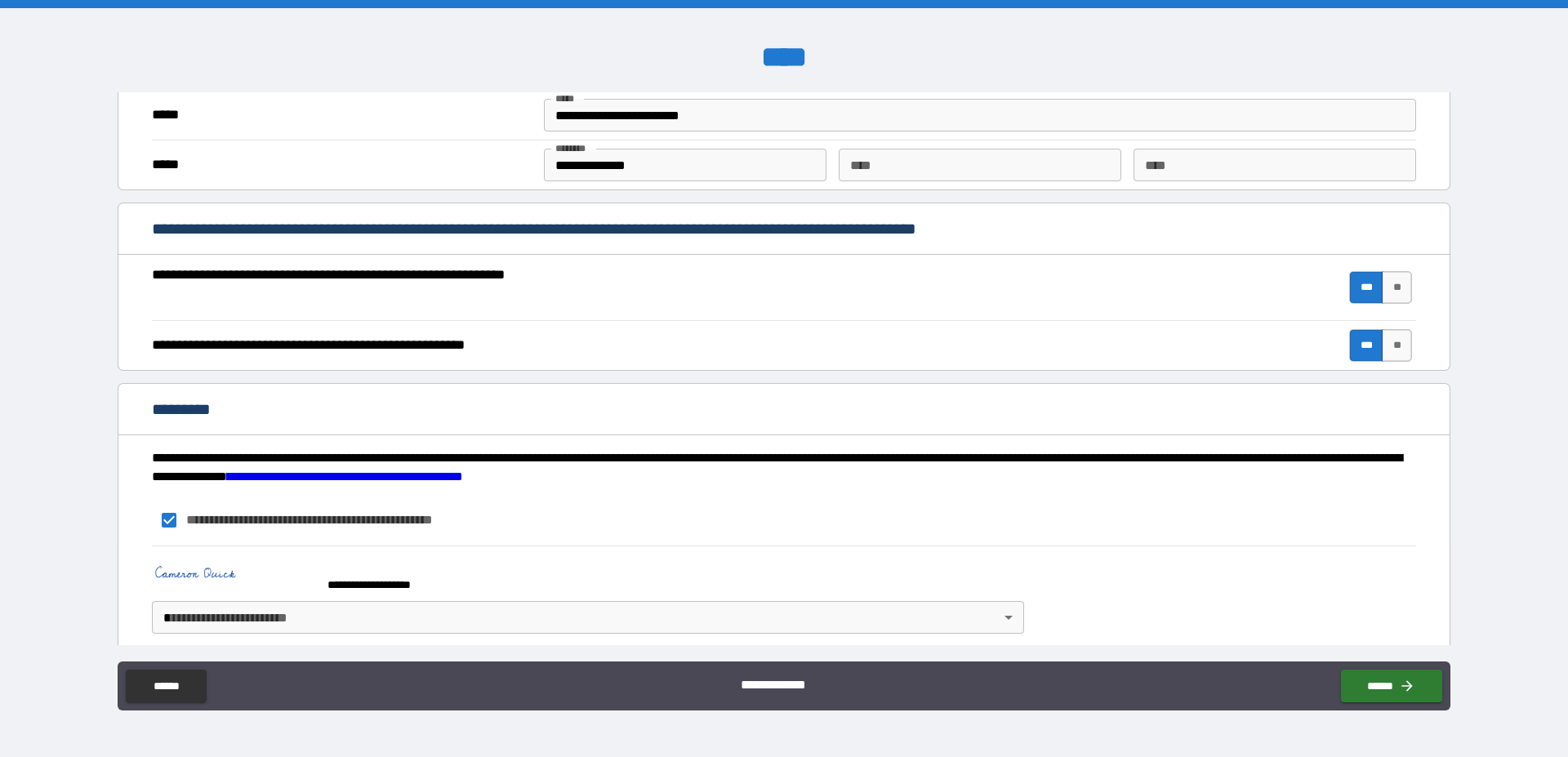 click on "**********" at bounding box center (784, 378) 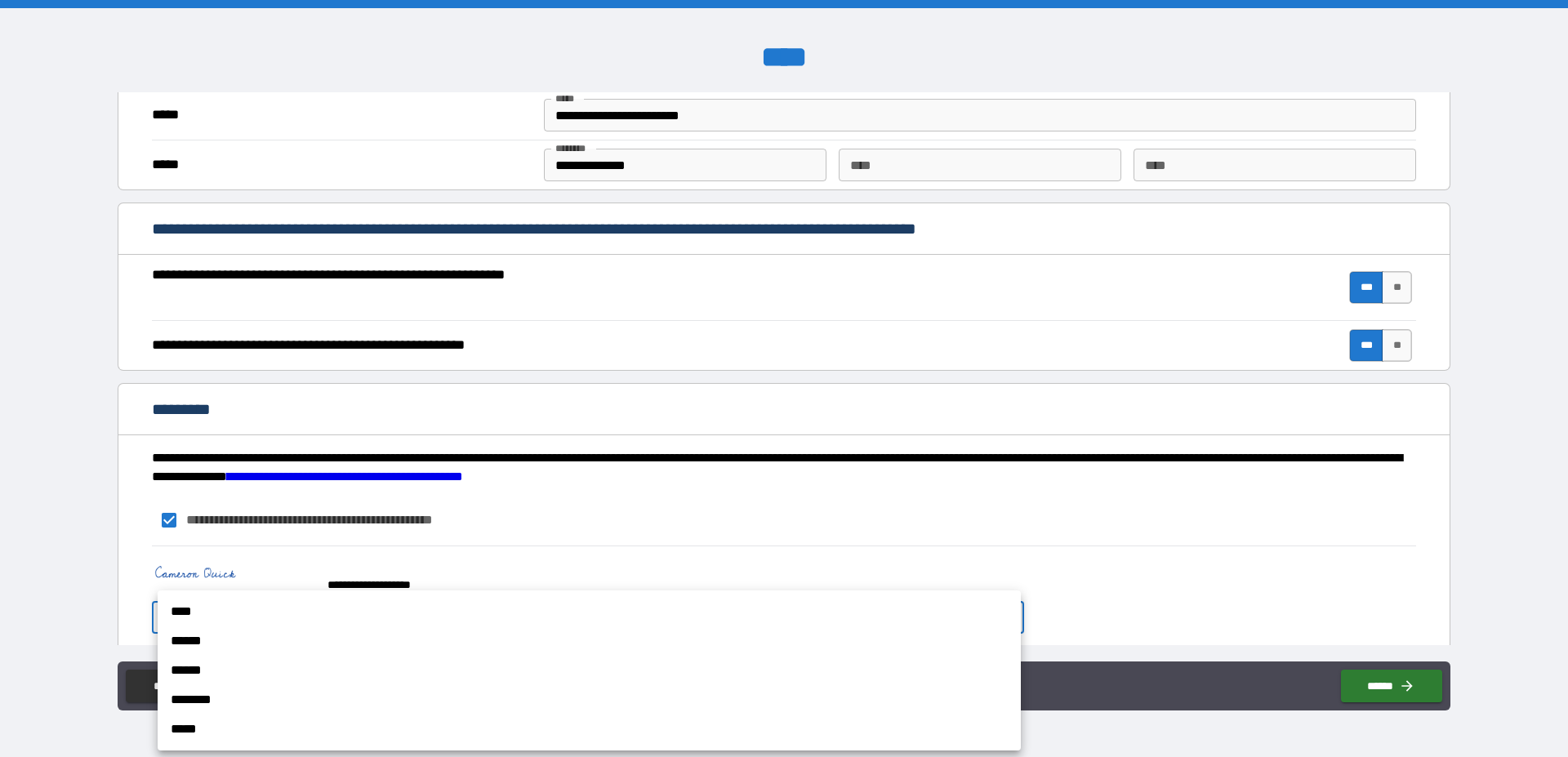 drag, startPoint x: 208, startPoint y: 671, endPoint x: 212, endPoint y: 637, distance: 34.234486 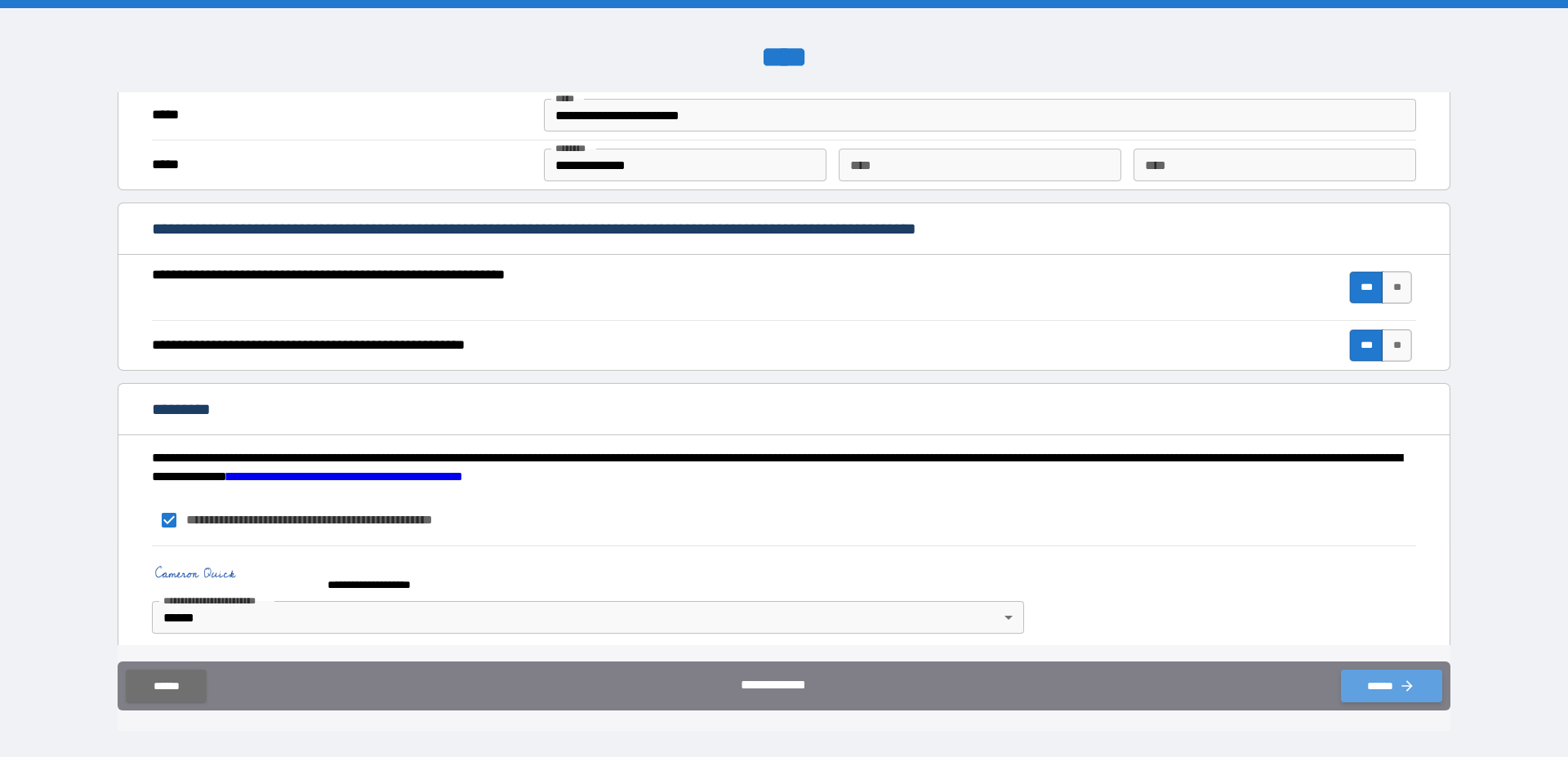click on "******" at bounding box center [1392, 686] 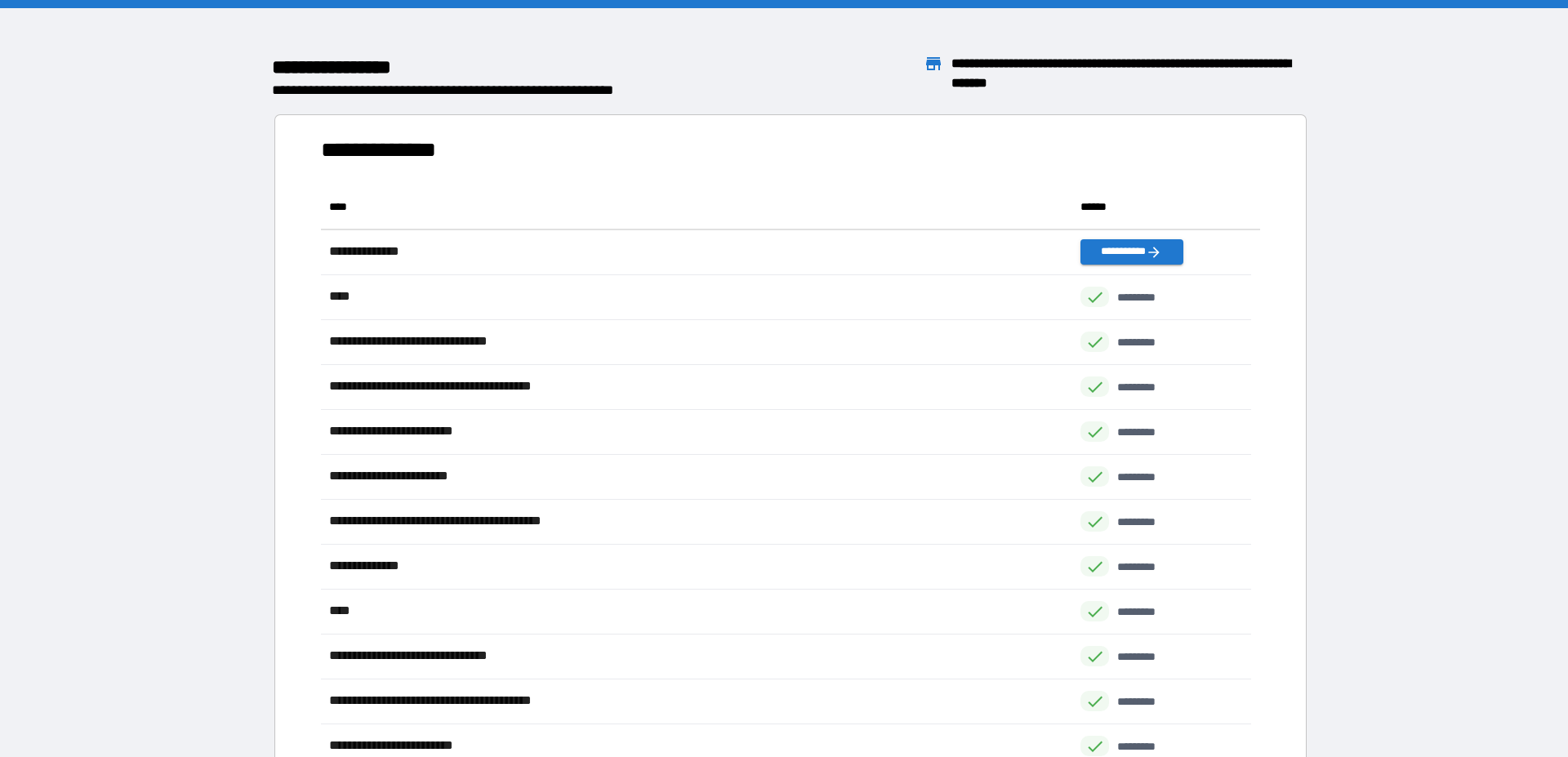 scroll, scrollTop: 661, scrollLeft: 916, axis: both 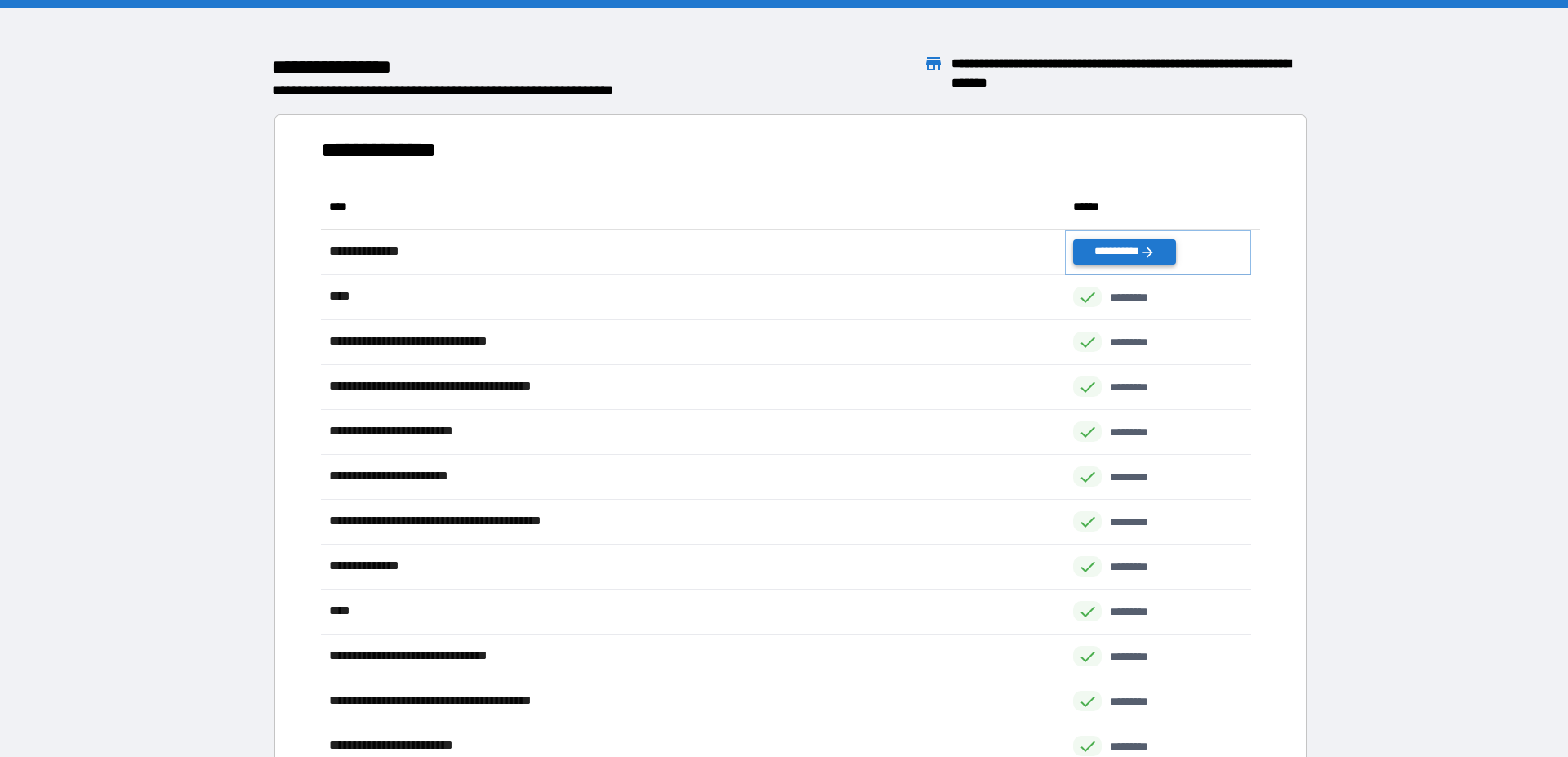 click on "**********" at bounding box center [1125, 252] 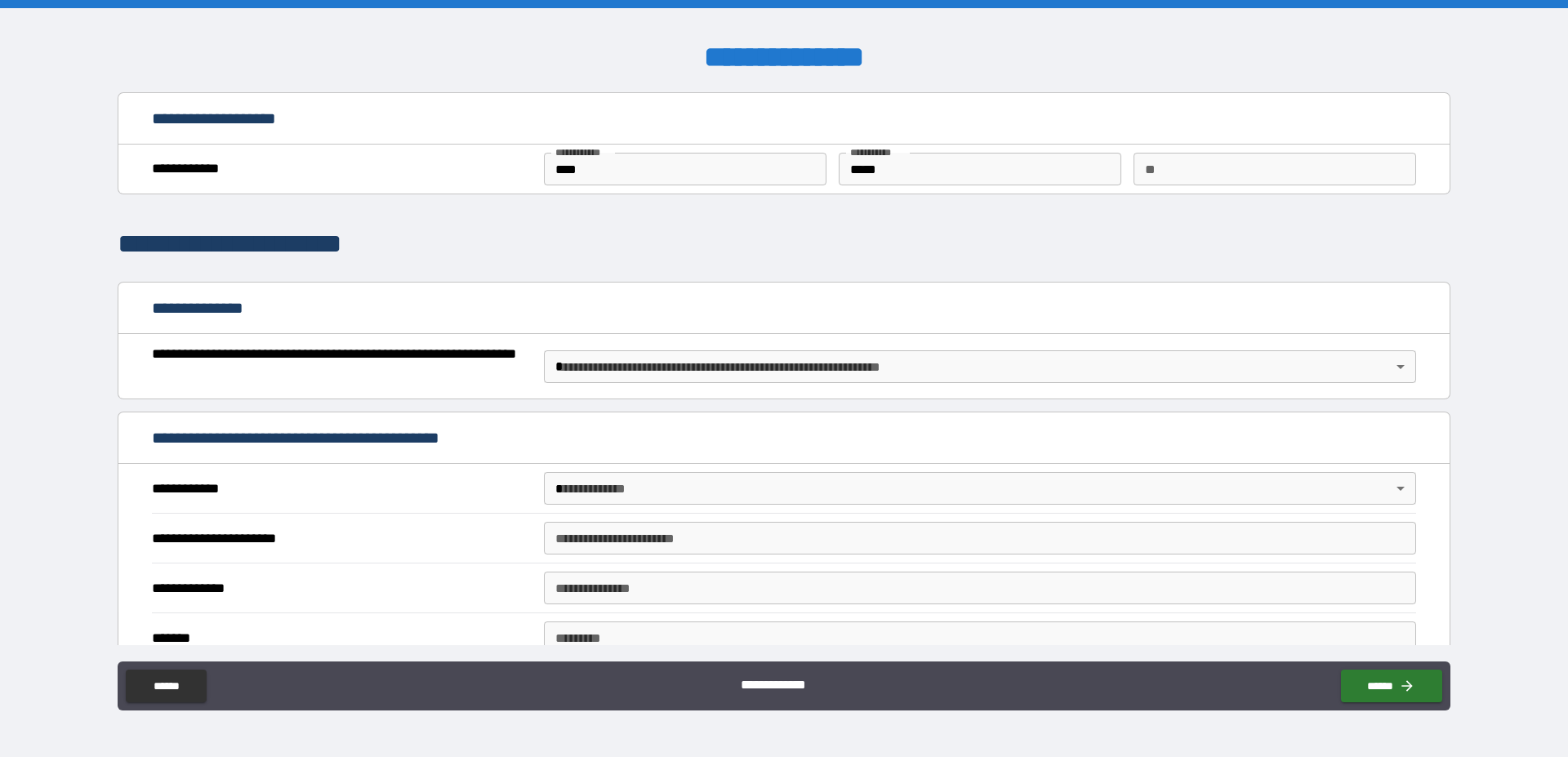 click on "*****" at bounding box center [980, 169] 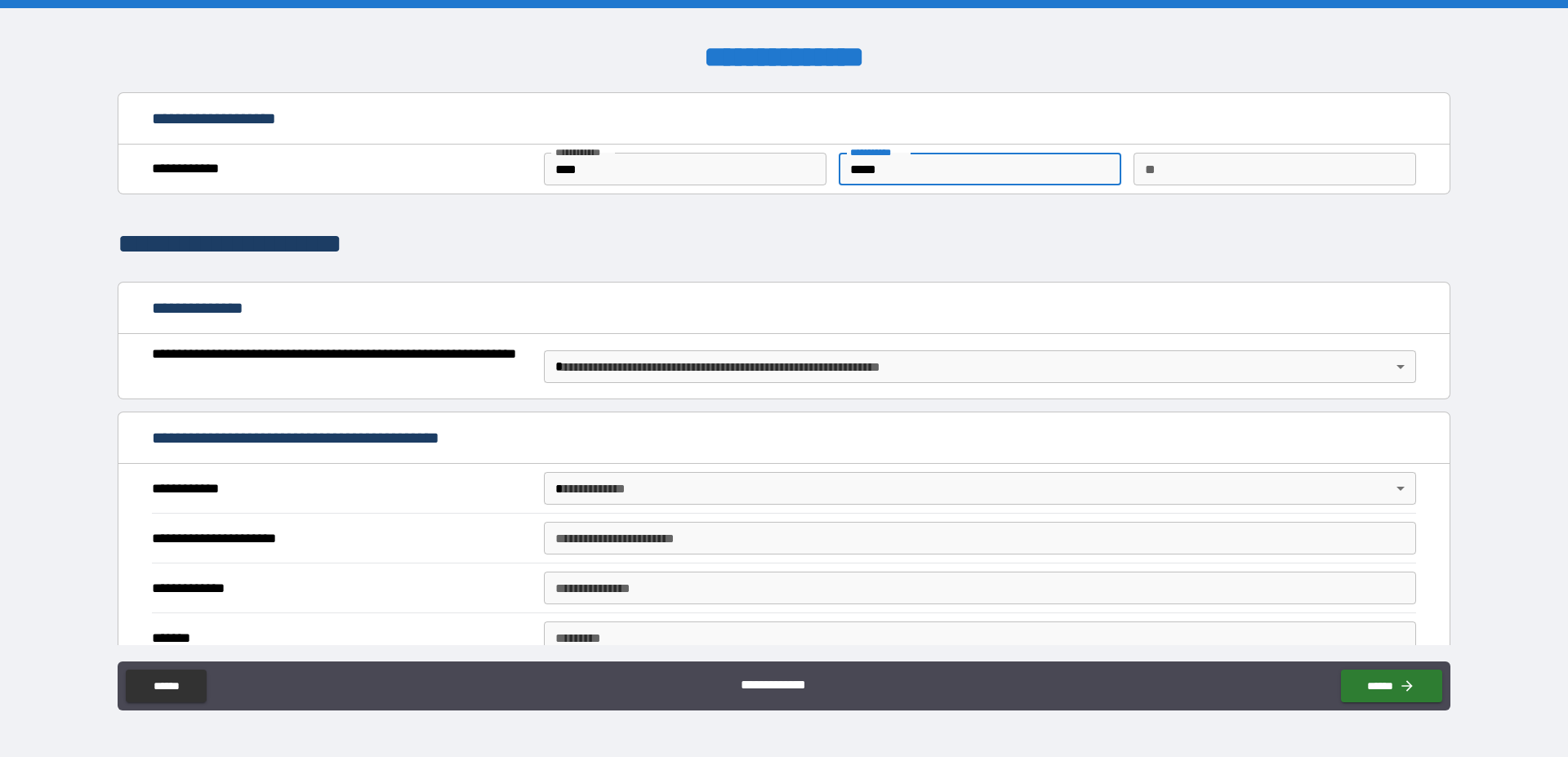 drag, startPoint x: 849, startPoint y: 167, endPoint x: 971, endPoint y: 194, distance: 124.952 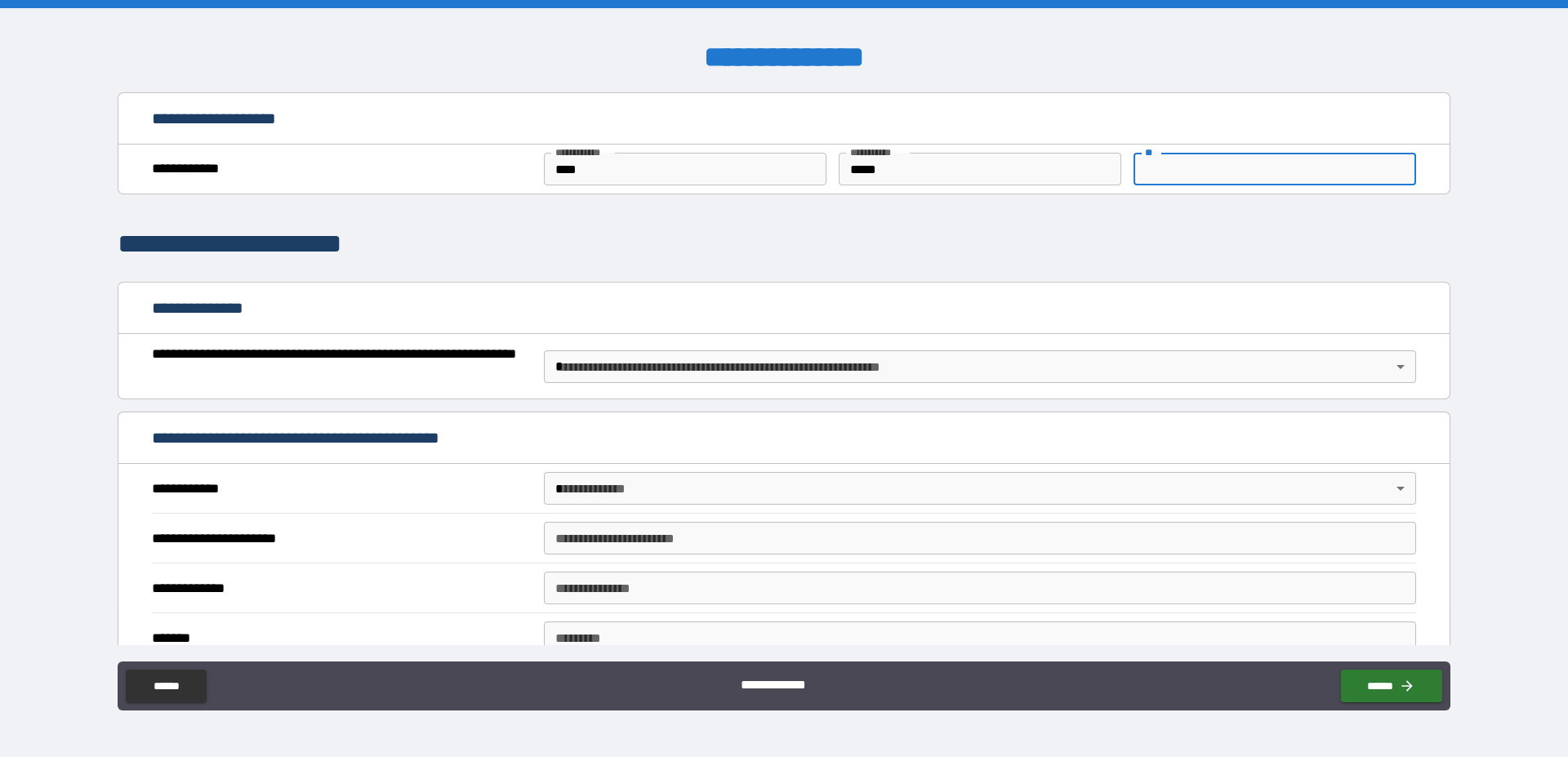 click on "**********" at bounding box center (784, 368) 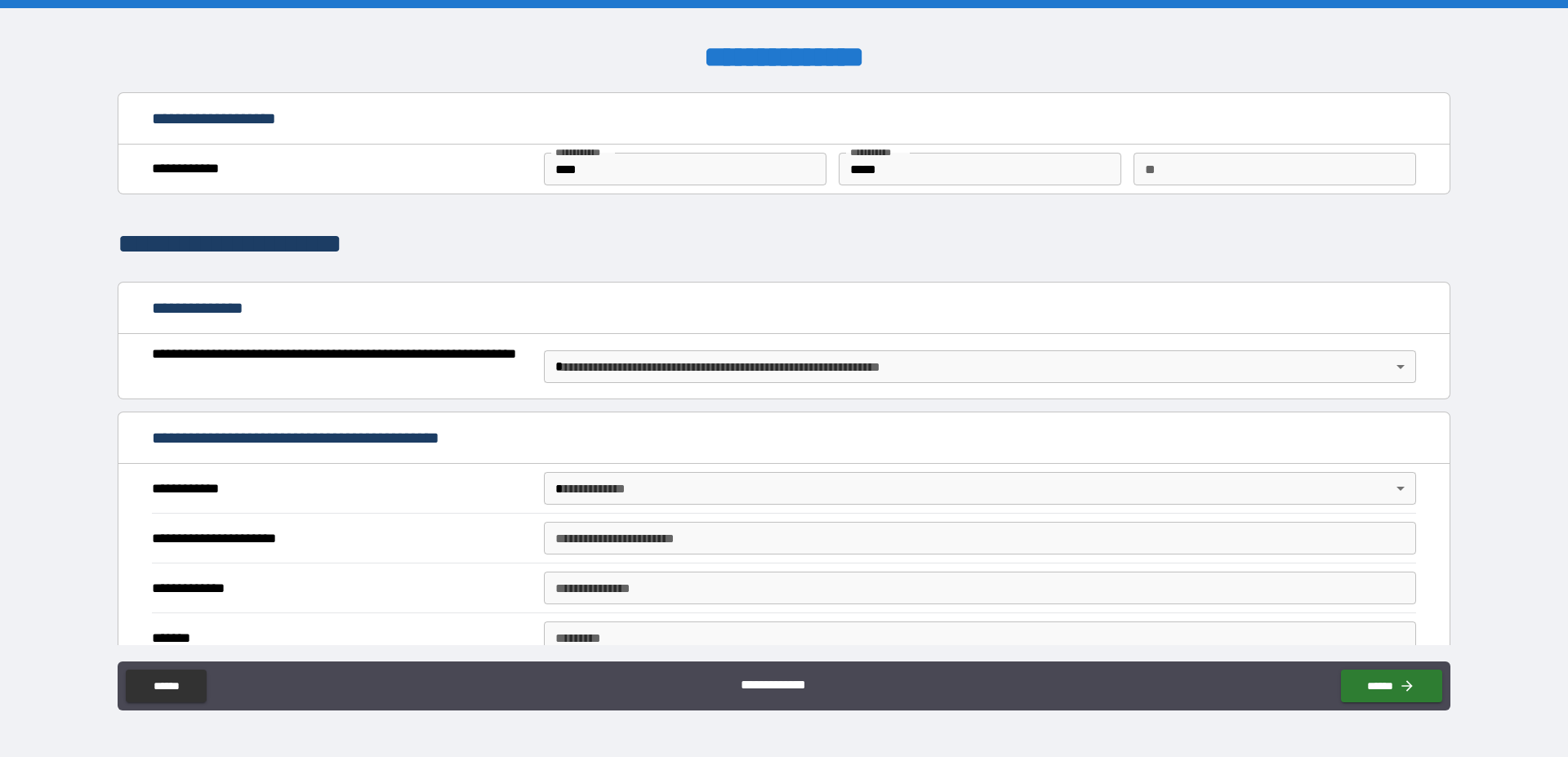 click on "**********" at bounding box center [340, 367] 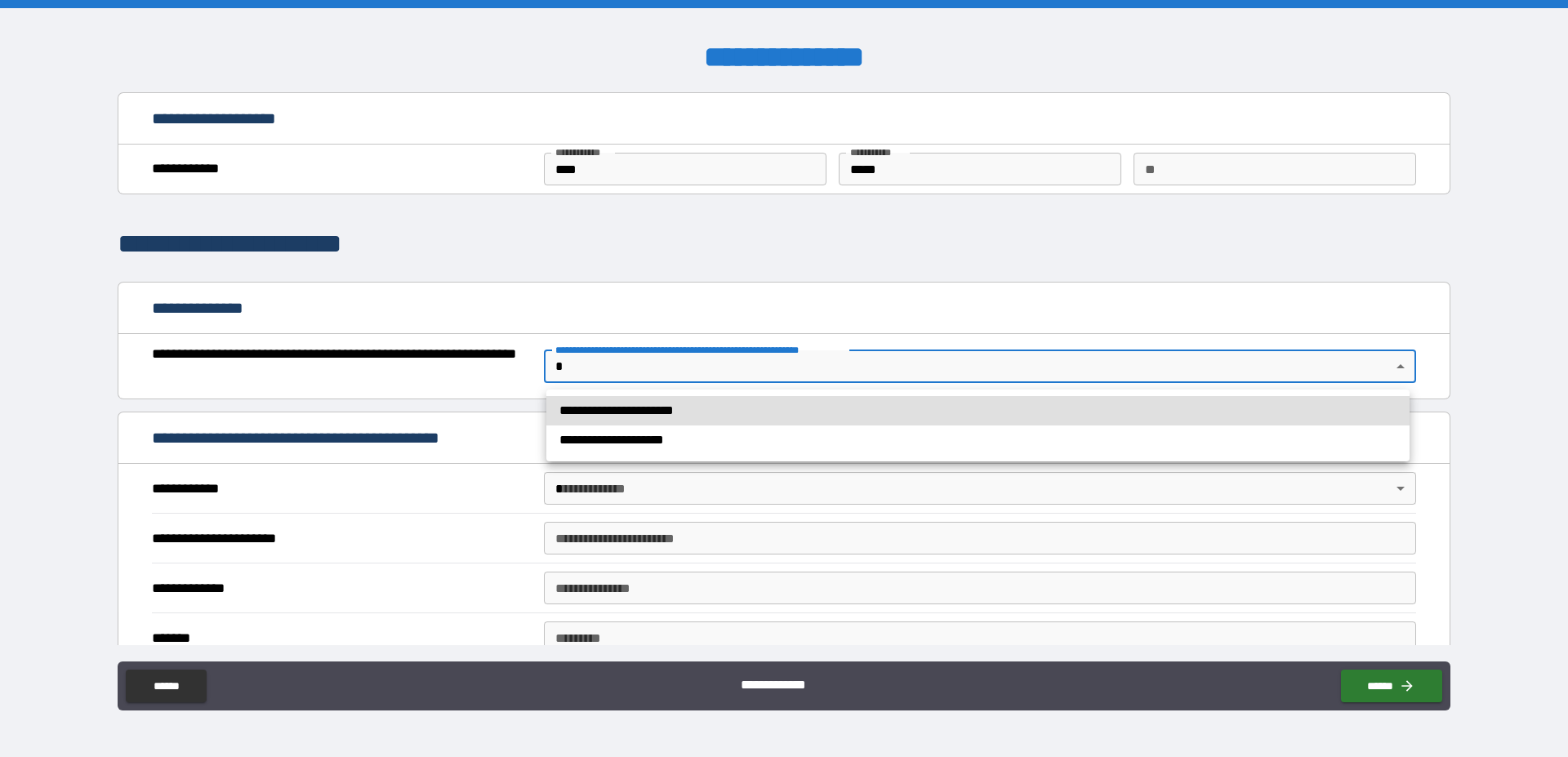 click on "**********" at bounding box center [784, 378] 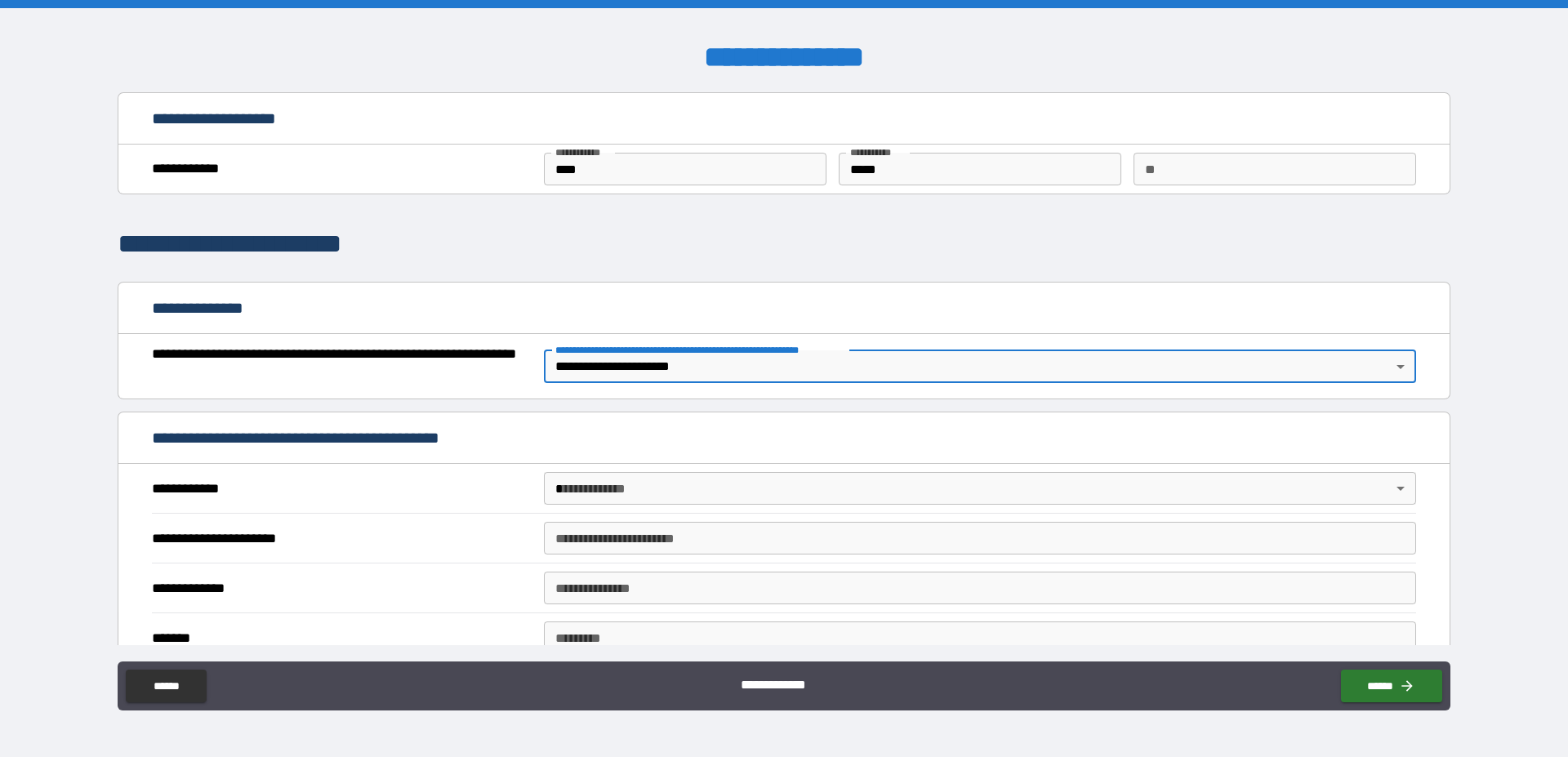 click on "**********" at bounding box center [784, 378] 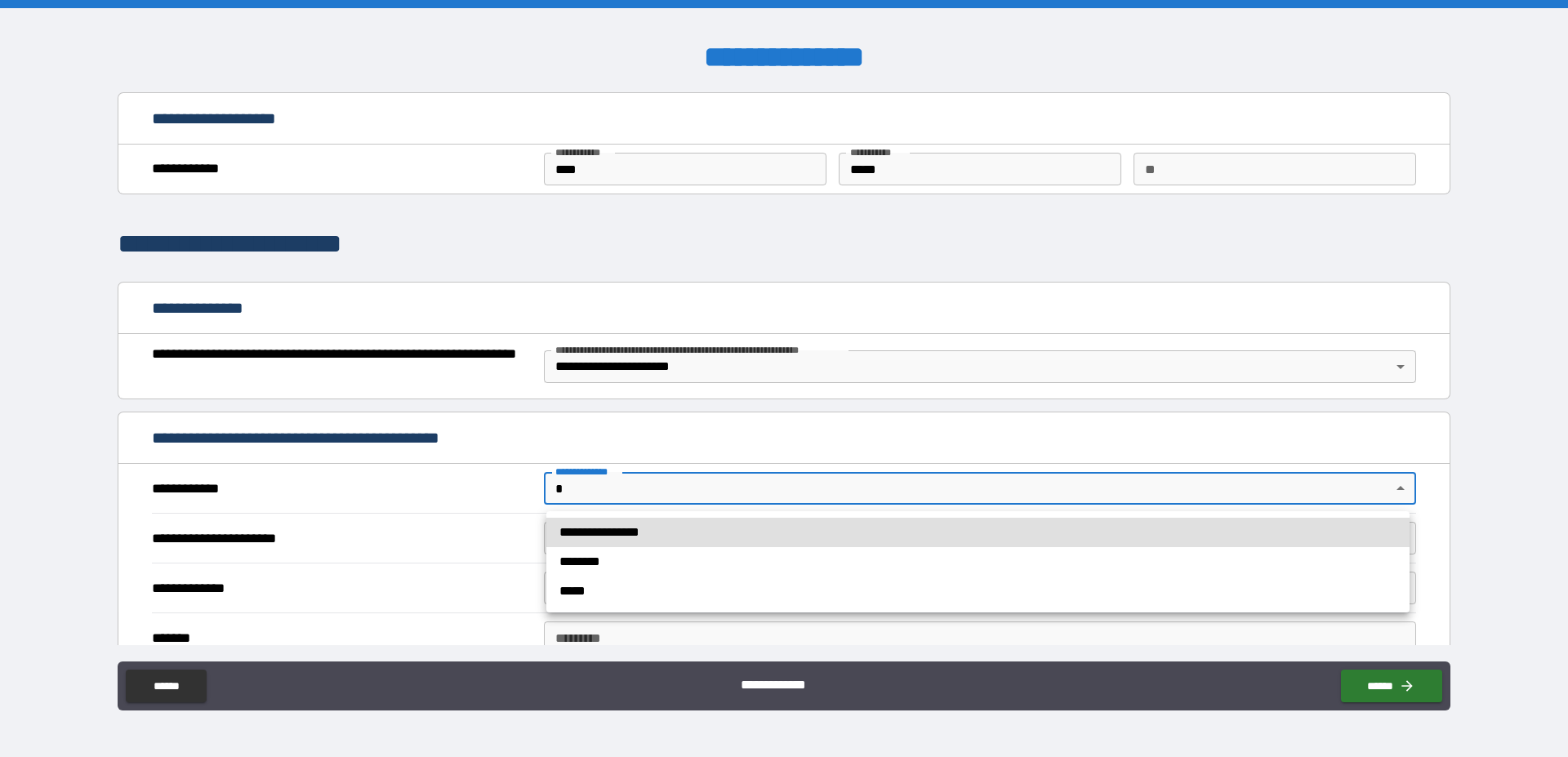 click on "**********" at bounding box center (978, 532) 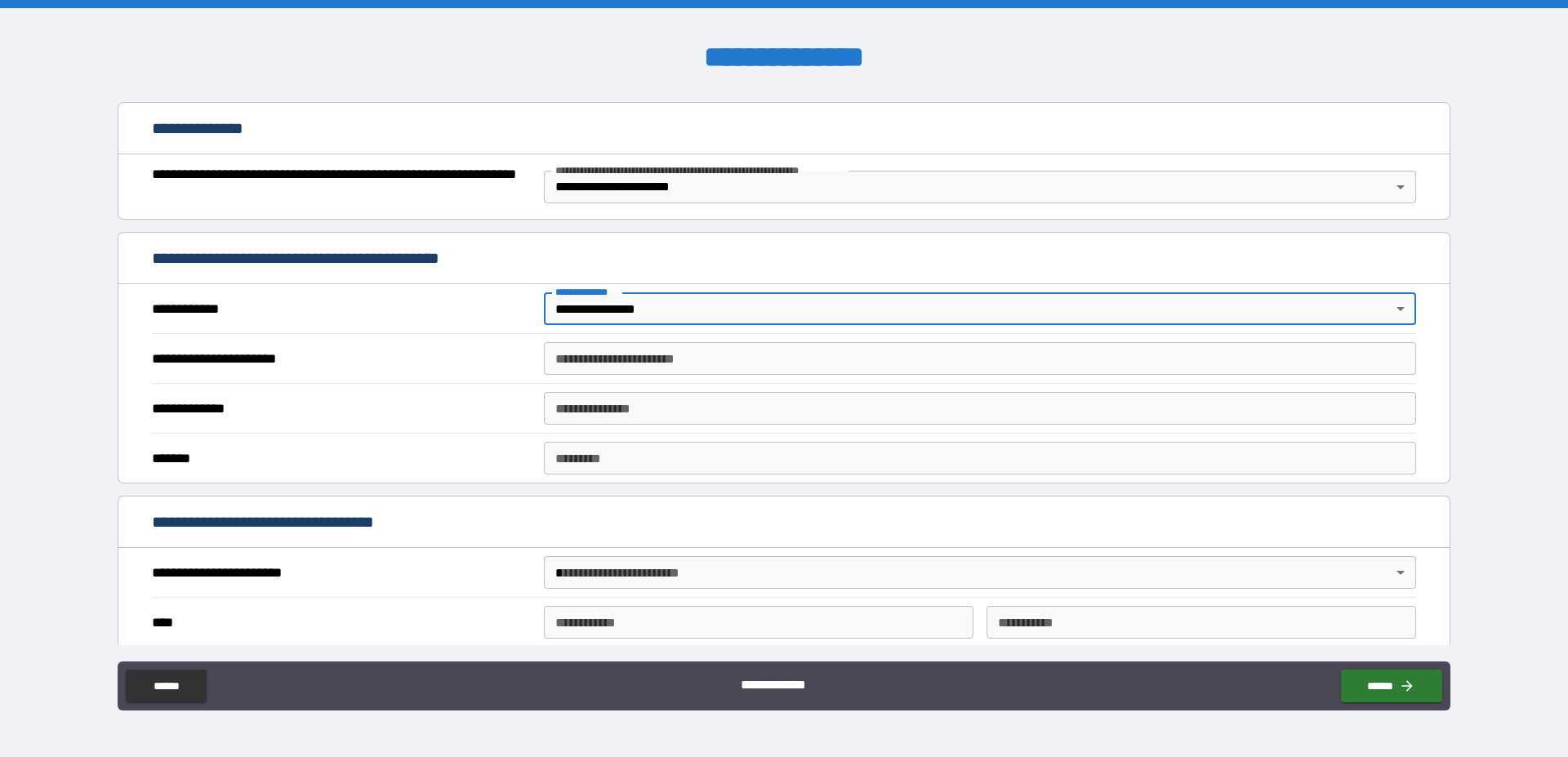 scroll, scrollTop: 186, scrollLeft: 0, axis: vertical 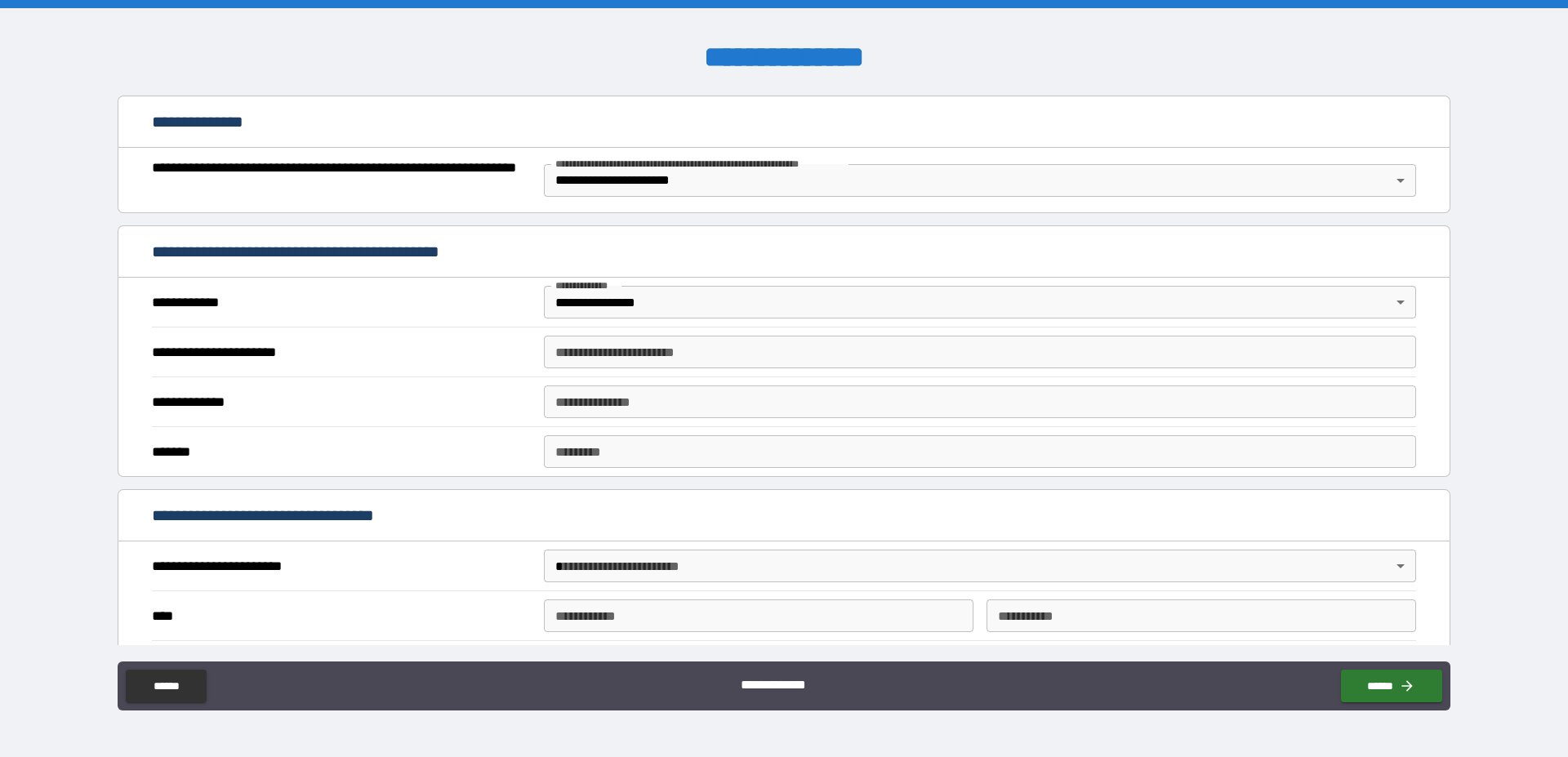 drag, startPoint x: 649, startPoint y: 323, endPoint x: 657, endPoint y: 350, distance: 28.160256 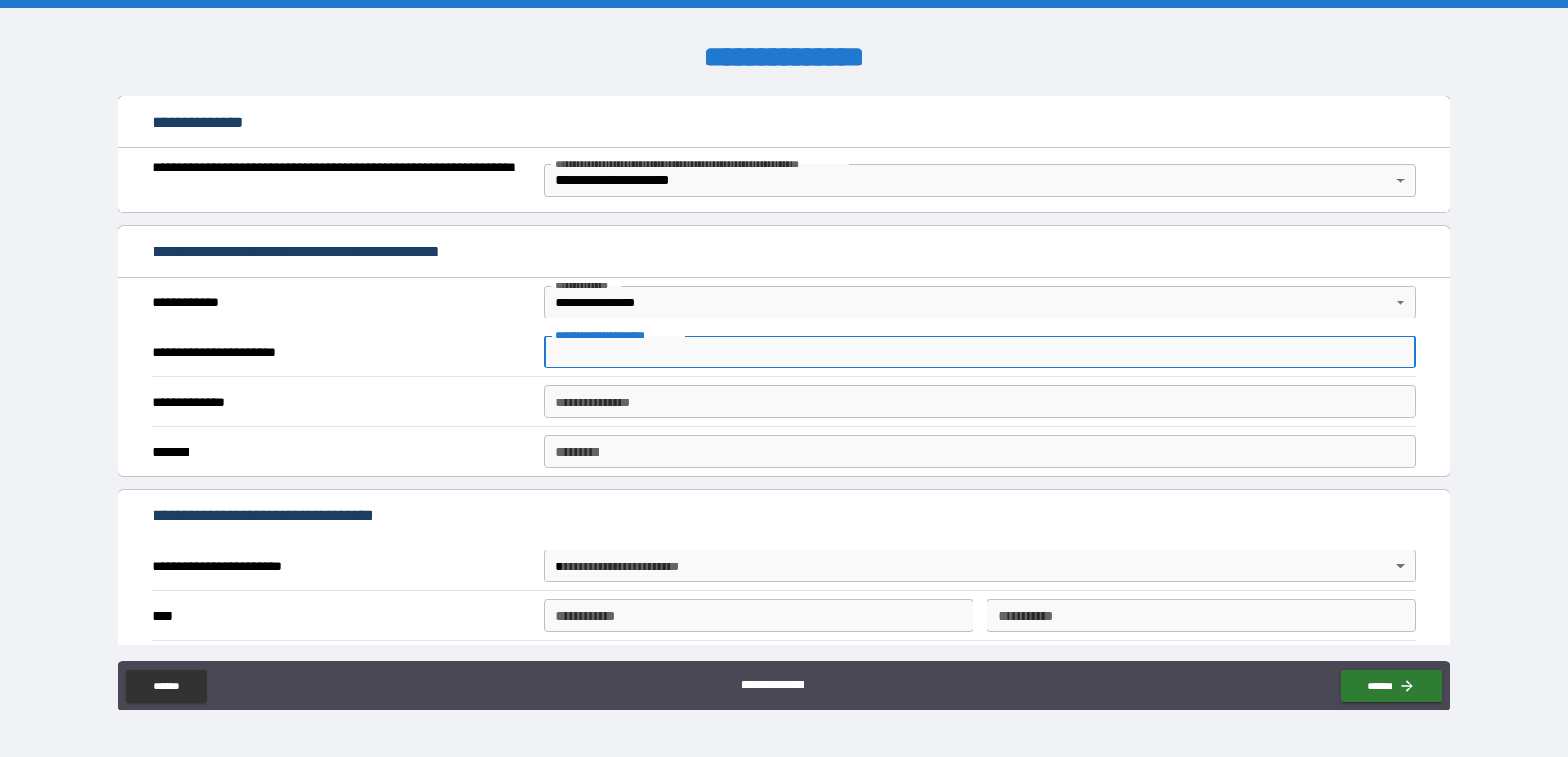 click on "**********" at bounding box center [980, 352] 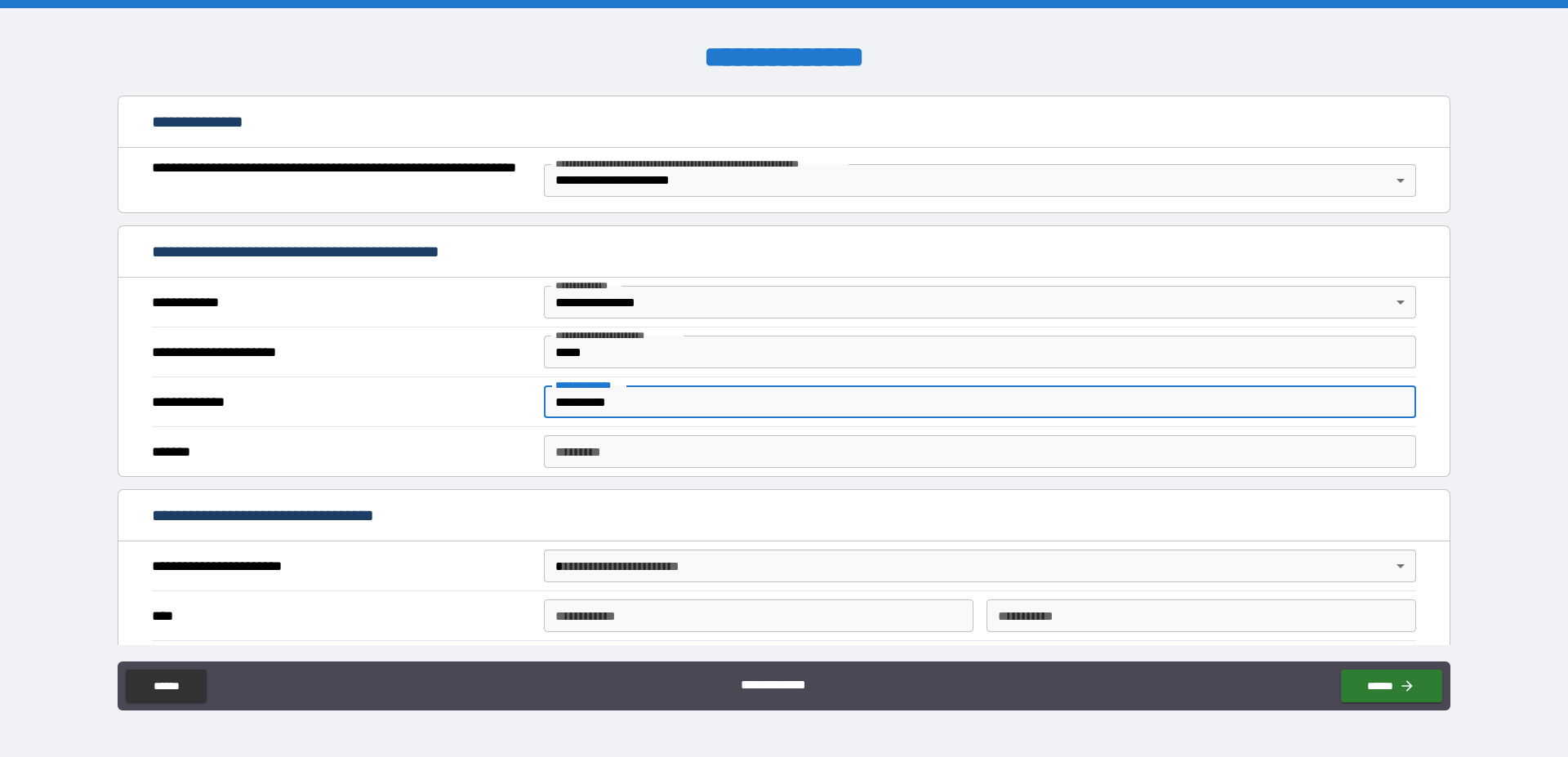 click on "*******   *" at bounding box center (980, 452) 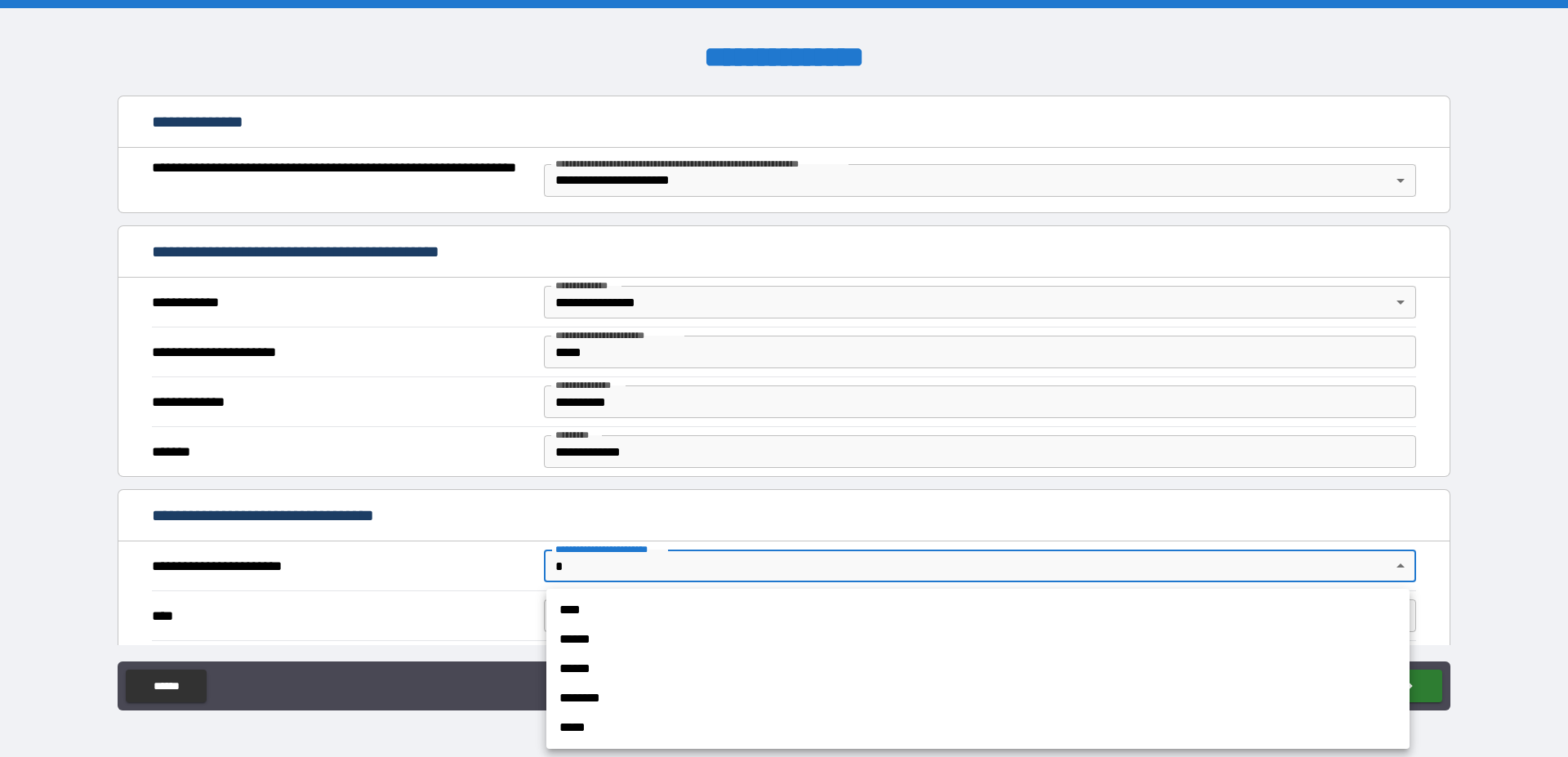 click on "**********" at bounding box center [784, 378] 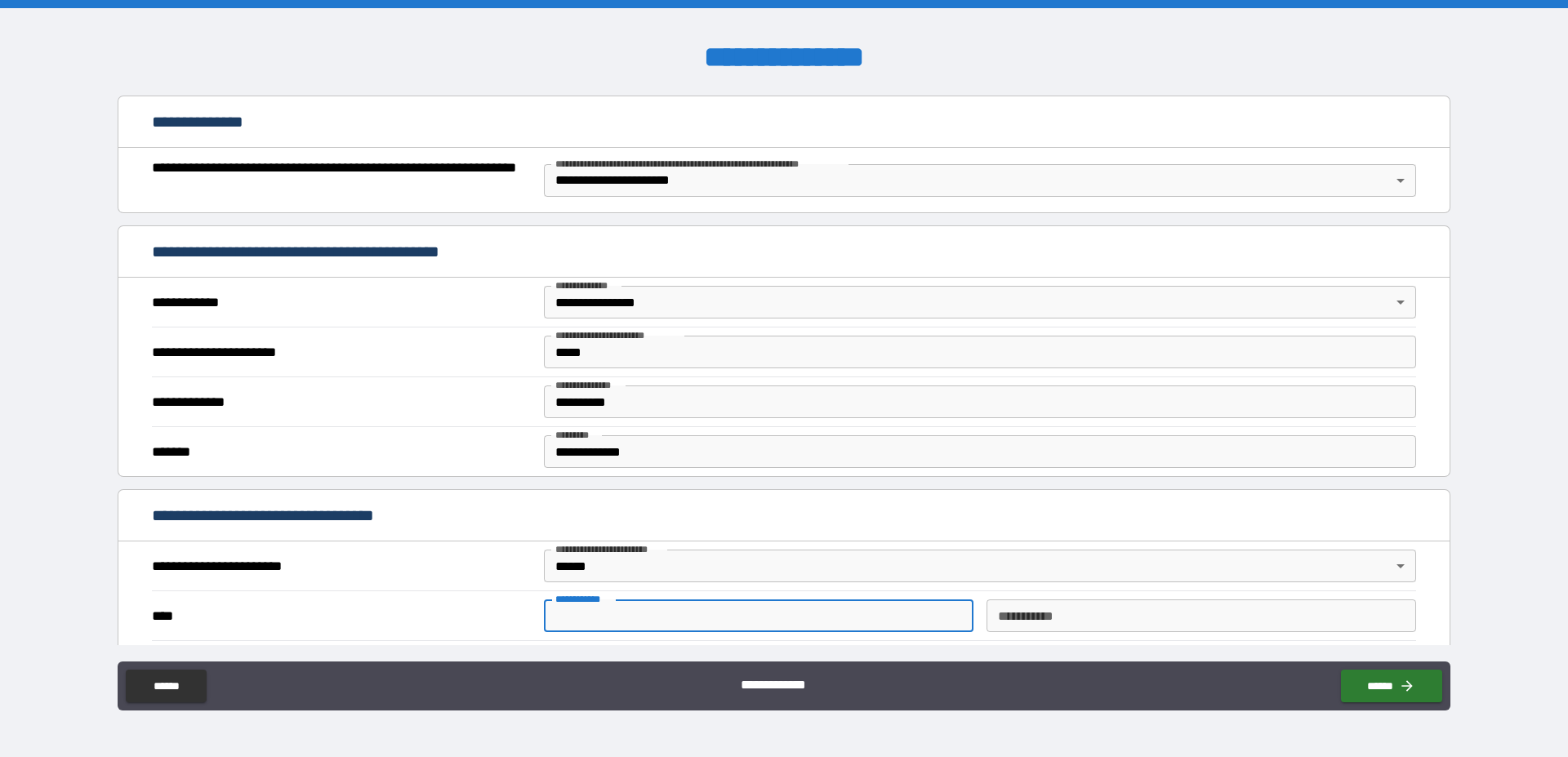 click on "**********" at bounding box center [759, 616] 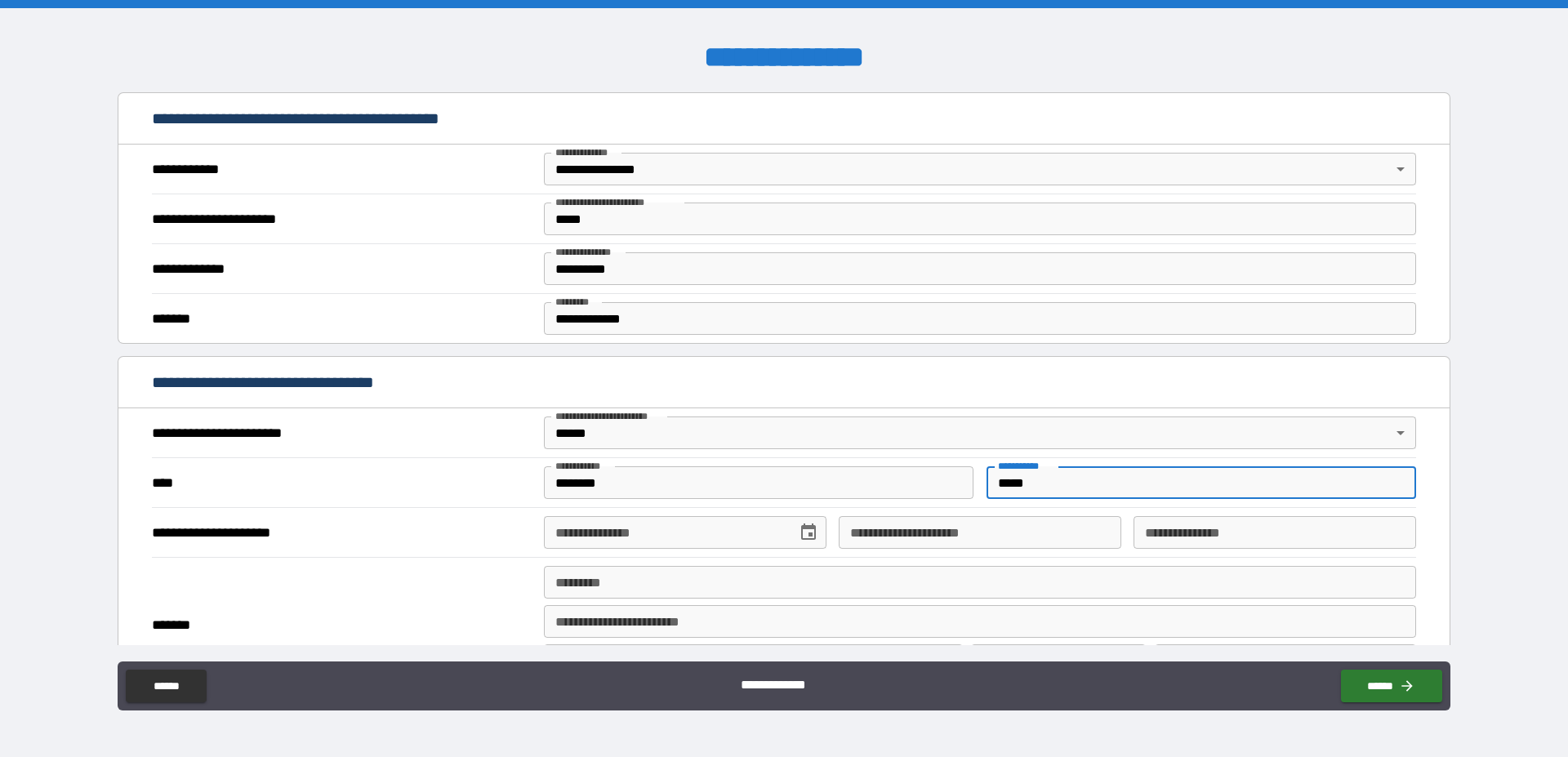 scroll, scrollTop: 465, scrollLeft: 0, axis: vertical 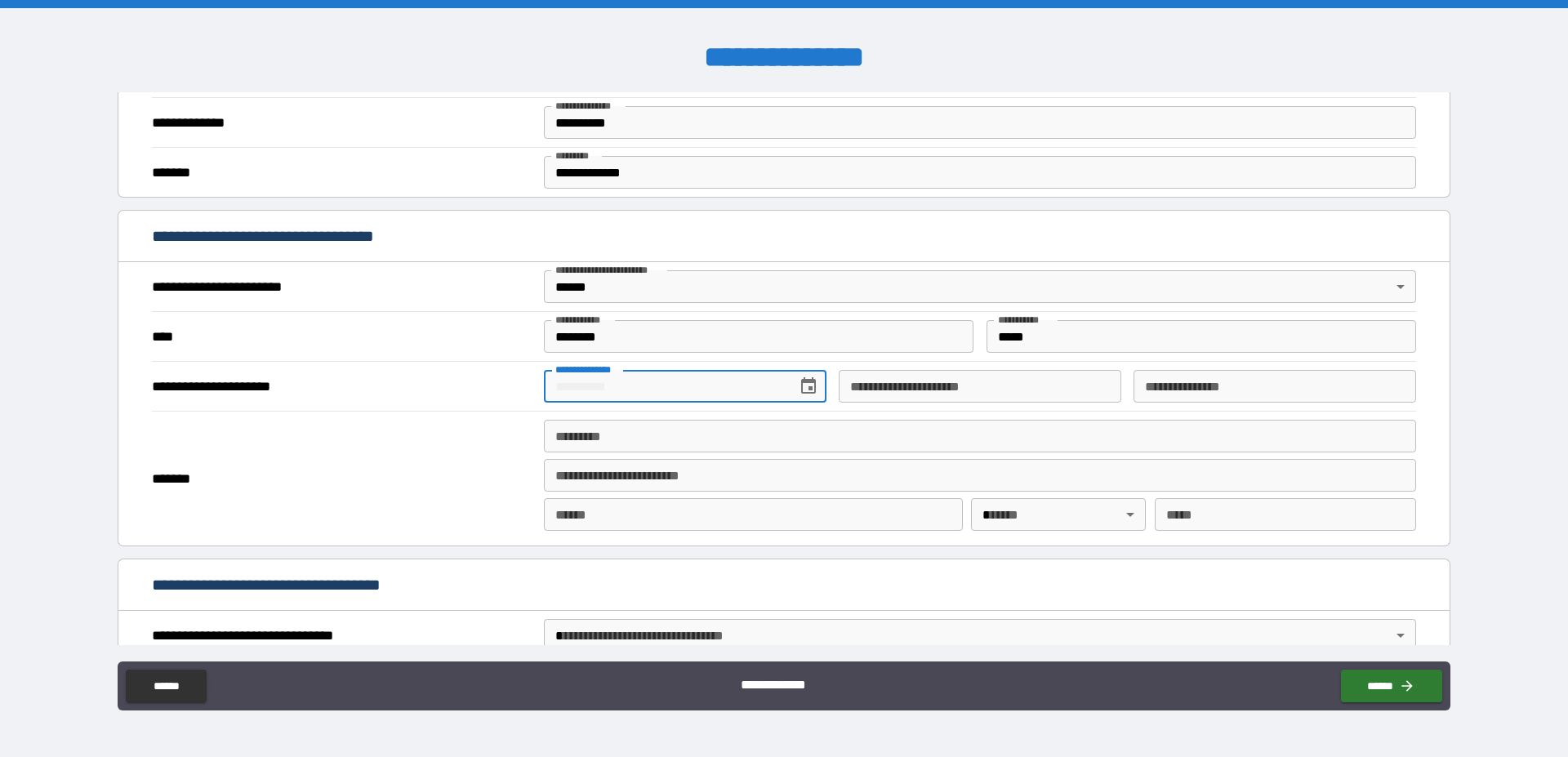click on "**********" at bounding box center [665, 386] 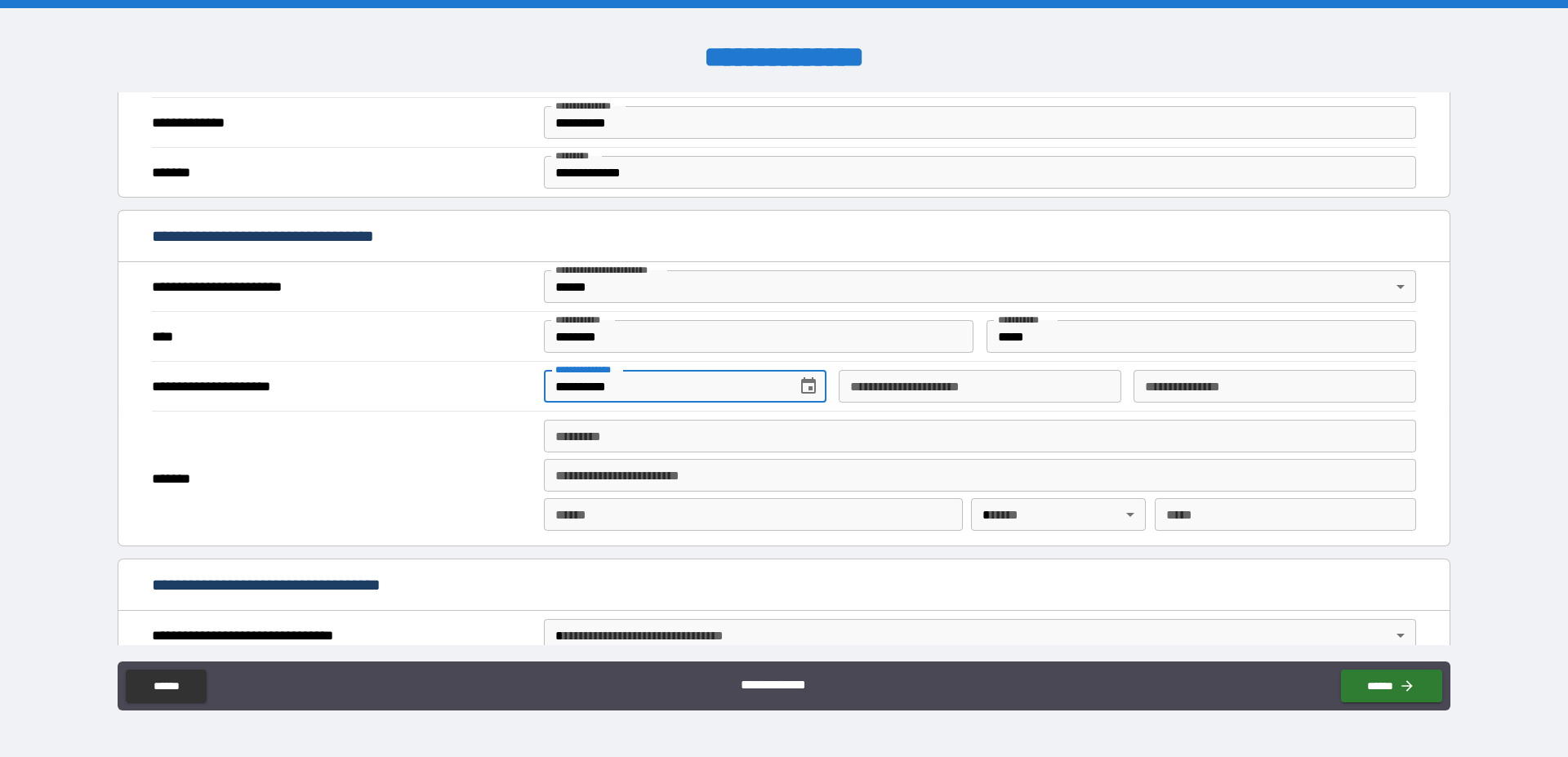 click on "*******   *" at bounding box center [980, 436] 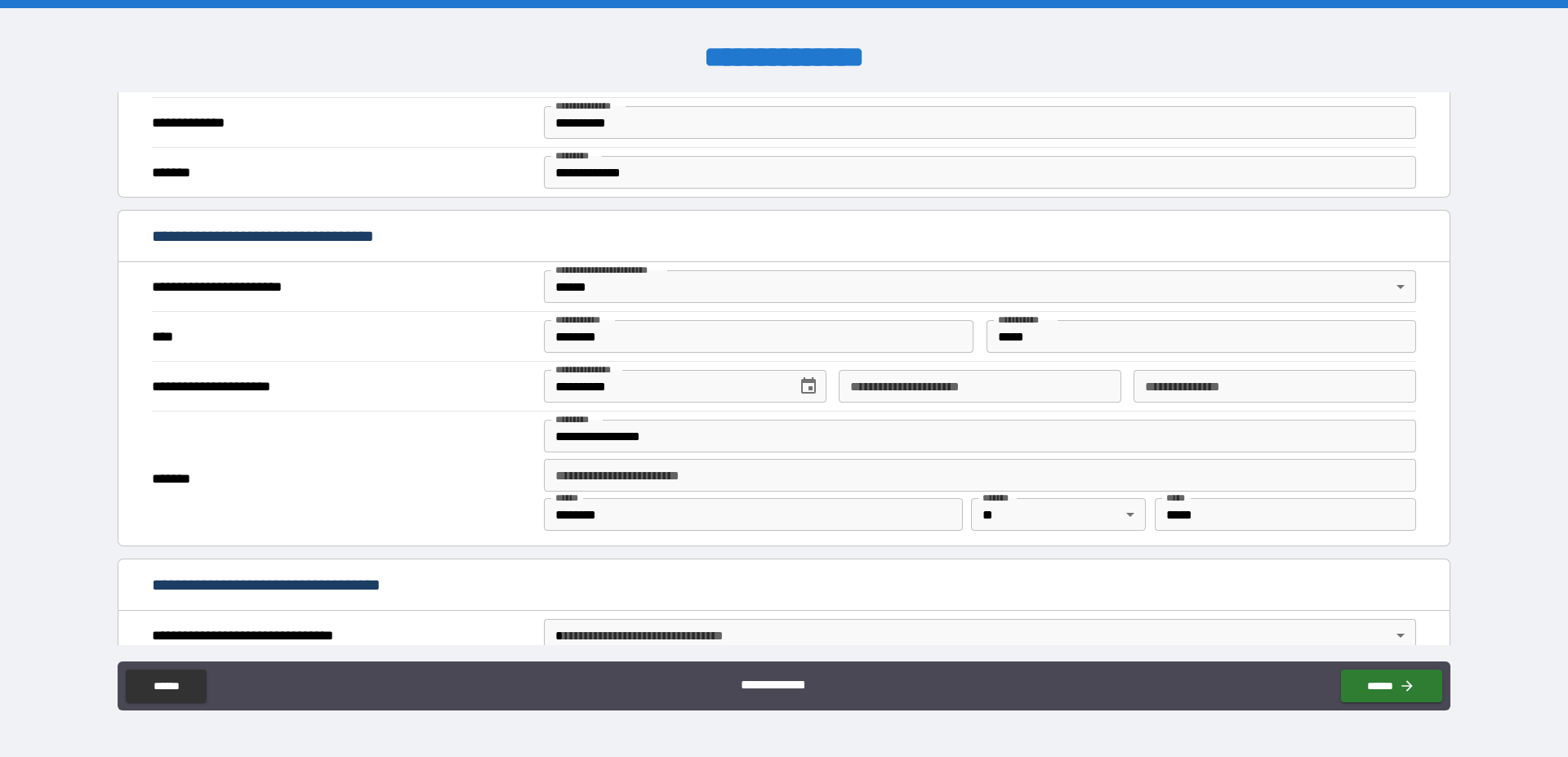 click on "*******" at bounding box center [341, 479] 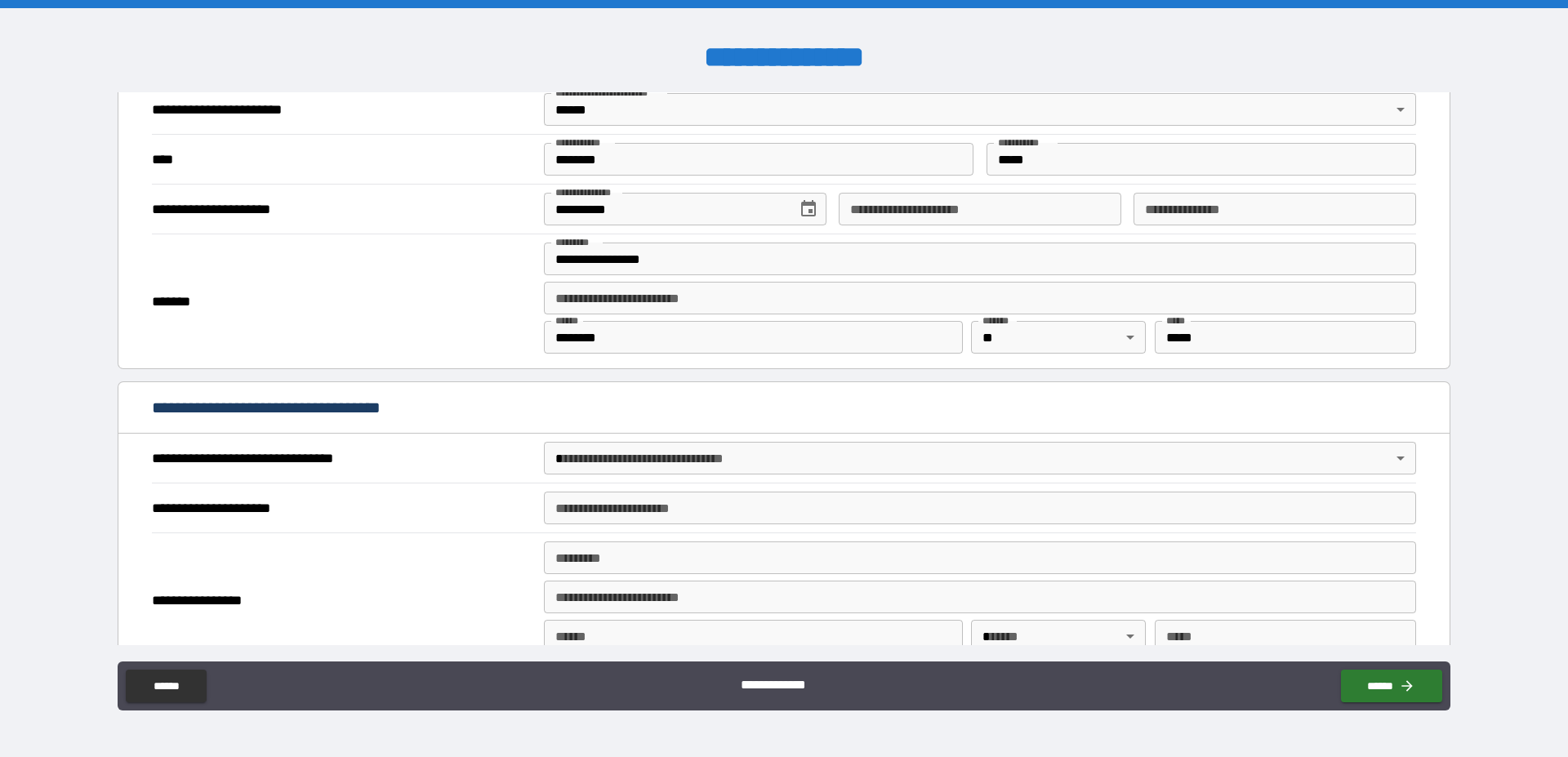 scroll, scrollTop: 838, scrollLeft: 0, axis: vertical 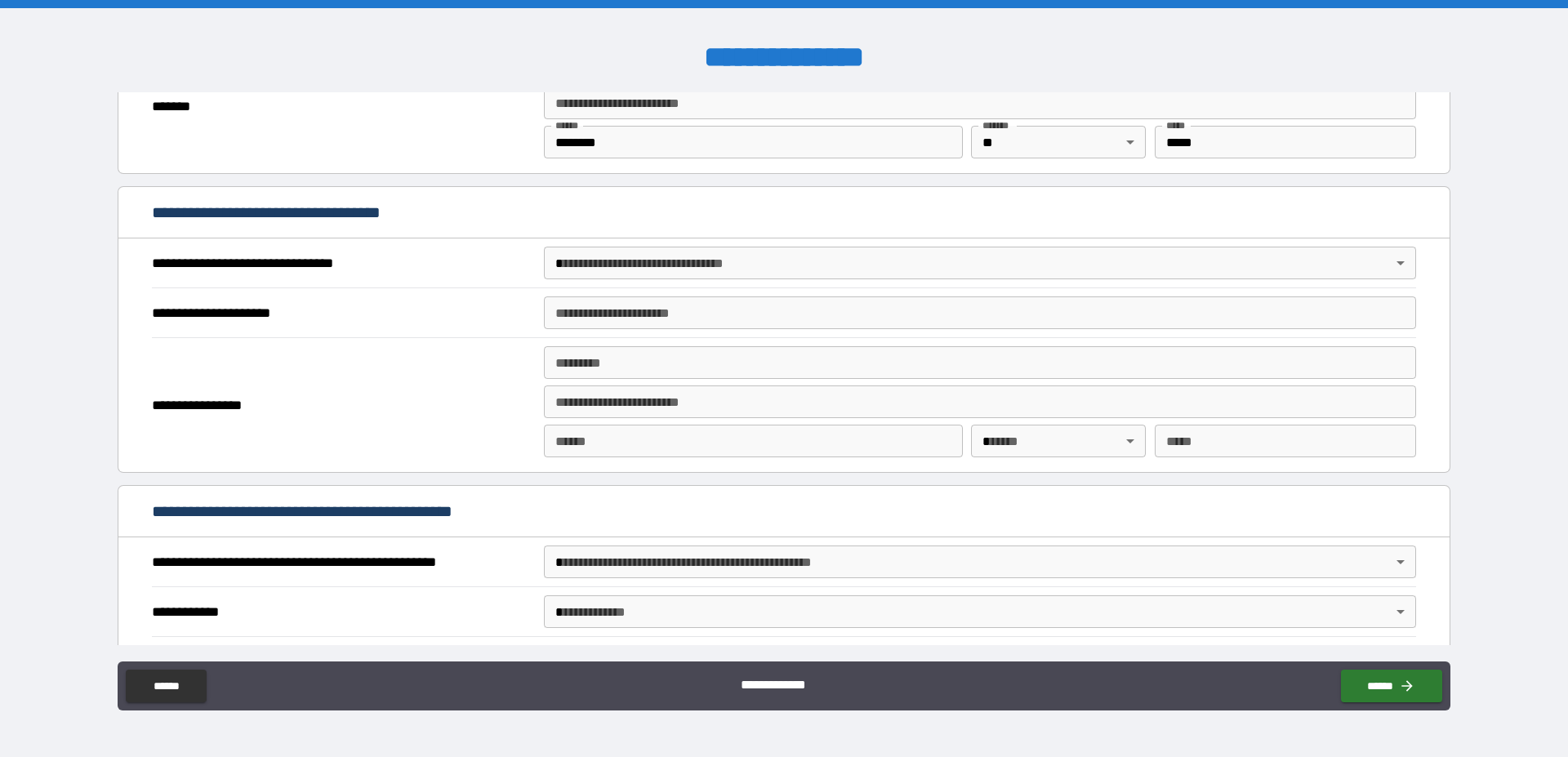 click on "**********" at bounding box center (784, 378) 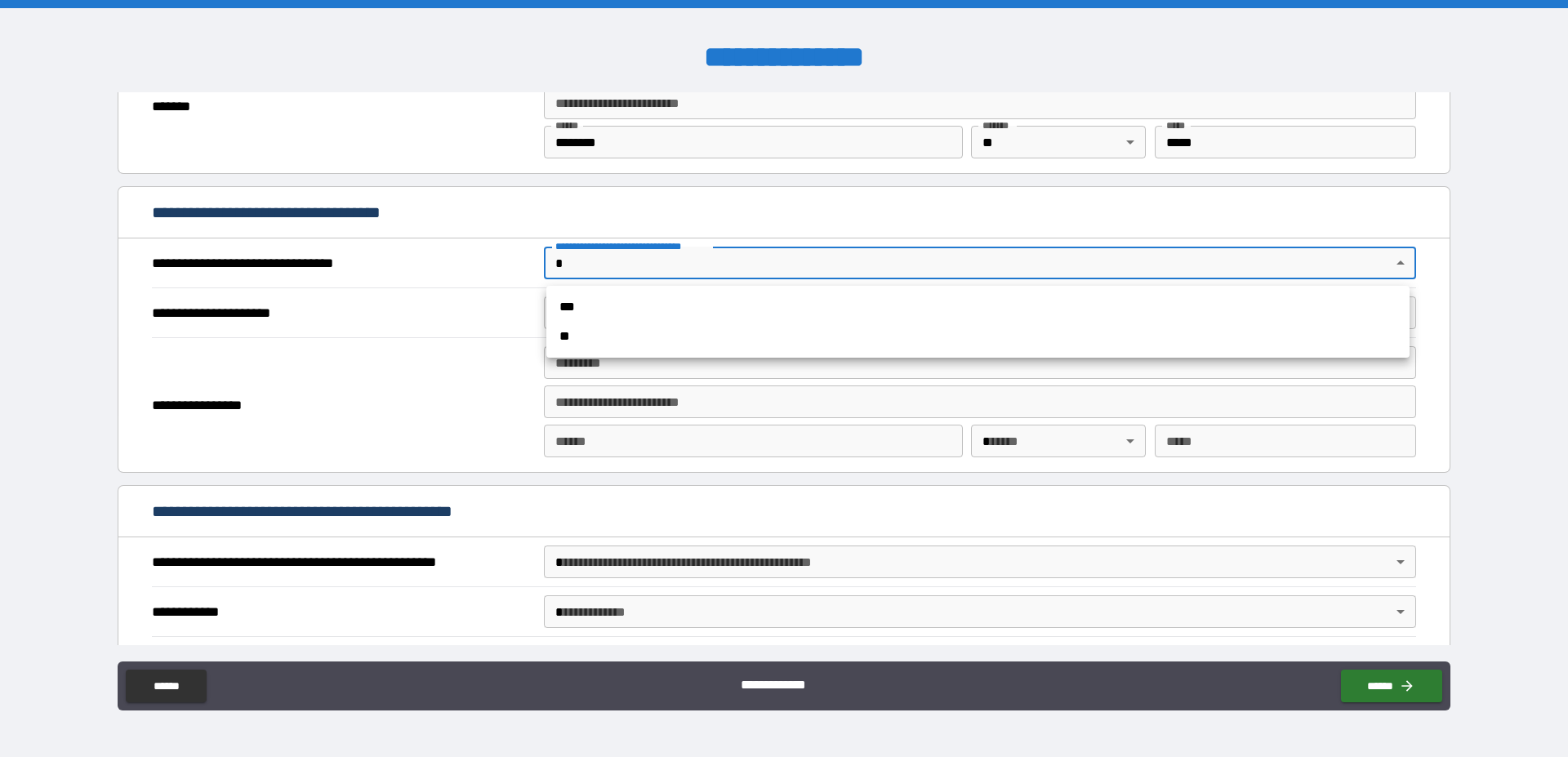 click on "***" at bounding box center (978, 307) 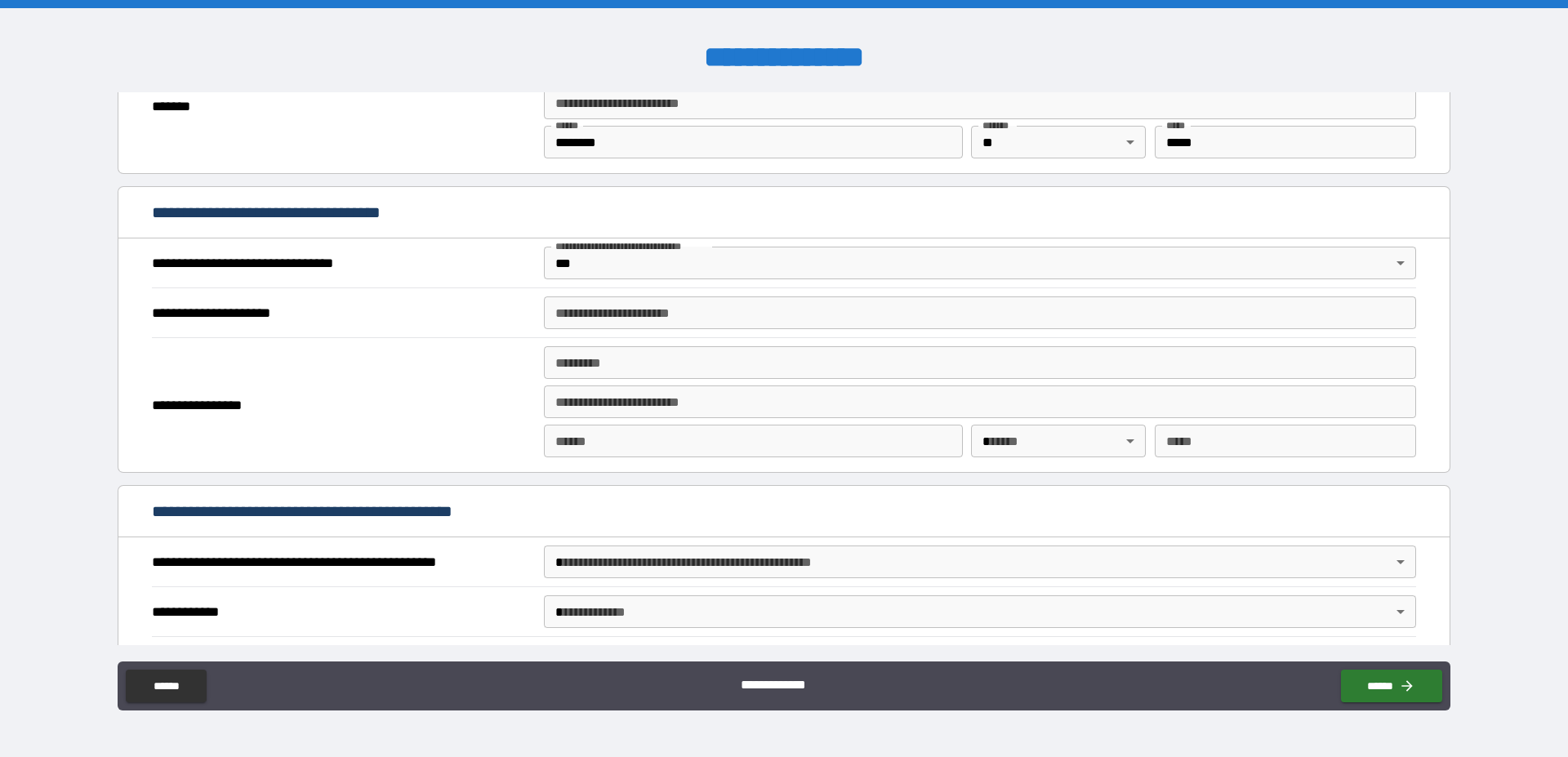 click on "**********" at bounding box center [980, 313] 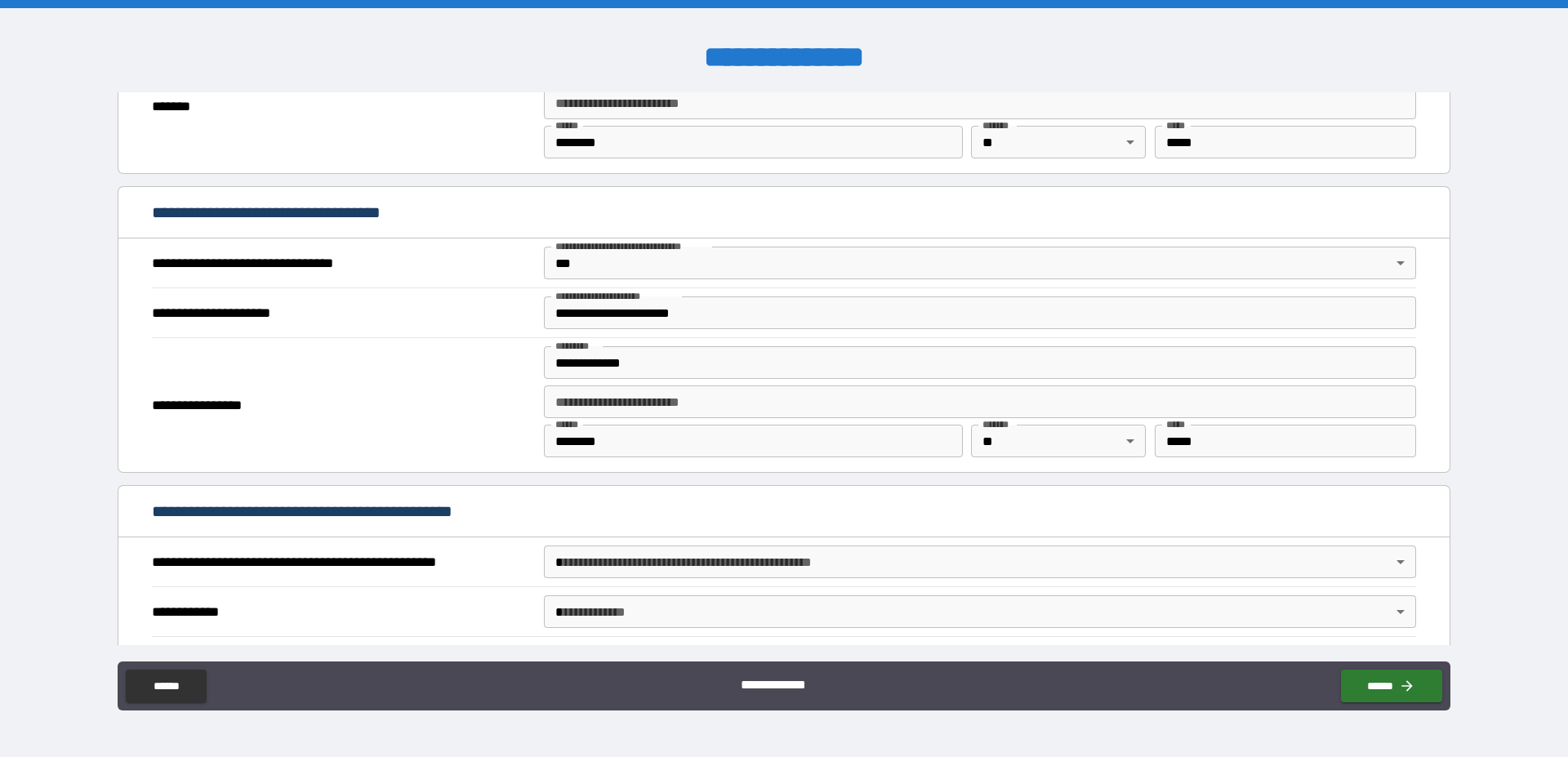 click on "**********" at bounding box center [980, 402] 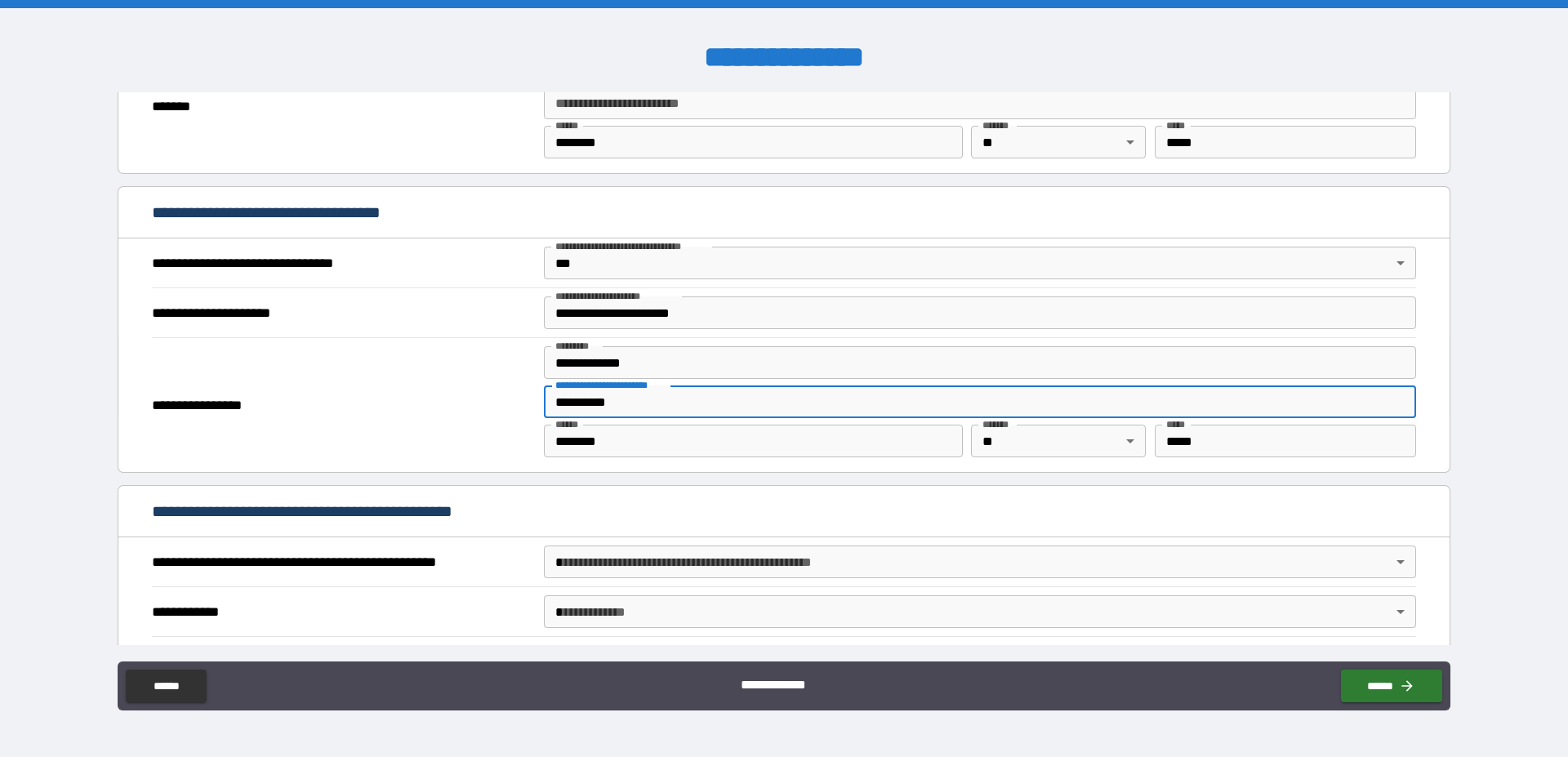 click on "**********" at bounding box center [784, 513] 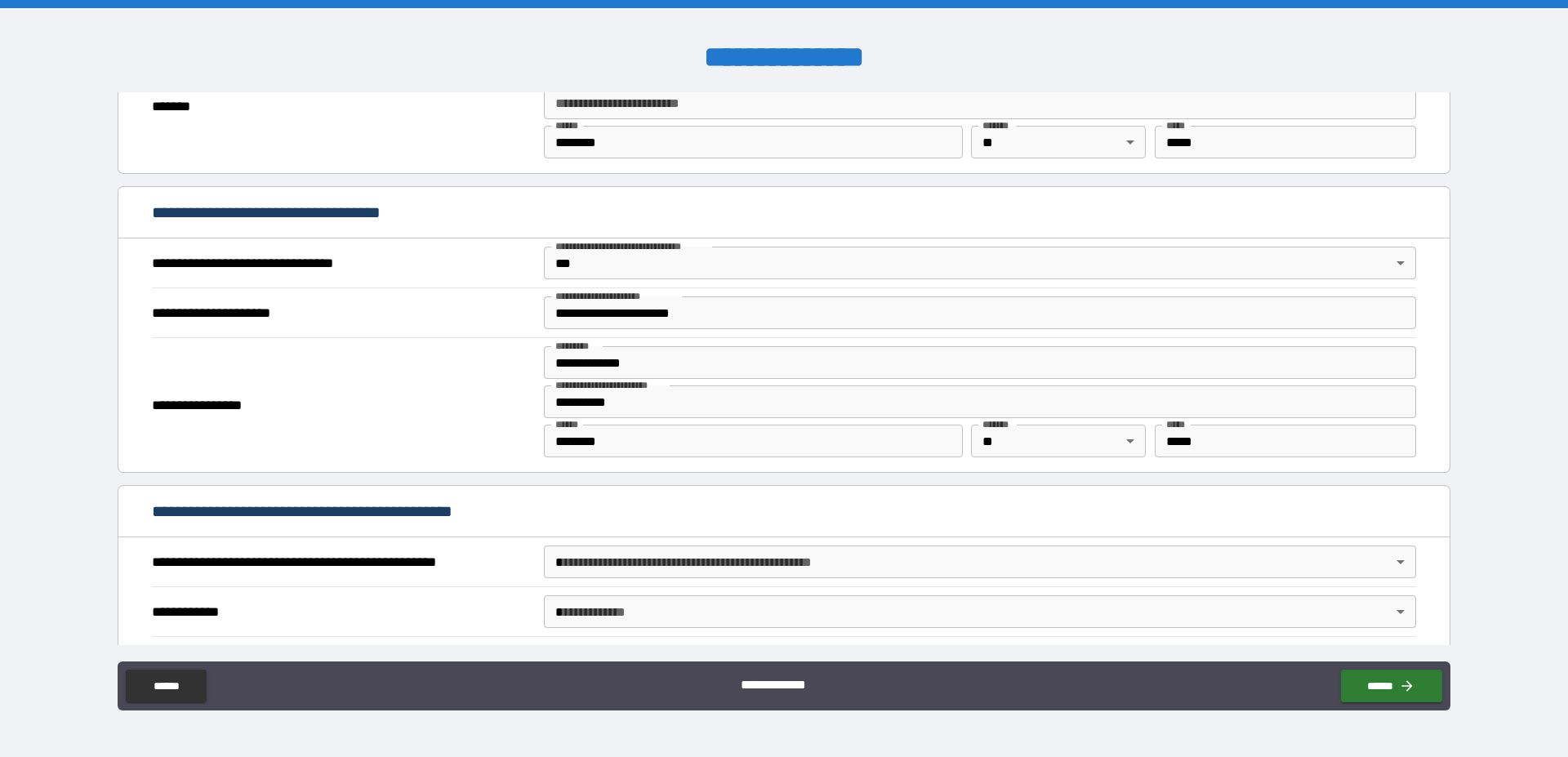 click on "**********" at bounding box center [784, 378] 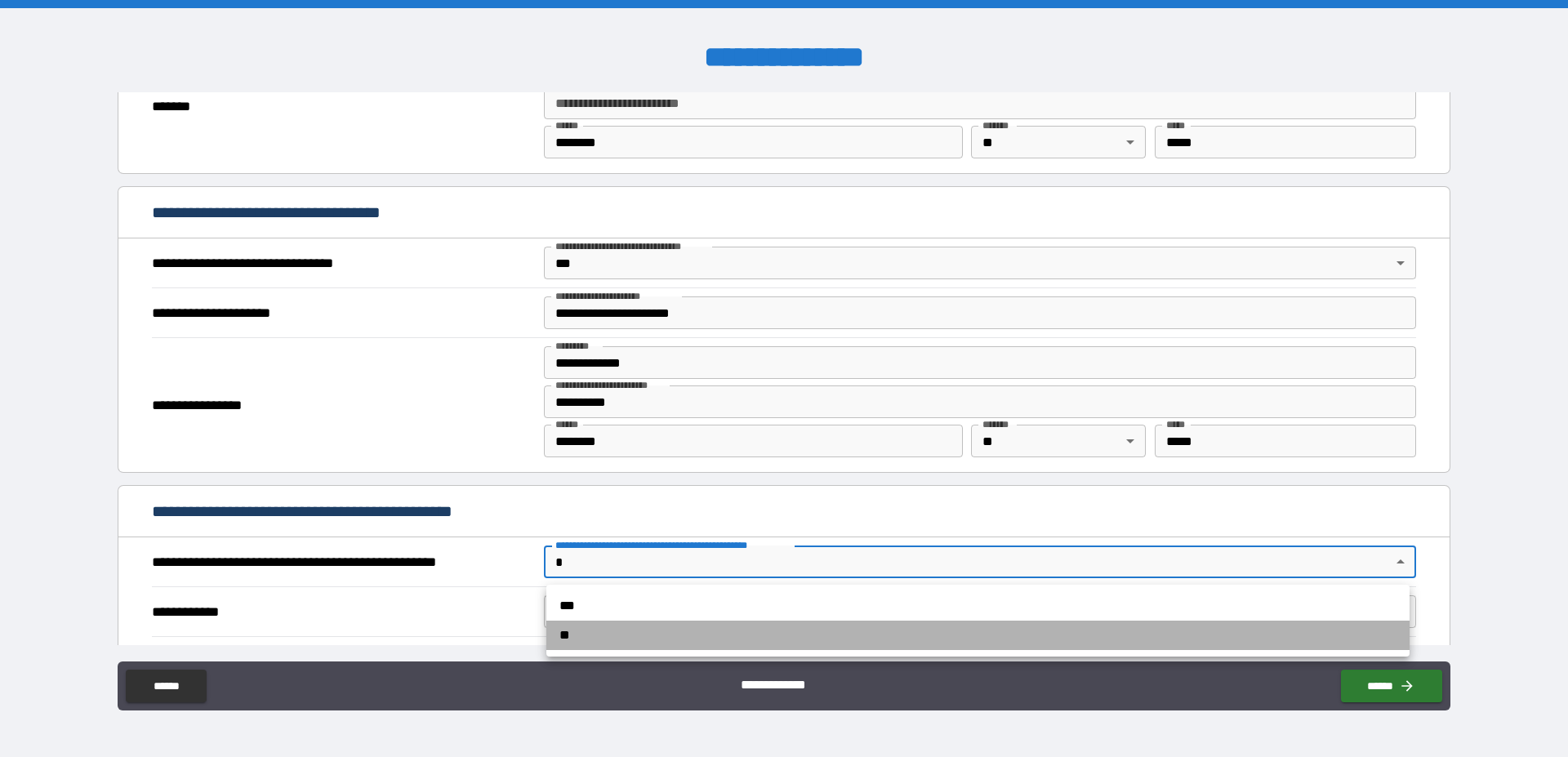 click on "**" at bounding box center [978, 635] 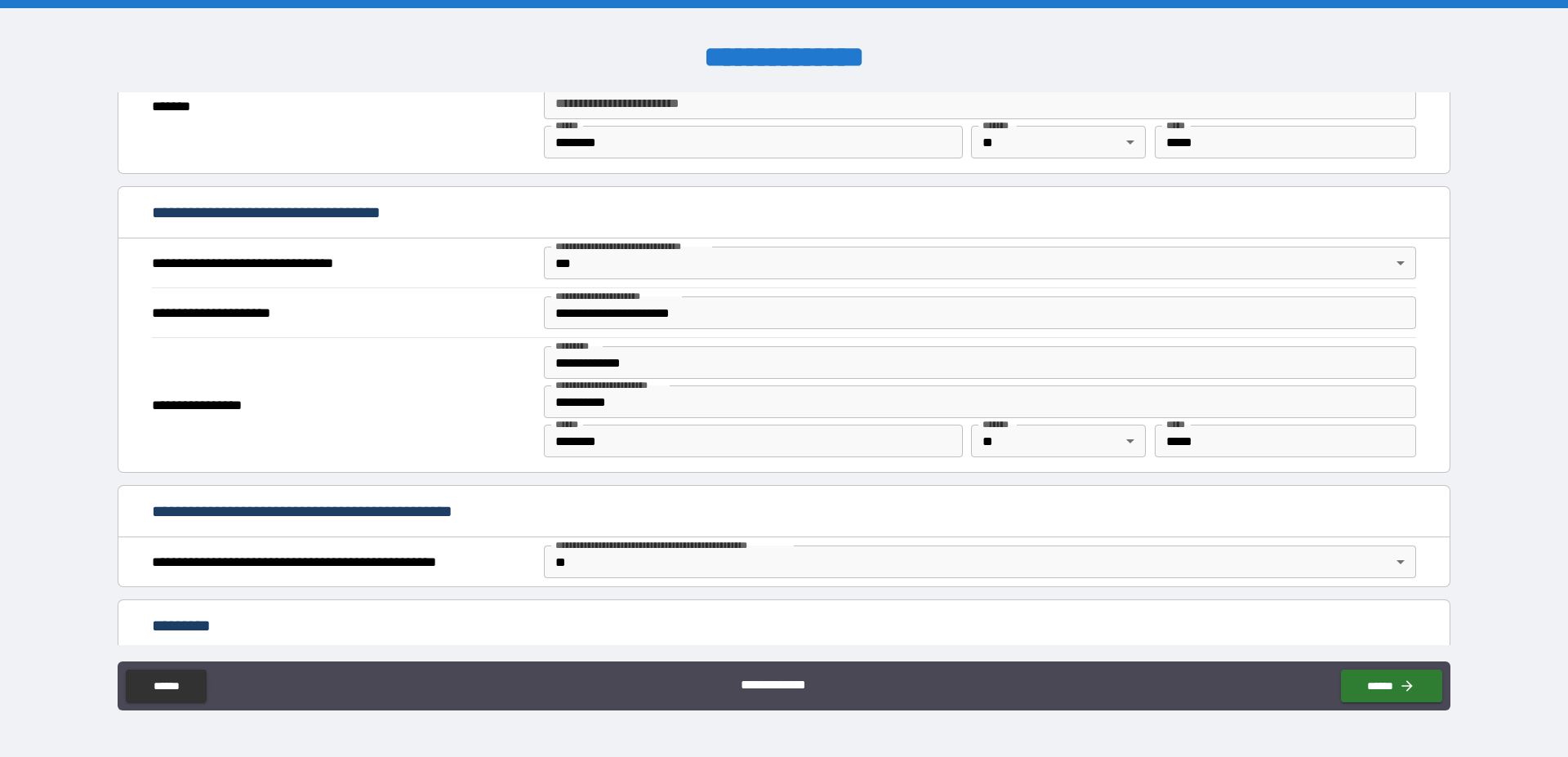 scroll, scrollTop: 1054, scrollLeft: 0, axis: vertical 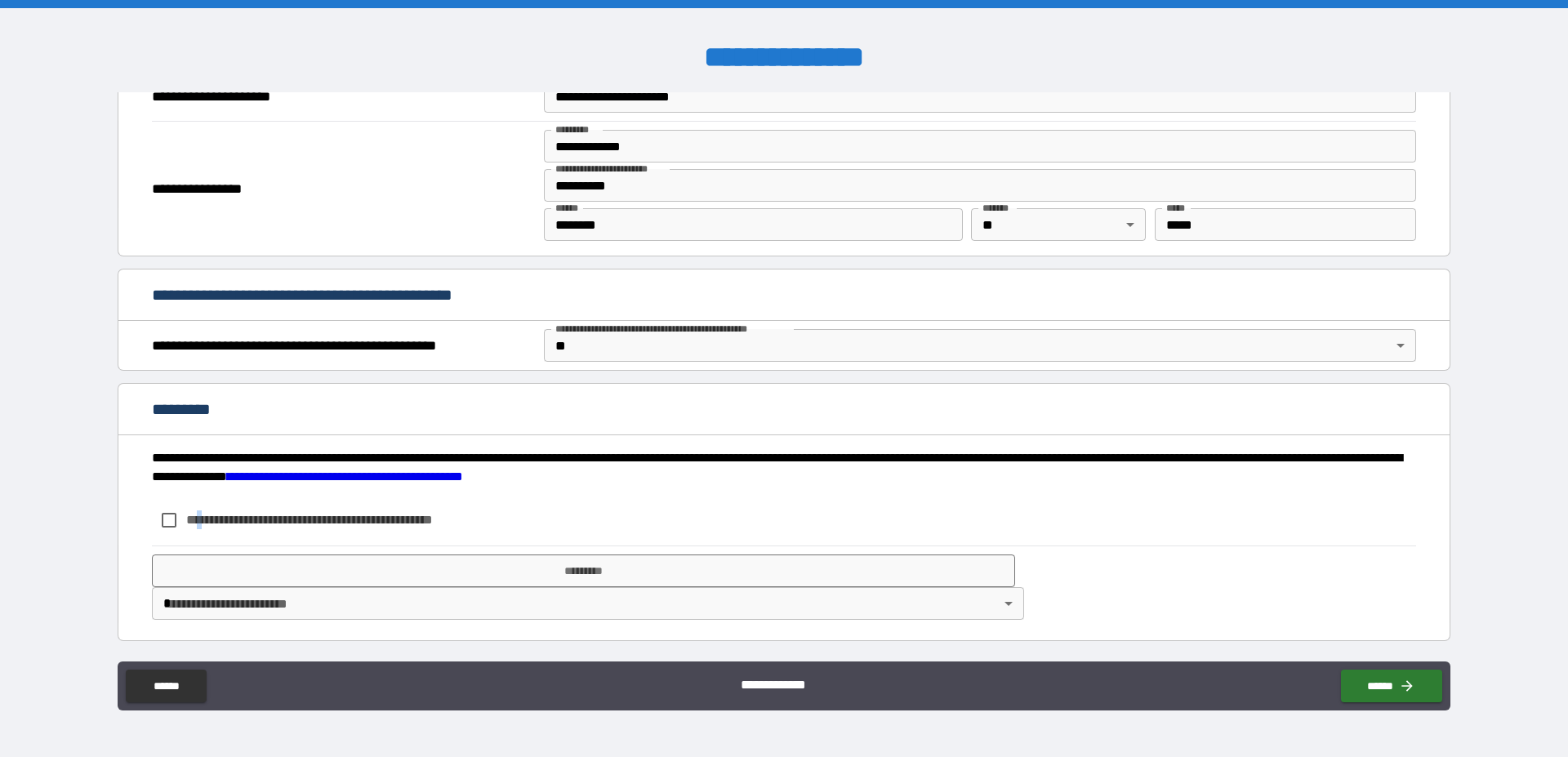 click on "**********" at bounding box center [336, 519] 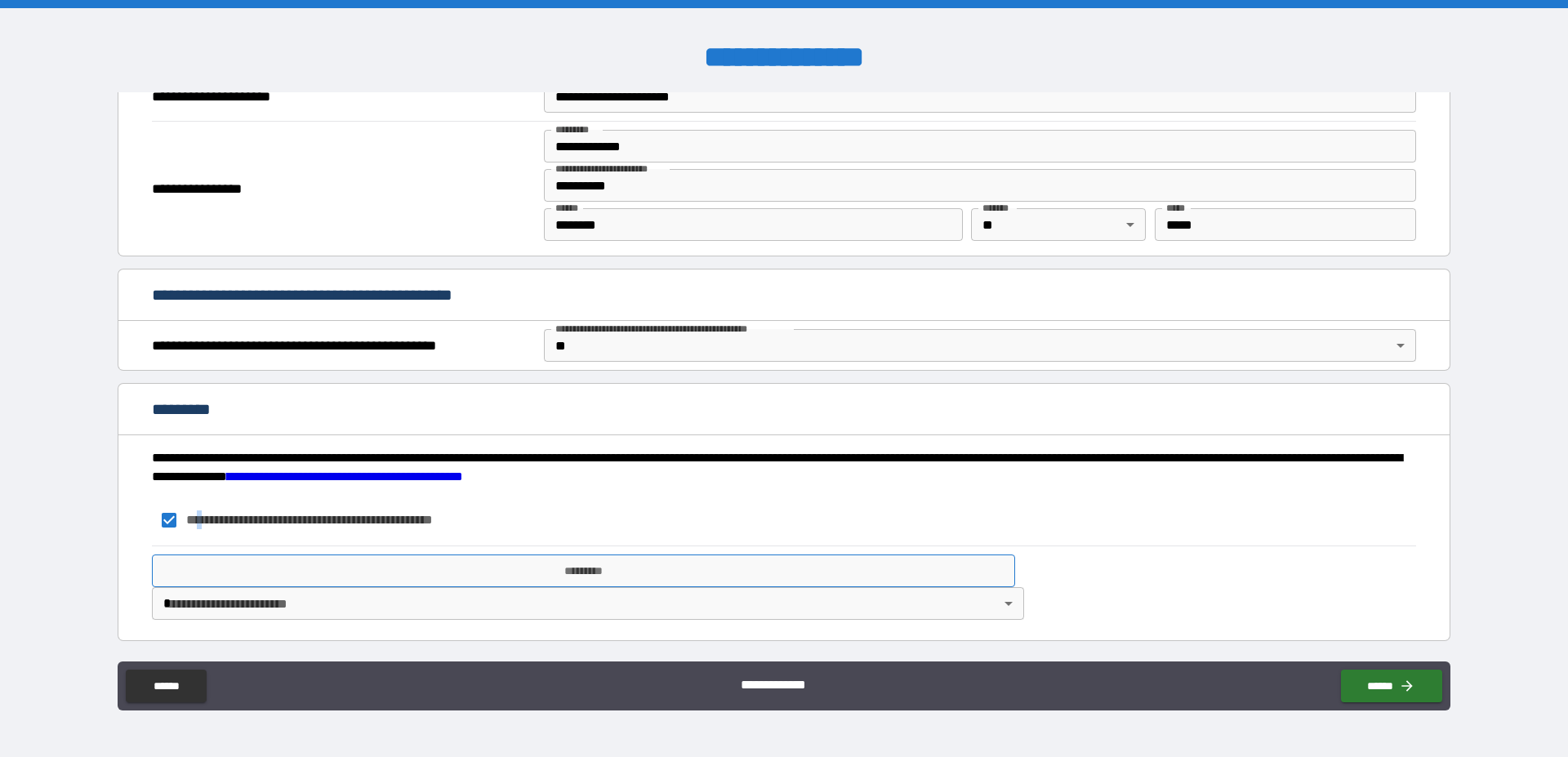 click on "*********" at bounding box center [583, 571] 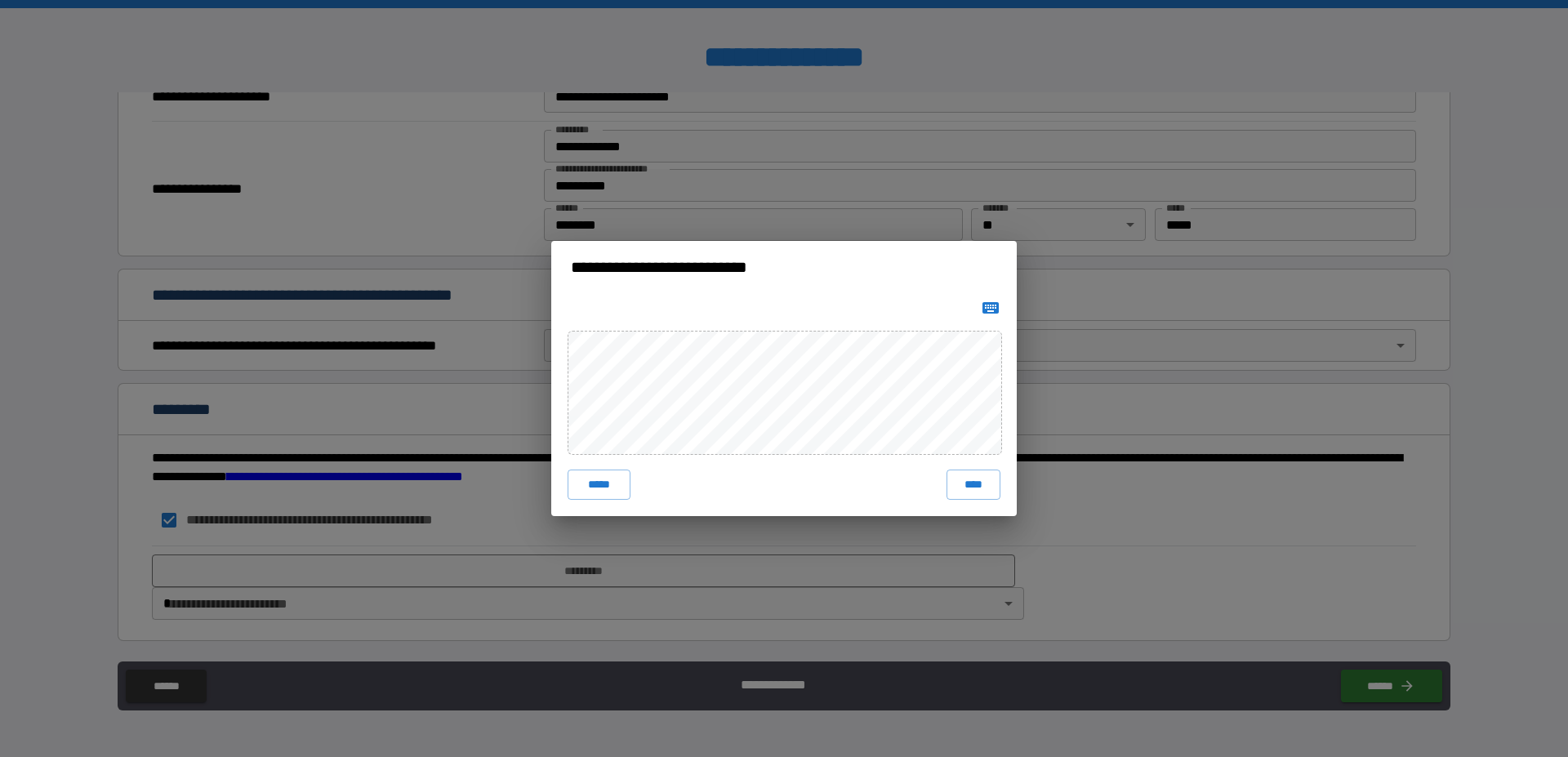 click 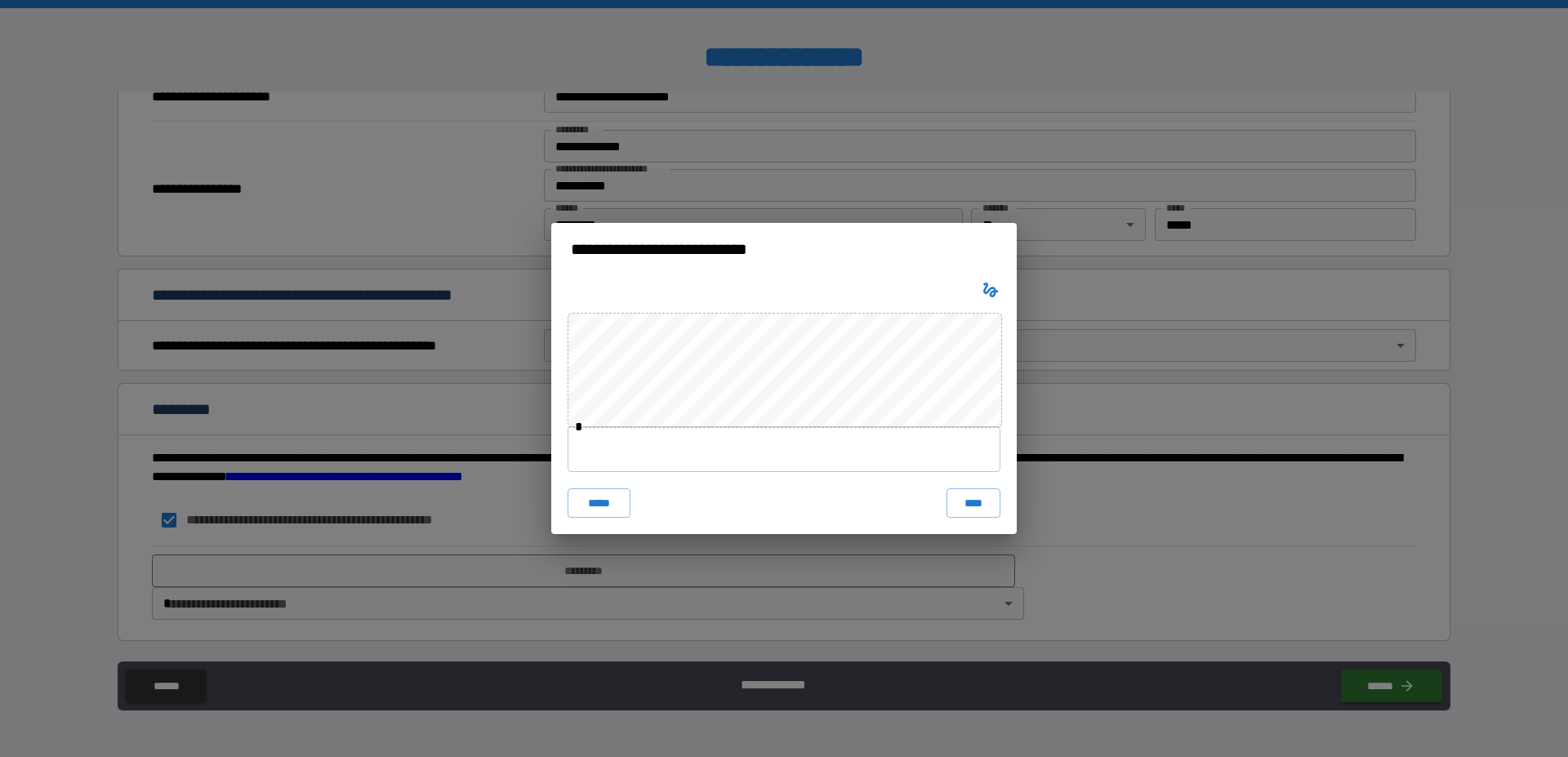 click at bounding box center [784, 449] 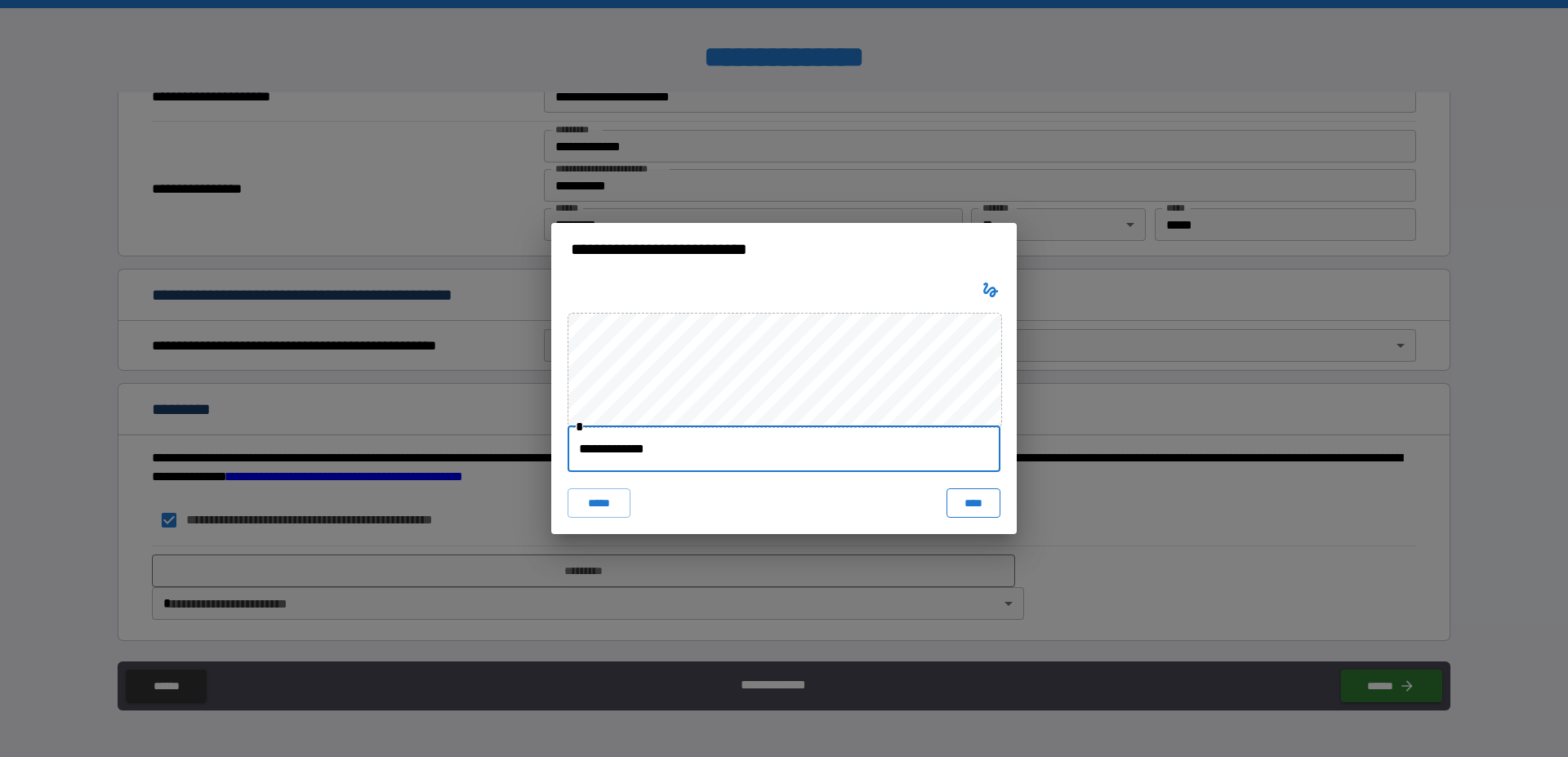 click on "****" at bounding box center [973, 503] 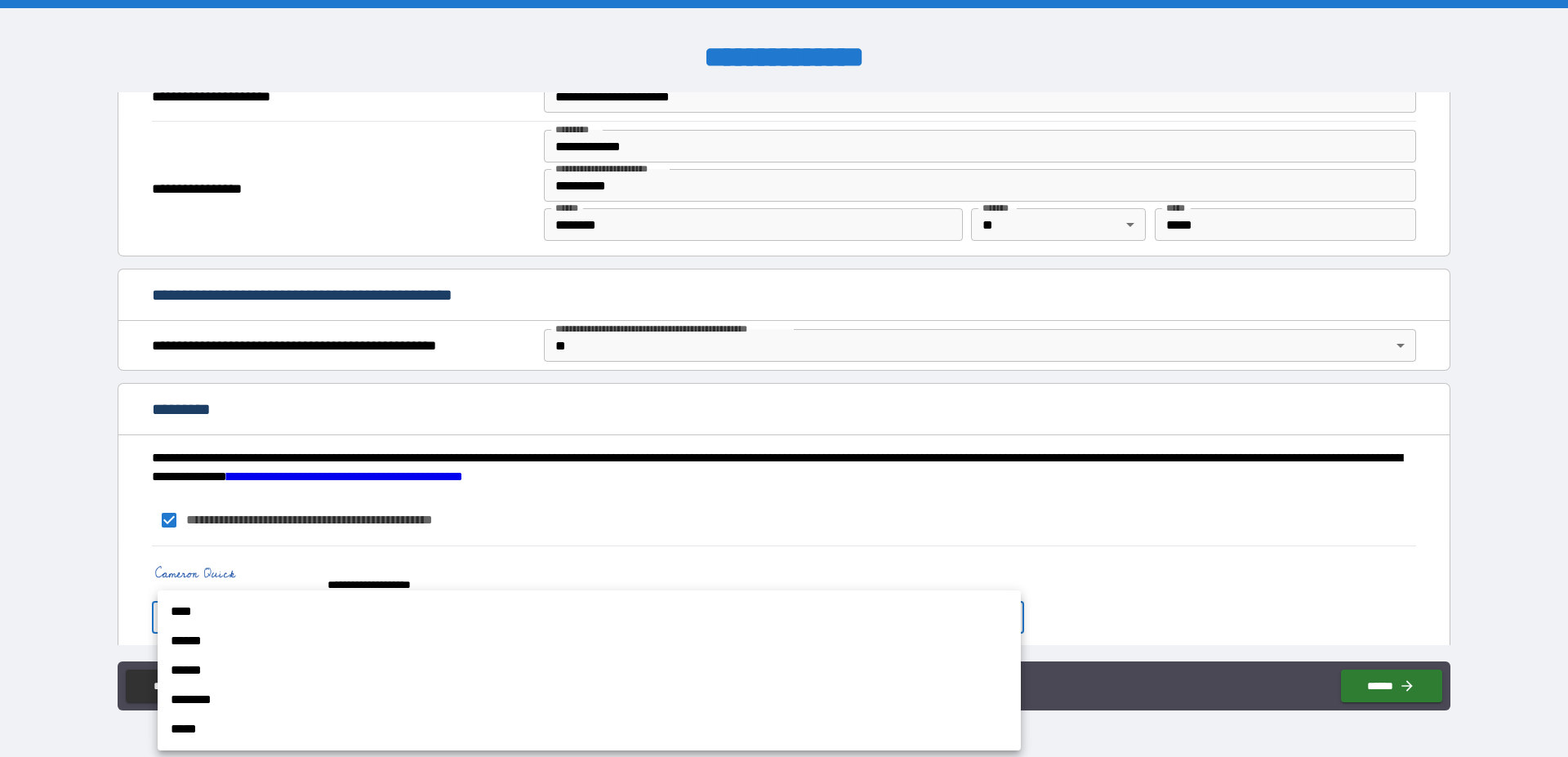 click on "**********" at bounding box center [784, 378] 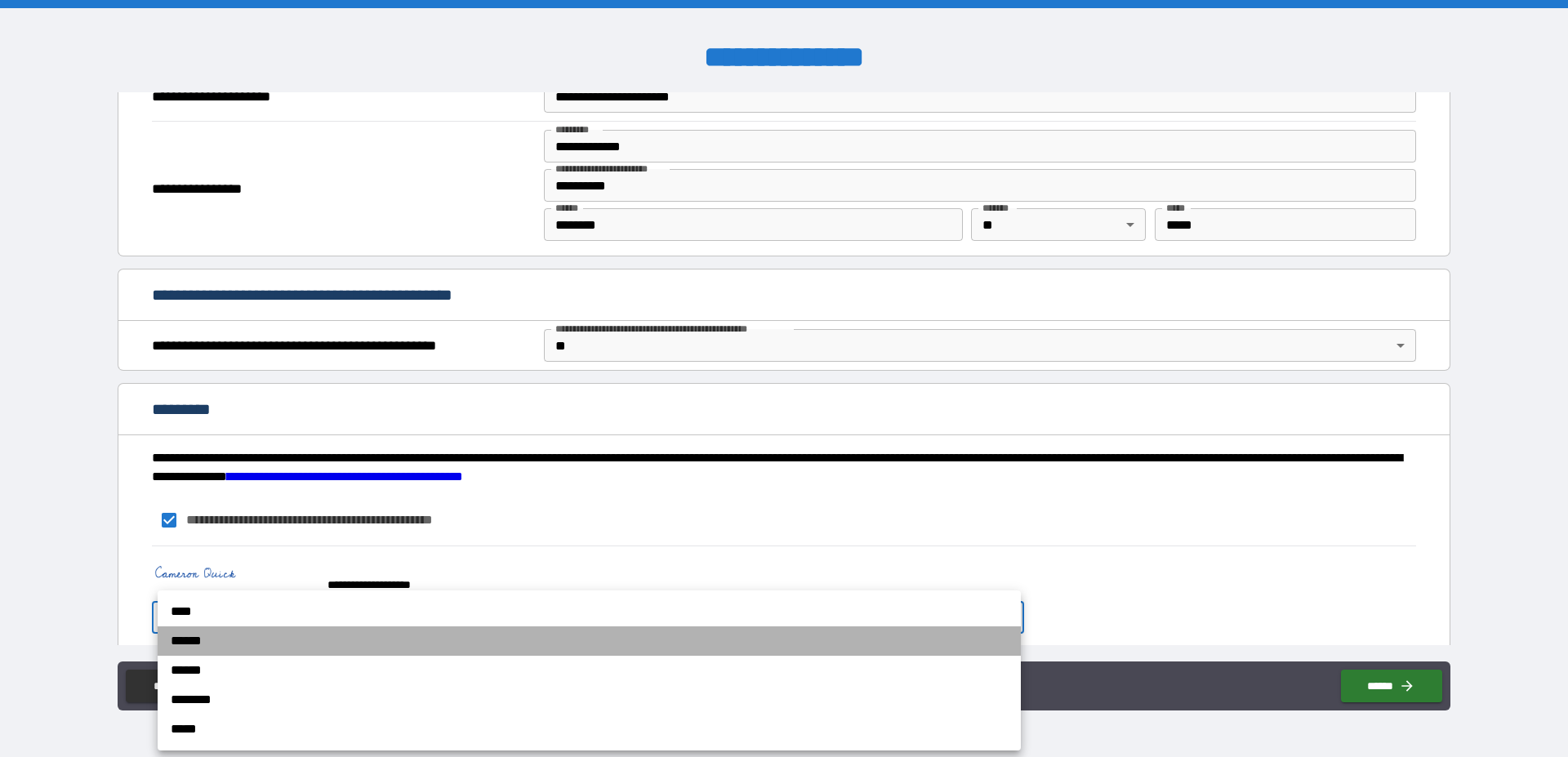 click on "******" at bounding box center (589, 641) 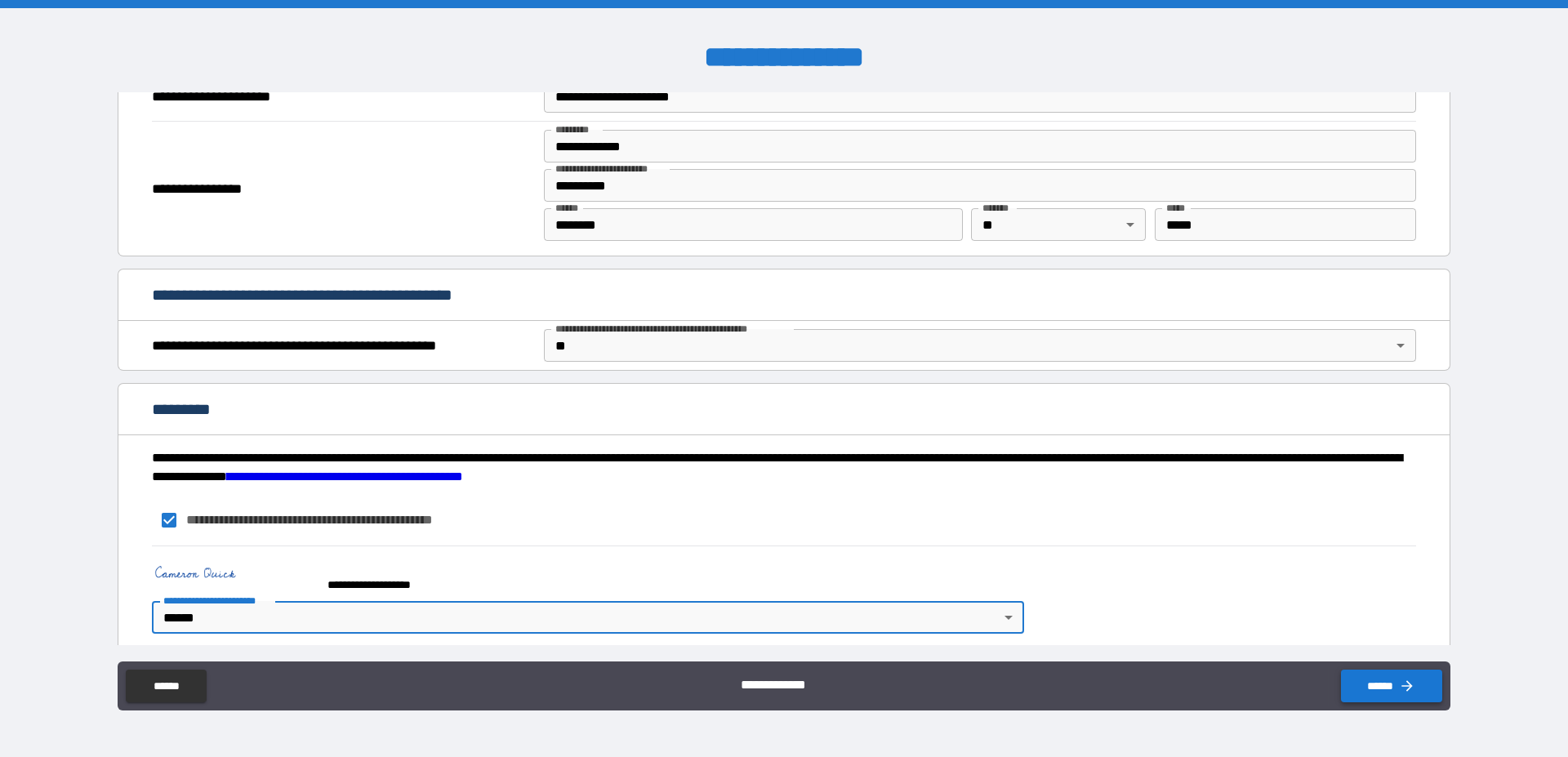 click on "******" at bounding box center (1392, 686) 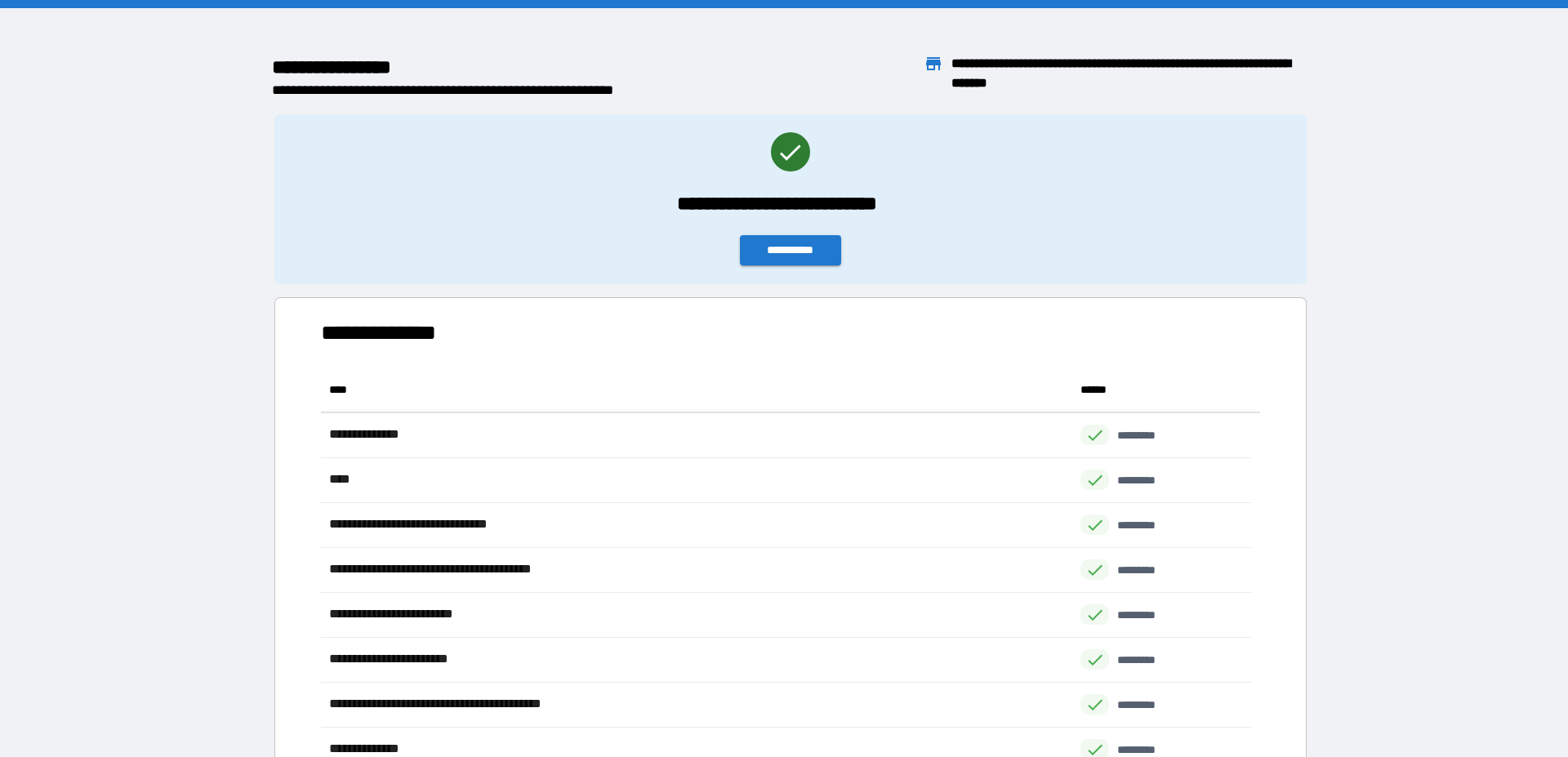 scroll, scrollTop: 661, scrollLeft: 916, axis: both 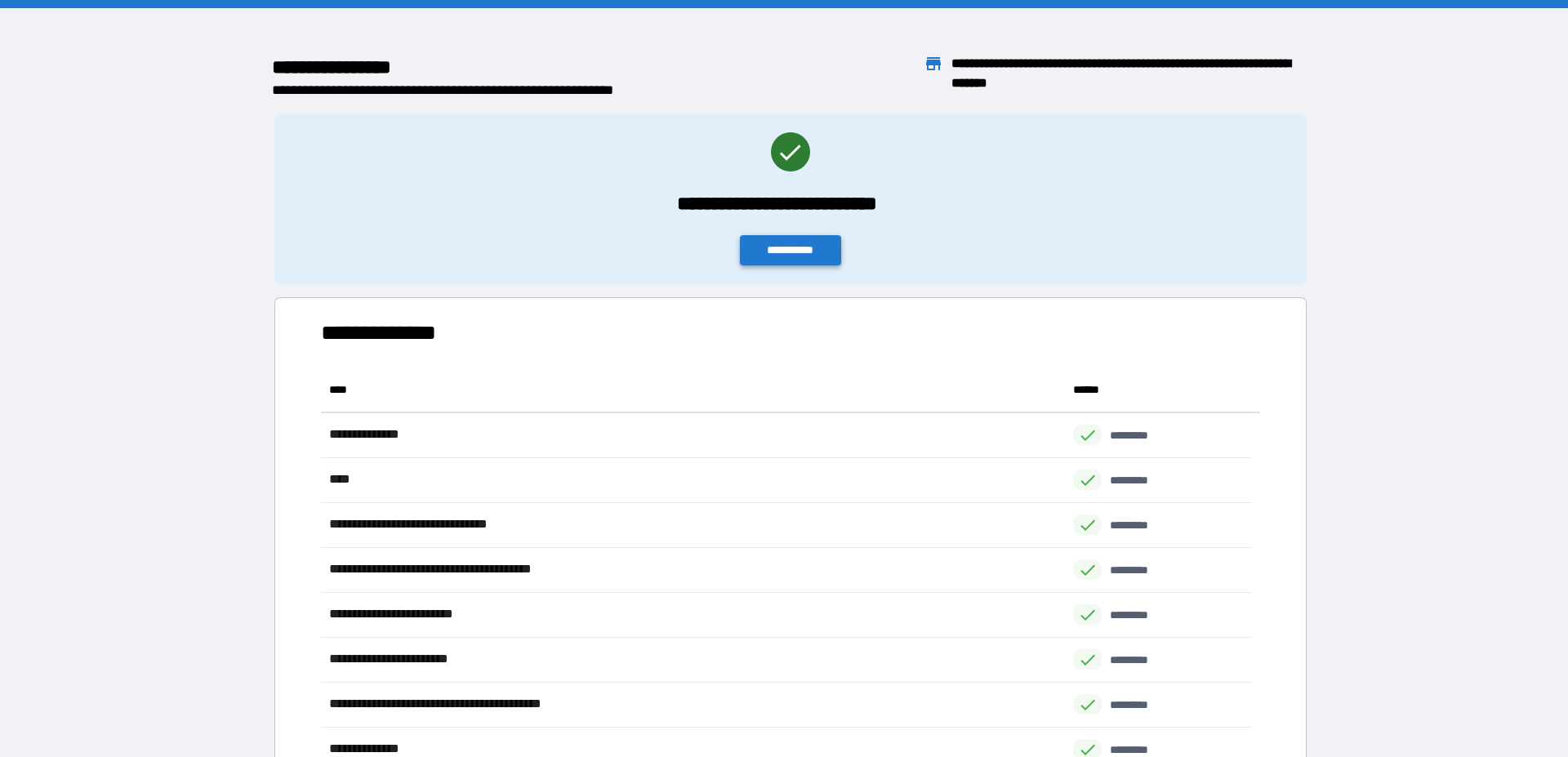 click on "**********" at bounding box center (791, 250) 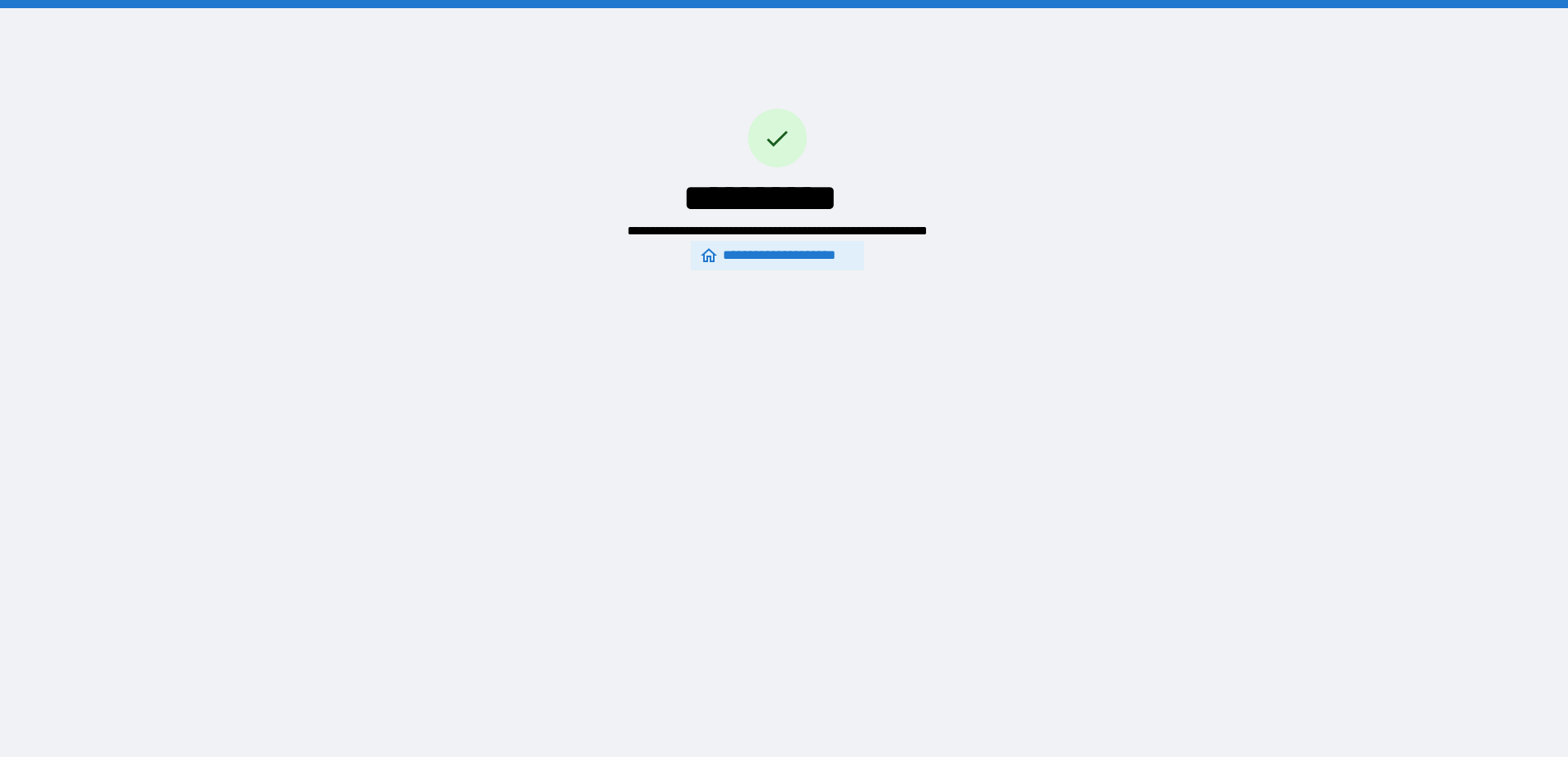 click on "**********" at bounding box center (777, 231) 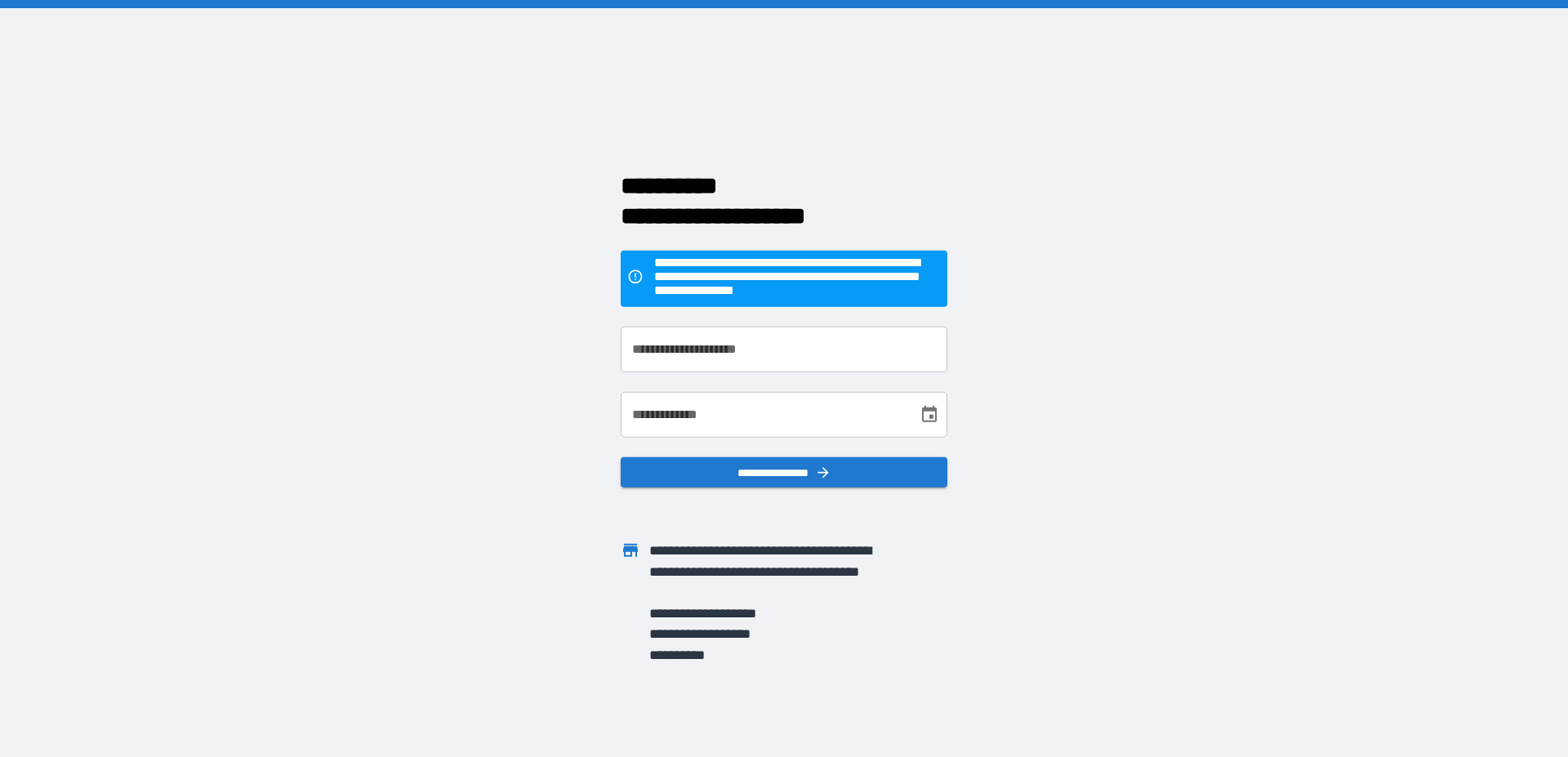 click on "**********" at bounding box center [784, 378] 